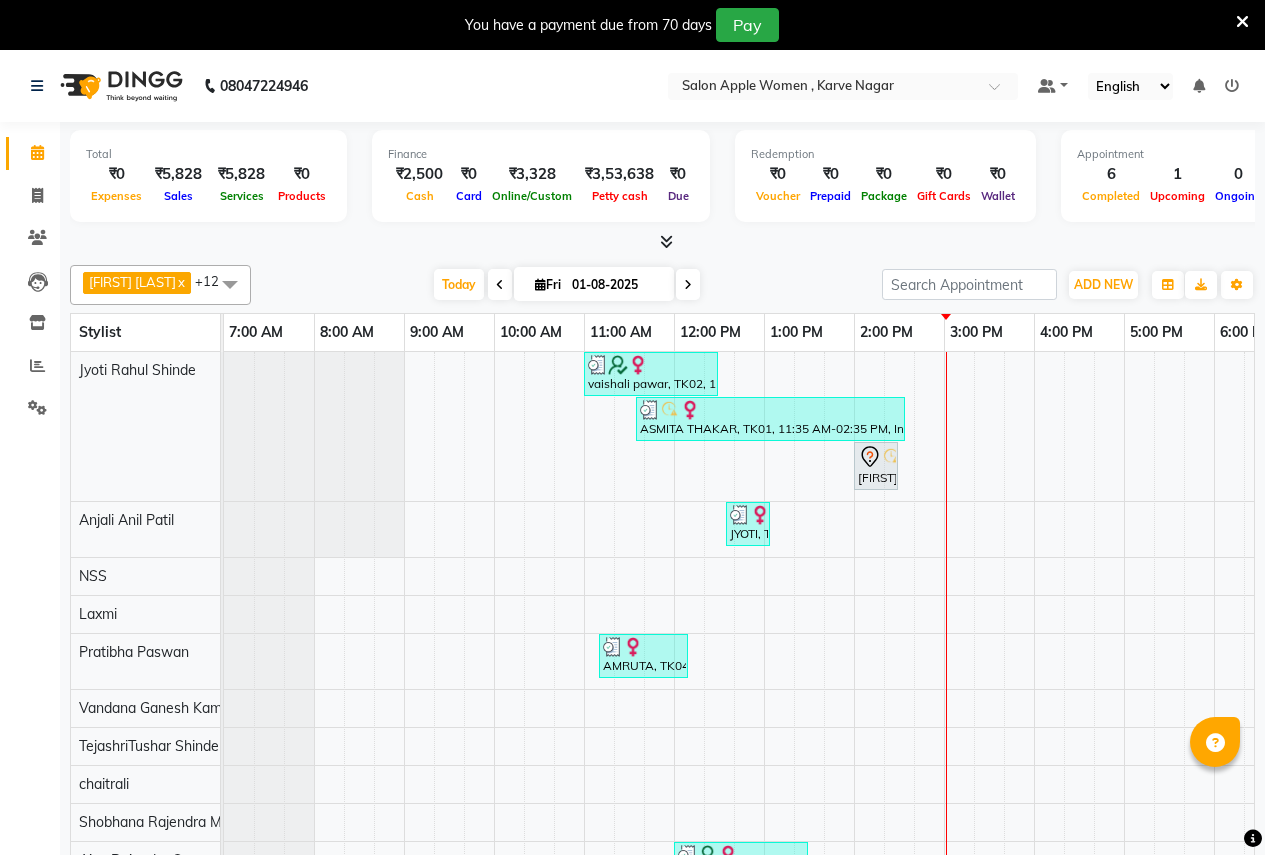 scroll, scrollTop: 50, scrollLeft: 0, axis: vertical 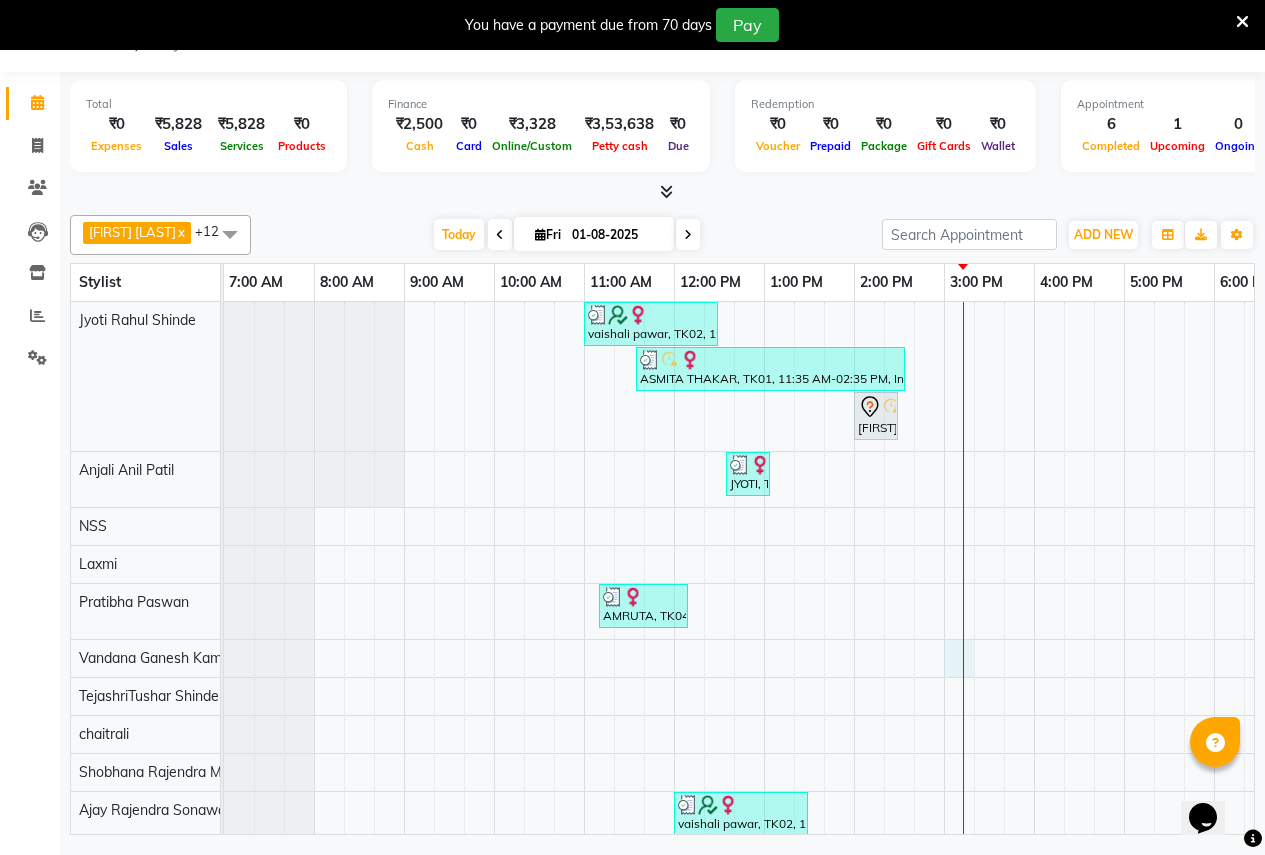 click on "vaishali pawar, TK02, 11:00 AM-12:30 PM, 2g liposoluble flavoured waxing - Full hands - Female (₹450),2g liposoluble flavoured waxing - Half legs - Female (₹500),Threading - Eyebrows - Female (₹70),Threading - Forehead - Female (₹50)     ASMITA THAKAR, TK01, 11:35 AM-02:35 PM, In House Packages - Female beauty package 2800 (₹2800)             sonali mulaye, TK03, 02:00 PM-02:30 PM, 2g liposoluble flavoured waxing - Full hands - Female     JYOTI, TK06, 12:35 PM-01:05 PM, Threading - Eyebrows - Female (₹70),Threading - Forehead - Female (₹50)     AMRUTA, TK04, 11:10 AM-12:10 PM, old Waxing (Sugar Wax - Regular) - Full Hands (Female) (₹250),Sugar wax - Regular - Under arms - Female (₹150)     vaishali pawar, TK02, 12:00 PM-01:30 PM, Root touch up - Wella Colour Touch Ammonia free- 1-inch - Female (₹1600)     RASHMI JOSHI, TK05, 12:15 PM-12:45 PM, Hair Wash - Biotop - Female (₹450)" at bounding box center [944, 635] 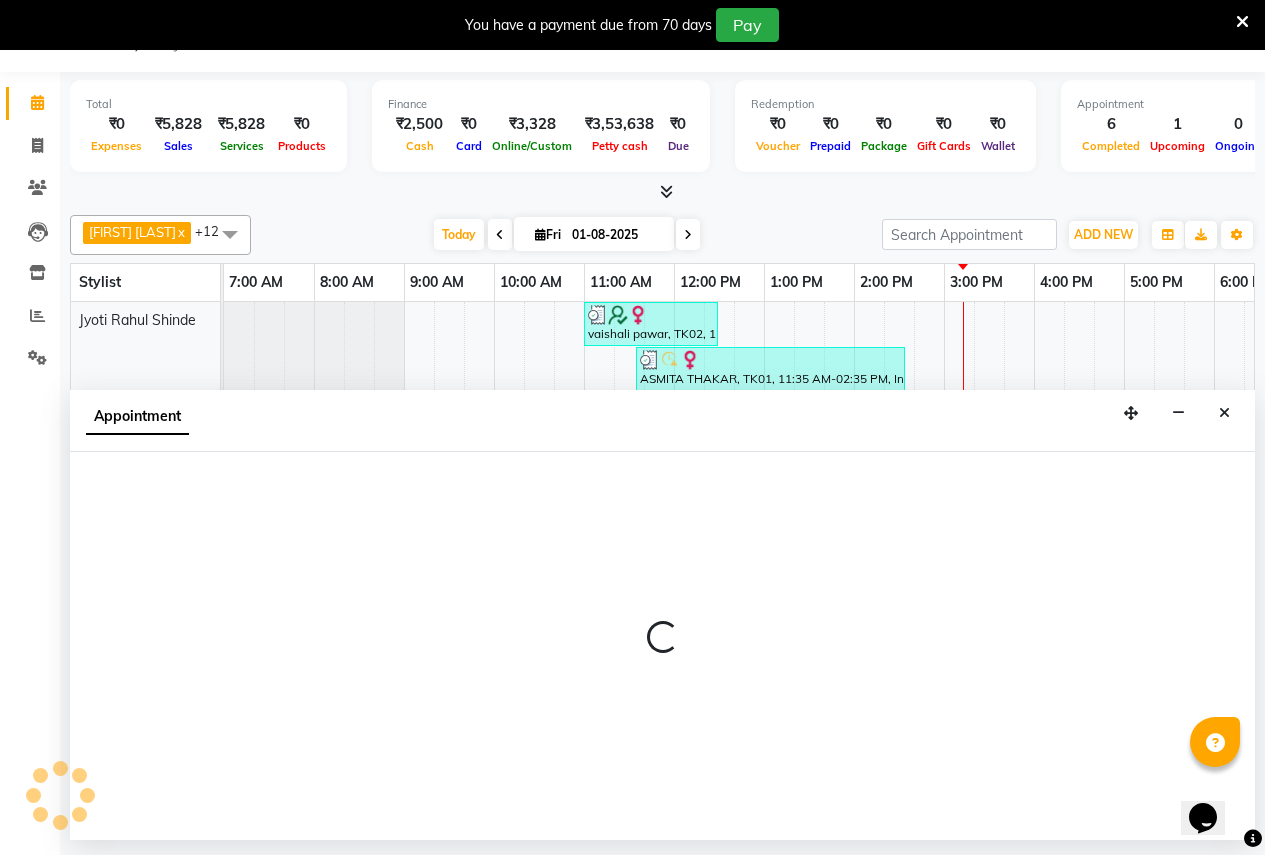 select on "21394" 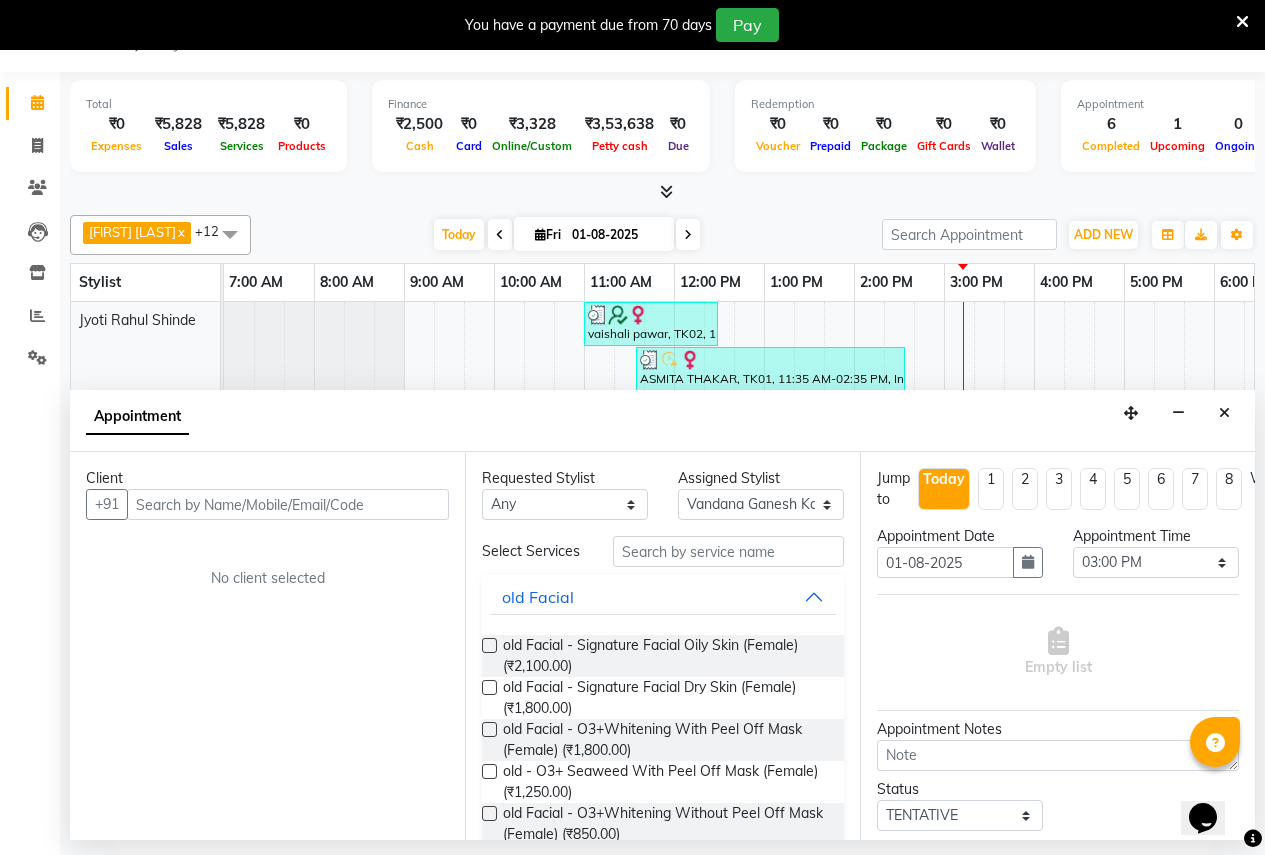 click at bounding box center [288, 504] 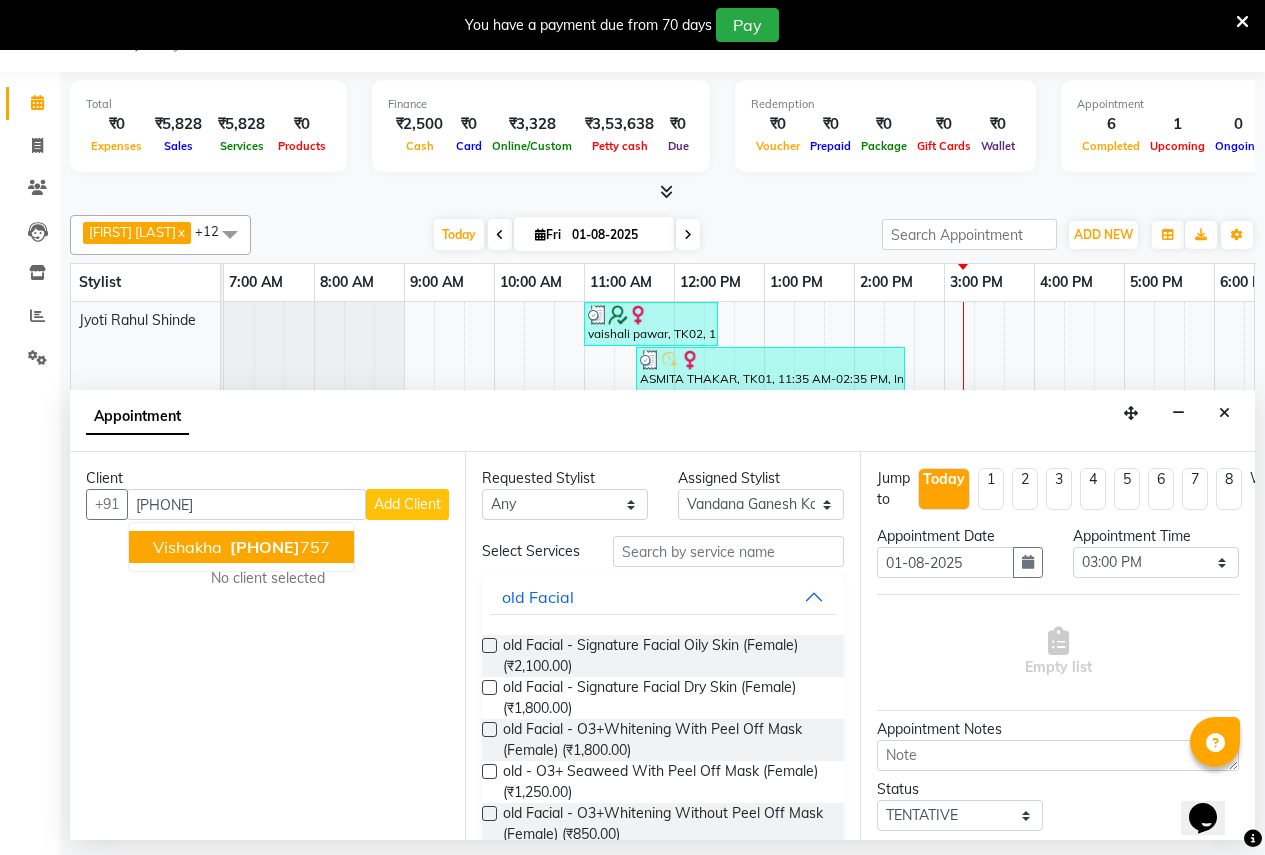click on "9604652" at bounding box center (265, 547) 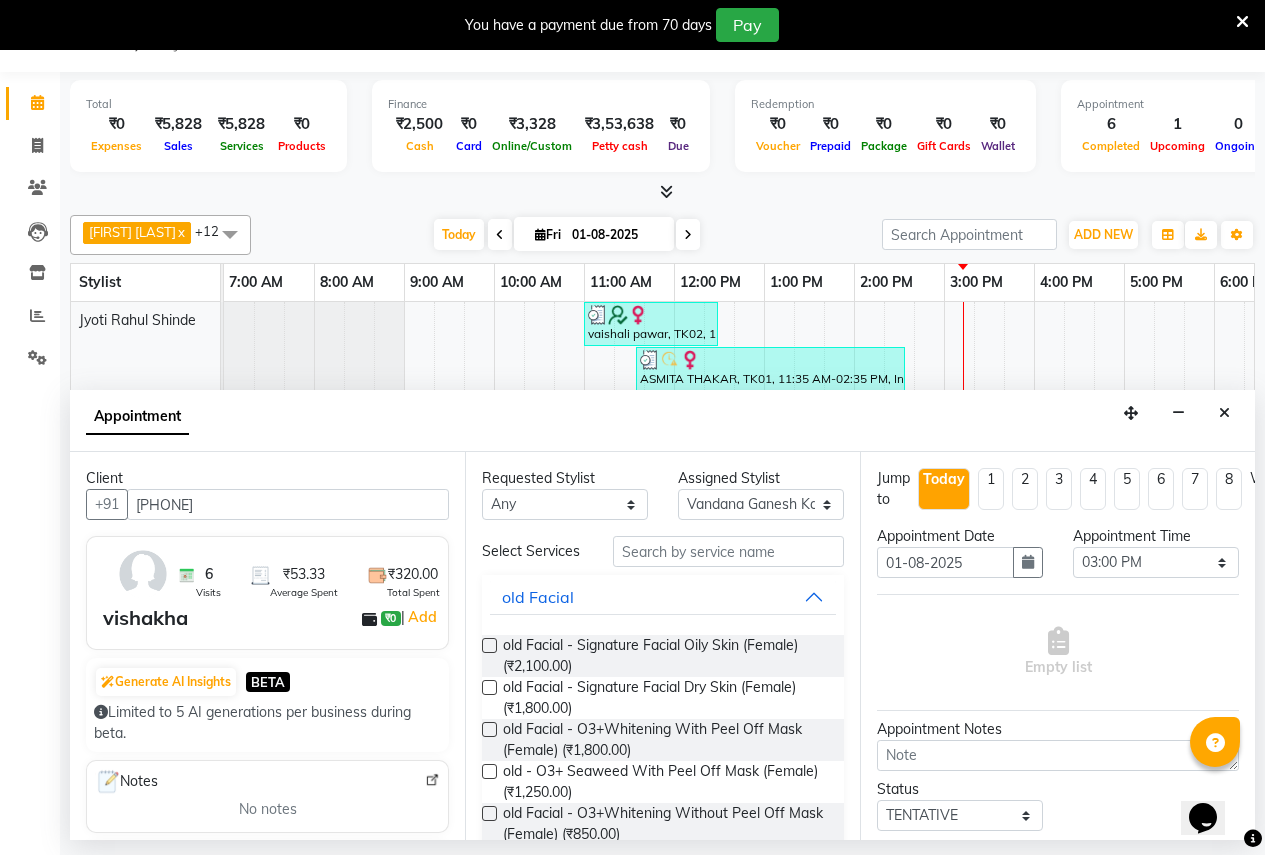 type on "[PHONE]" 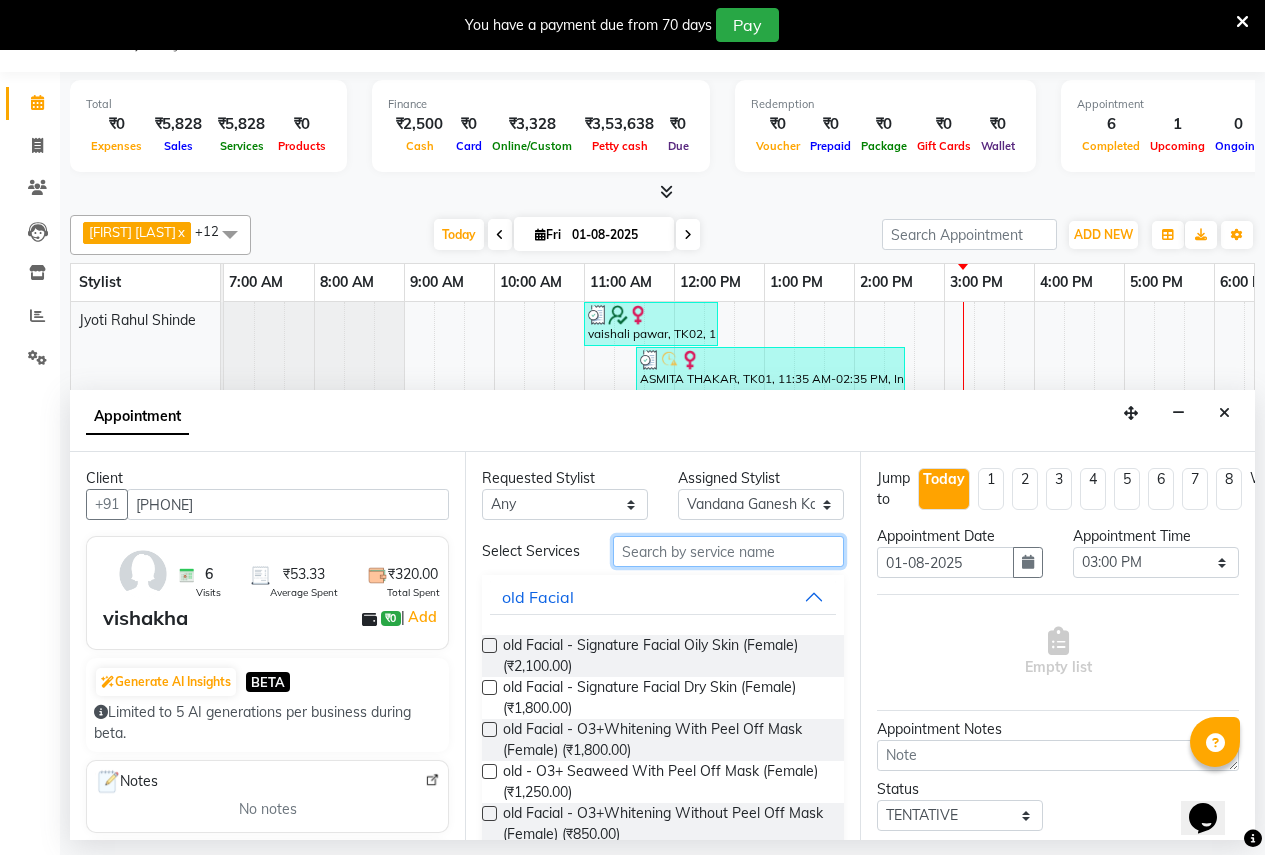 click at bounding box center [728, 551] 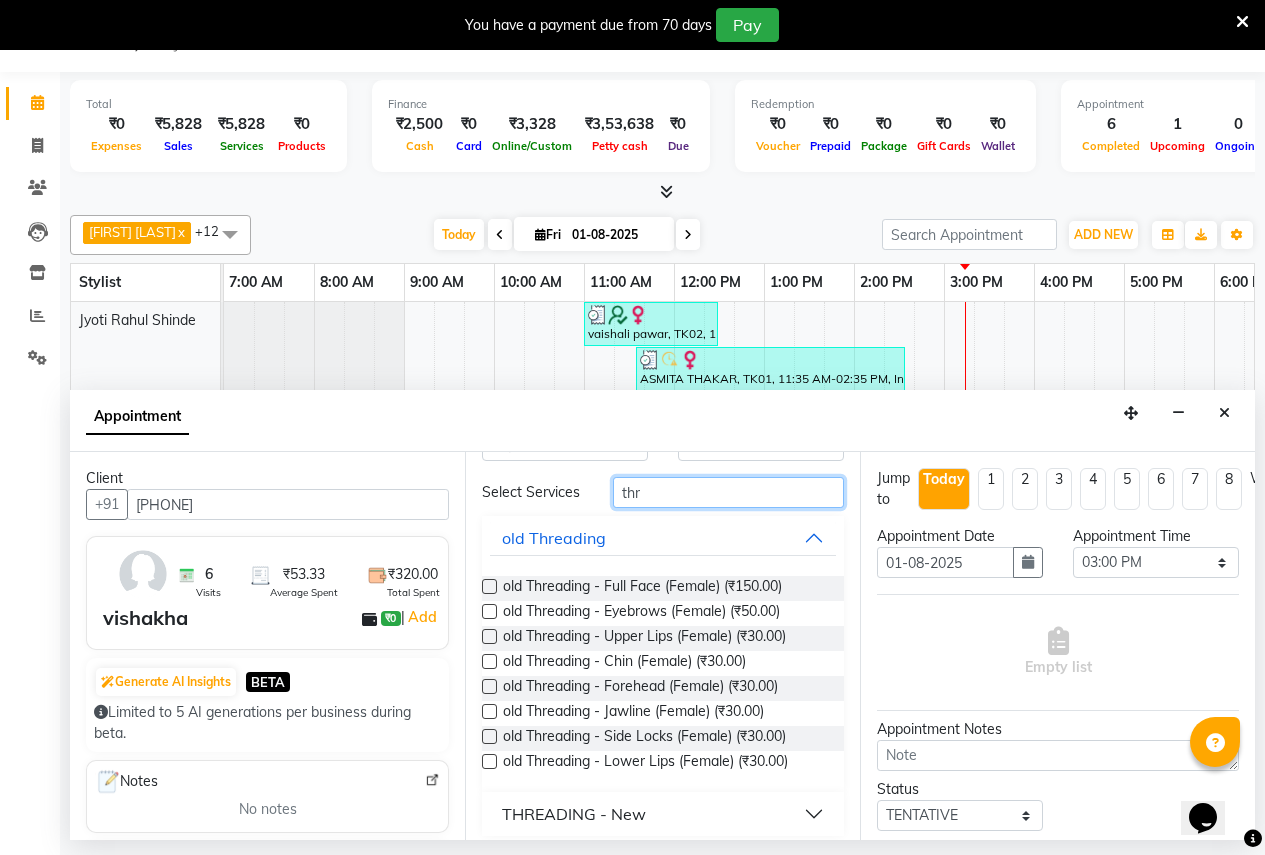 scroll, scrollTop: 82, scrollLeft: 0, axis: vertical 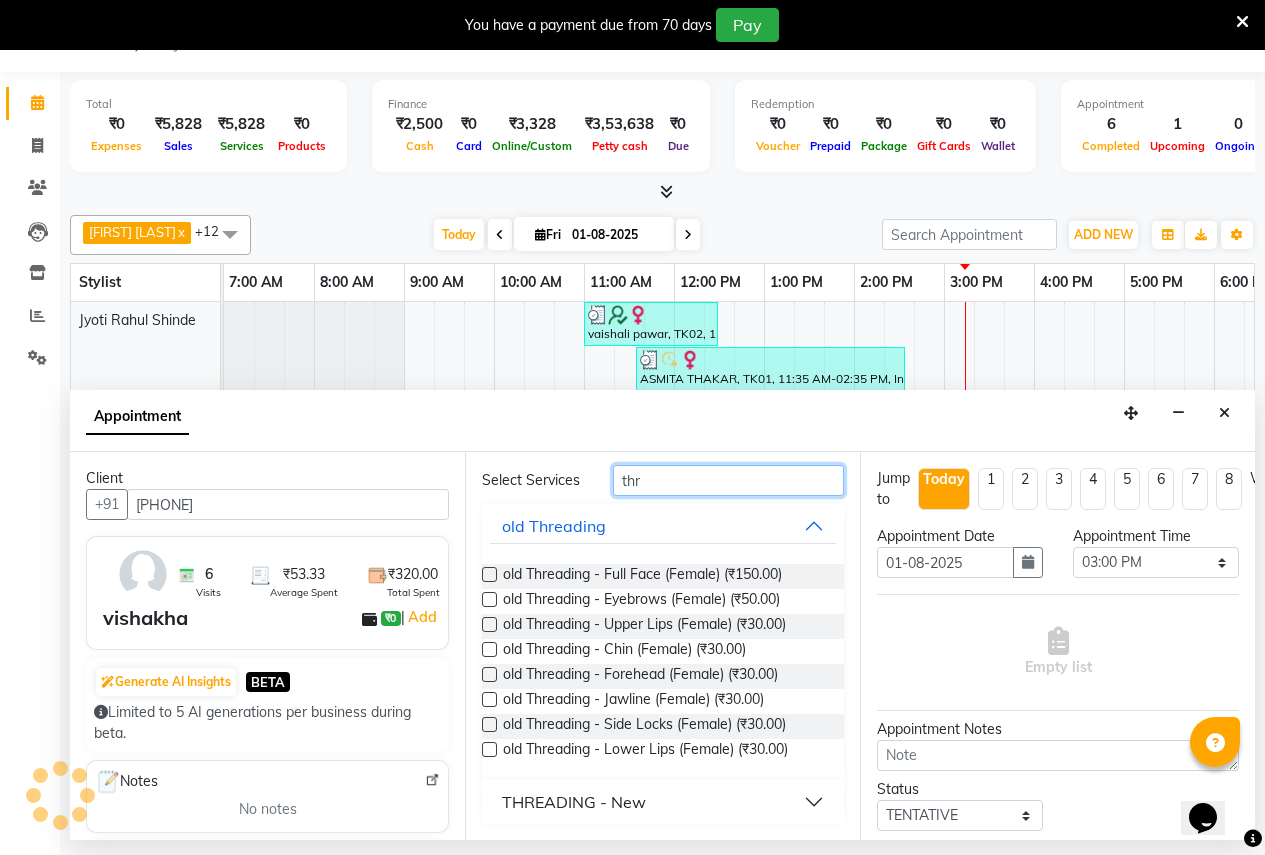 type on "thr" 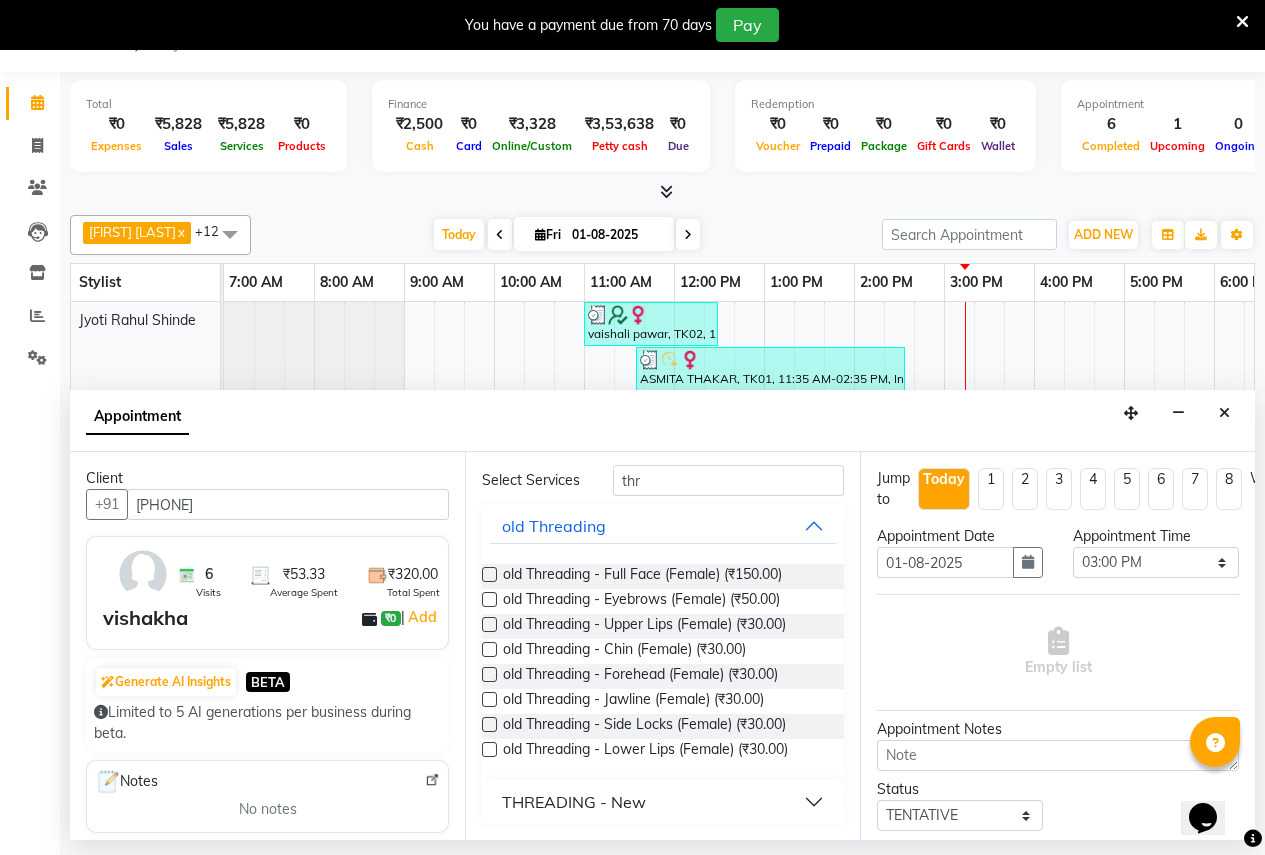 click on "THREADING - New" at bounding box center (574, 802) 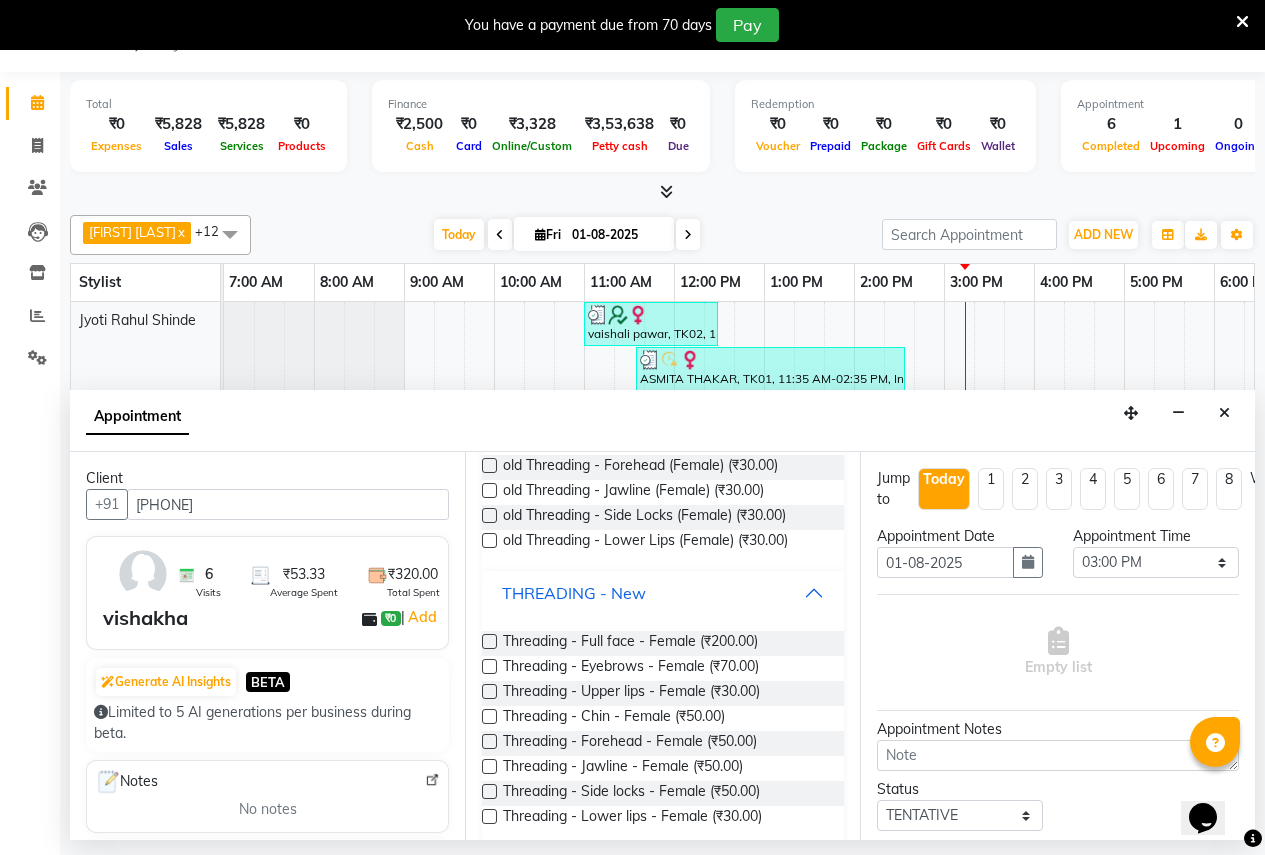 scroll, scrollTop: 282, scrollLeft: 0, axis: vertical 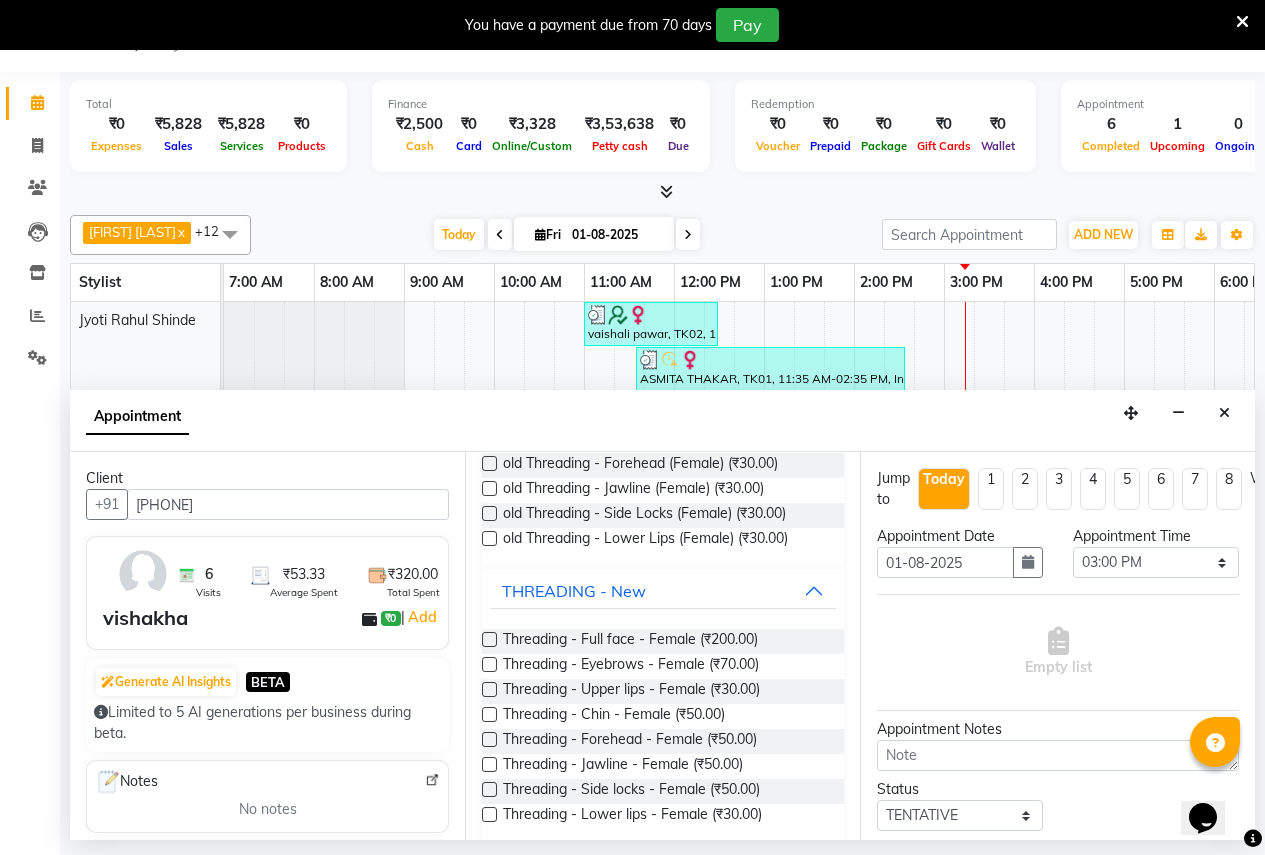 click at bounding box center (489, 664) 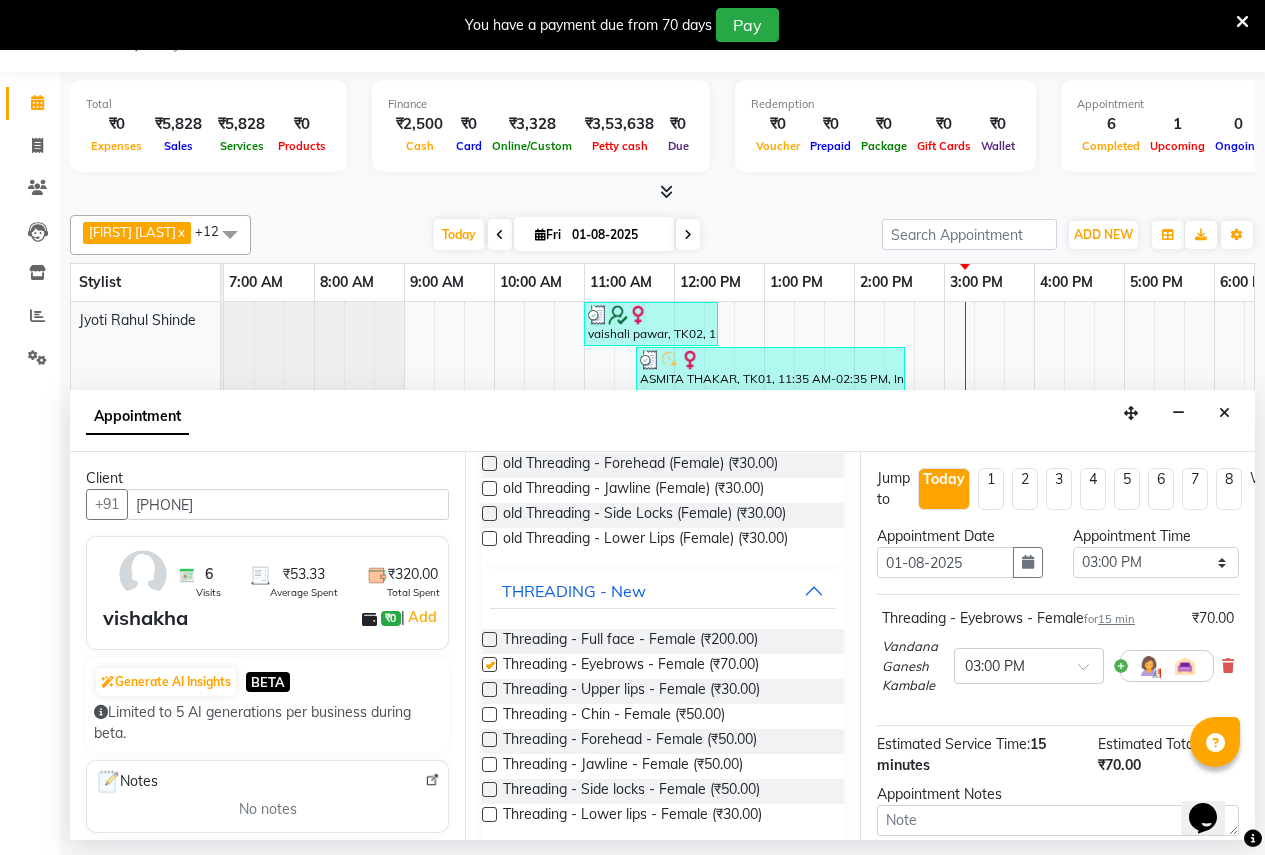 checkbox on "false" 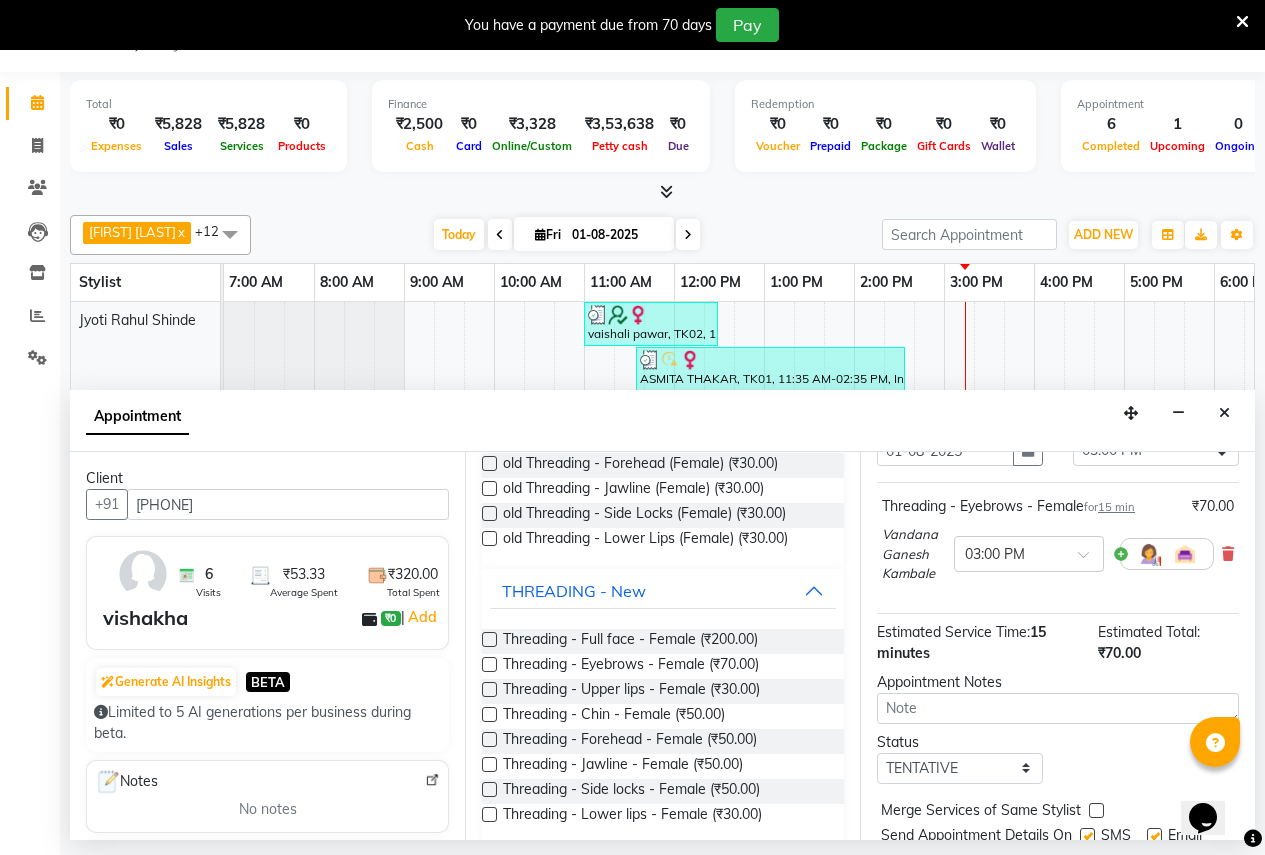 scroll, scrollTop: 197, scrollLeft: 0, axis: vertical 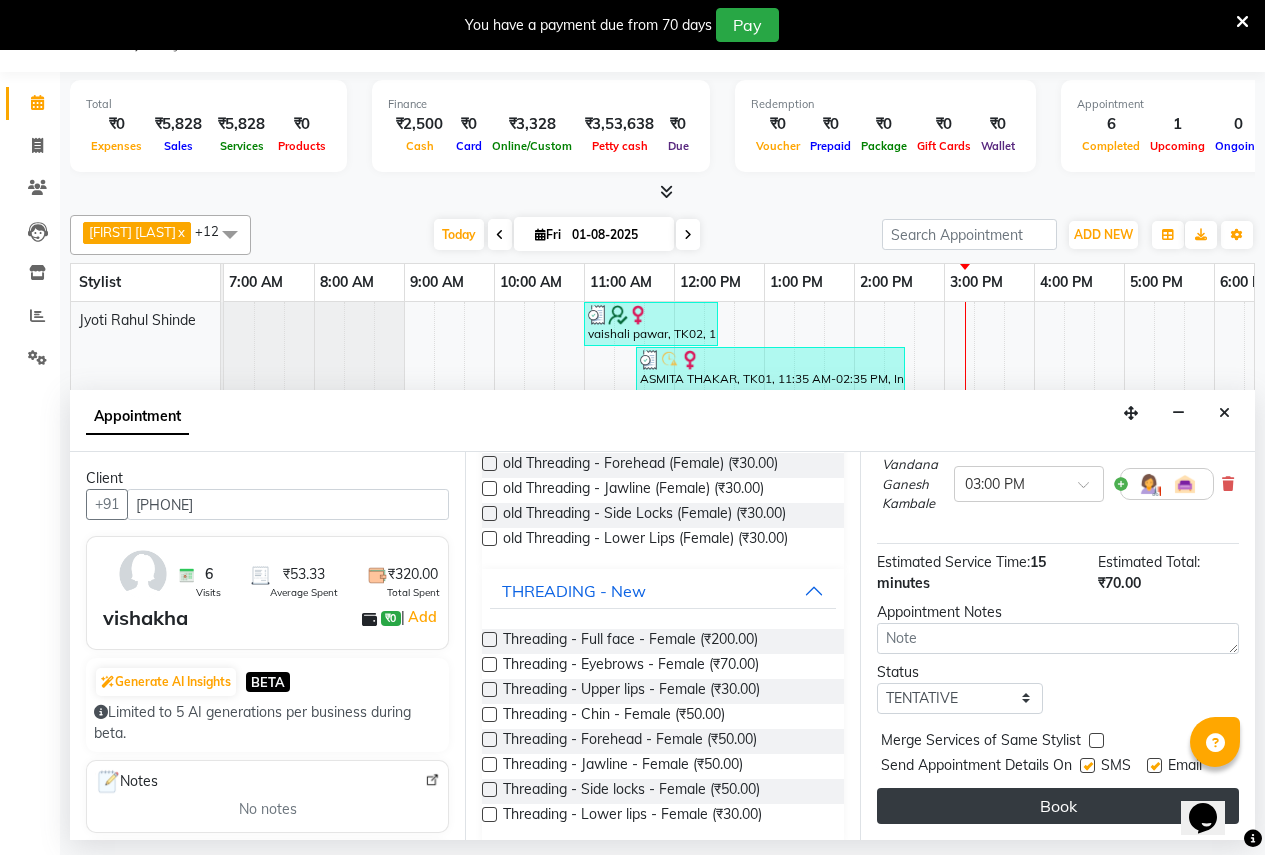 drag, startPoint x: 1082, startPoint y: 777, endPoint x: 1067, endPoint y: 778, distance: 15.033297 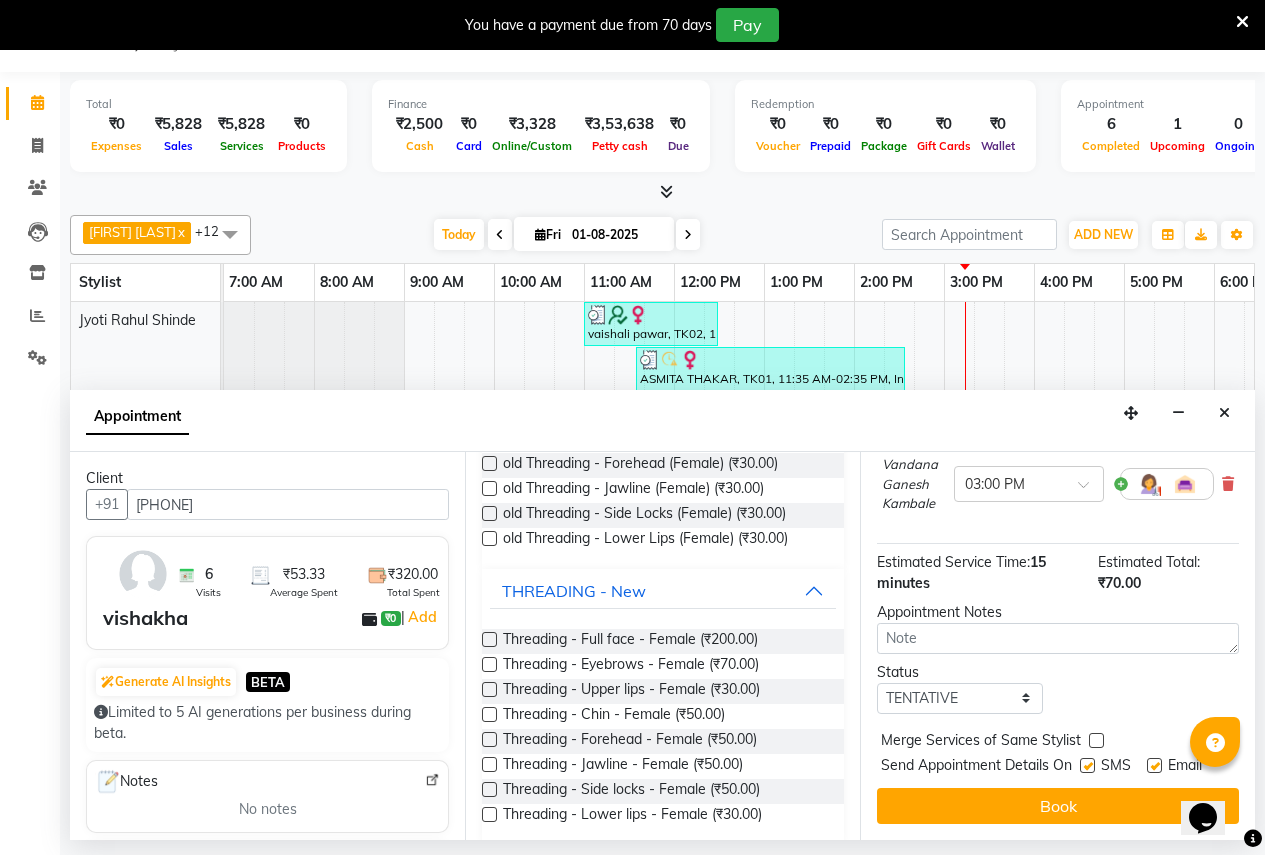 click on "Book" at bounding box center [1058, 806] 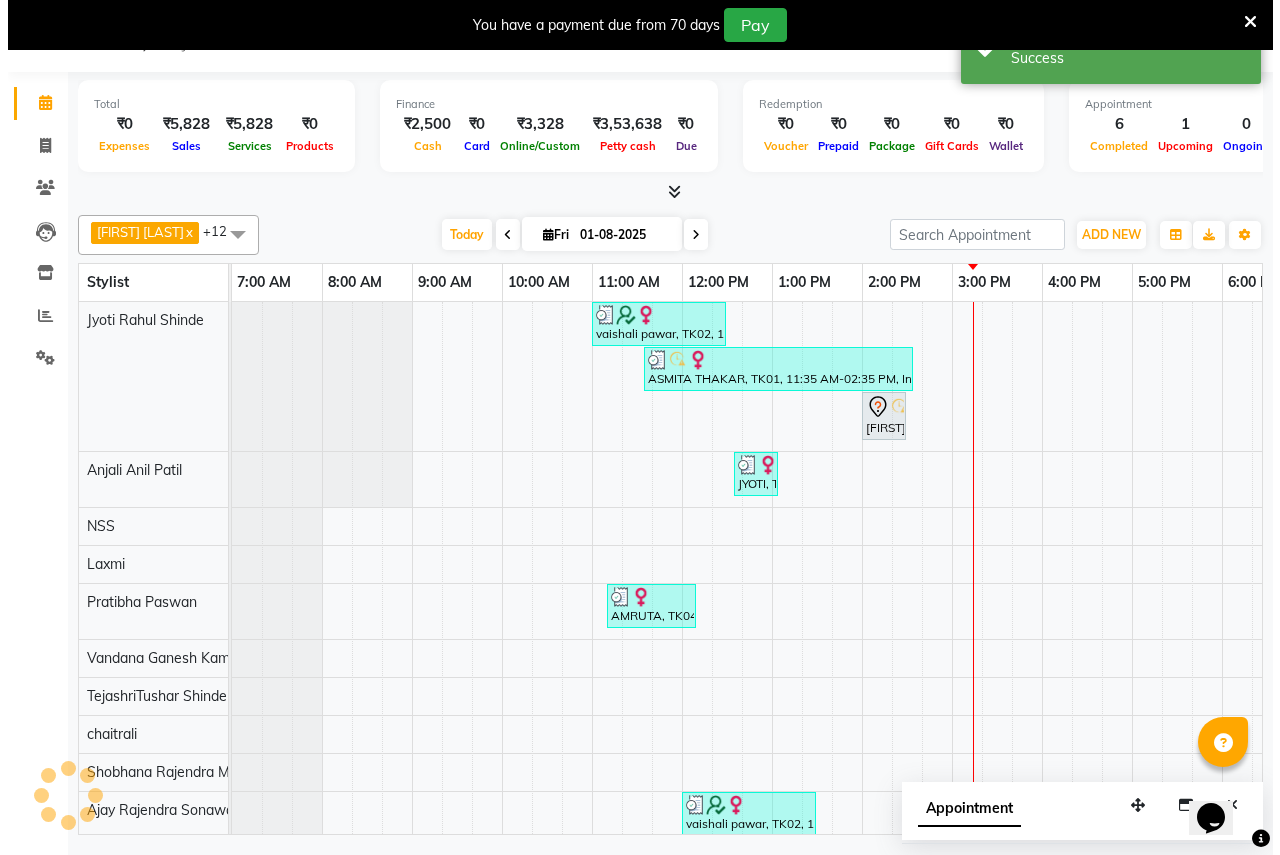 scroll, scrollTop: 0, scrollLeft: 0, axis: both 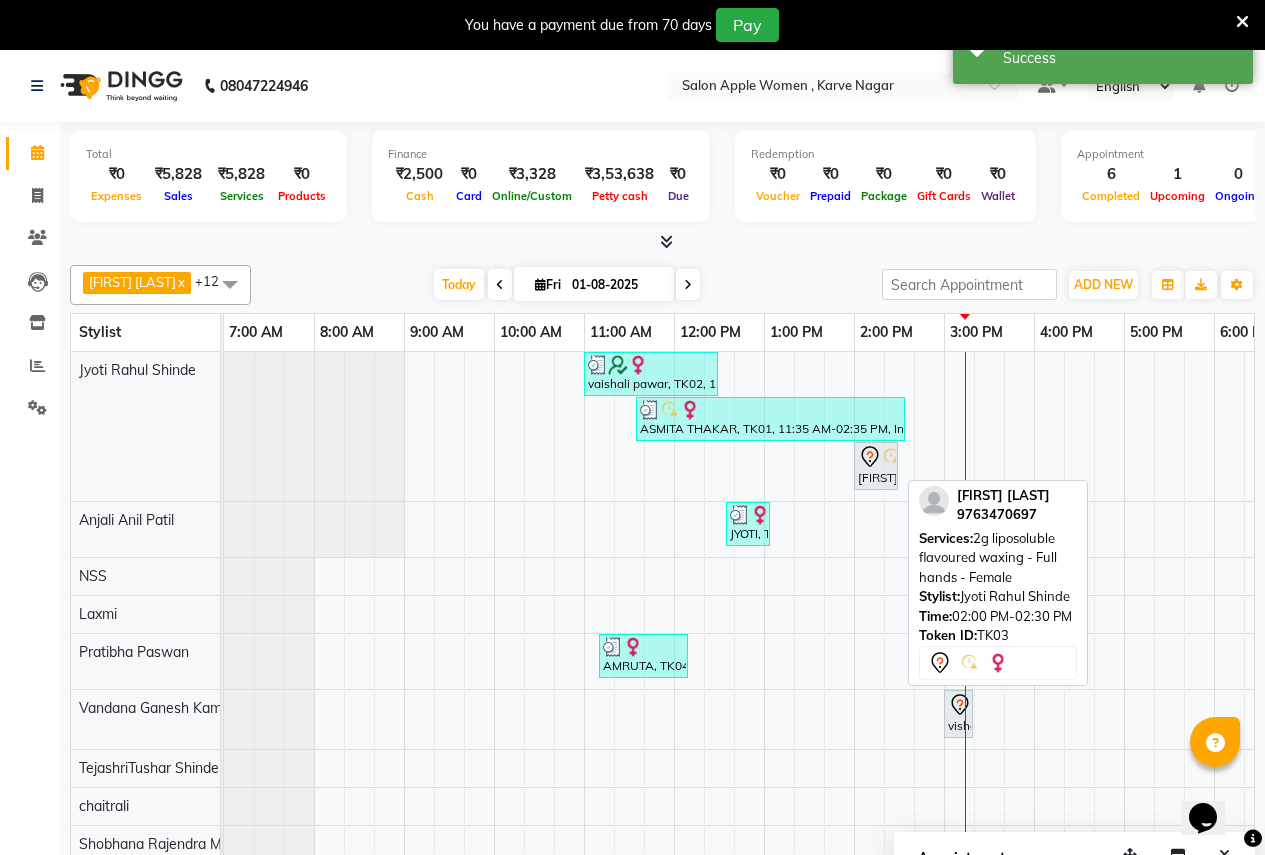 click 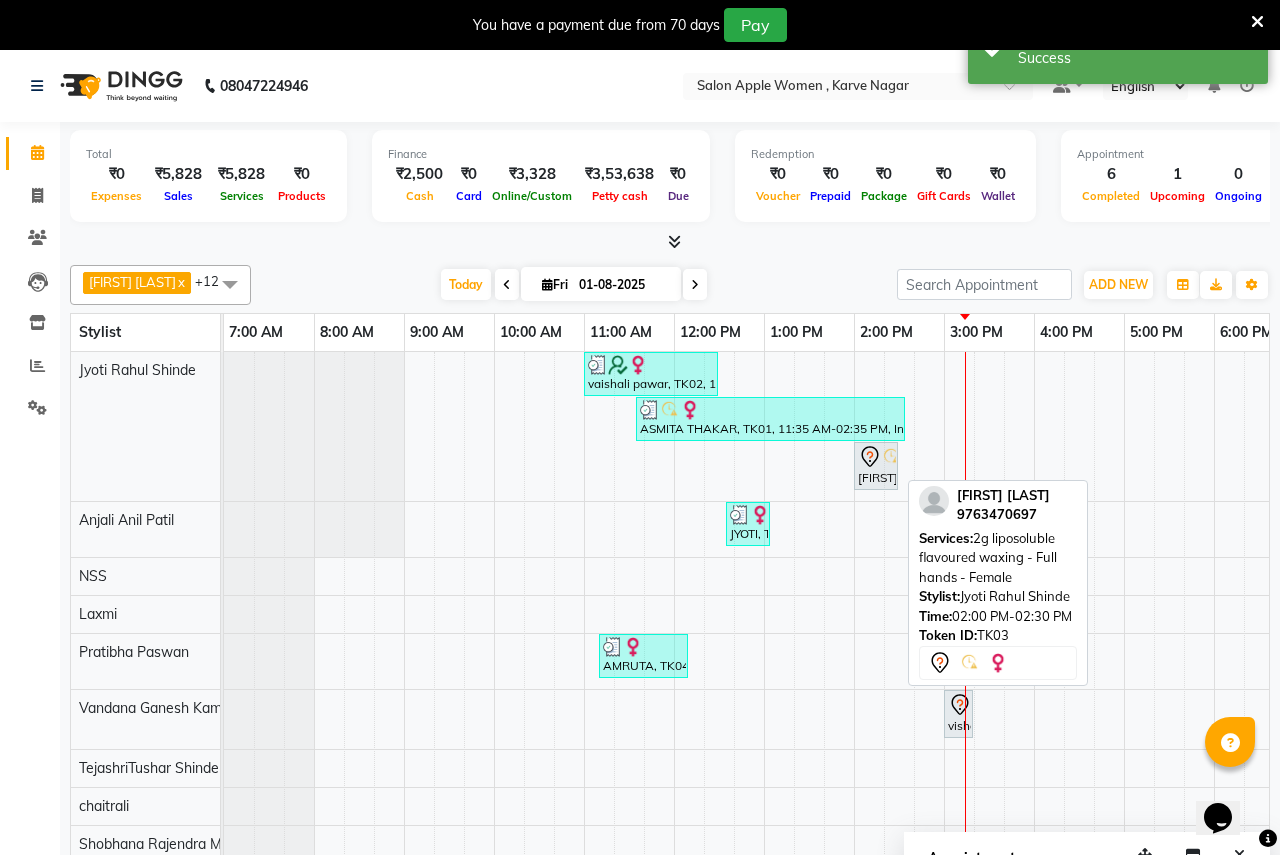 select on "7" 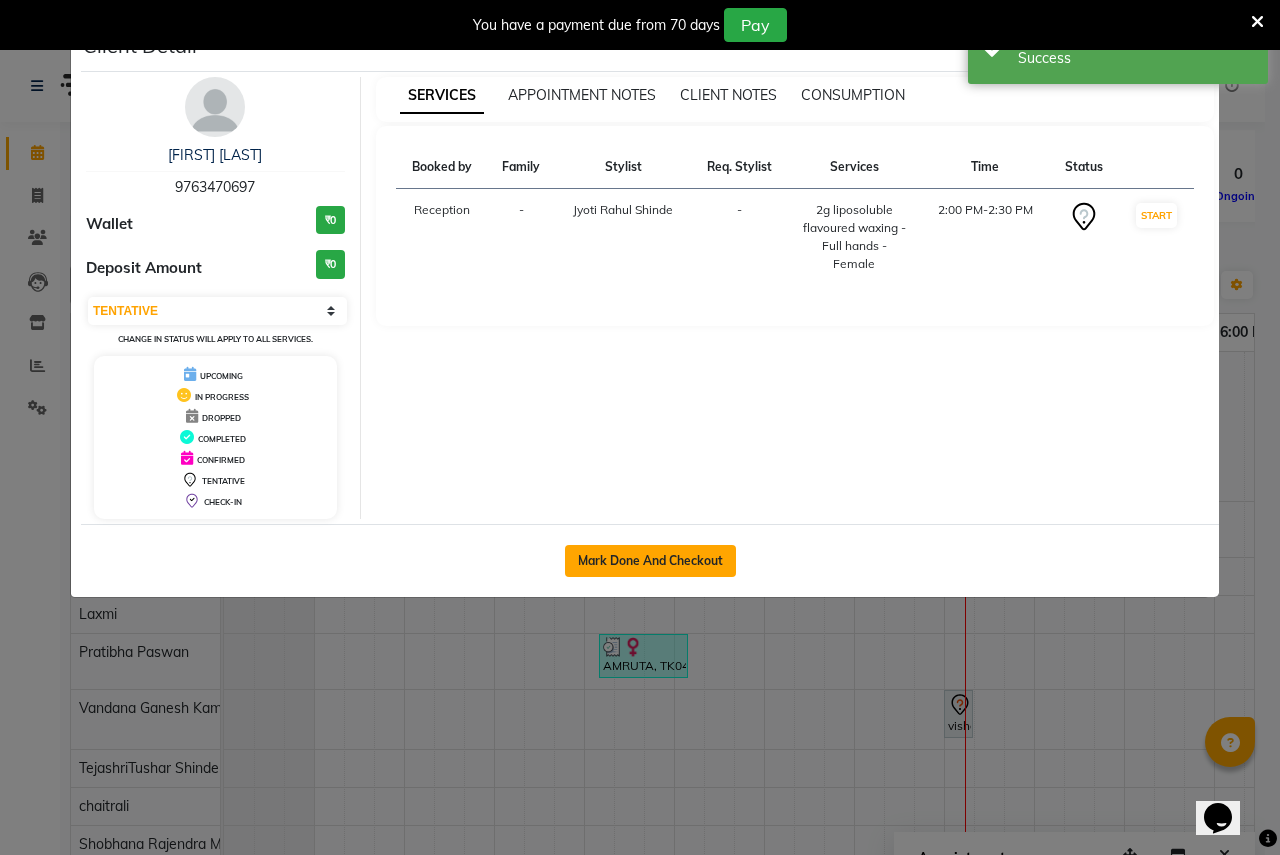 click on "Mark Done And Checkout" 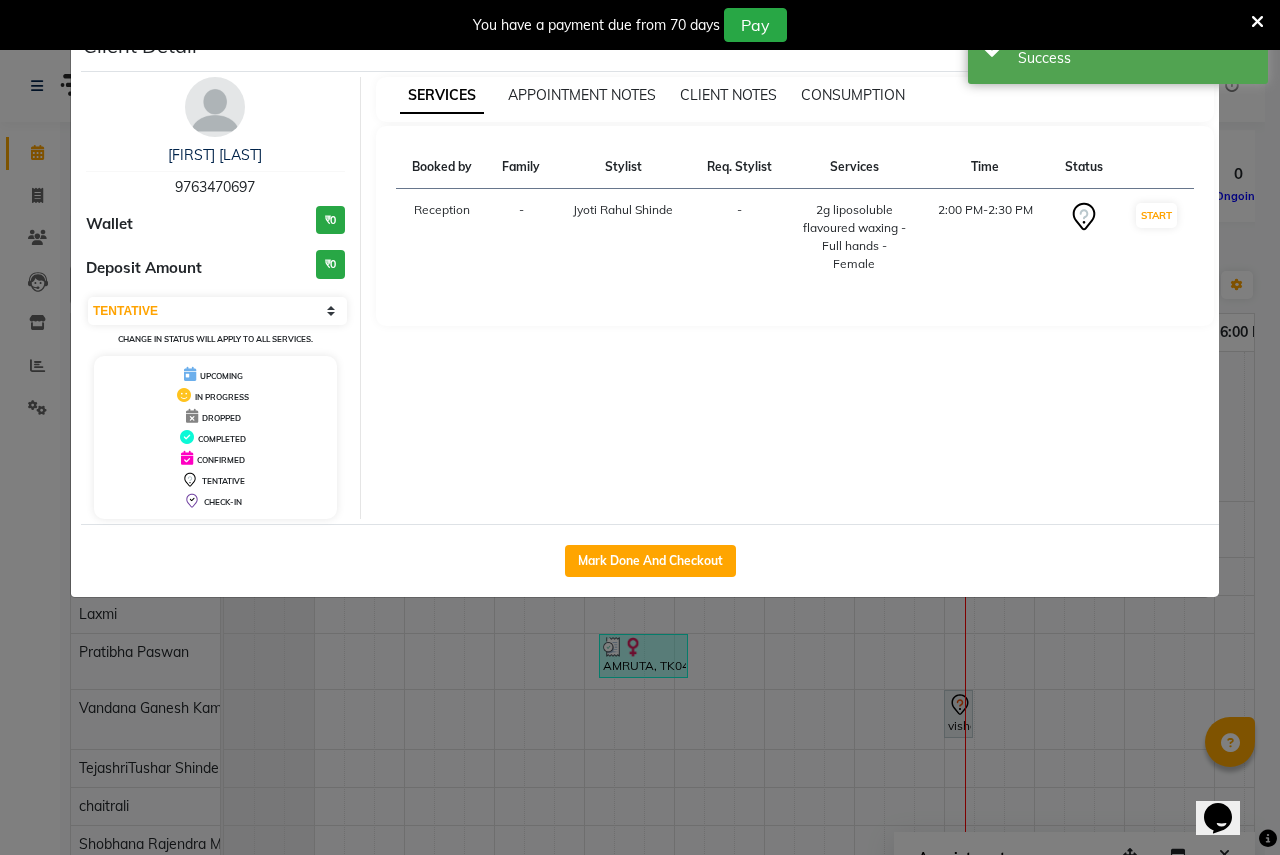 select on "96" 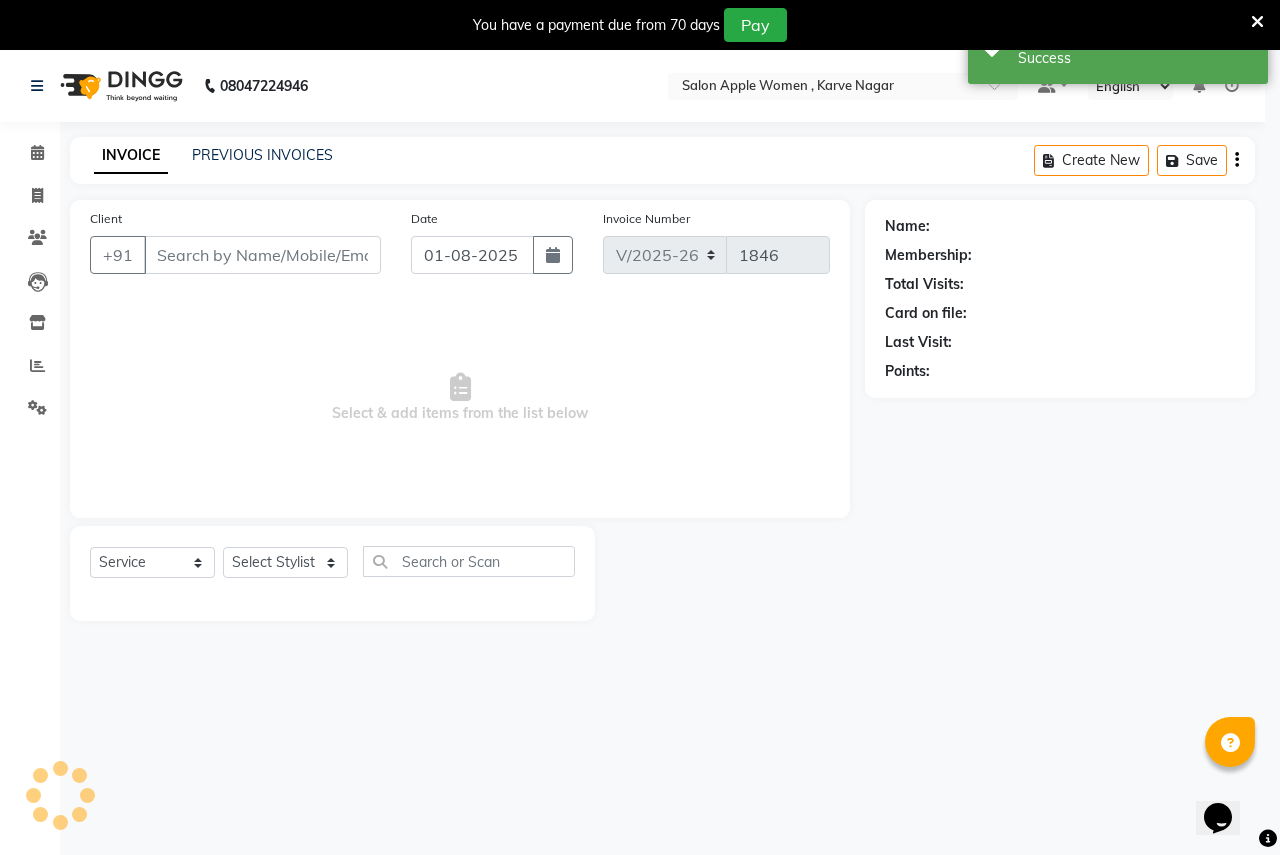 select on "3" 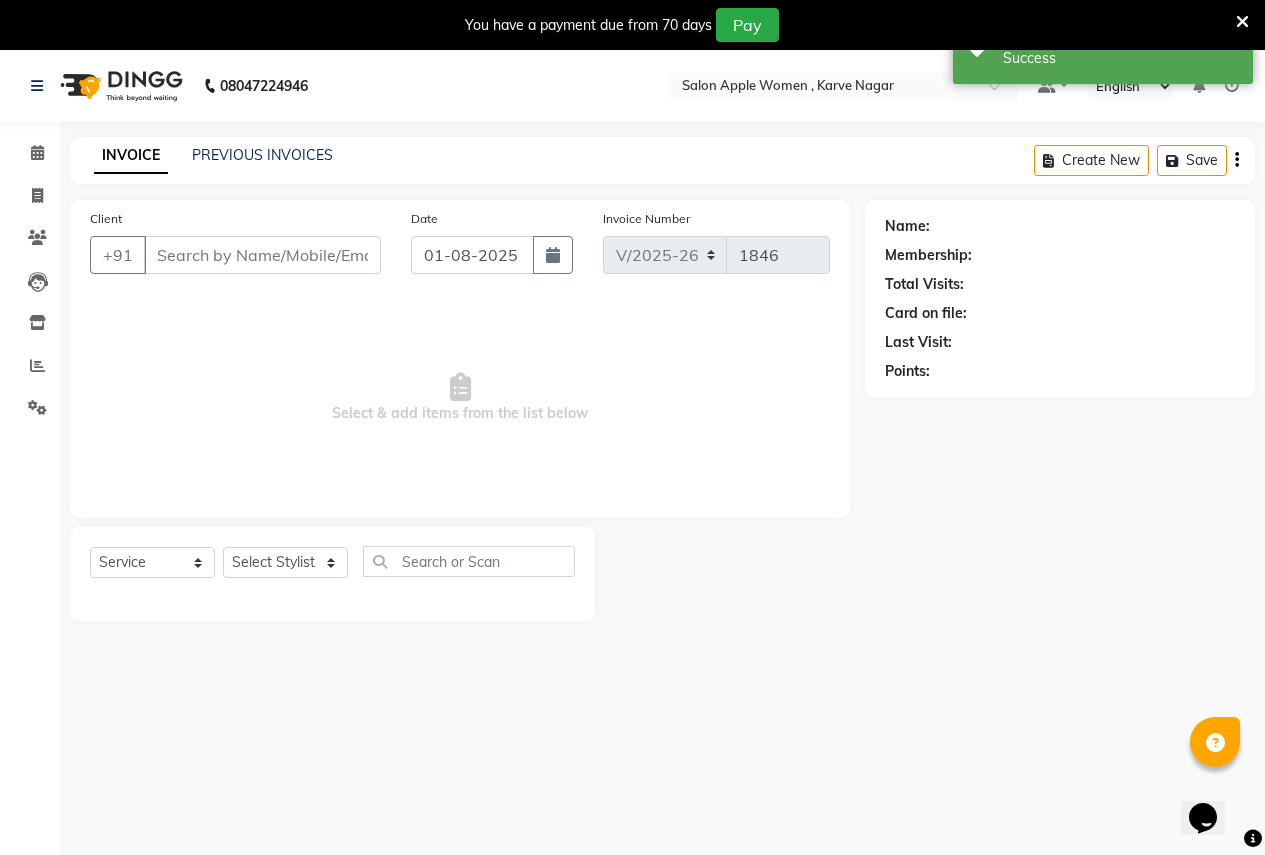type on "9763470697" 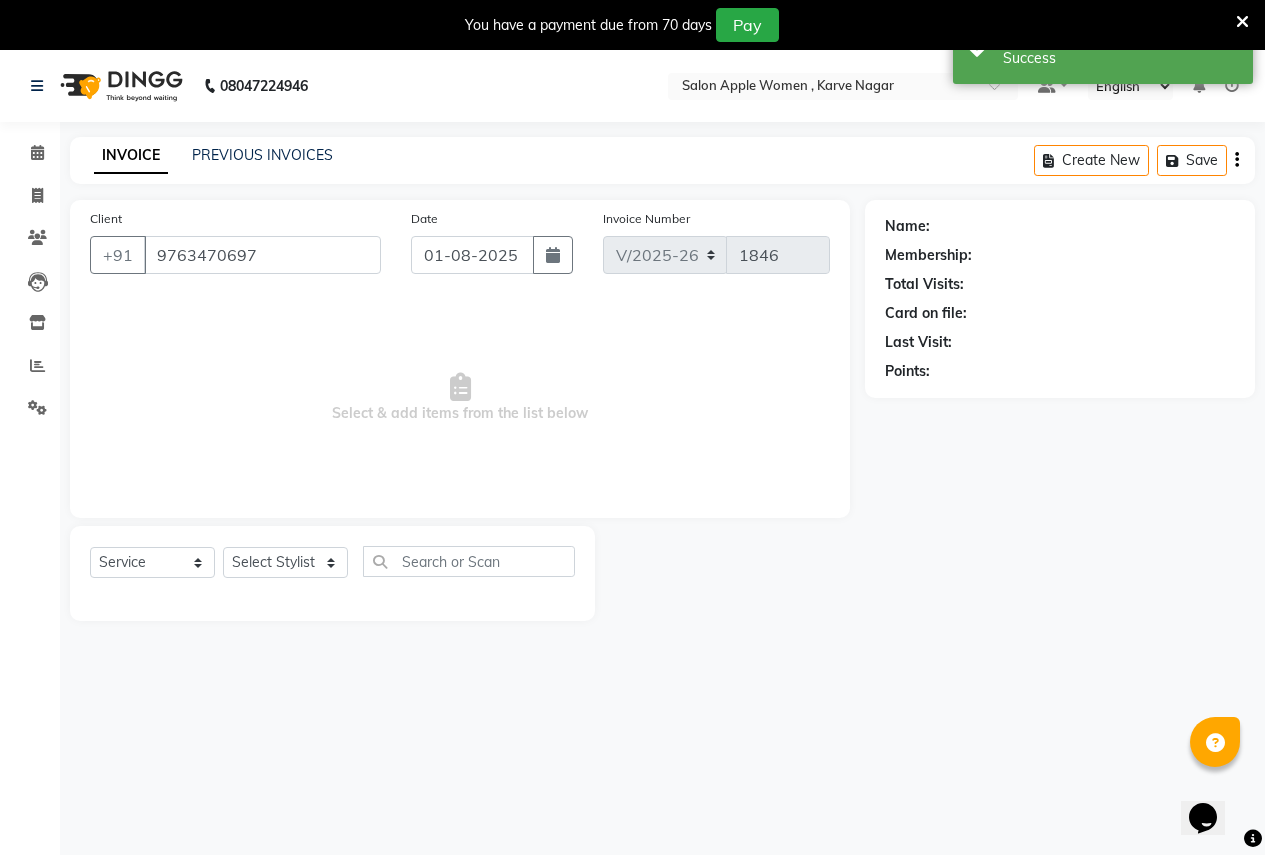 select on "3151" 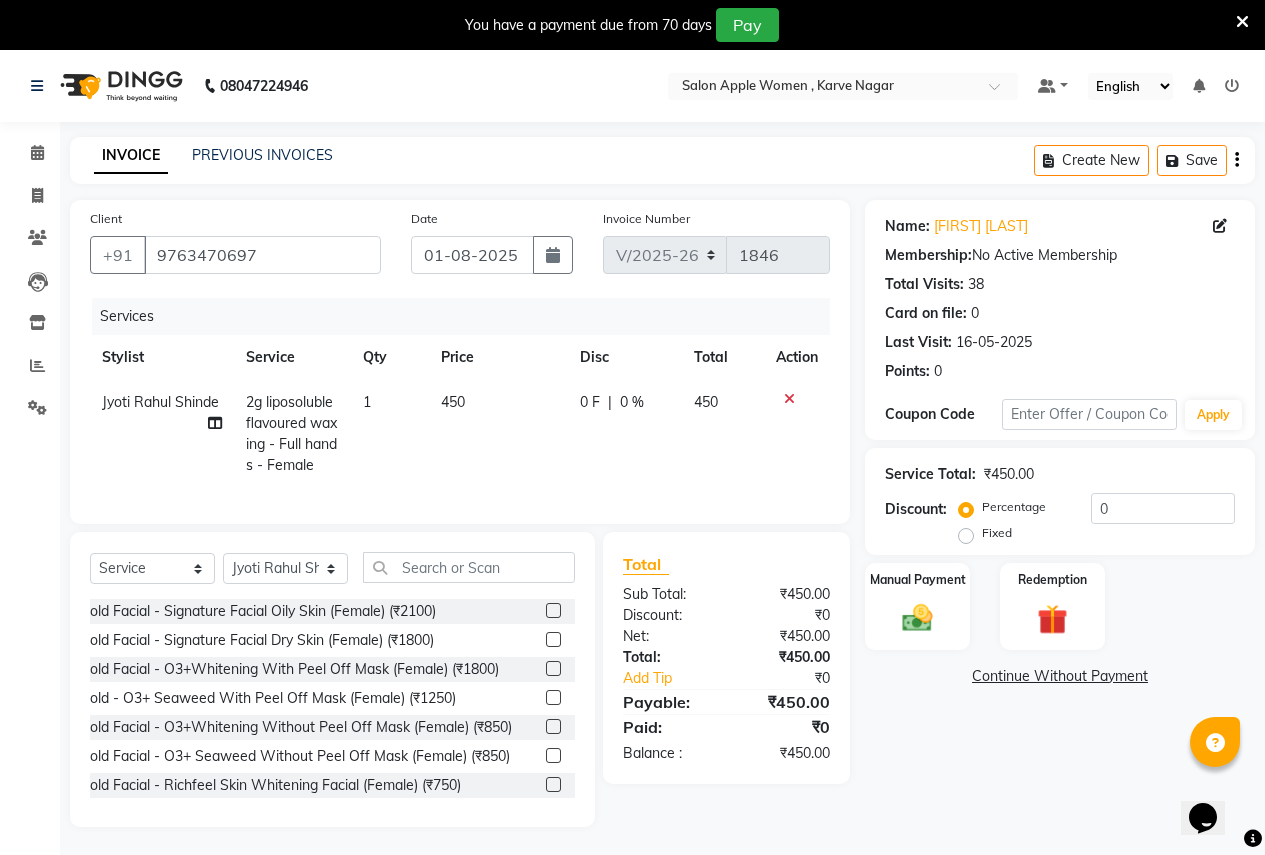 click at bounding box center [1242, 22] 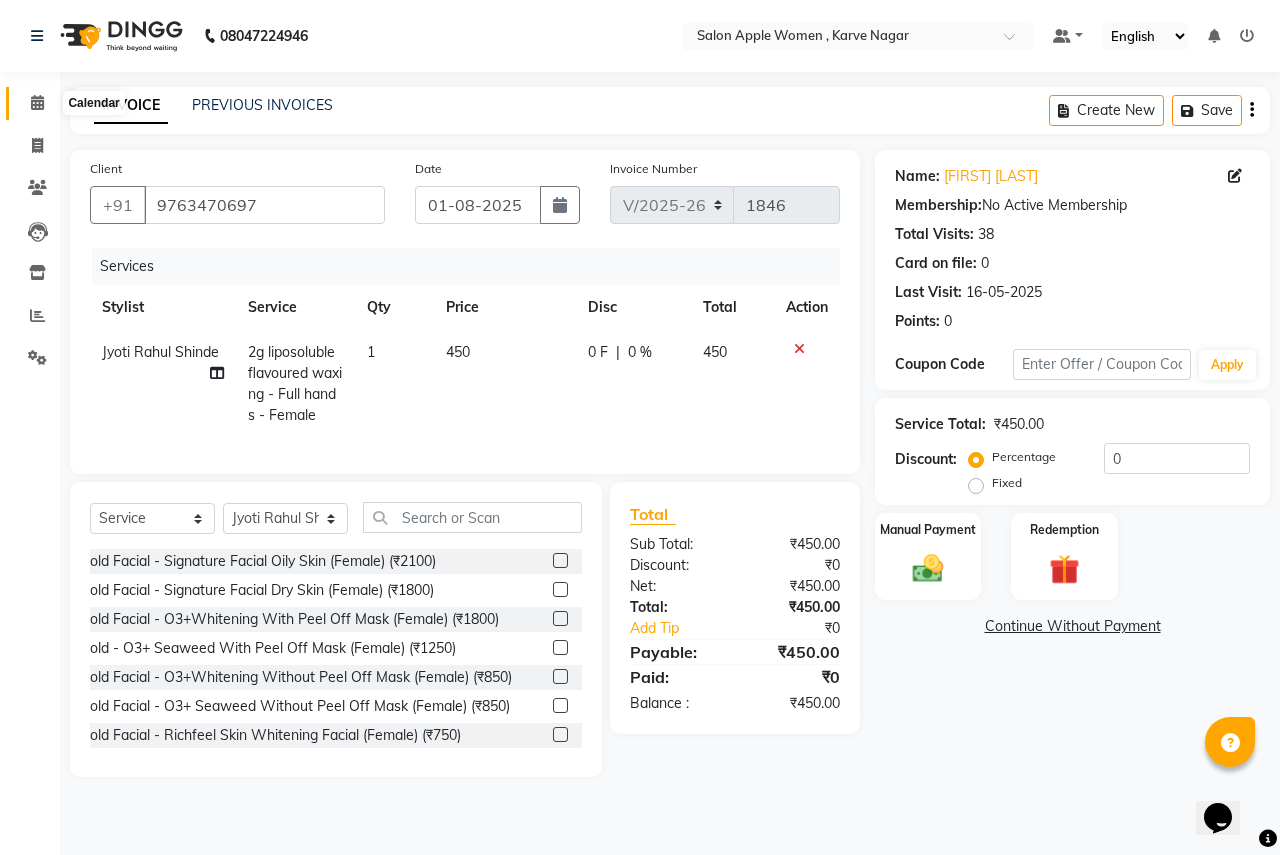click 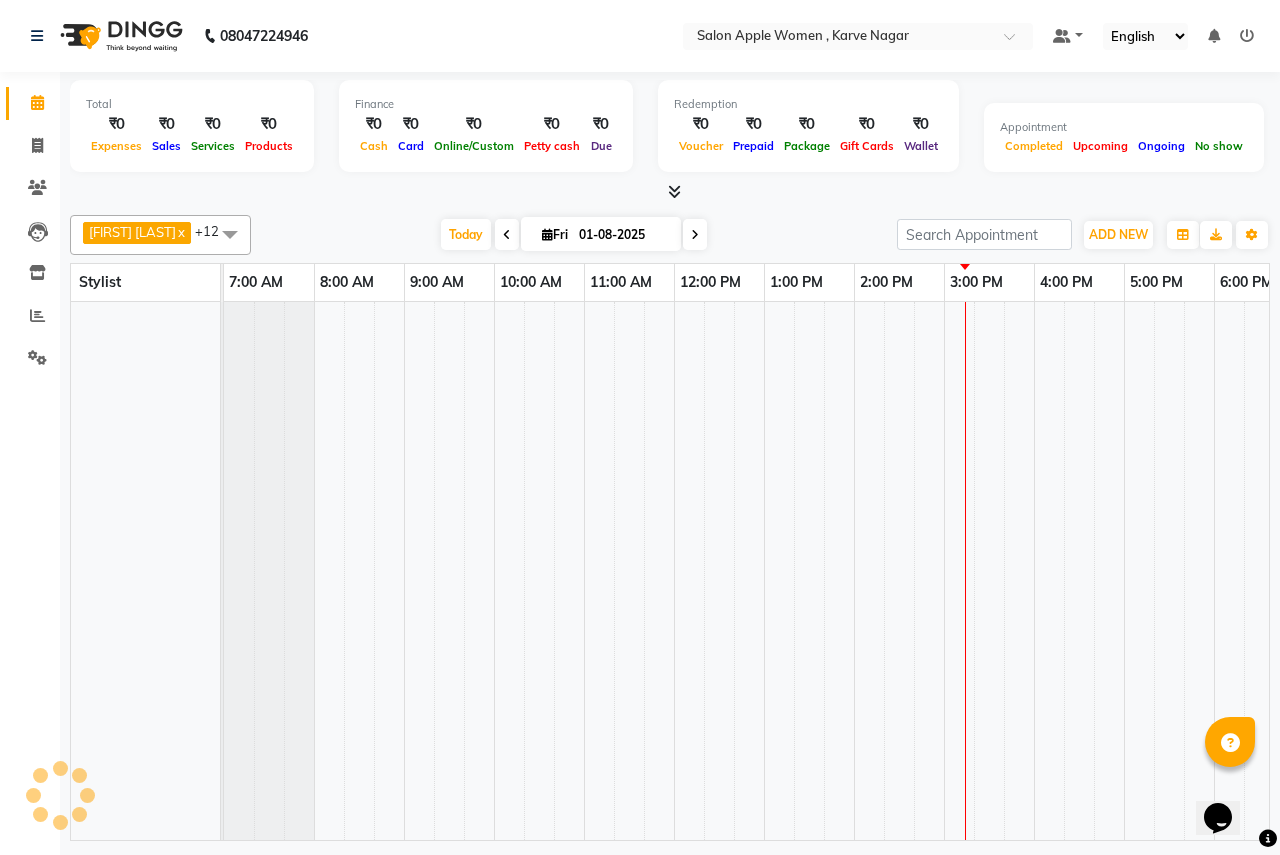 scroll, scrollTop: 0, scrollLeft: 0, axis: both 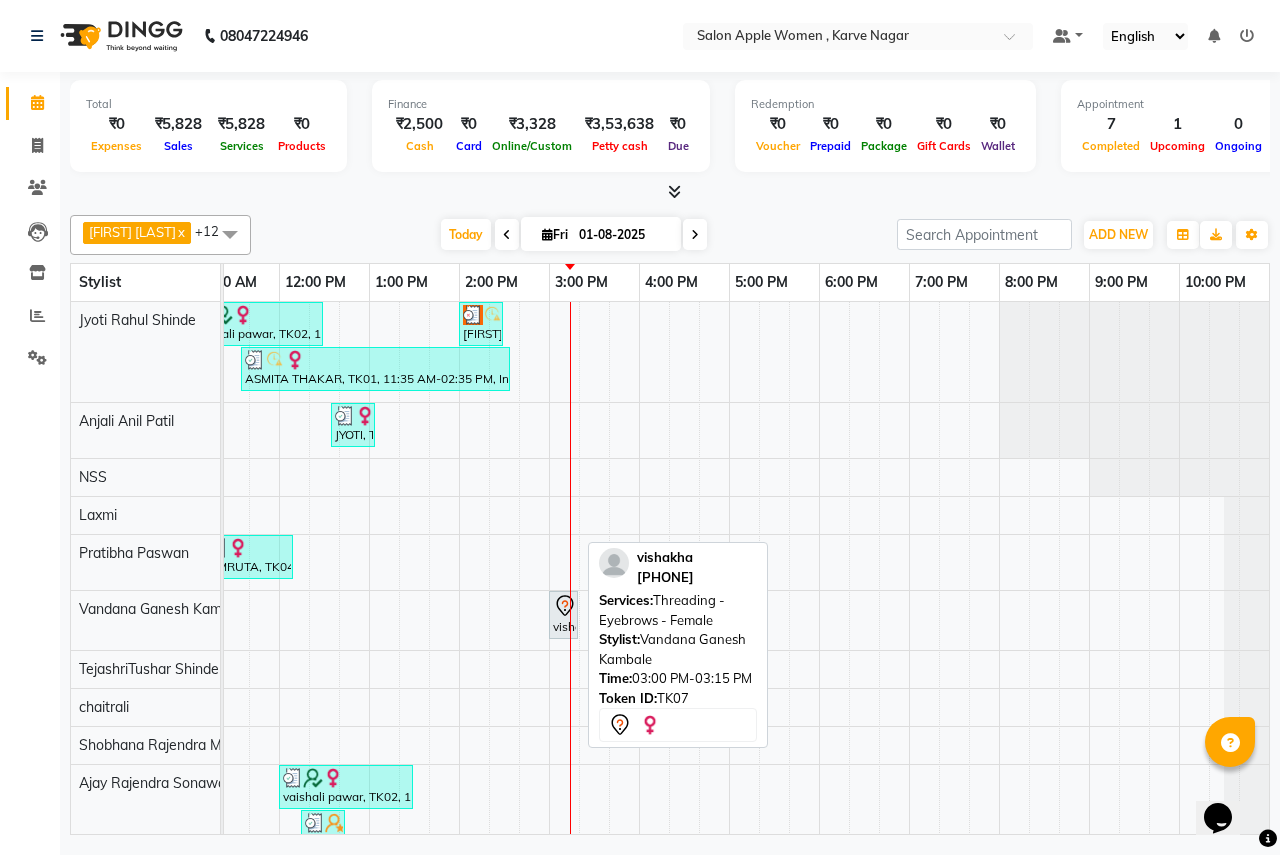 click 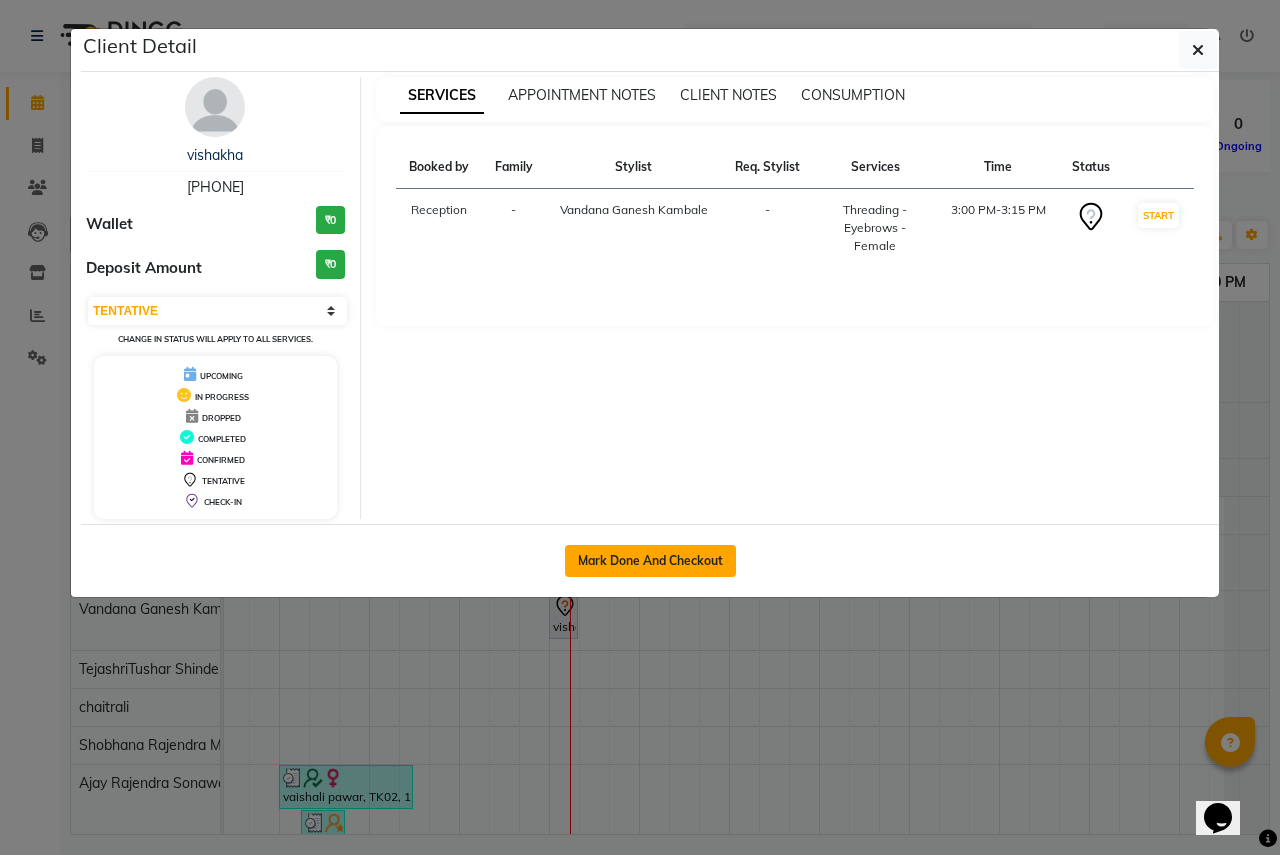 click on "Mark Done And Checkout" 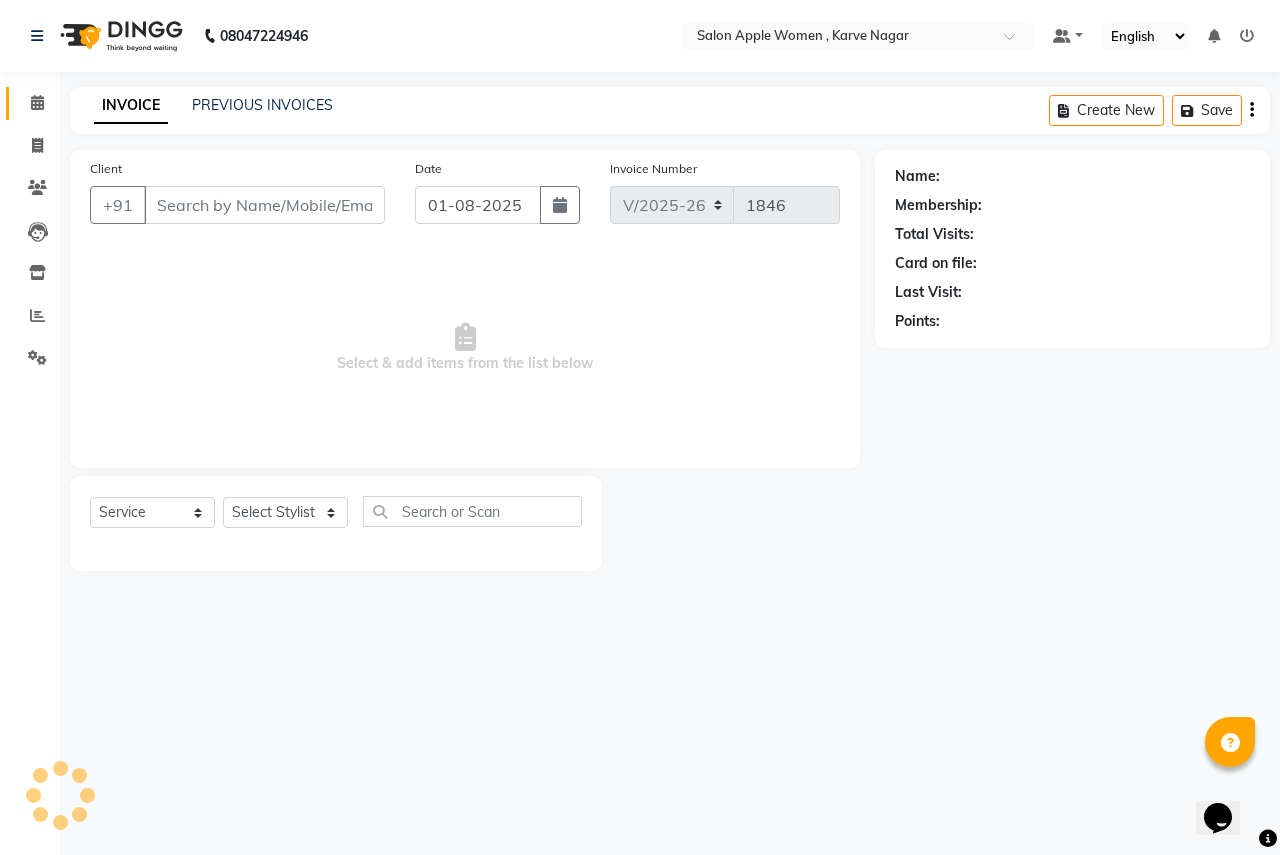 select on "3" 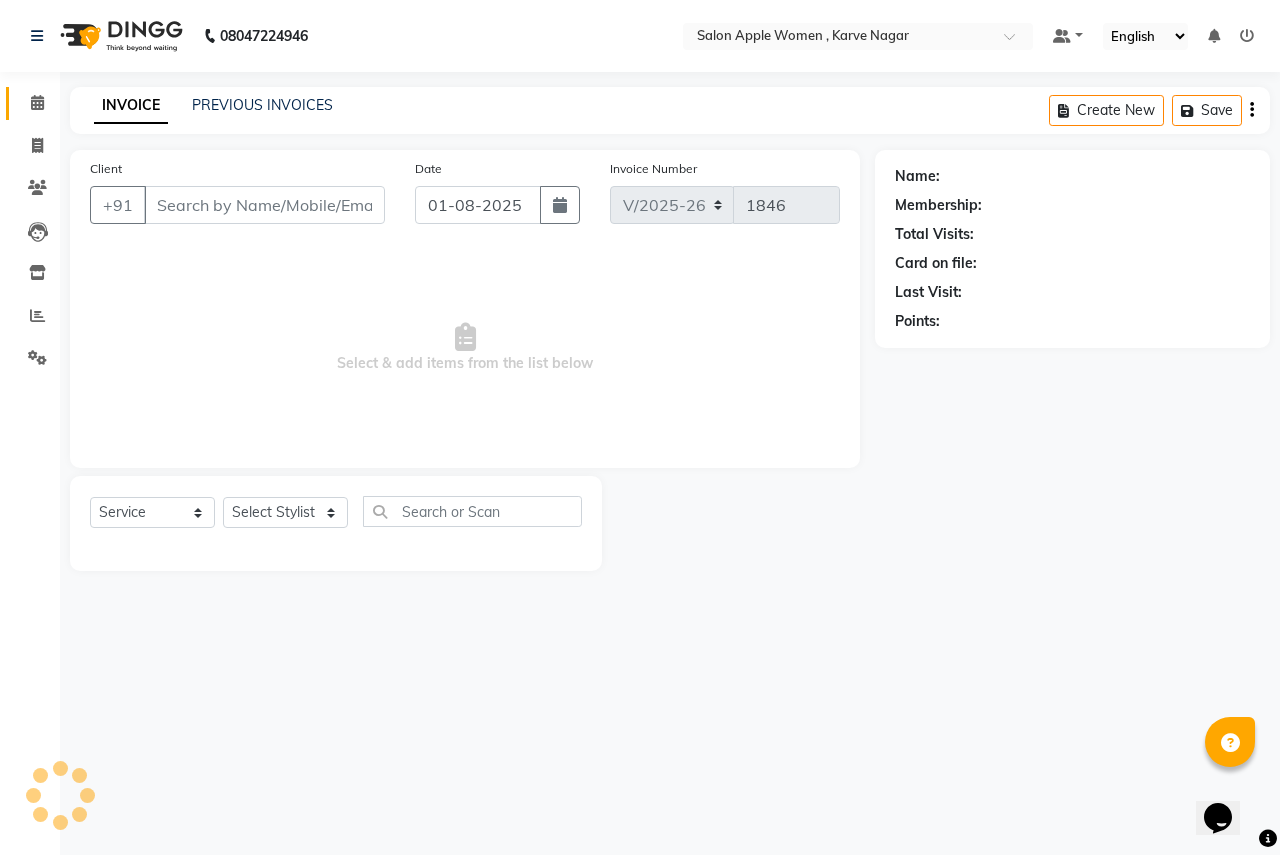type on "9604652757" 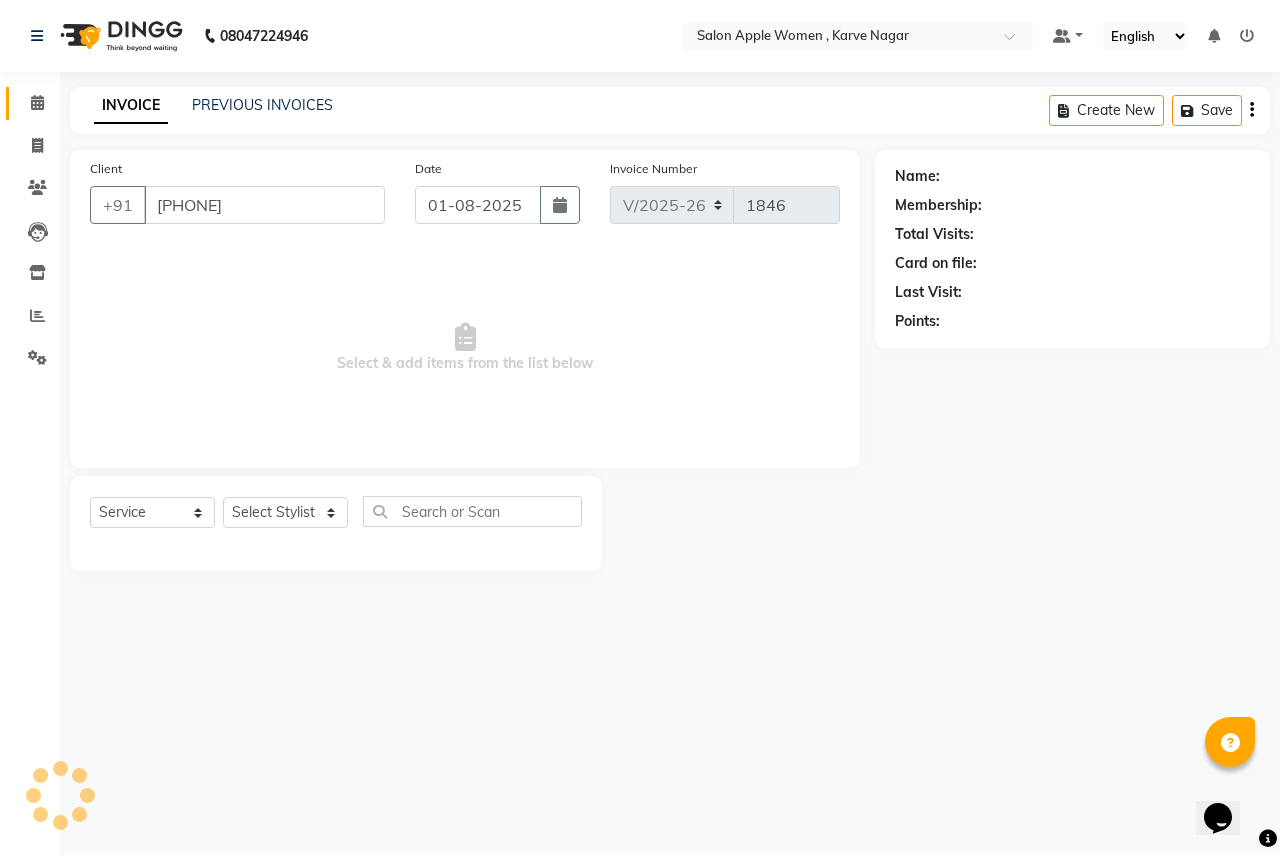 select on "21394" 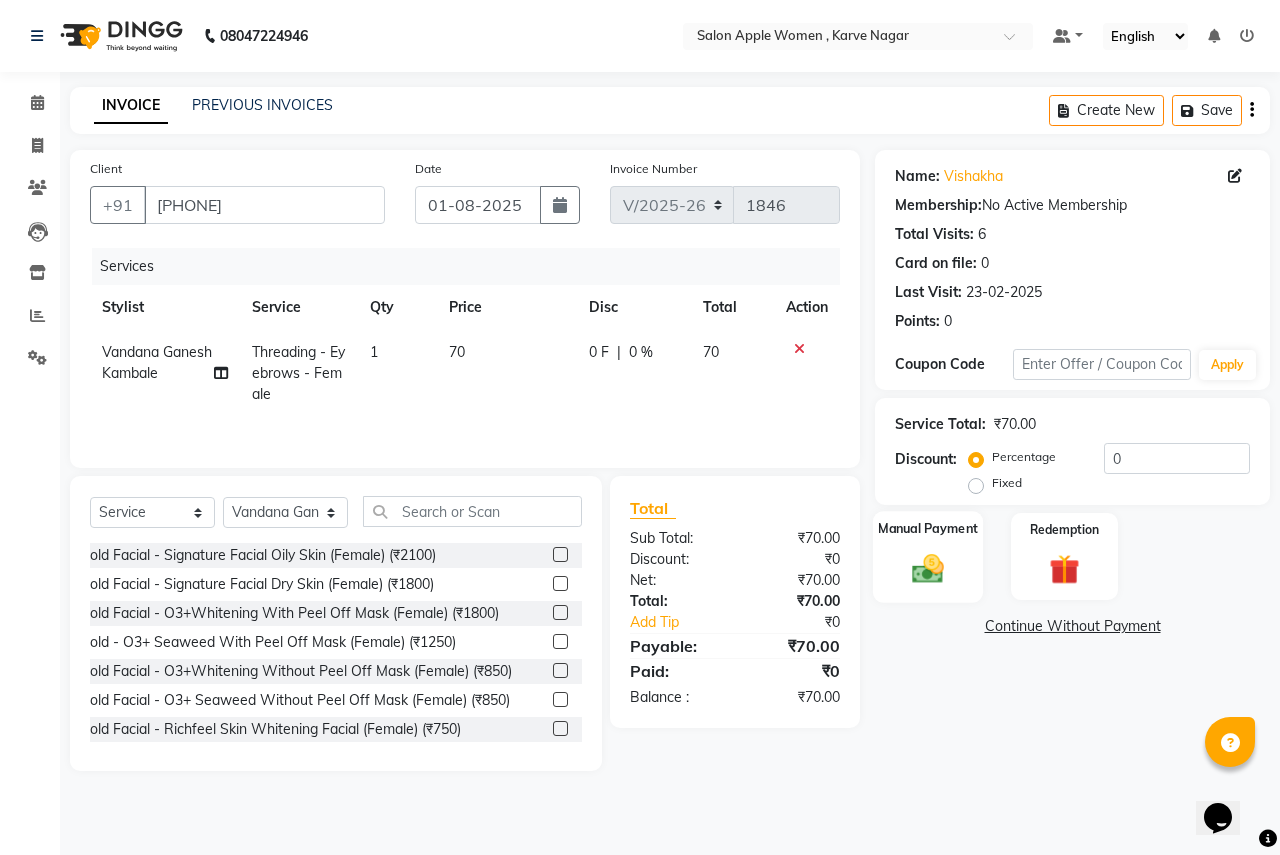 click 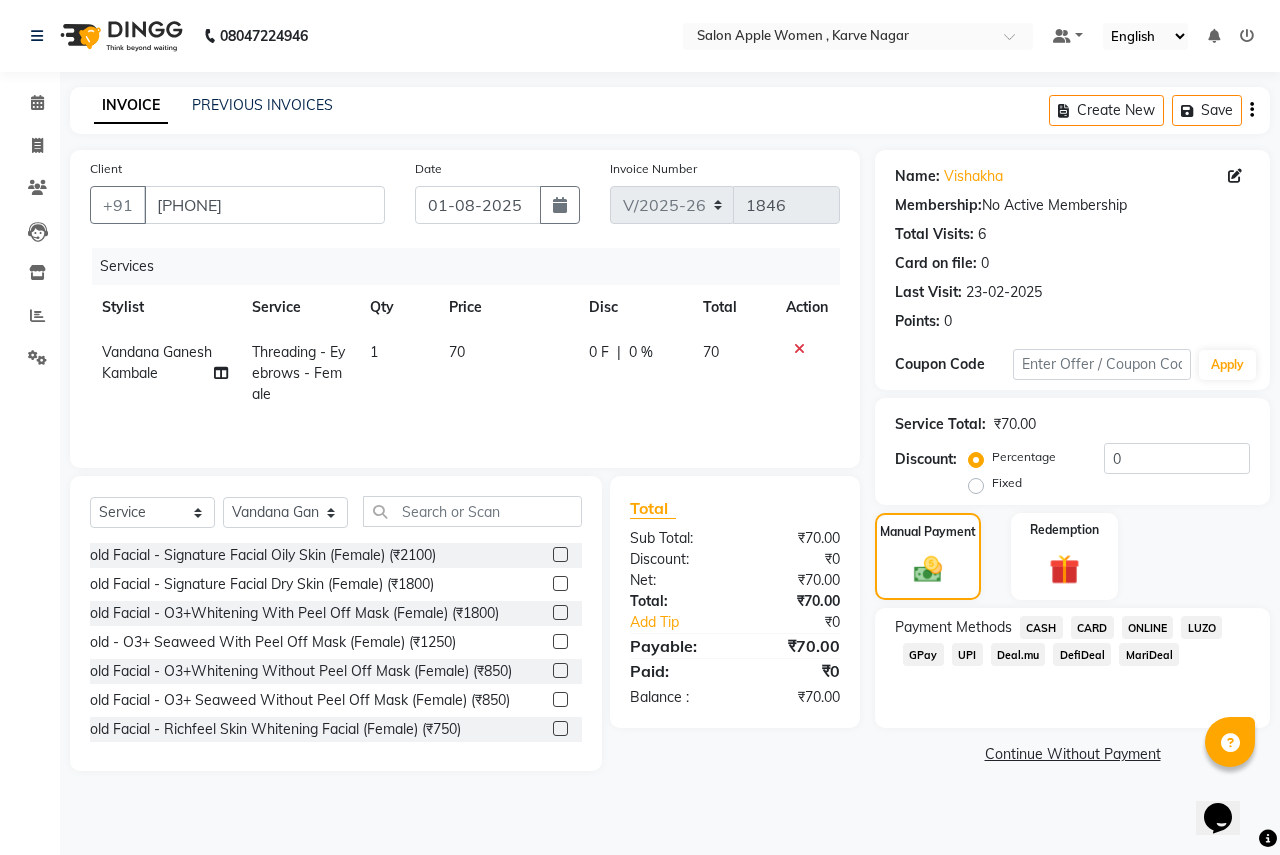 click on "CASH" 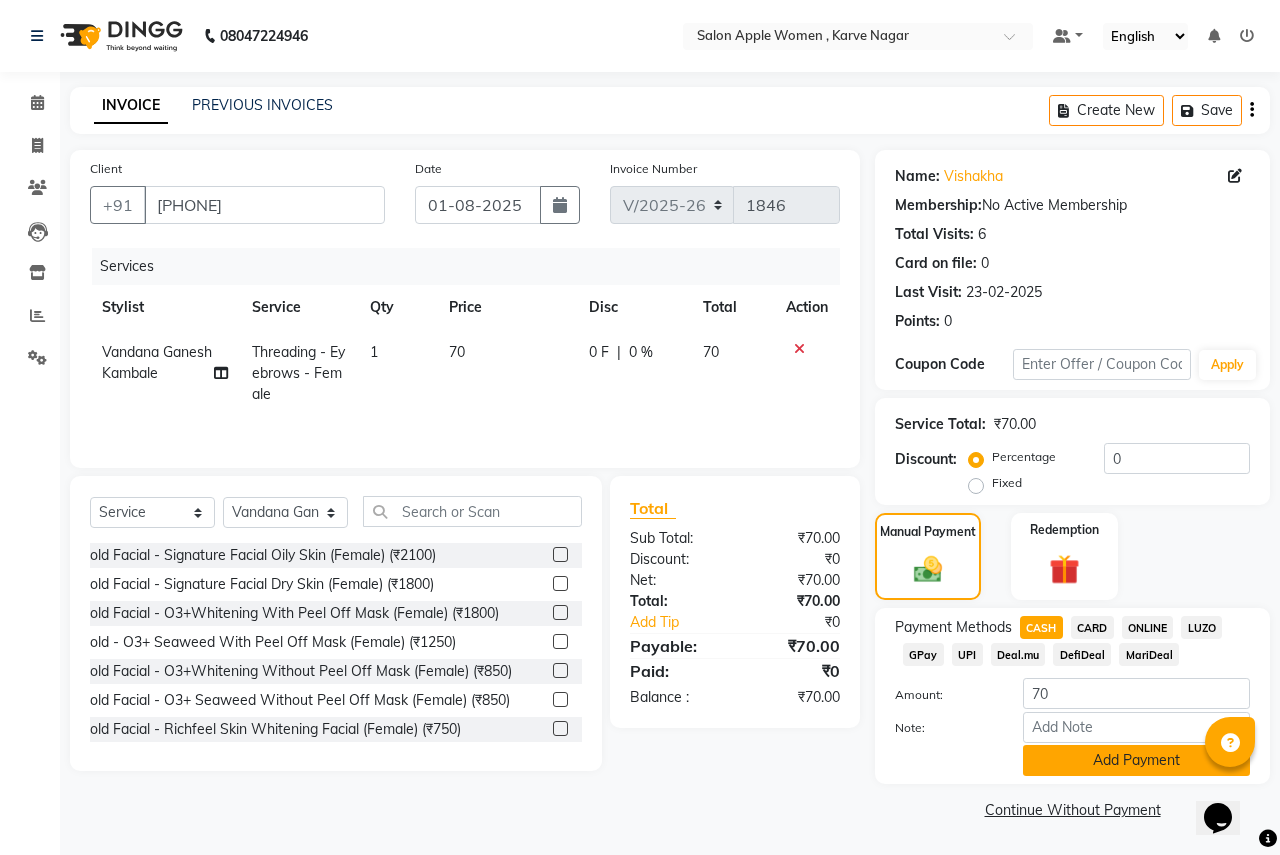 click on "Add Payment" 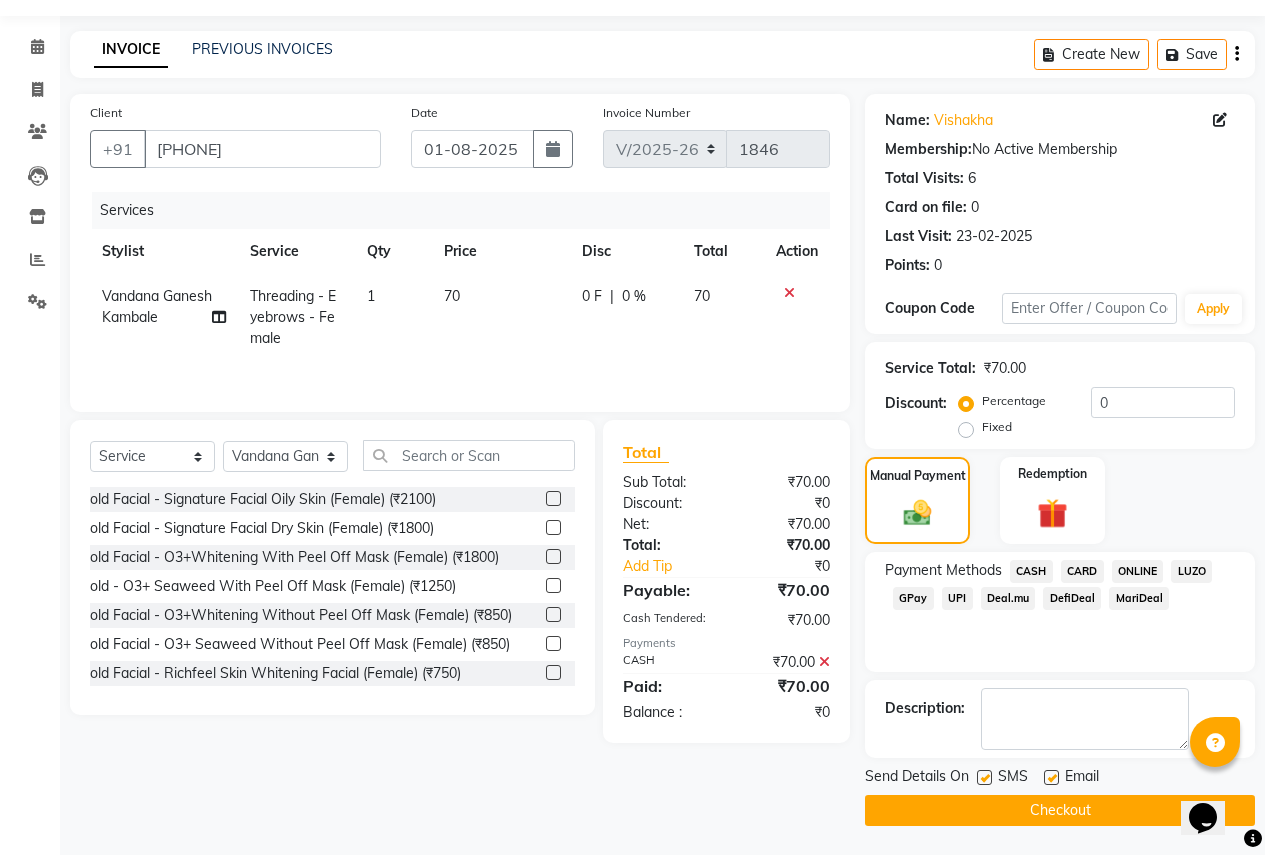 scroll, scrollTop: 57, scrollLeft: 0, axis: vertical 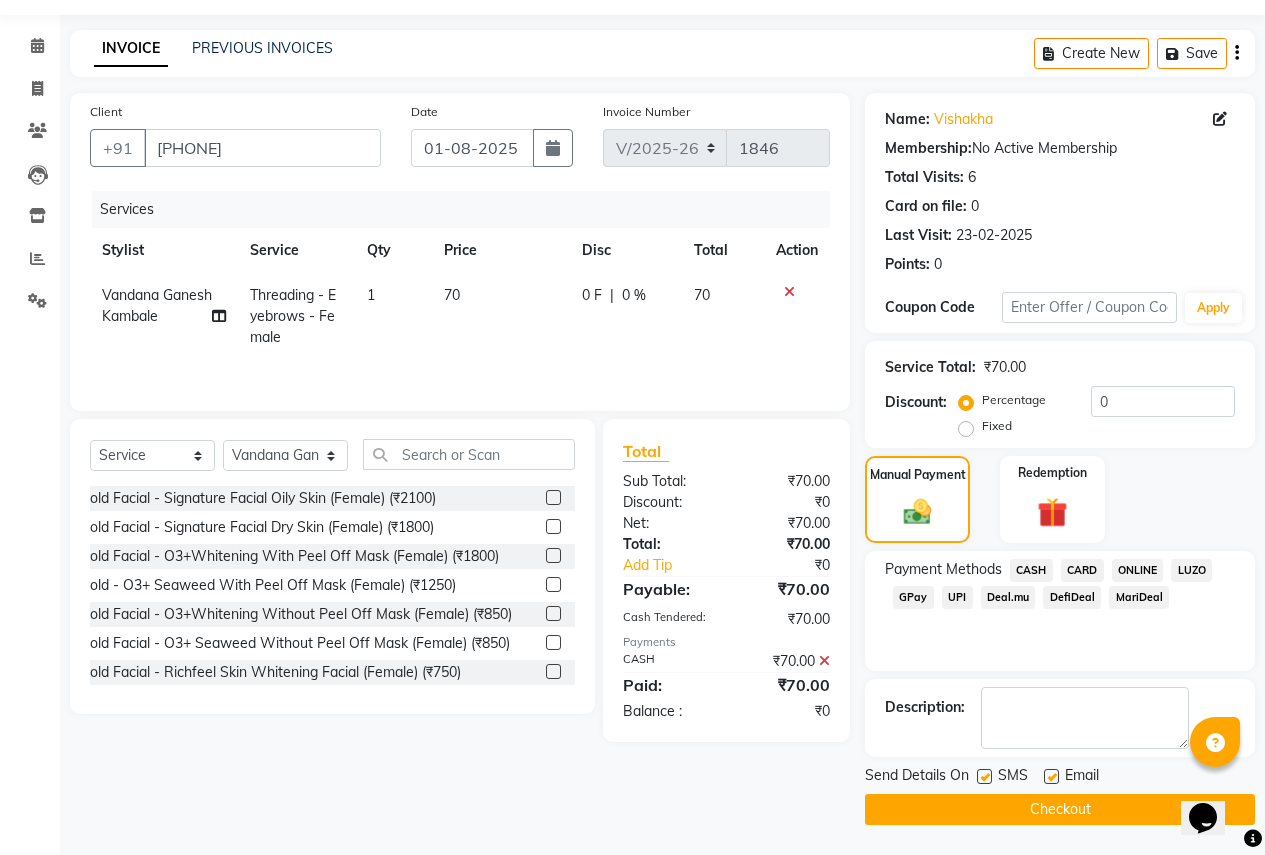 click on "Checkout" 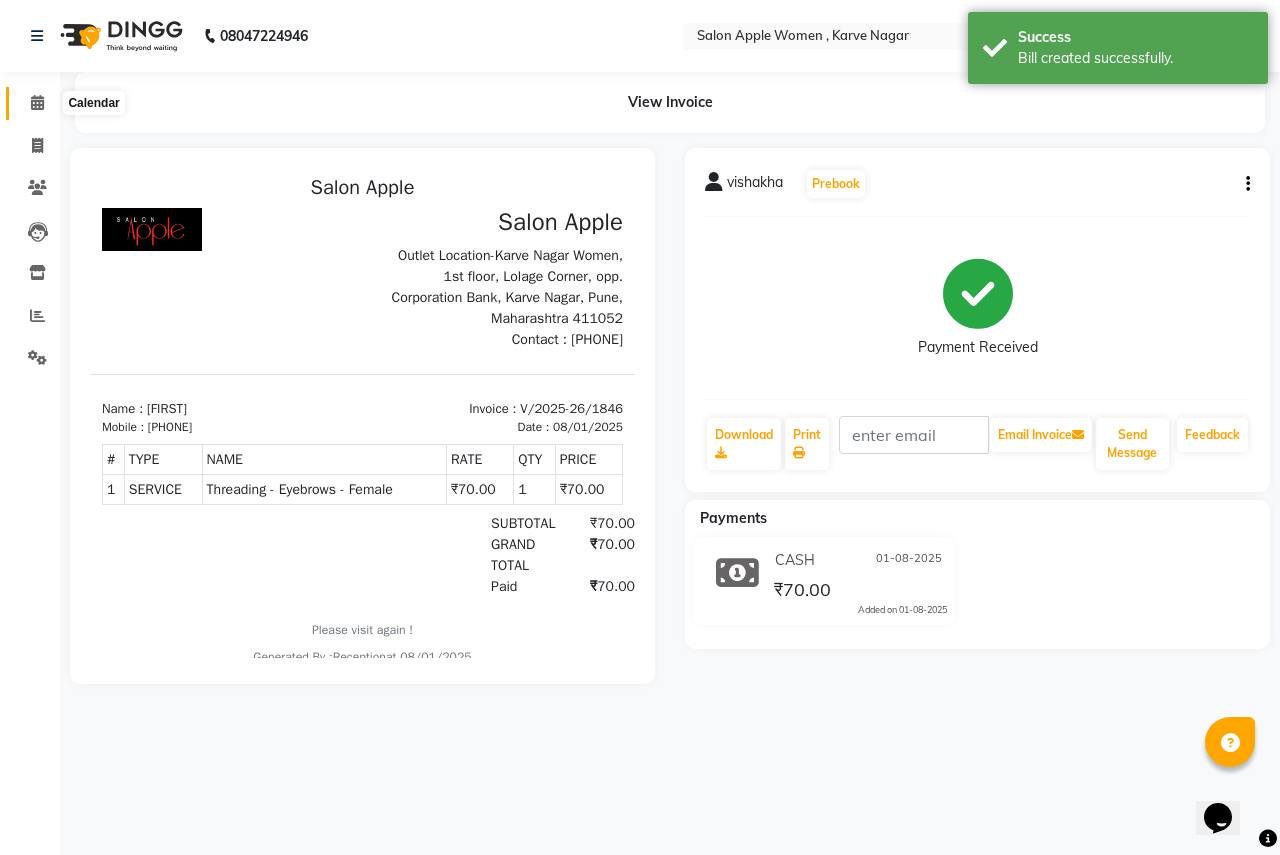 scroll, scrollTop: 0, scrollLeft: 0, axis: both 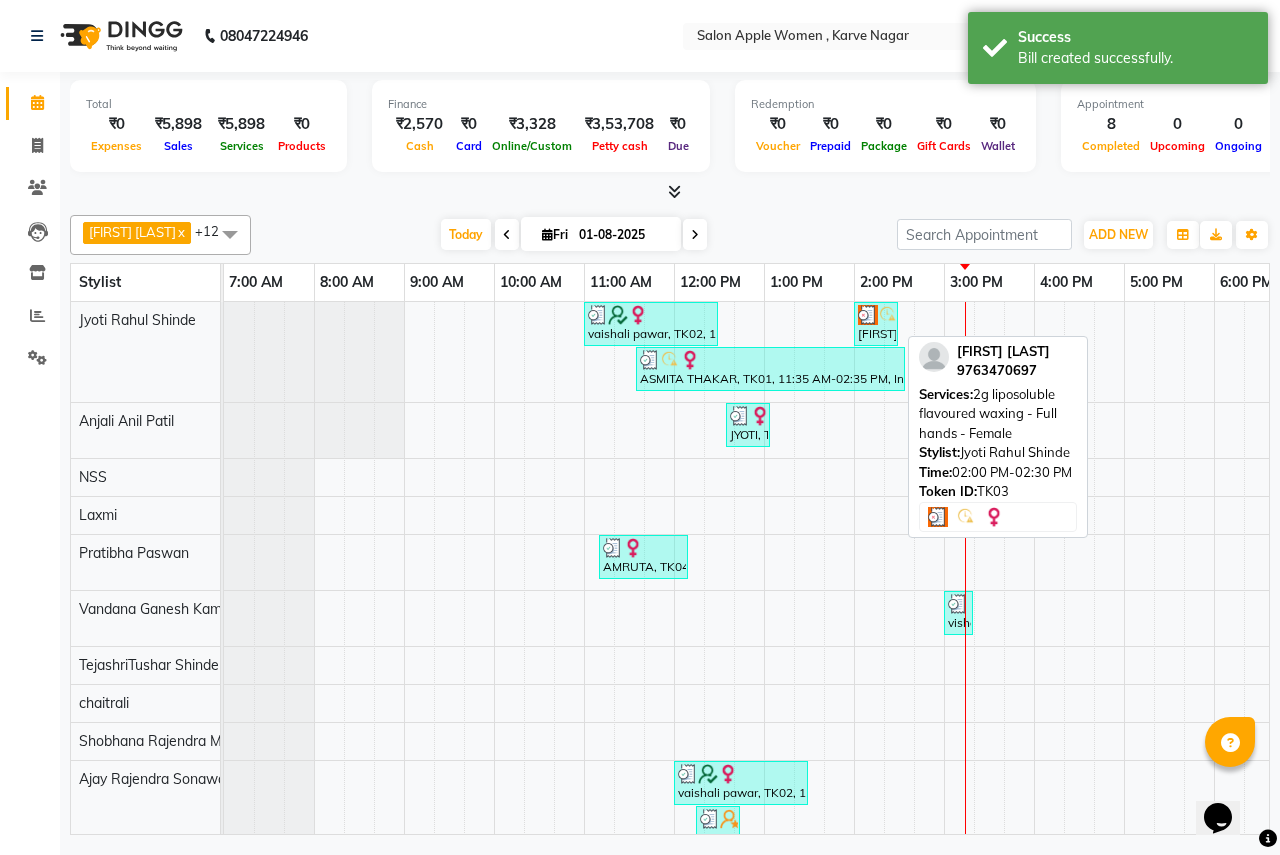 click at bounding box center (868, 315) 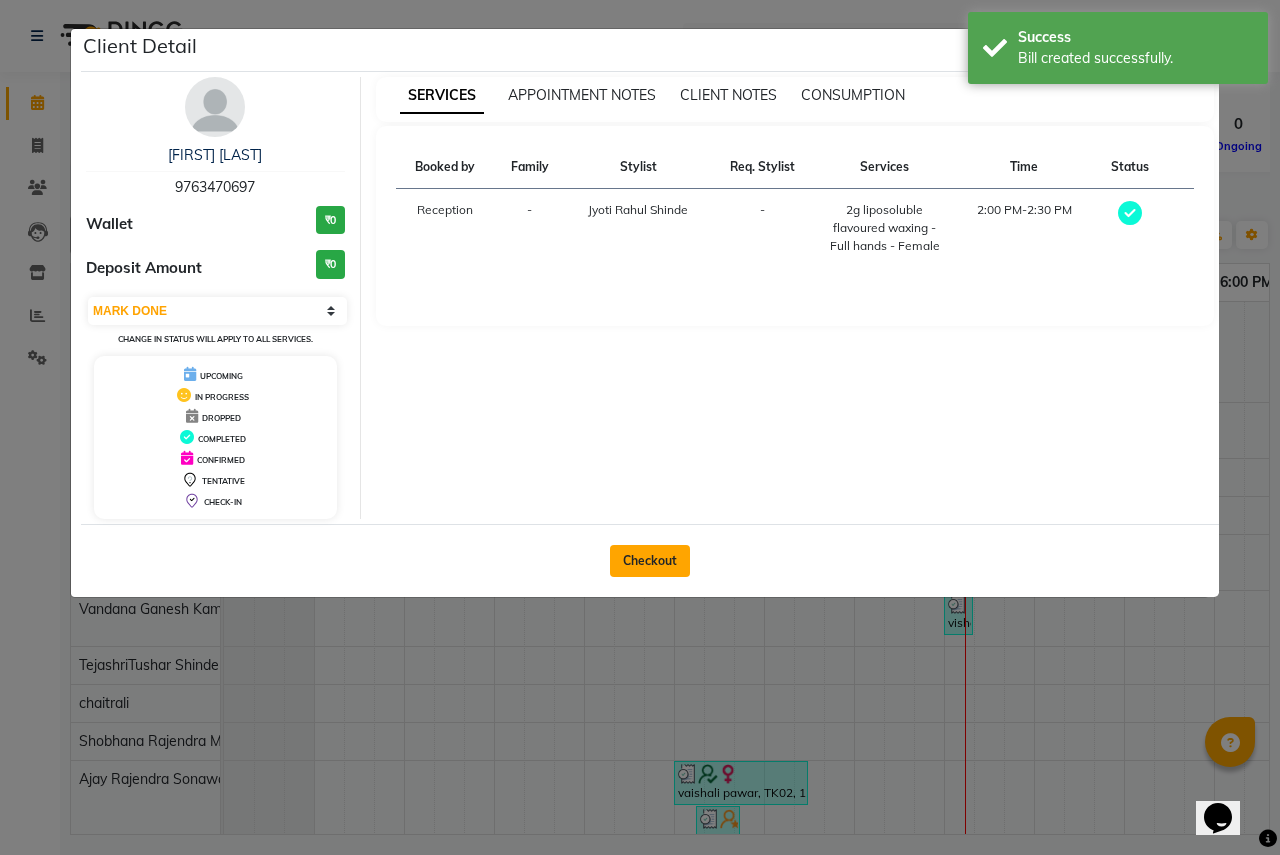 click on "Checkout" 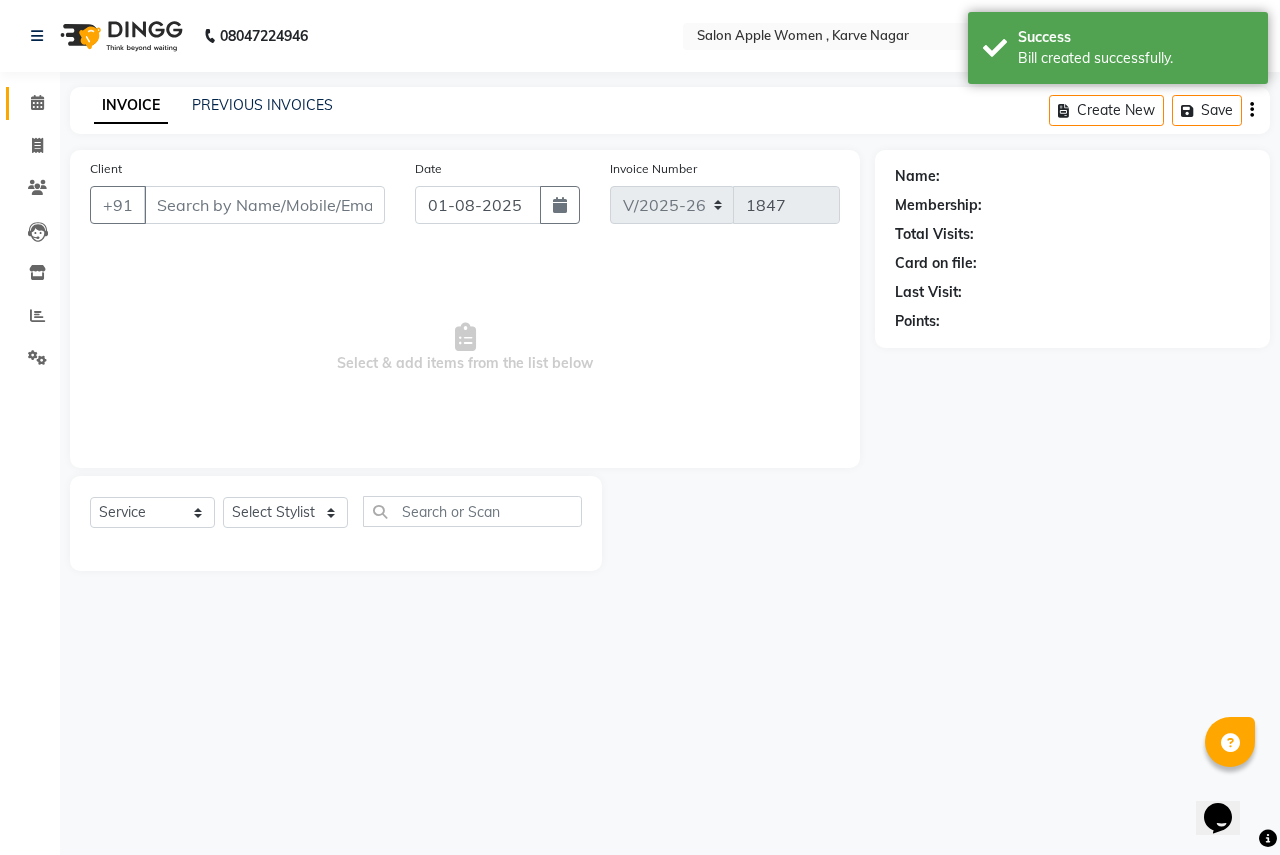 type on "9763470697" 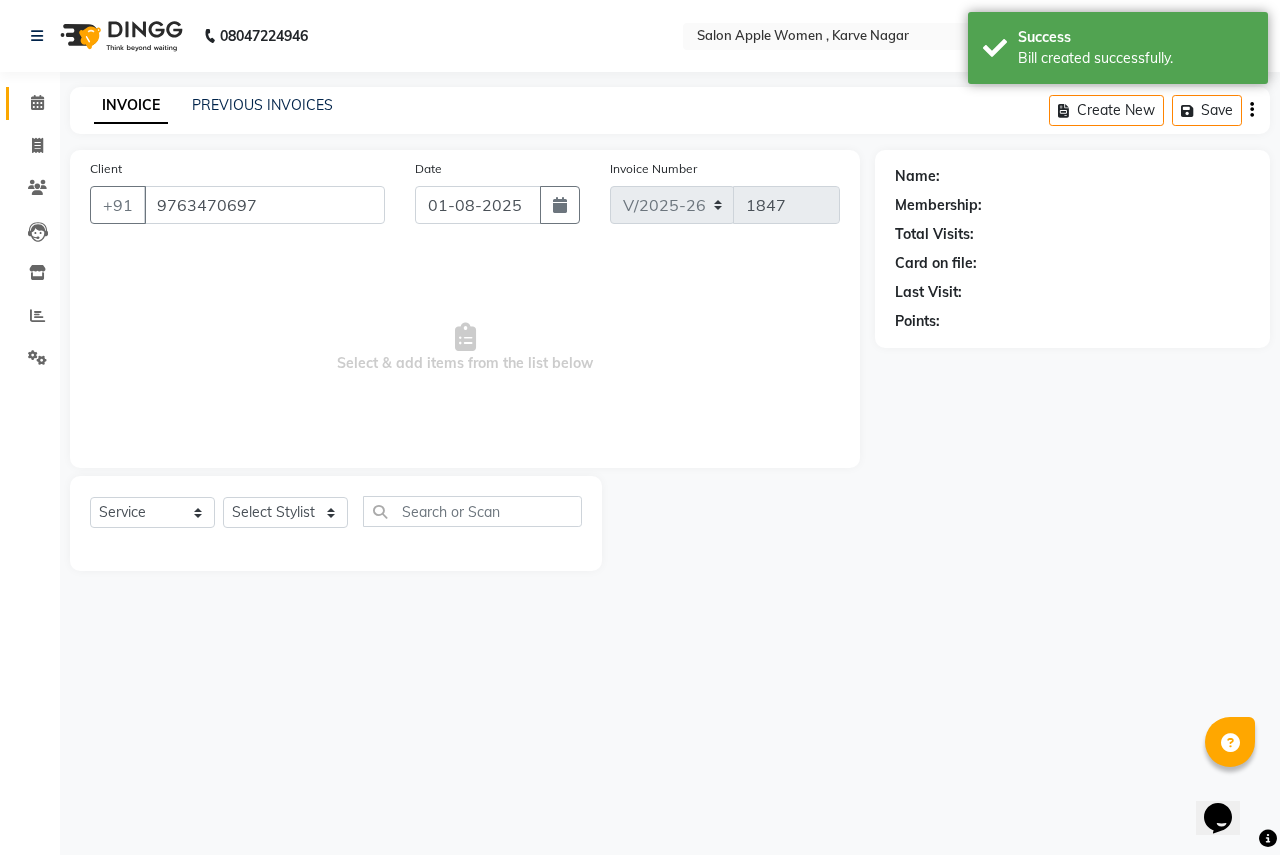 select on "3151" 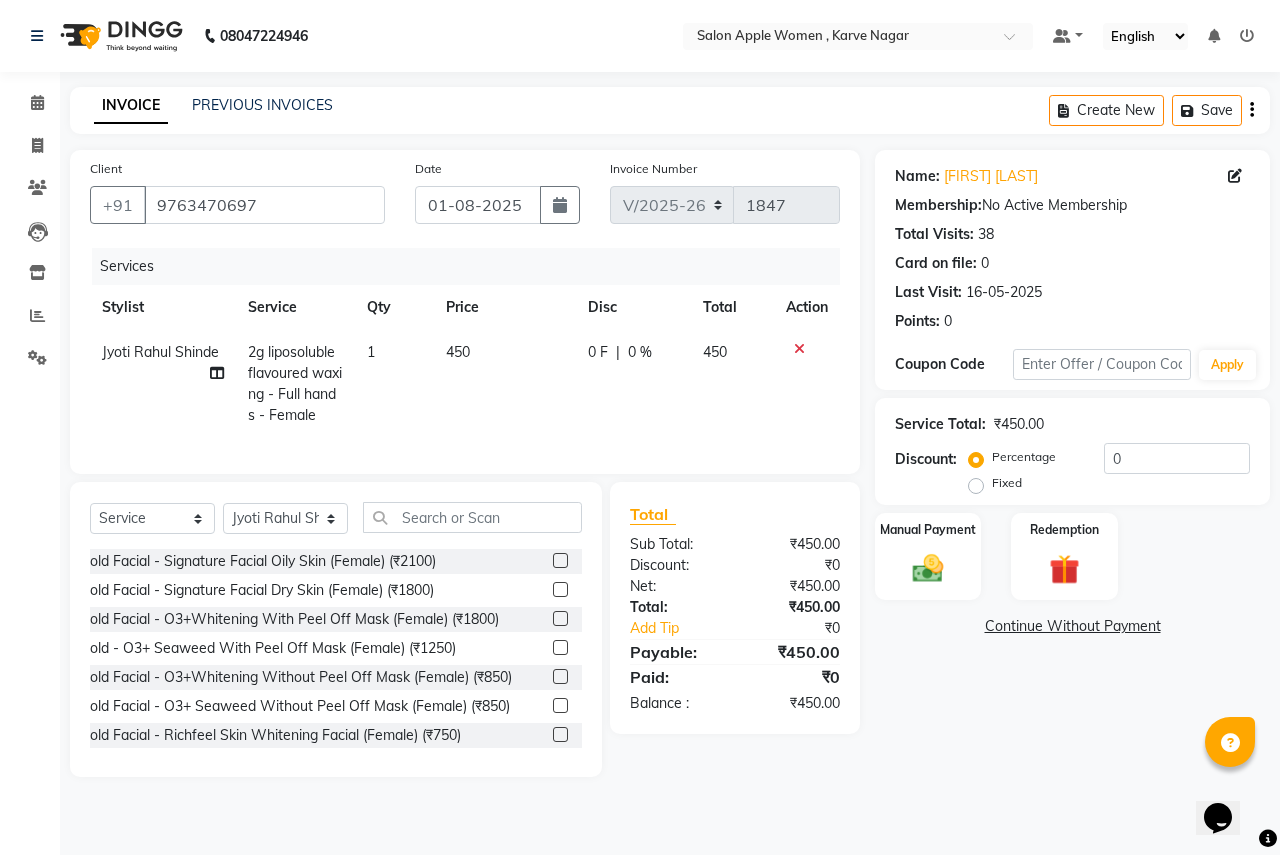 click 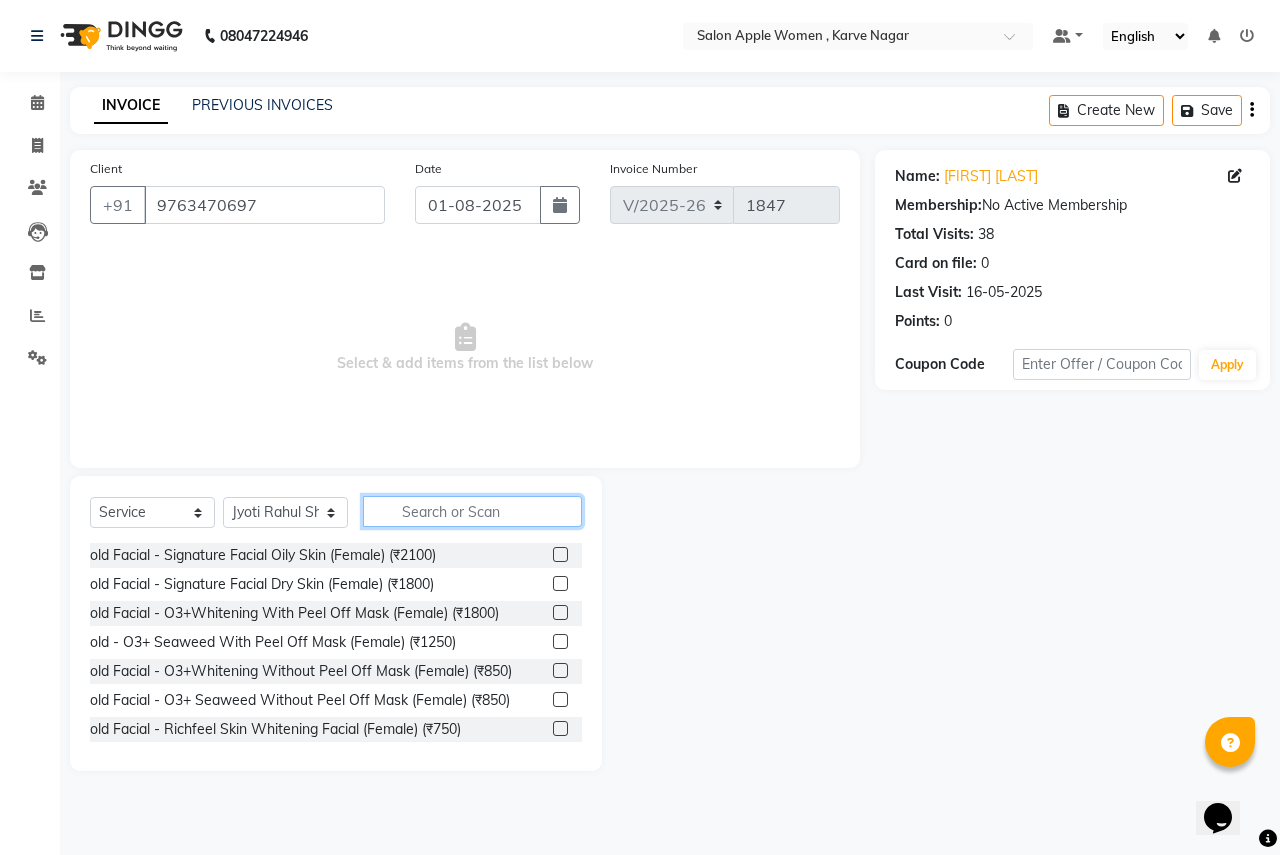 click 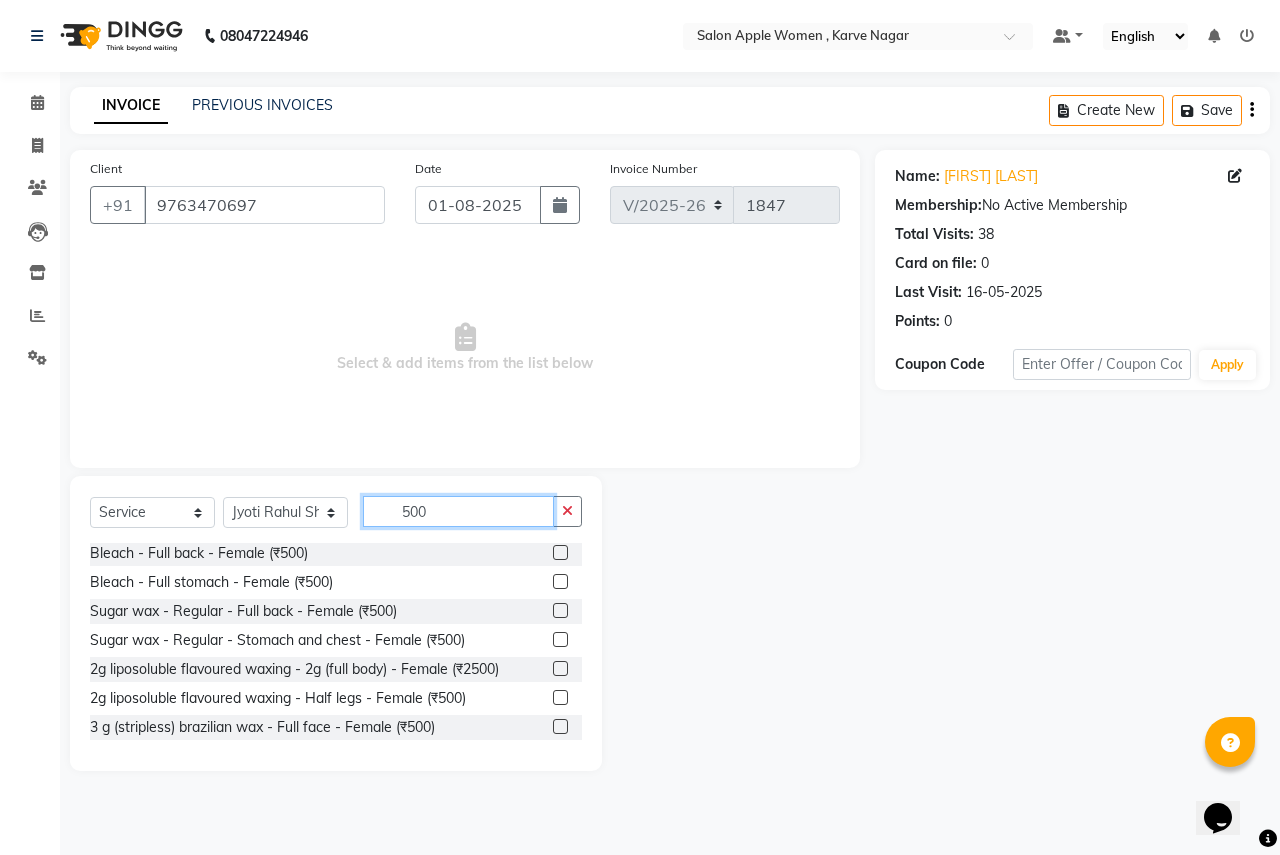 scroll, scrollTop: 400, scrollLeft: 0, axis: vertical 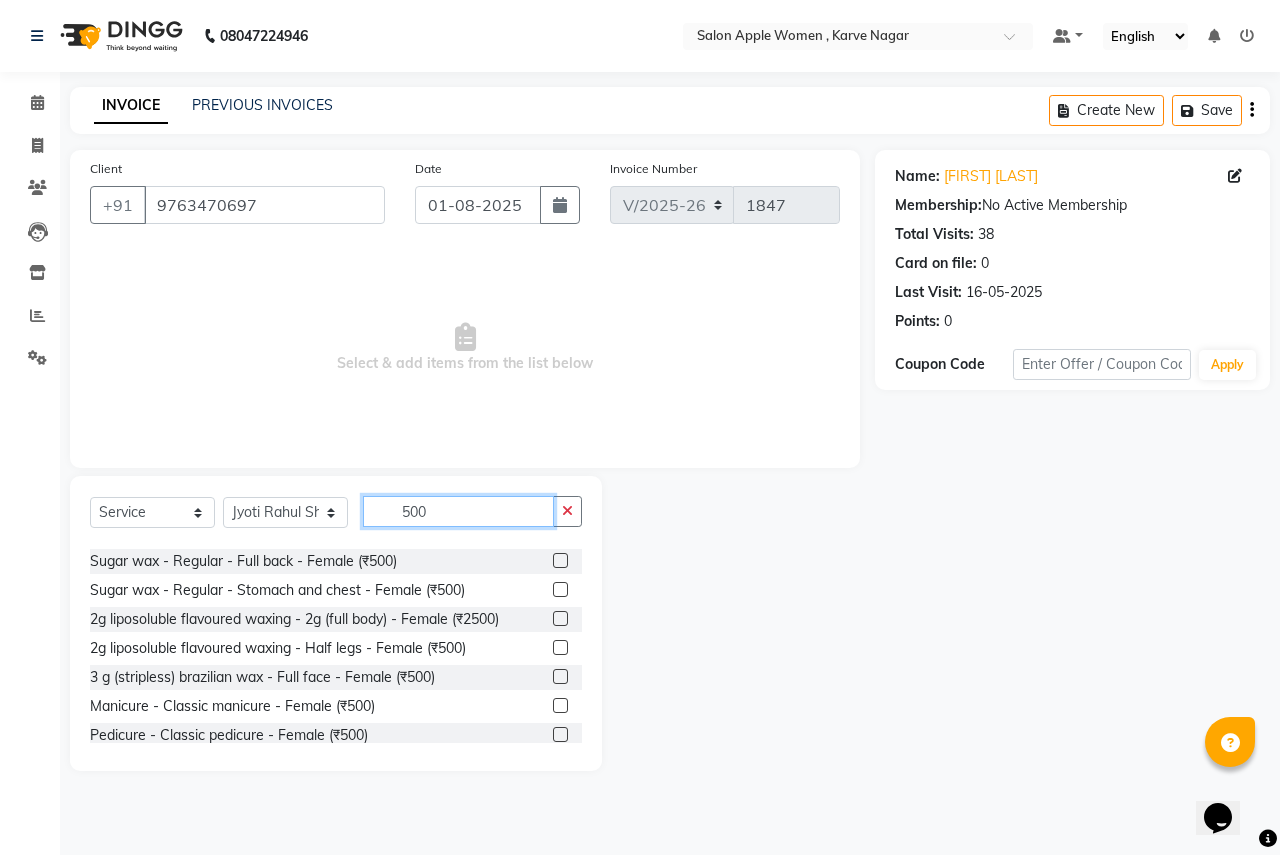 type on "500" 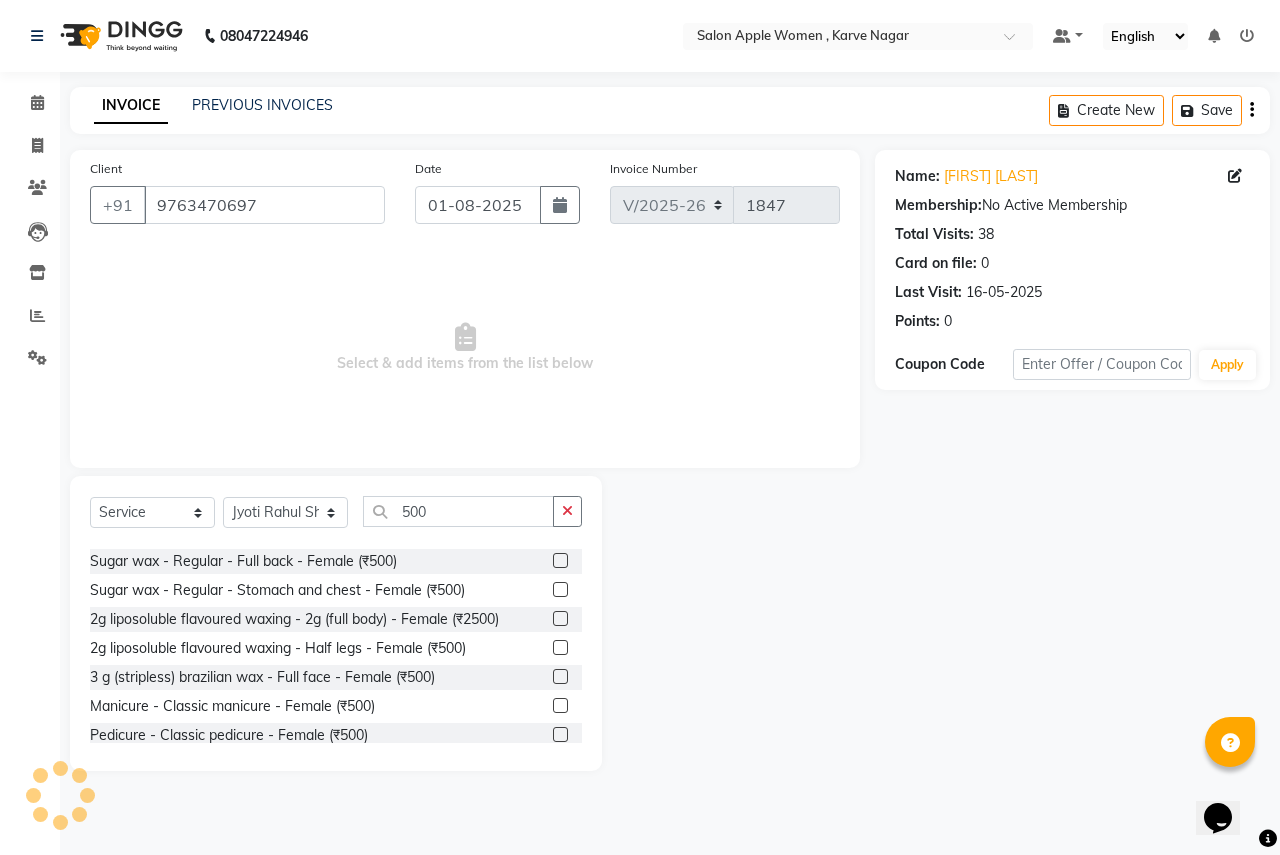 click 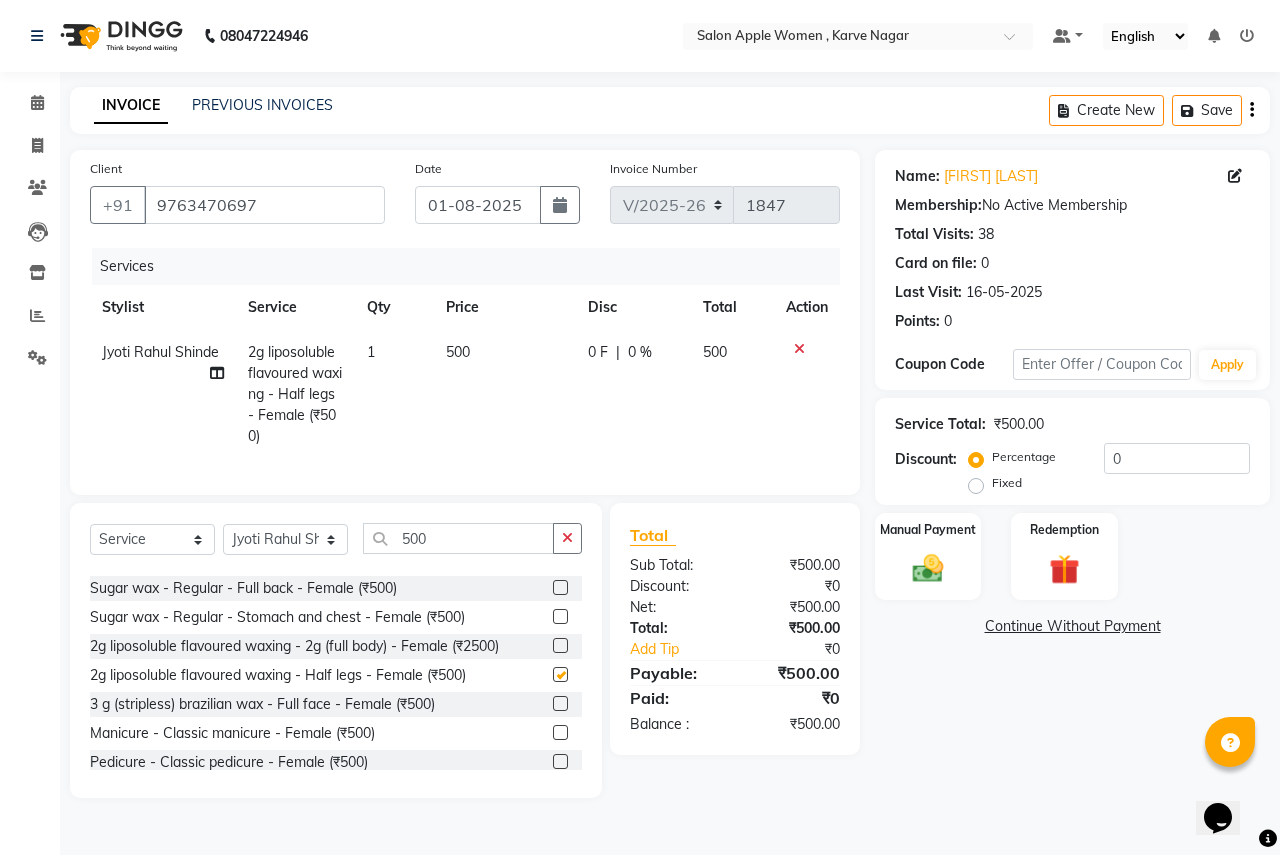 checkbox on "false" 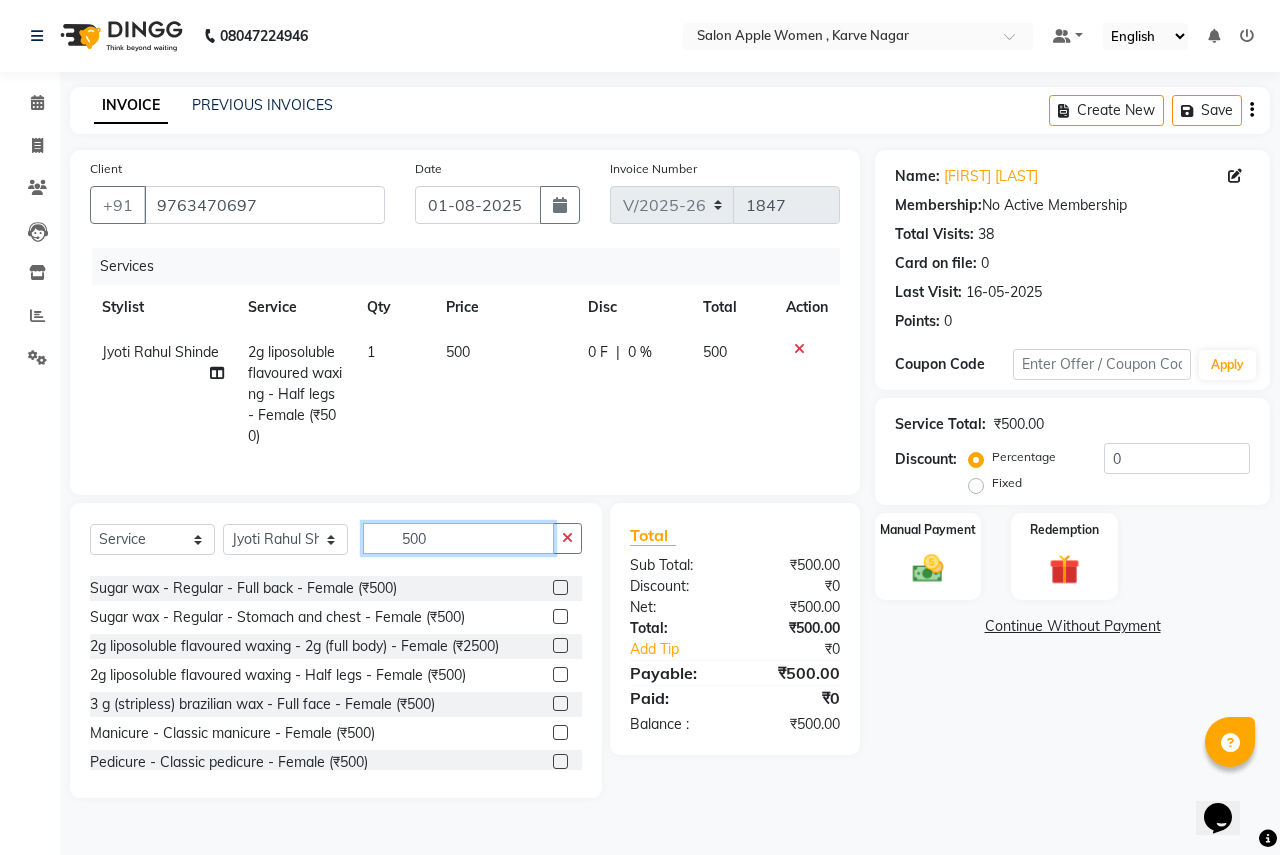 click on "500" 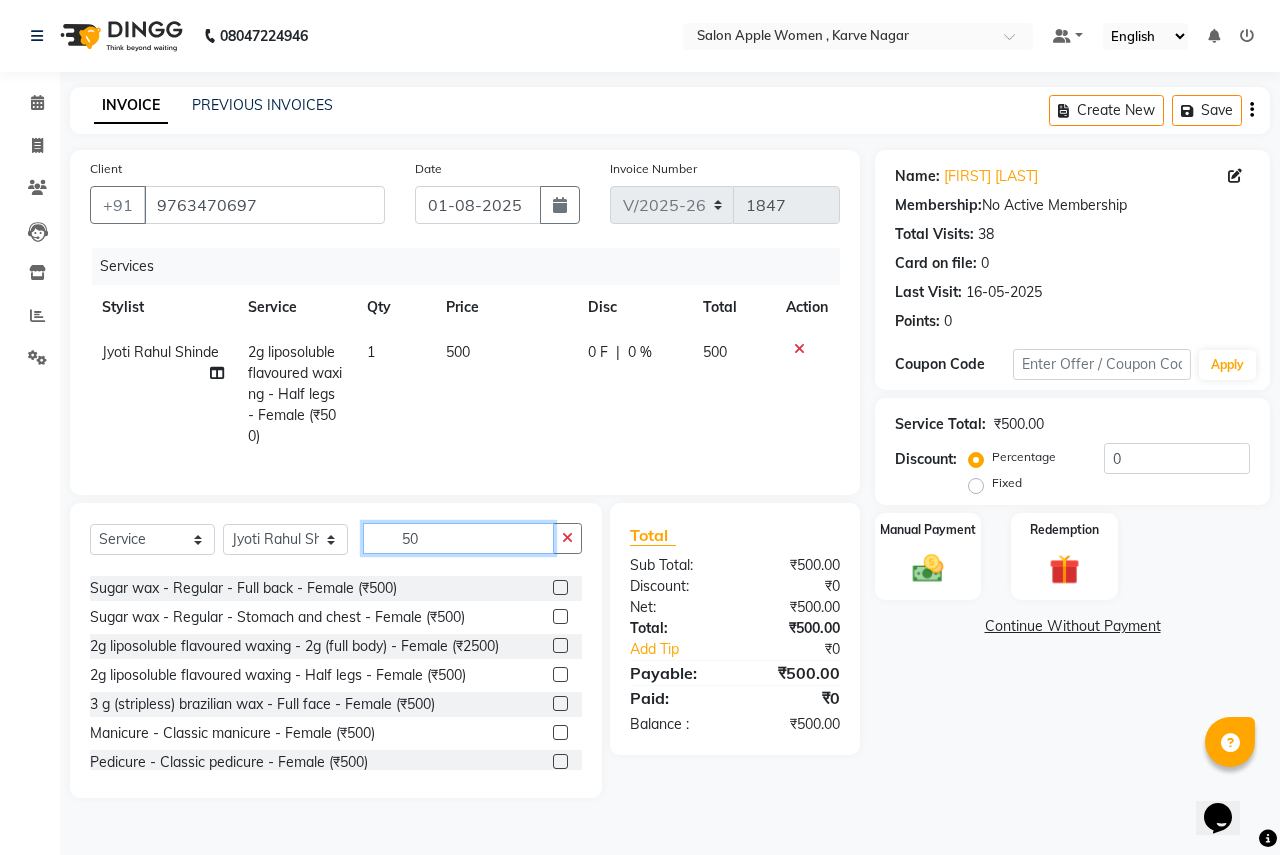 type on "5" 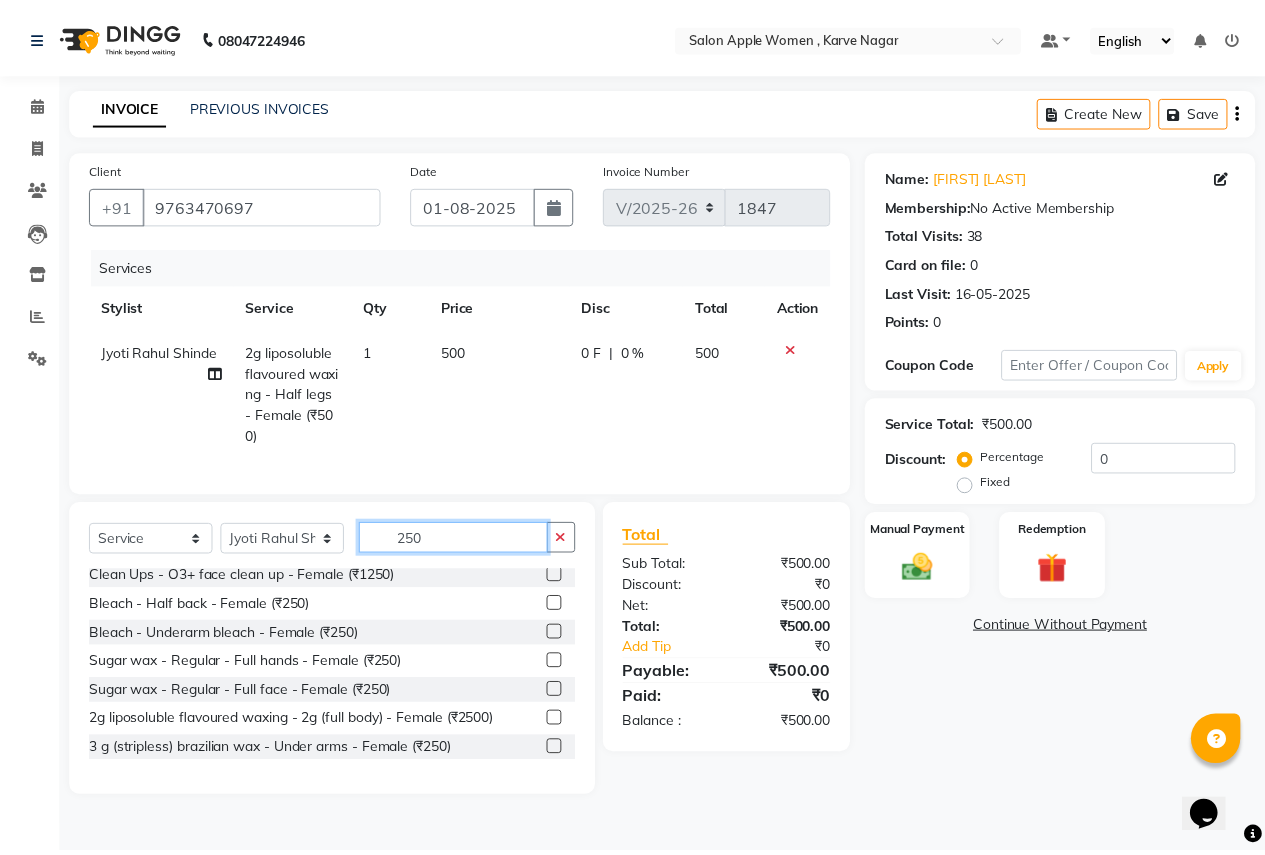 scroll, scrollTop: 401, scrollLeft: 0, axis: vertical 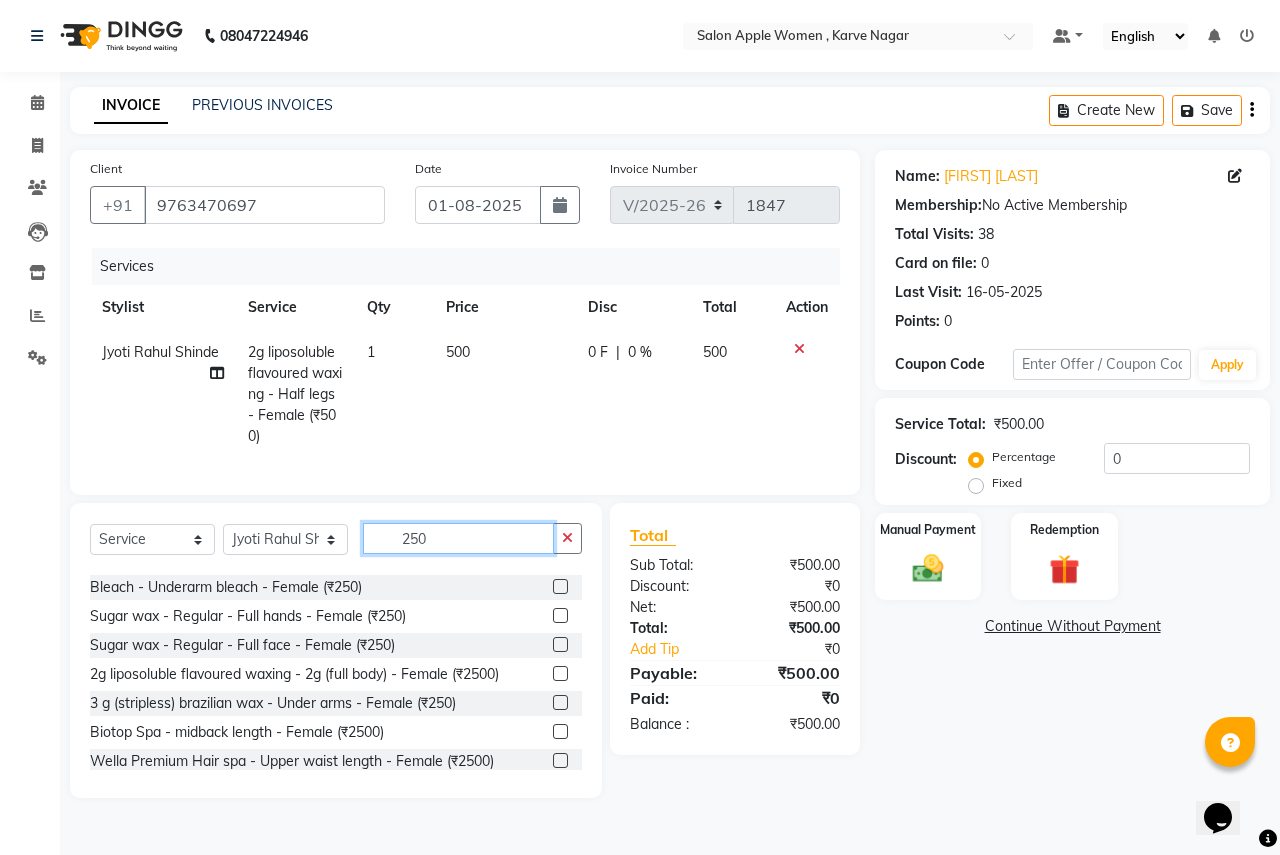 type on "250" 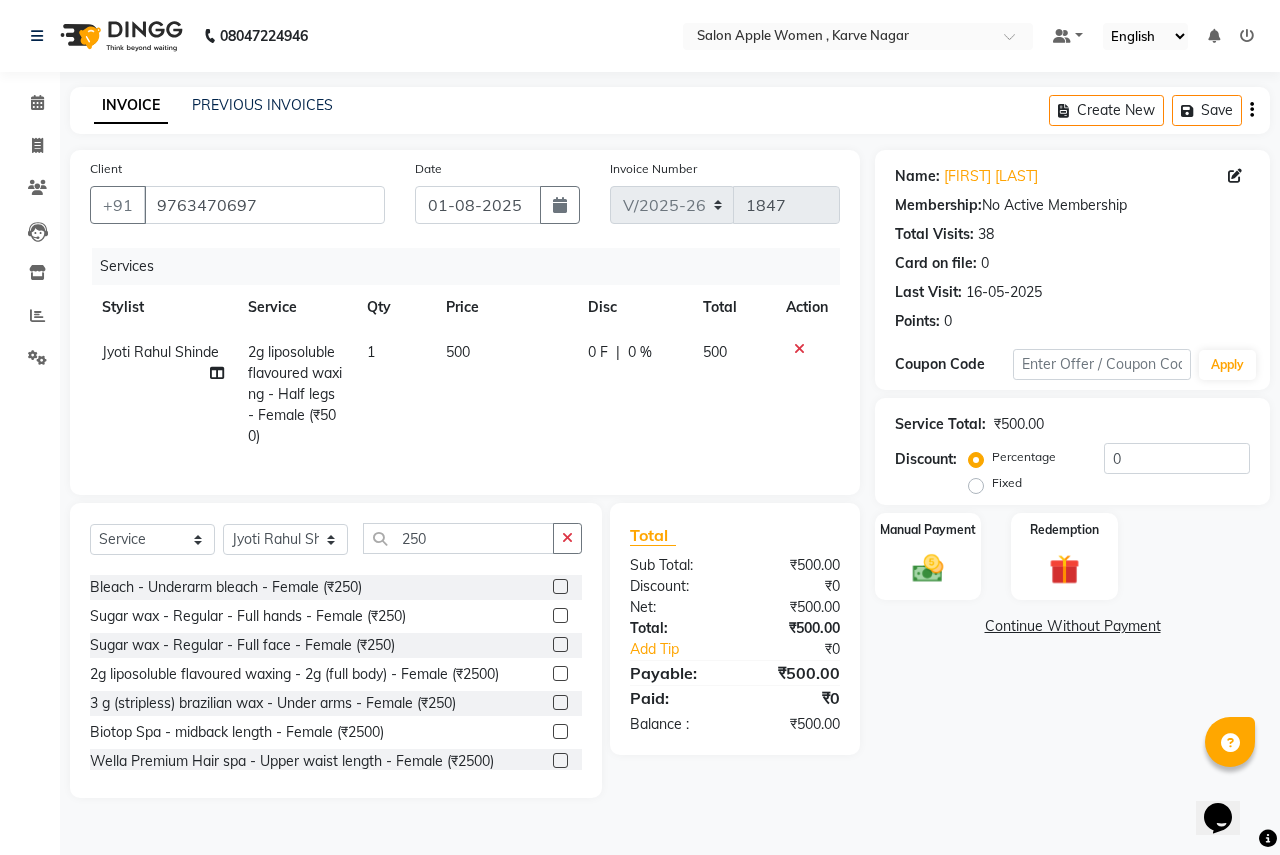 click 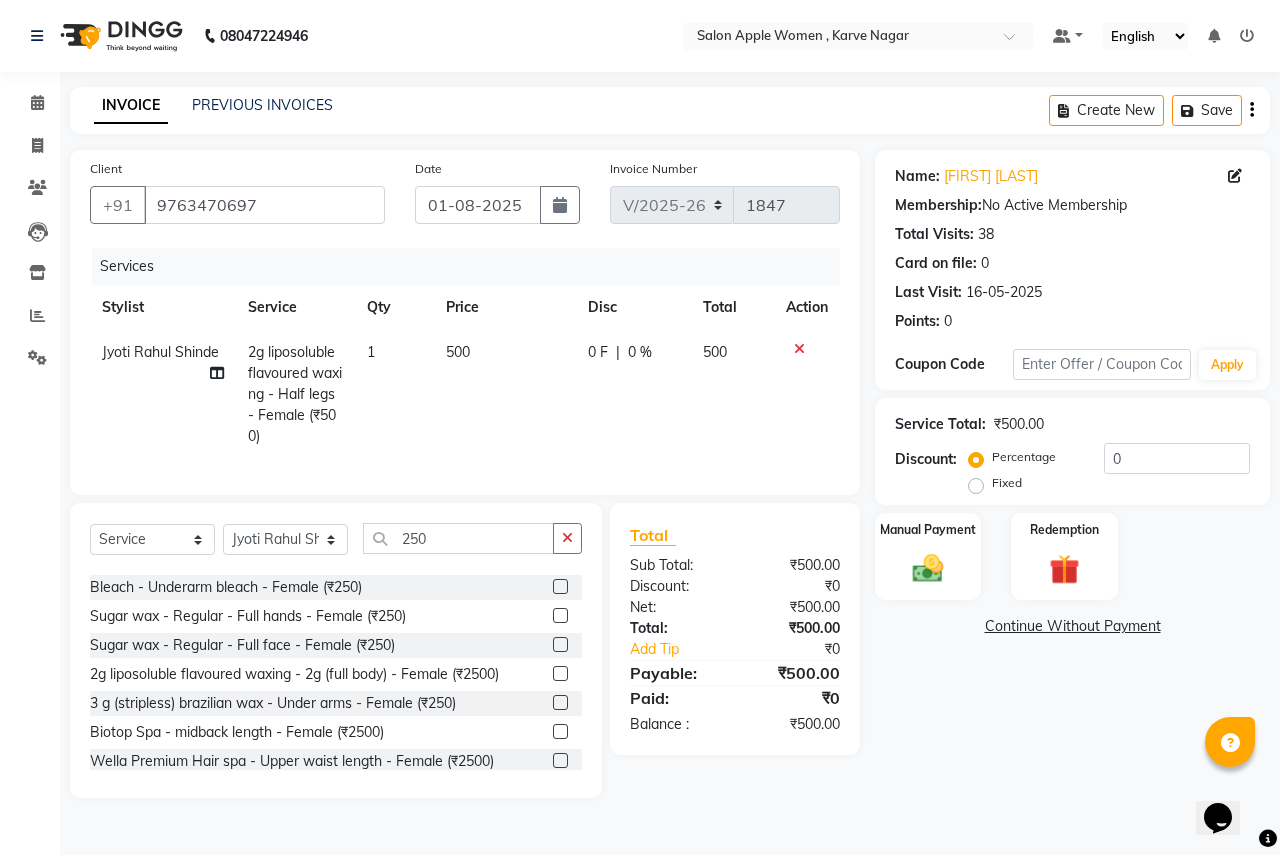 click at bounding box center [559, 703] 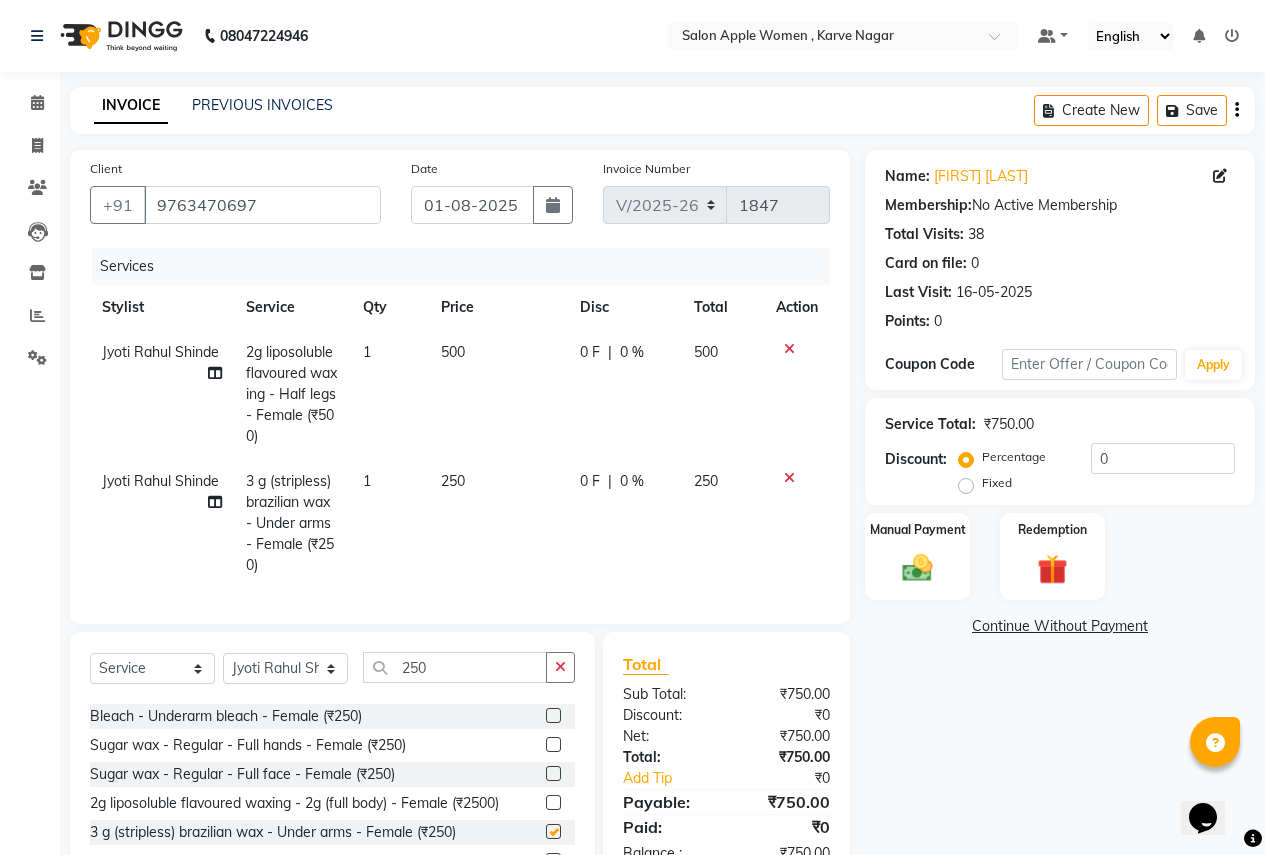 checkbox on "false" 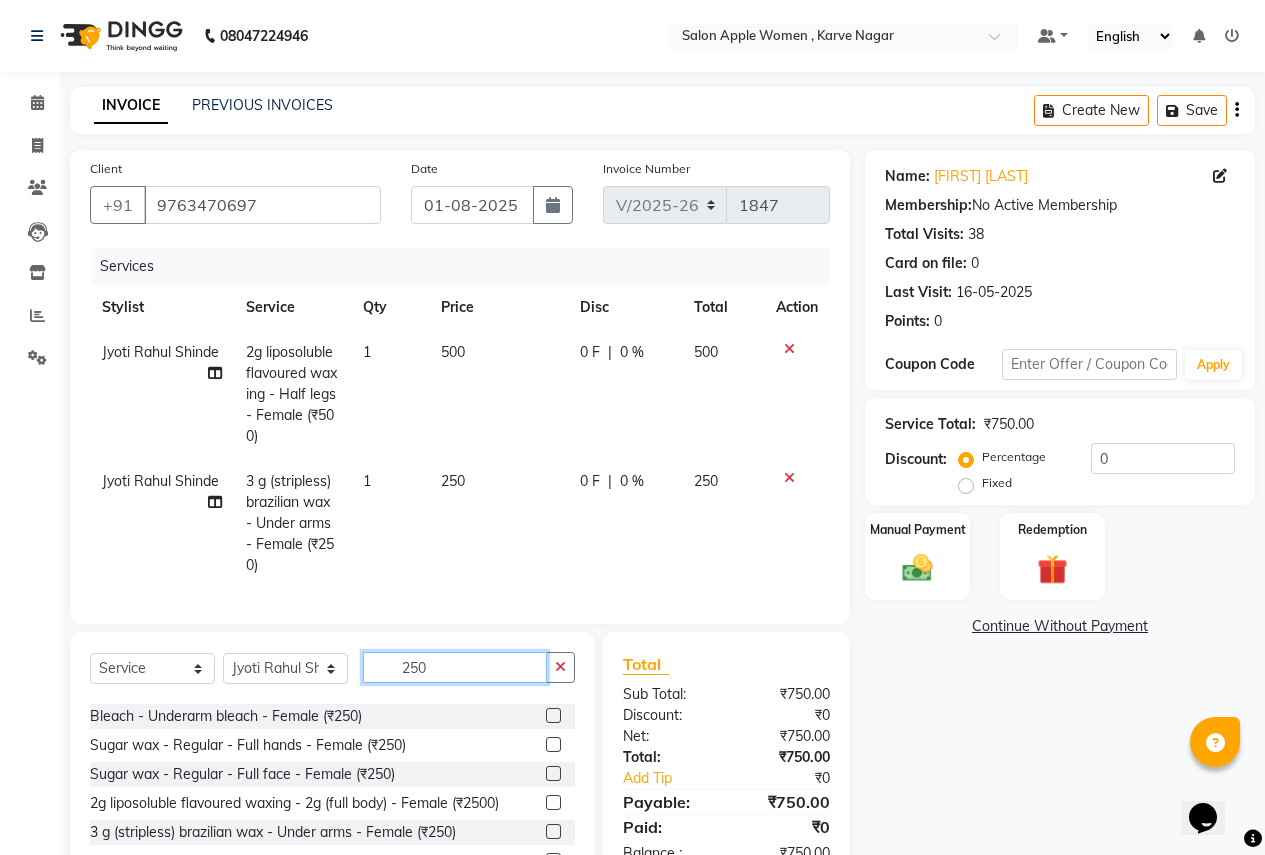 click on "250" 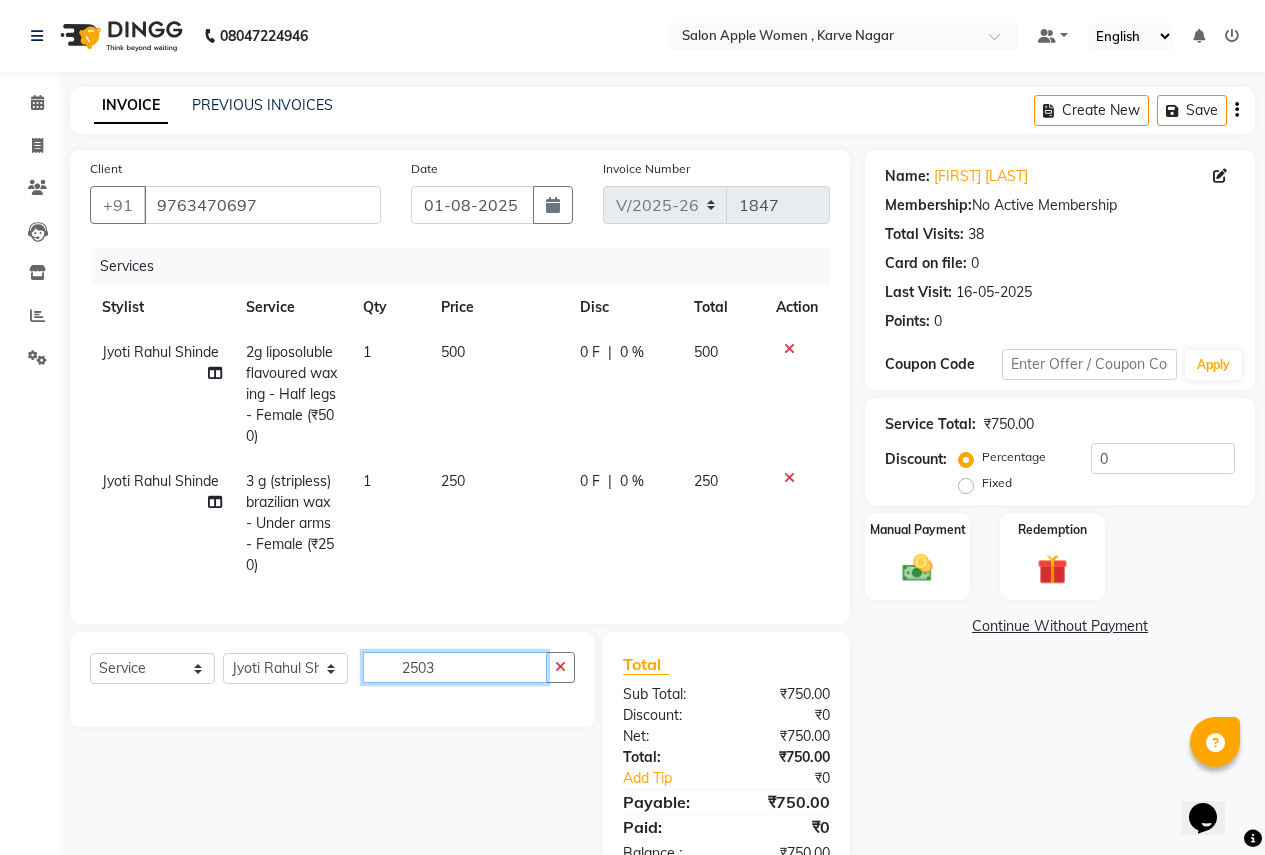 scroll, scrollTop: 0, scrollLeft: 0, axis: both 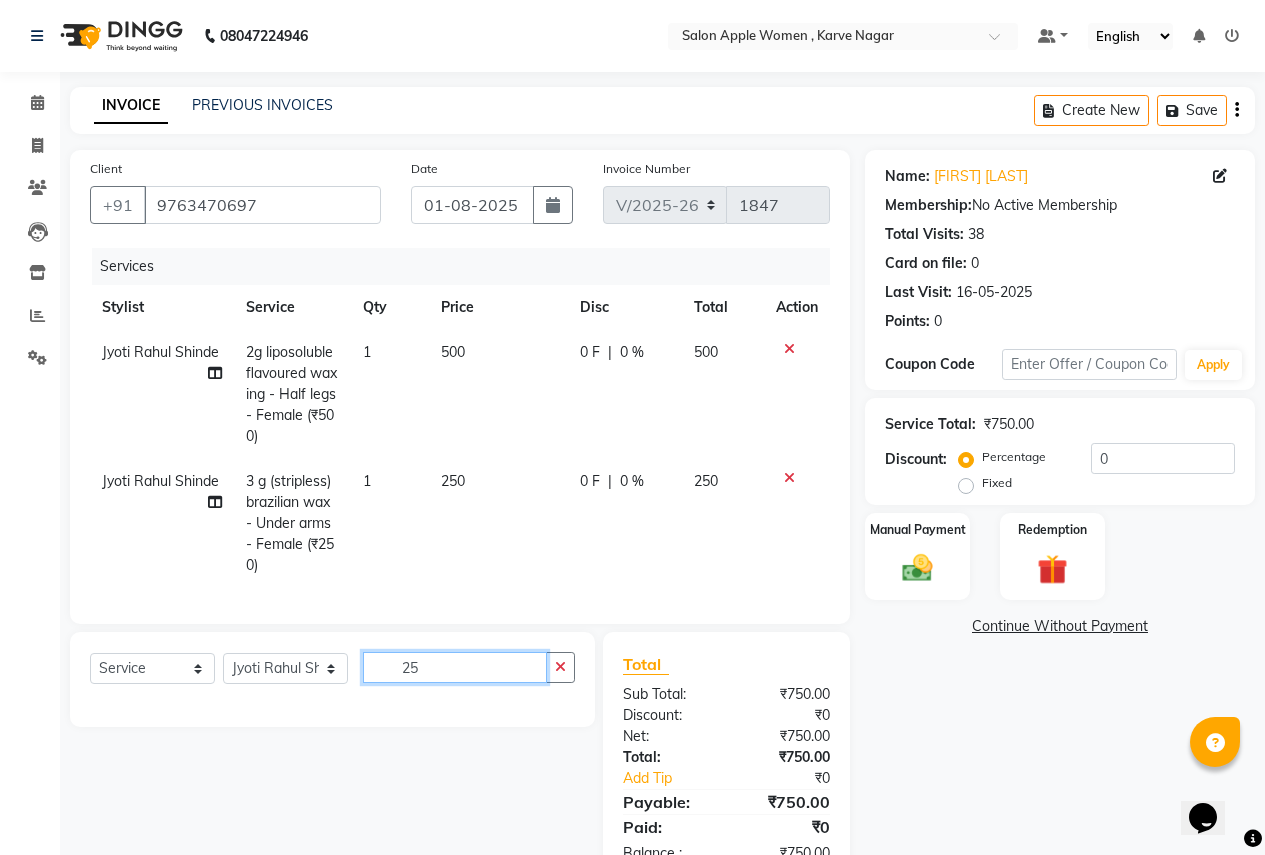type on "2" 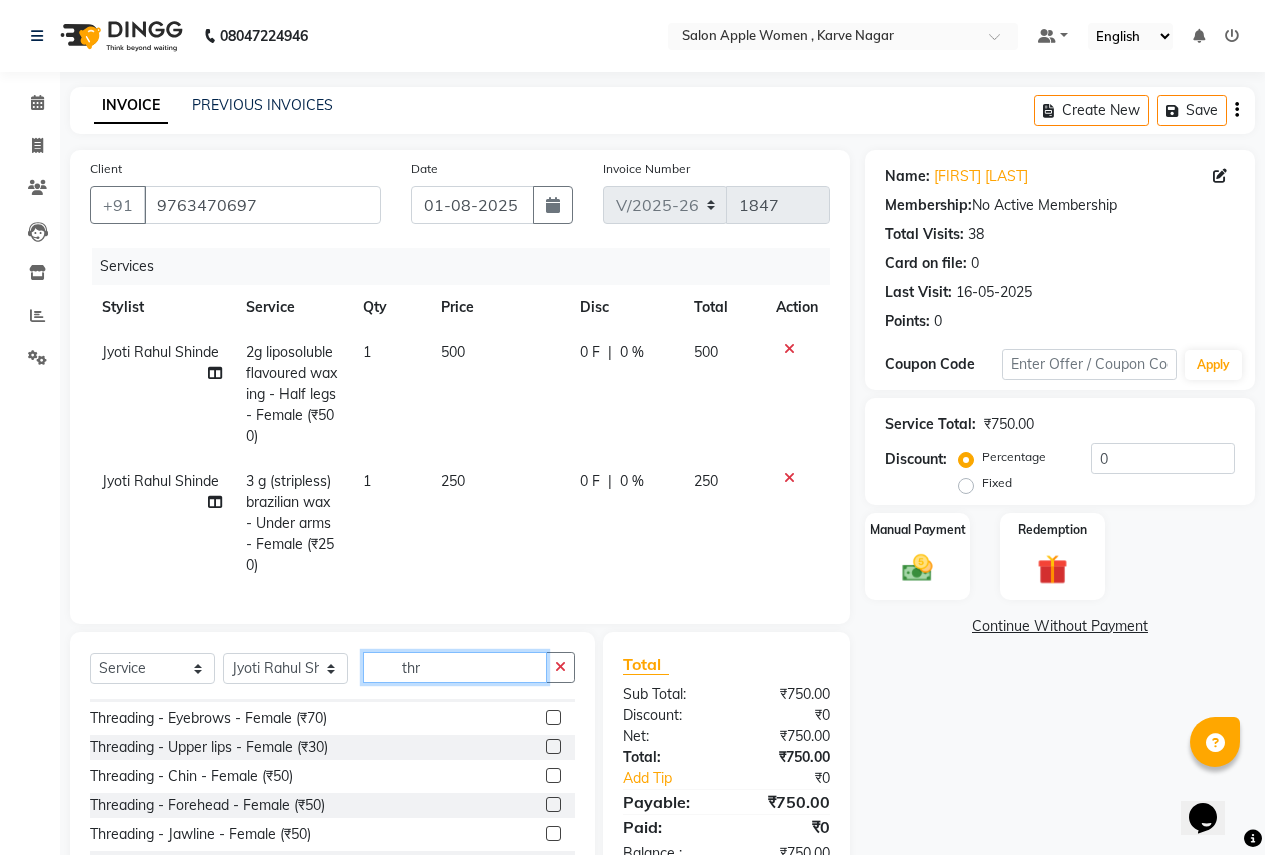 scroll, scrollTop: 264, scrollLeft: 0, axis: vertical 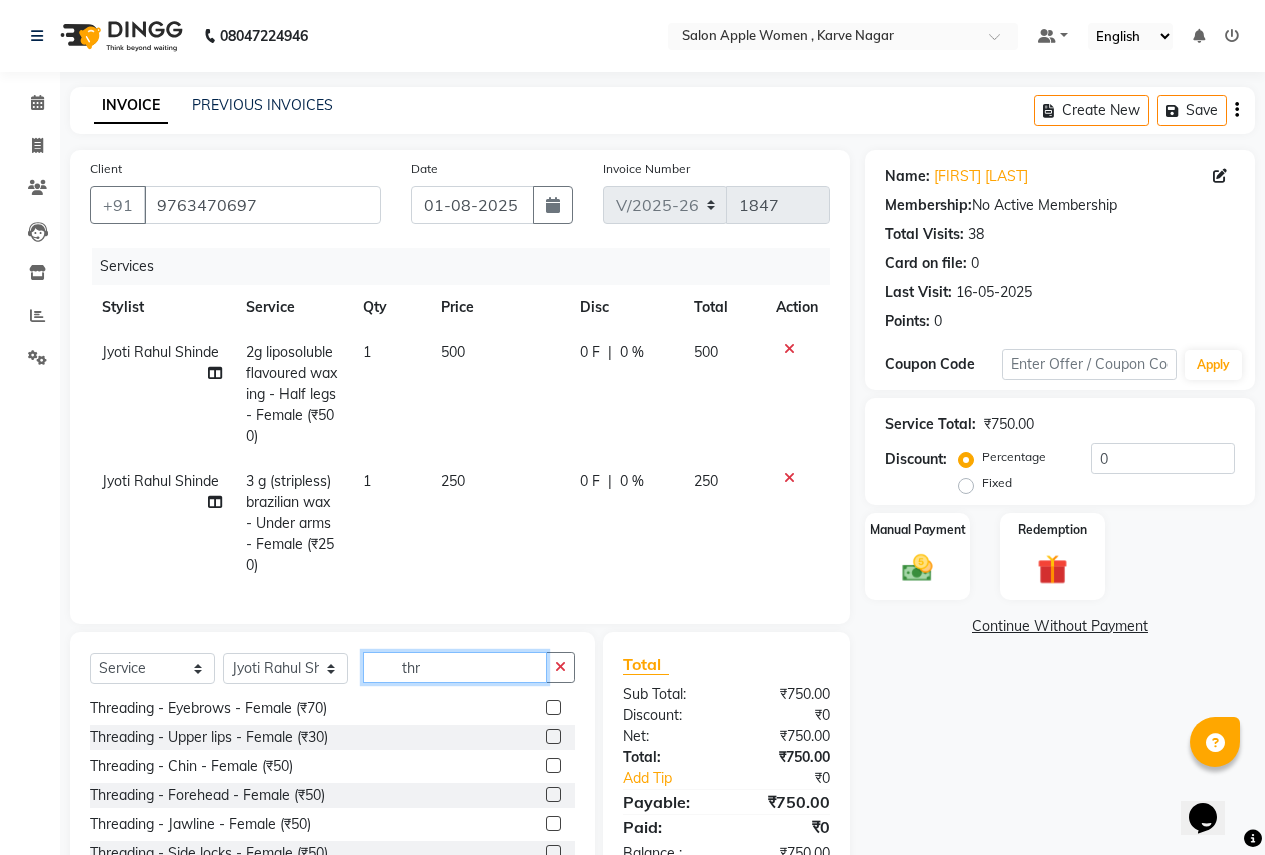 type on "thr" 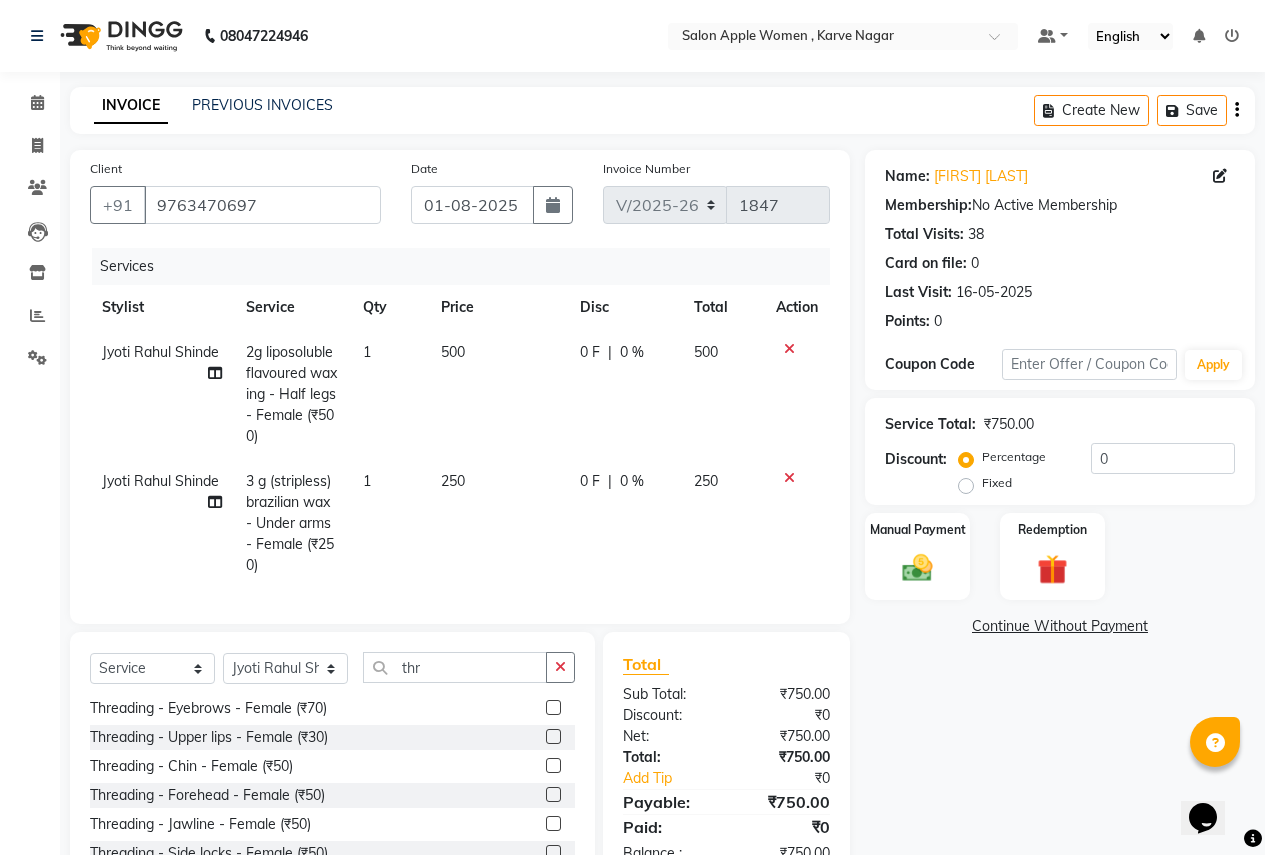 click 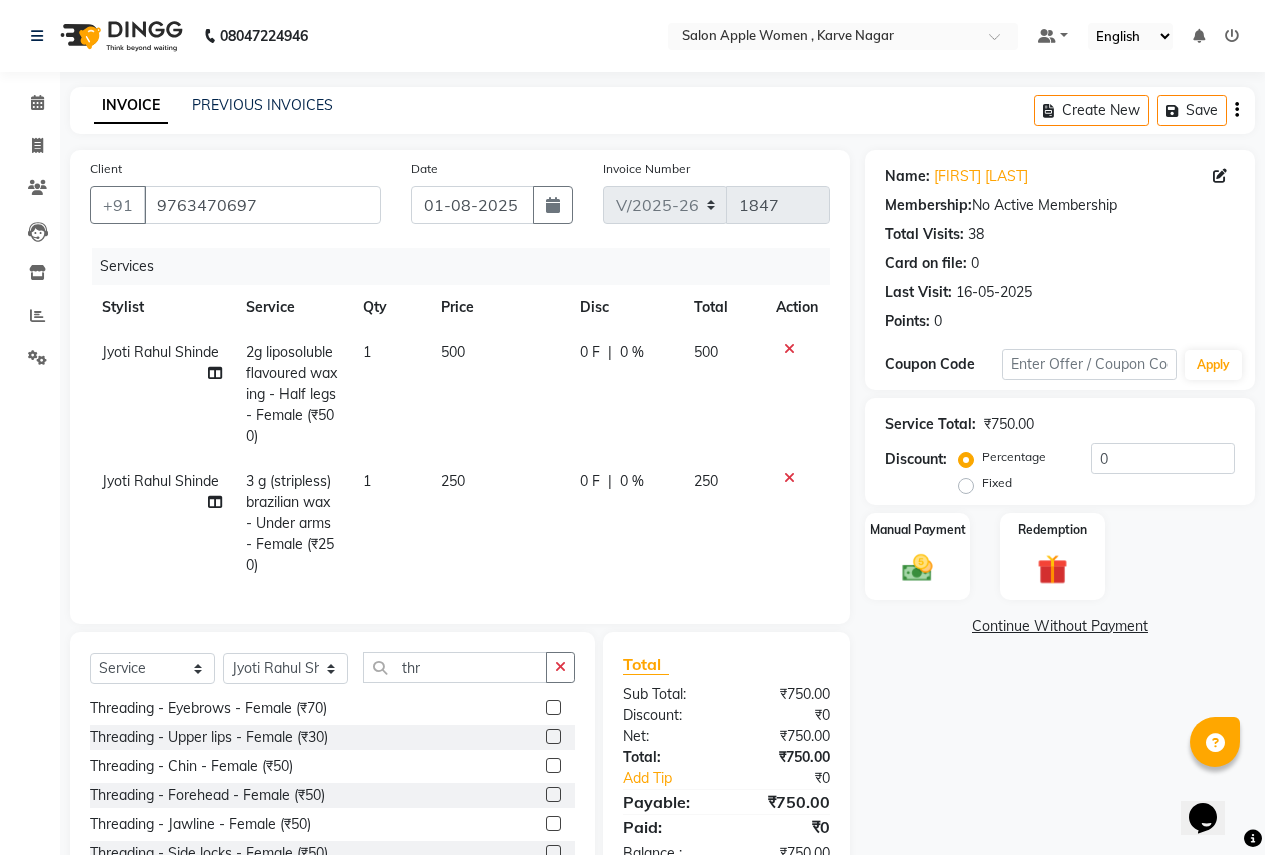 click at bounding box center [552, 708] 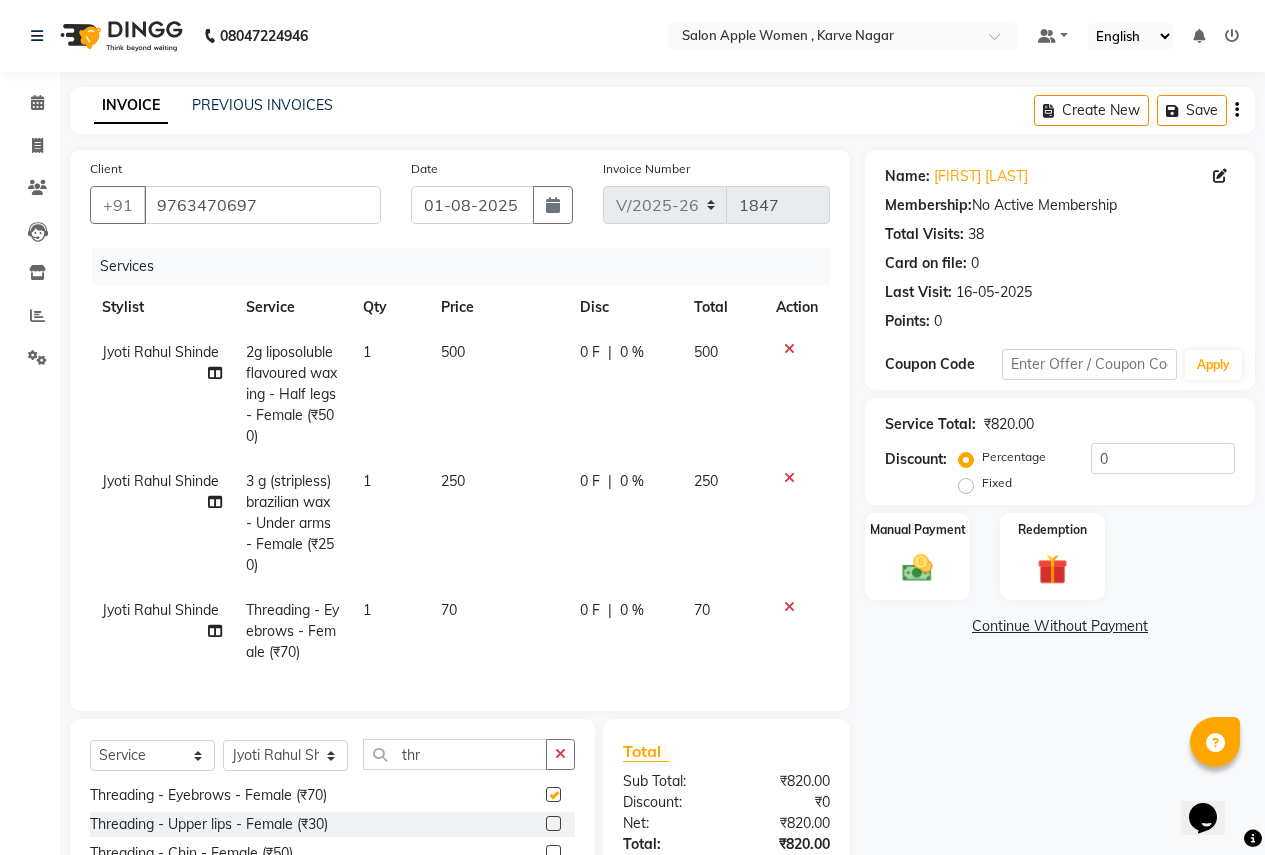 checkbox on "false" 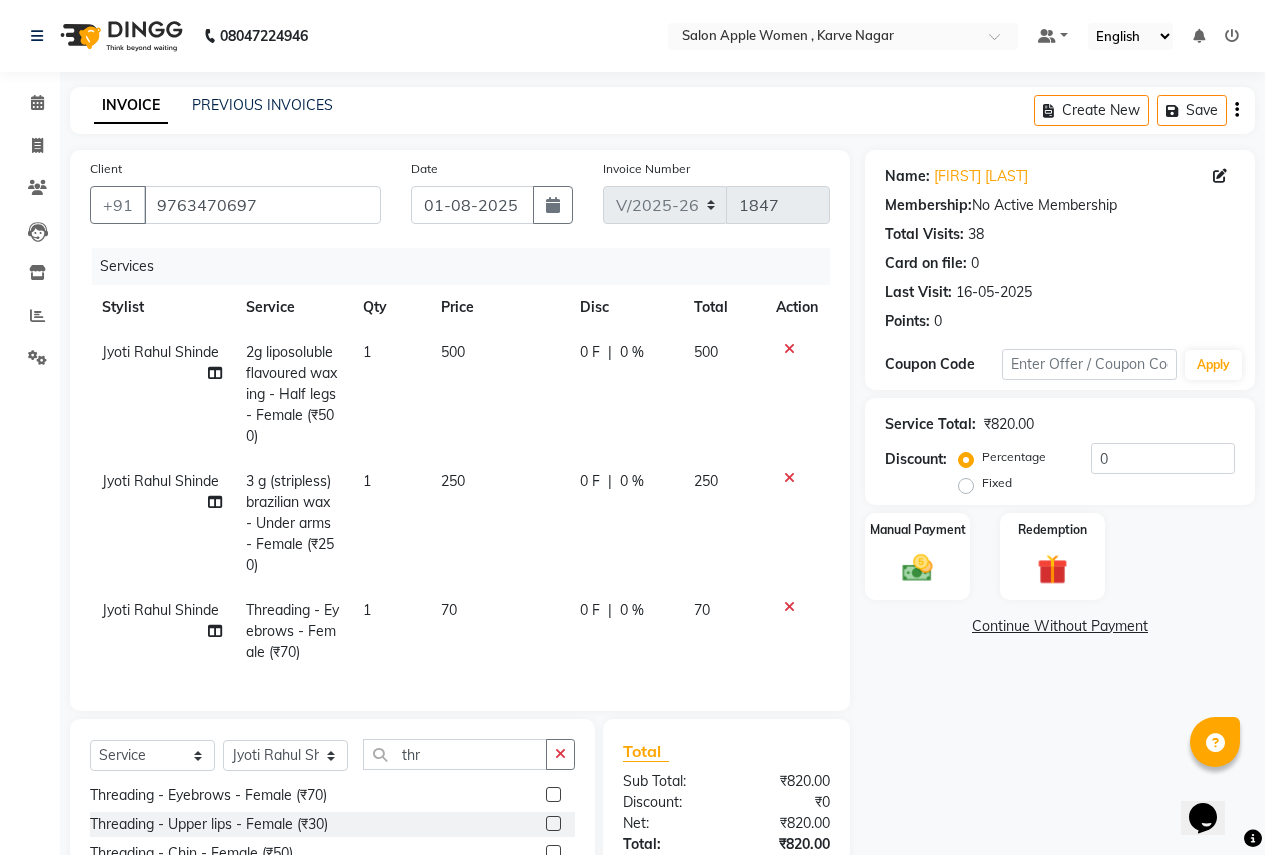 click 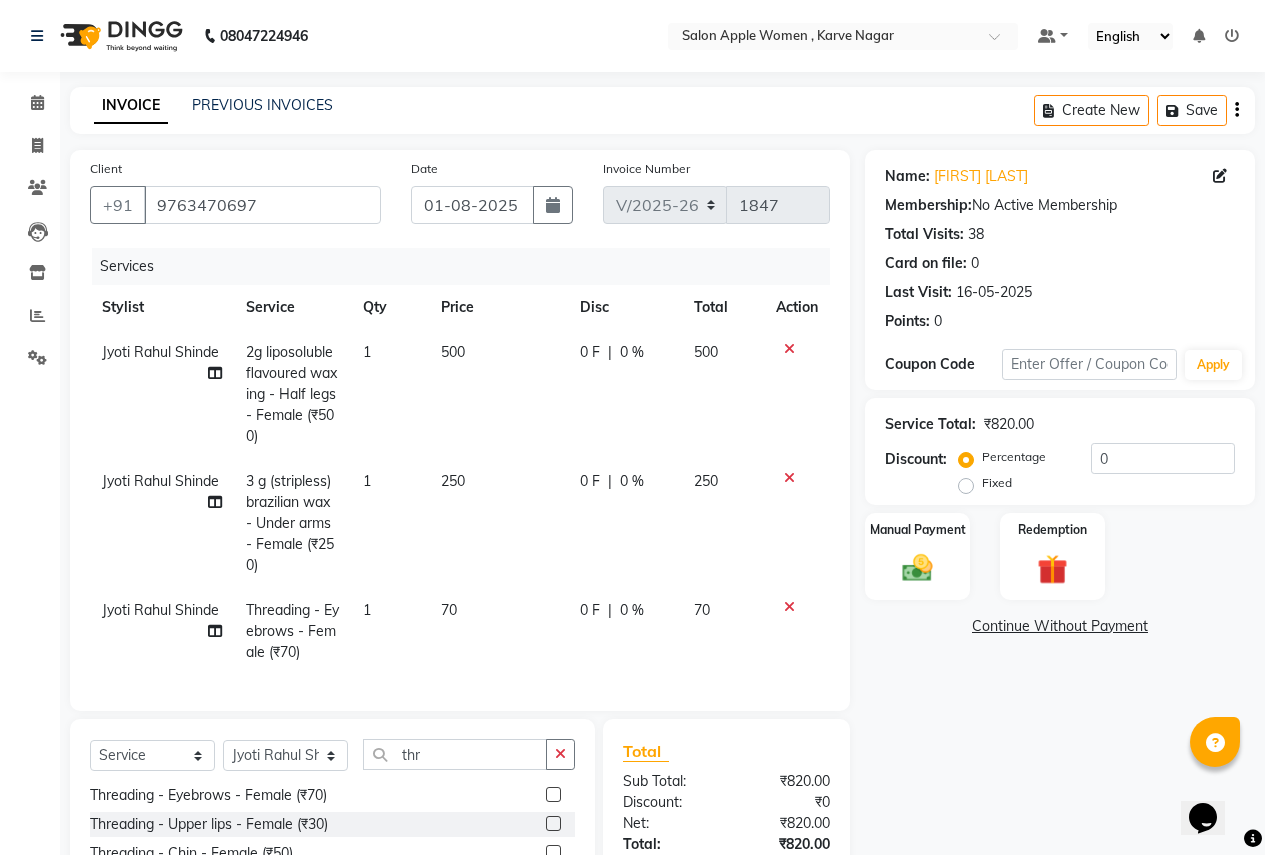 click at bounding box center (552, 824) 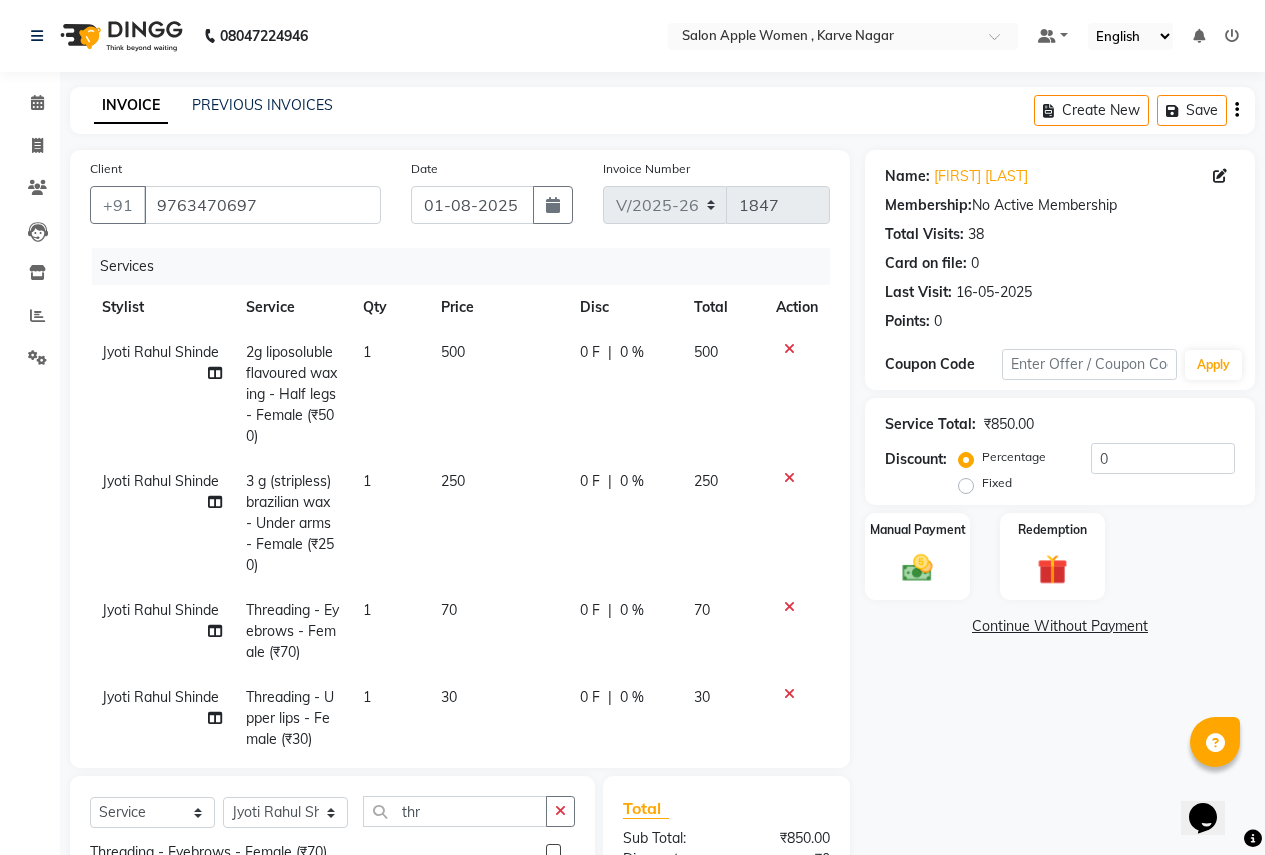 checkbox on "false" 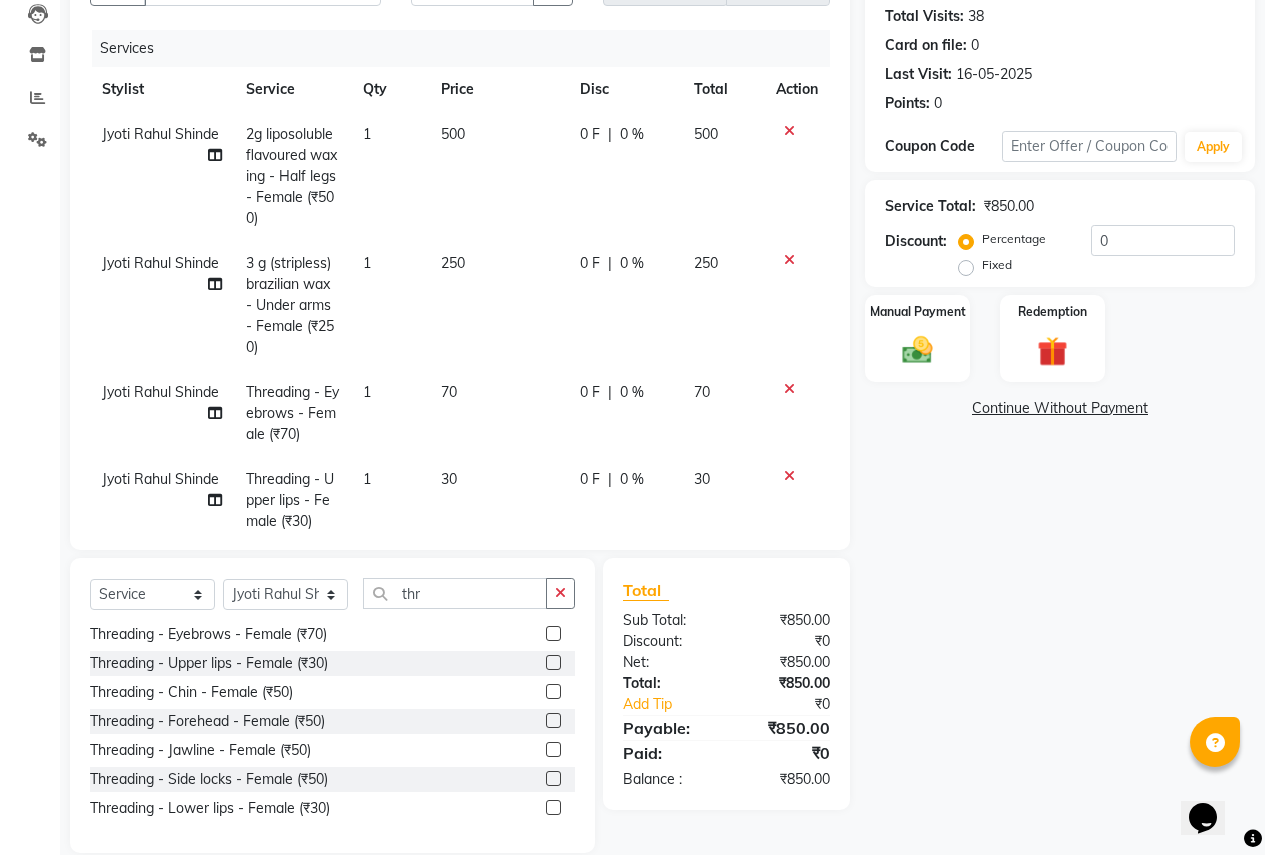 scroll, scrollTop: 246, scrollLeft: 0, axis: vertical 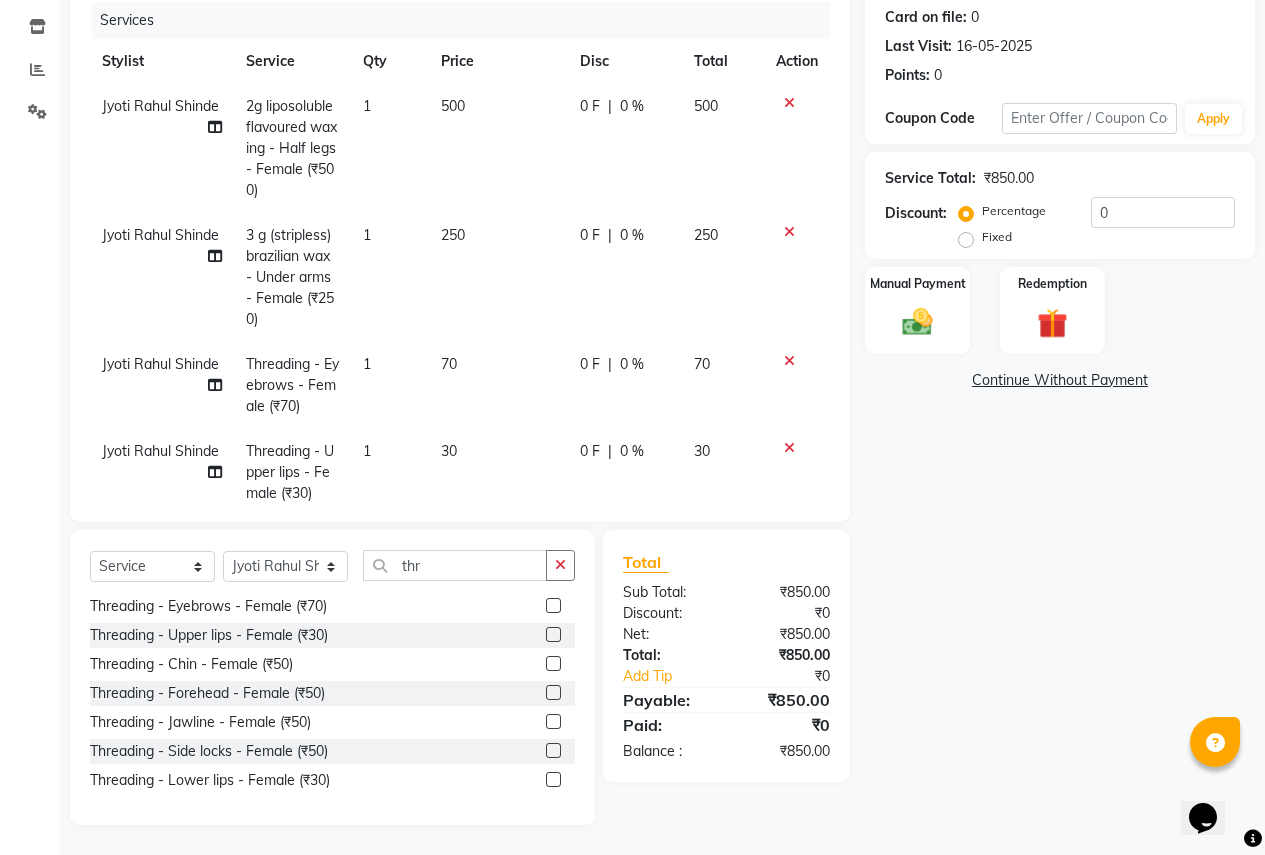 click 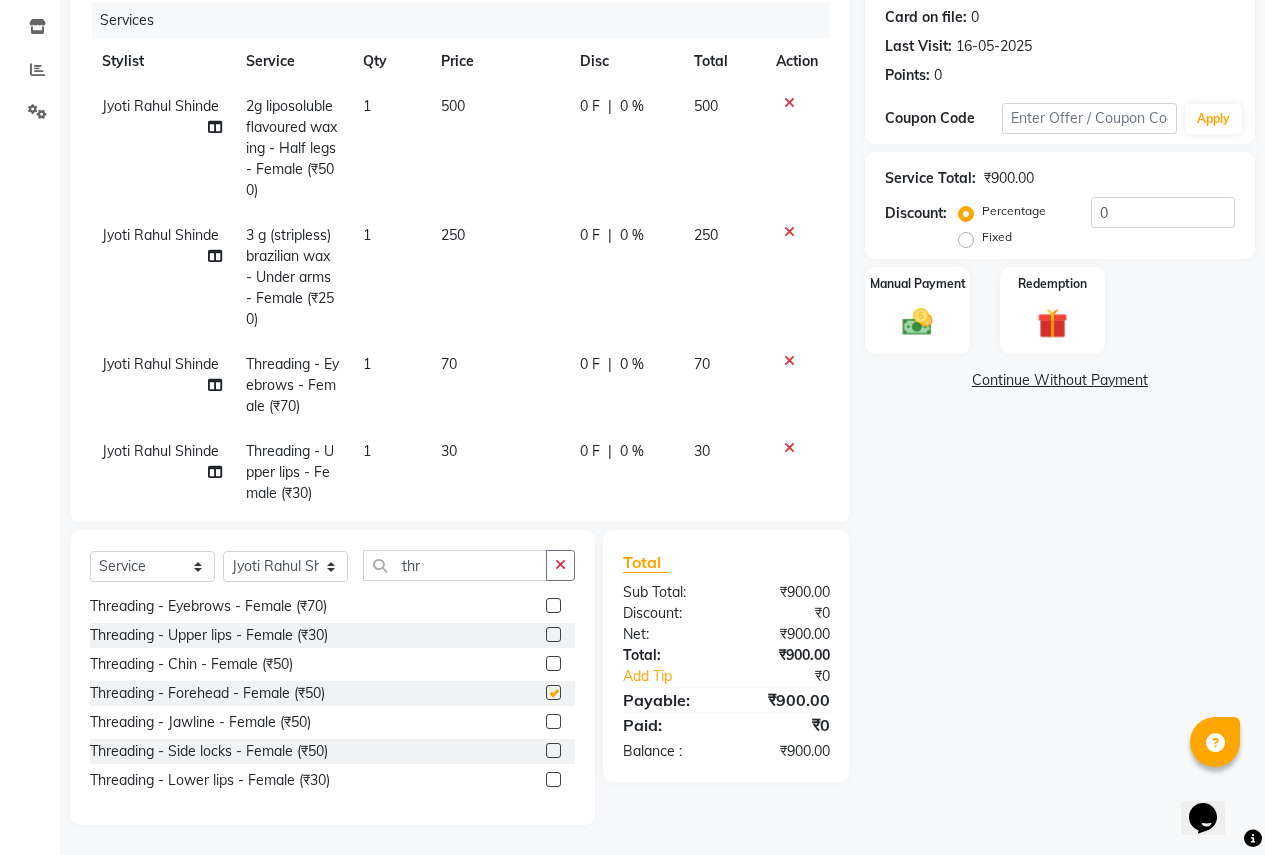 checkbox on "false" 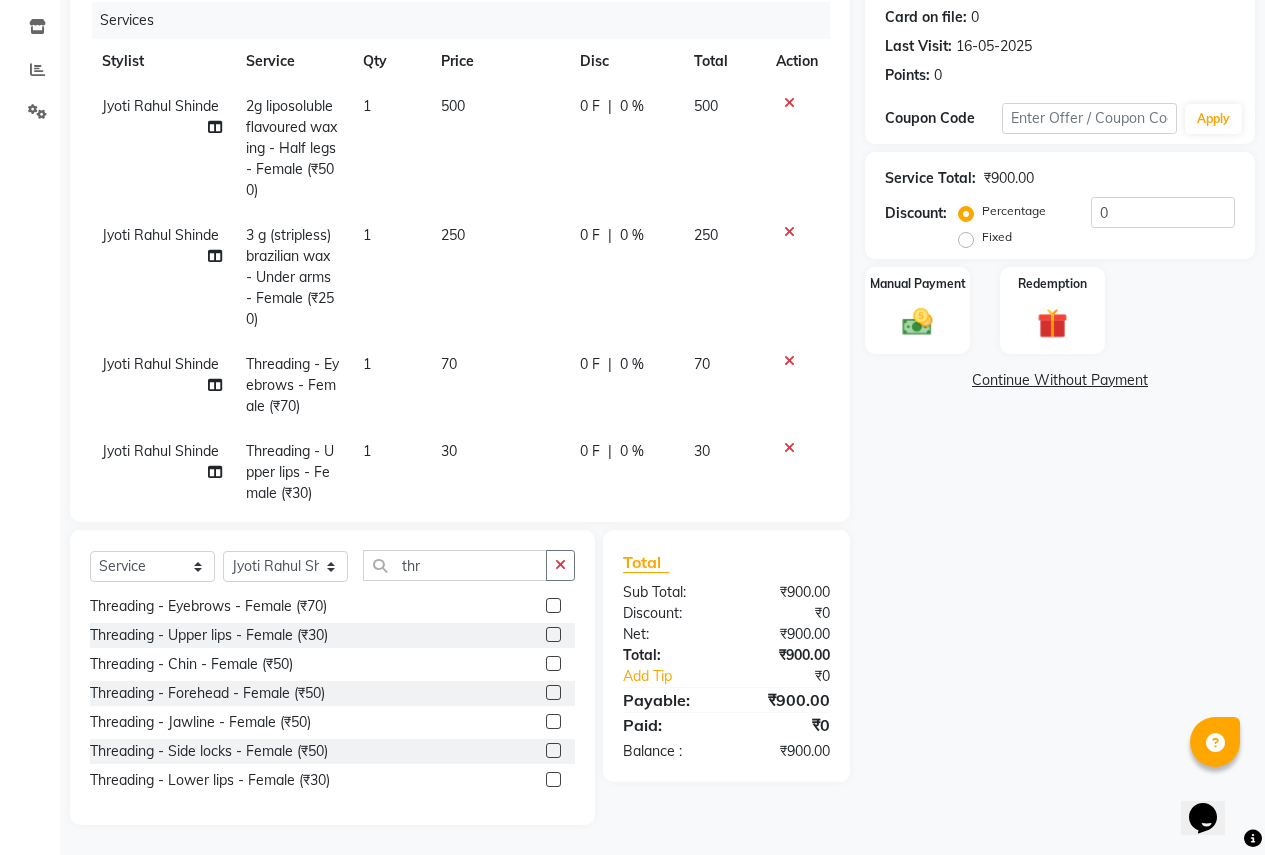 click 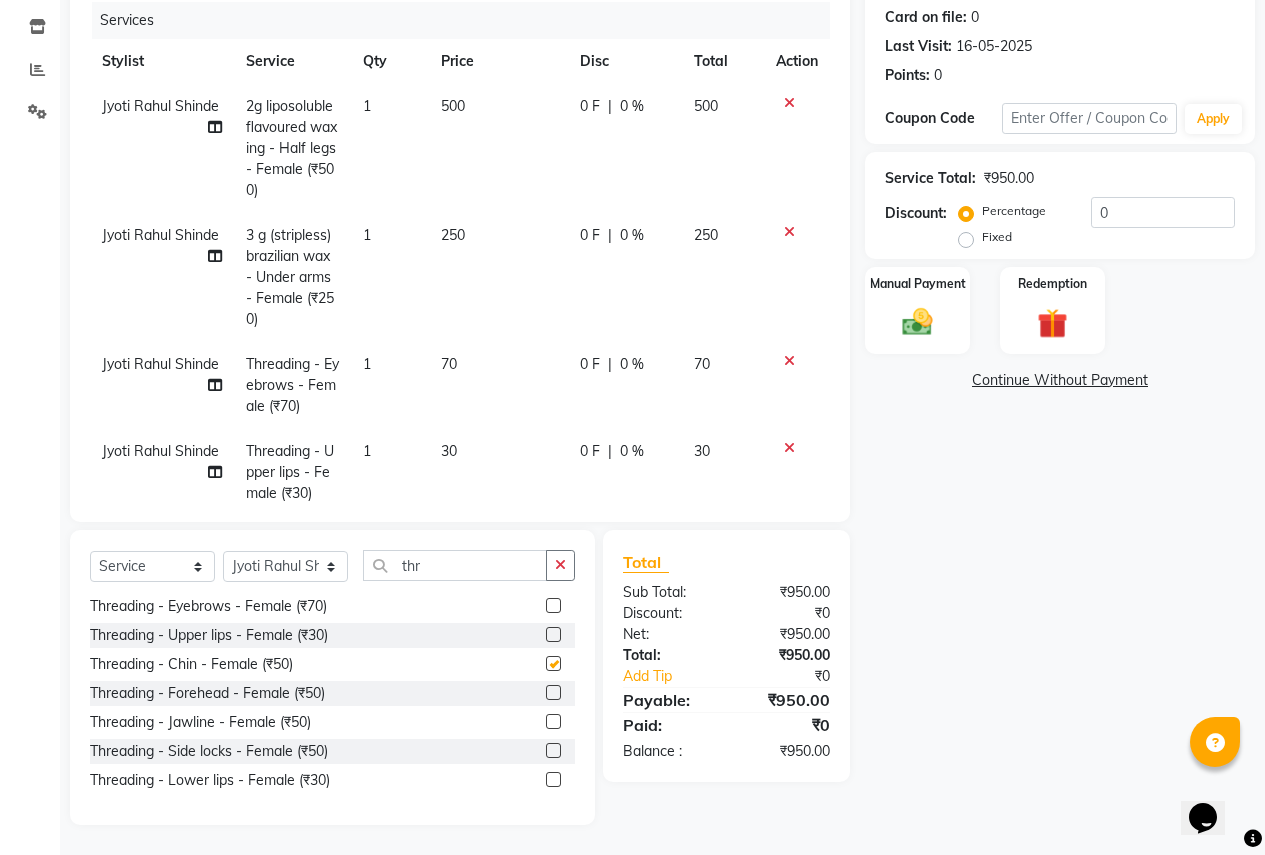 checkbox on "false" 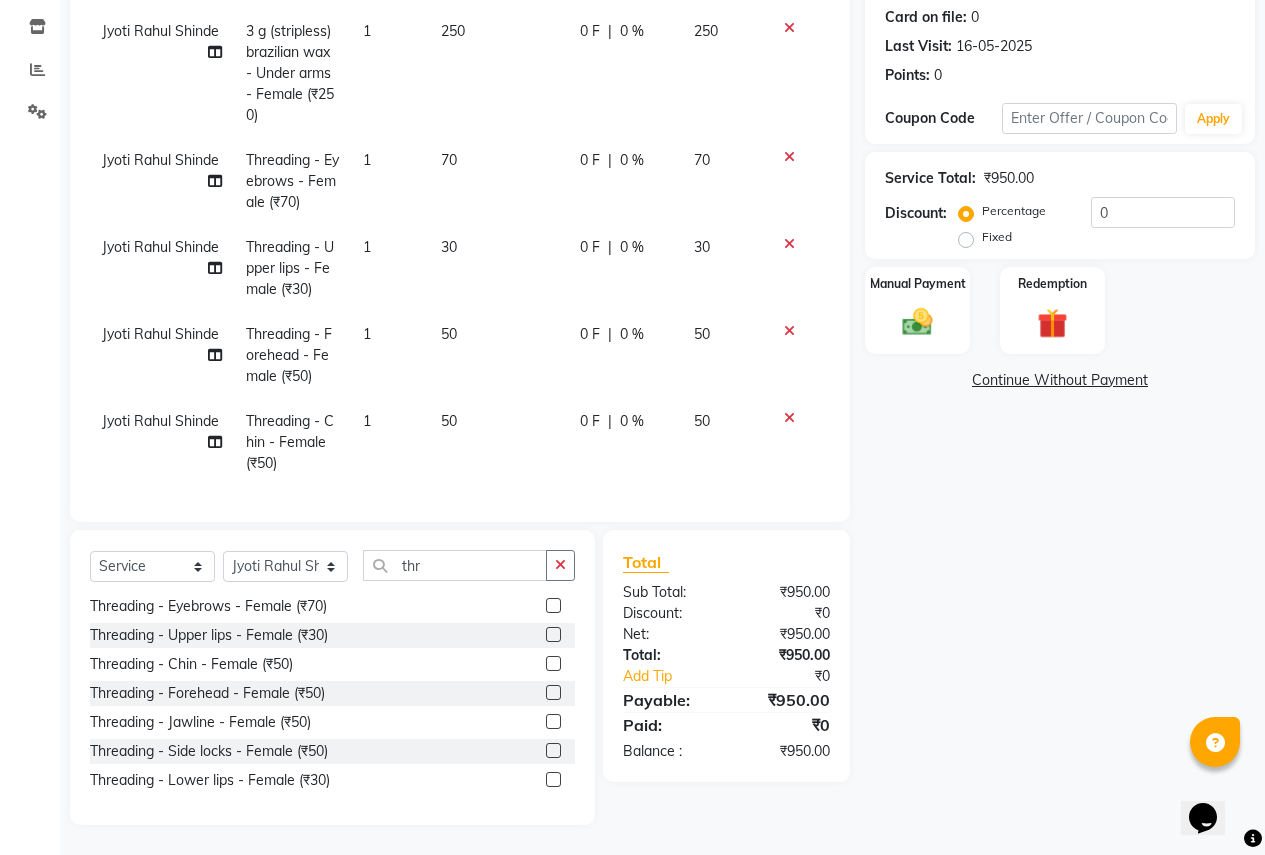 scroll, scrollTop: 219, scrollLeft: 0, axis: vertical 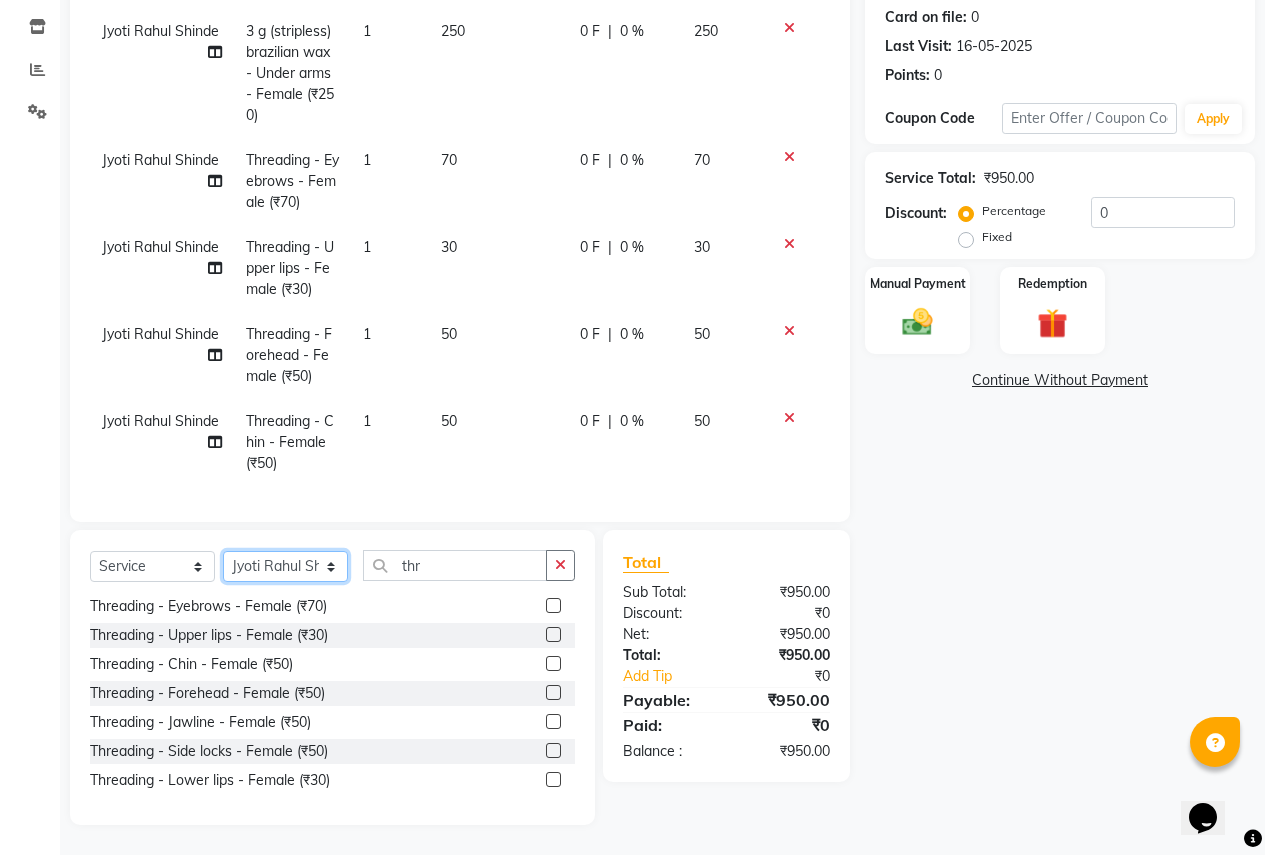 click on "Select Stylist Ajay Rajendra Sonawane Anjali Anil Patil Ashwini chaitrali Jyoti Rahul Shinde Laxmi Mili Maruti Kate NSS Pratibha Paswan Pratik Balasaheb salunkhe Reception  Reshma Operations Head Shobhana Rajendra Muly TejashriTushar Shinde Vandana Ganesh Kambale" 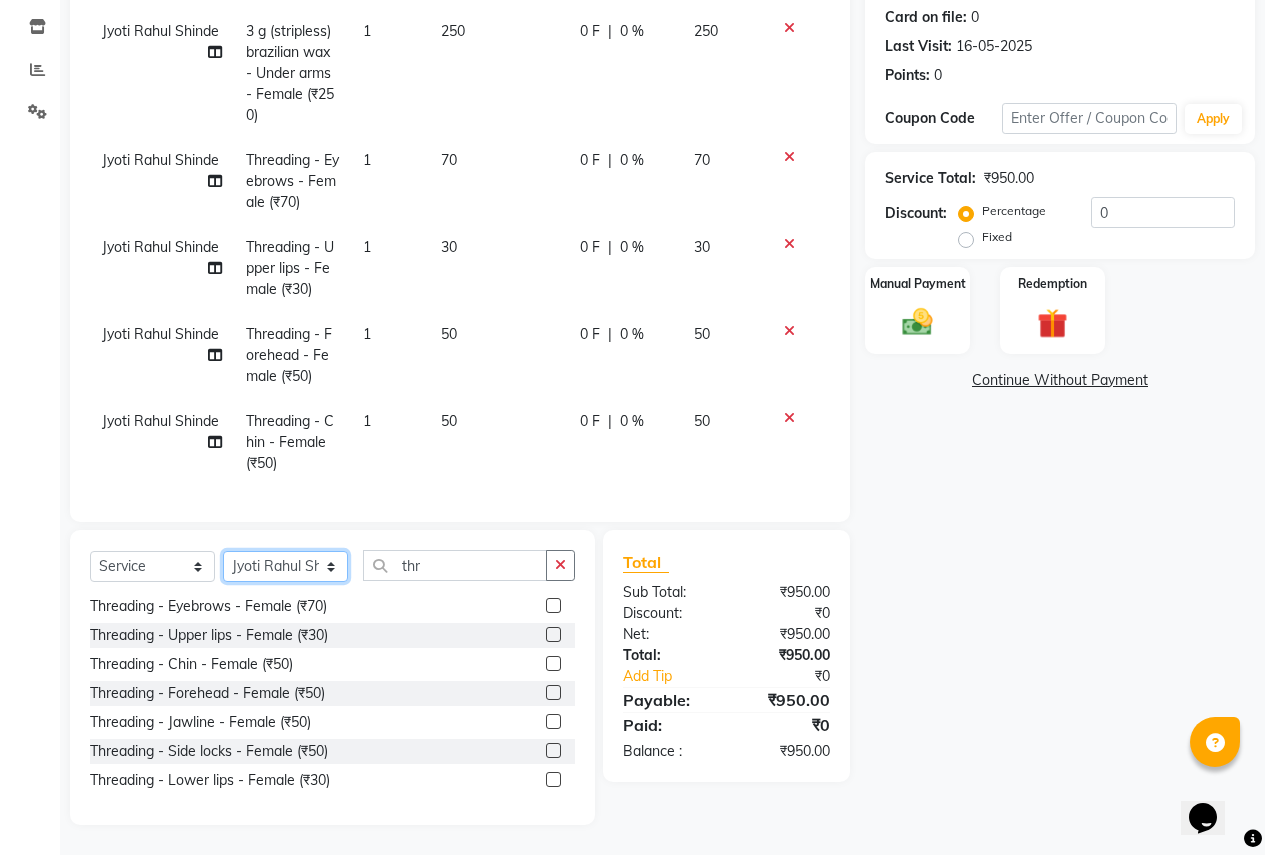 select on "70309" 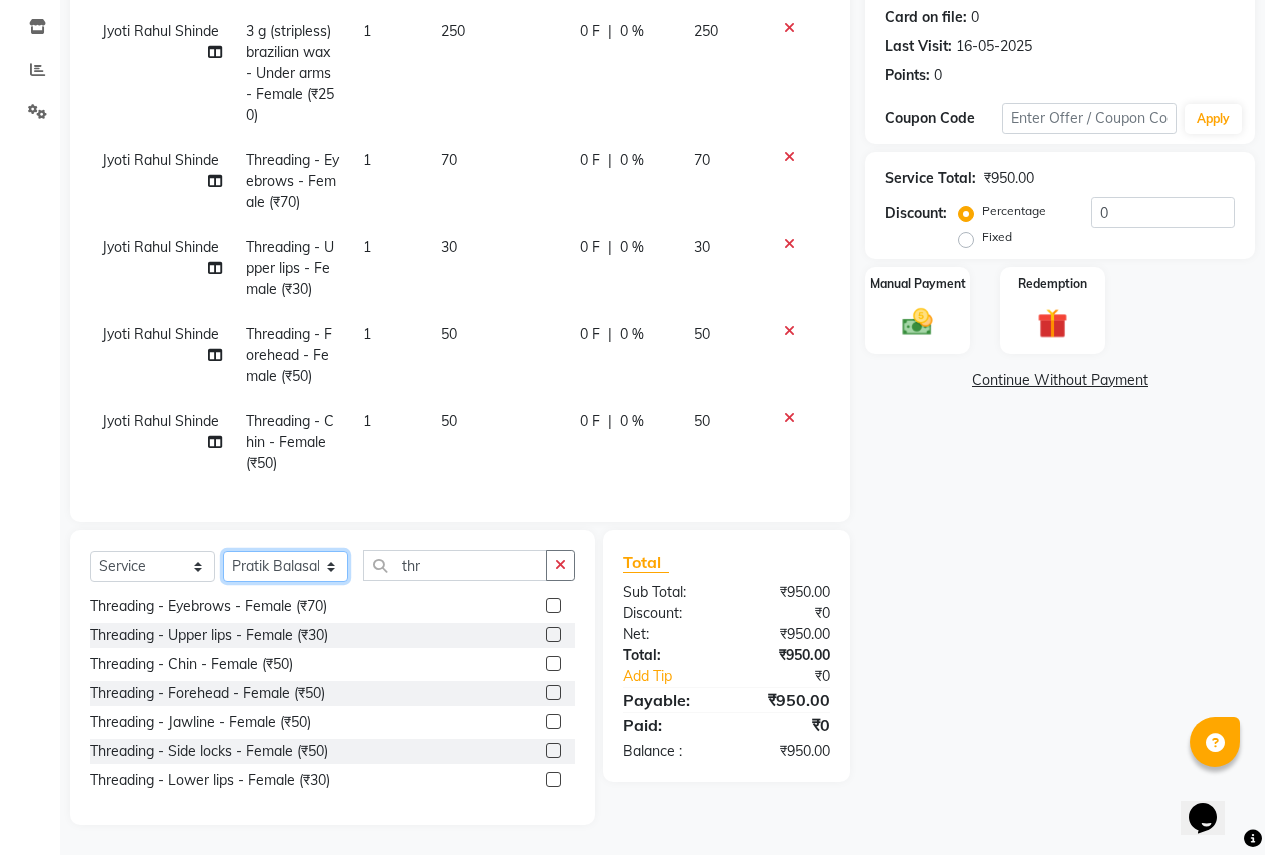 click on "Select Stylist Ajay Rajendra Sonawane Anjali Anil Patil Ashwini chaitrali Jyoti Rahul Shinde Laxmi Mili Maruti Kate NSS Pratibha Paswan Pratik Balasaheb salunkhe Reception  Reshma Operations Head Shobhana Rajendra Muly TejashriTushar Shinde Vandana Ganesh Kambale" 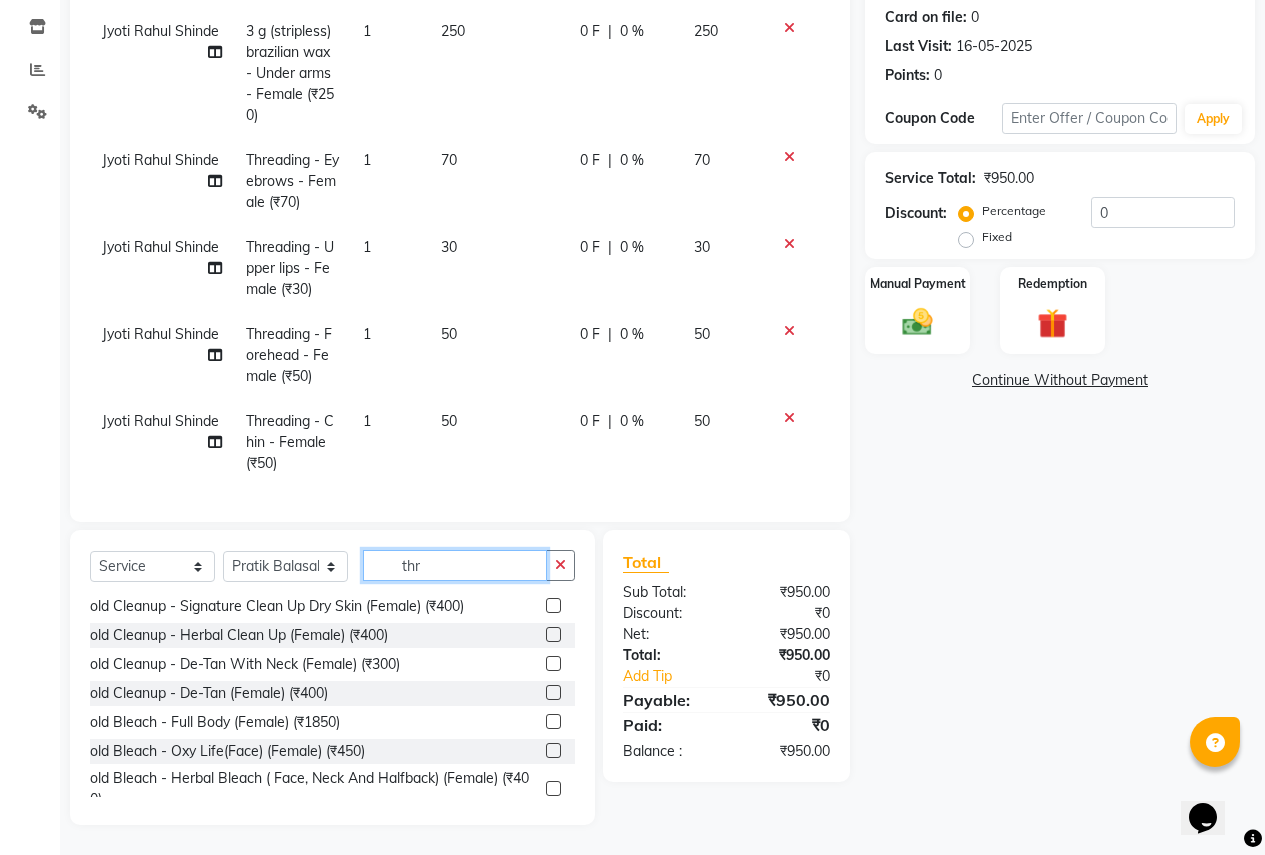 click on "thr" 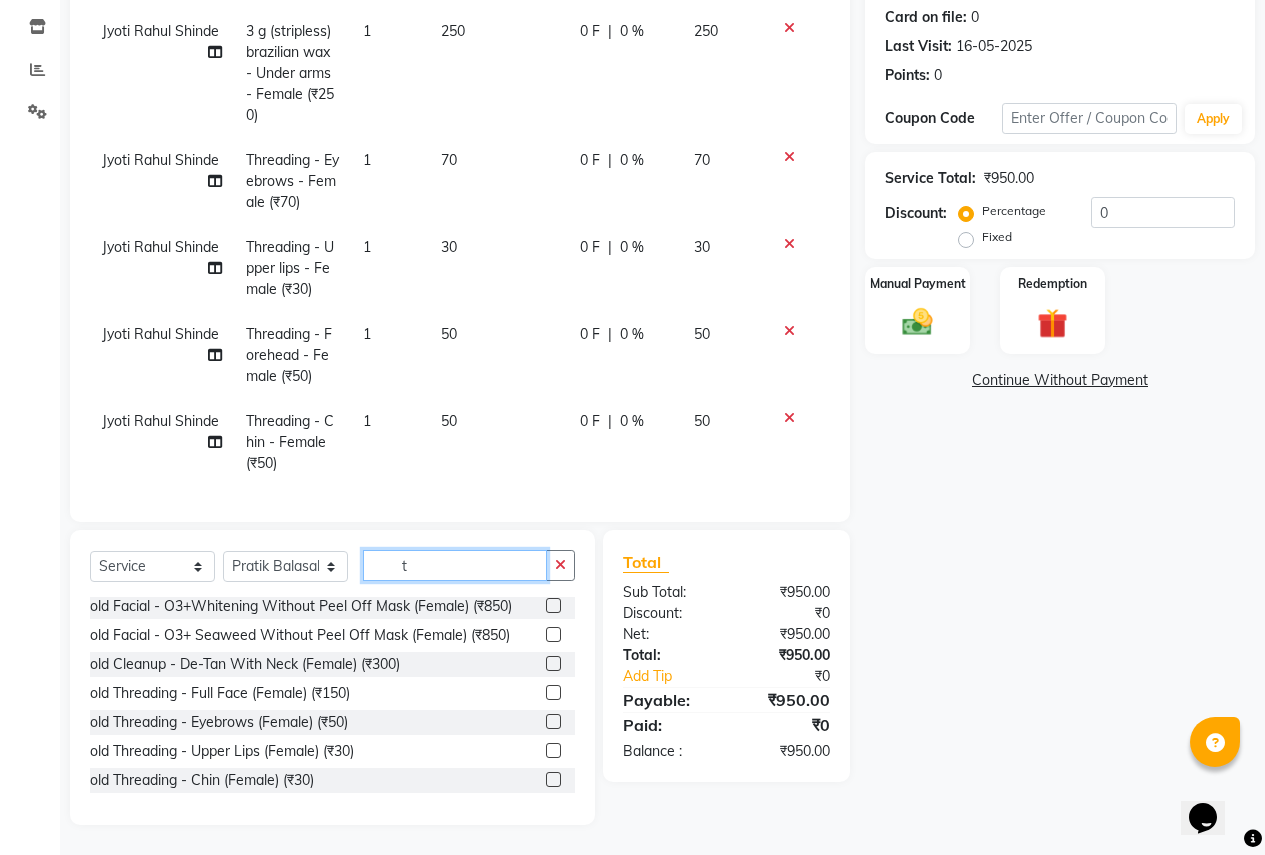 scroll, scrollTop: 206, scrollLeft: 0, axis: vertical 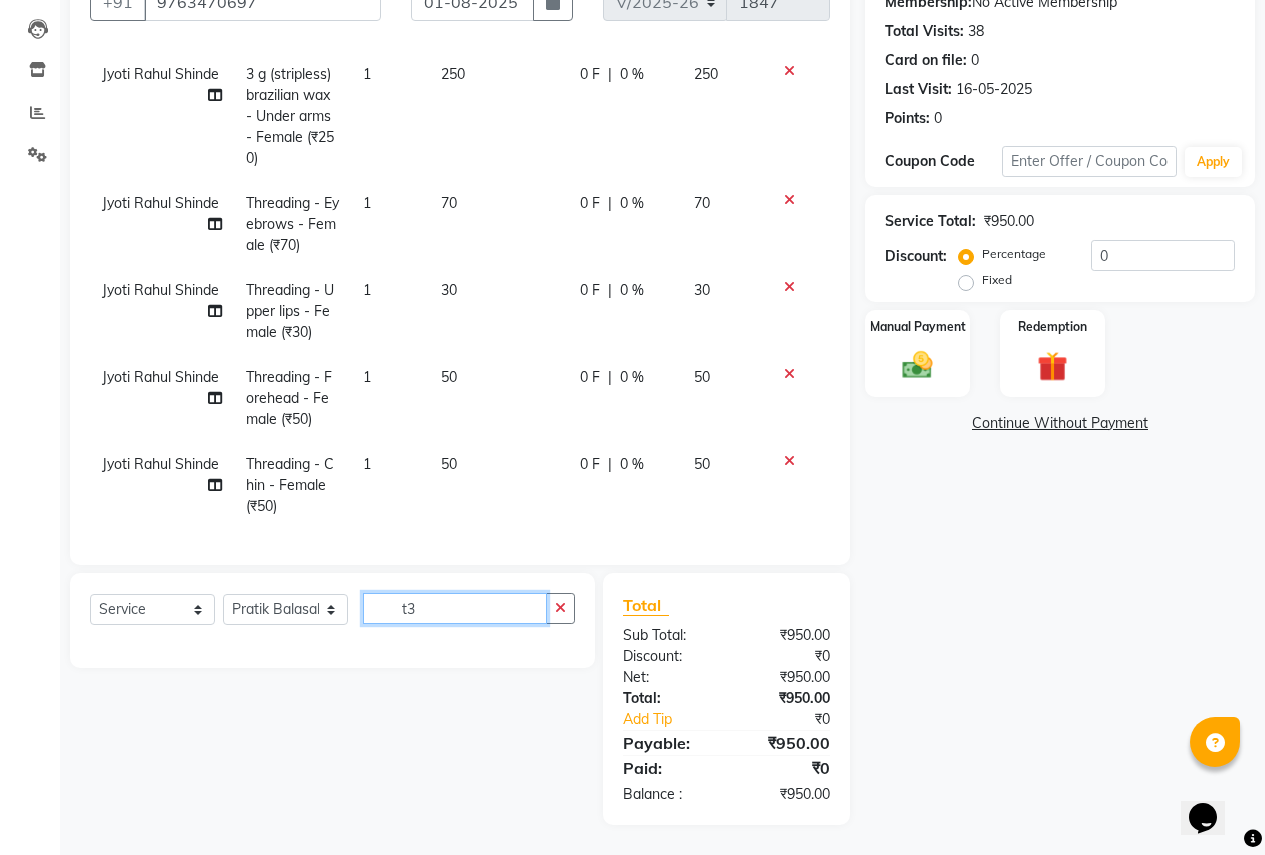 type on "t" 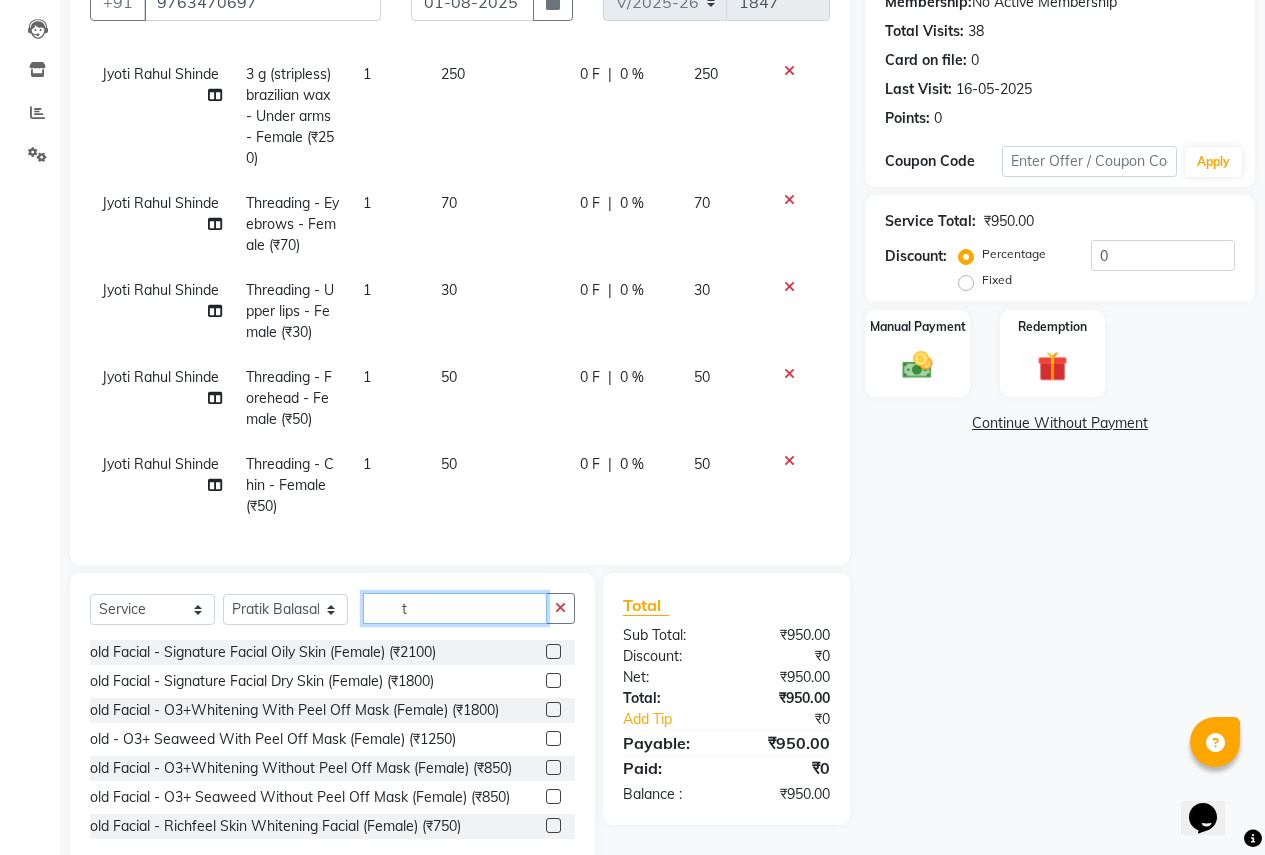 scroll, scrollTop: 246, scrollLeft: 0, axis: vertical 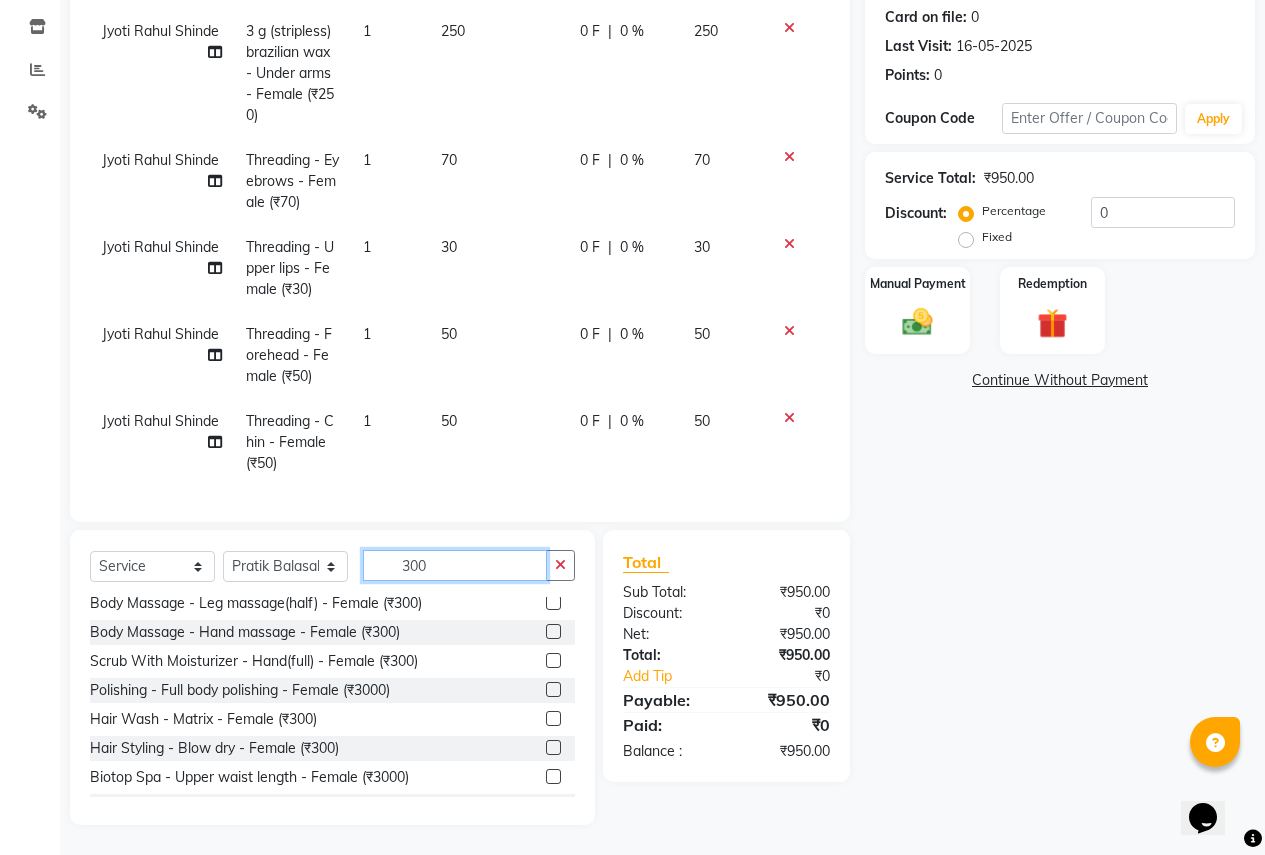type on "300" 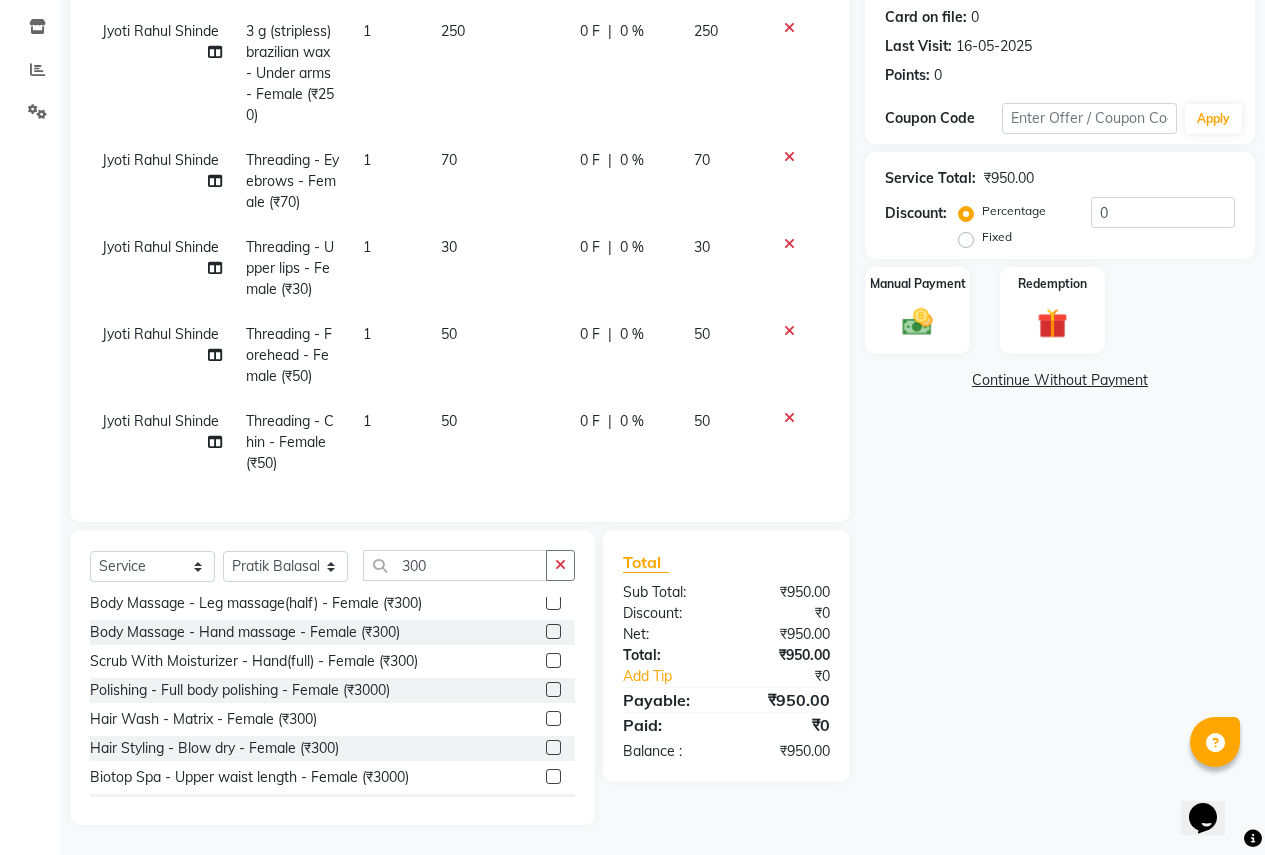 click 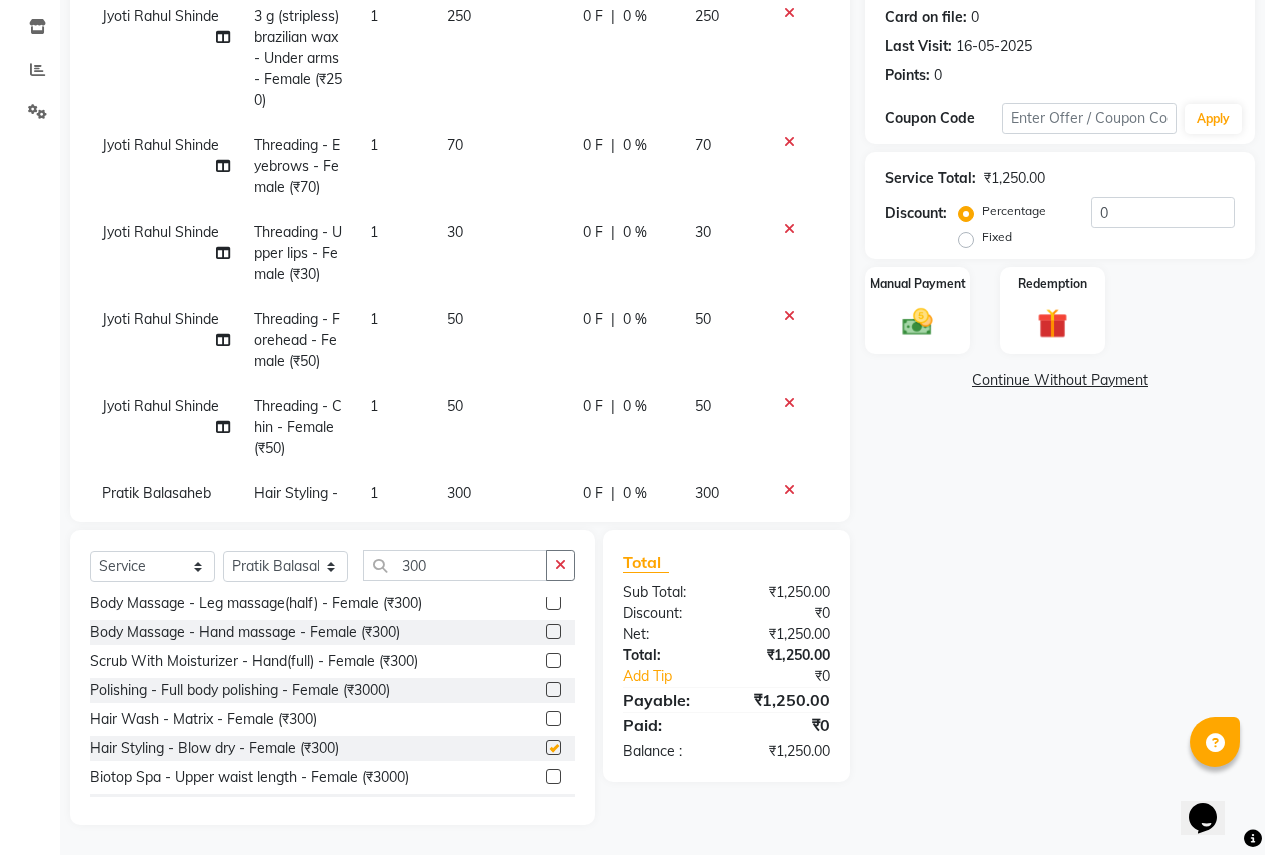 checkbox on "false" 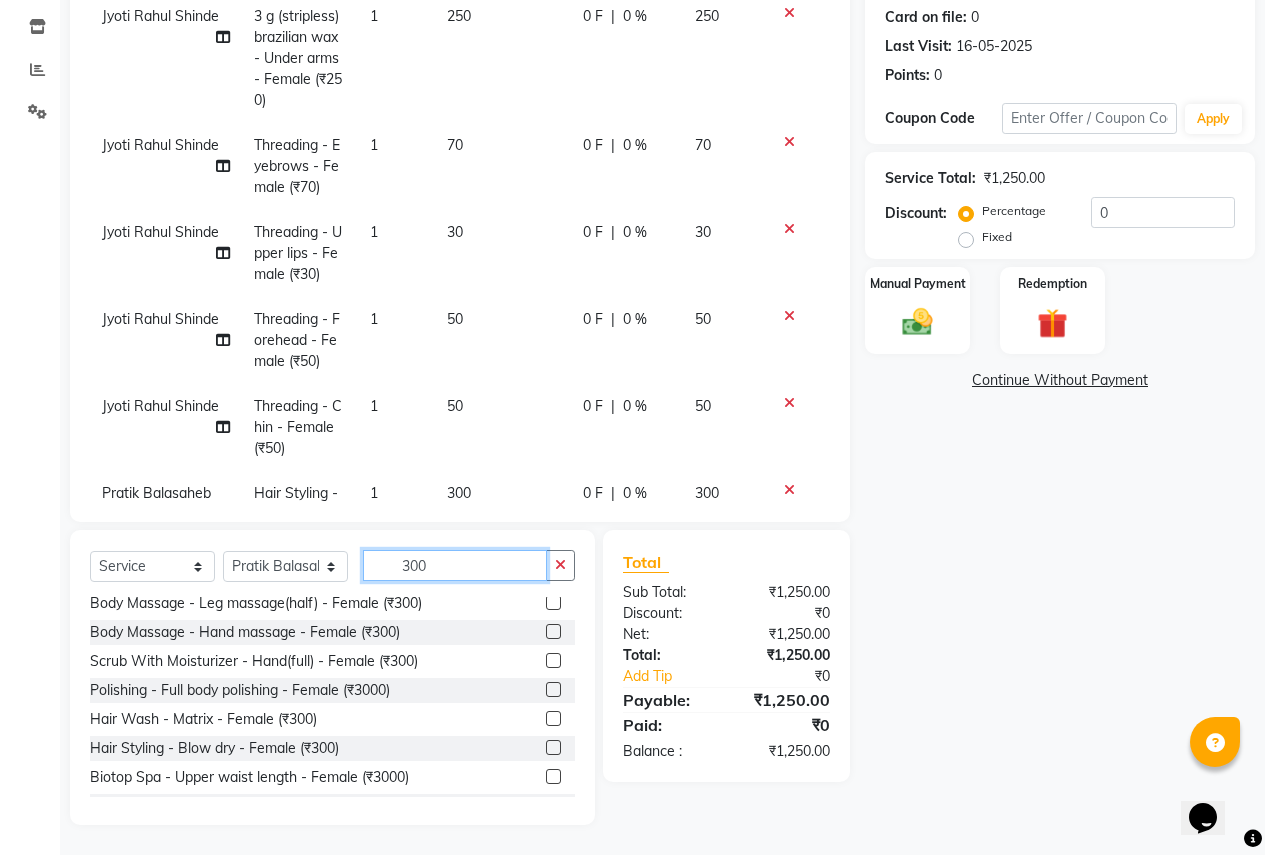 click on "300" 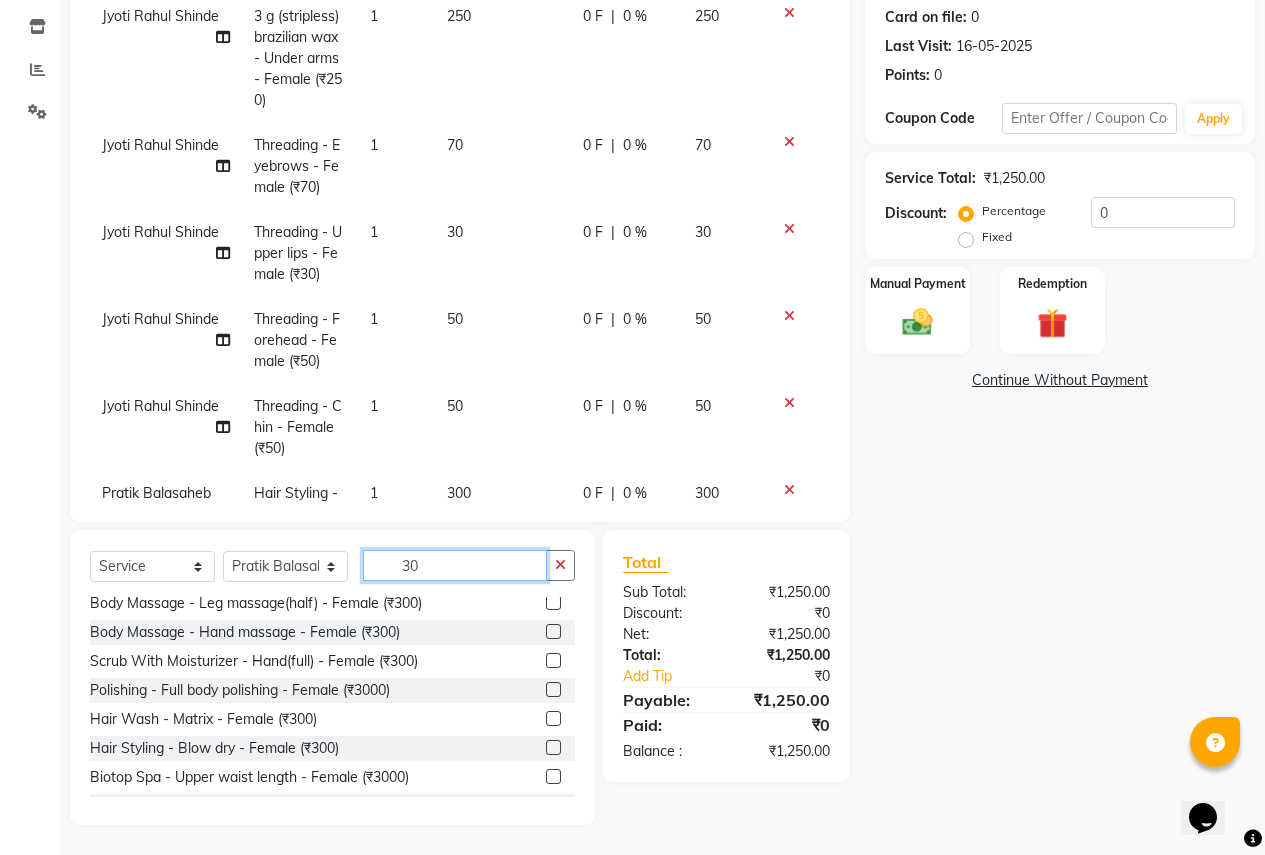 type on "3" 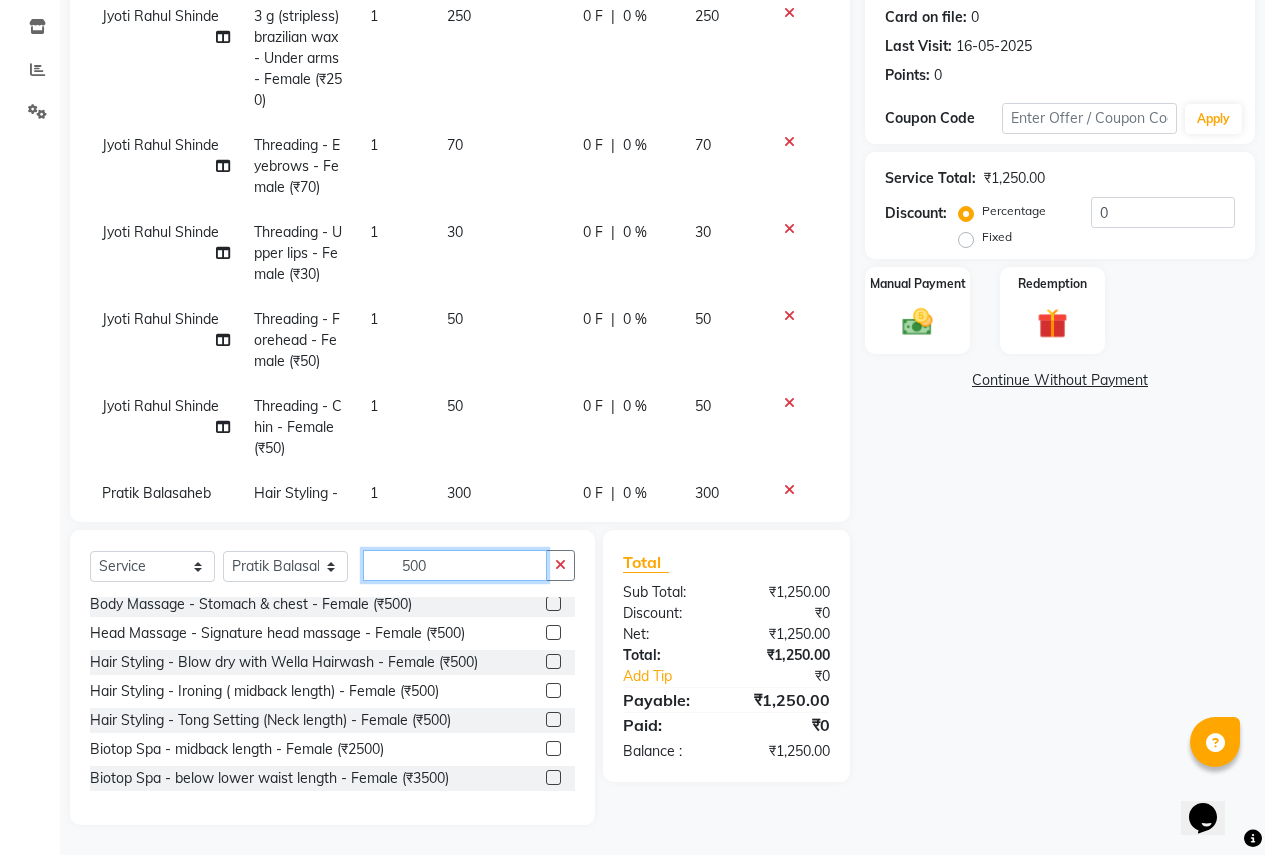 scroll, scrollTop: 839, scrollLeft: 0, axis: vertical 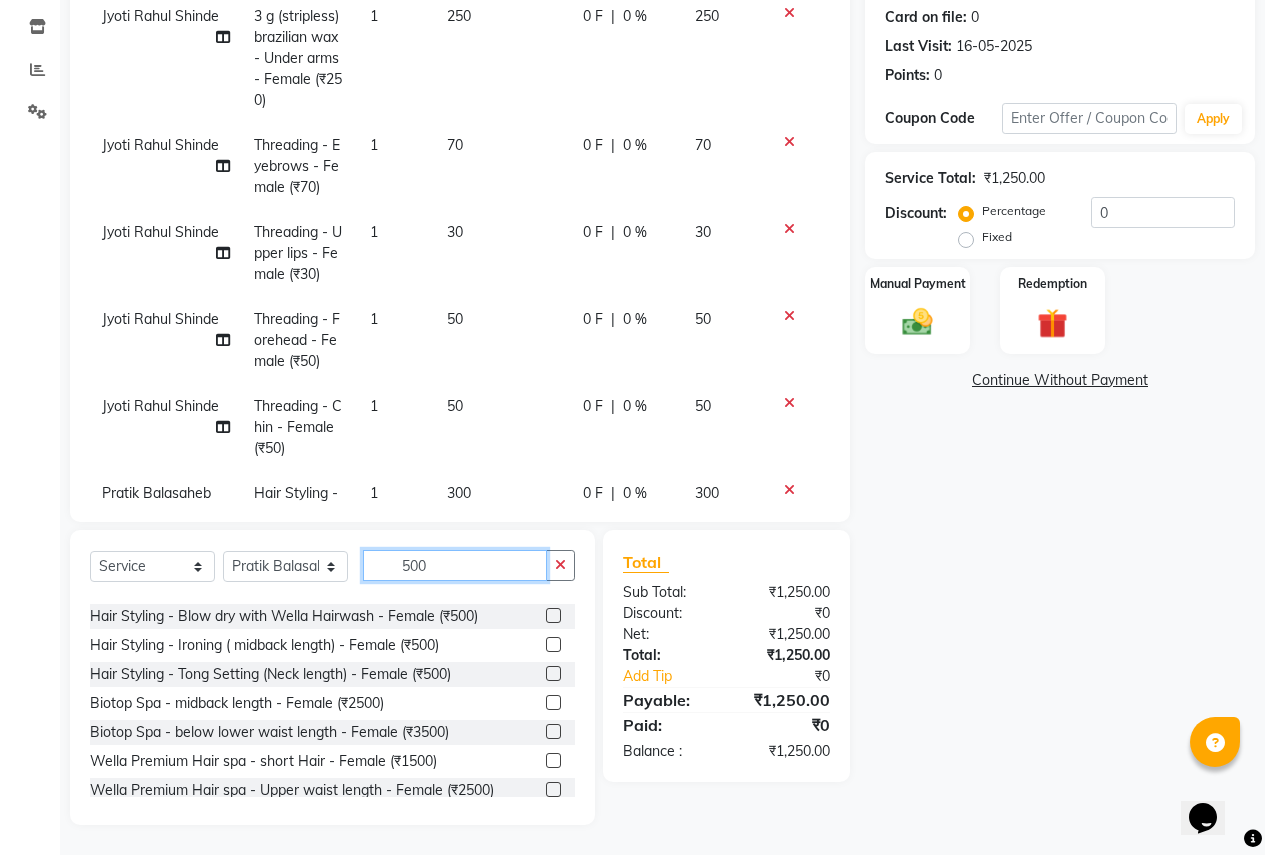 type on "500" 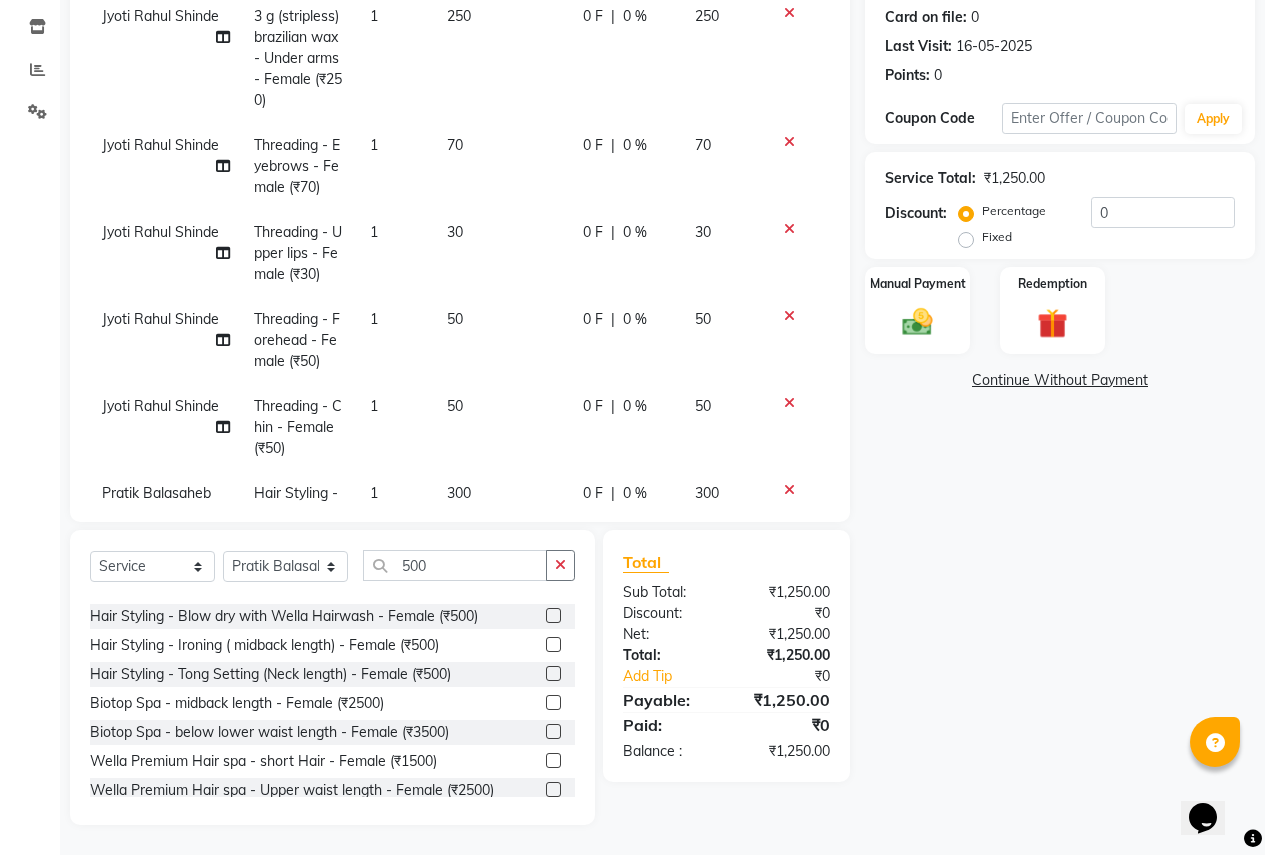 click 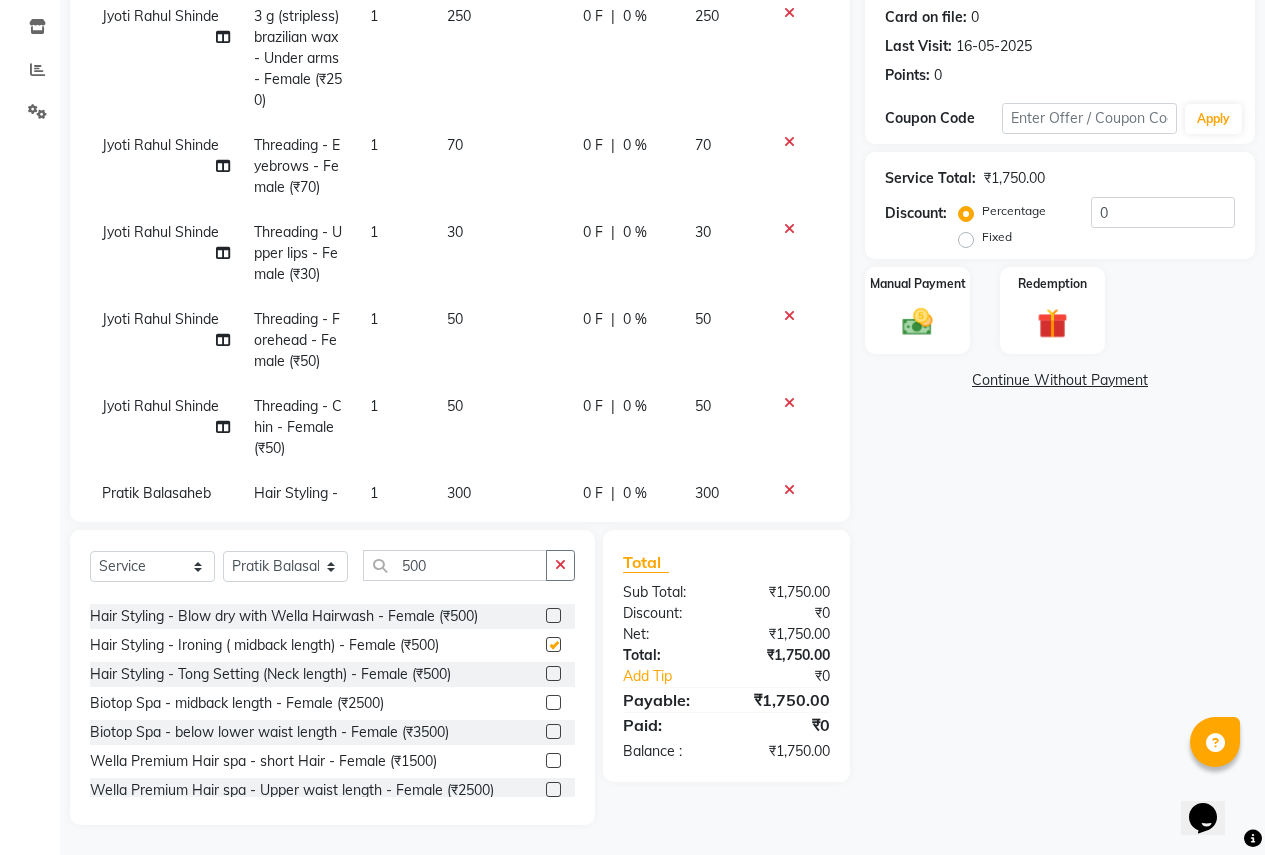 checkbox on "false" 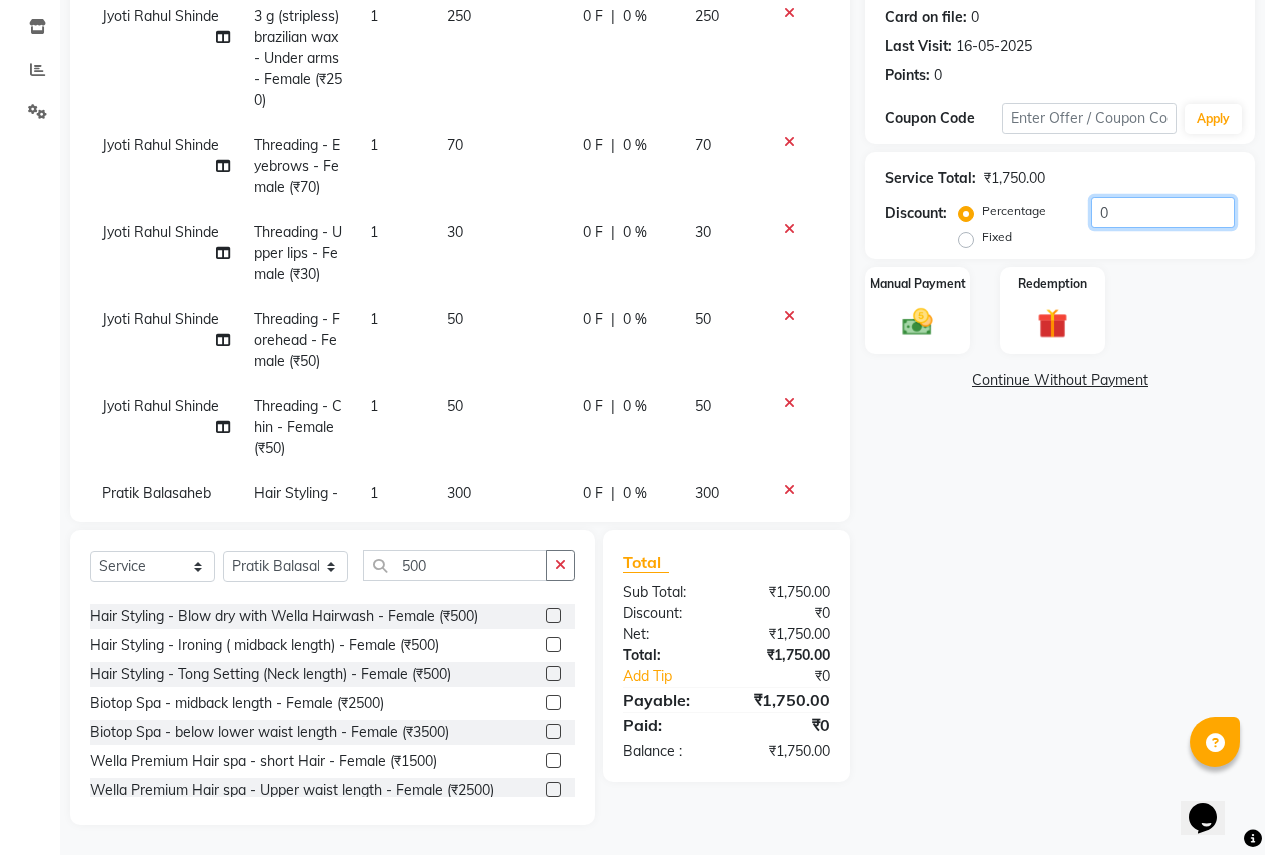 click on "0" 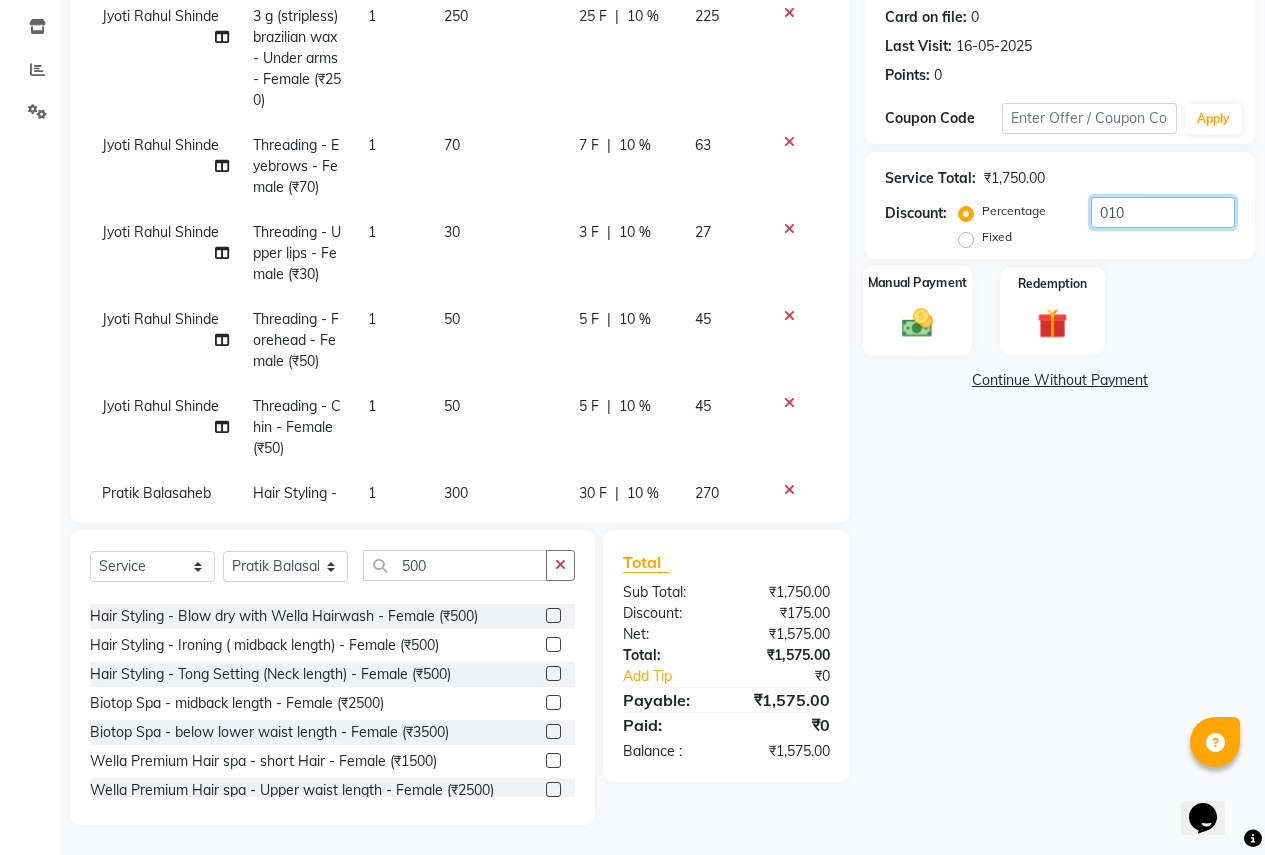 type on "010" 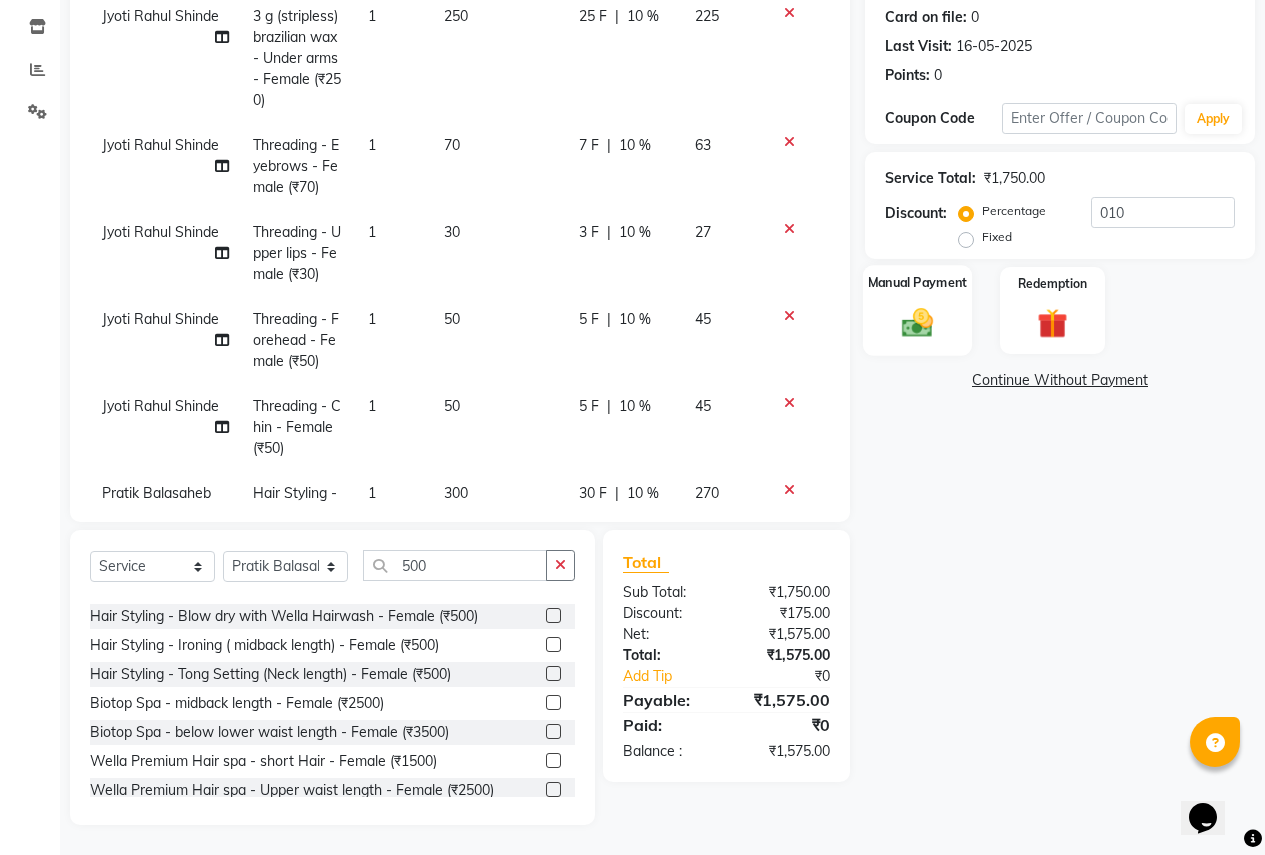 click on "Manual Payment" 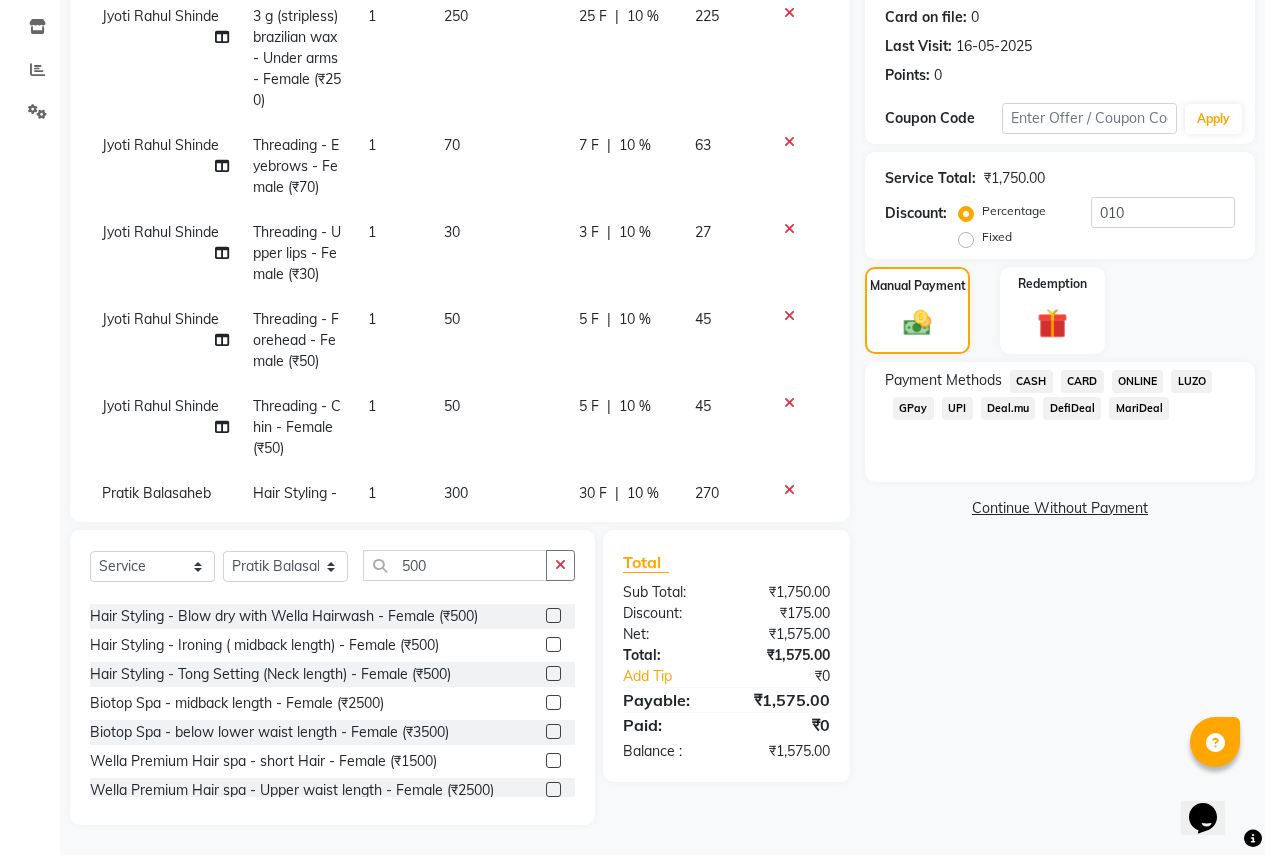 click on "CARD" 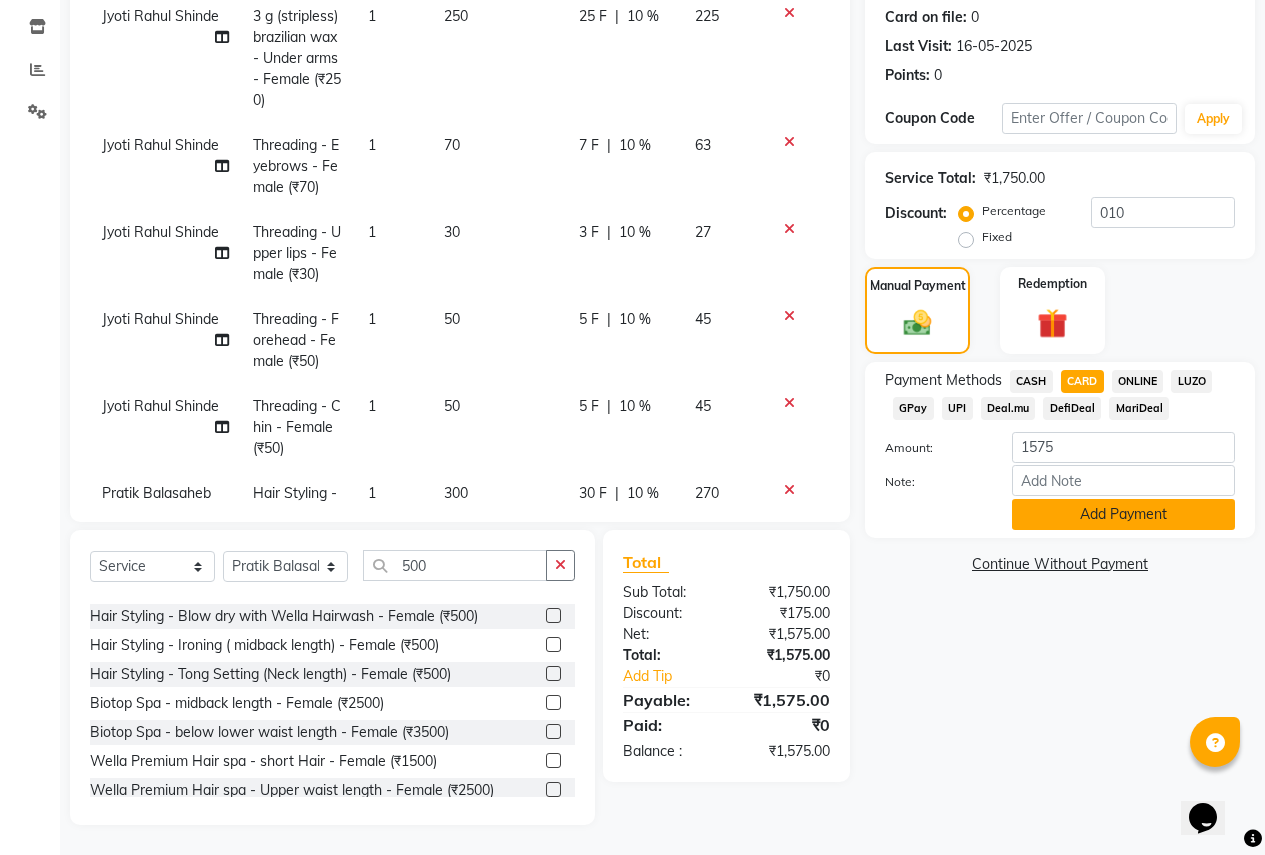 click on "Add Payment" 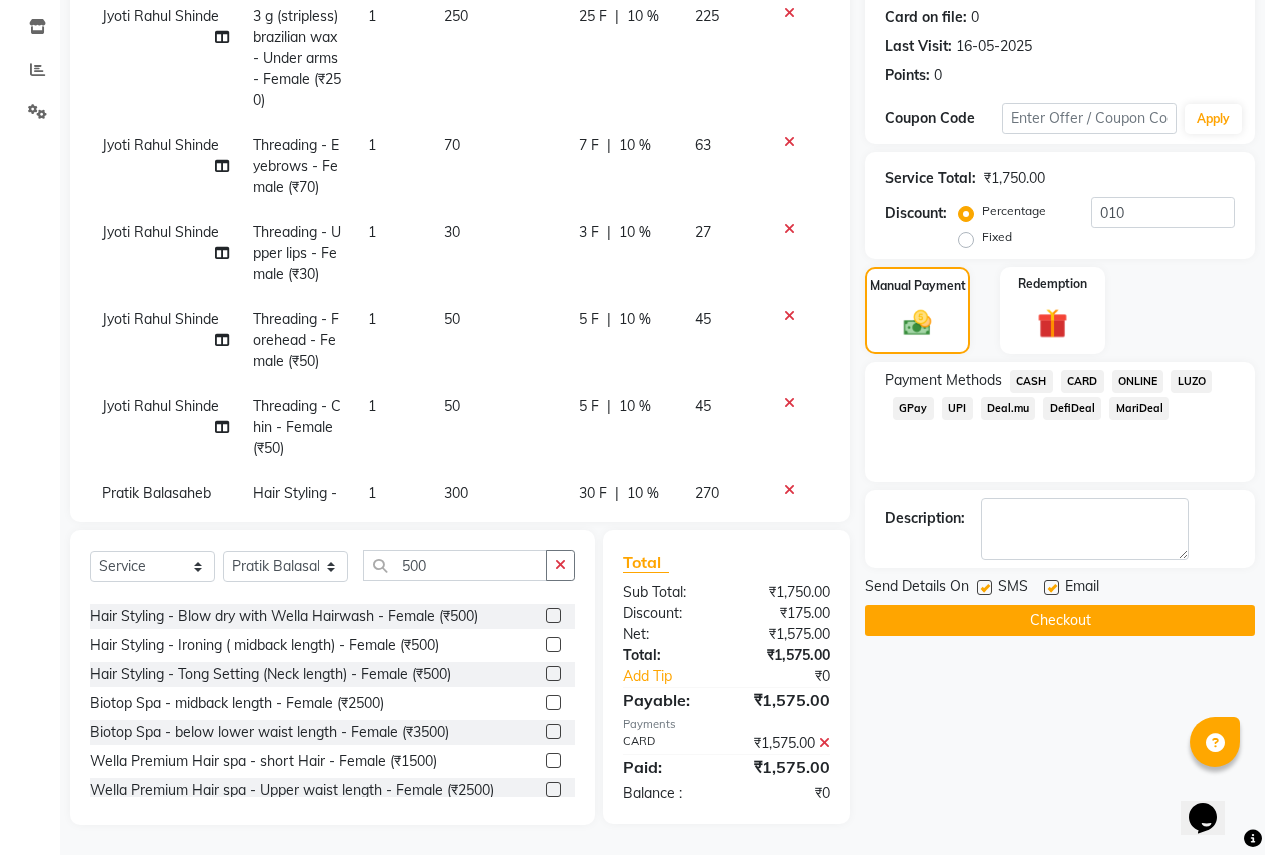 click 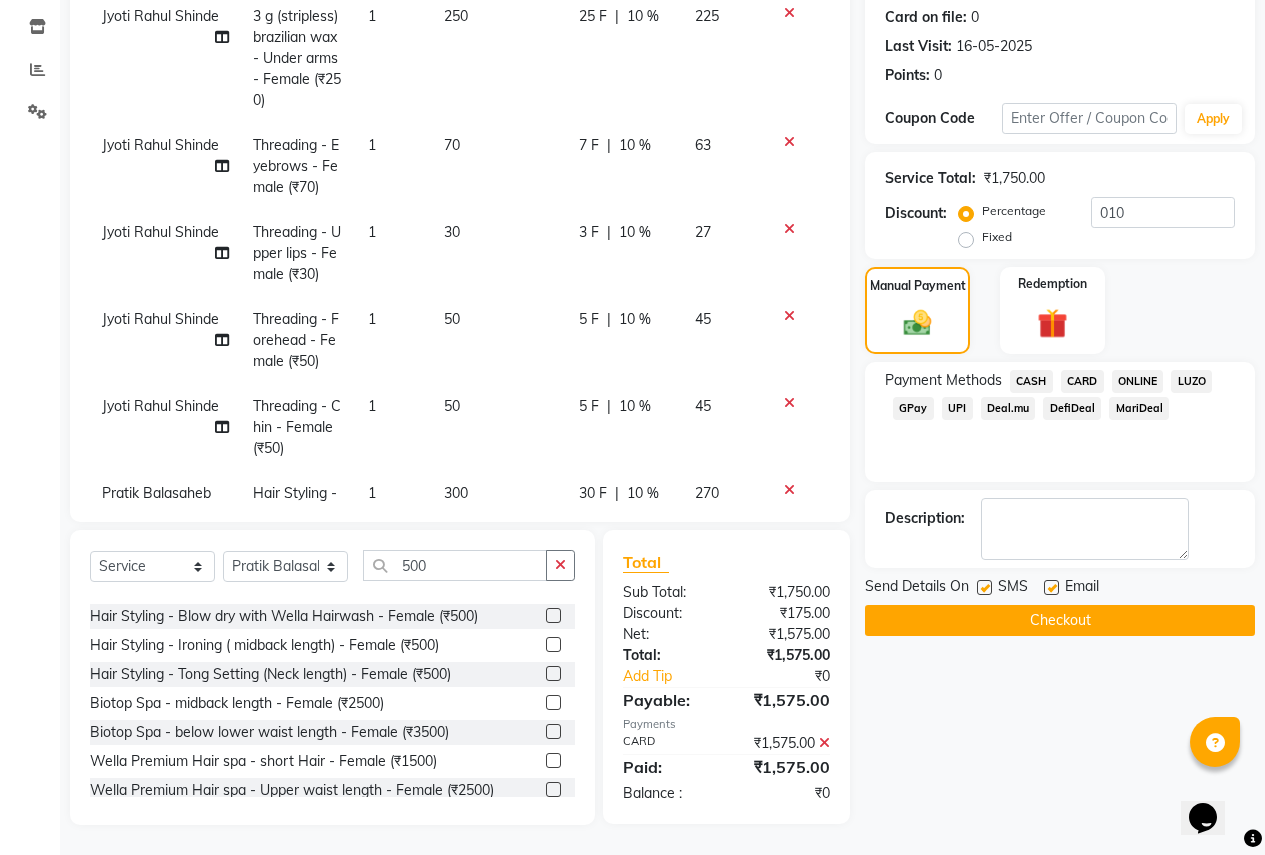 click at bounding box center (983, 588) 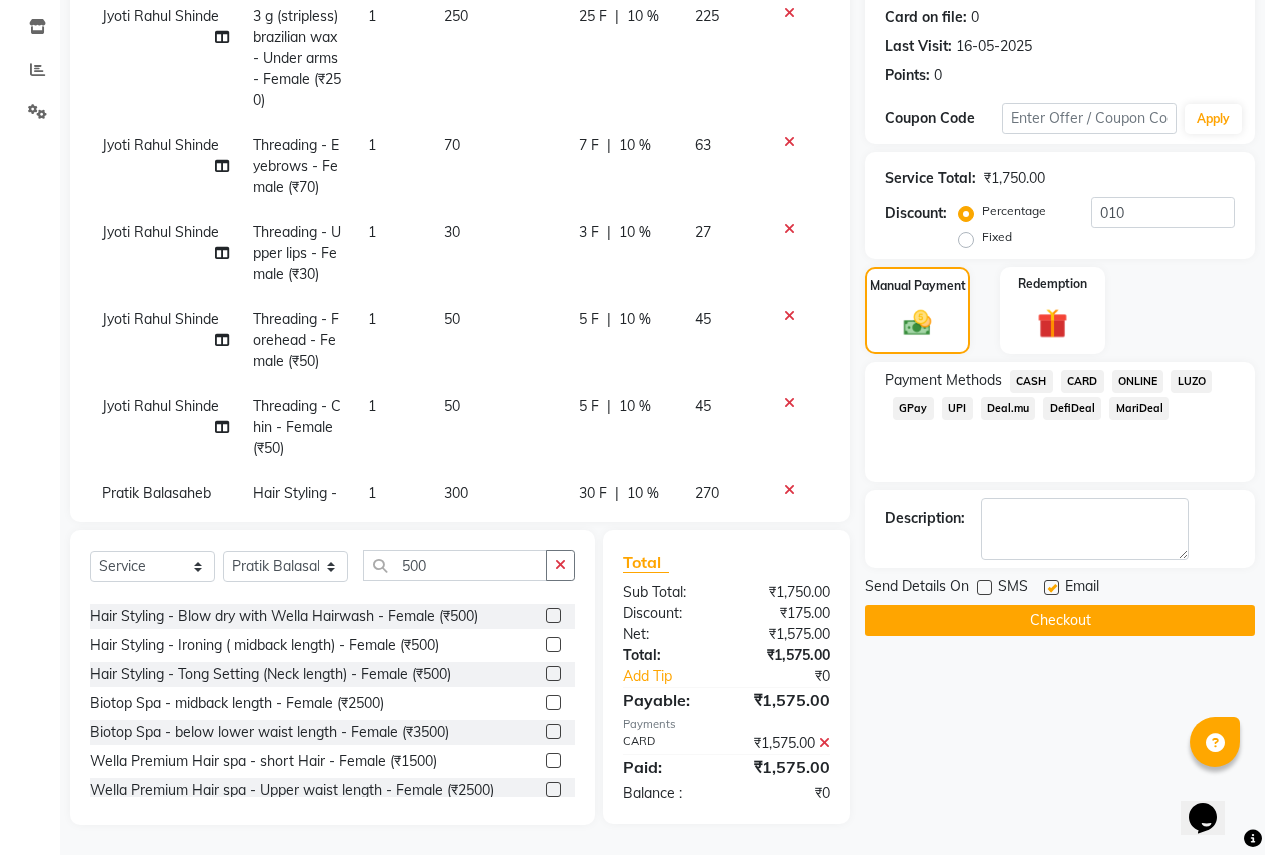 click 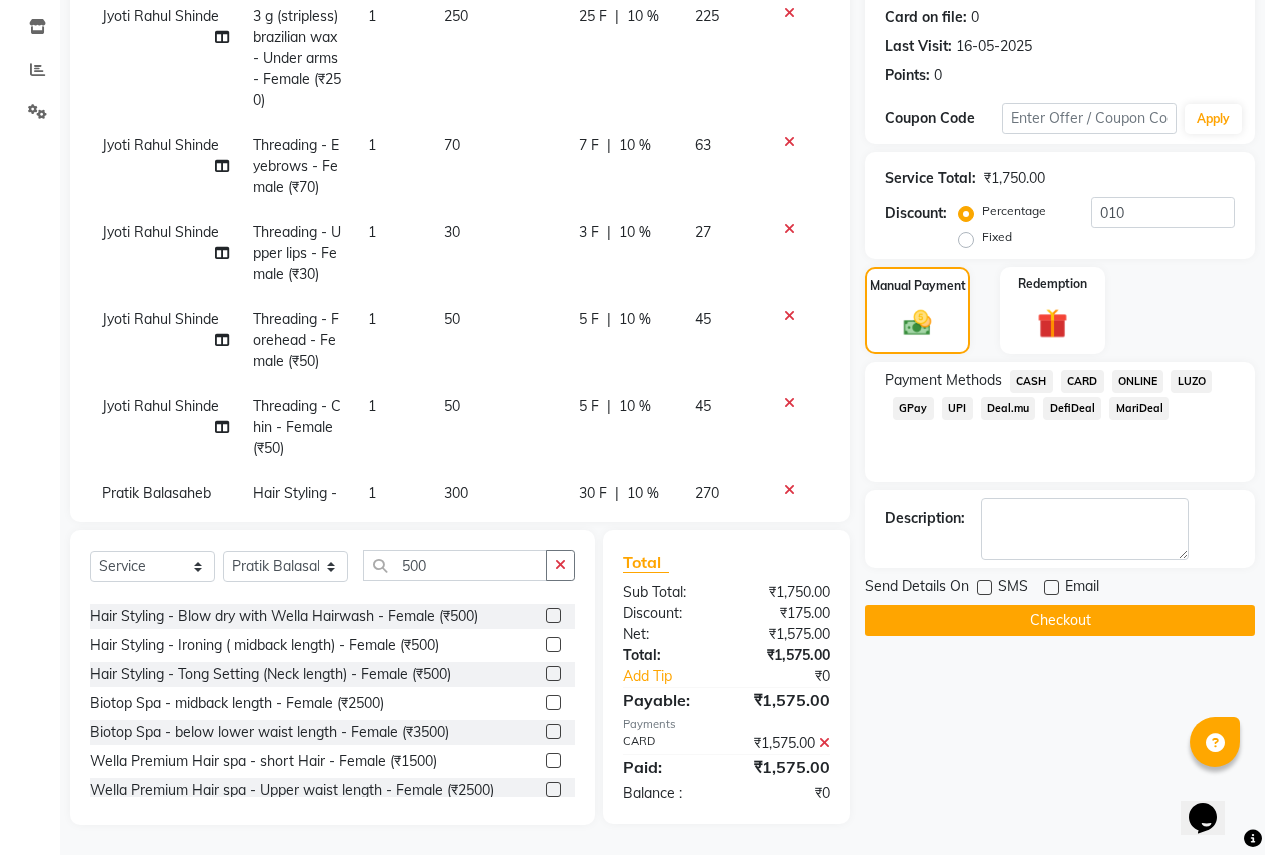 click on "Checkout" 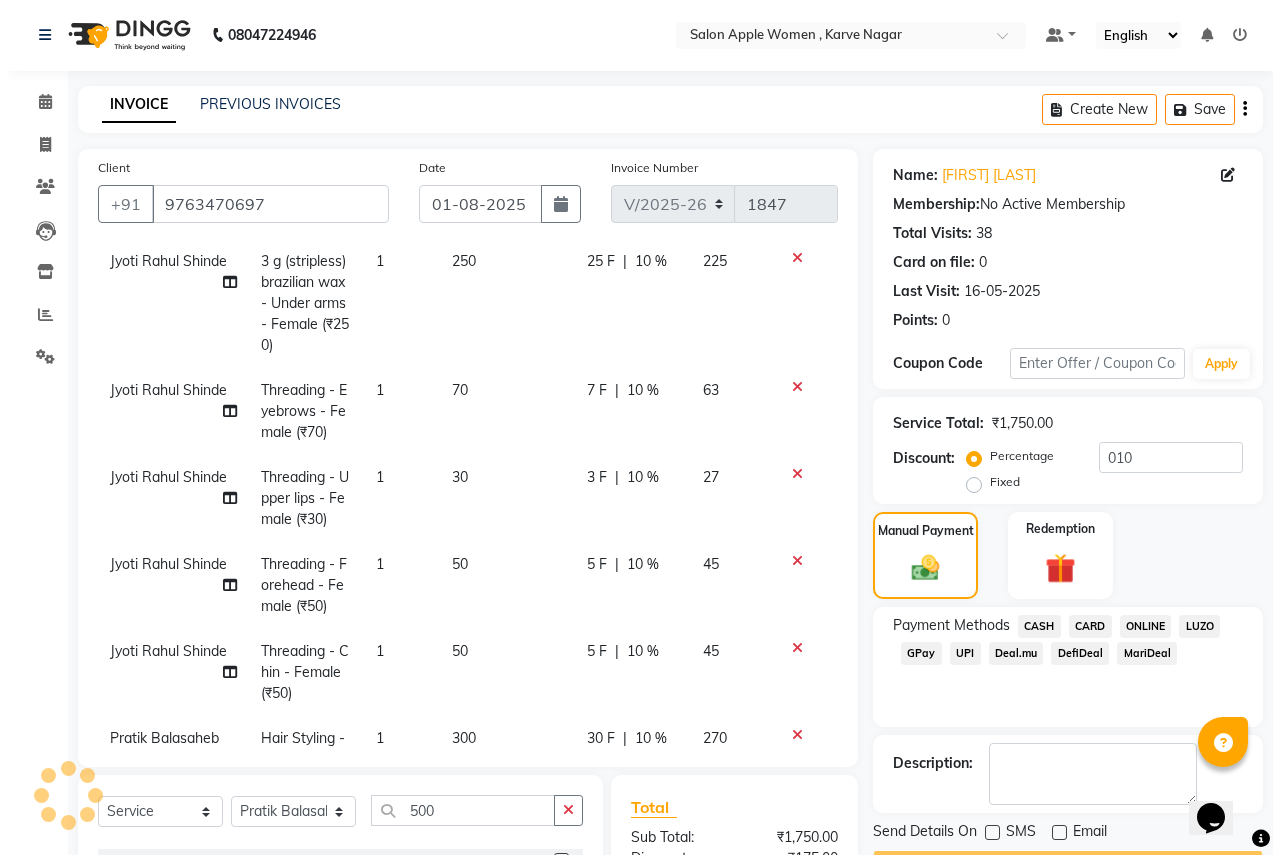 scroll, scrollTop: 0, scrollLeft: 0, axis: both 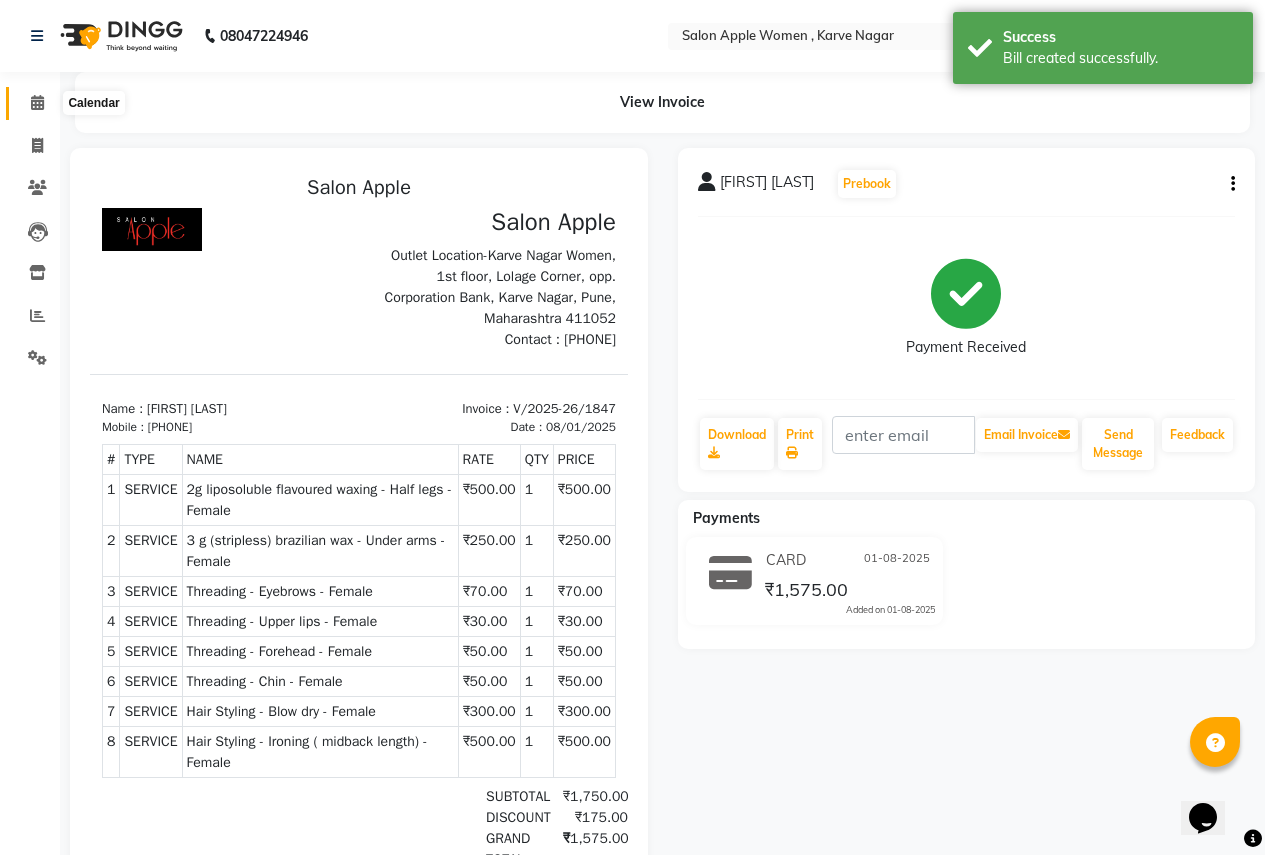 click 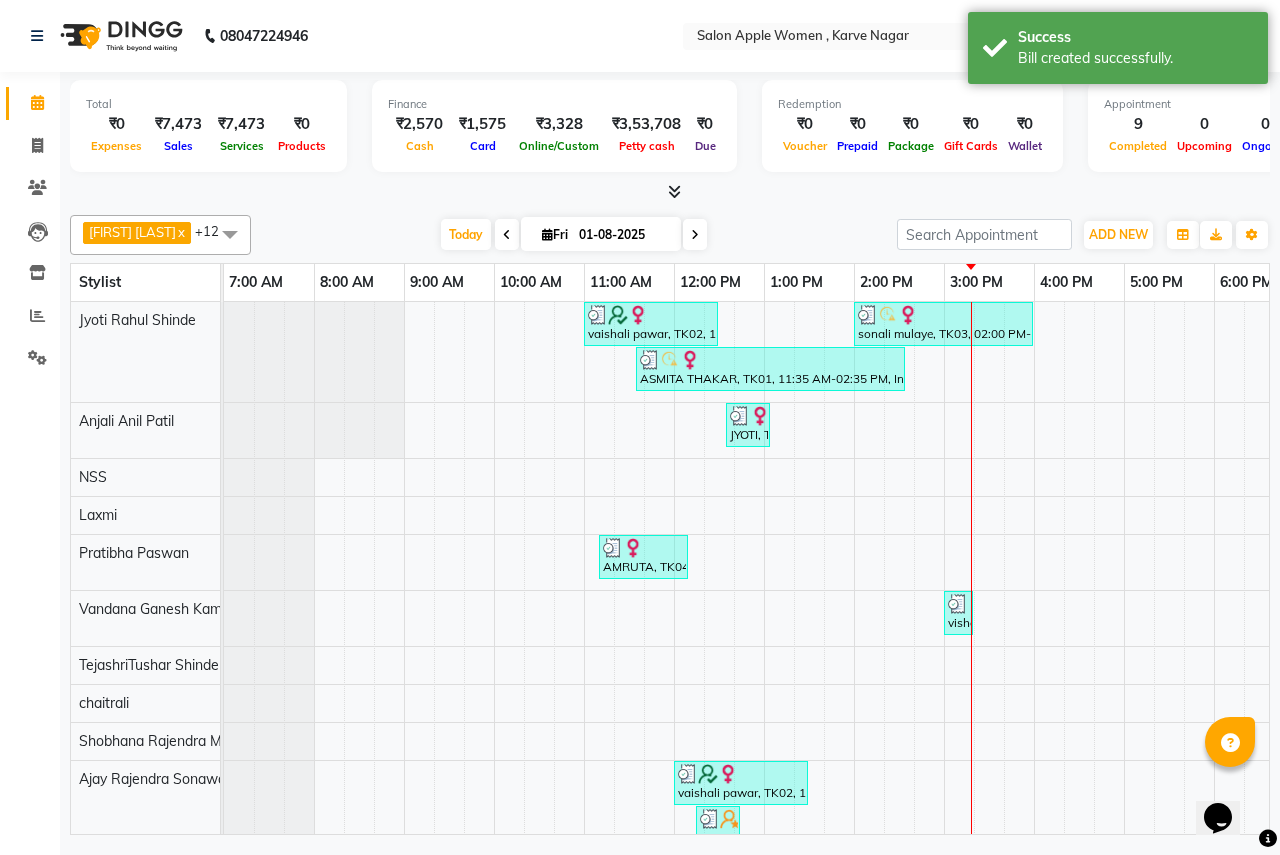 scroll, scrollTop: 0, scrollLeft: 0, axis: both 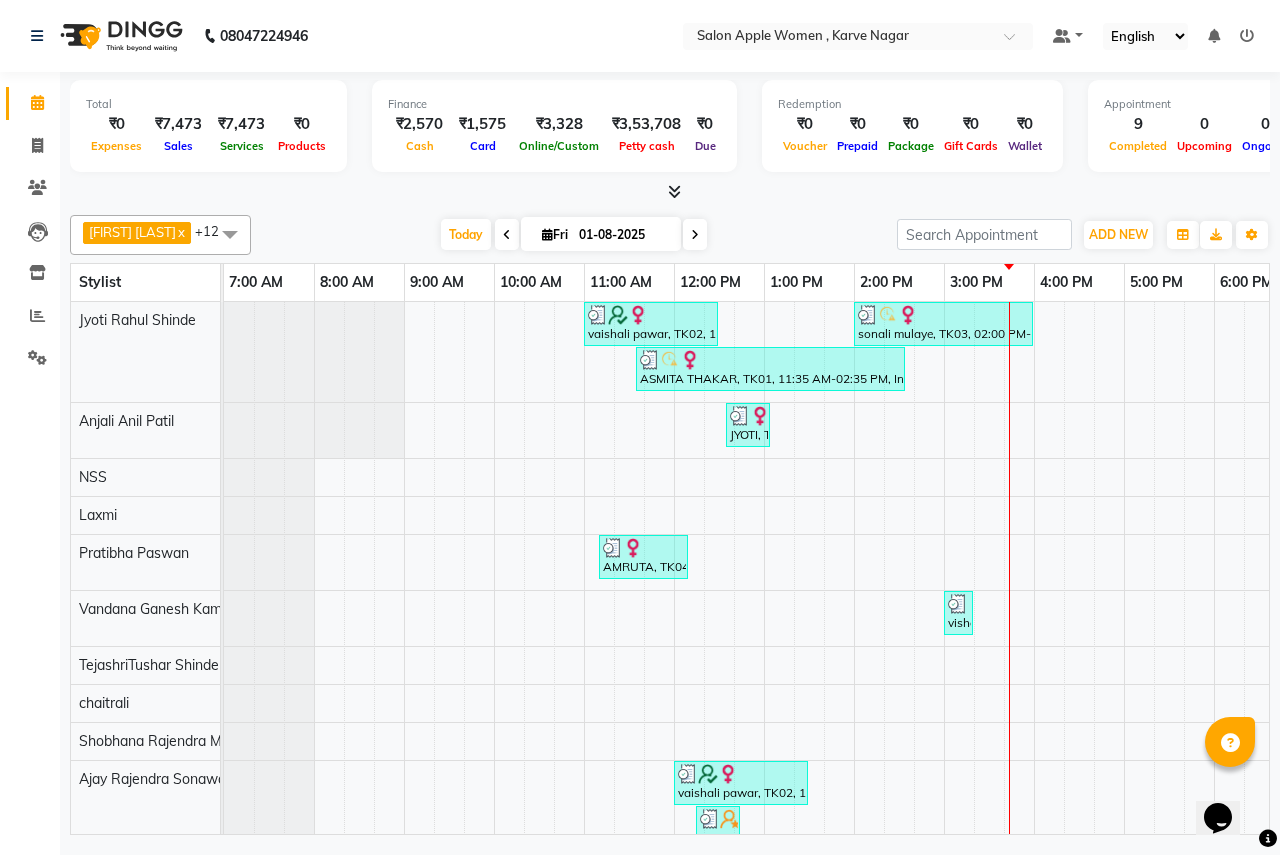 click on "vaishali pawar, TK02, 11:00 AM-12:30 PM, 2g liposoluble flavoured waxing - Full hands - Female (₹450),2g liposoluble flavoured waxing - Half legs - Female (₹500),Threading - Eyebrows - Female (₹70),Threading - Forehead - Female (₹50)     sonali mulaye, TK03, 02:00 PM-04:00 PM, 2g liposoluble flavoured waxing - Half legs - Female (₹500),3 g (stripless) brazilian wax - Under arms - Female (₹250),Threading - Eyebrows - Female (₹70),Threading - Upper lips - Female (₹30),Threading - Forehead - Female (₹50),Threading - Chin - Female (₹50)     ASMITA THAKAR, TK01, 11:35 AM-02:35 PM, In House Packages - Female beauty package 2800 (₹2800)     JYOTI, TK06, 12:35 PM-01:05 PM, Threading - Eyebrows - Female (₹70),Threading - Forehead - Female (₹50)     AMRUTA, TK04, 11:10 AM-12:10 PM, old Waxing (Sugar Wax - Regular) - Full Hands (Female) (₹250),Sugar wax - Regular - Under arms - Female (₹150)     vishakha, TK07, 03:00 PM-03:15 PM, Threading - Eyebrows - Female" at bounding box center [944, 628] 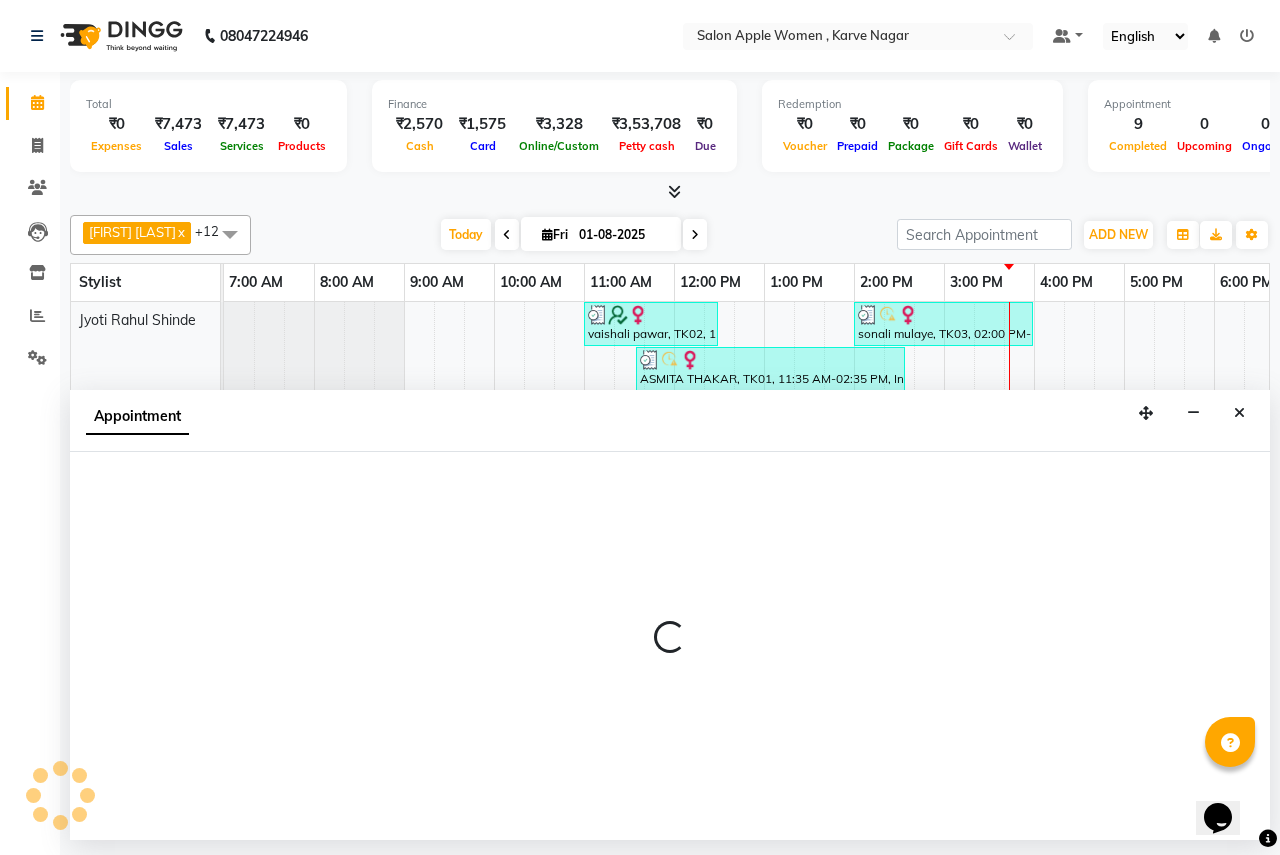 select on "3152" 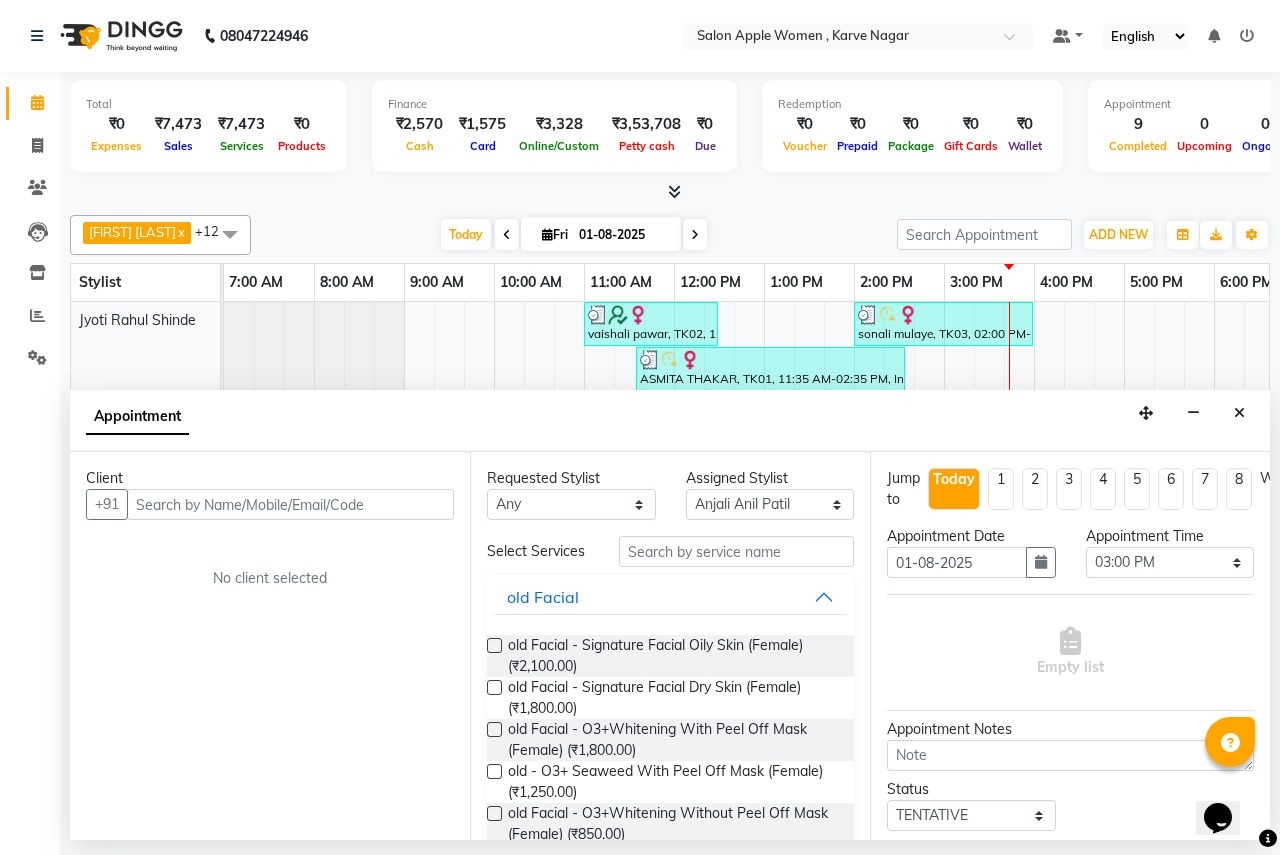 click at bounding box center [290, 504] 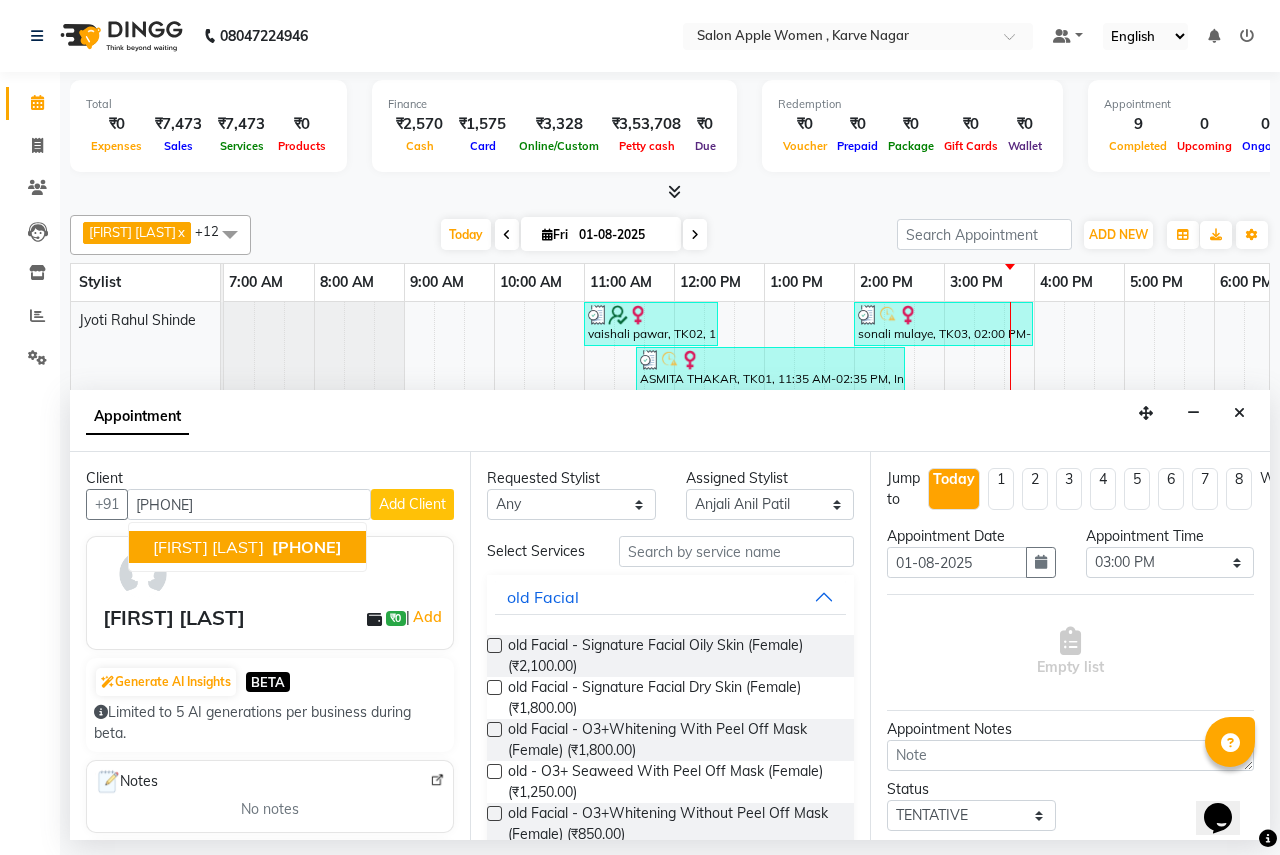 click on "POONAM BANKAR" at bounding box center (208, 547) 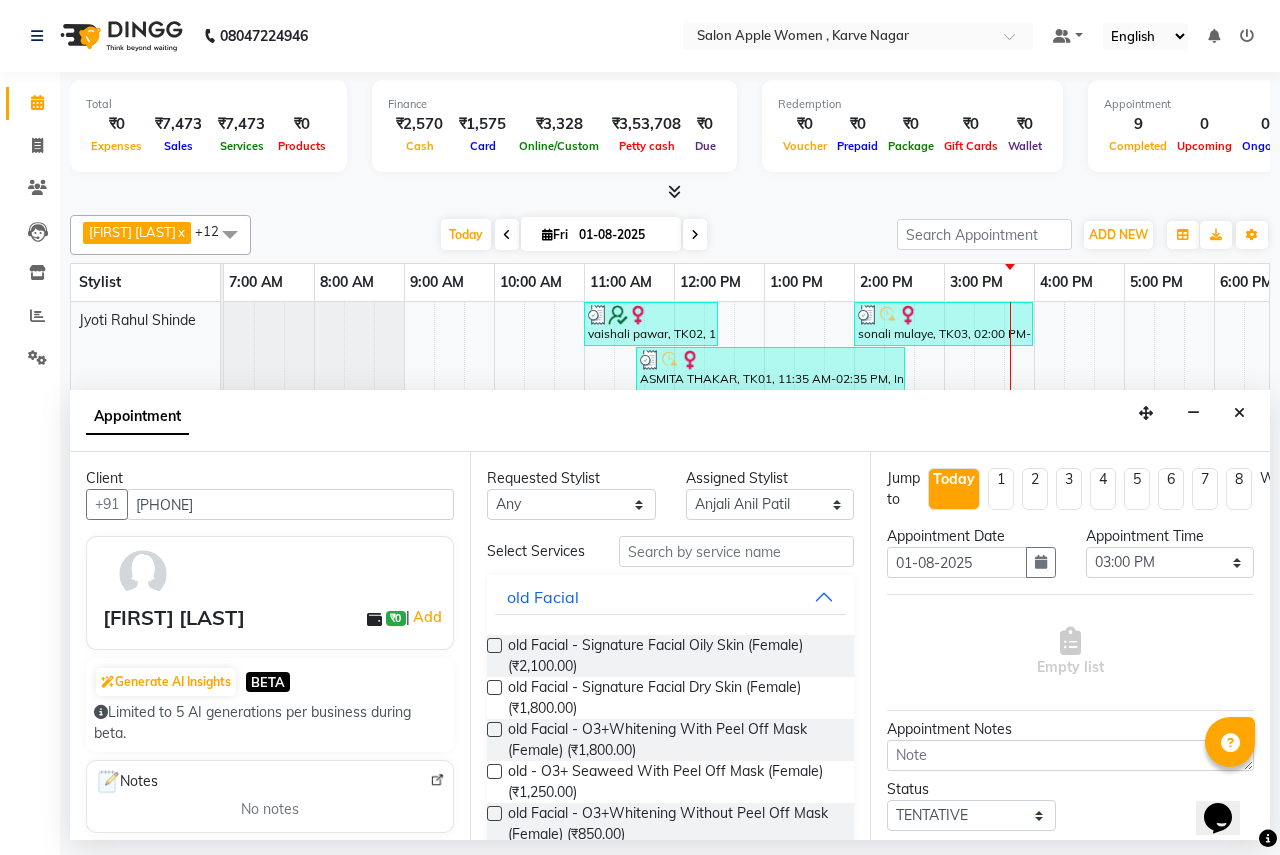 type on "9922452942" 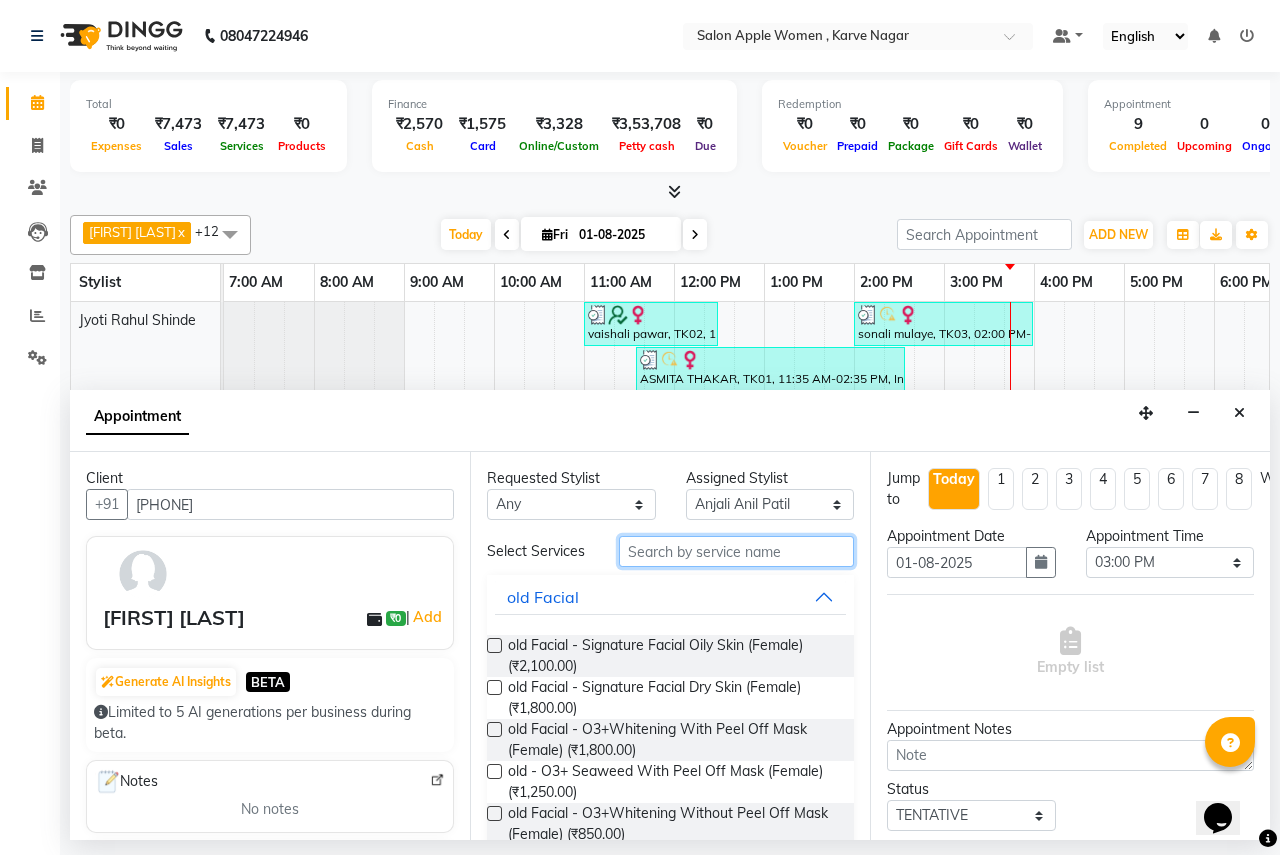 click at bounding box center (736, 551) 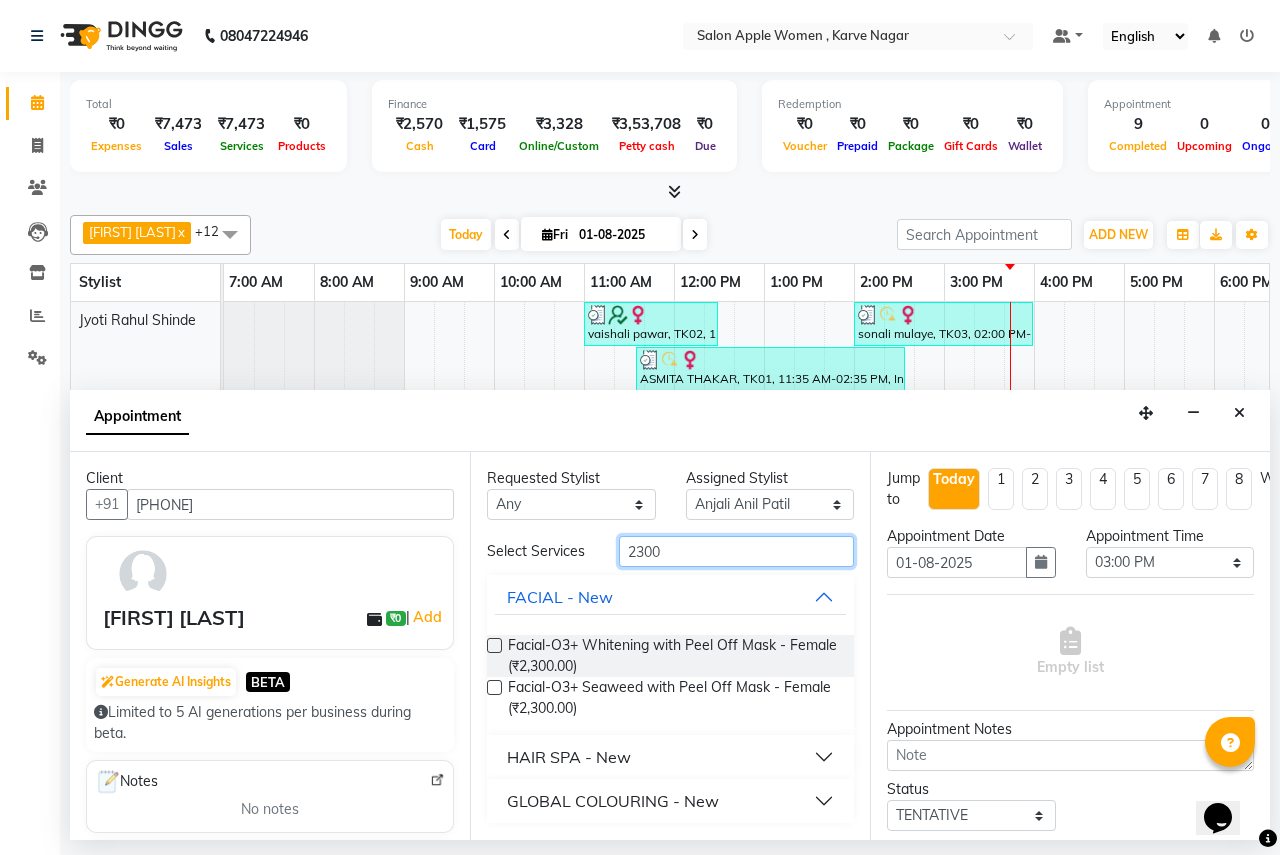 type on "2300" 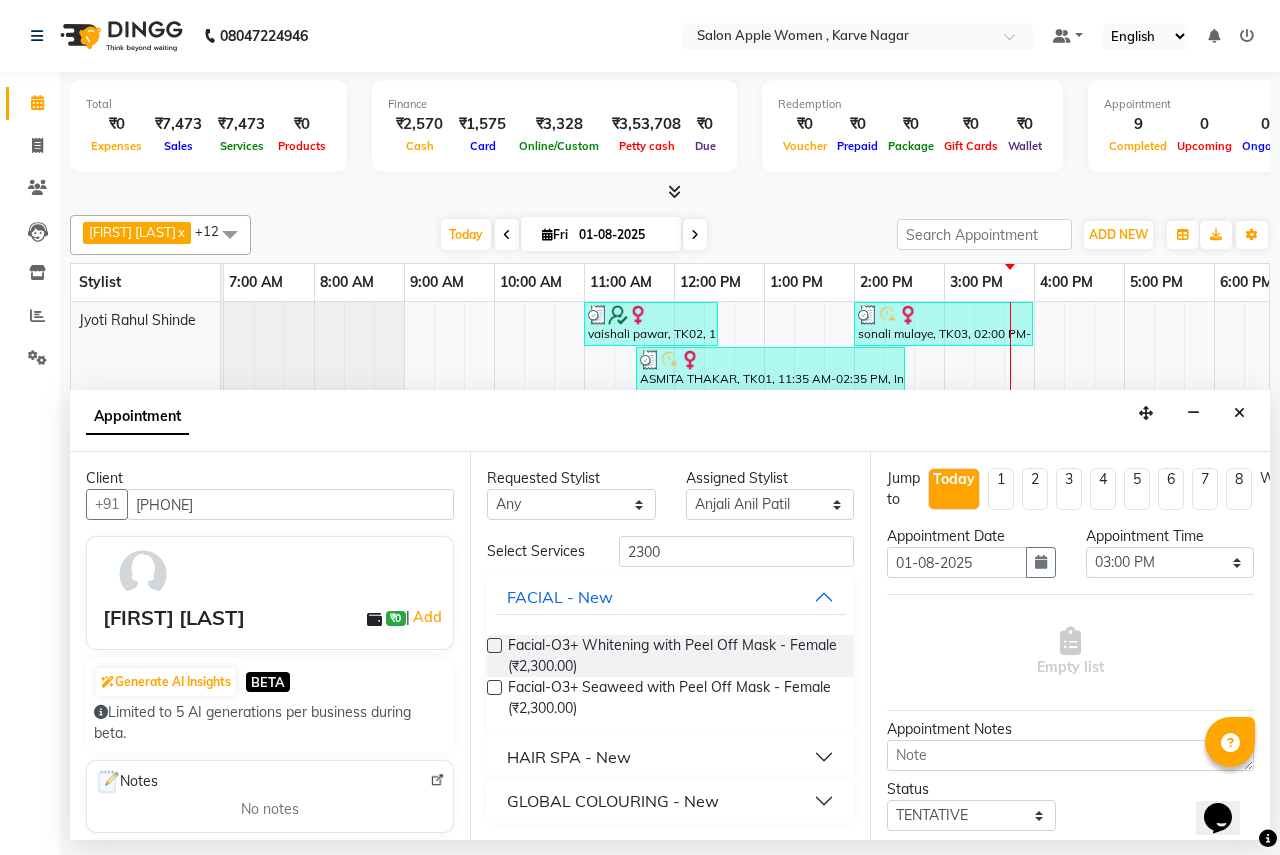 click at bounding box center [494, 687] 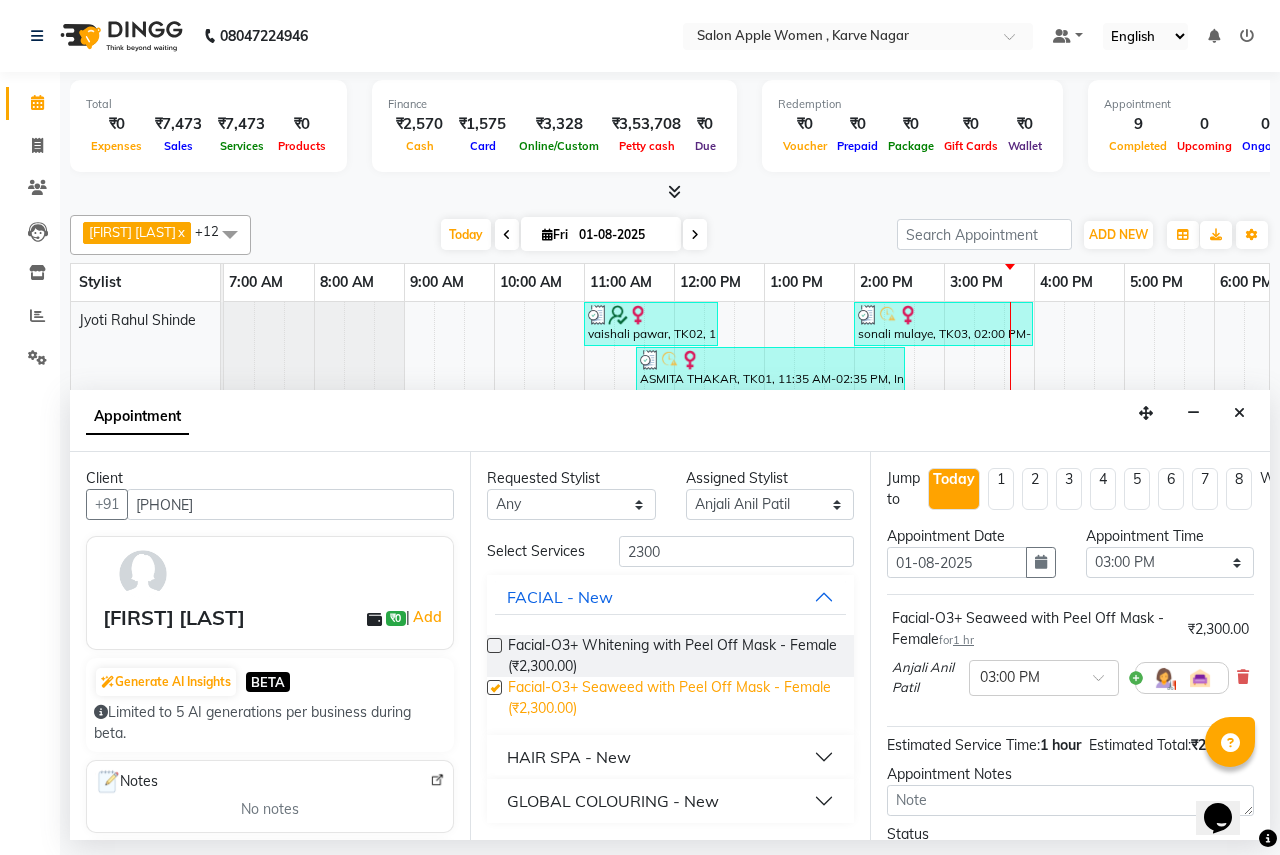 checkbox on "false" 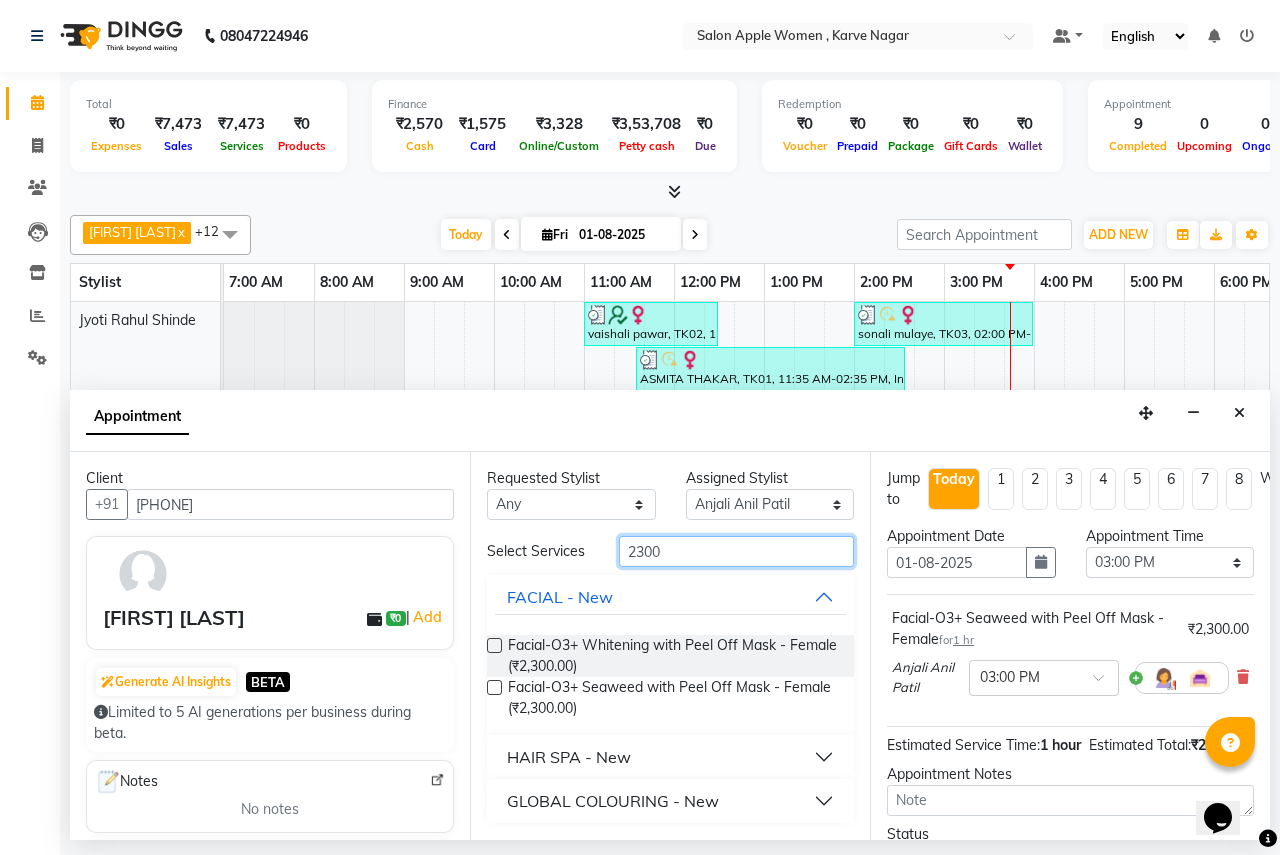 click on "2300" at bounding box center [736, 551] 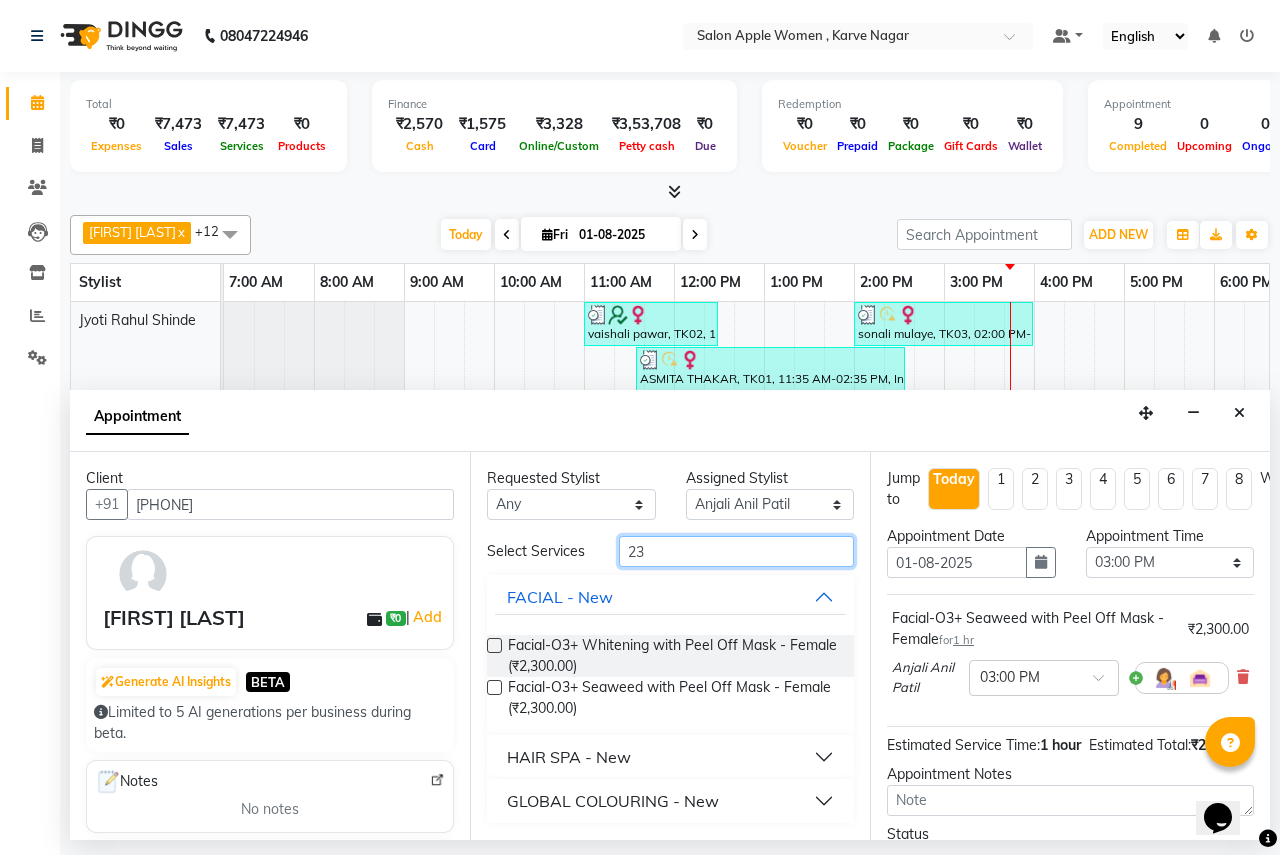 type on "2" 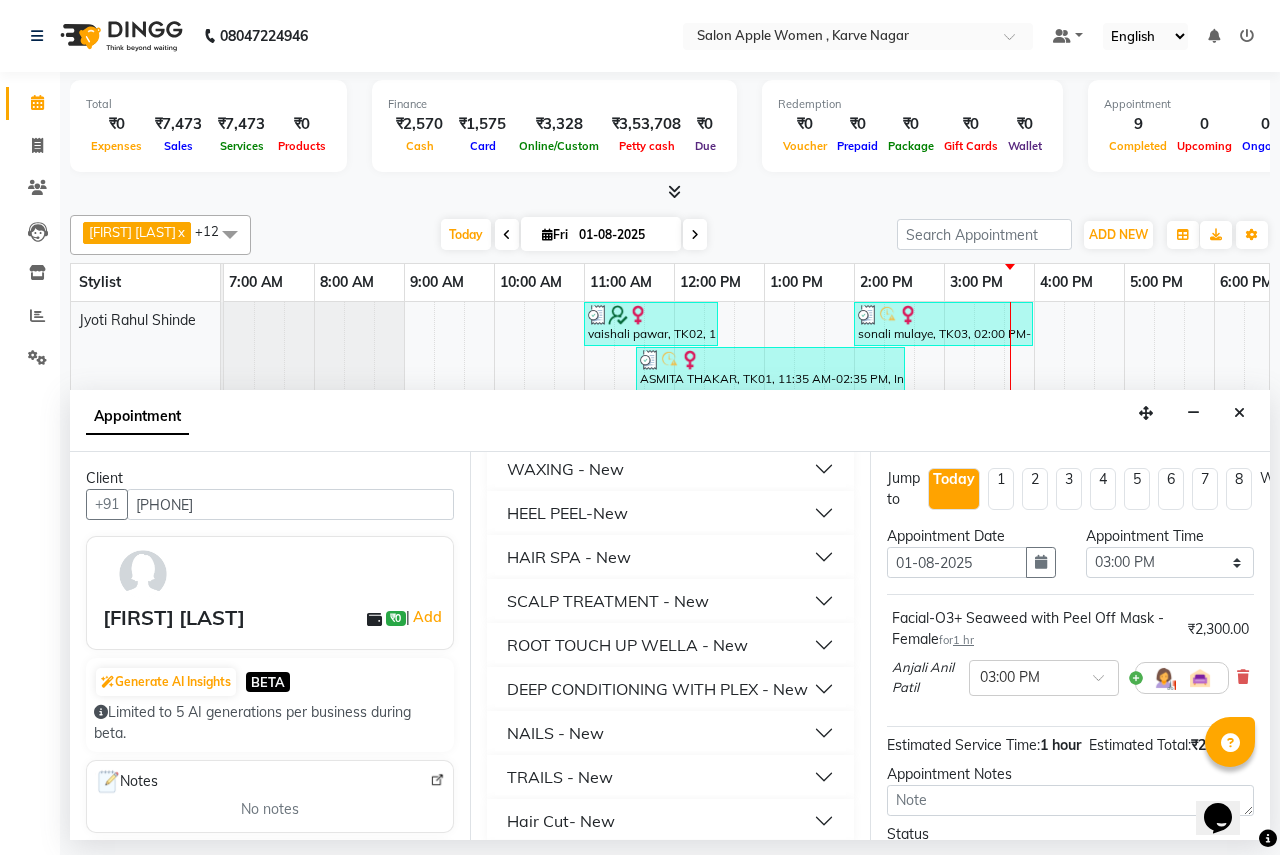scroll, scrollTop: 316, scrollLeft: 0, axis: vertical 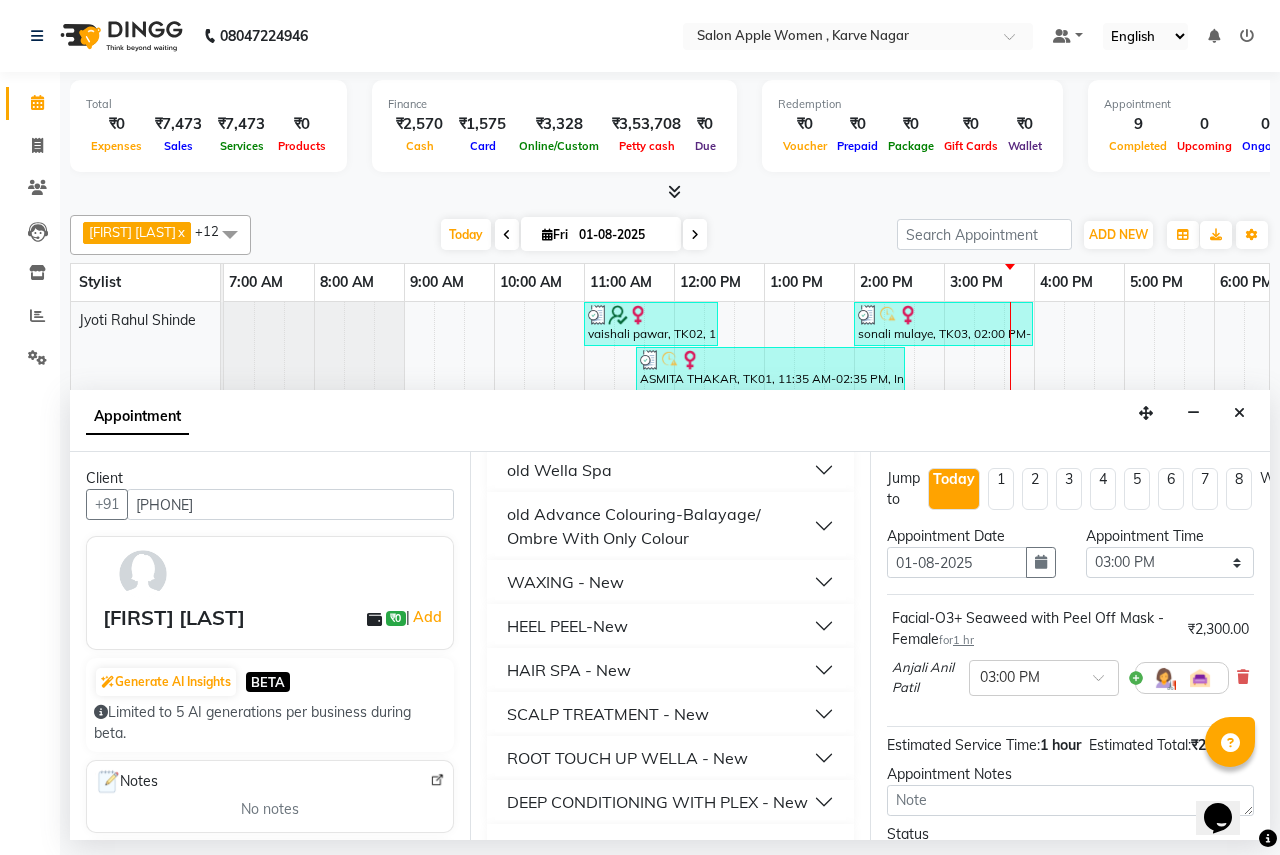 type on "150" 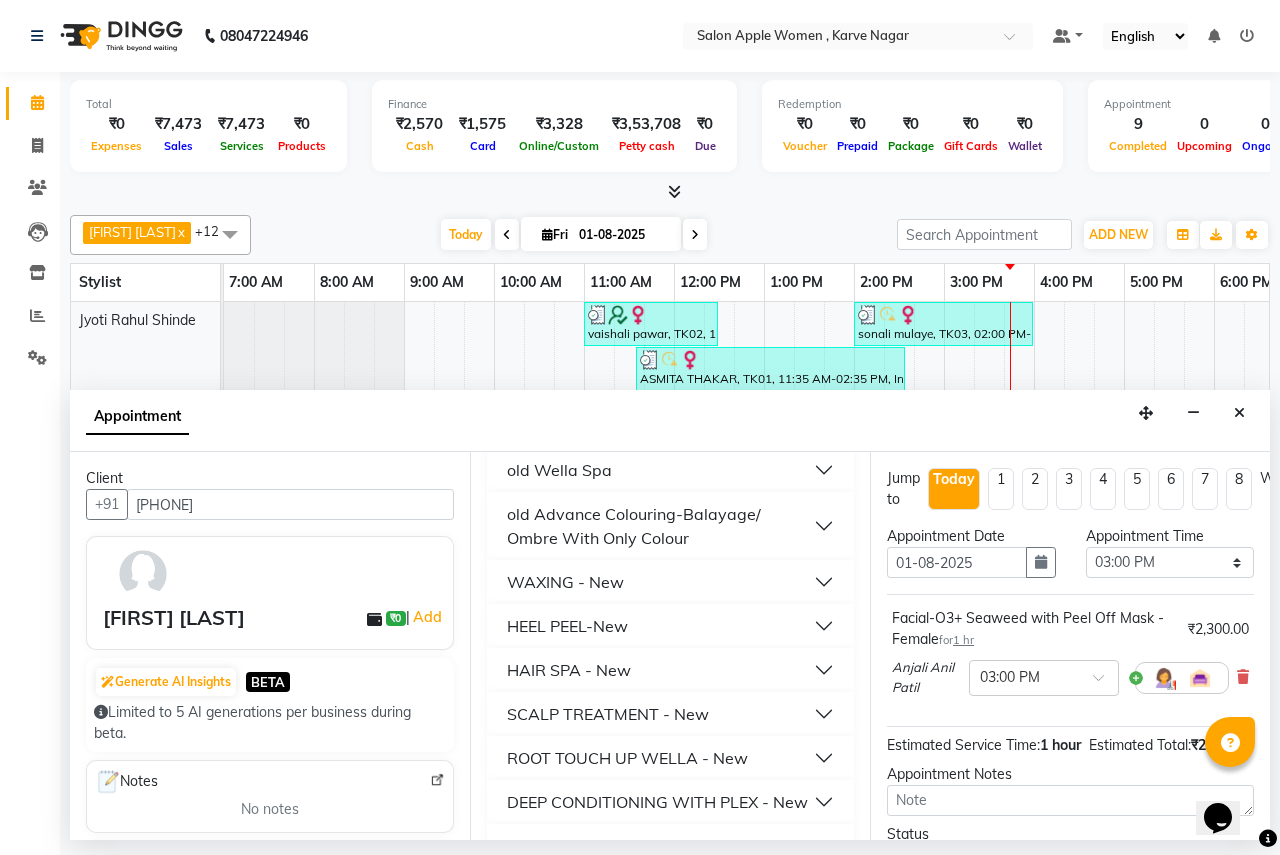 click on "WAXING - New" at bounding box center (565, 582) 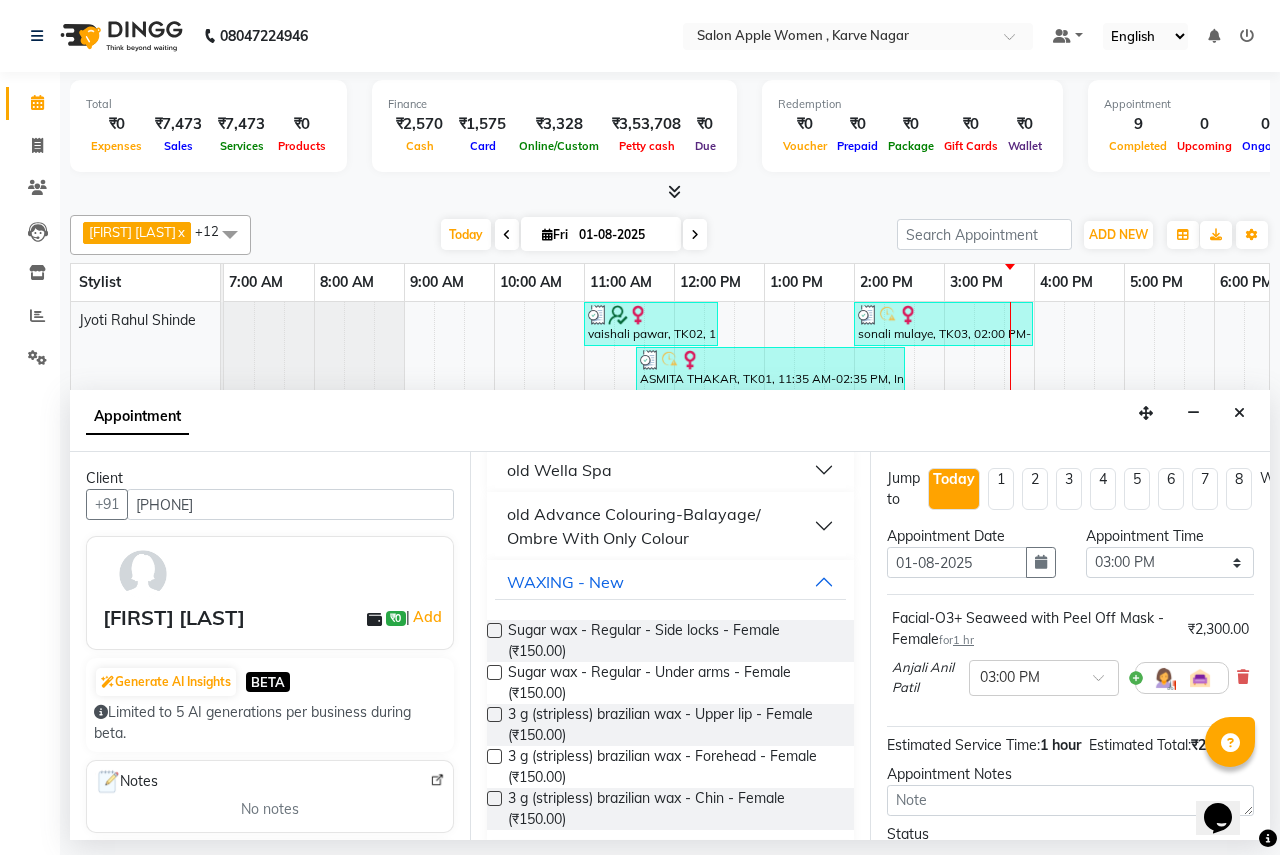 click at bounding box center [494, 672] 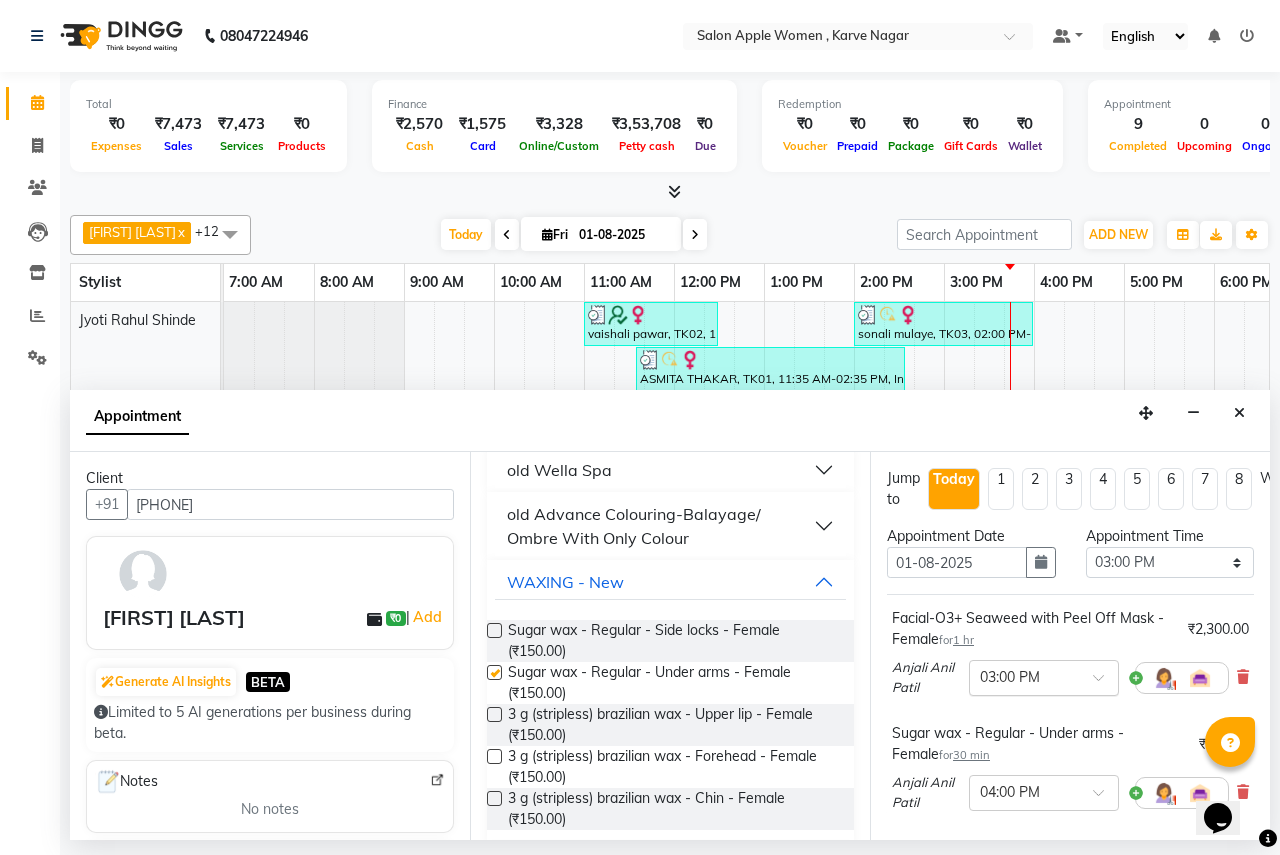 checkbox on "false" 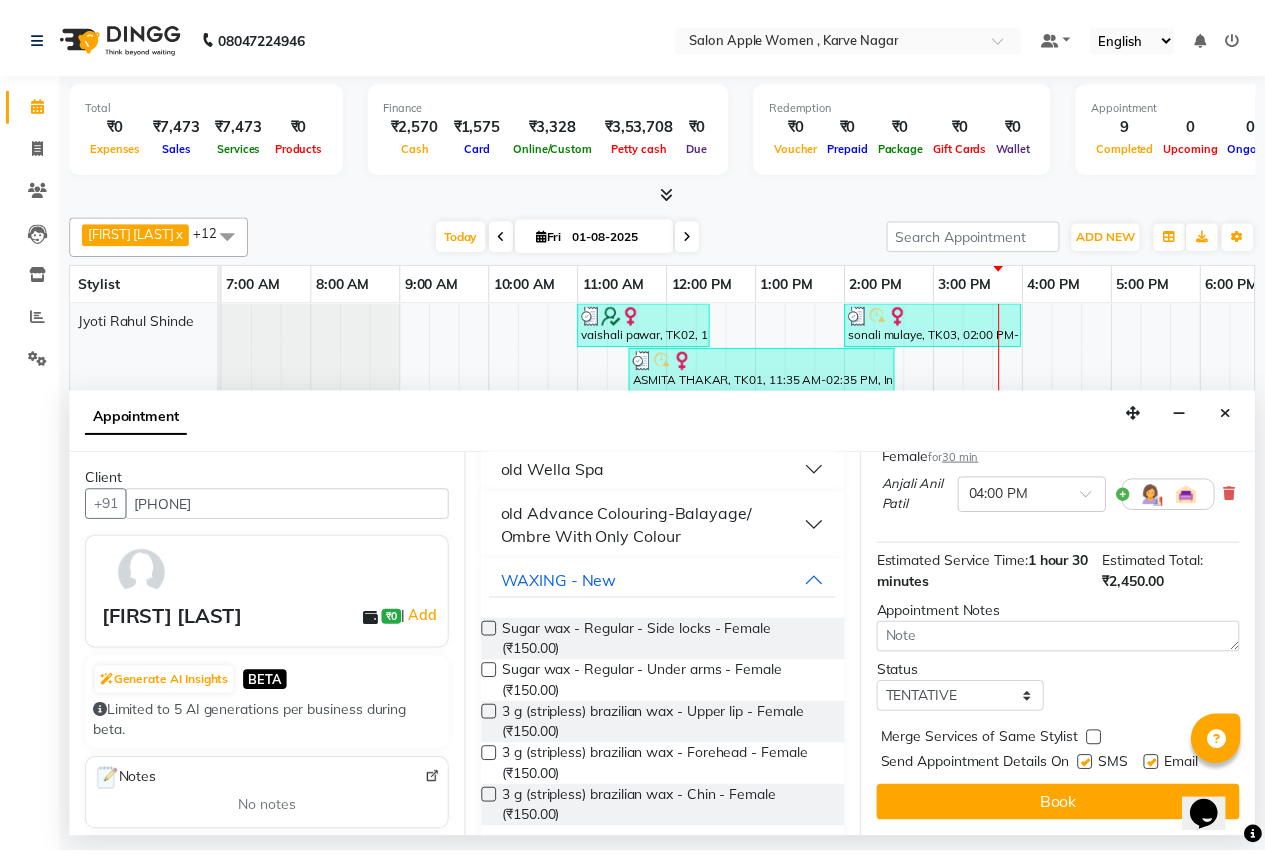 scroll, scrollTop: 313, scrollLeft: 0, axis: vertical 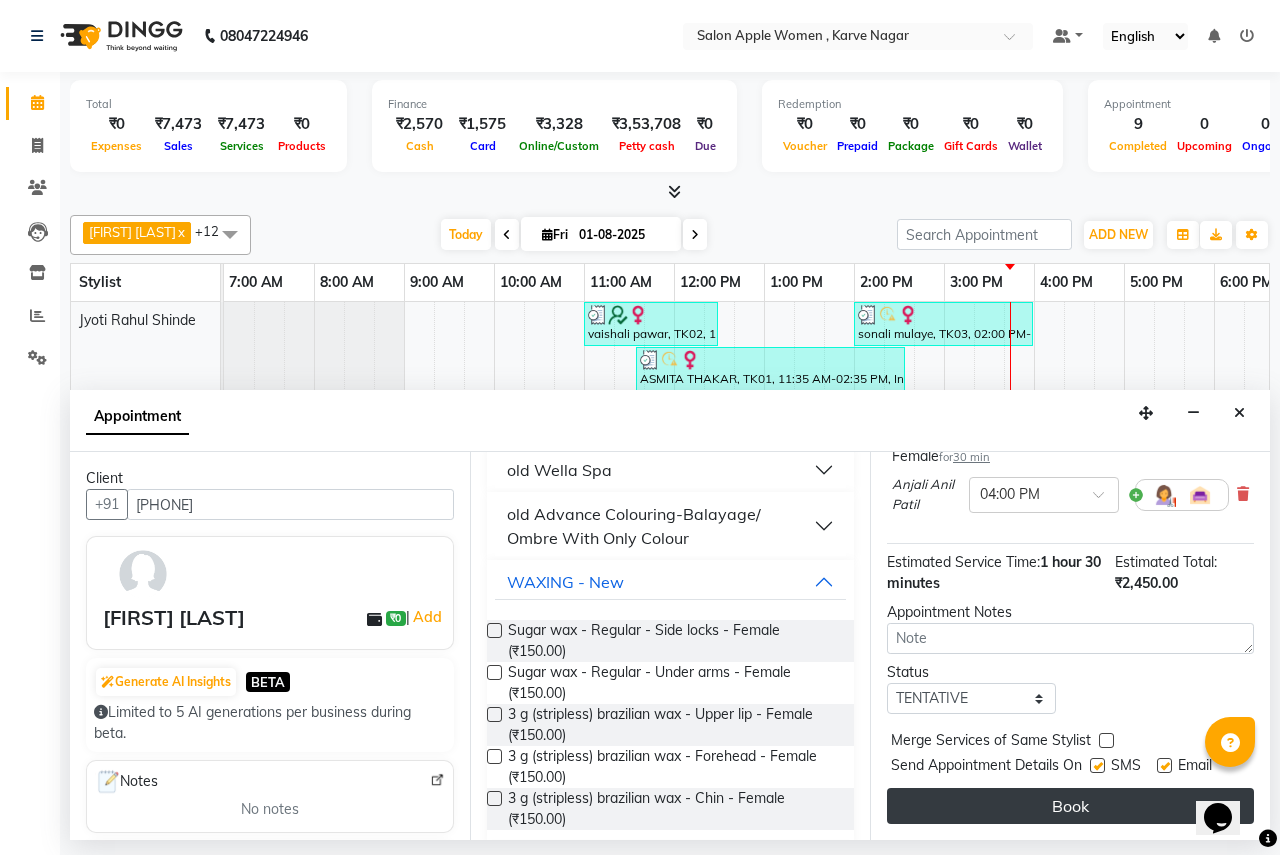 click on "Book" at bounding box center (1070, 806) 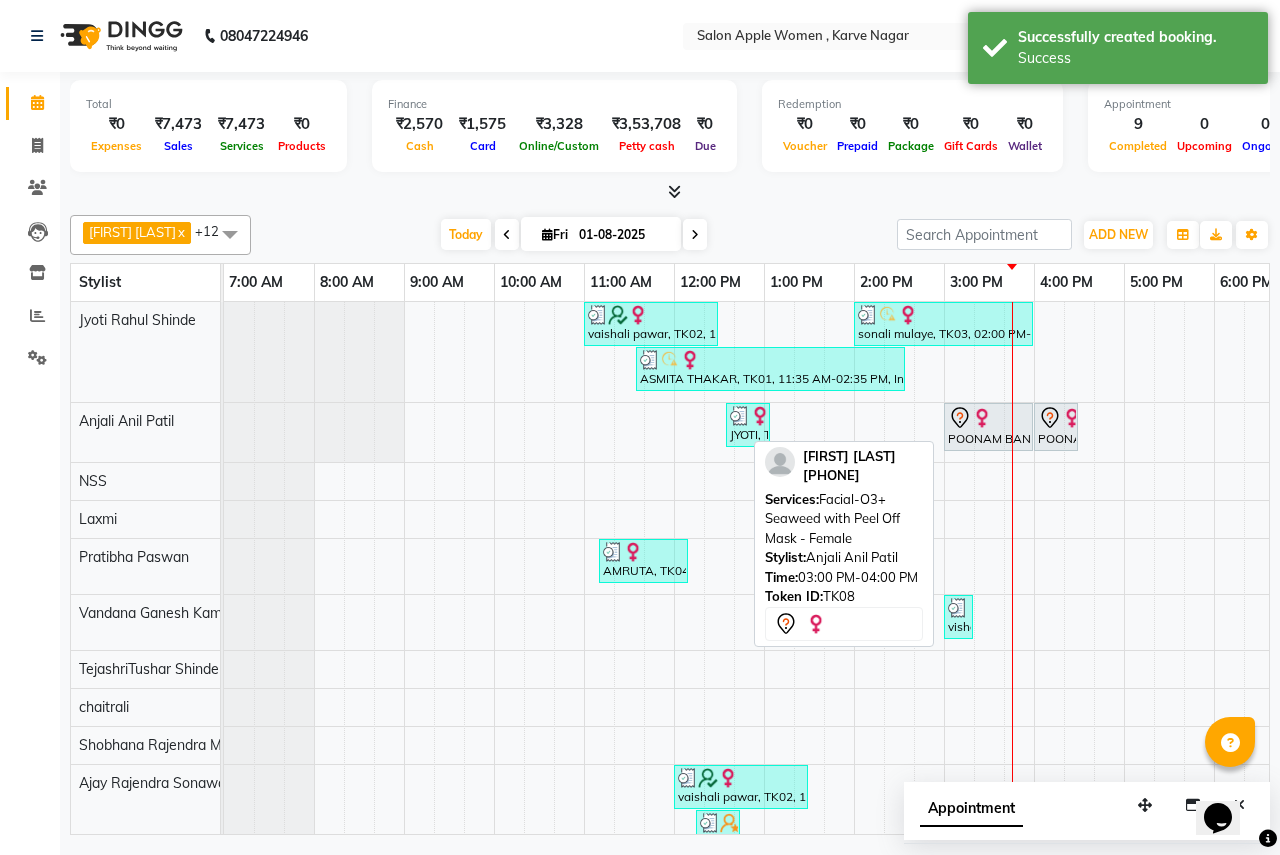 click at bounding box center (982, 418) 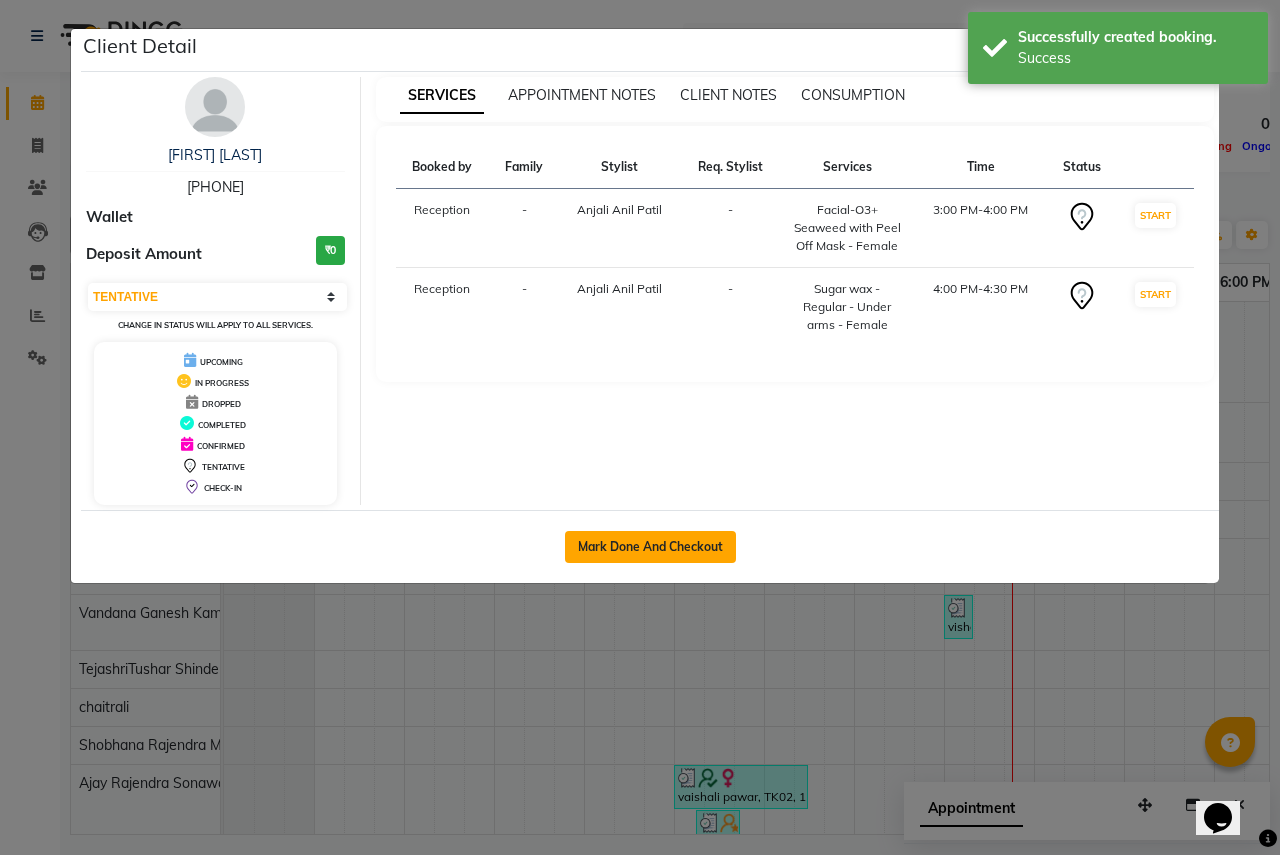 click on "Mark Done And Checkout" 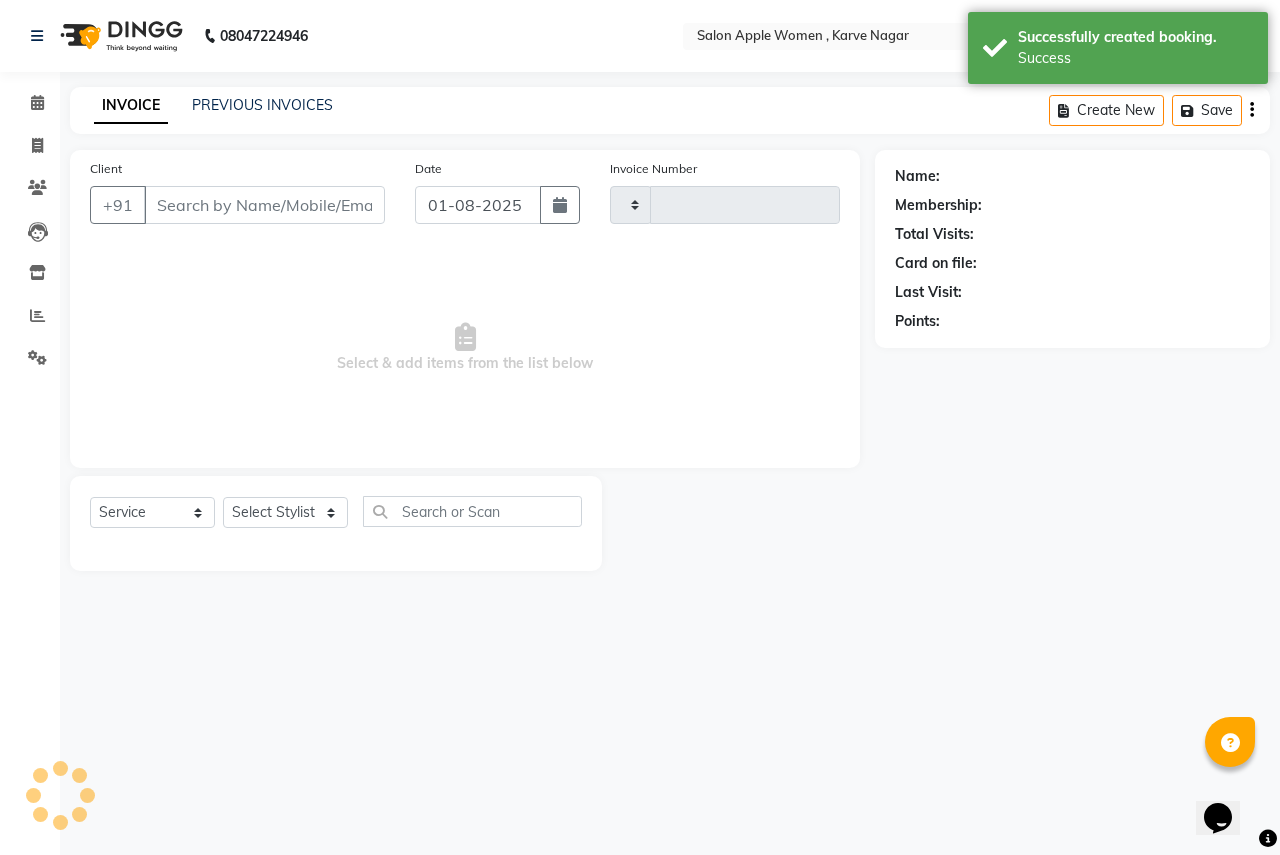 type on "1848" 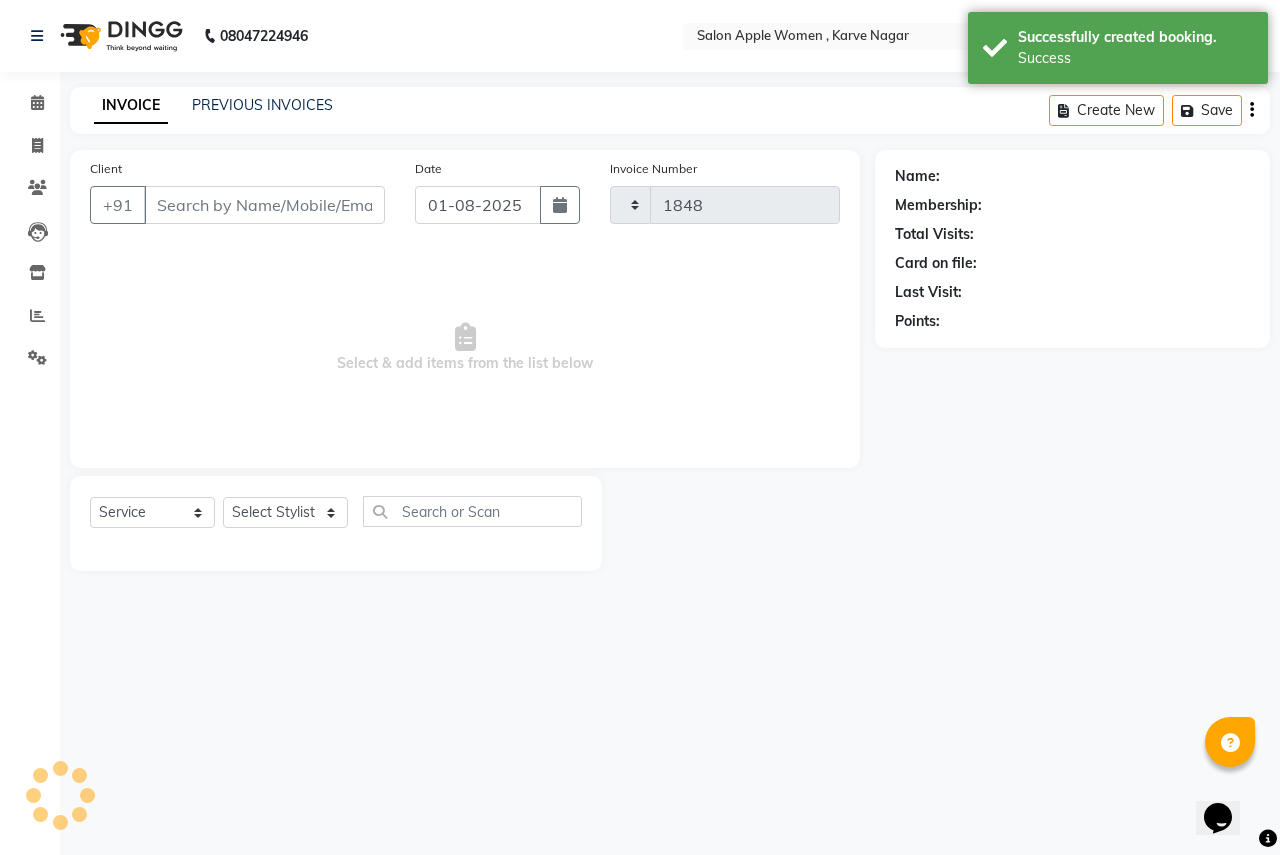select on "96" 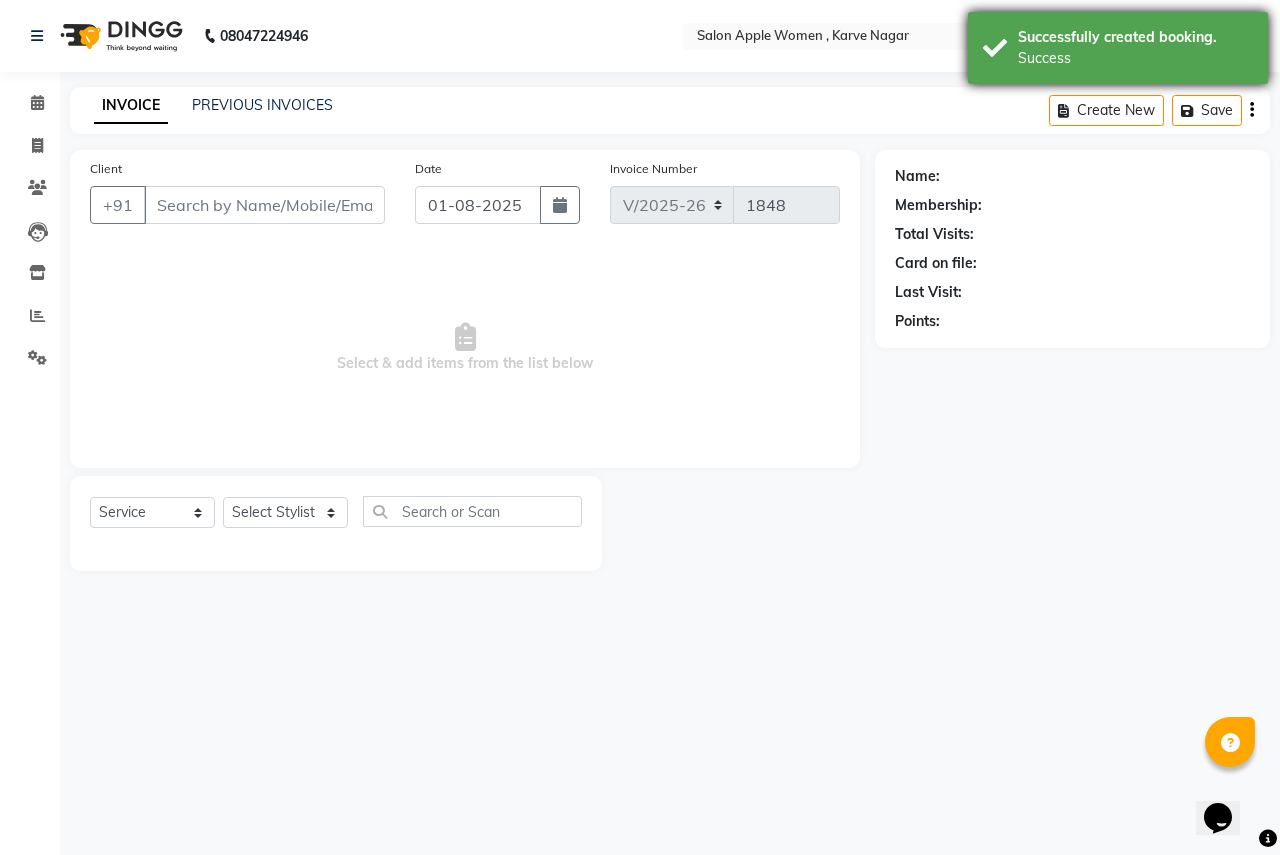 type on "9922452942" 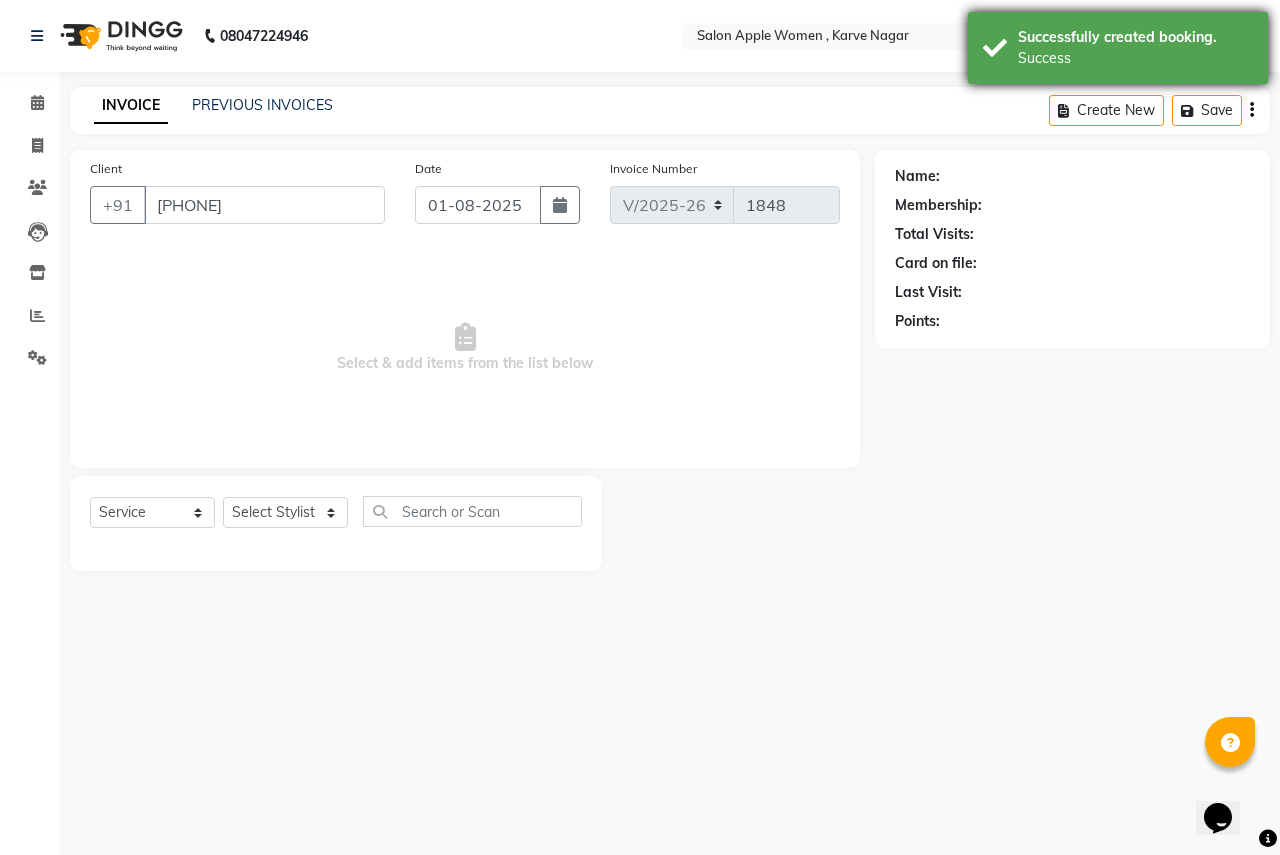 select on "3152" 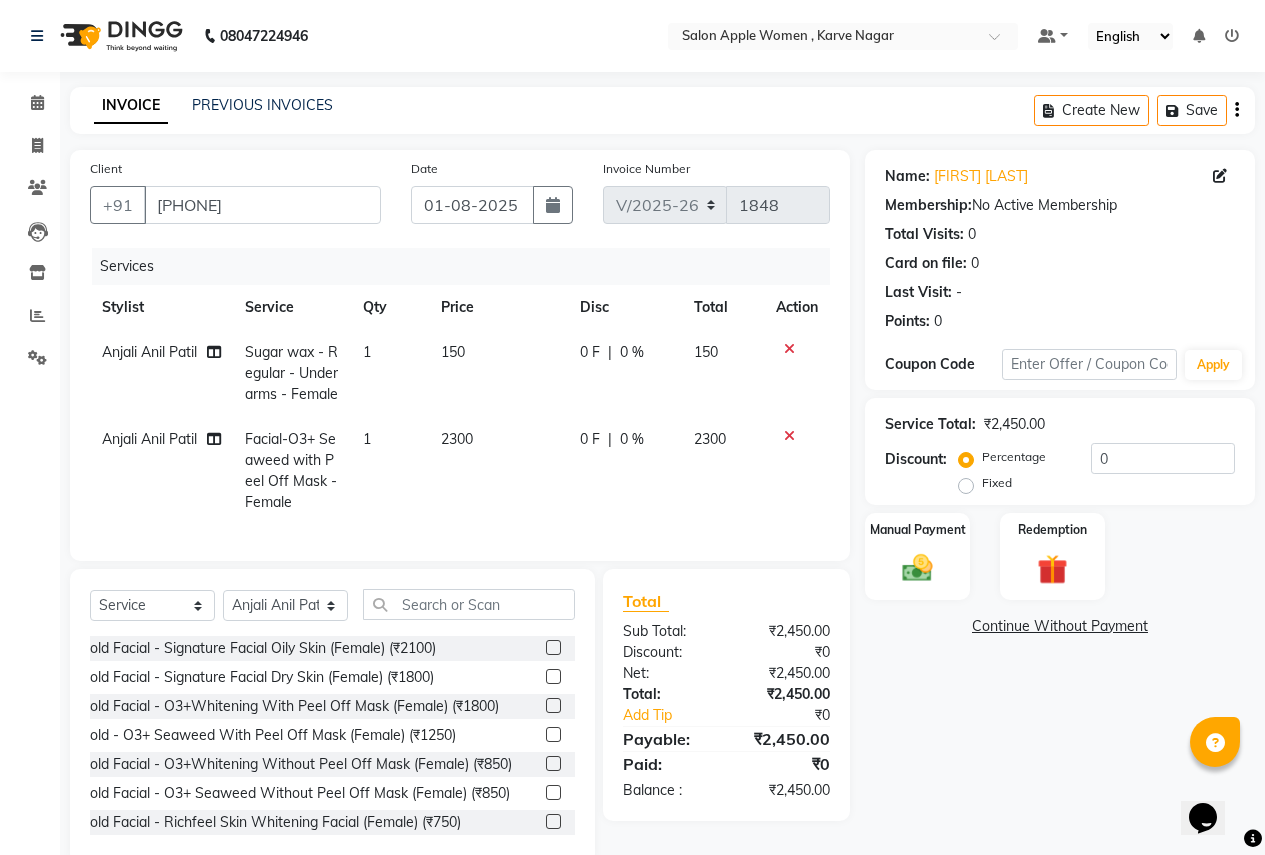 click on "0 %" 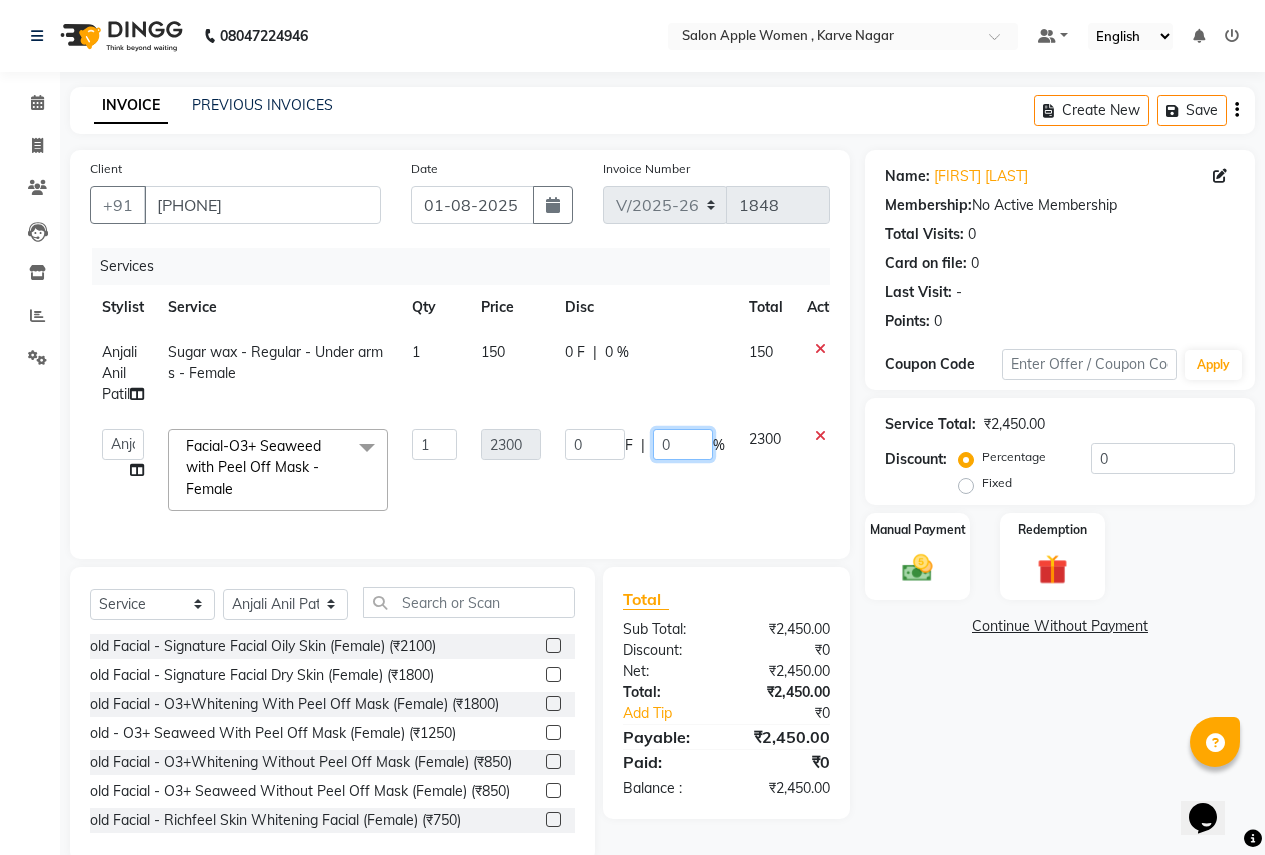 click on "0" 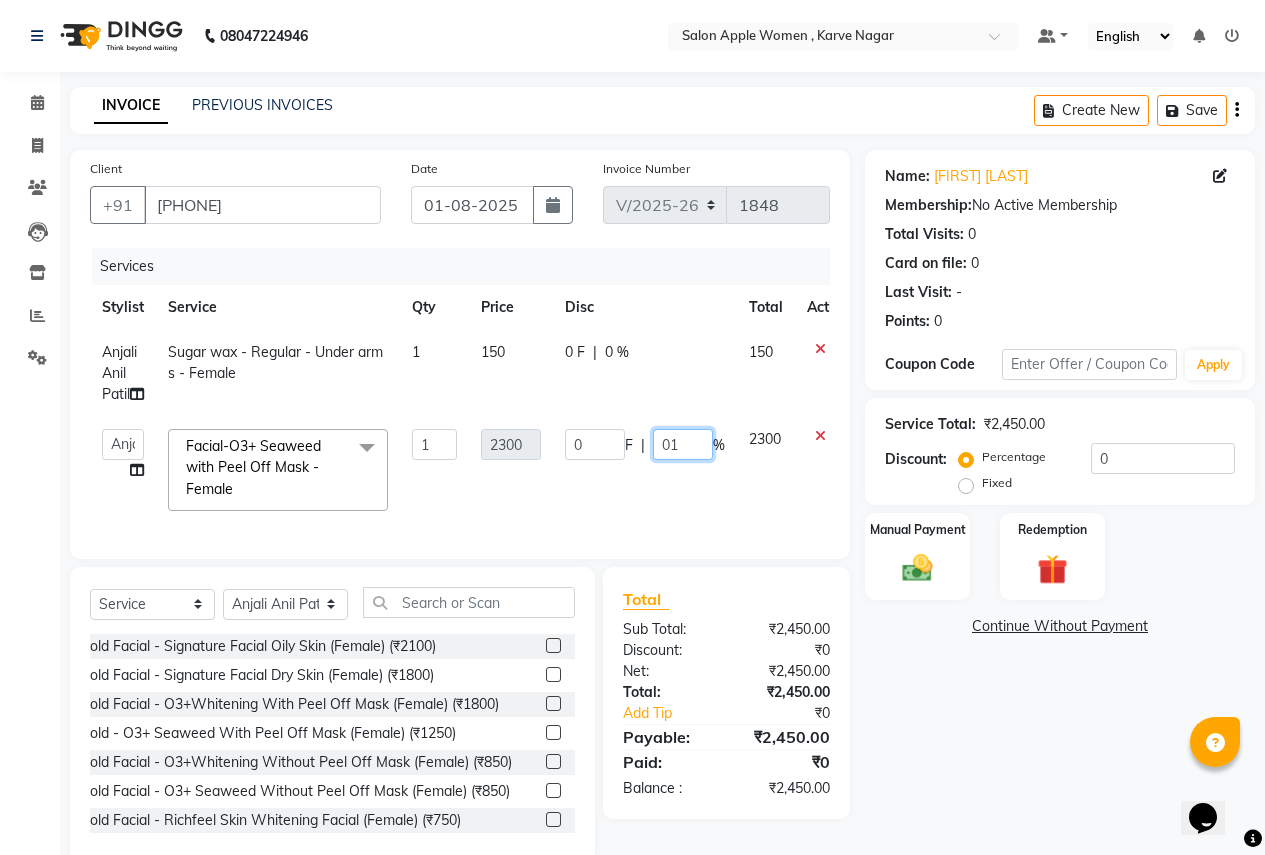 type on "010" 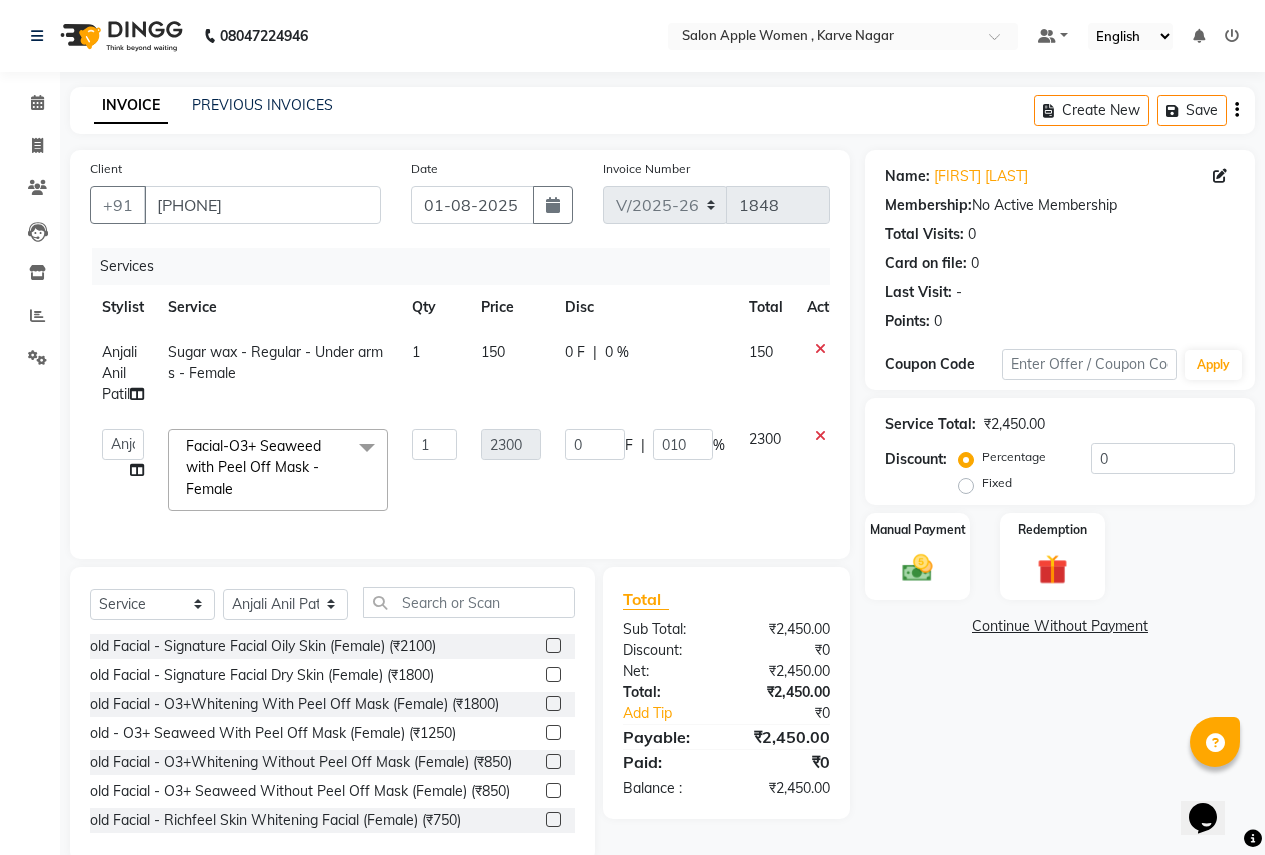 click on "Name: Poonam Bankar Membership:  No Active Membership  Total Visits:  0 Card on file:  0 Last Visit:   - Points:   0  Coupon Code Apply Service Total:  ₹2,450.00  Discount:  Percentage   Fixed  0 Manual Payment Redemption  Continue Without Payment" 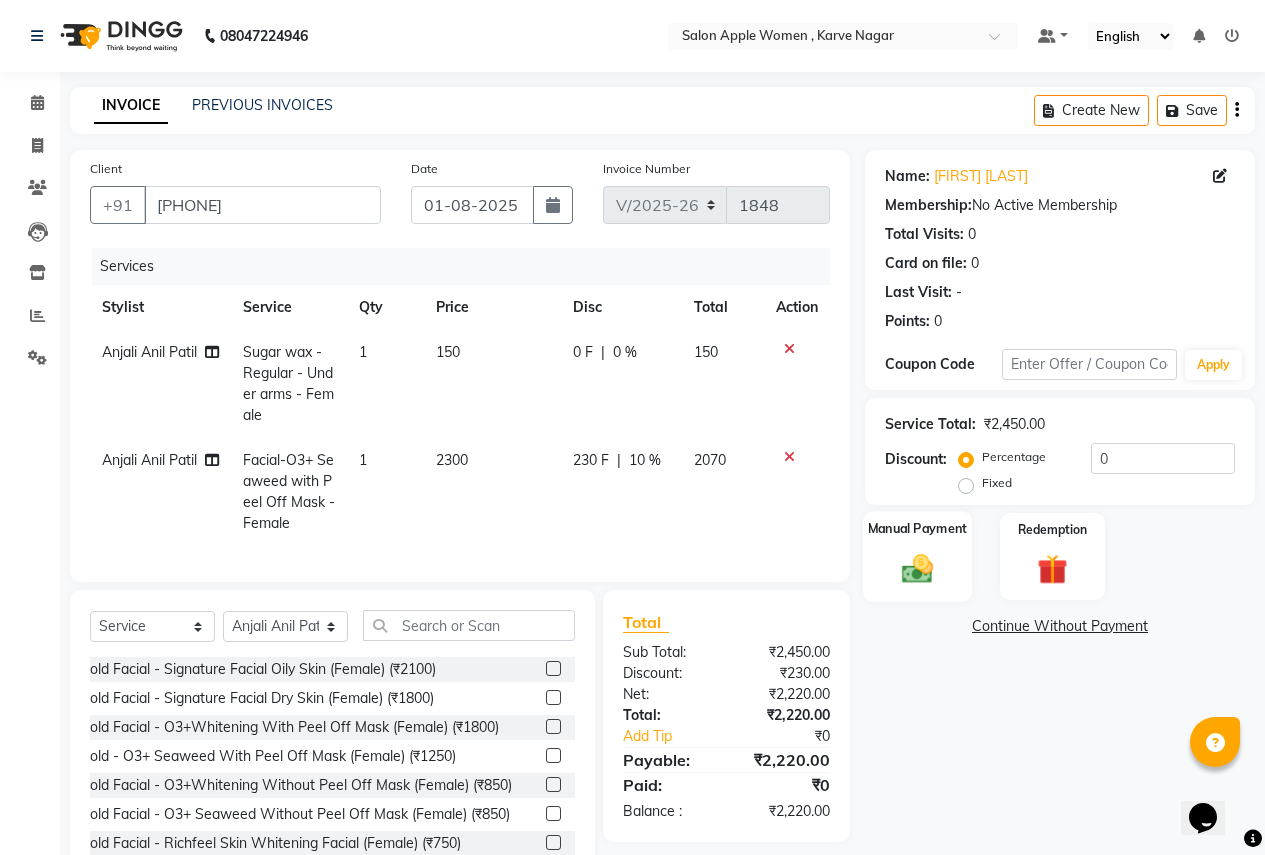 click on "Manual Payment" 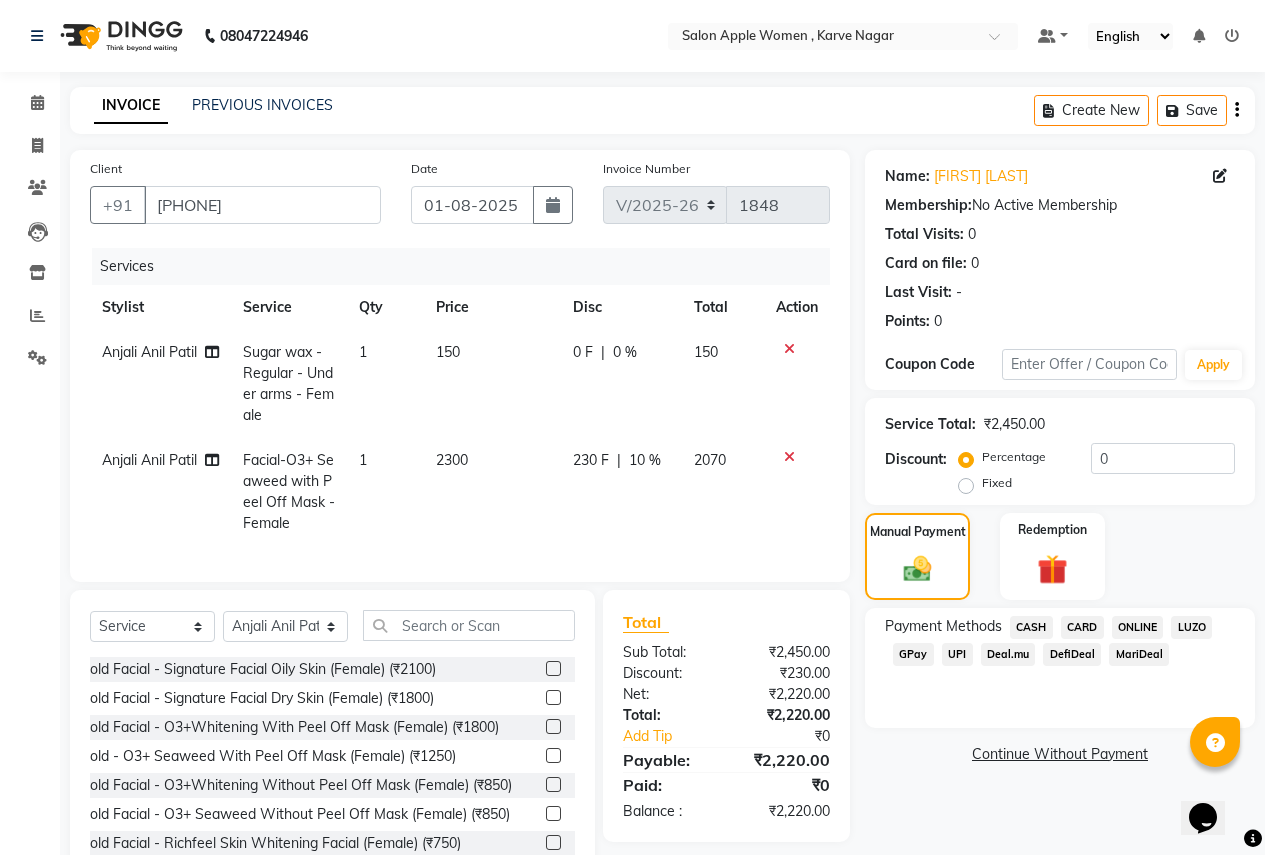 click on "CASH" 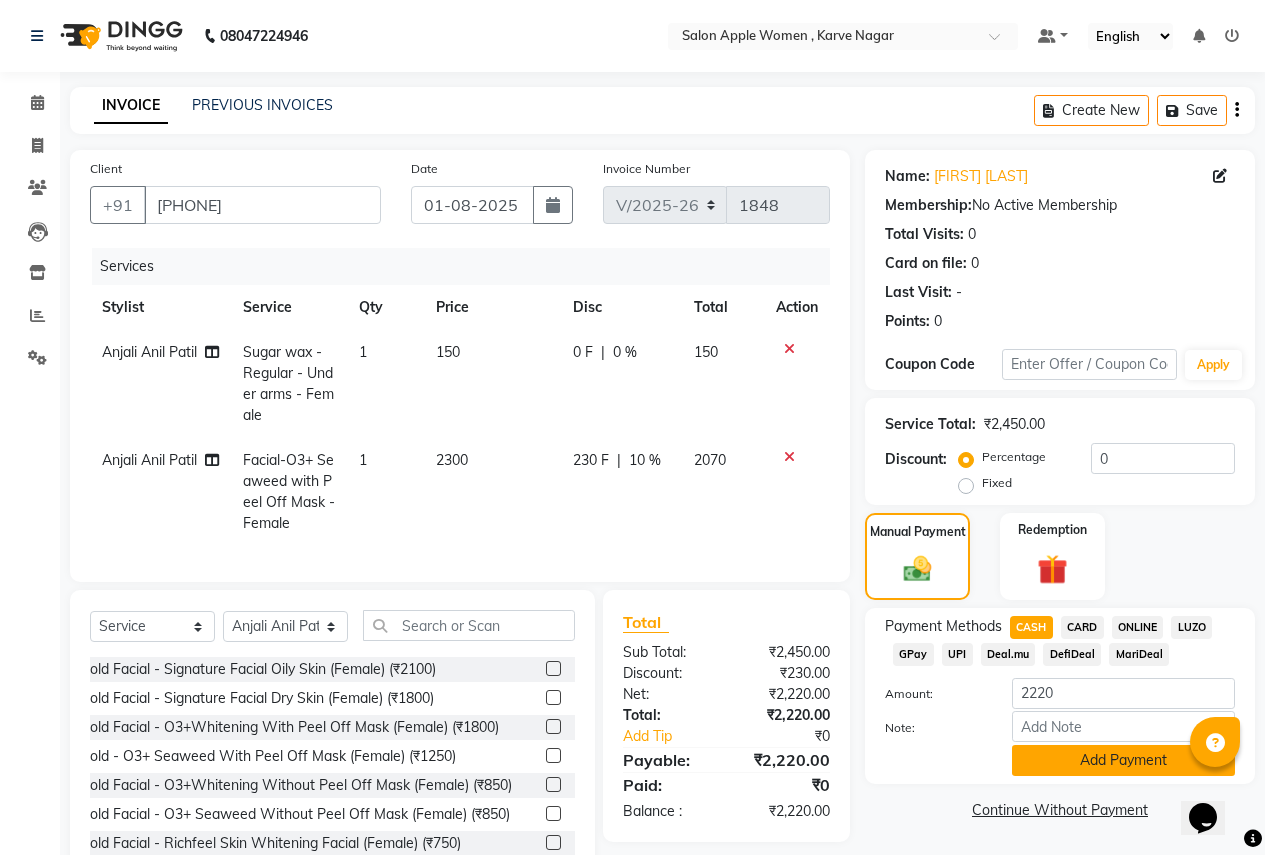 click on "Add Payment" 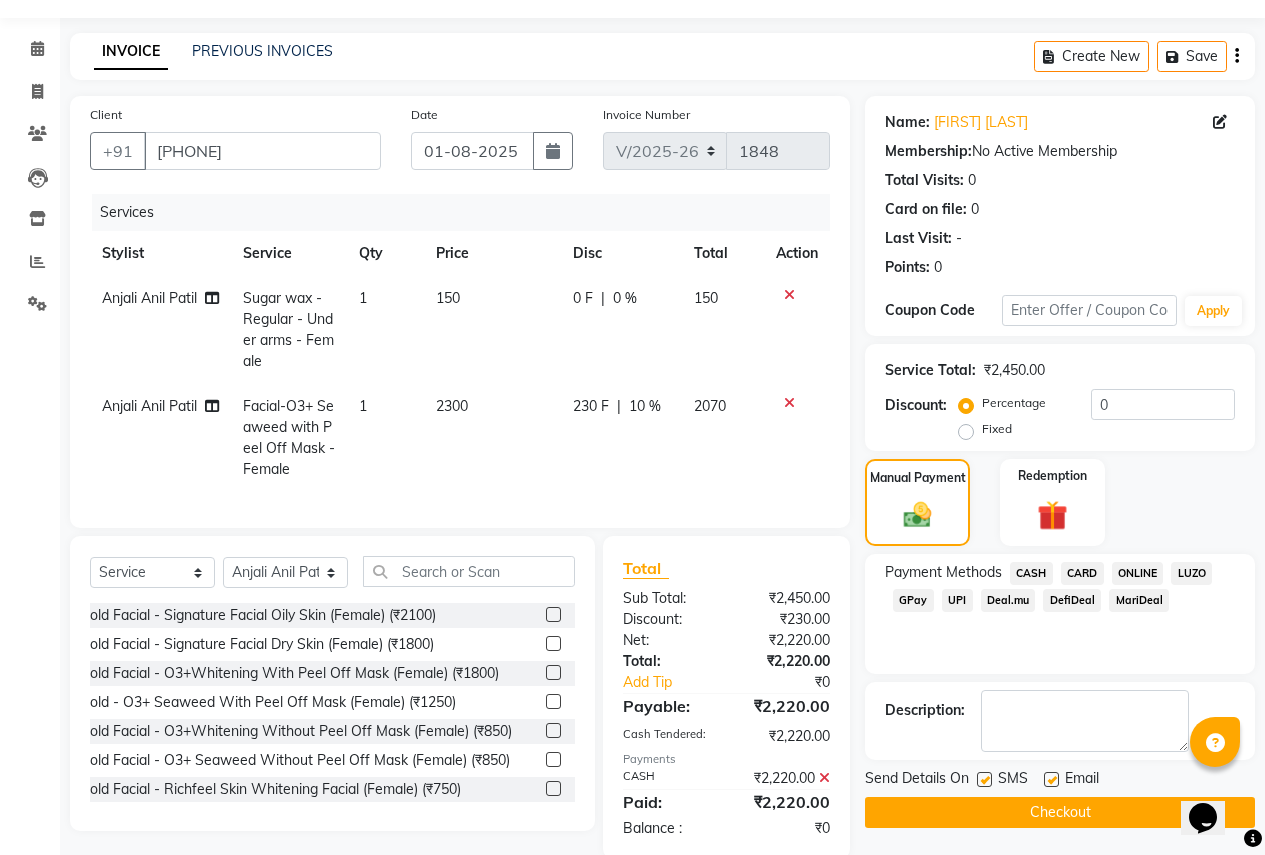 scroll, scrollTop: 103, scrollLeft: 0, axis: vertical 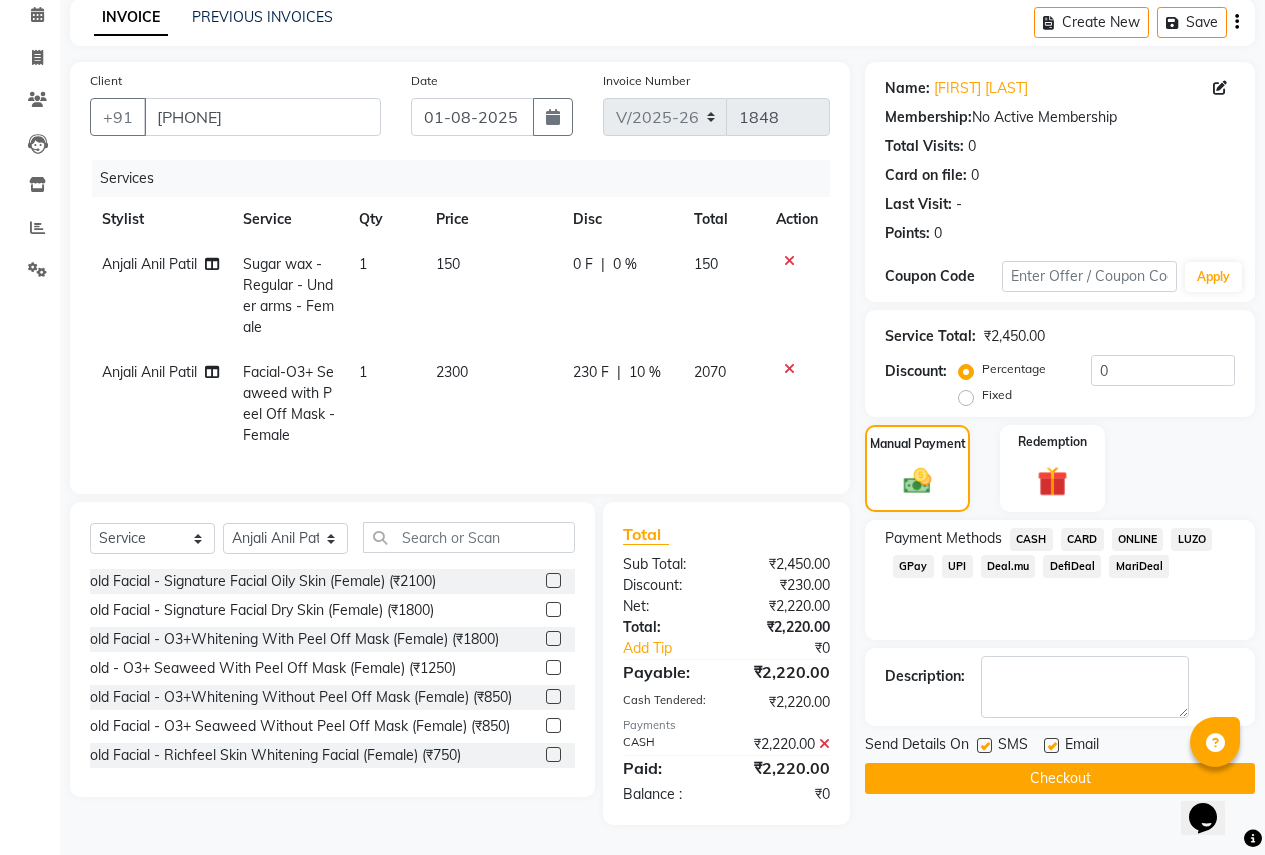 click on "Checkout" 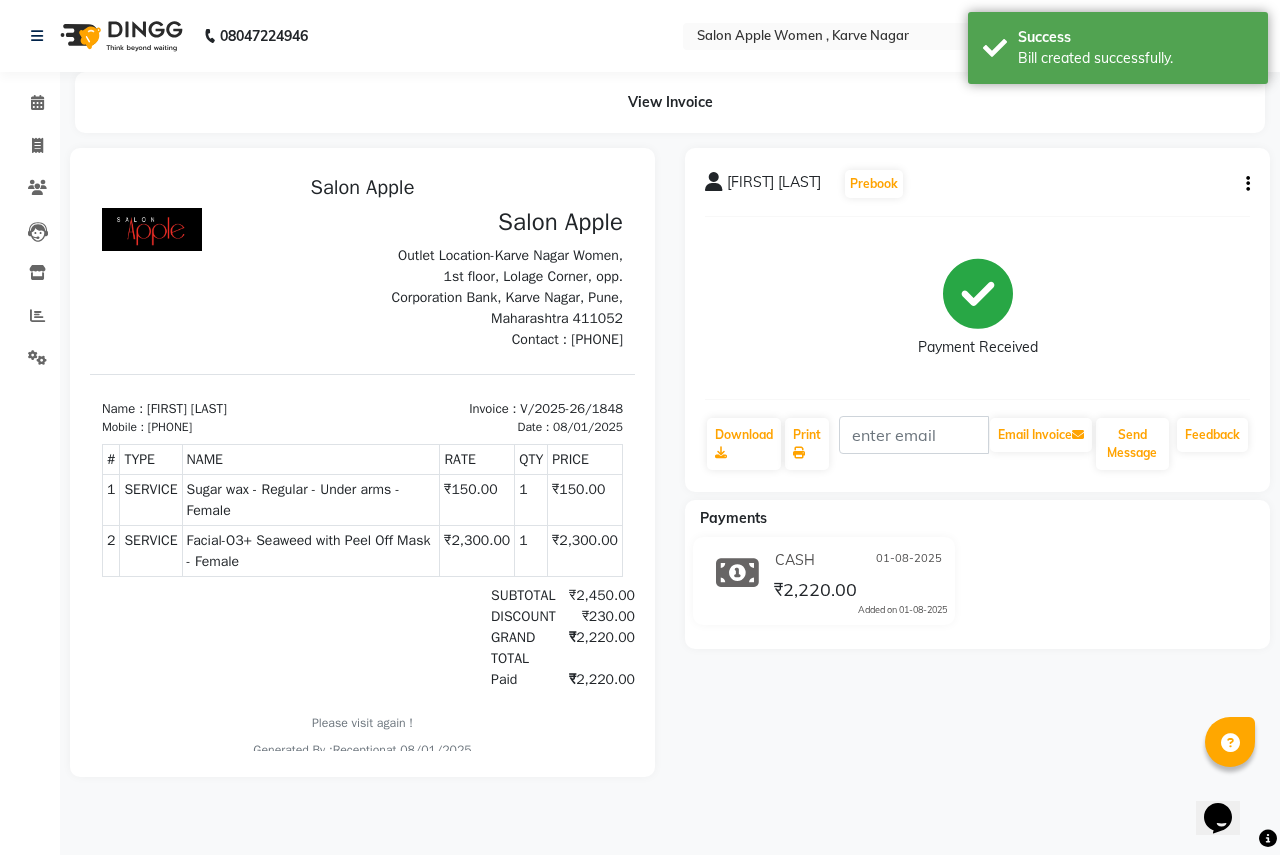 scroll, scrollTop: 0, scrollLeft: 0, axis: both 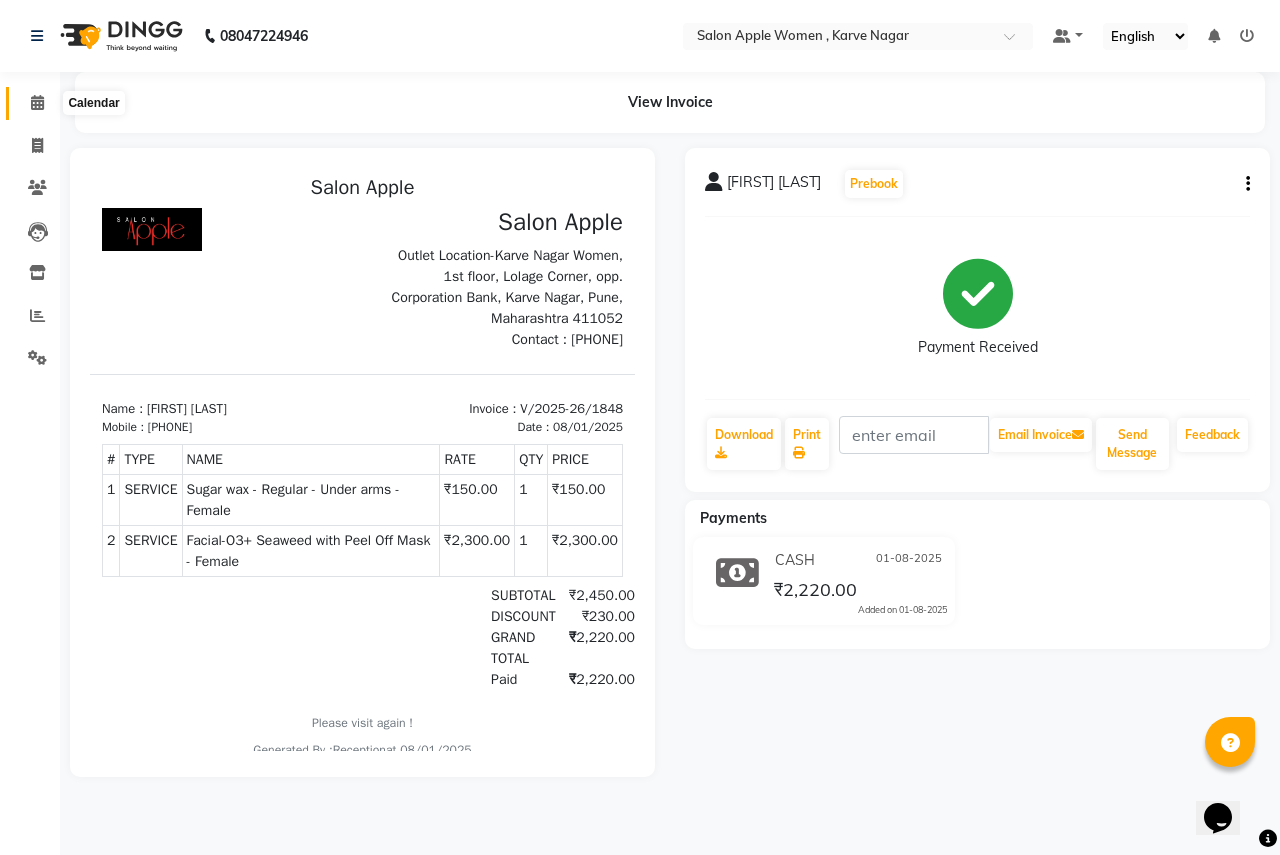 click 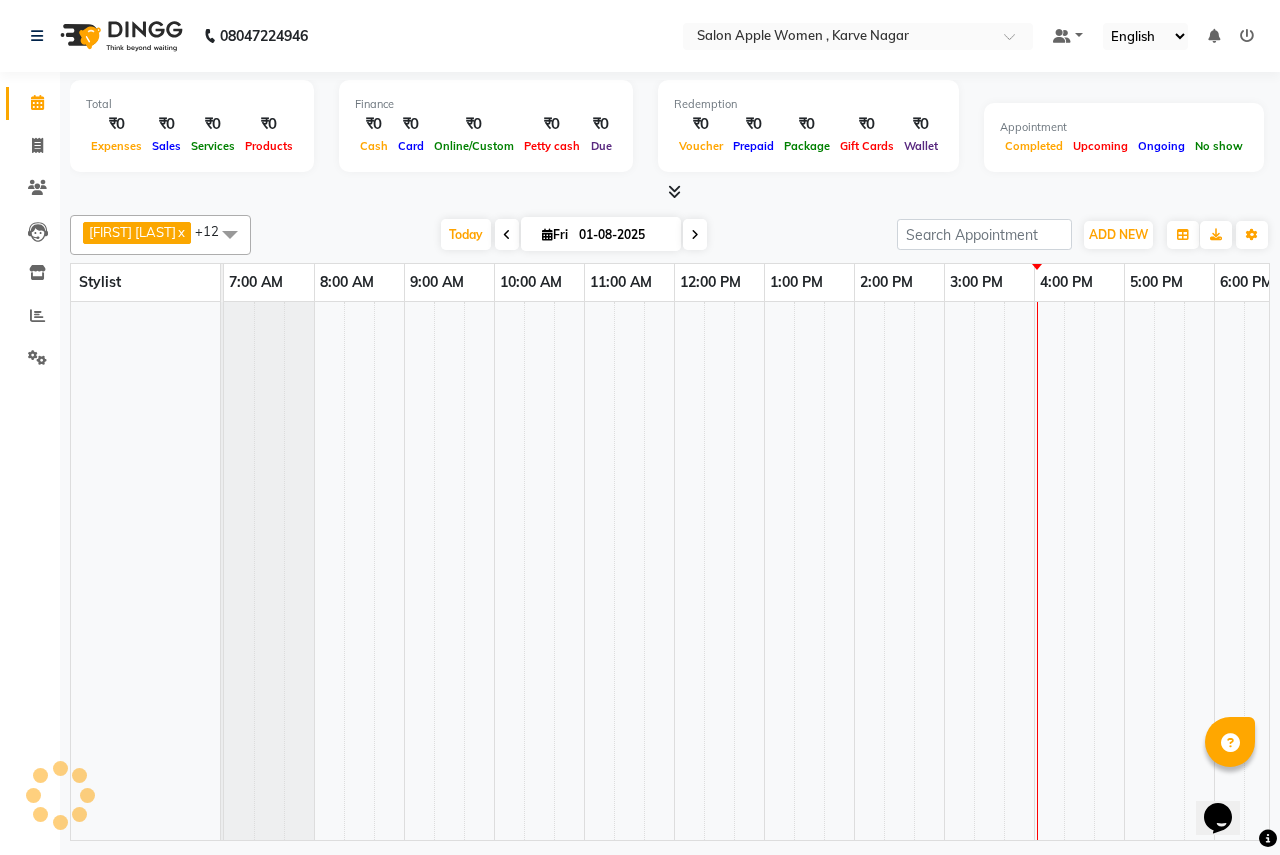 scroll, scrollTop: 0, scrollLeft: 395, axis: horizontal 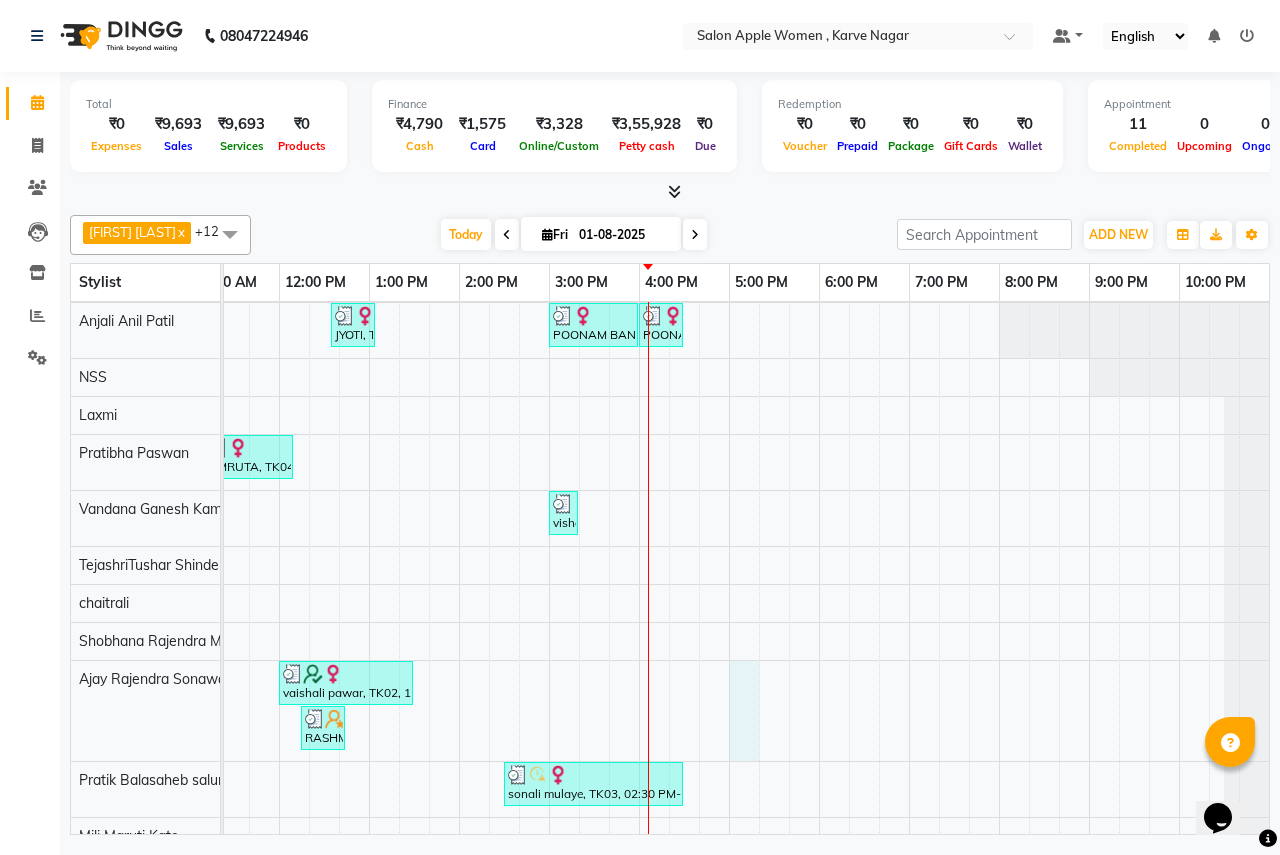 click on "vaishali pawar, TK02, 11:00 AM-12:30 PM, 2g liposoluble flavoured waxing - Full hands - Female (₹450),2g liposoluble flavoured waxing - Half legs - Female (₹500),Threading - Eyebrows - Female (₹70),Threading - Forehead - Female (₹50)     sonali mulaye, TK03, 02:00 PM-04:00 PM, 2g liposoluble flavoured waxing - Half legs - Female (₹500),3 g (stripless) brazilian wax - Under arms - Female (₹250),Threading - Eyebrows - Female (₹70),Threading - Upper lips - Female (₹30),Threading - Forehead - Female (₹50),Threading - Chin - Female (₹50)     ASMITA THAKAR, TK01, 11:35 AM-02:35 PM, In House Packages - Female beauty package 2800 (₹2800)     JYOTI, TK06, 12:35 PM-01:05 PM, Threading - Eyebrows - Female (₹70),Threading - Forehead - Female (₹50)     POONAM BANKAR, TK08, 03:00 PM-04:00 PM, Facial-O3+ Seaweed with Peel Off Mask - Female     POONAM BANKAR, TK08, 04:00 PM-04:30 PM, Sugar wax - Regular - Under arms - Female" at bounding box center [549, 528] 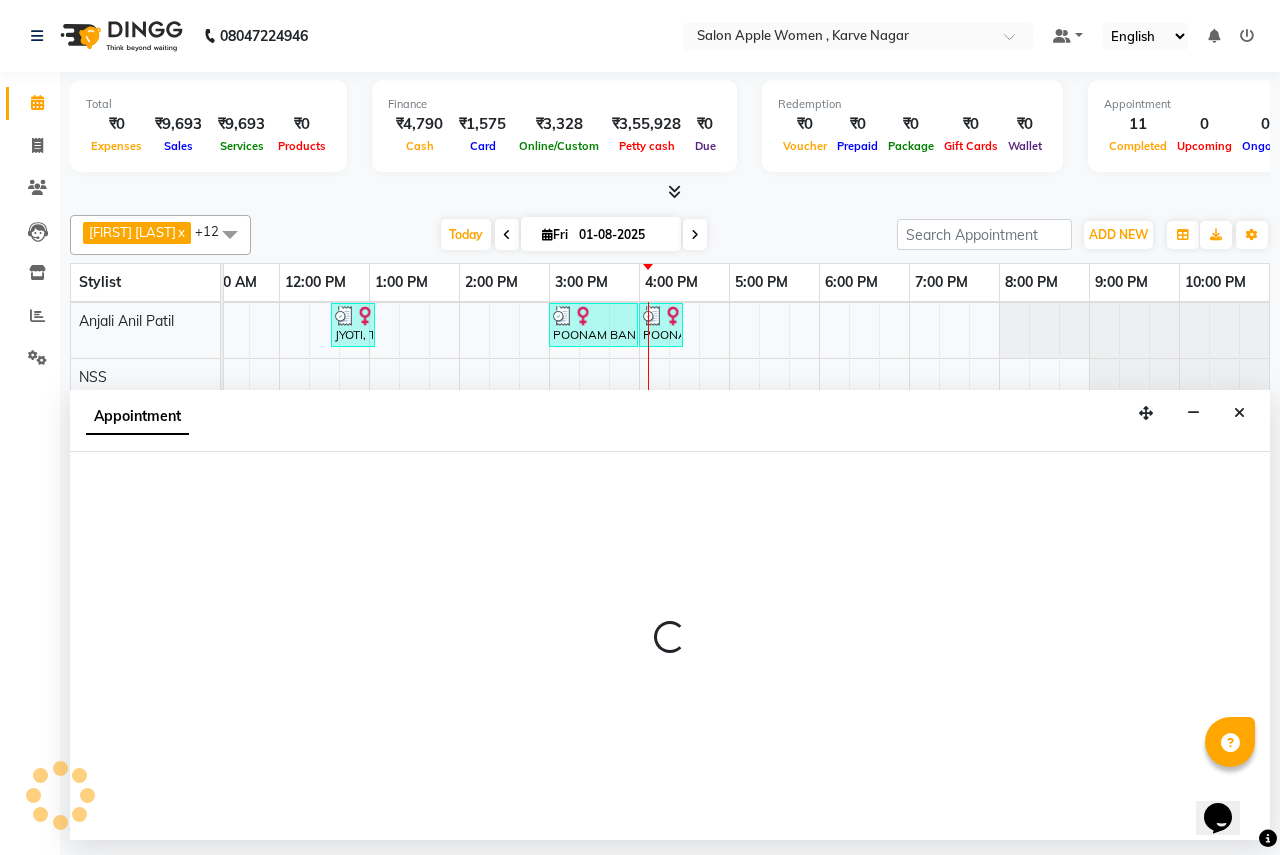 select on "57564" 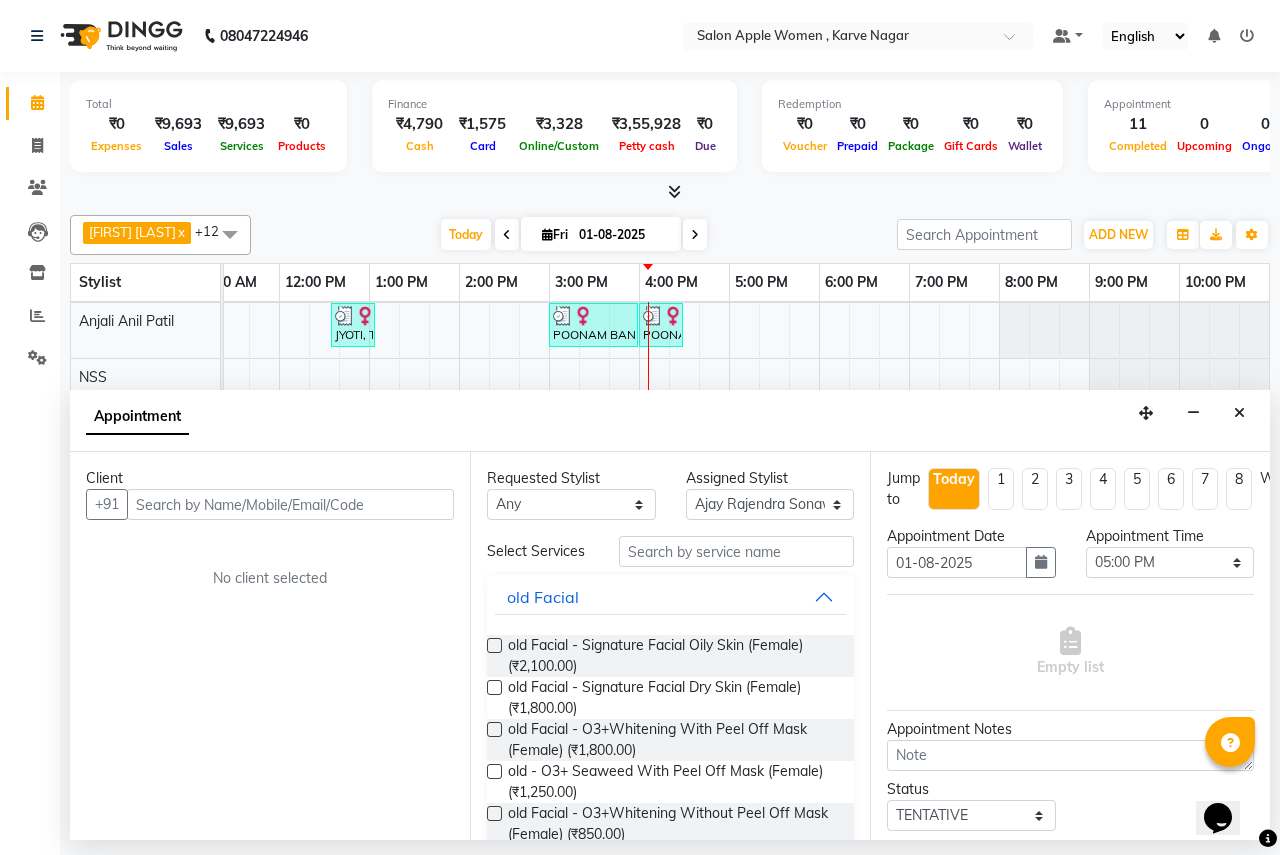 click at bounding box center [290, 504] 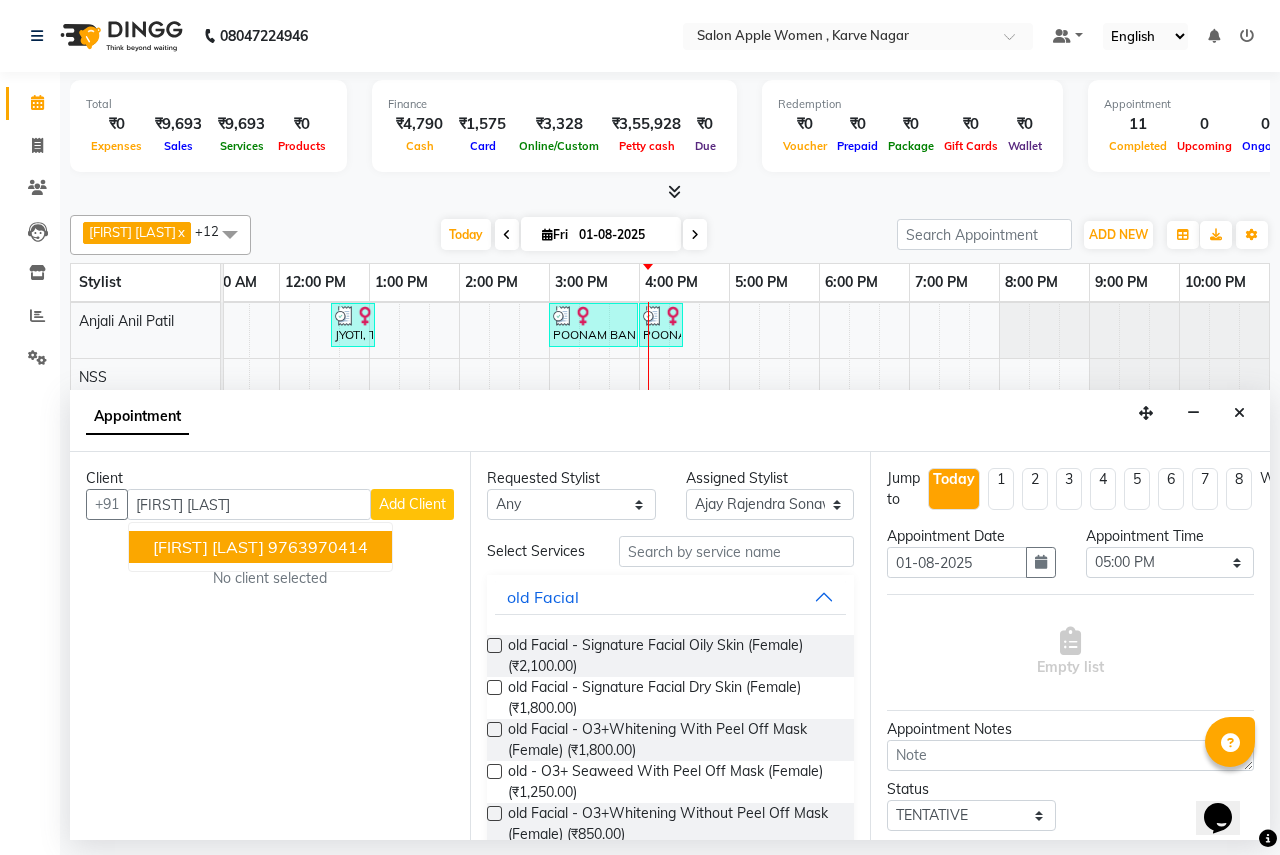 click on "9763970414" at bounding box center [318, 547] 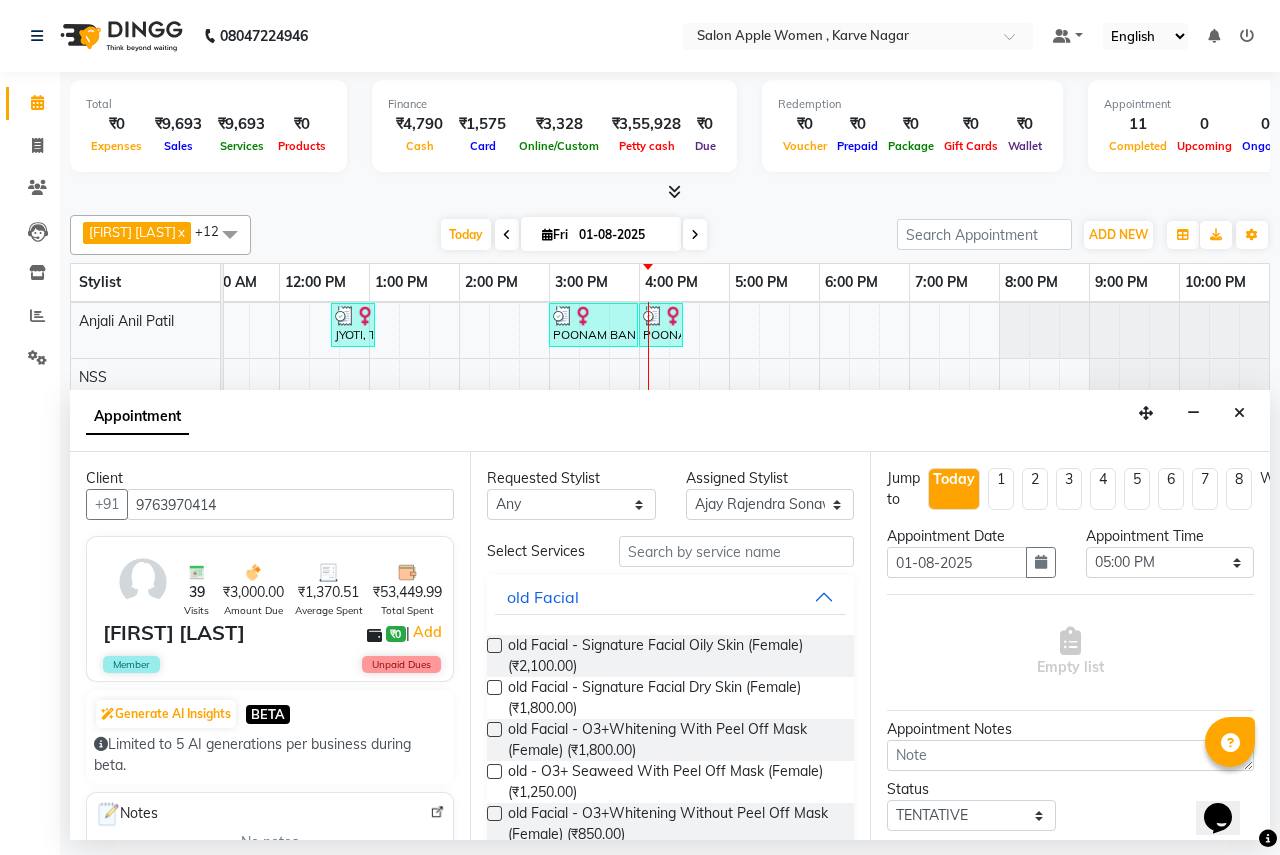 type on "9763970414" 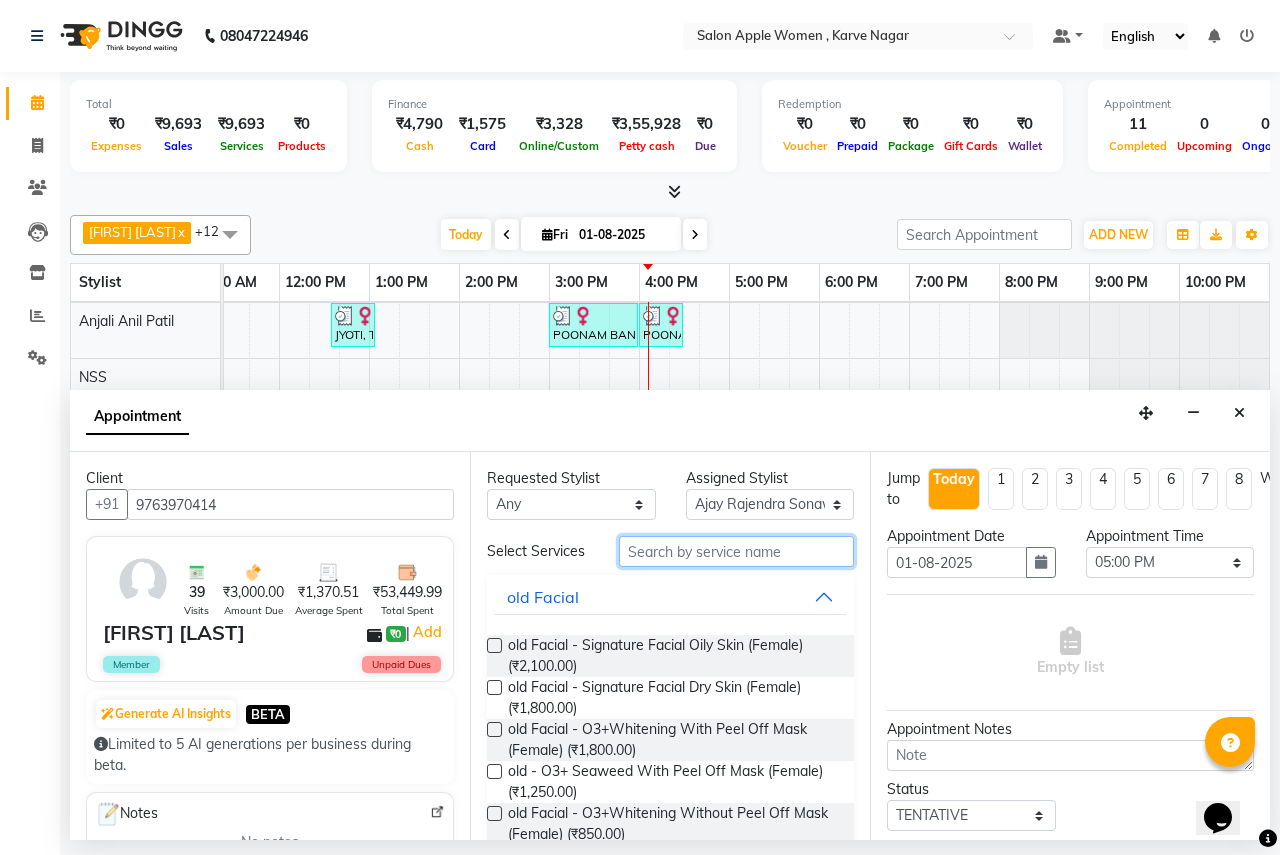 click at bounding box center (736, 551) 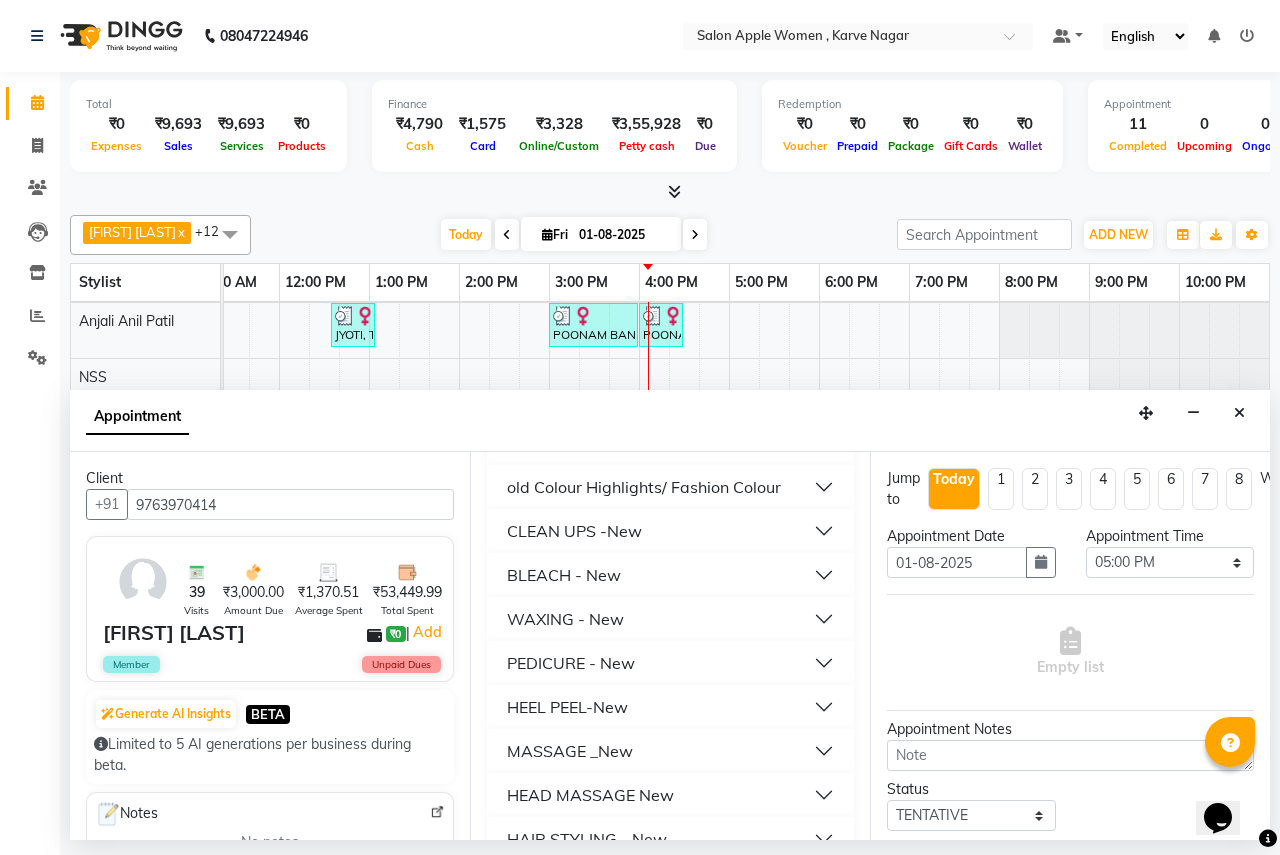 scroll, scrollTop: 400, scrollLeft: 0, axis: vertical 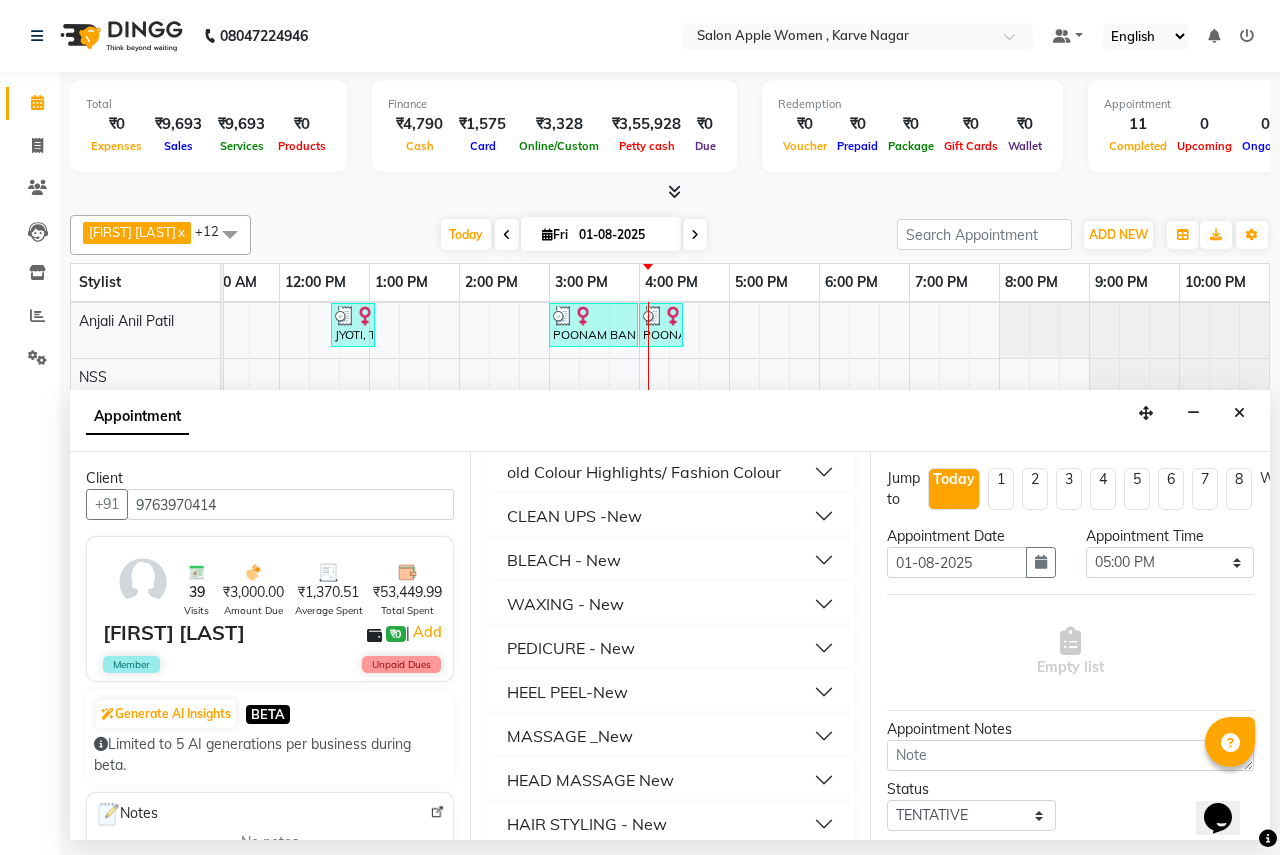 type on "500" 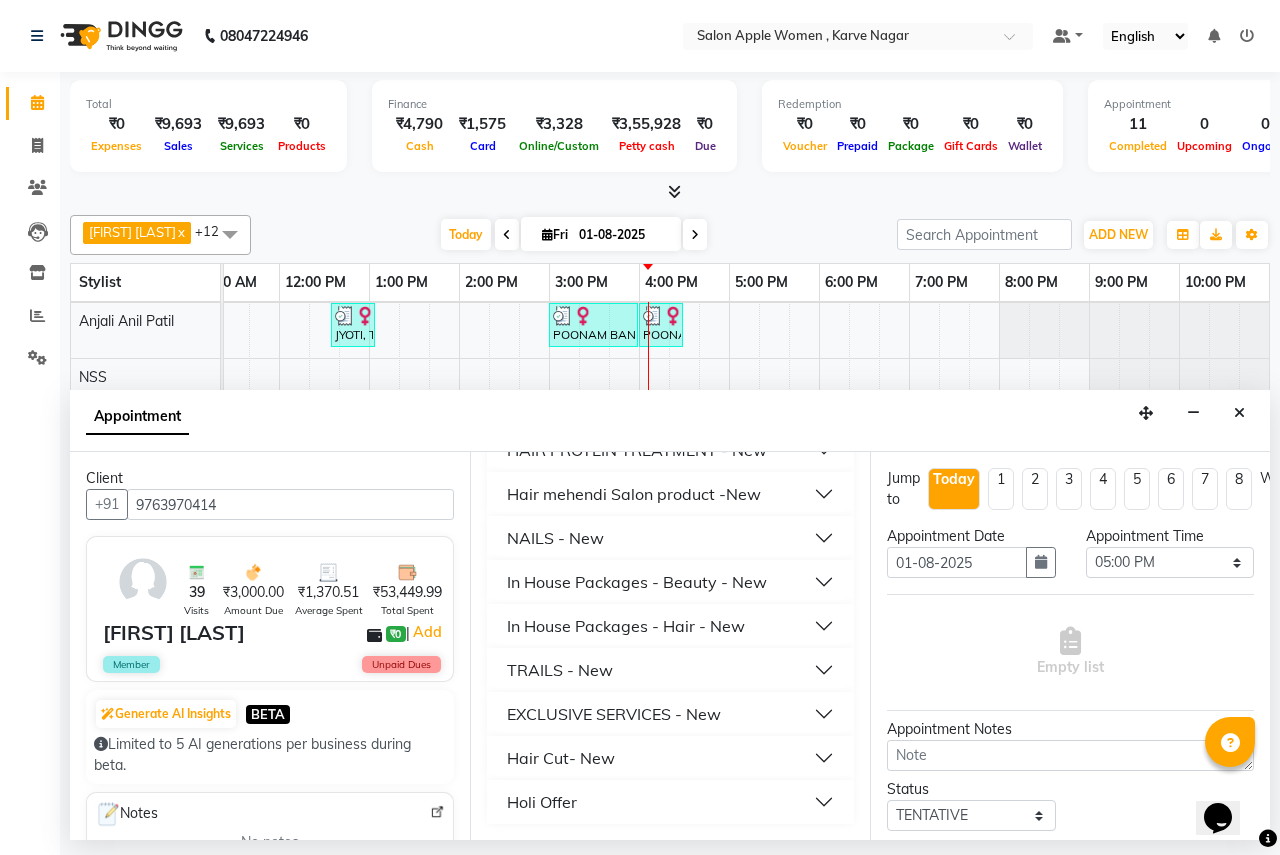 scroll, scrollTop: 1577, scrollLeft: 0, axis: vertical 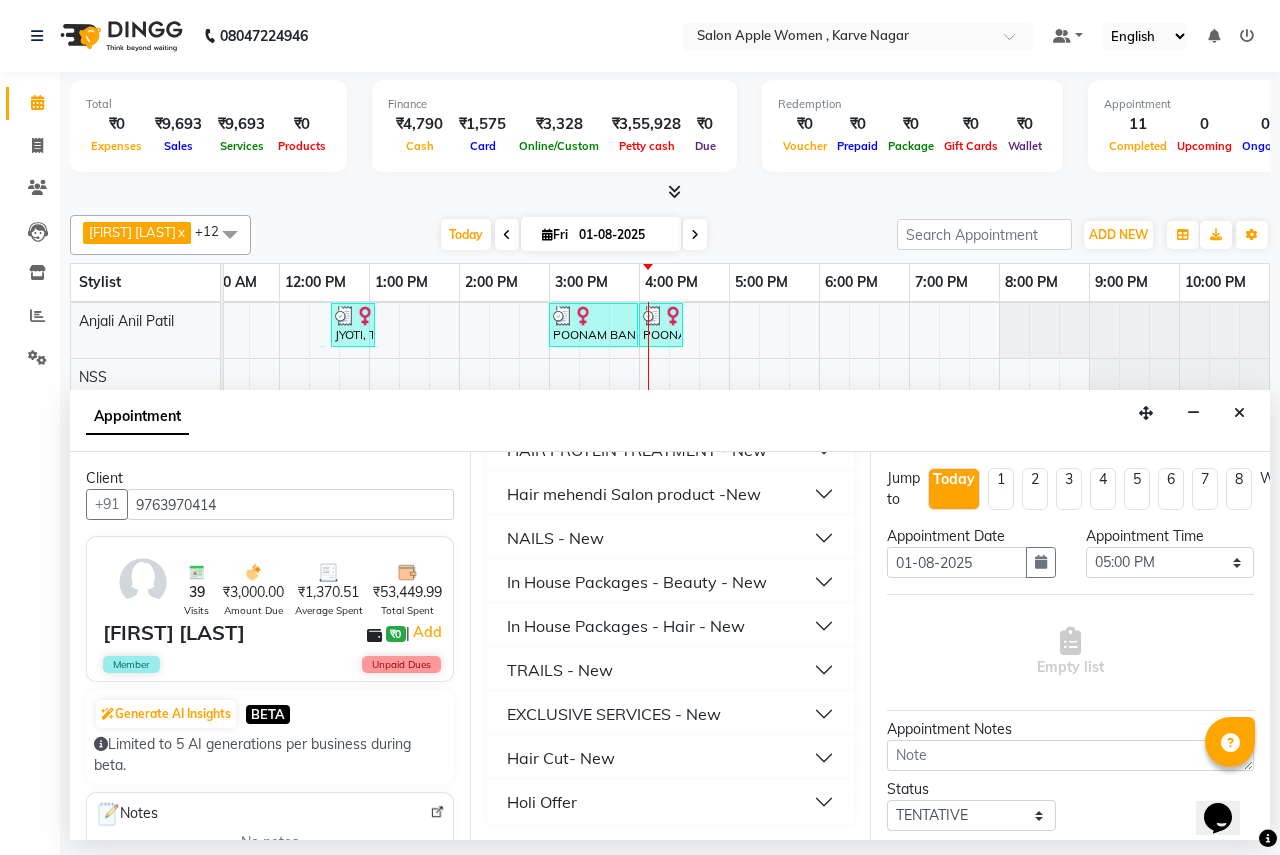 click on "Hair Cut- New" at bounding box center (561, 758) 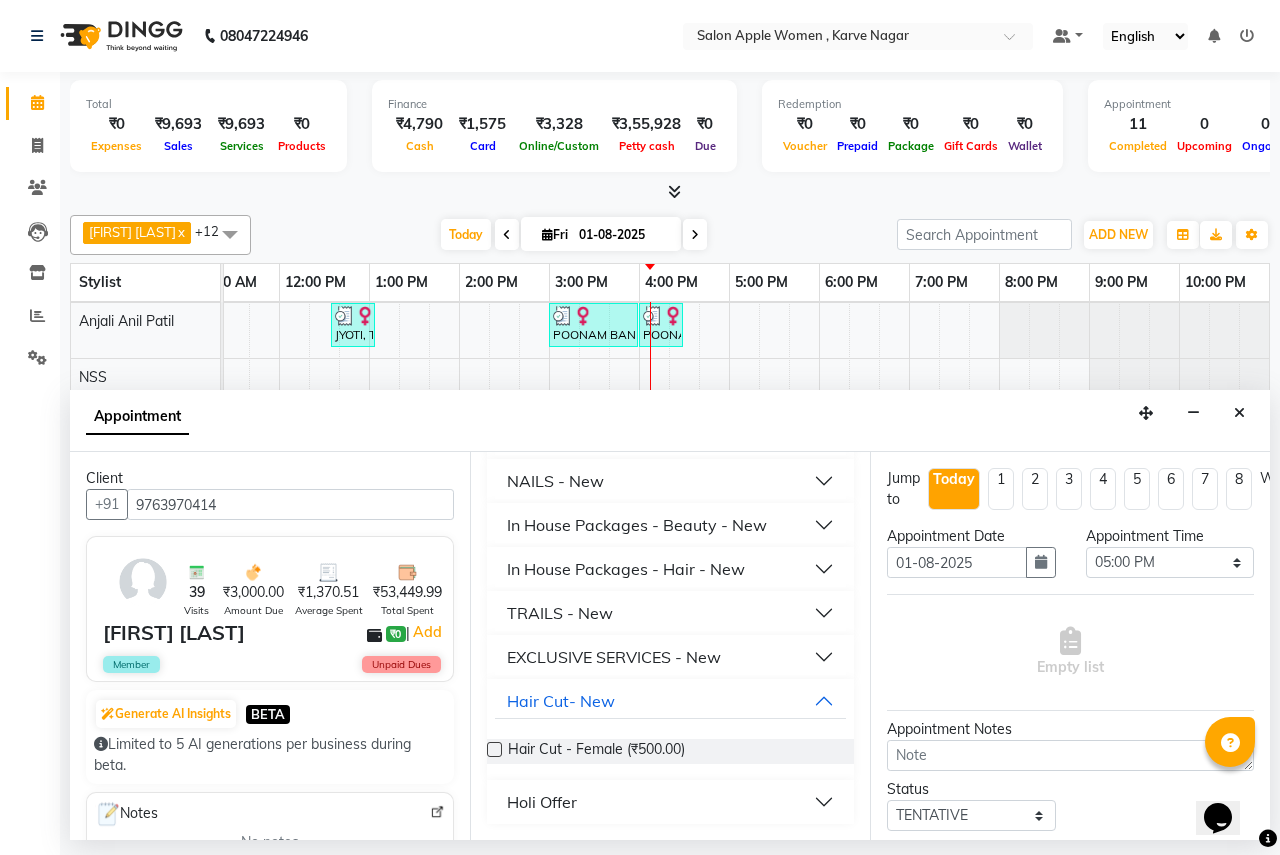 click at bounding box center (494, 749) 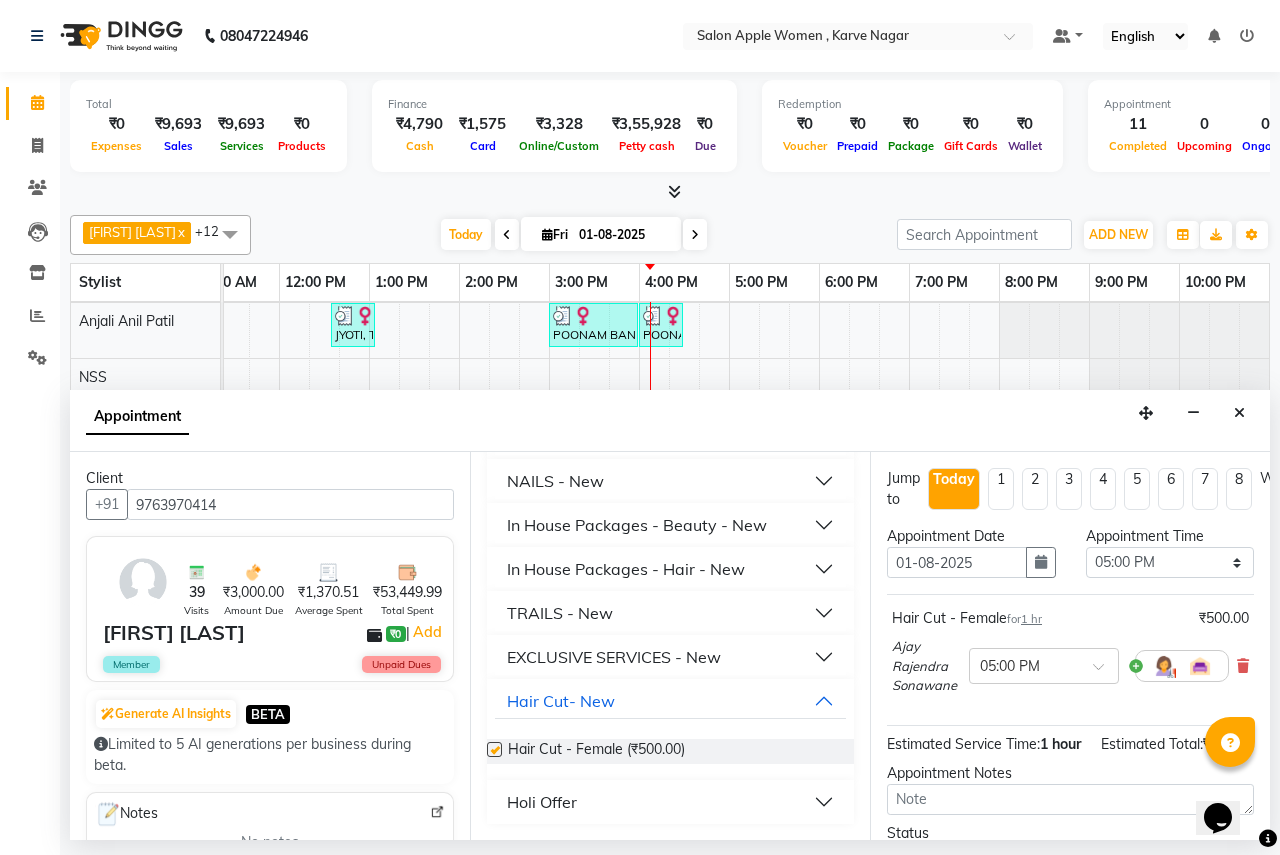 checkbox on "false" 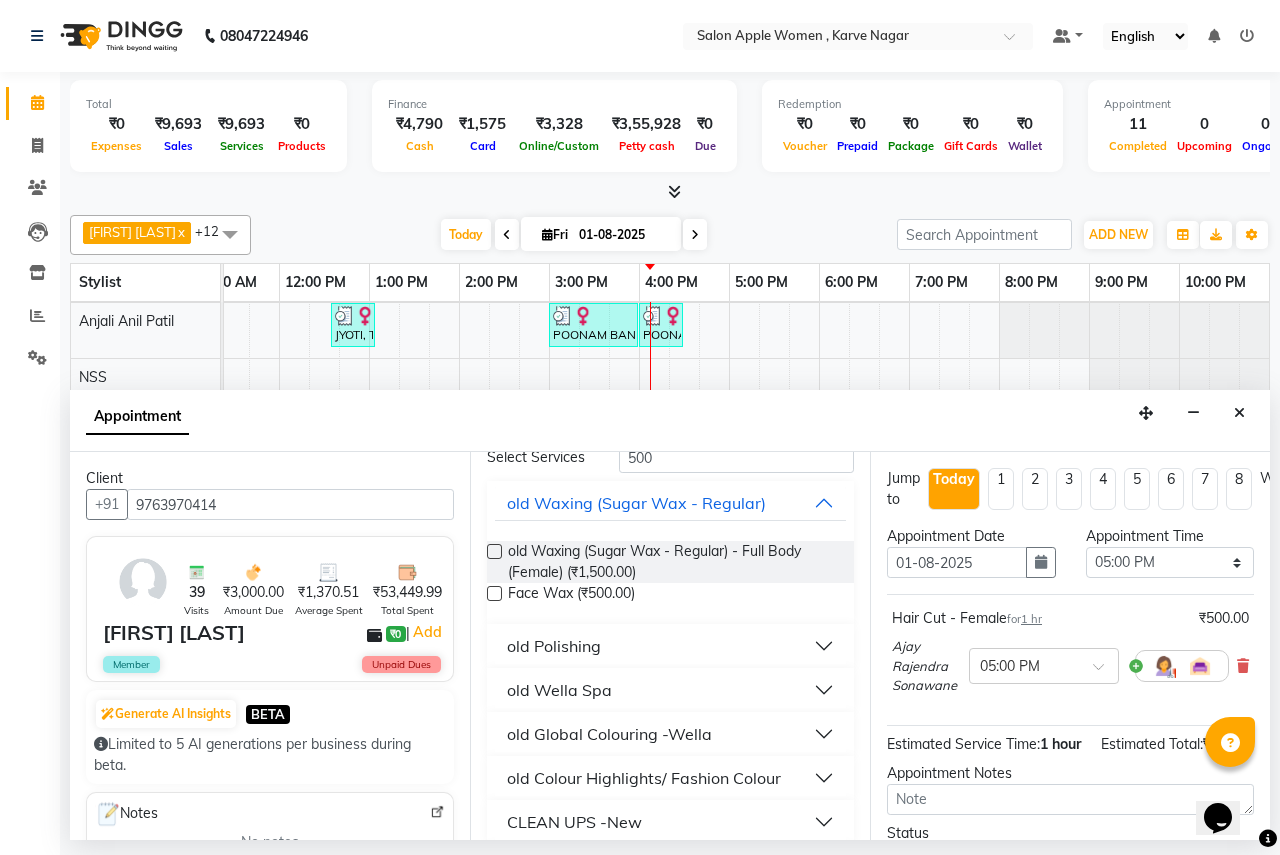 scroll, scrollTop: 0, scrollLeft: 0, axis: both 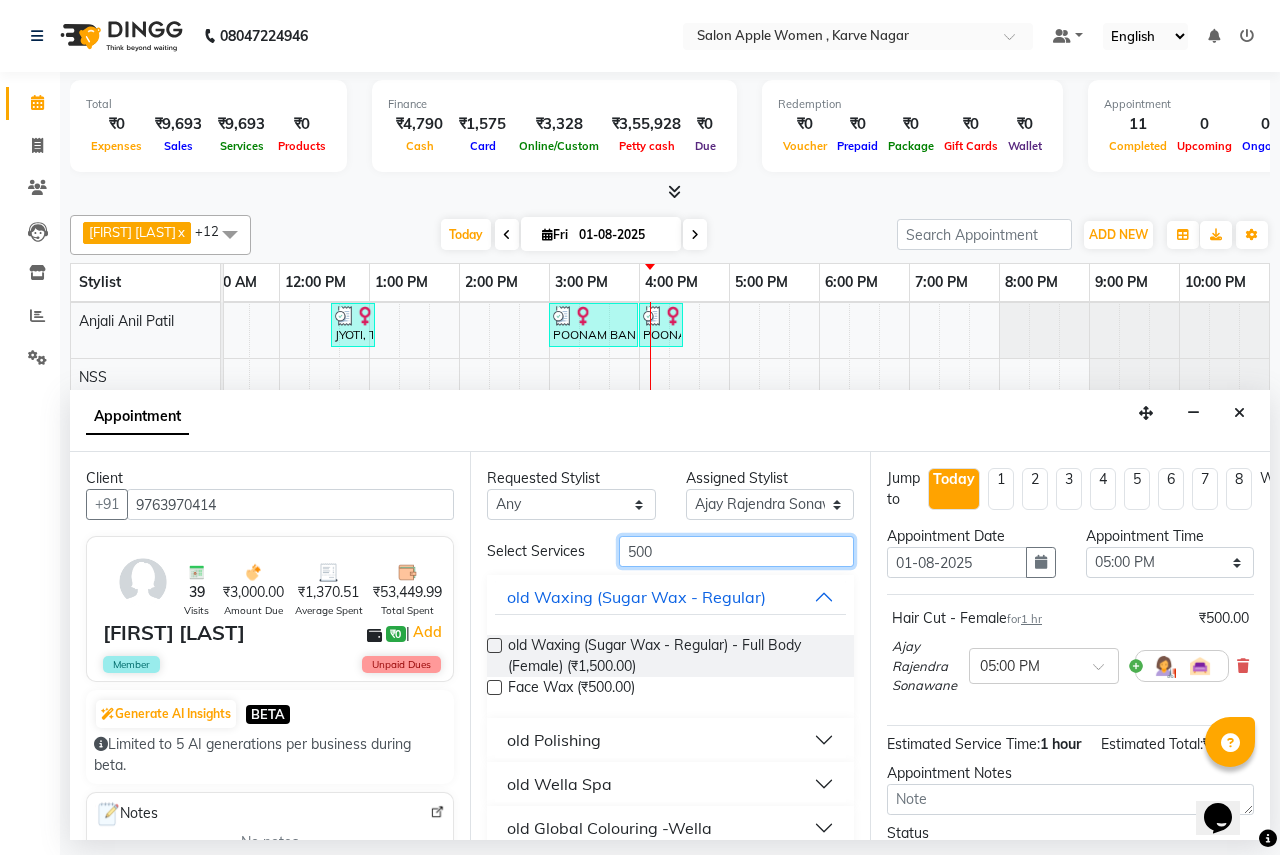 click on "500" at bounding box center (736, 551) 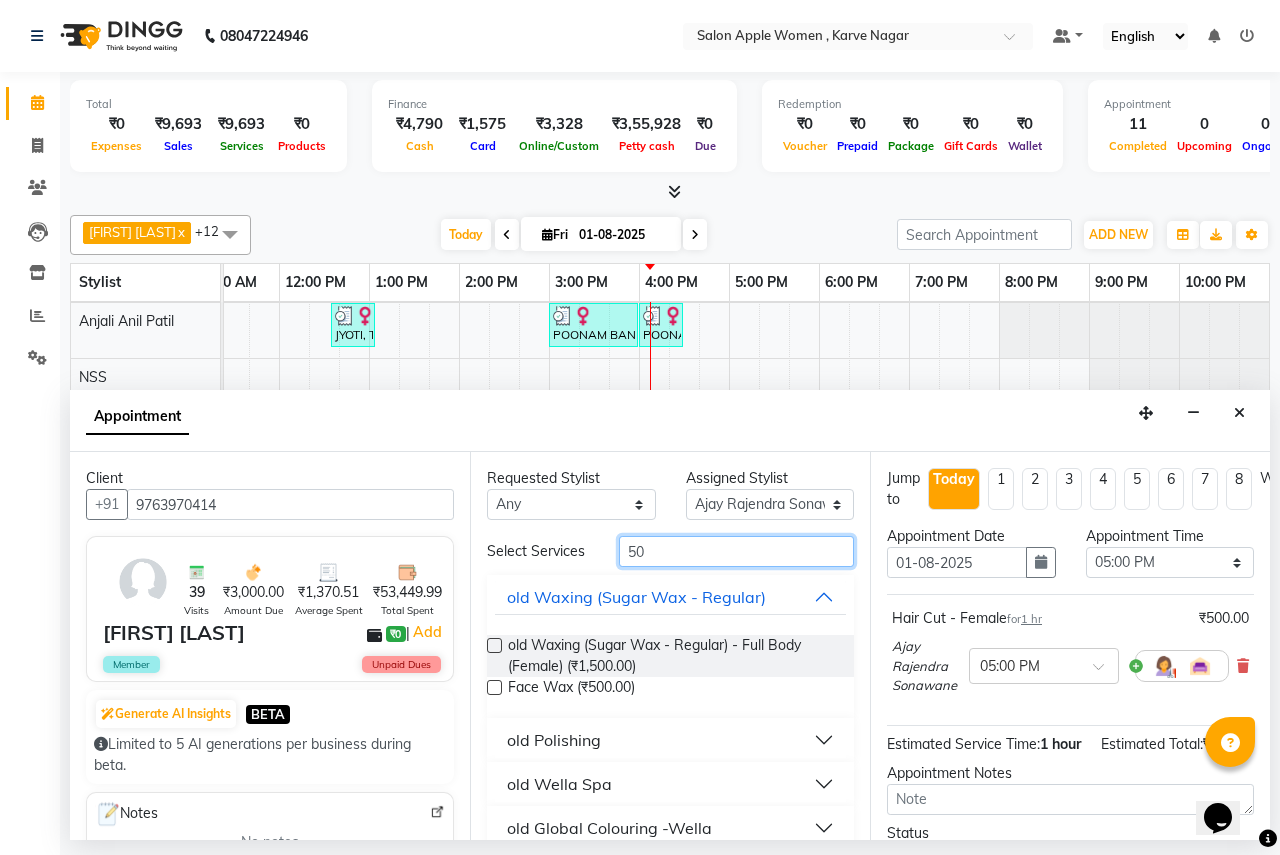 type on "5" 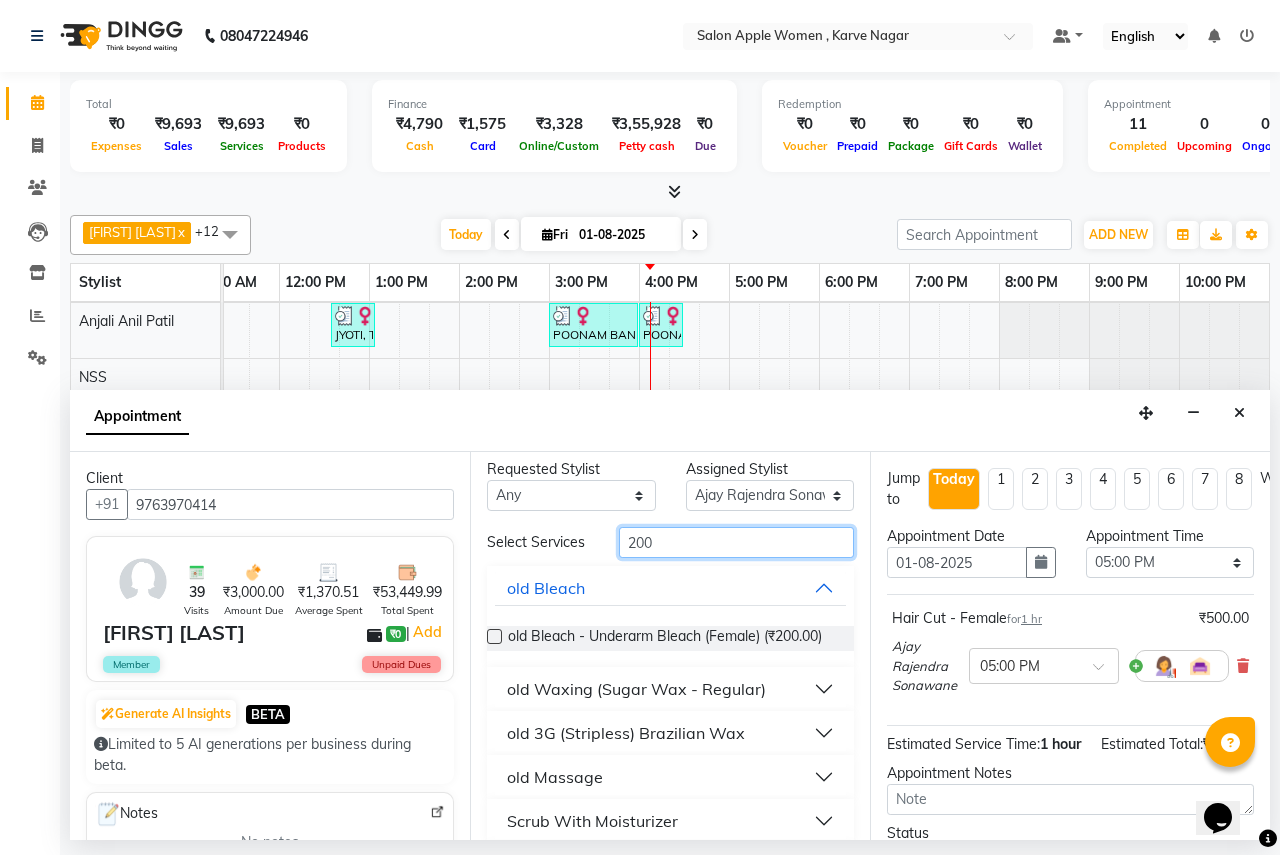 scroll, scrollTop: 0, scrollLeft: 0, axis: both 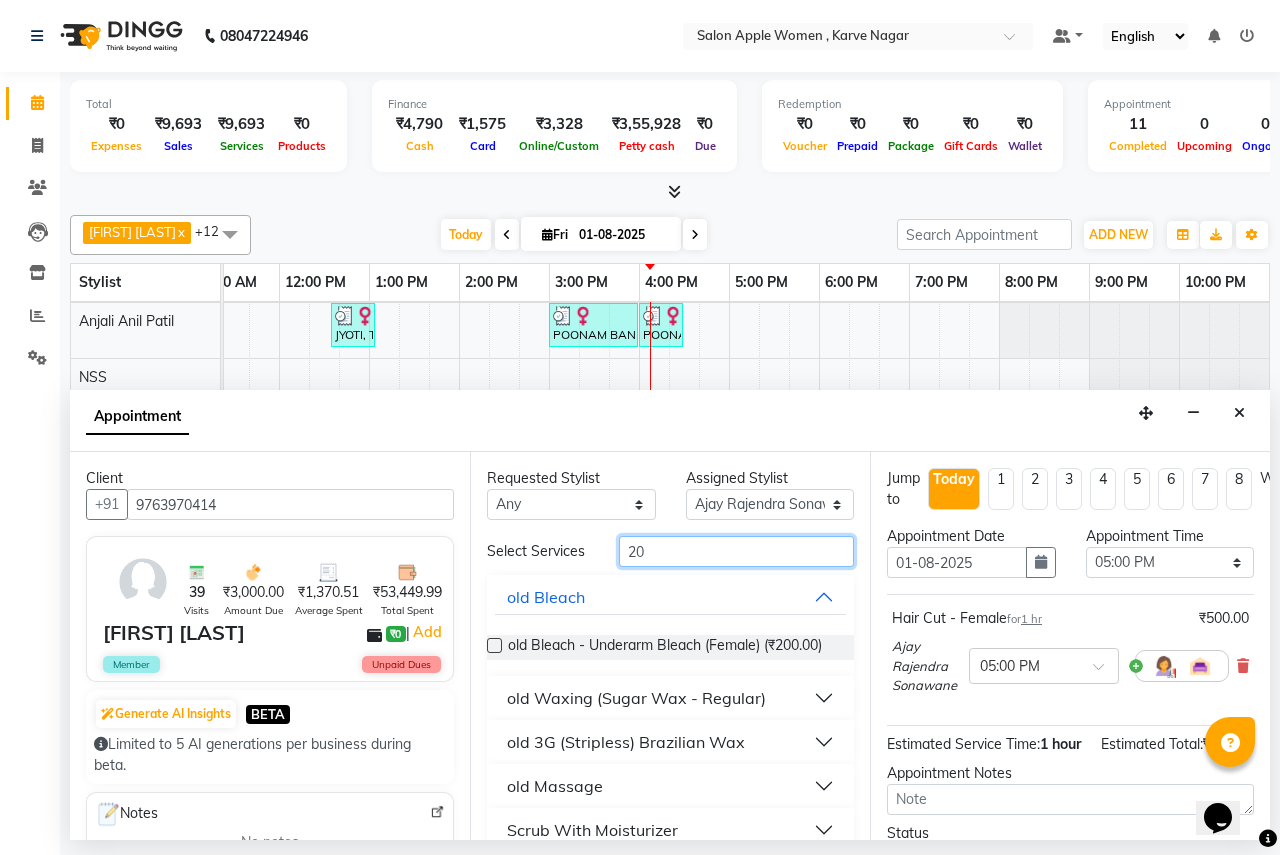 type on "2" 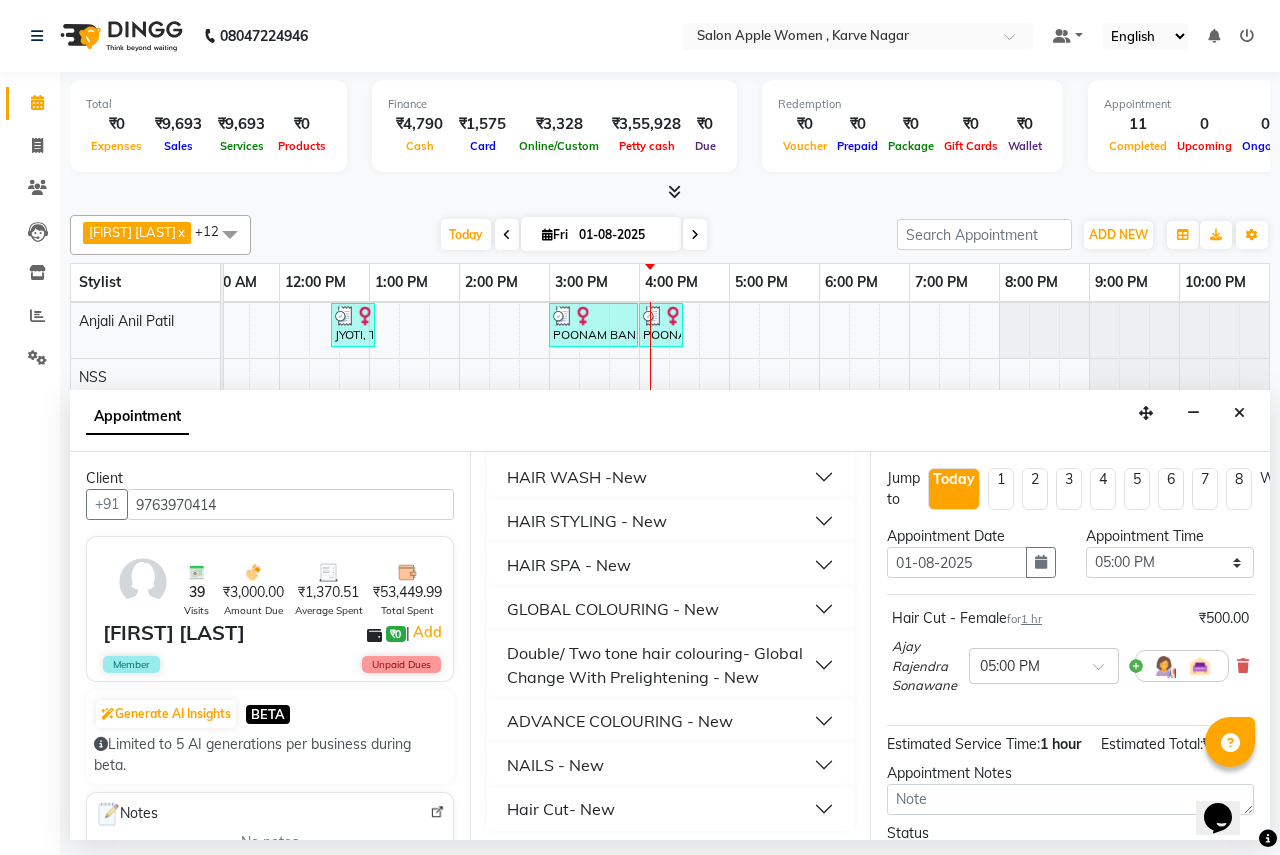 scroll, scrollTop: 977, scrollLeft: 0, axis: vertical 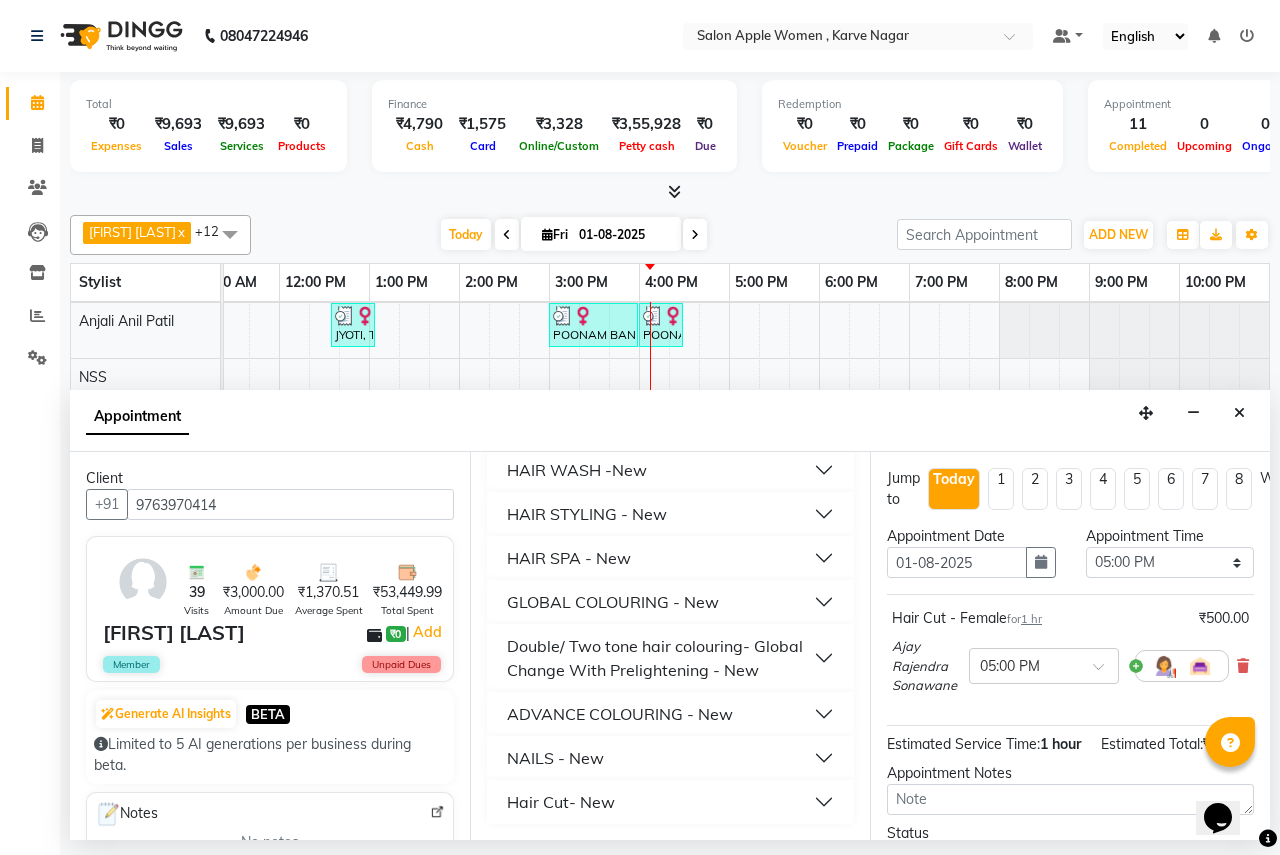type on "300" 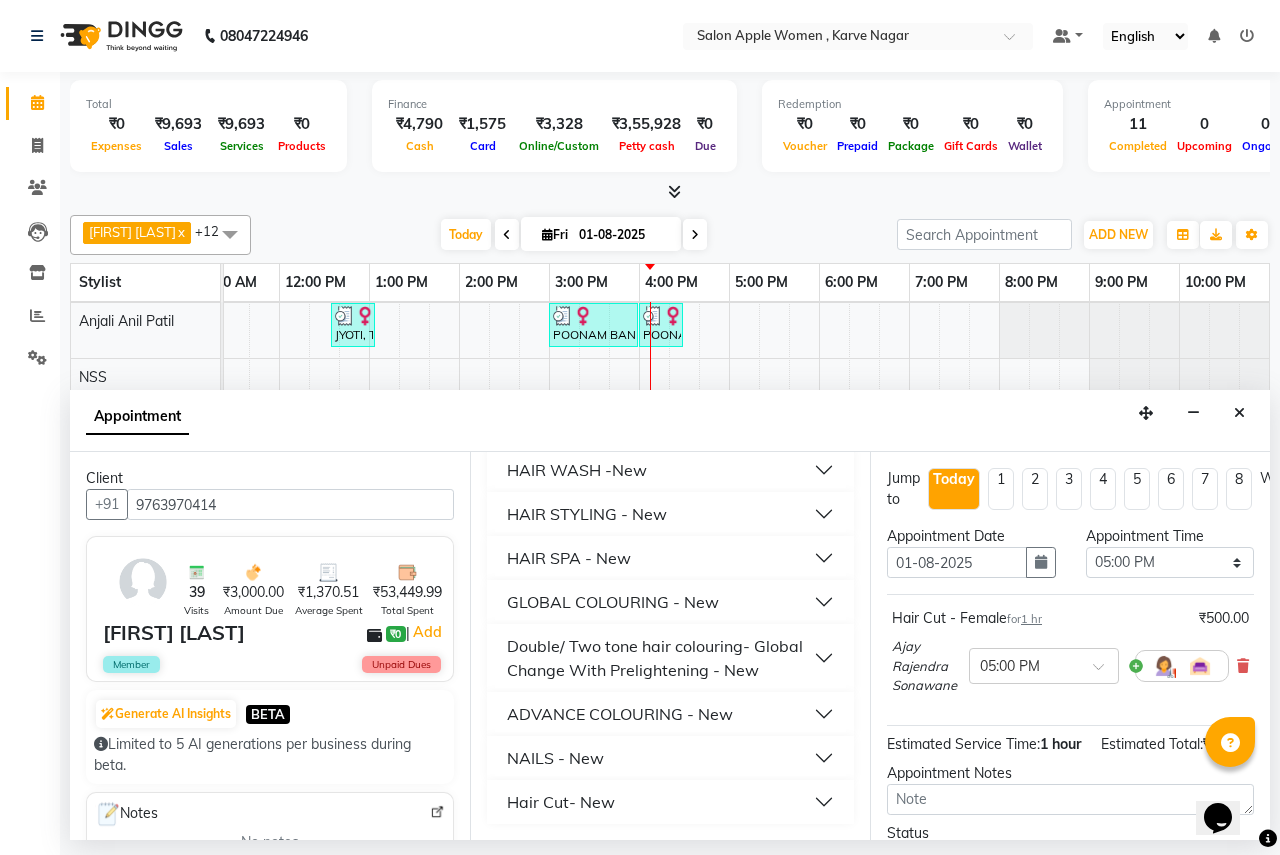 click on "Hair Cut- New" at bounding box center [561, 802] 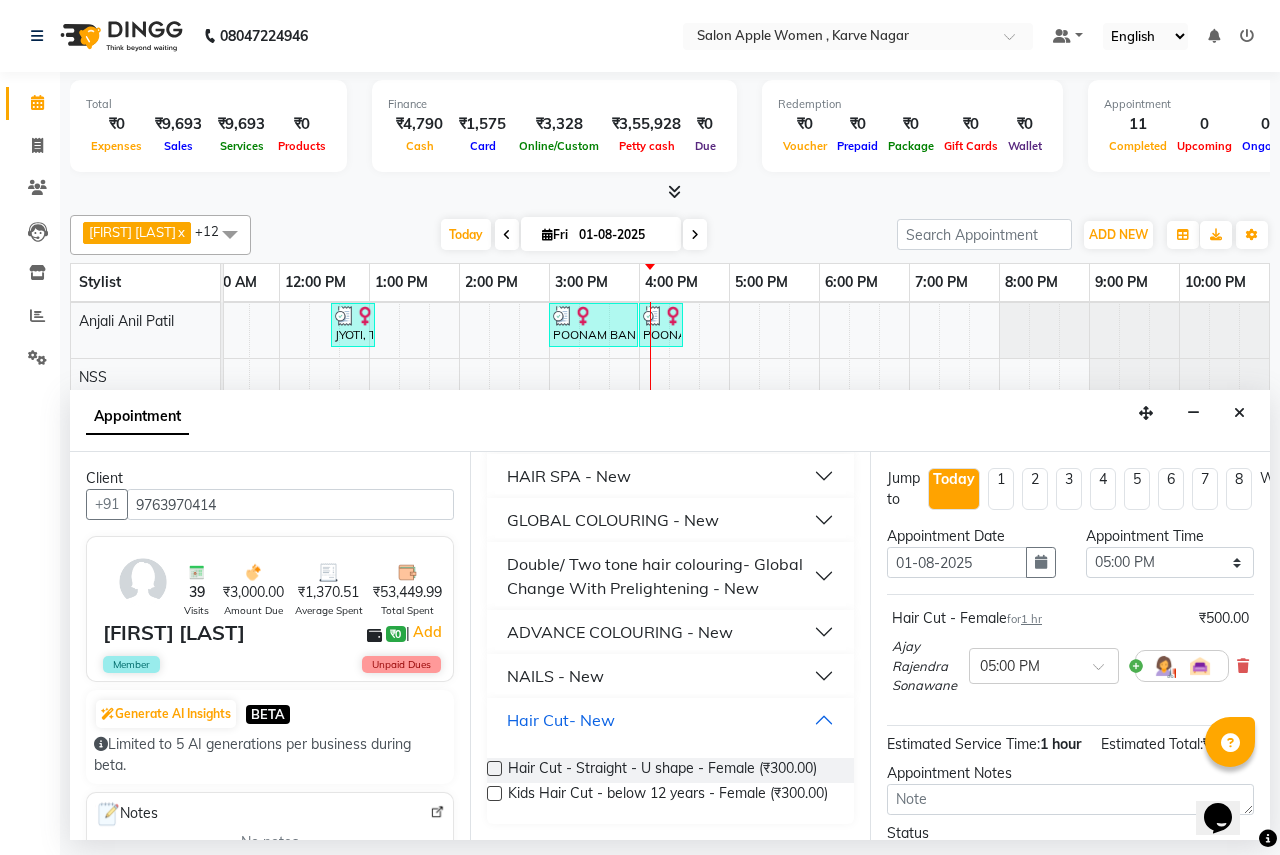 scroll, scrollTop: 1071, scrollLeft: 0, axis: vertical 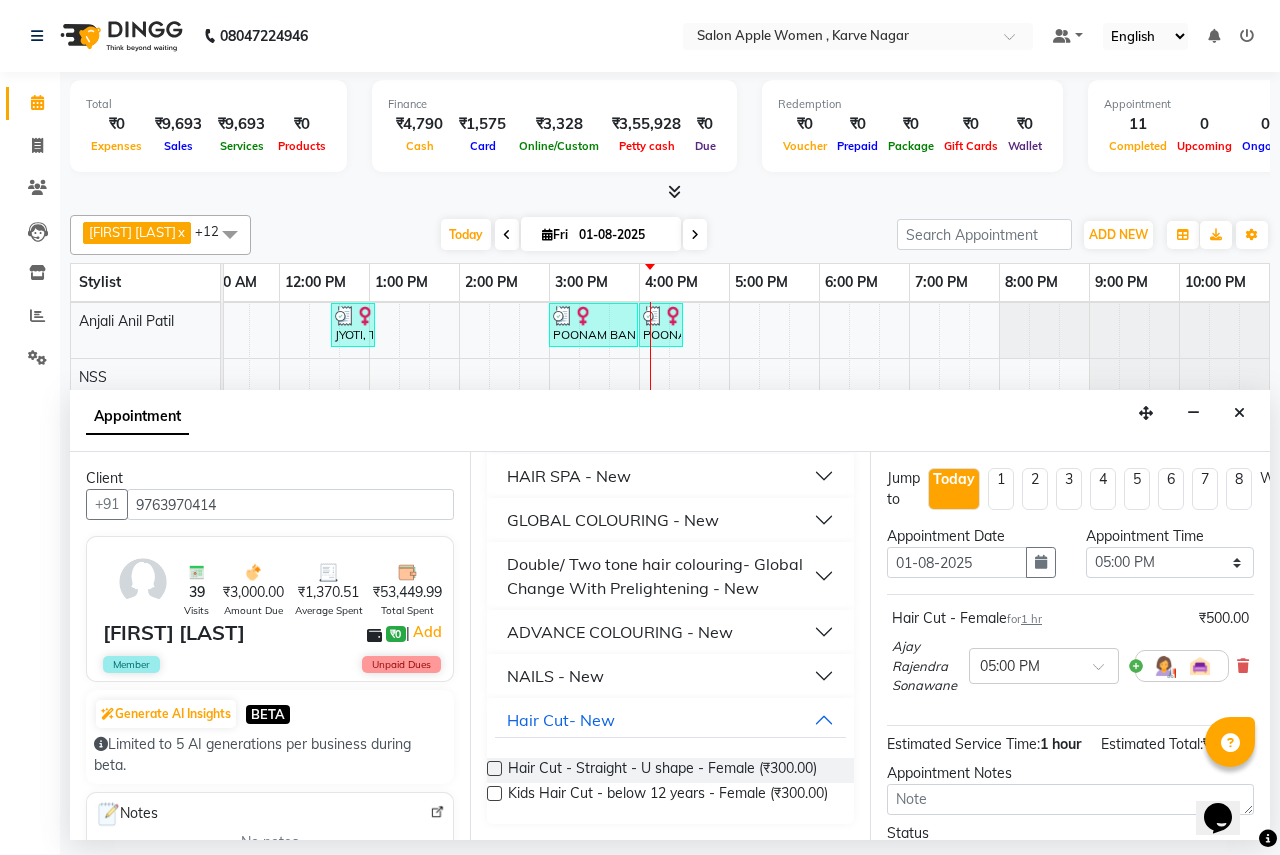 click at bounding box center [494, 793] 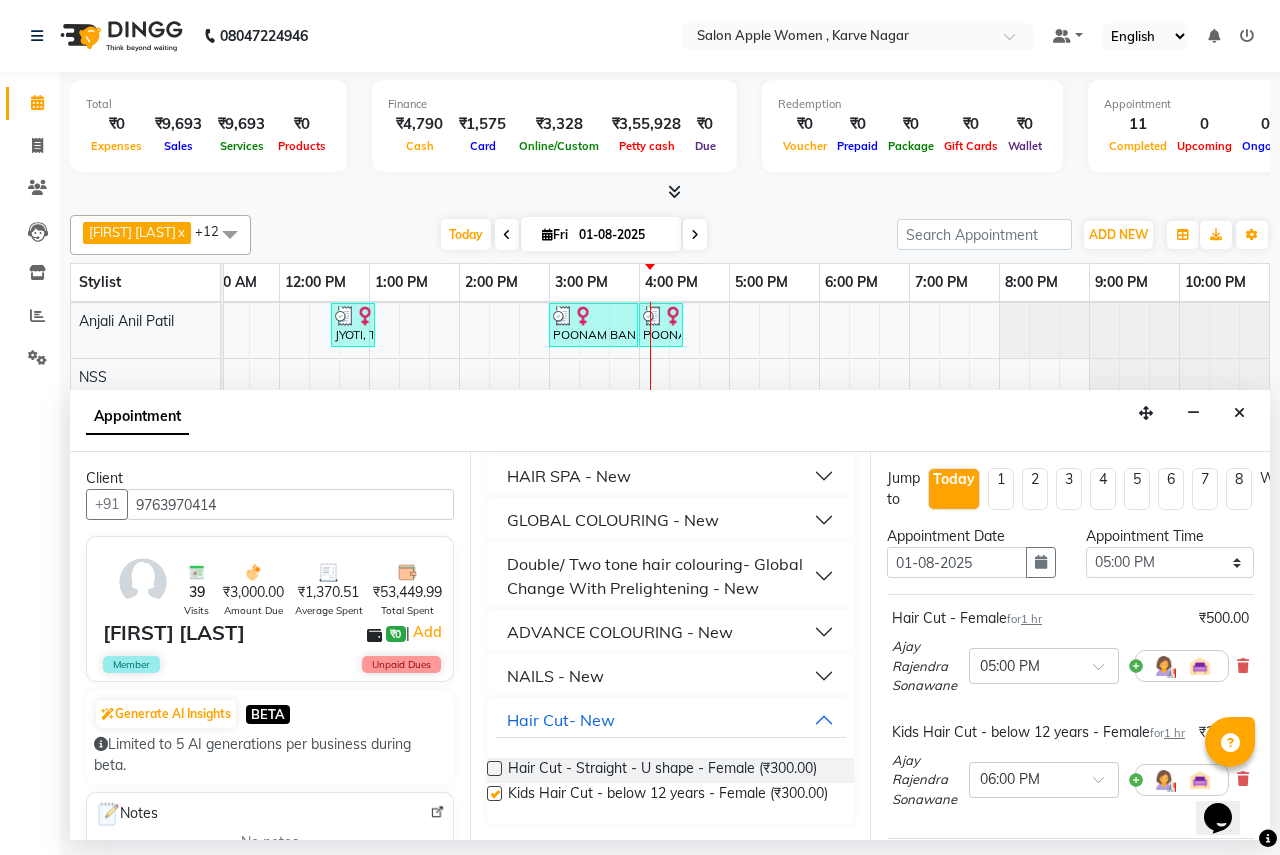 checkbox on "false" 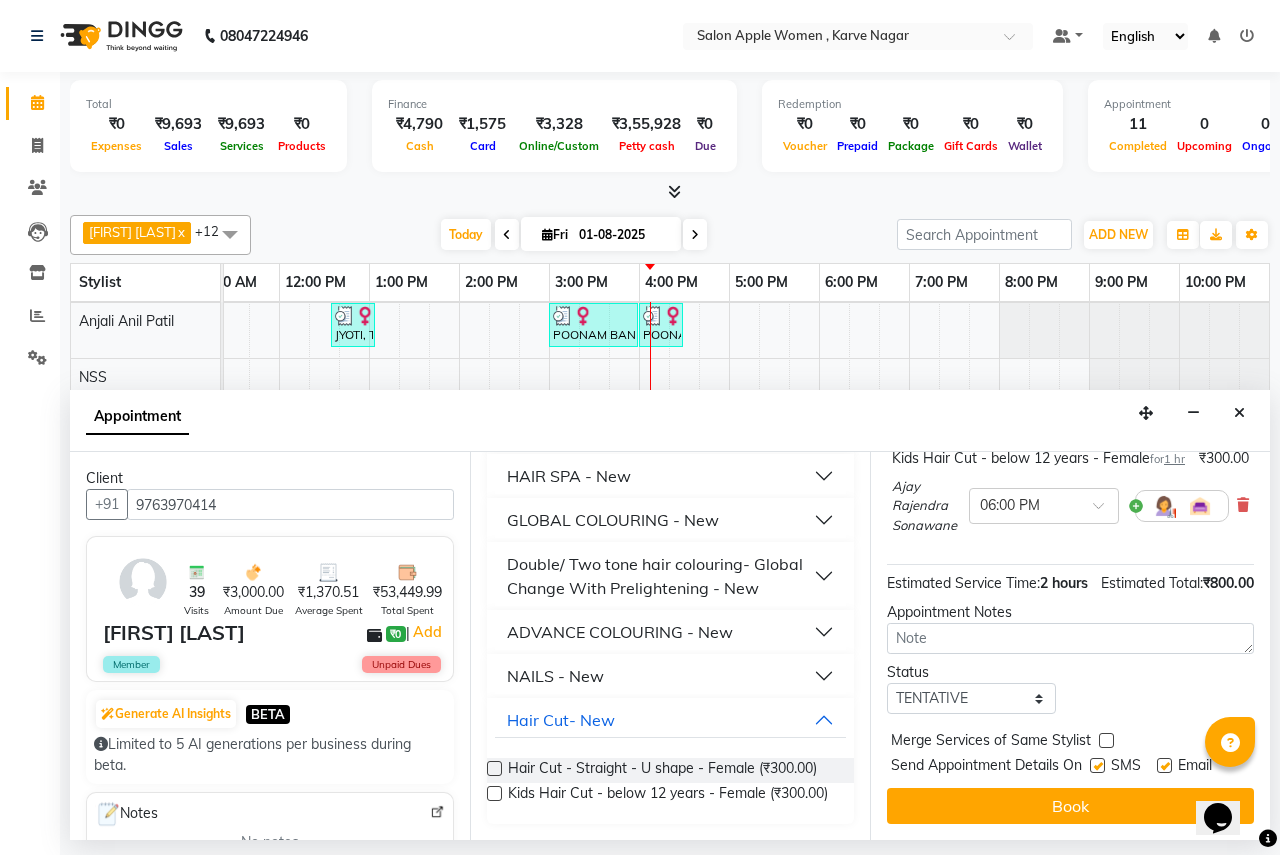 scroll, scrollTop: 331, scrollLeft: 0, axis: vertical 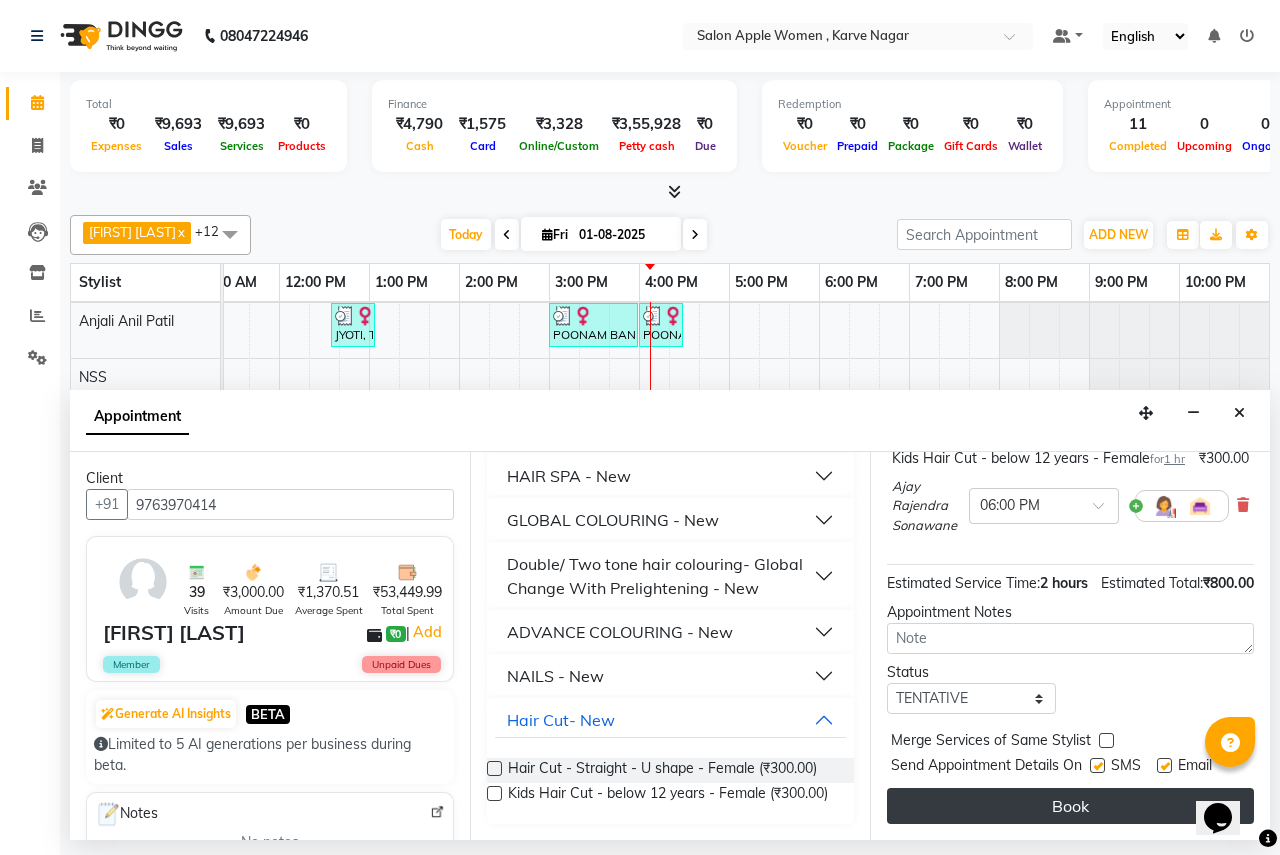 click on "Book" at bounding box center (1070, 806) 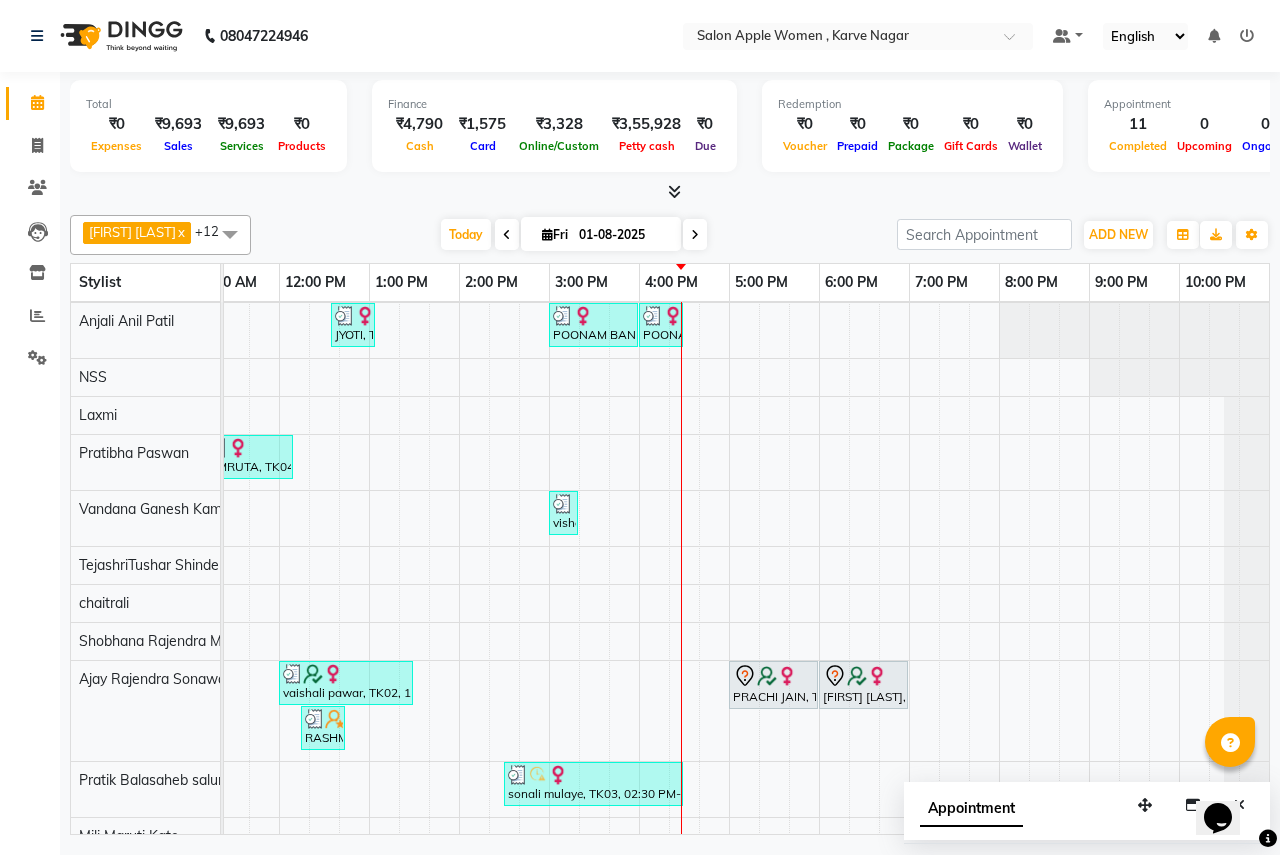click at bounding box center (695, 234) 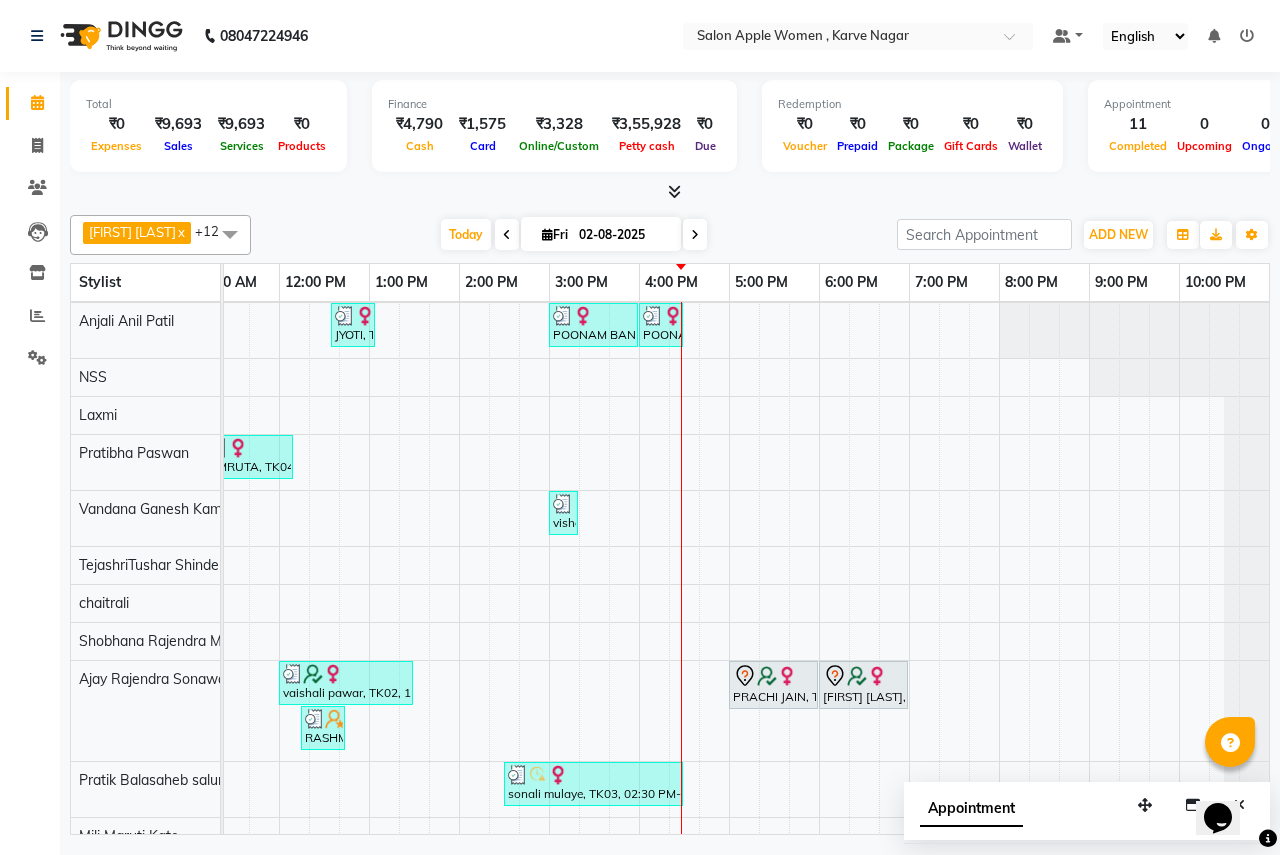 scroll, scrollTop: 0, scrollLeft: 0, axis: both 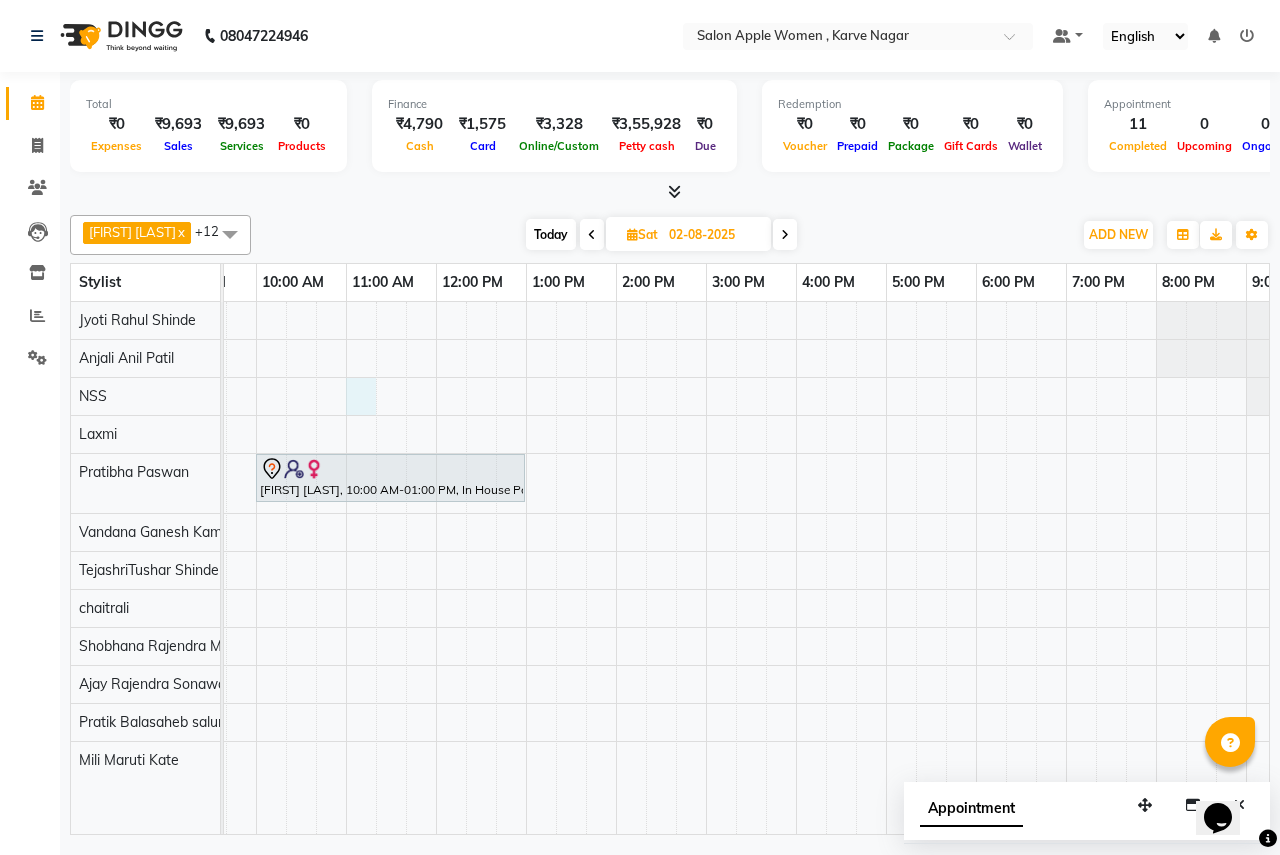 click on "sayli bhalerao, 10:00 AM-01:00 PM, In House Packages - Female beauty package 5000" at bounding box center (706, 568) 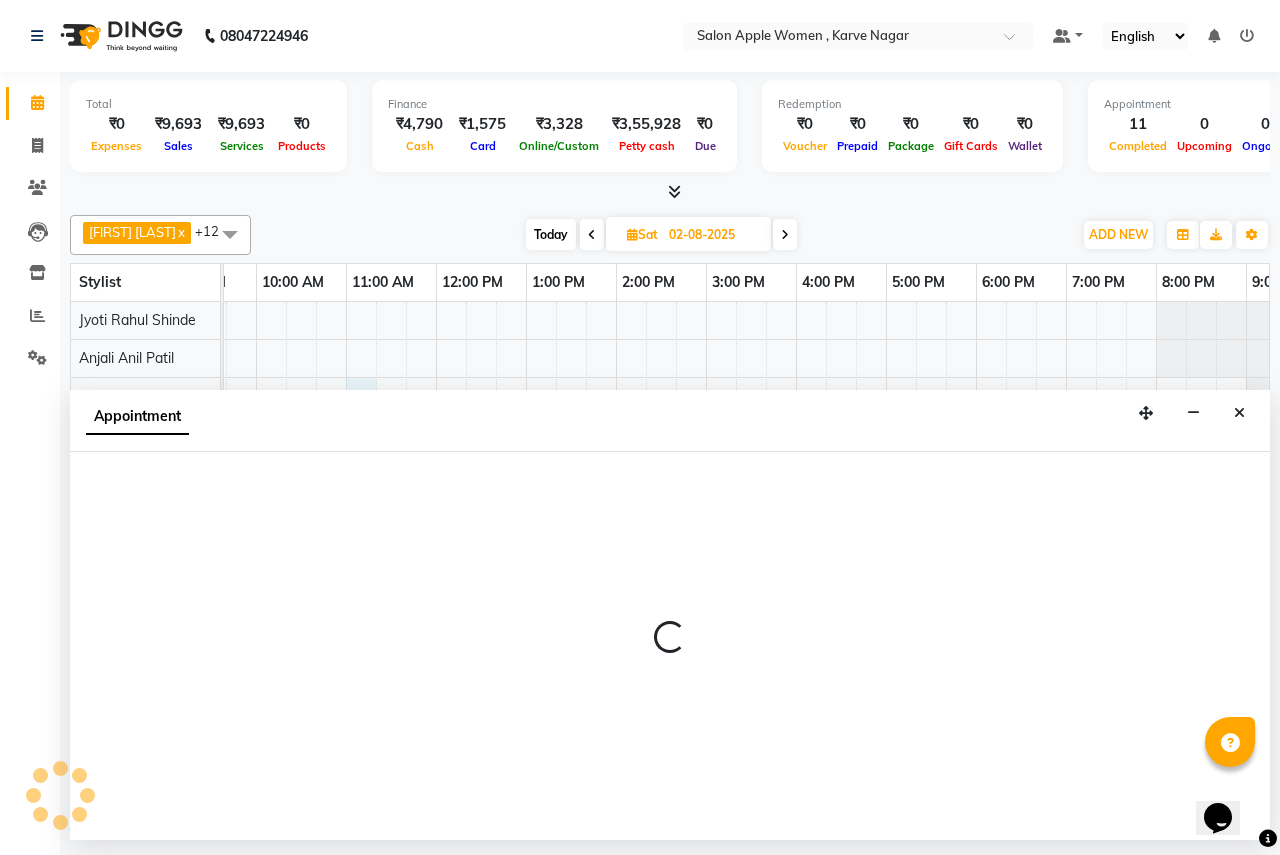 select on "7680" 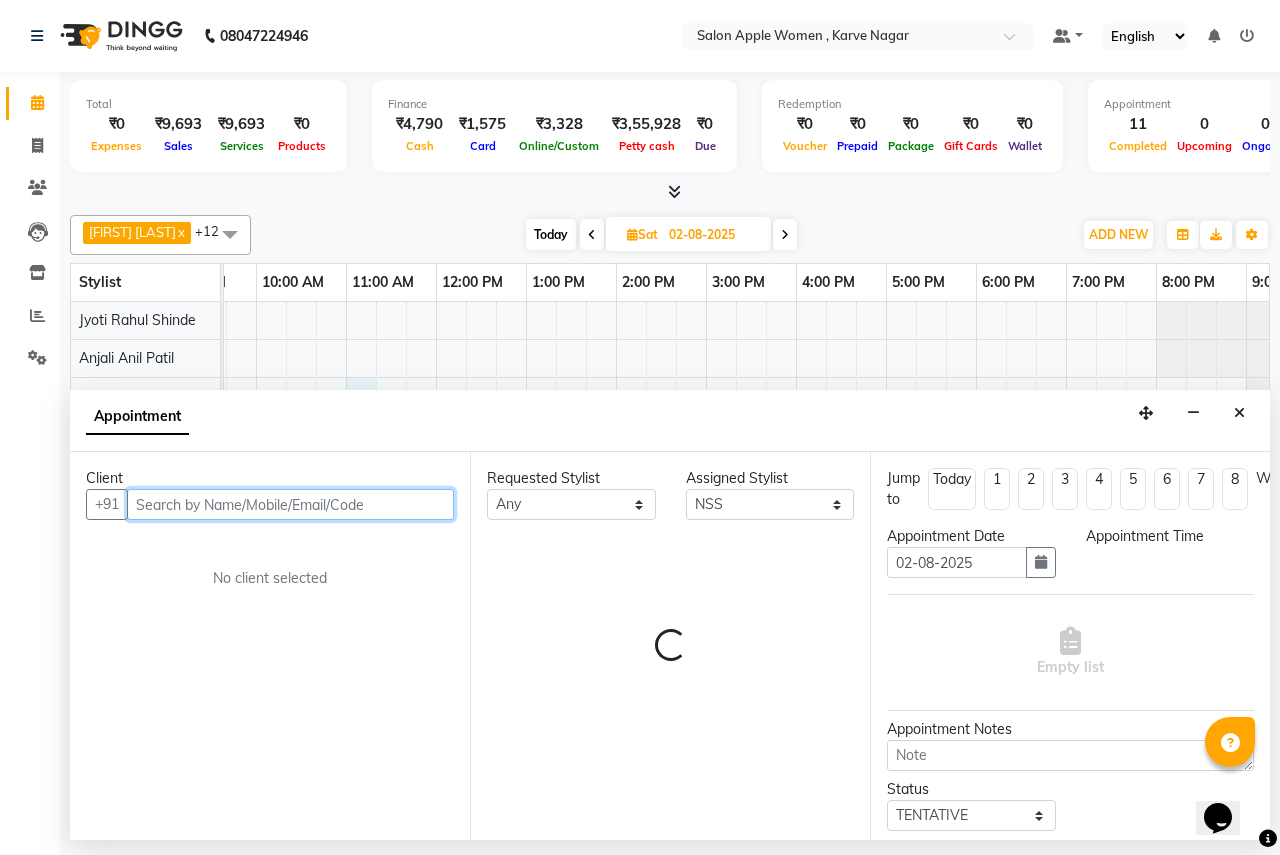select on "660" 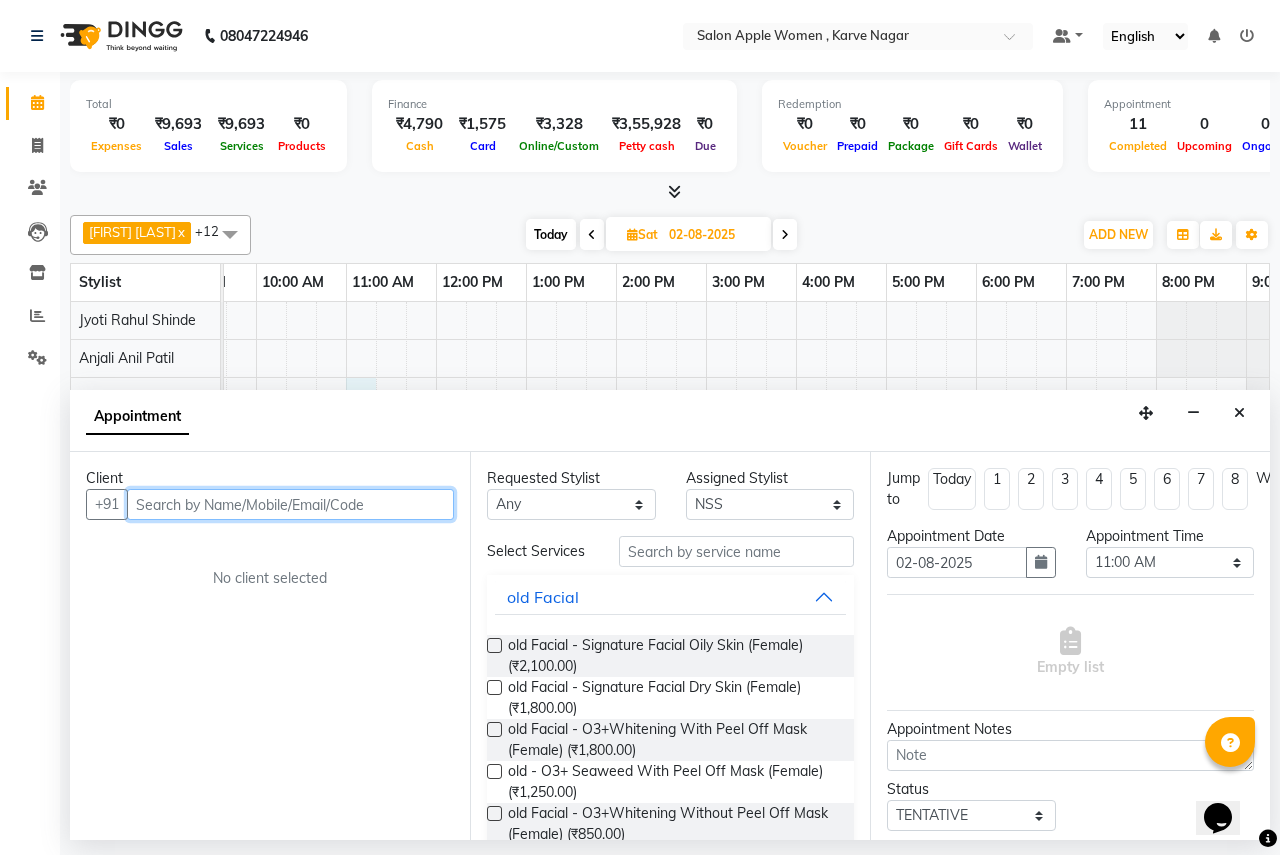 click at bounding box center [290, 504] 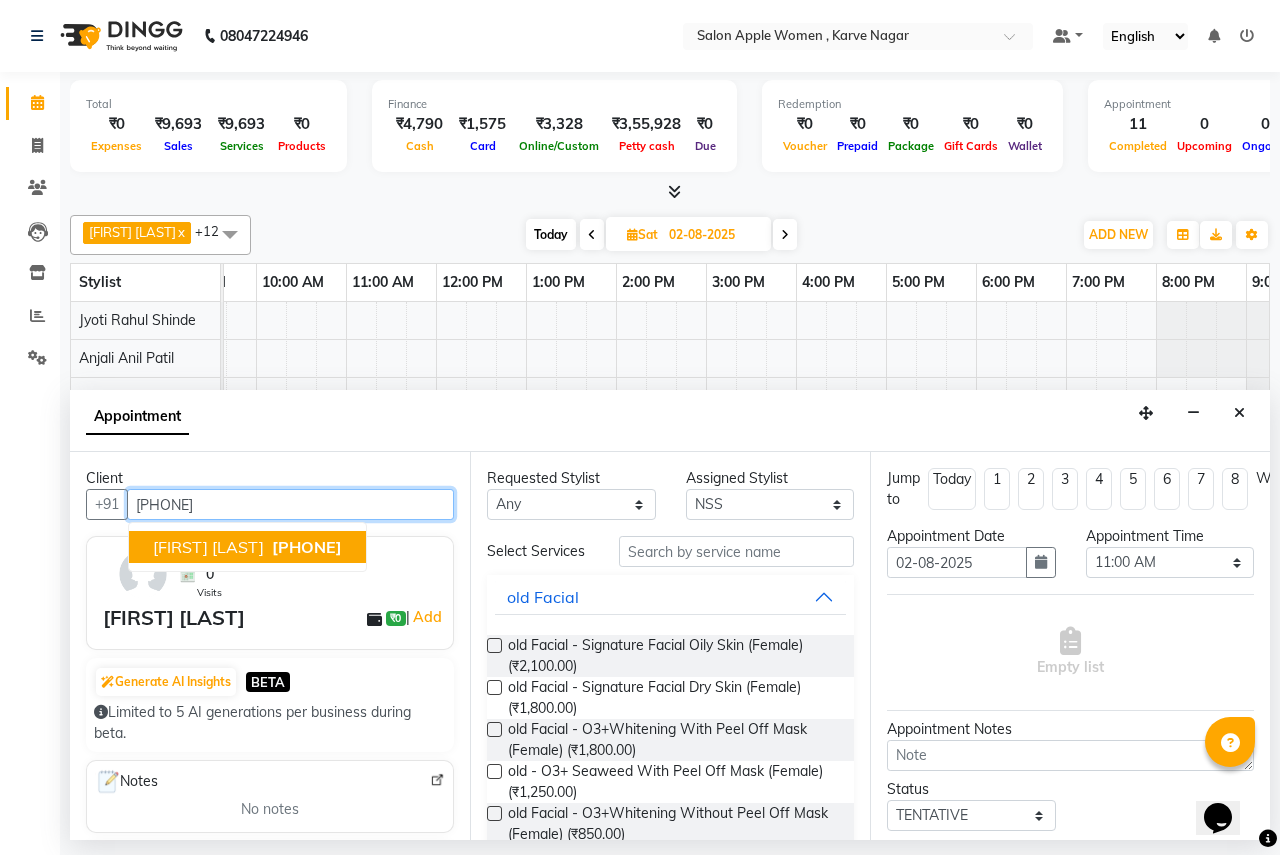 click on "shweta shende" at bounding box center [208, 547] 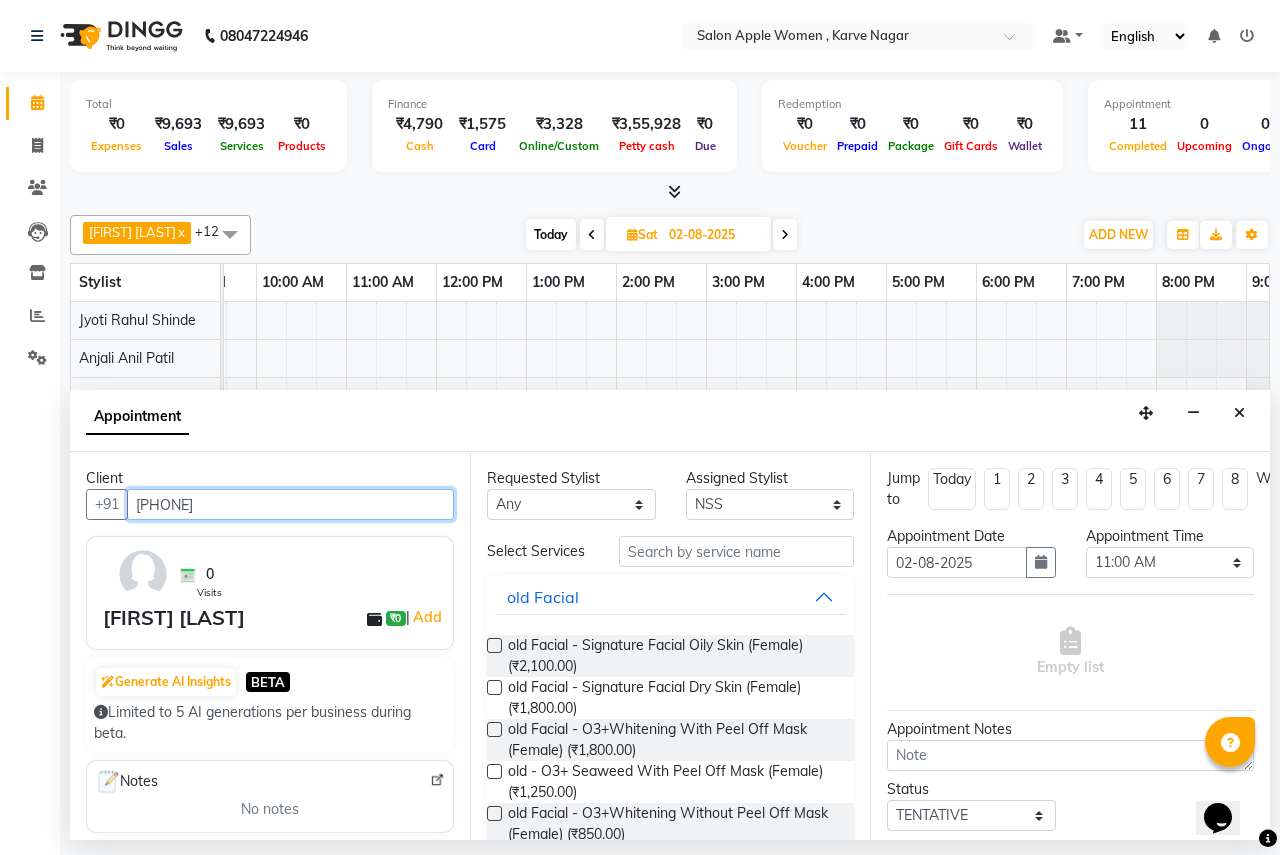 type on "8007493148" 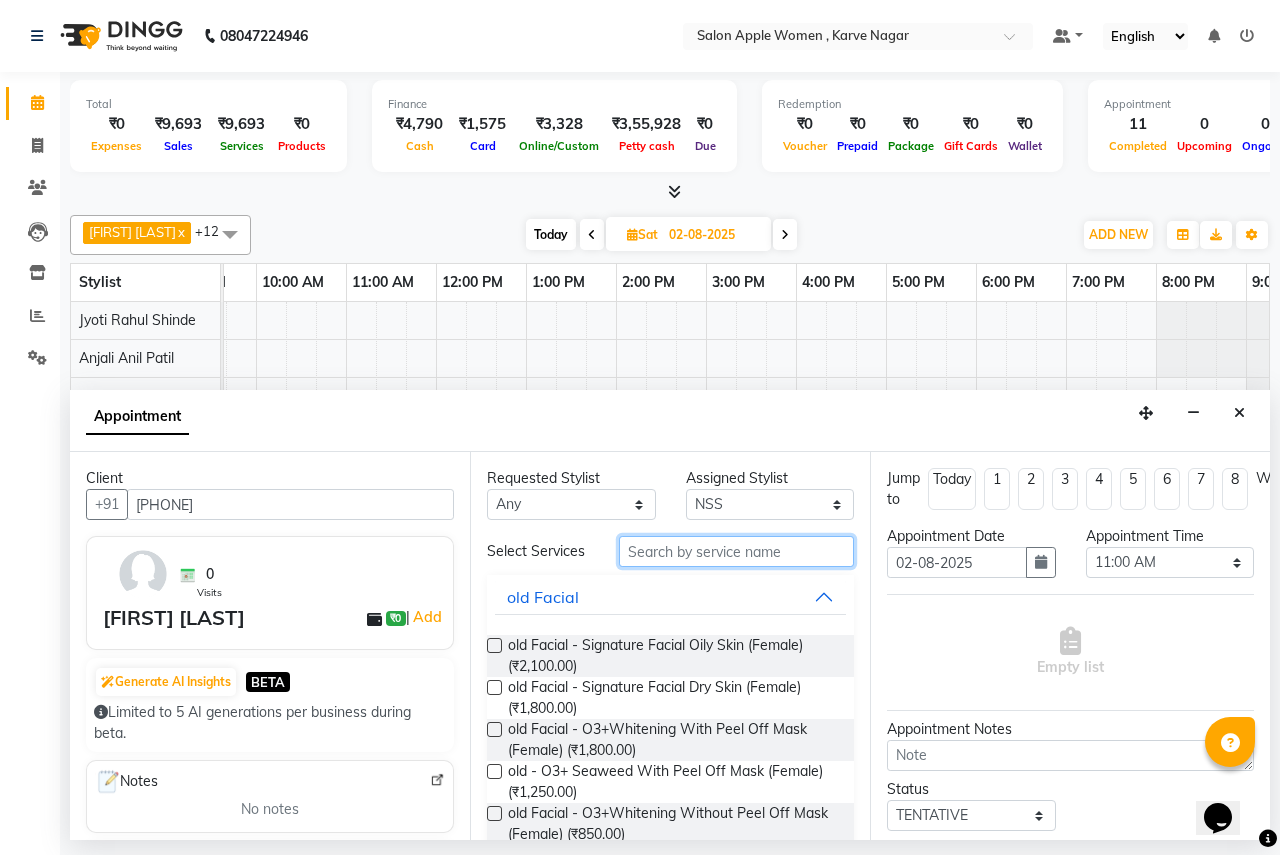 click at bounding box center (736, 551) 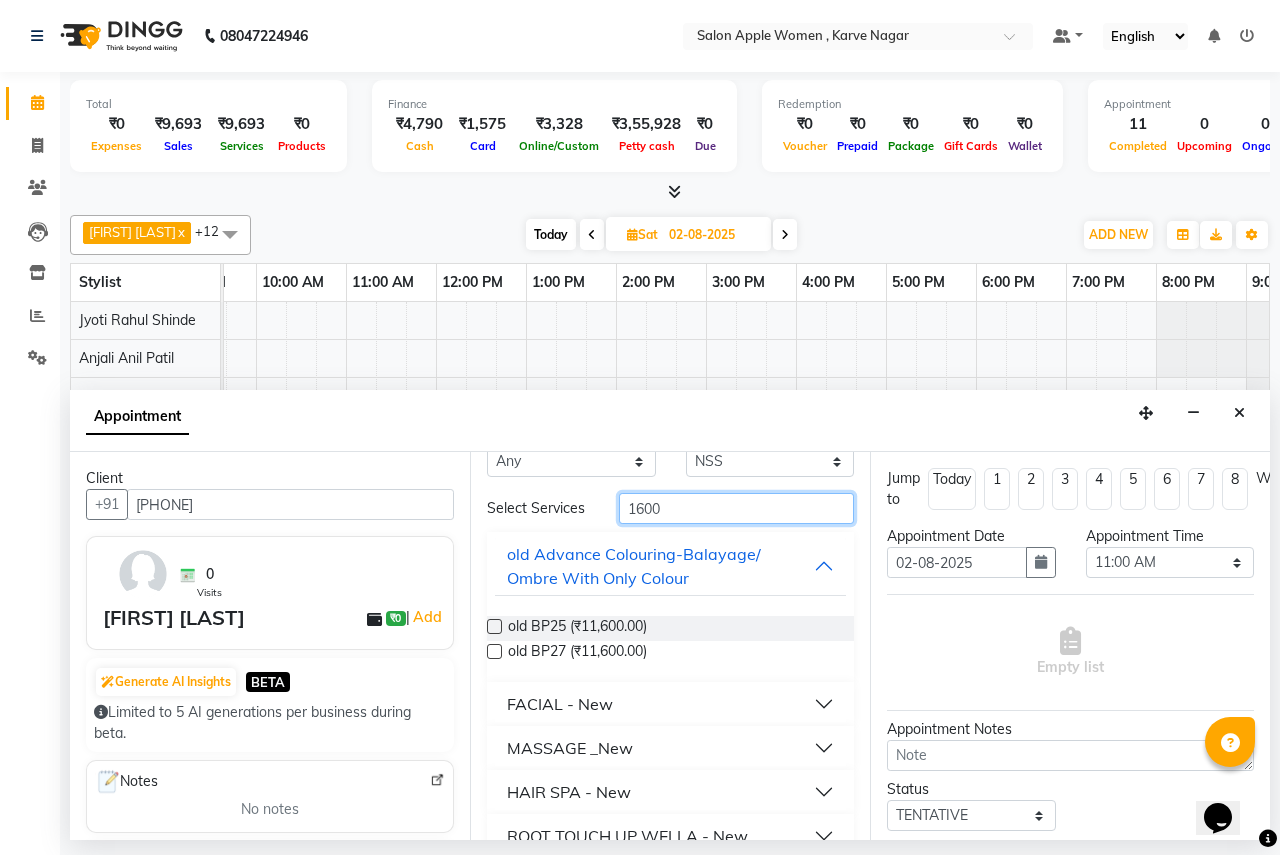 scroll, scrollTop: 77, scrollLeft: 0, axis: vertical 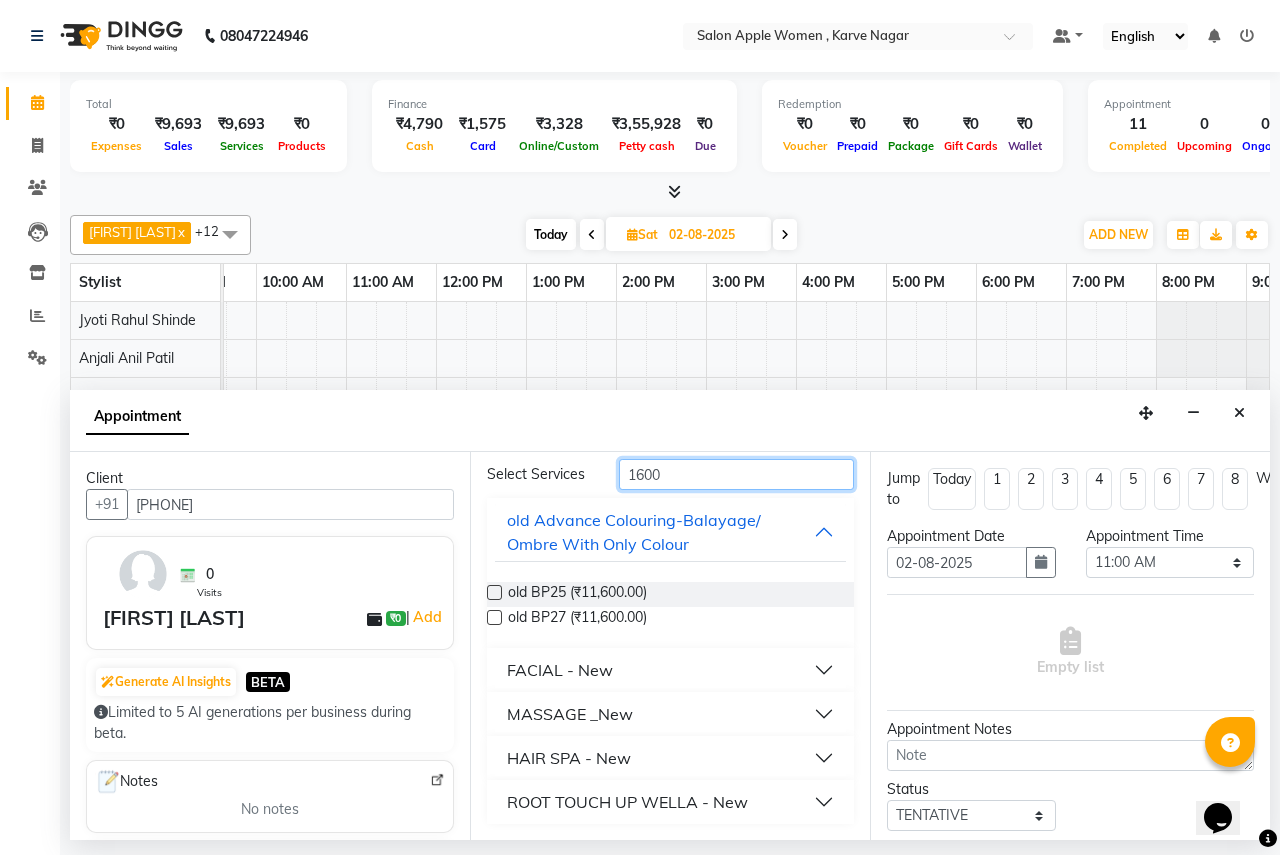 type on "1600" 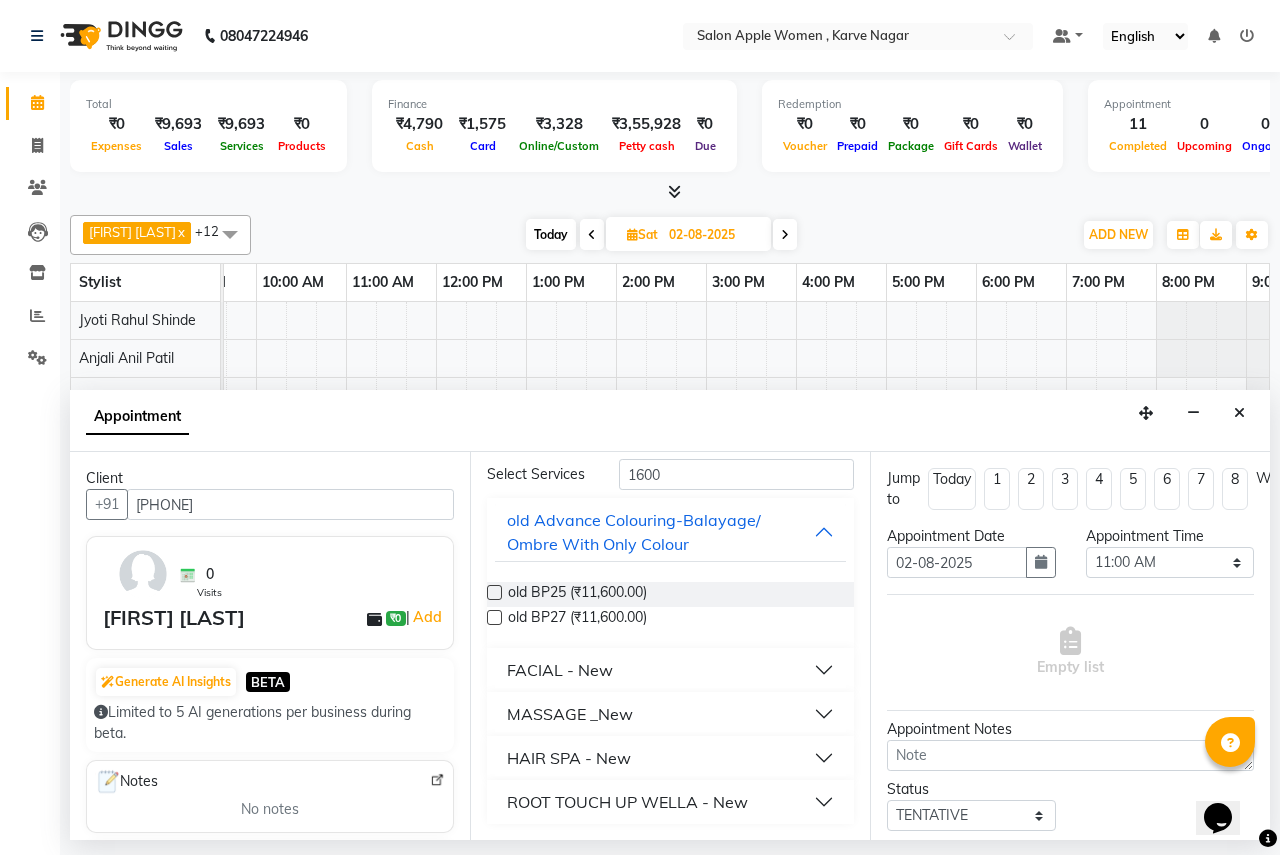 click on "ROOT TOUCH UP WELLA - New" at bounding box center (627, 802) 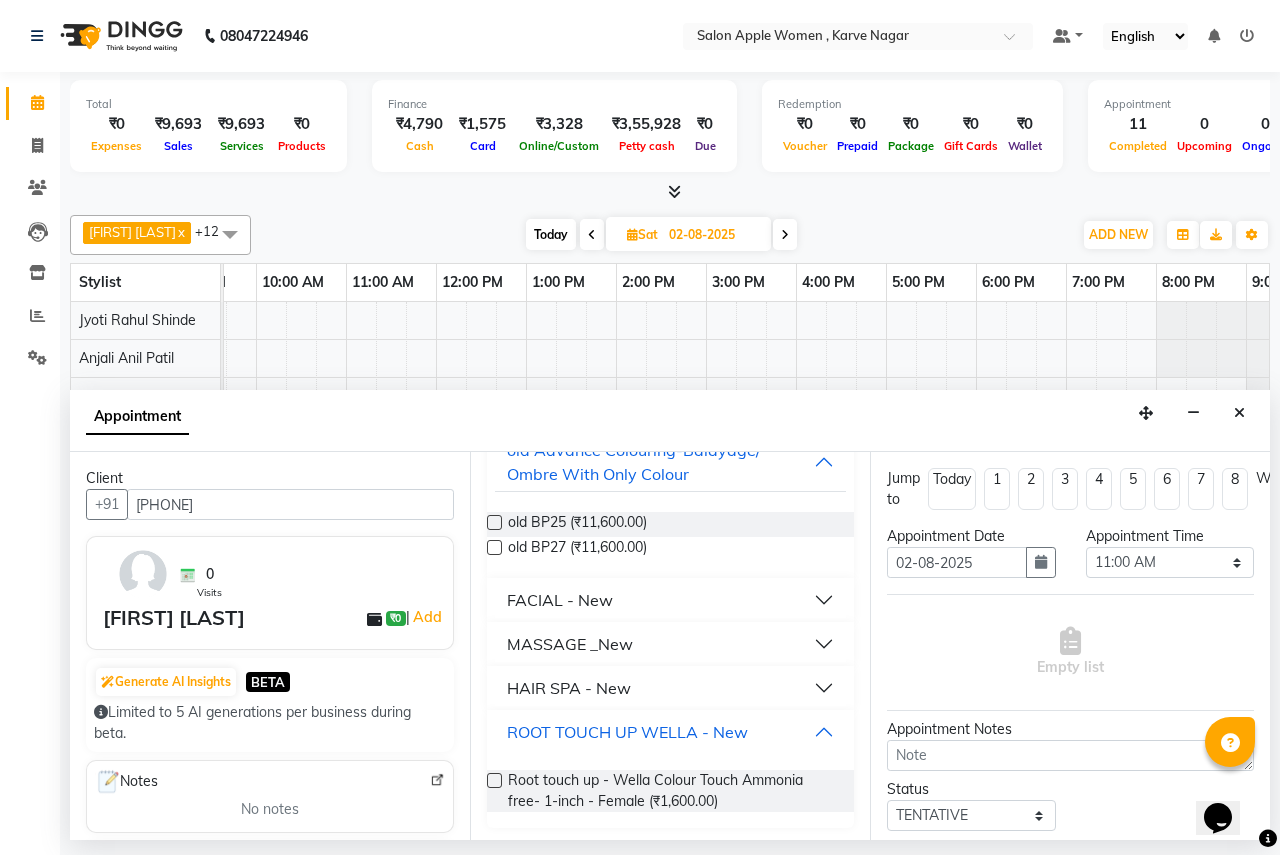 scroll, scrollTop: 149, scrollLeft: 0, axis: vertical 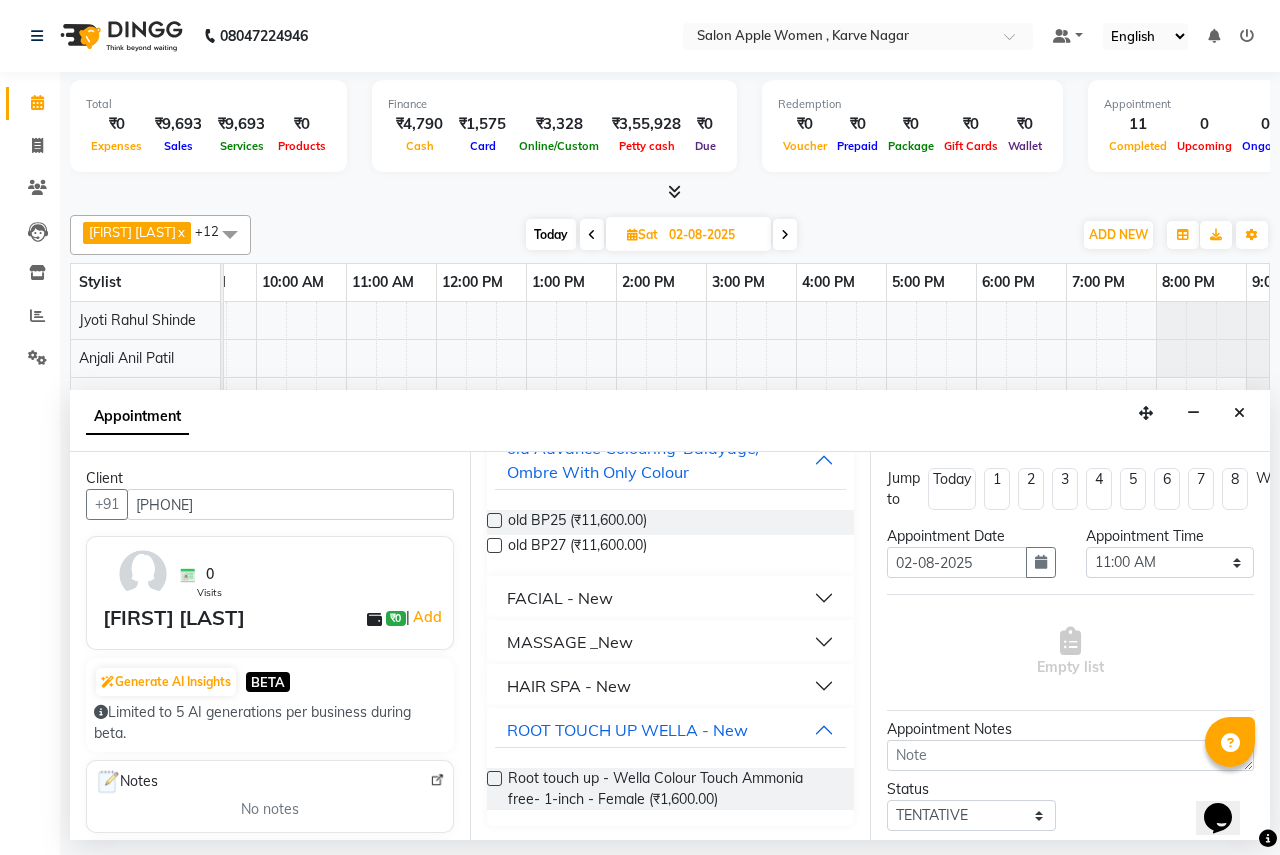 click at bounding box center (494, 778) 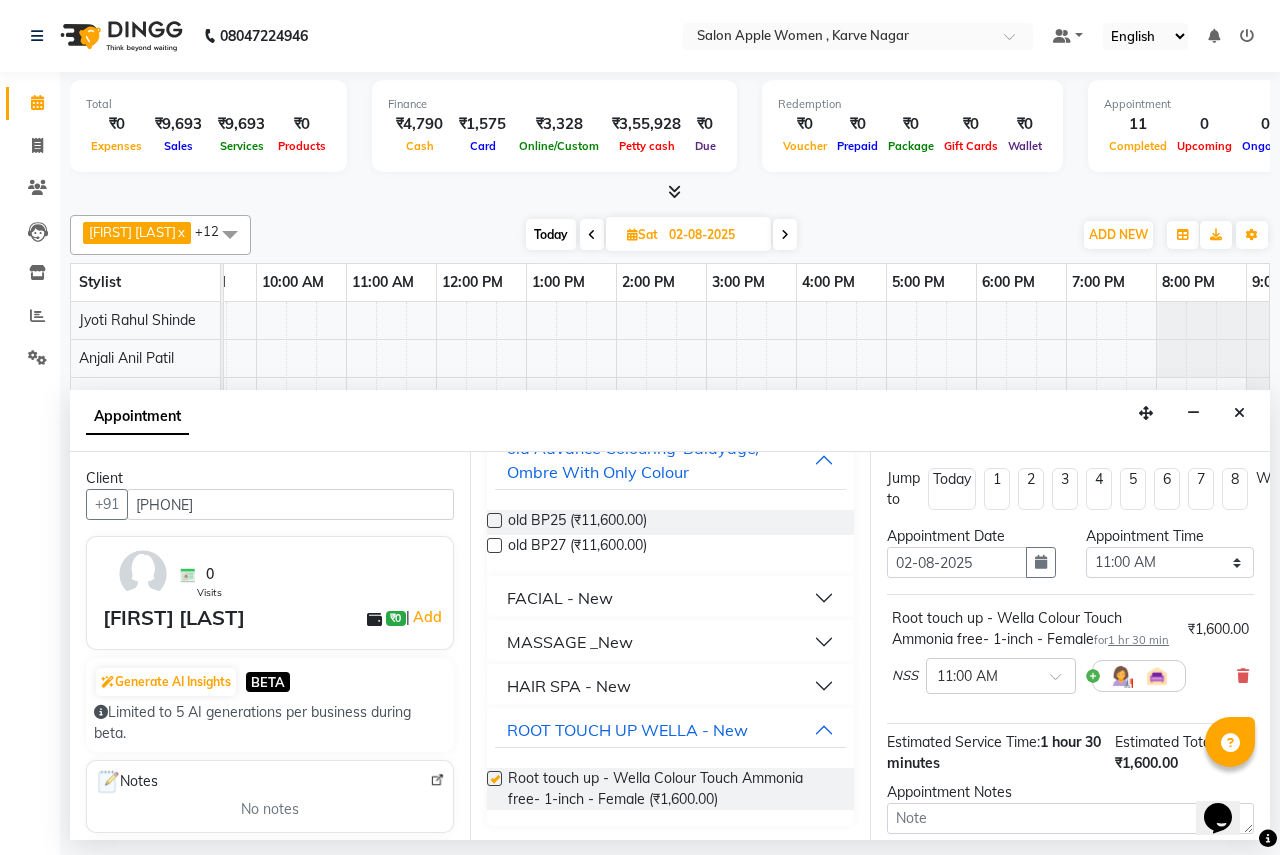 checkbox on "false" 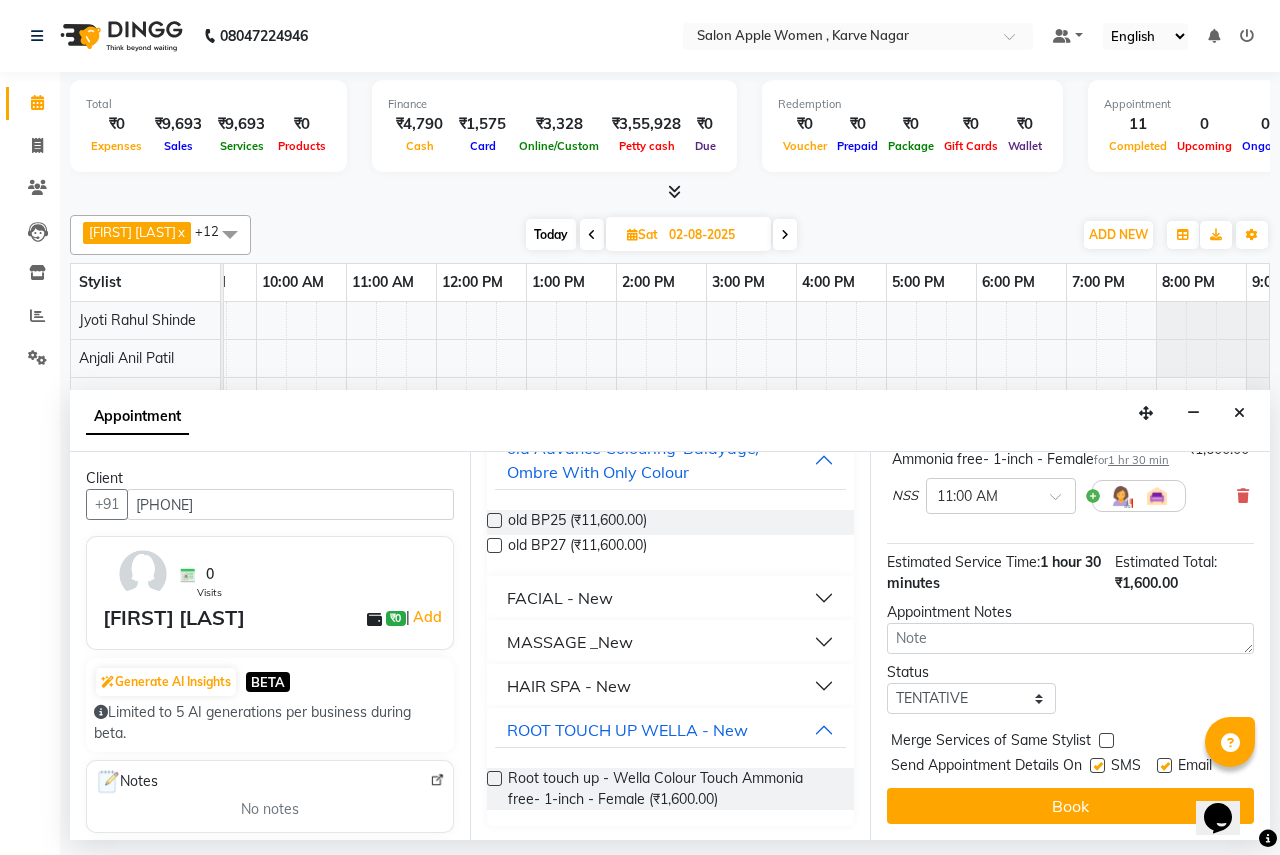 scroll, scrollTop: 216, scrollLeft: 0, axis: vertical 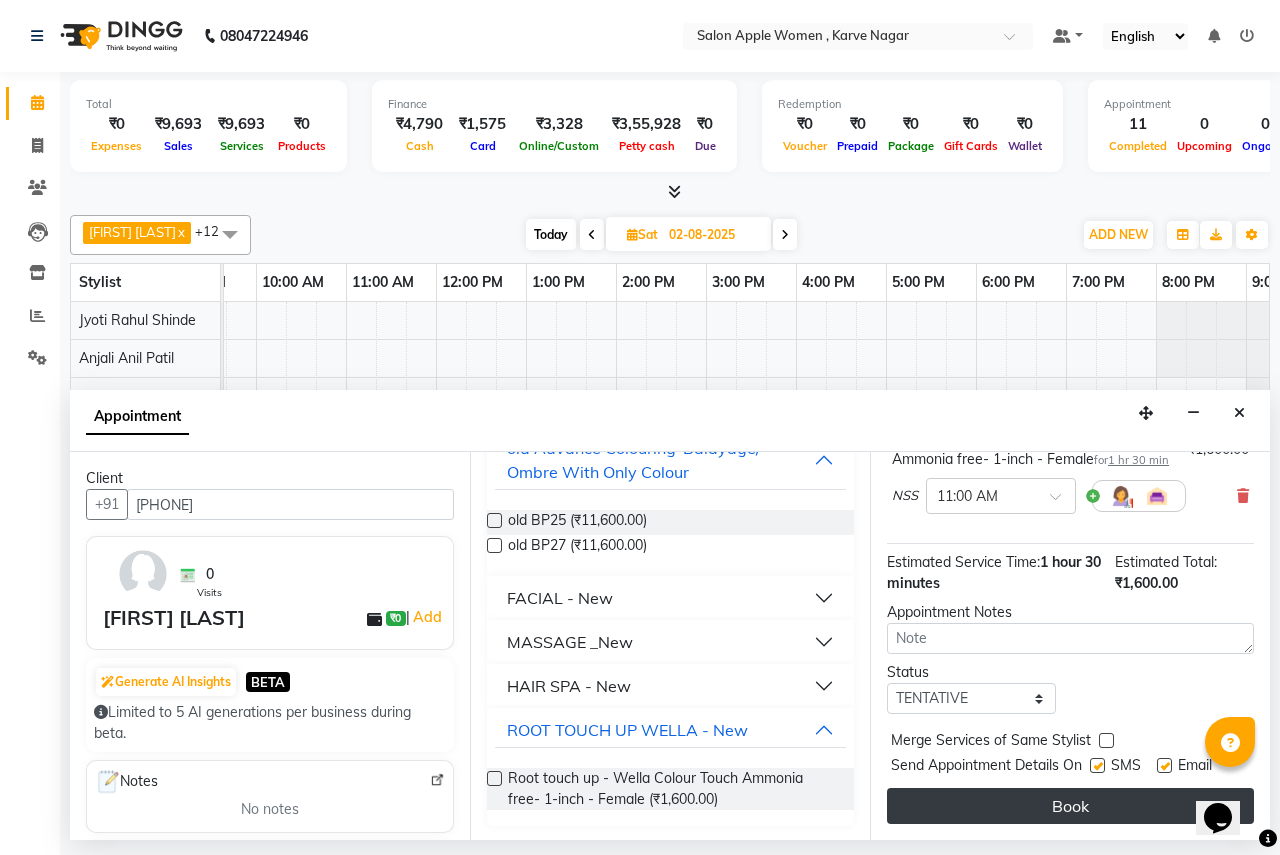 click on "Book" at bounding box center [1070, 806] 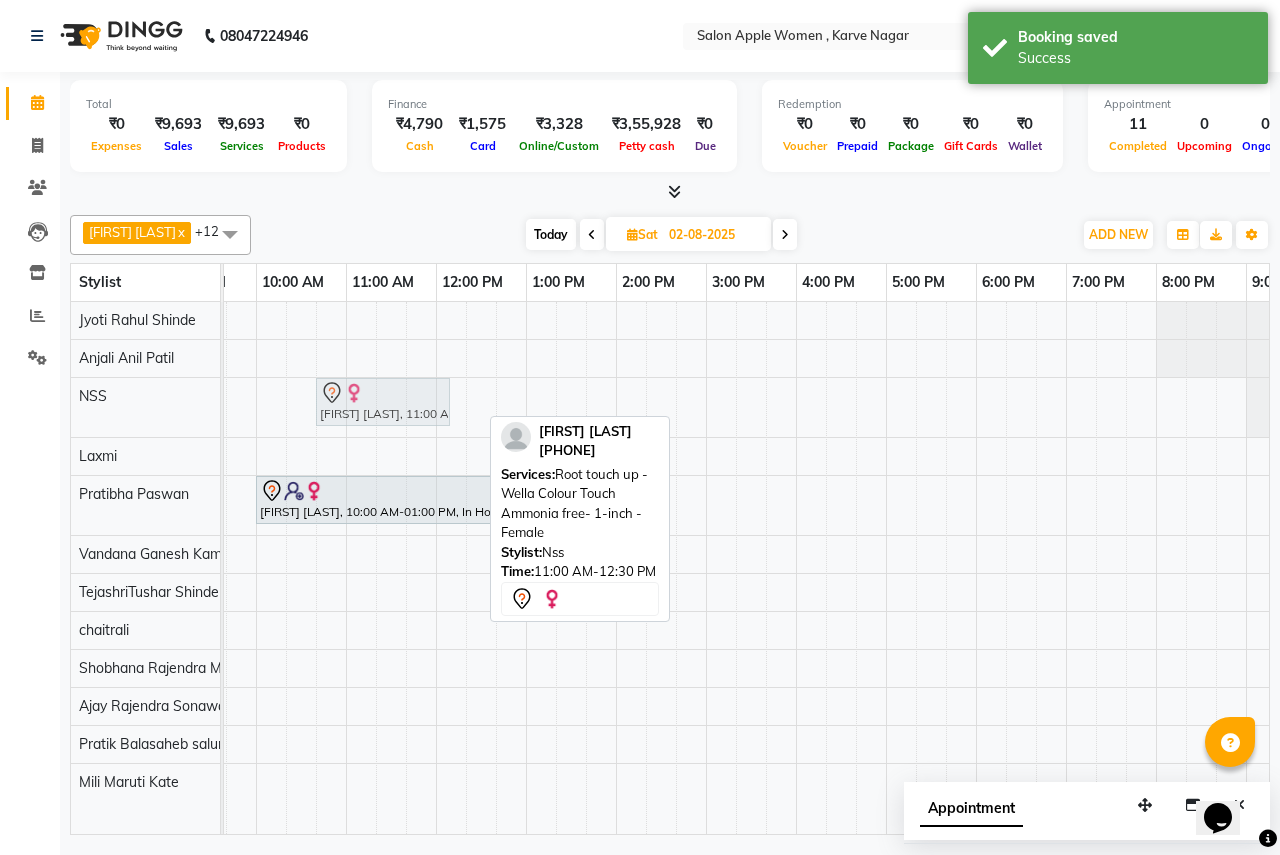 drag, startPoint x: 358, startPoint y: 402, endPoint x: 336, endPoint y: 408, distance: 22.803509 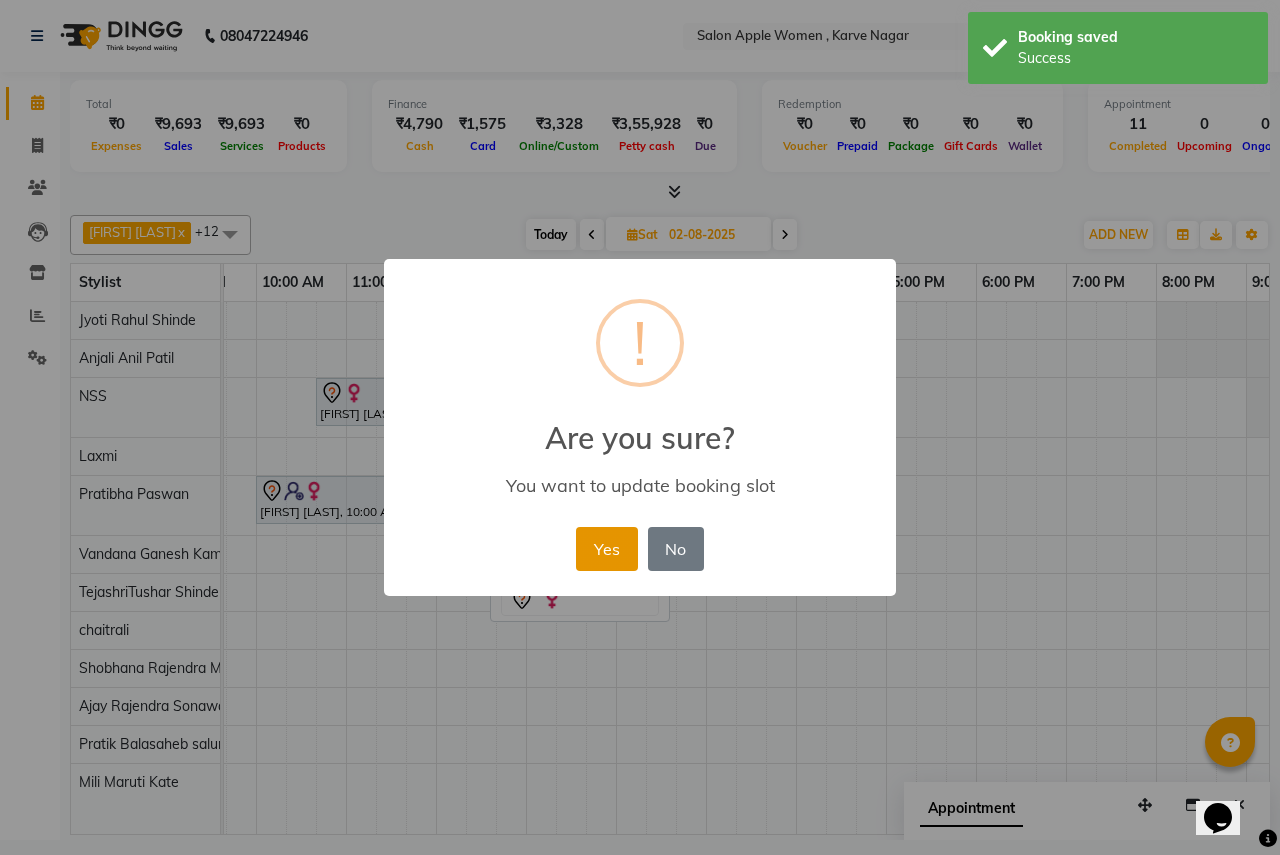 click on "Yes" at bounding box center (606, 549) 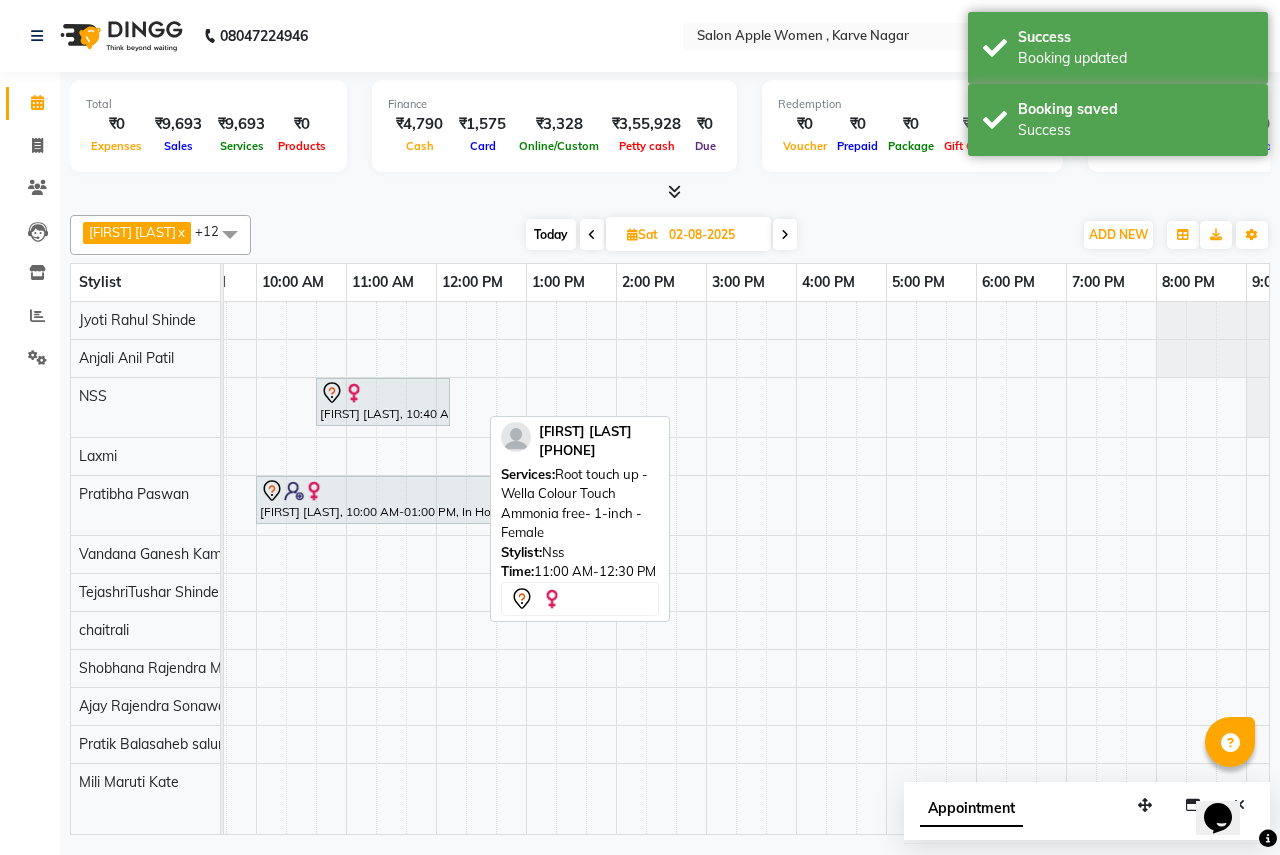 click on "Today" at bounding box center [551, 234] 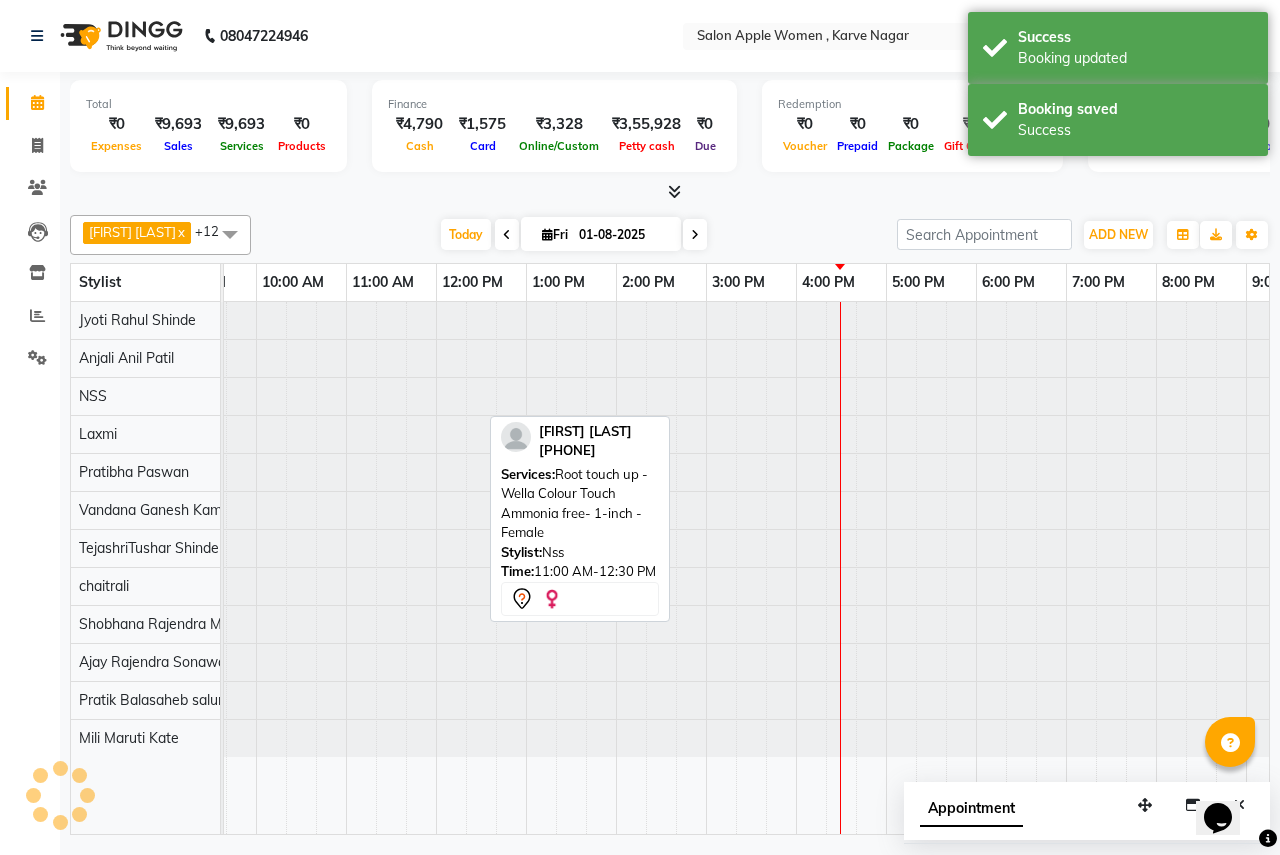 scroll, scrollTop: 0, scrollLeft: 395, axis: horizontal 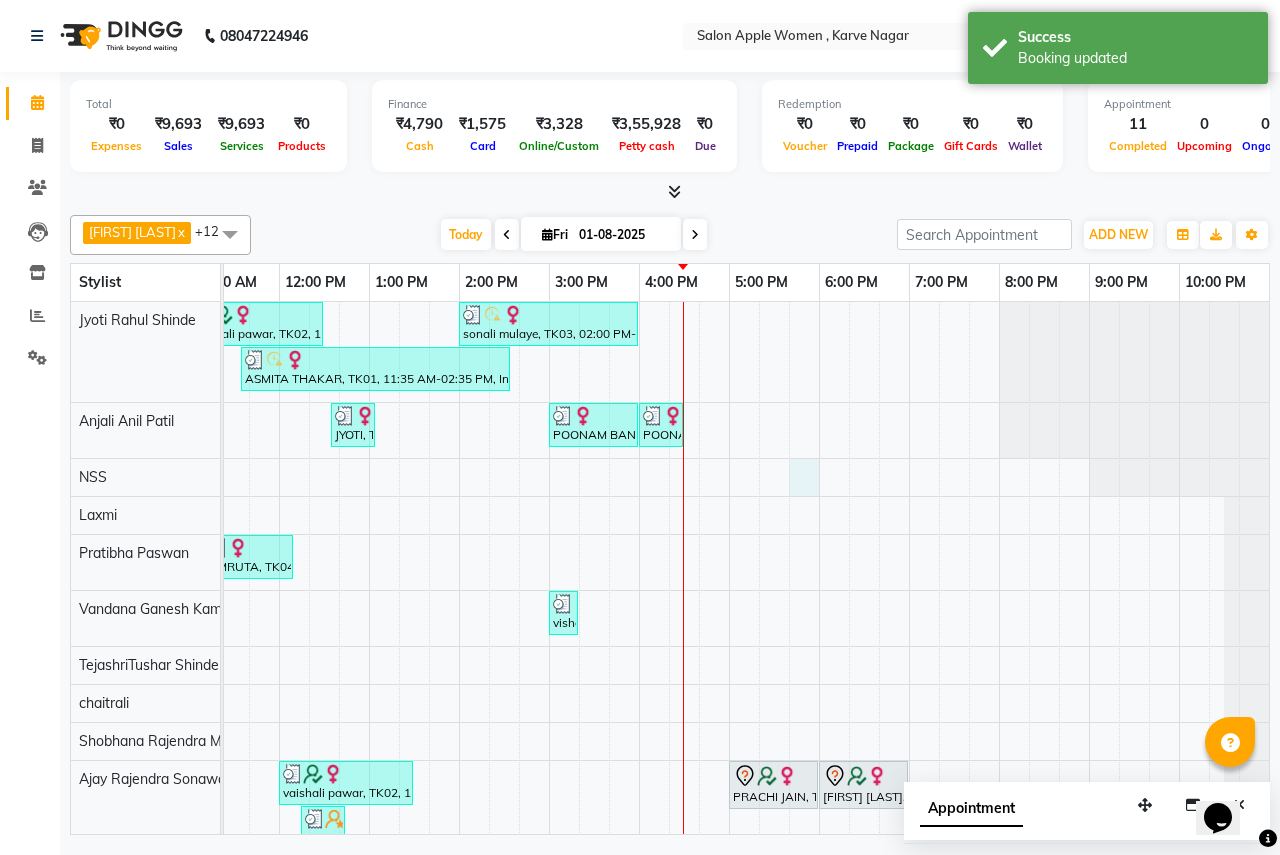 click on "vaishali pawar, TK02, 11:00 AM-12:30 PM, 2g liposoluble flavoured waxing - Full hands - Female (₹450),2g liposoluble flavoured waxing - Half legs - Female (₹500),Threading - Eyebrows - Female (₹70),Threading - Forehead - Female (₹50)     sonali mulaye, TK03, 02:00 PM-04:00 PM, 2g liposoluble flavoured waxing - Half legs - Female (₹500),3 g (stripless) brazilian wax - Under arms - Female (₹250),Threading - Eyebrows - Female (₹70),Threading - Upper lips - Female (₹30),Threading - Forehead - Female (₹50),Threading - Chin - Female (₹50)     ASMITA THAKAR, TK01, 11:35 AM-02:35 PM, In House Packages - Female beauty package 2800 (₹2800)     JYOTI, TK06, 12:35 PM-01:05 PM, Threading - Eyebrows - Female (₹70),Threading - Forehead - Female (₹50)     POONAM BANKAR, TK08, 03:00 PM-04:00 PM, Facial-O3+ Seaweed with Peel Off Mask - Female     POONAM BANKAR, TK08, 04:00 PM-04:30 PM, Sugar wax - Regular - Under arms - Female" at bounding box center [549, 628] 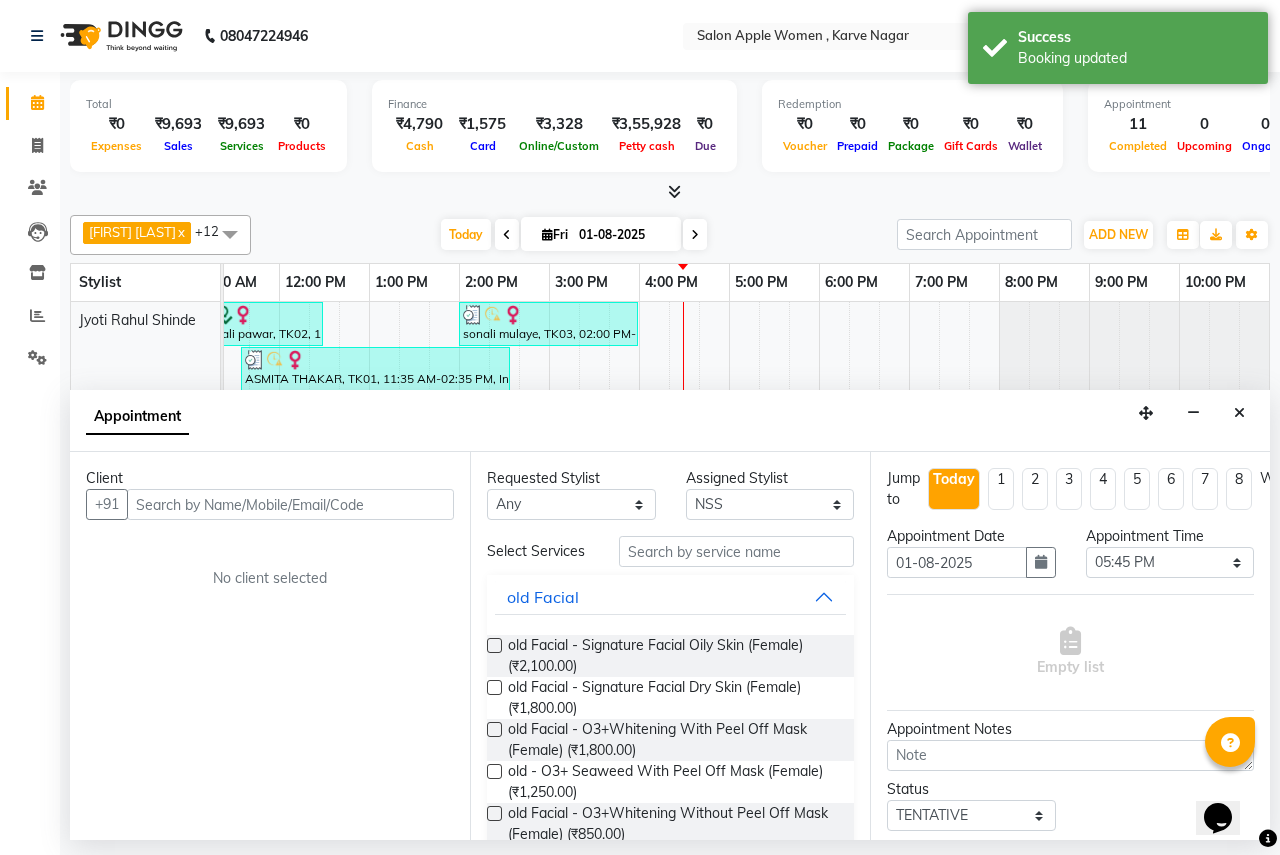 click at bounding box center (290, 504) 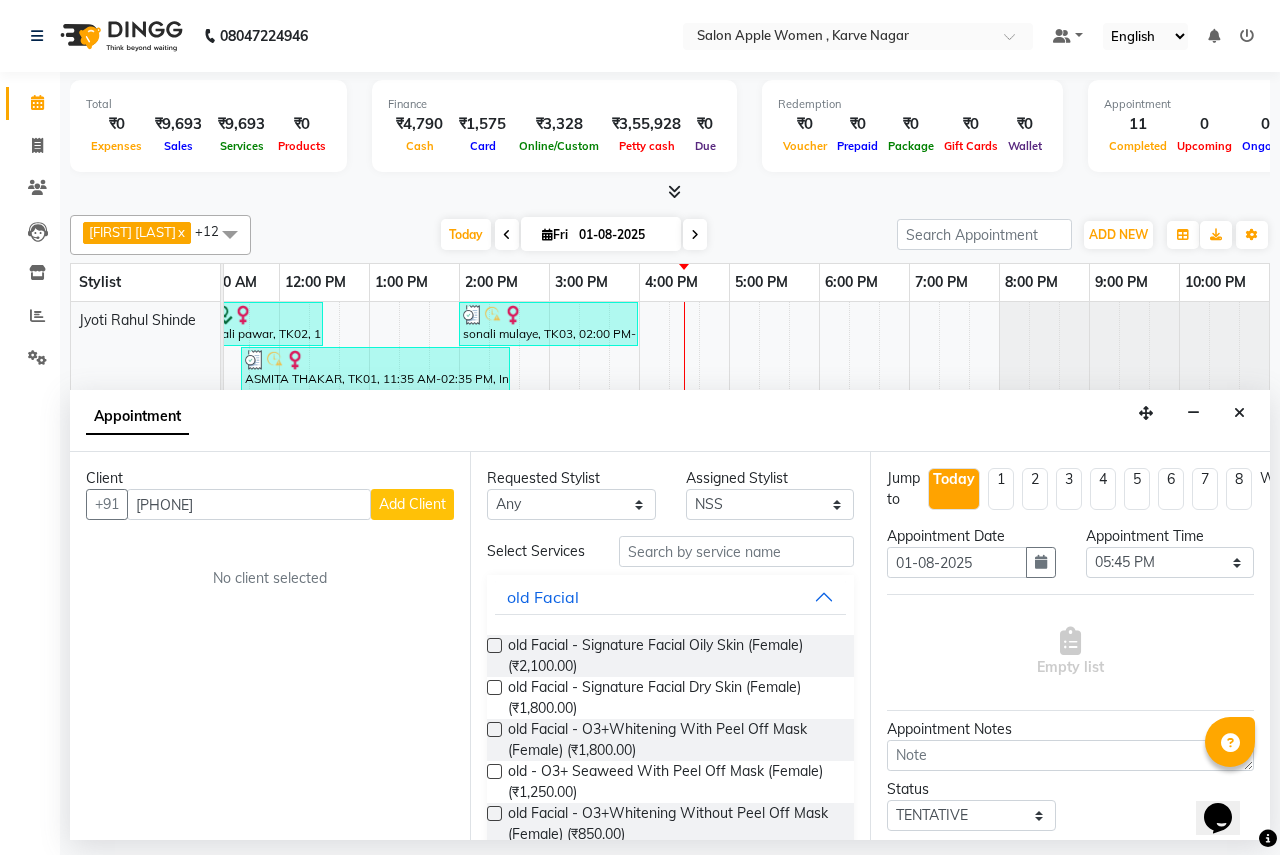 type on "98505882892" 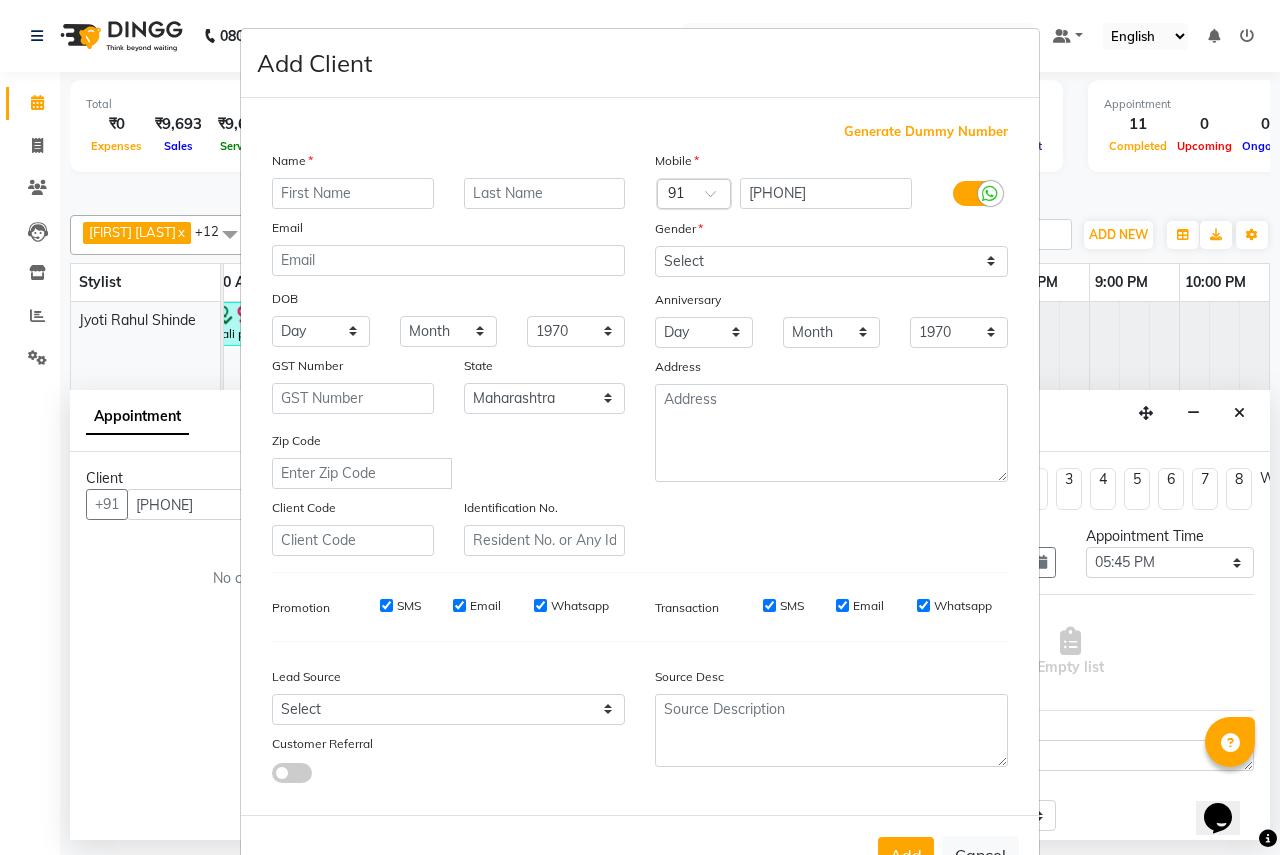 click at bounding box center (353, 193) 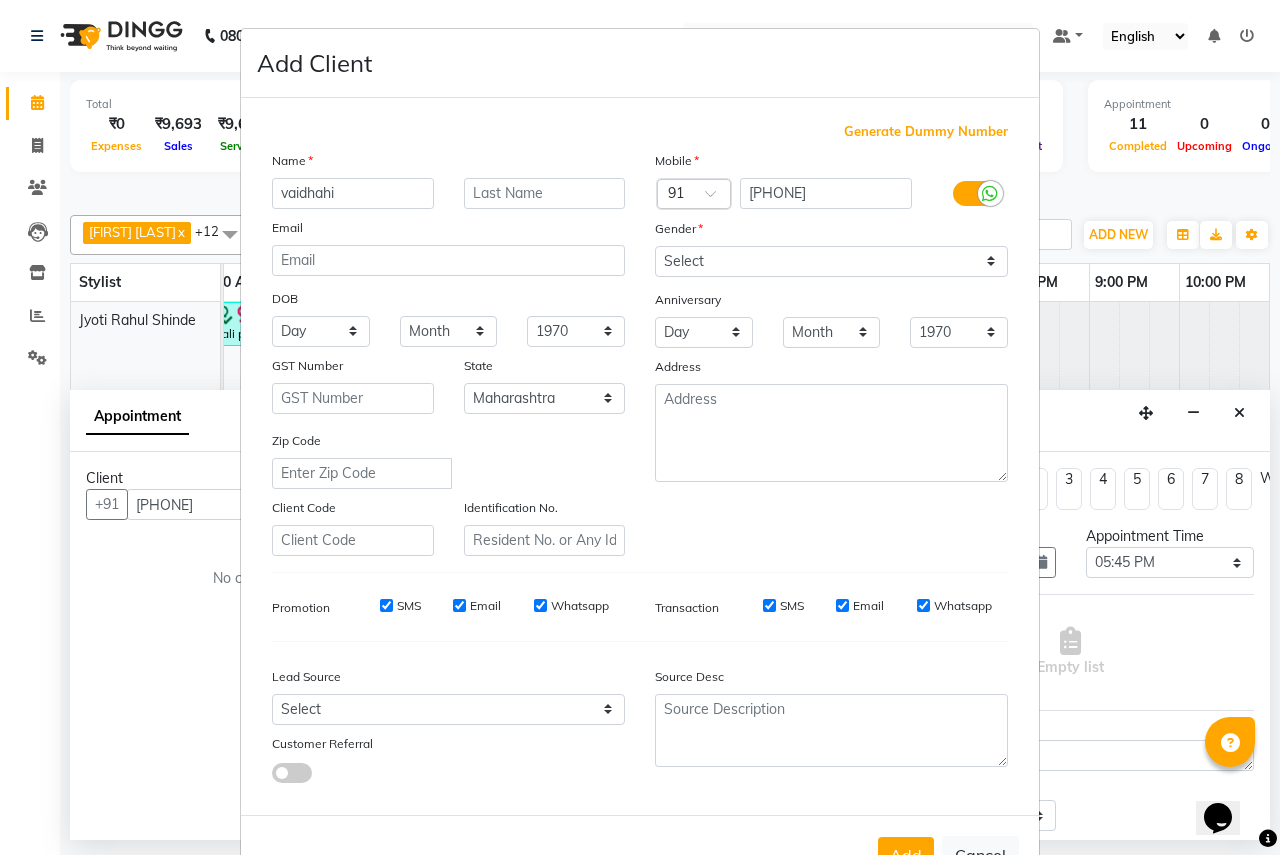 type on "vaidhahi" 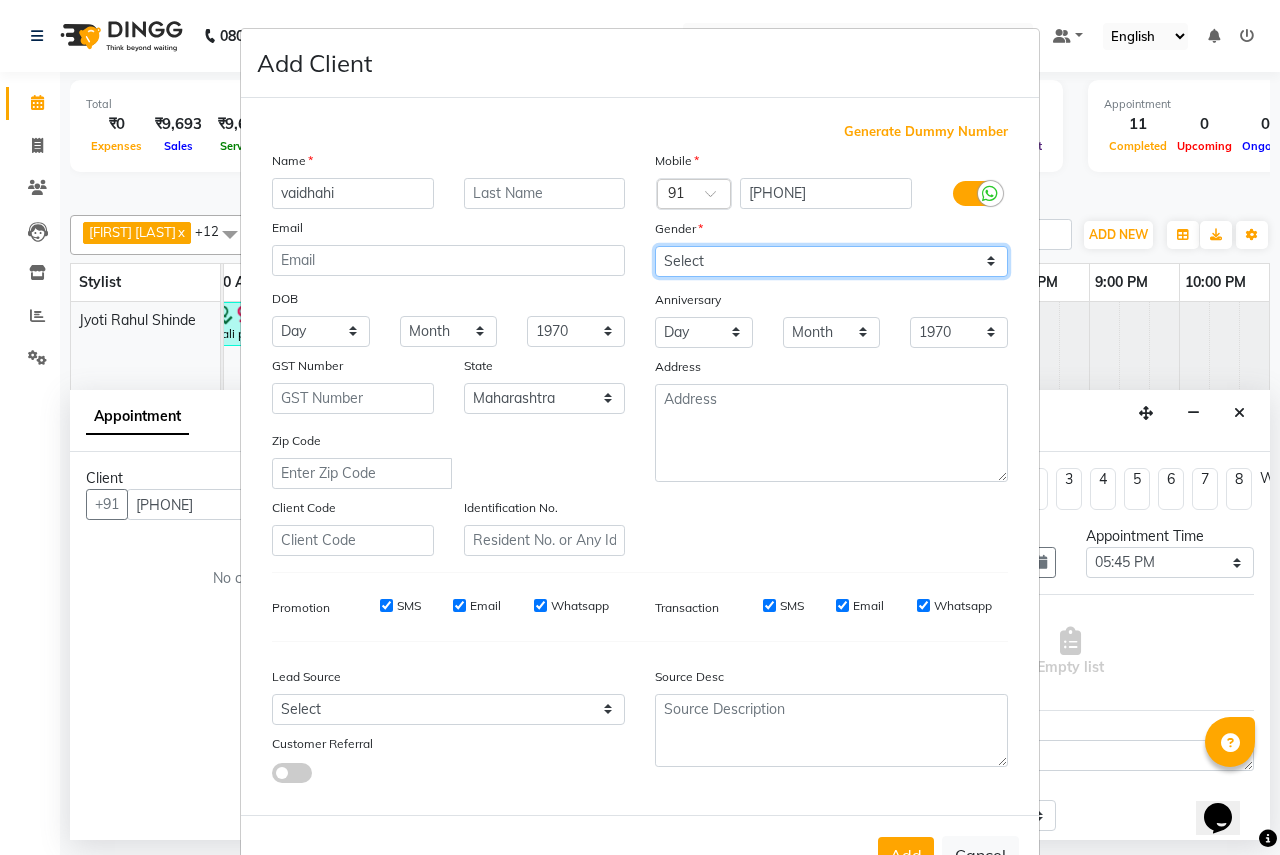 click on "Select Male Female Other Prefer Not To Say" at bounding box center [831, 261] 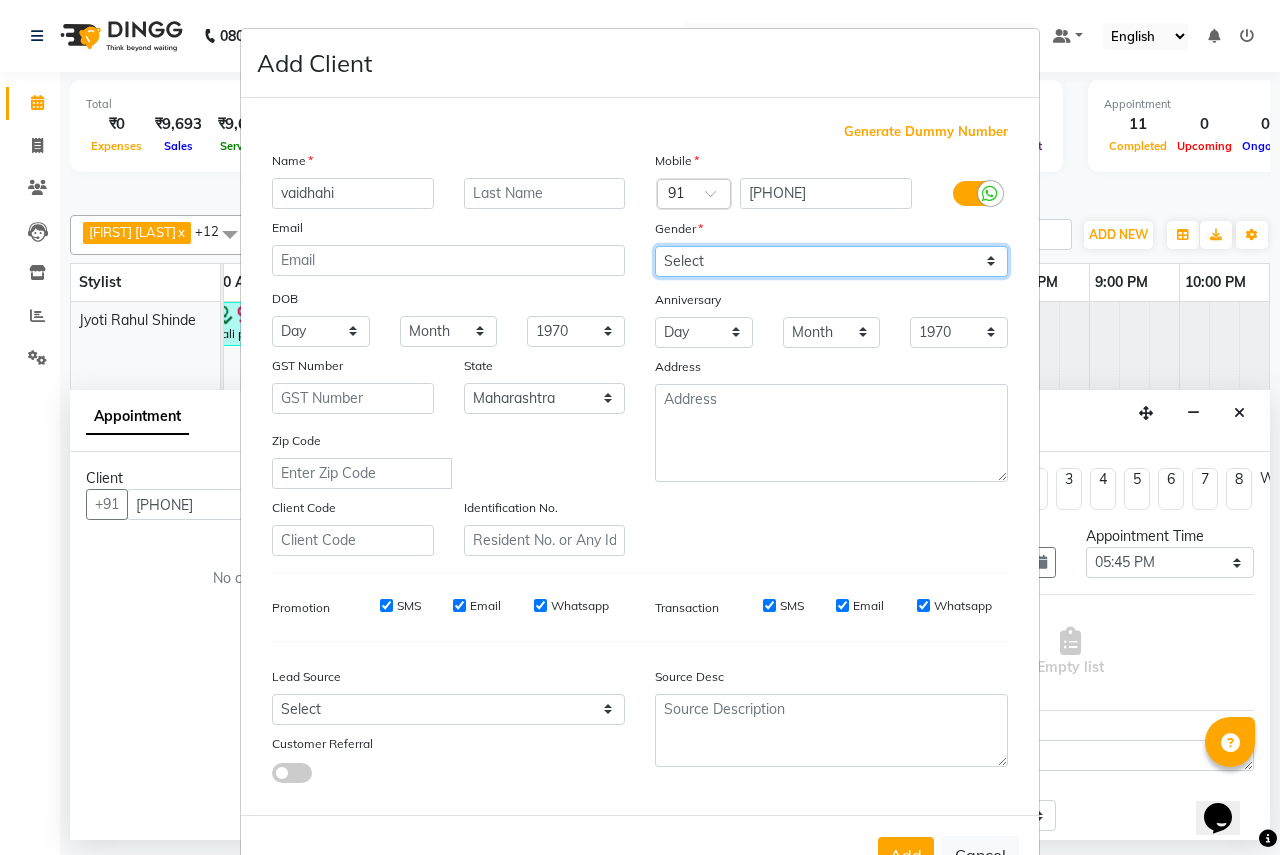 select on "female" 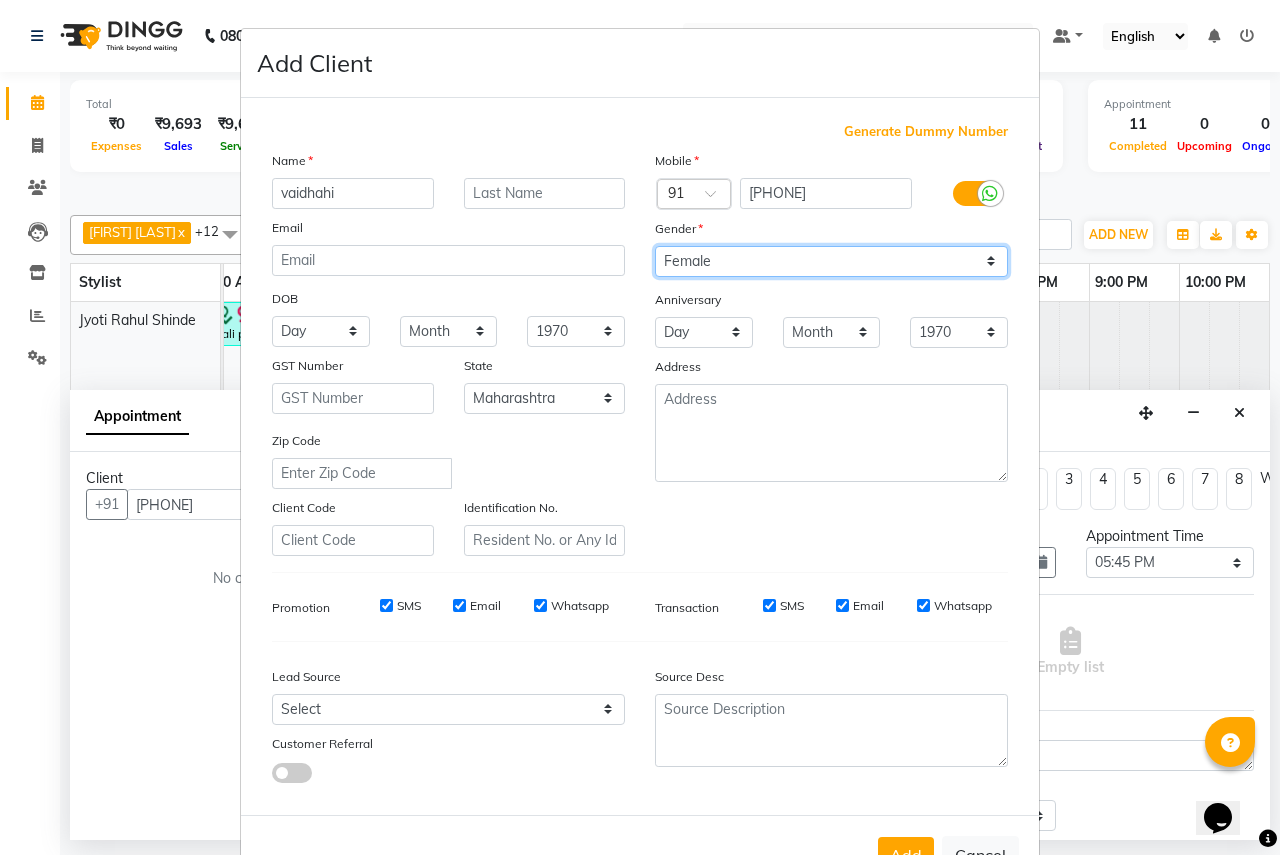 click on "Select Male Female Other Prefer Not To Say" at bounding box center (831, 261) 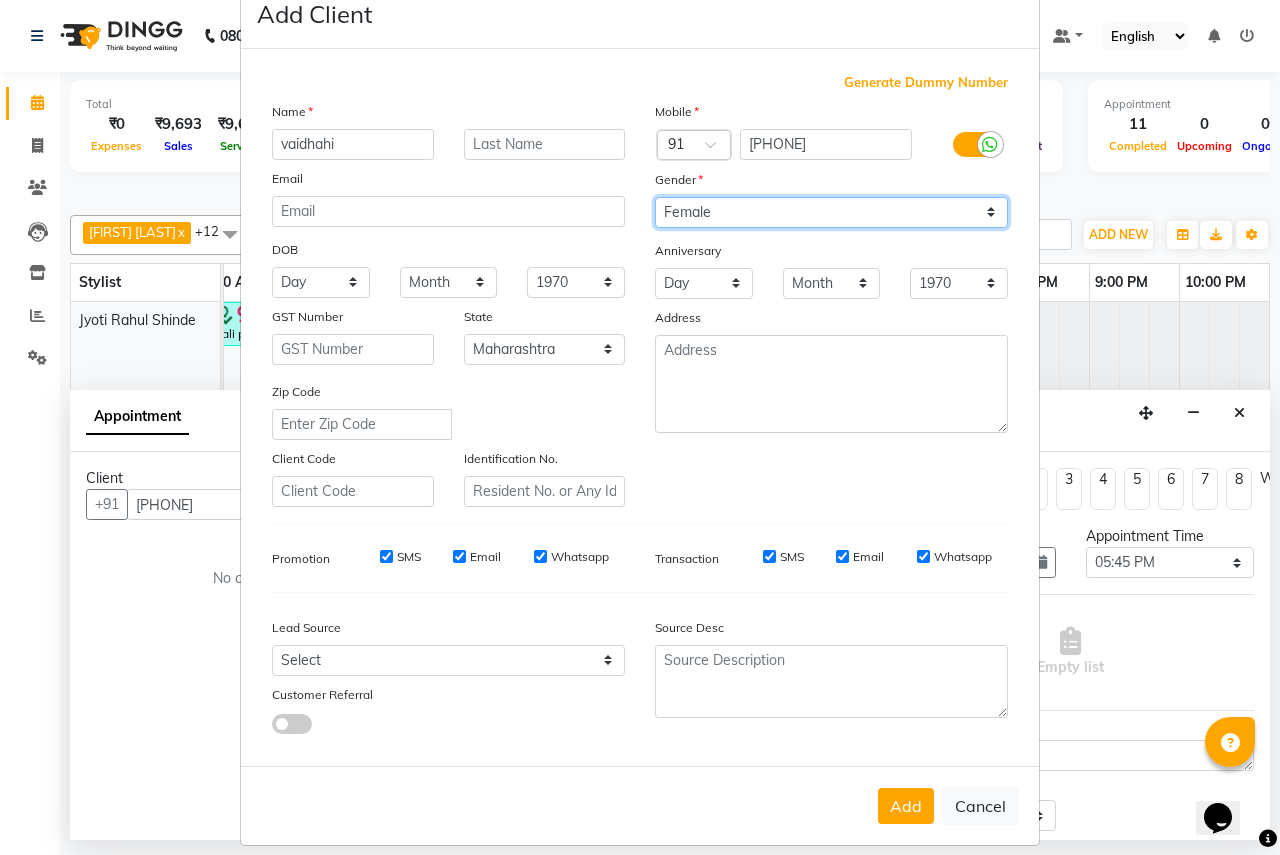 scroll, scrollTop: 68, scrollLeft: 0, axis: vertical 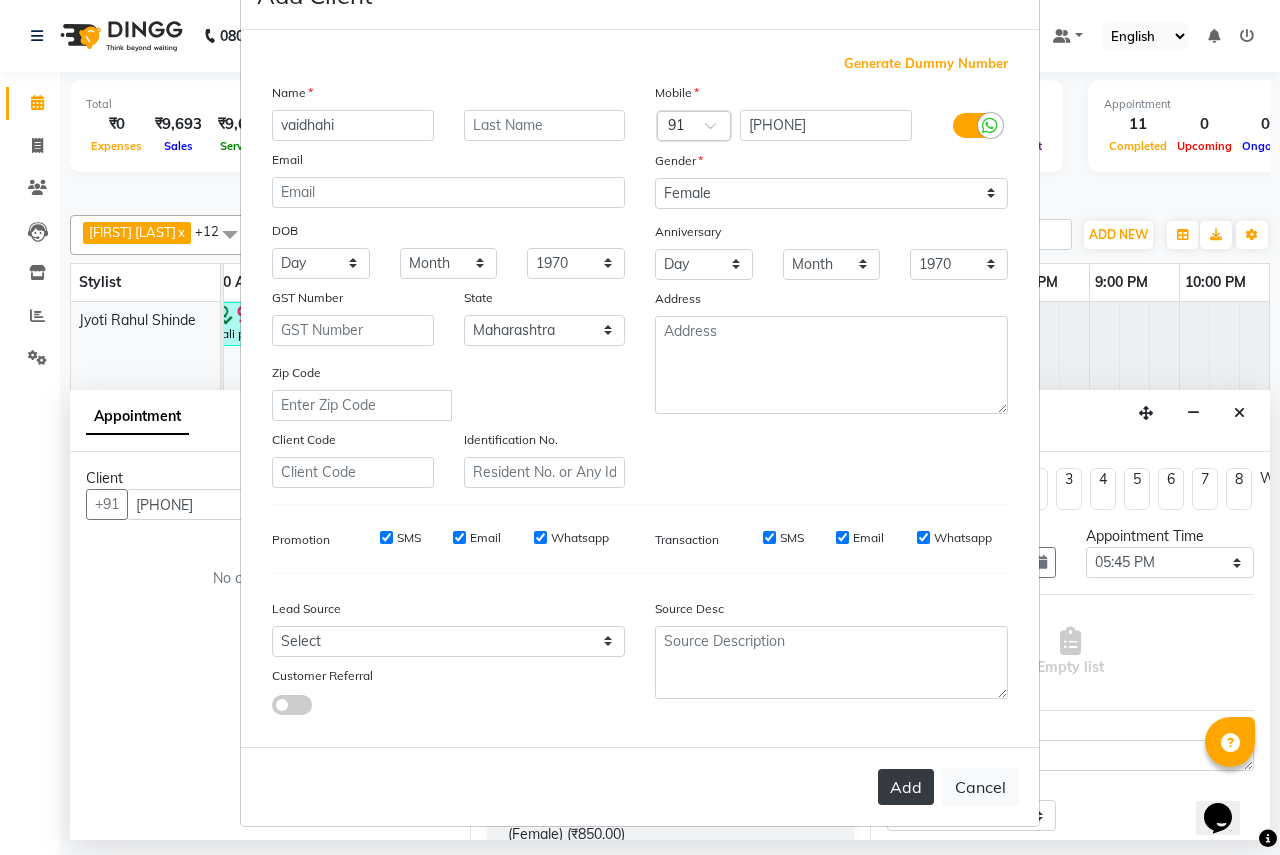 click on "Add" at bounding box center (906, 787) 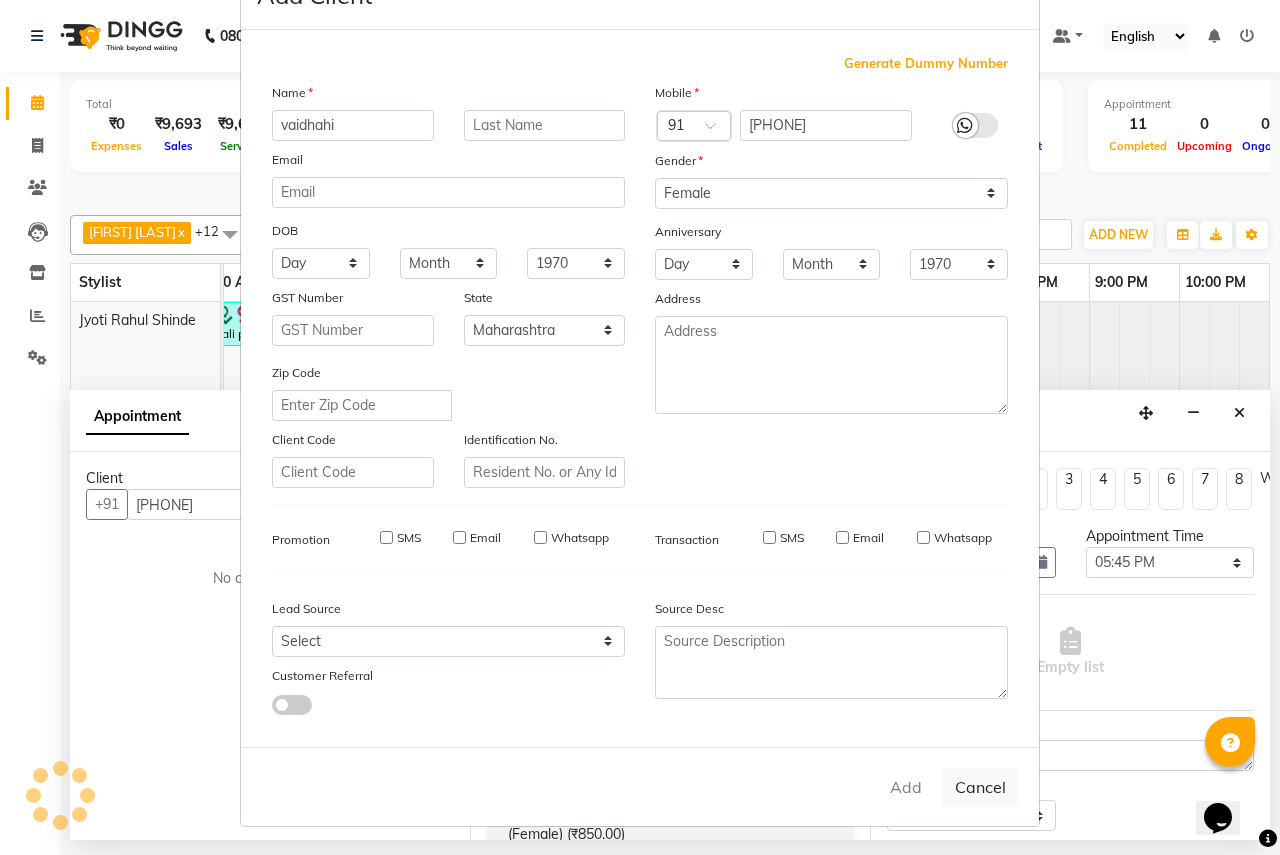 type 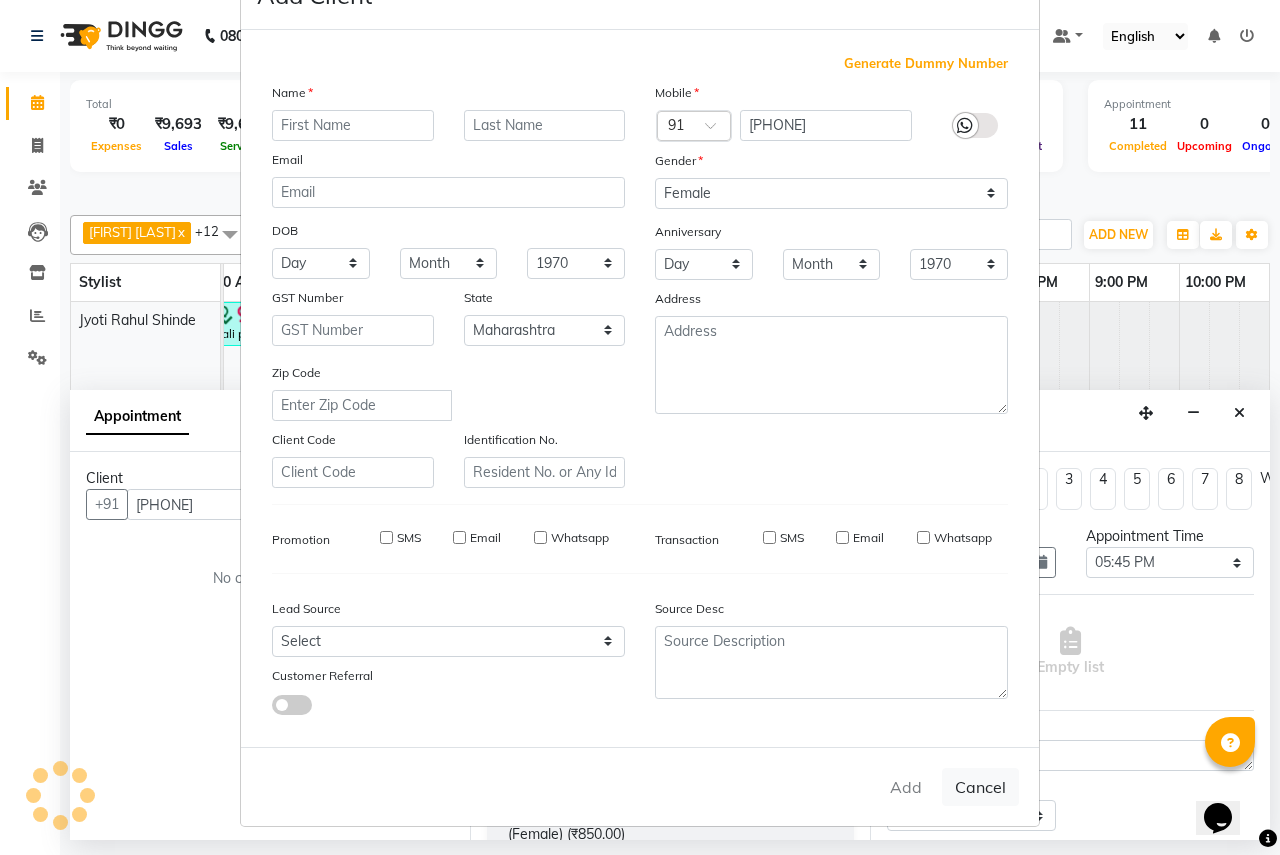 select 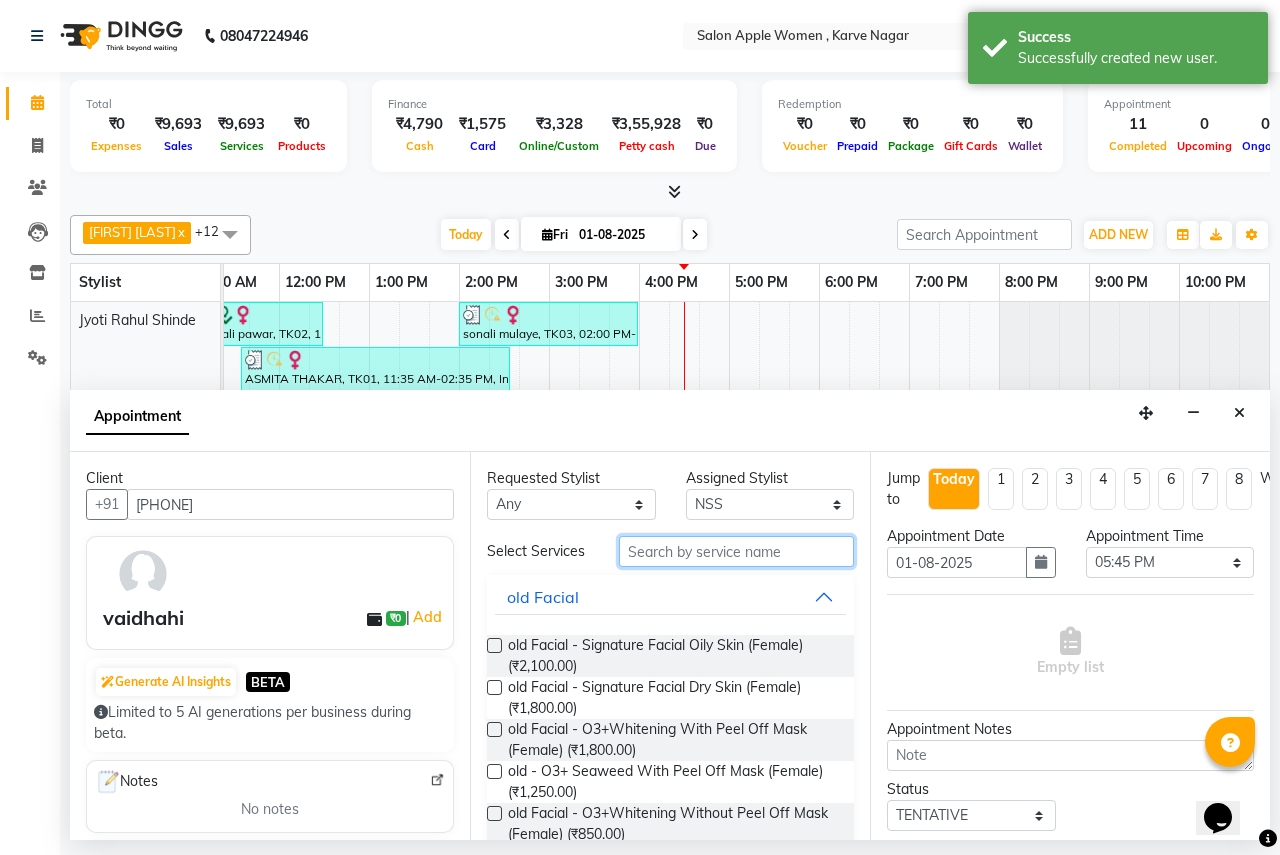 click at bounding box center (736, 551) 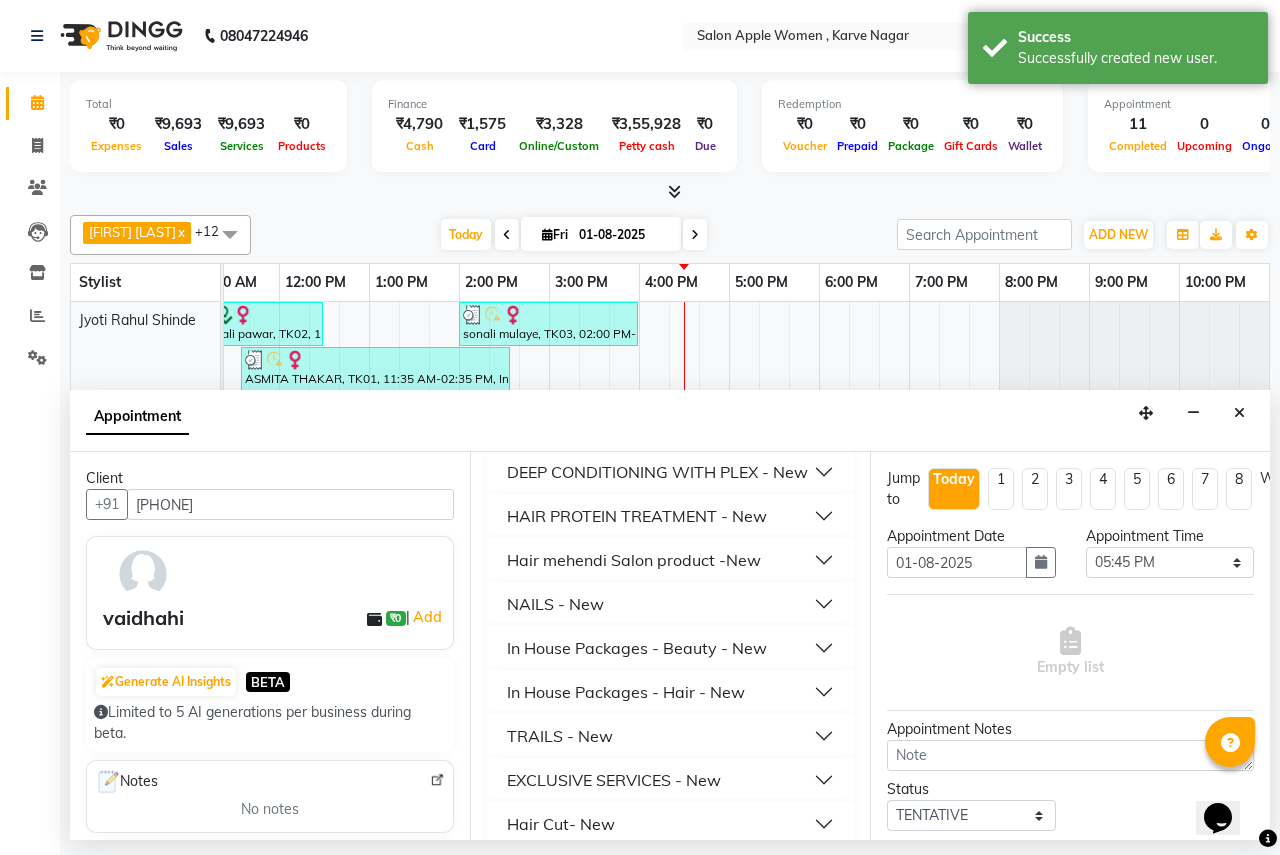 scroll, scrollTop: 1300, scrollLeft: 0, axis: vertical 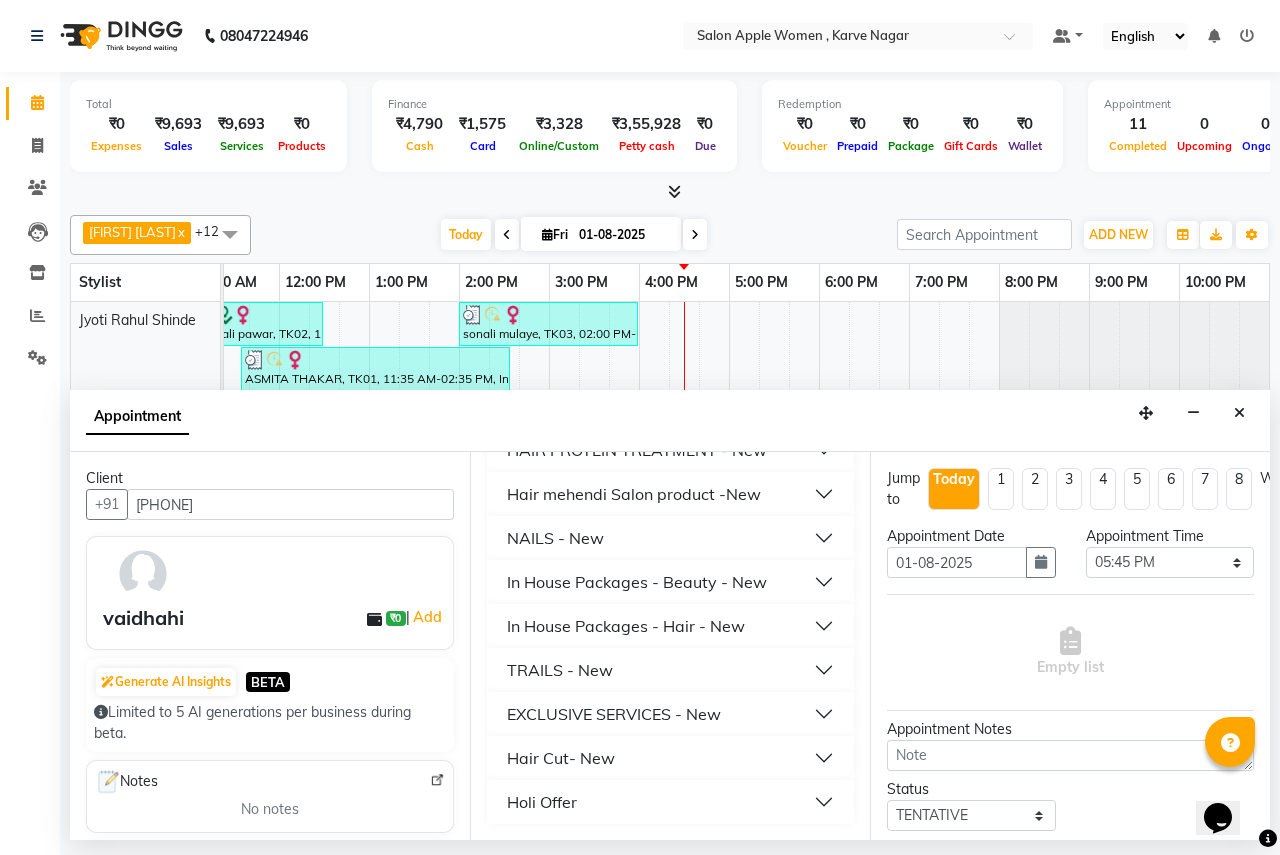 type on "500" 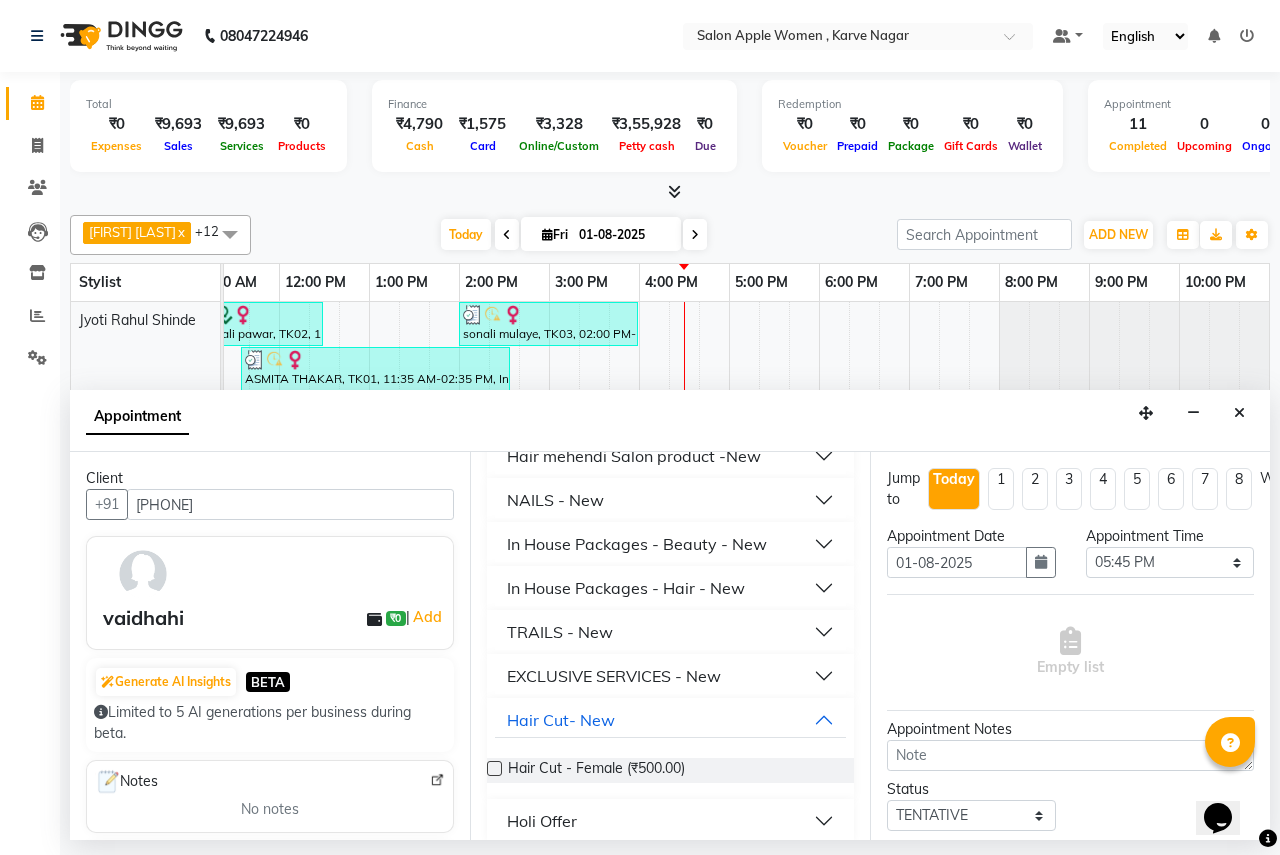 click at bounding box center [494, 768] 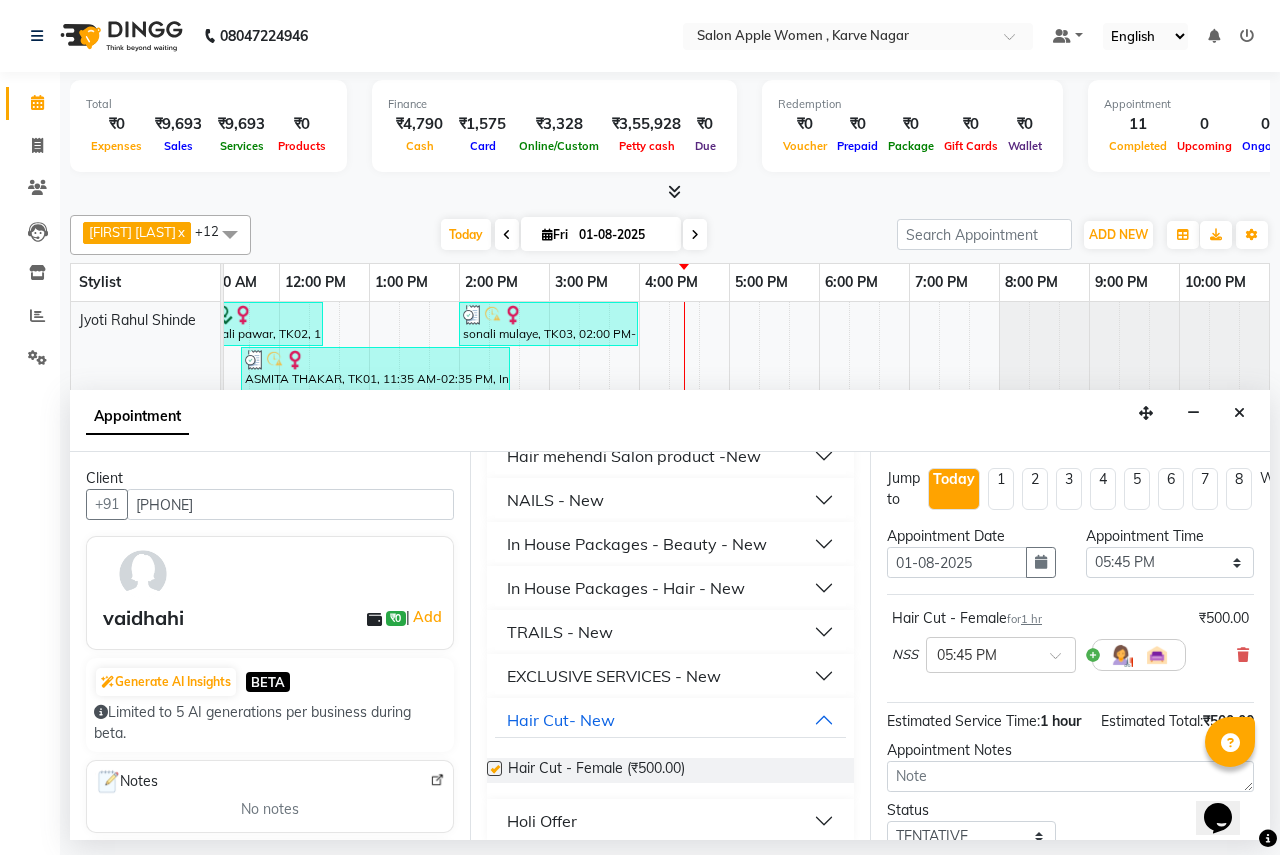 checkbox on "false" 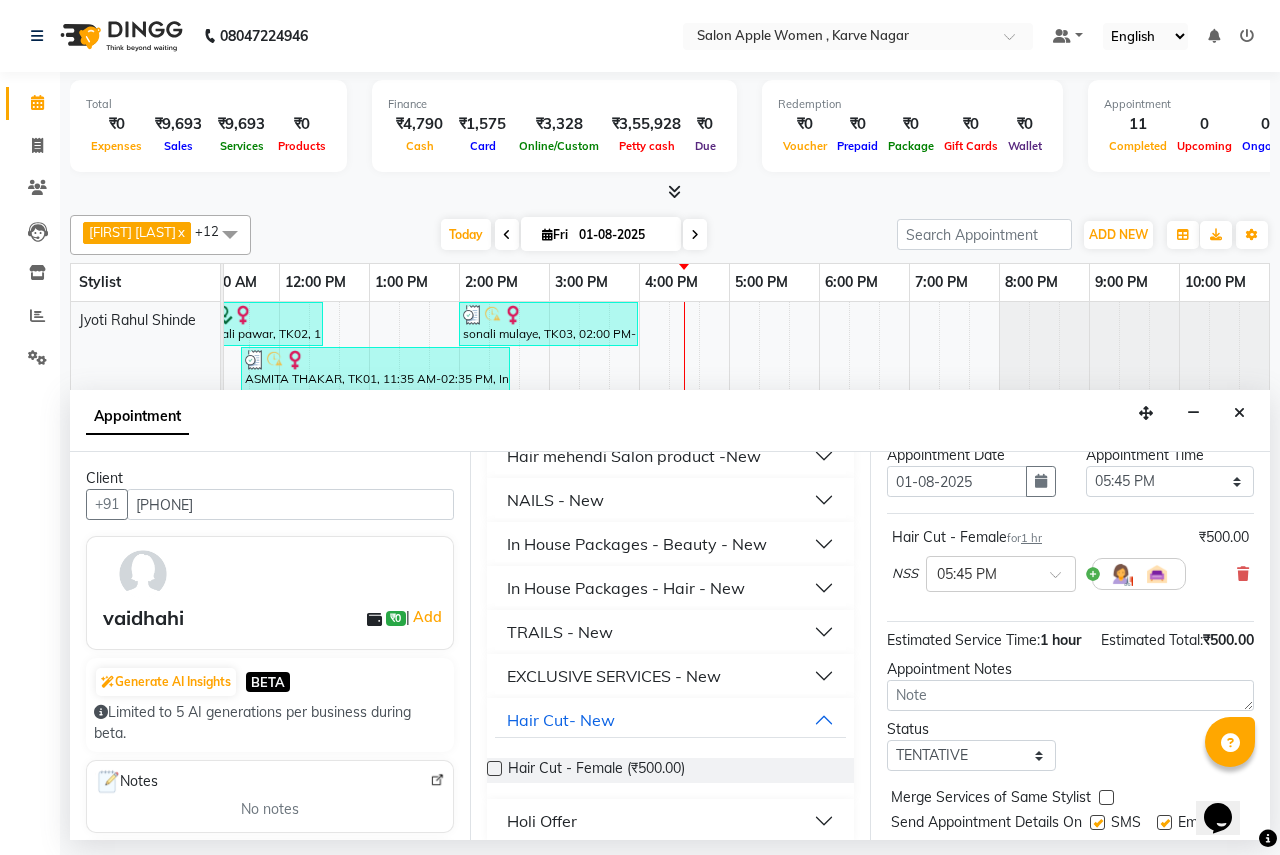 scroll, scrollTop: 174, scrollLeft: 0, axis: vertical 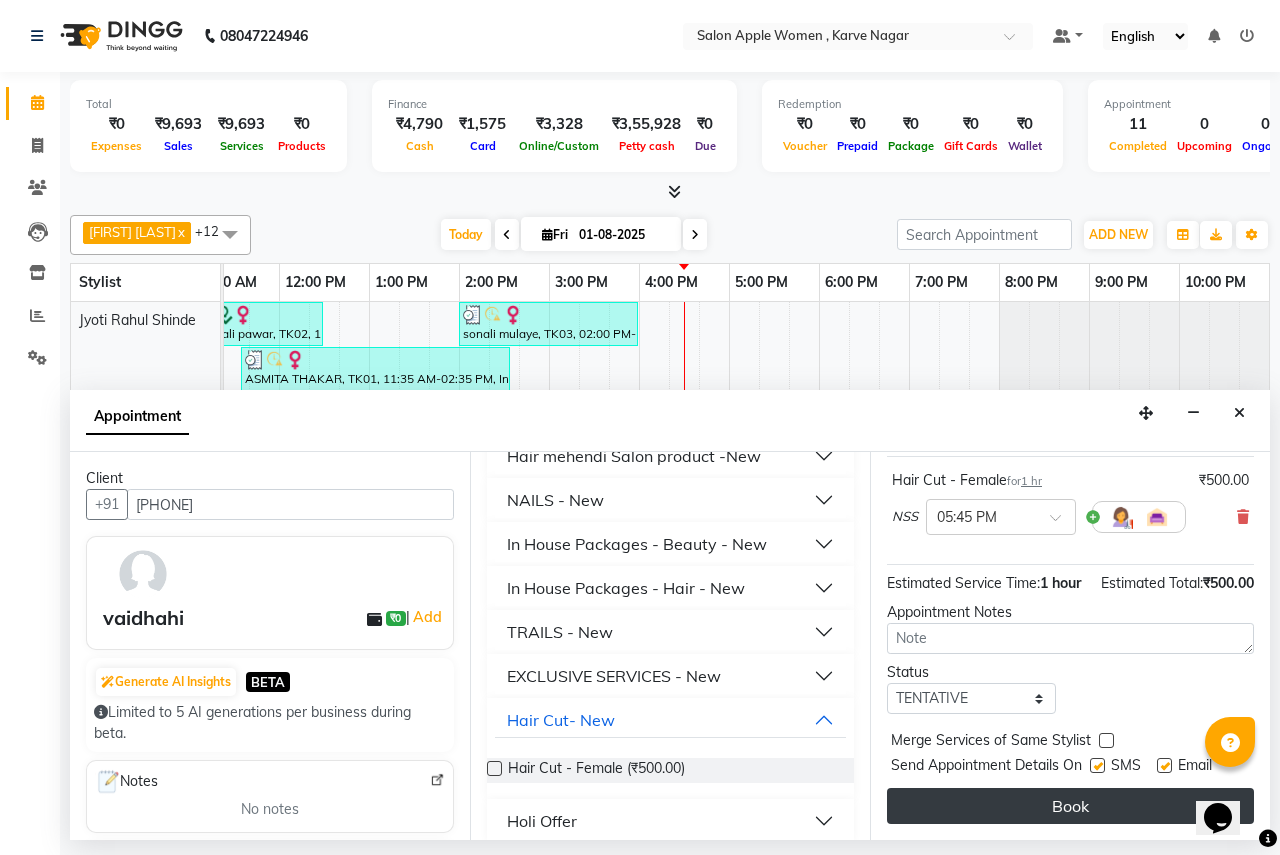 click on "Book" at bounding box center [1070, 806] 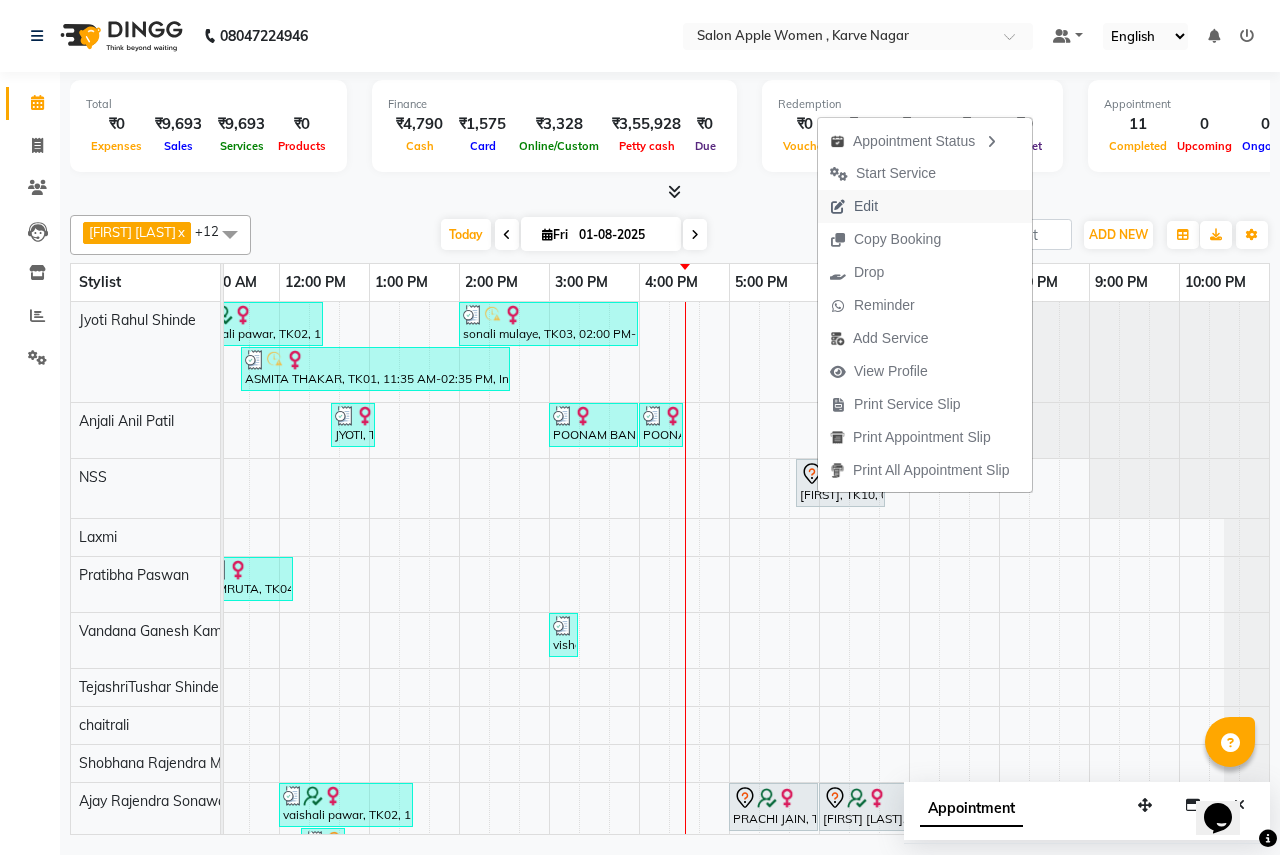 click on "Edit" at bounding box center [854, 206] 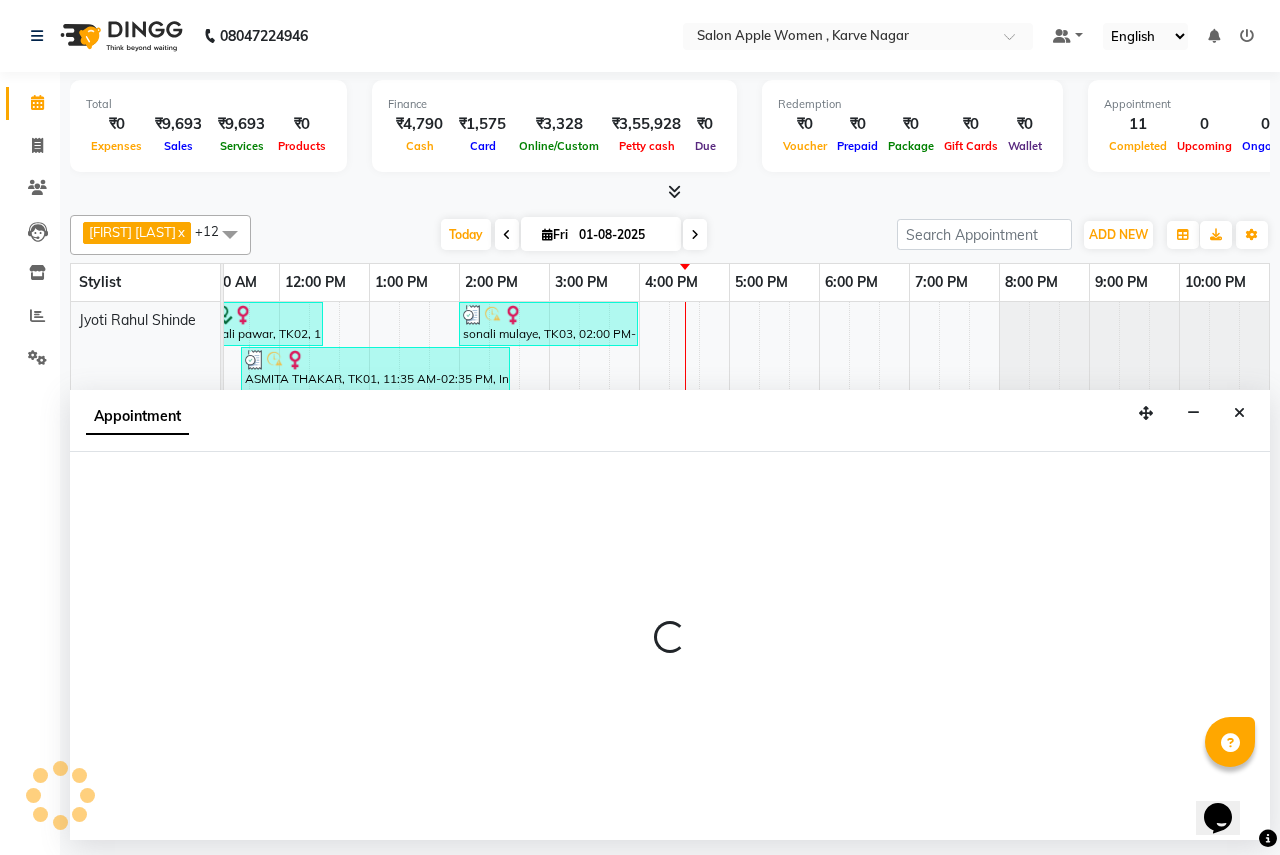 select on "tentative" 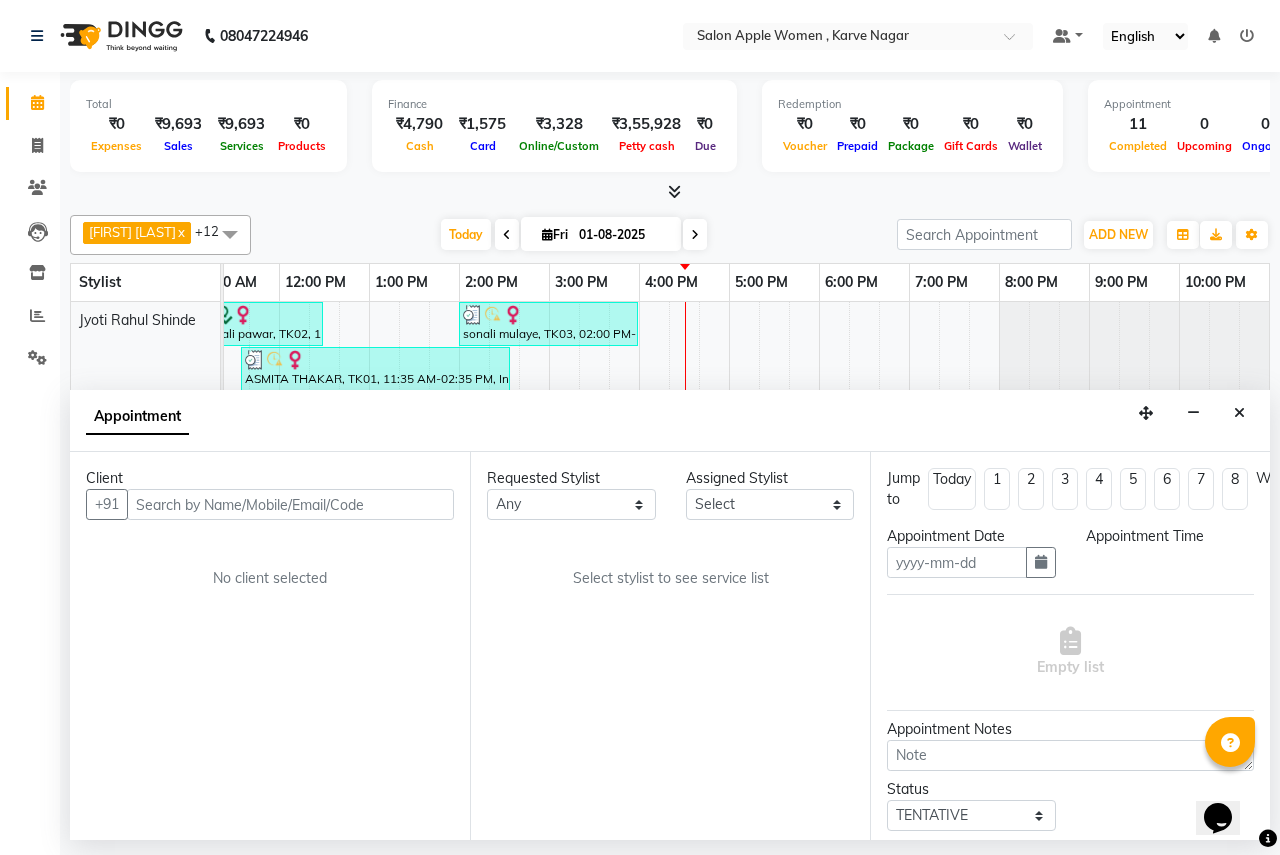 type on "01-08-2025" 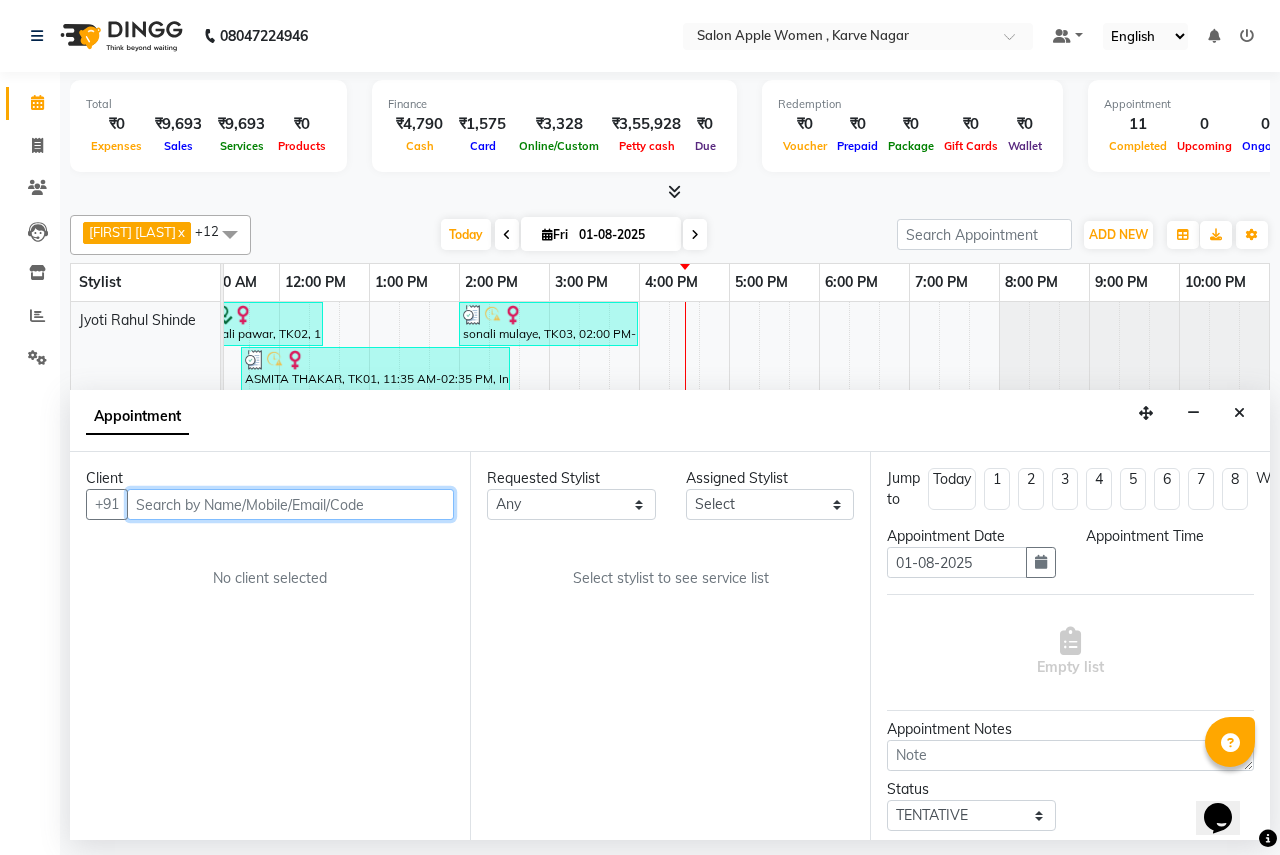 scroll, scrollTop: 0, scrollLeft: 0, axis: both 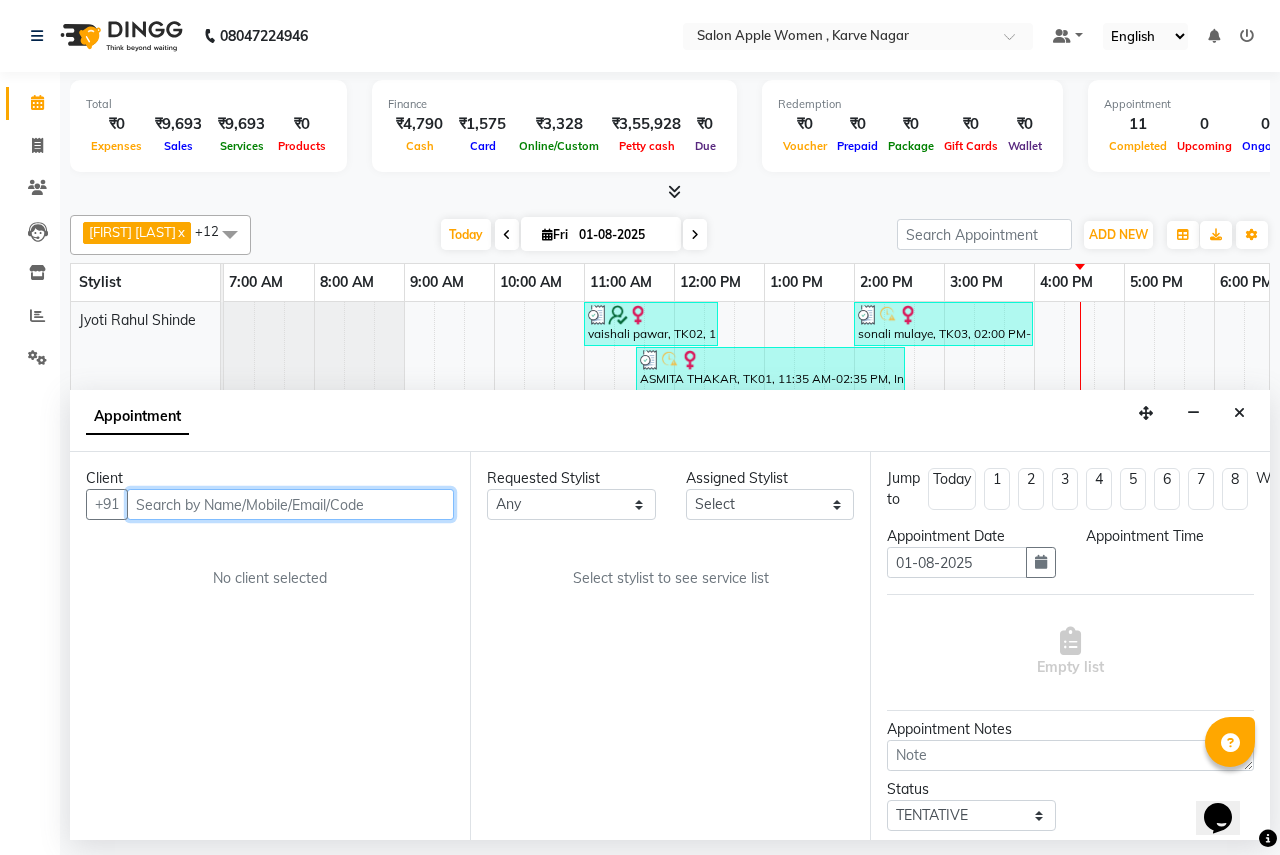 select on "7680" 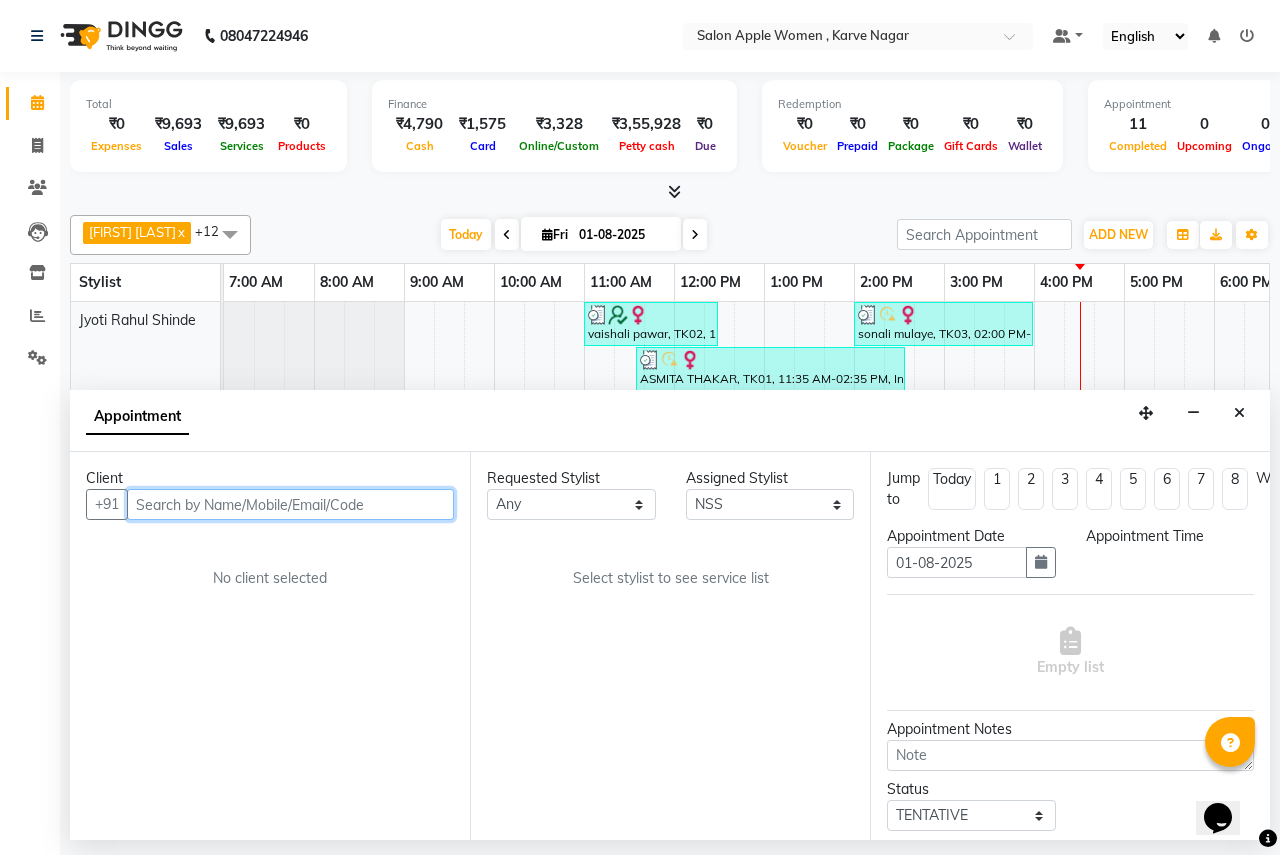 select on "1065" 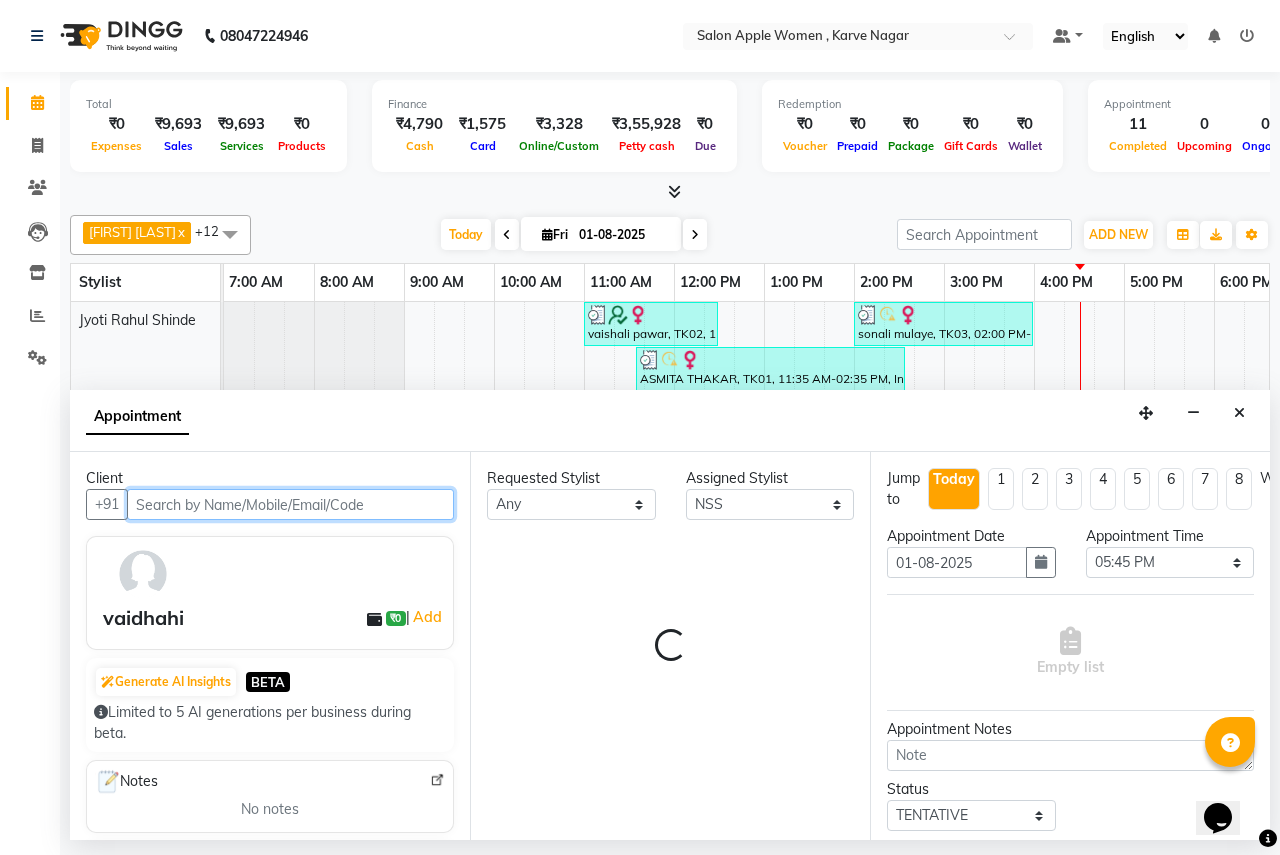 scroll, scrollTop: 0, scrollLeft: 395, axis: horizontal 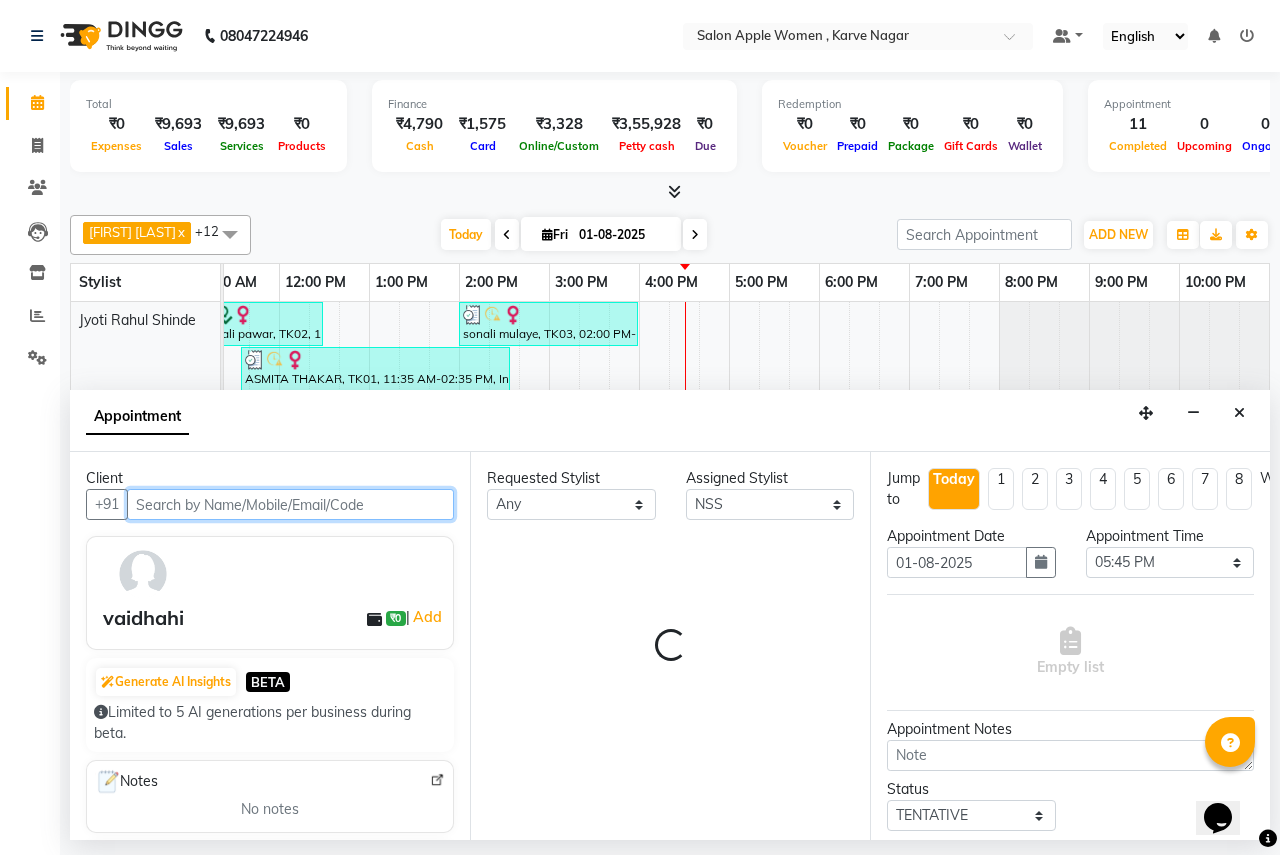 select on "696" 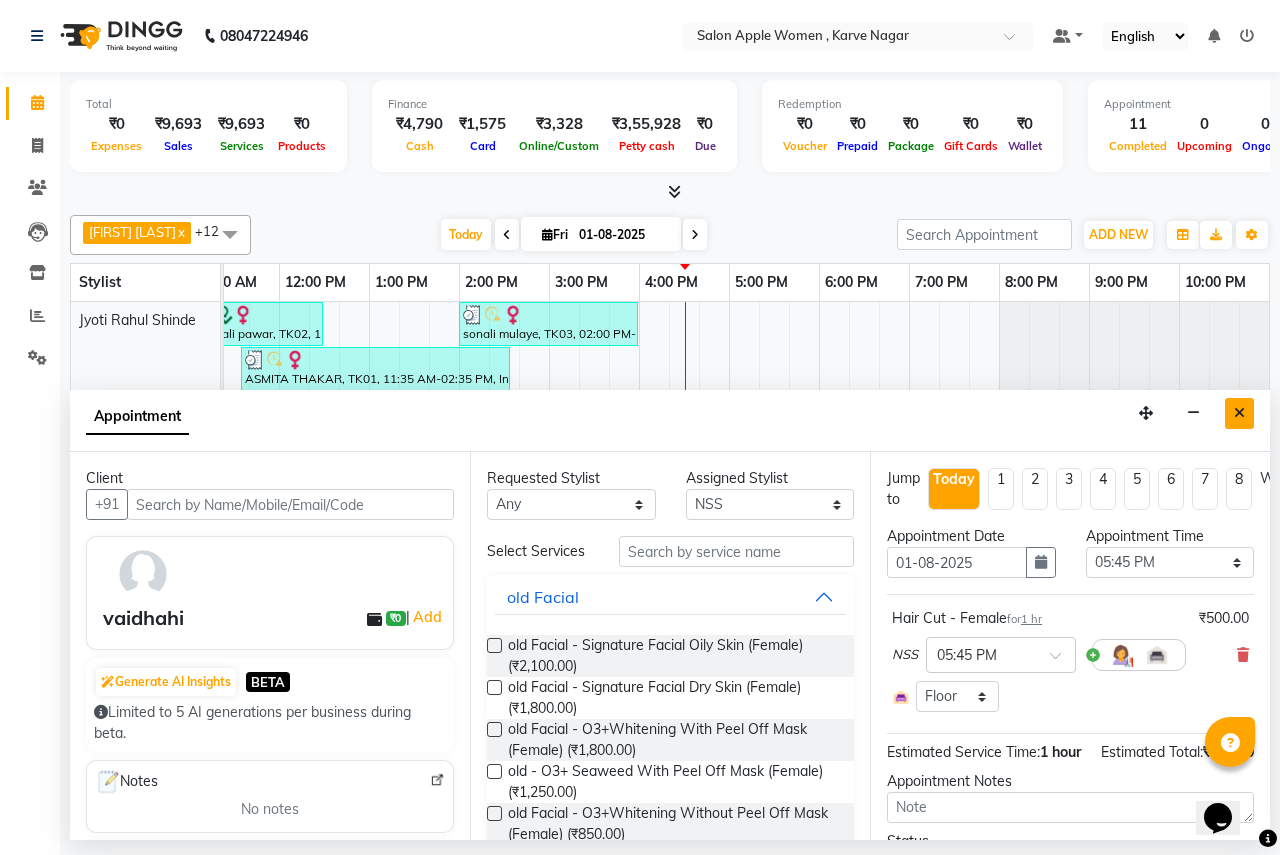 click at bounding box center [1239, 413] 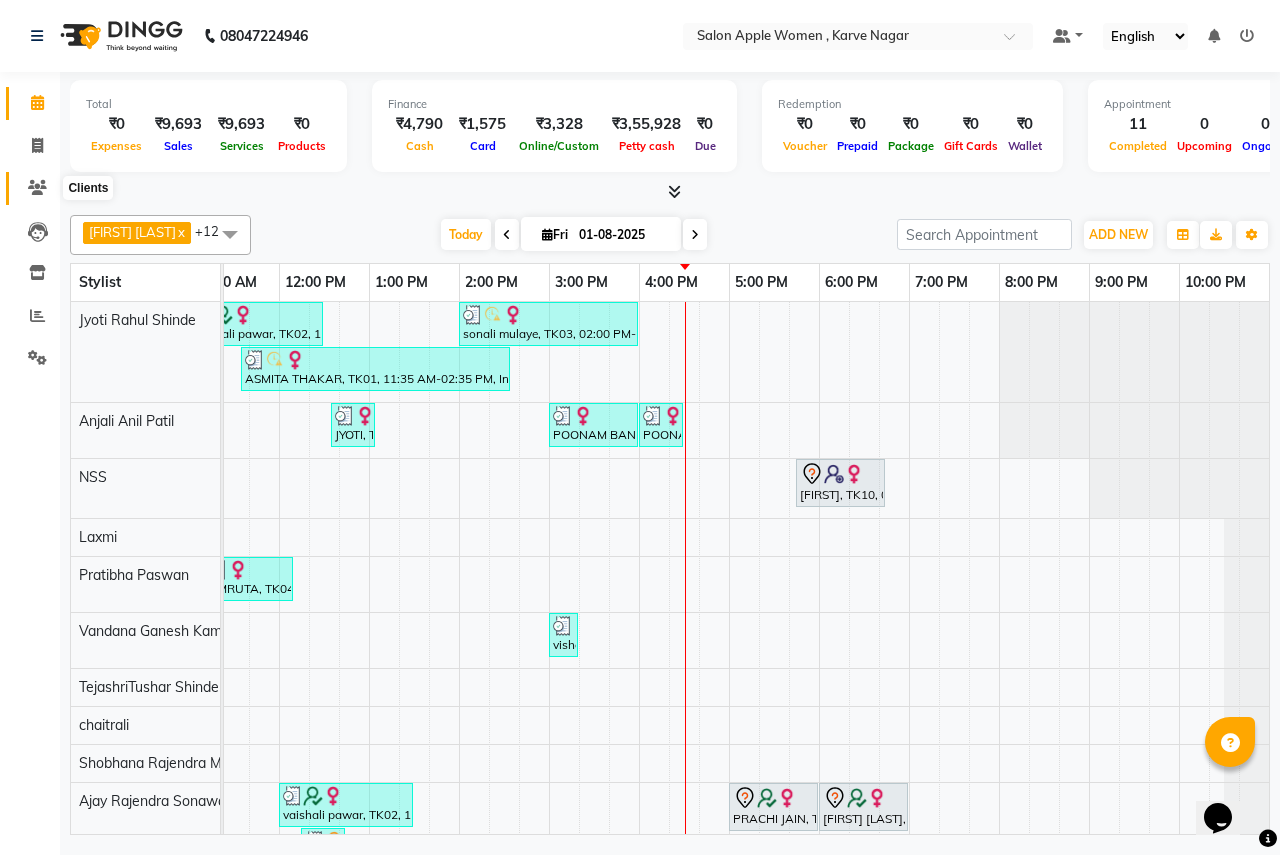 click 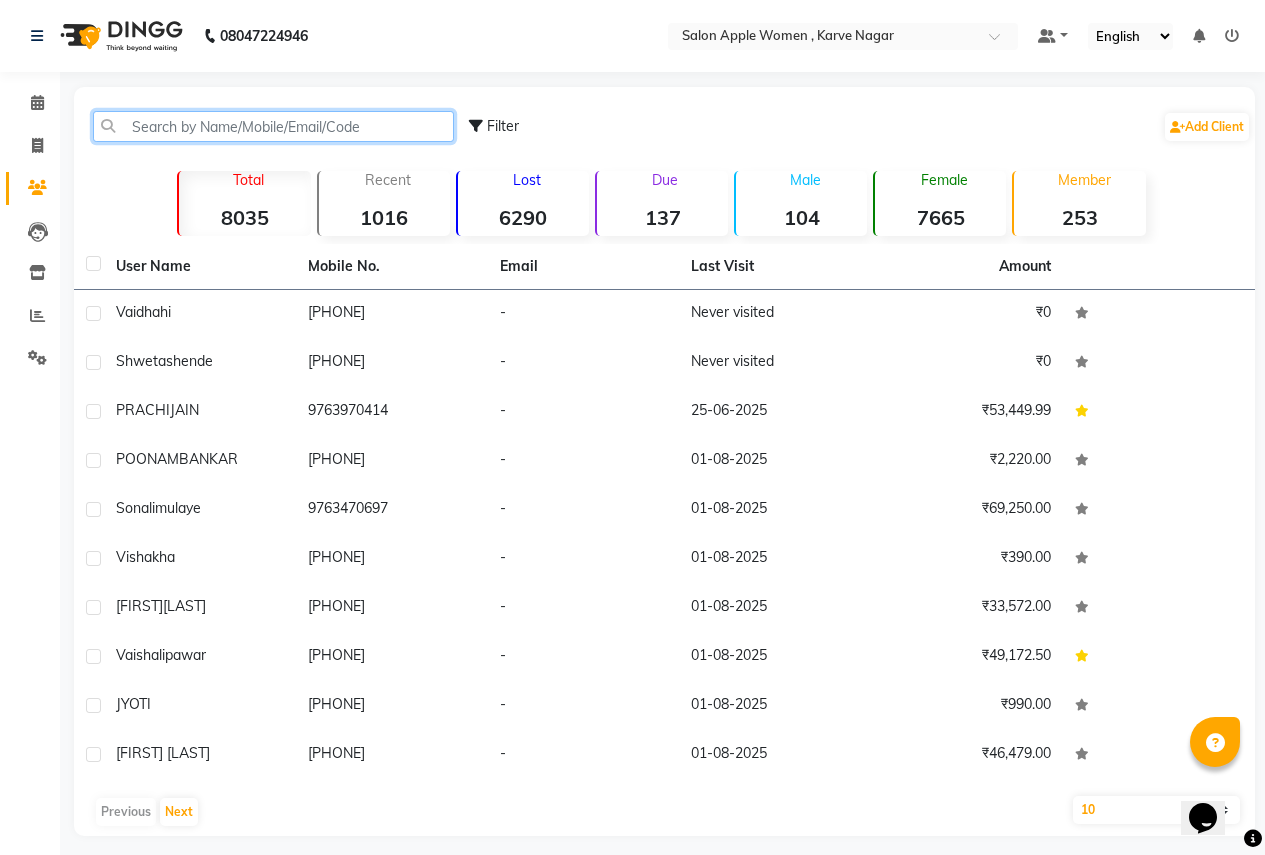 click 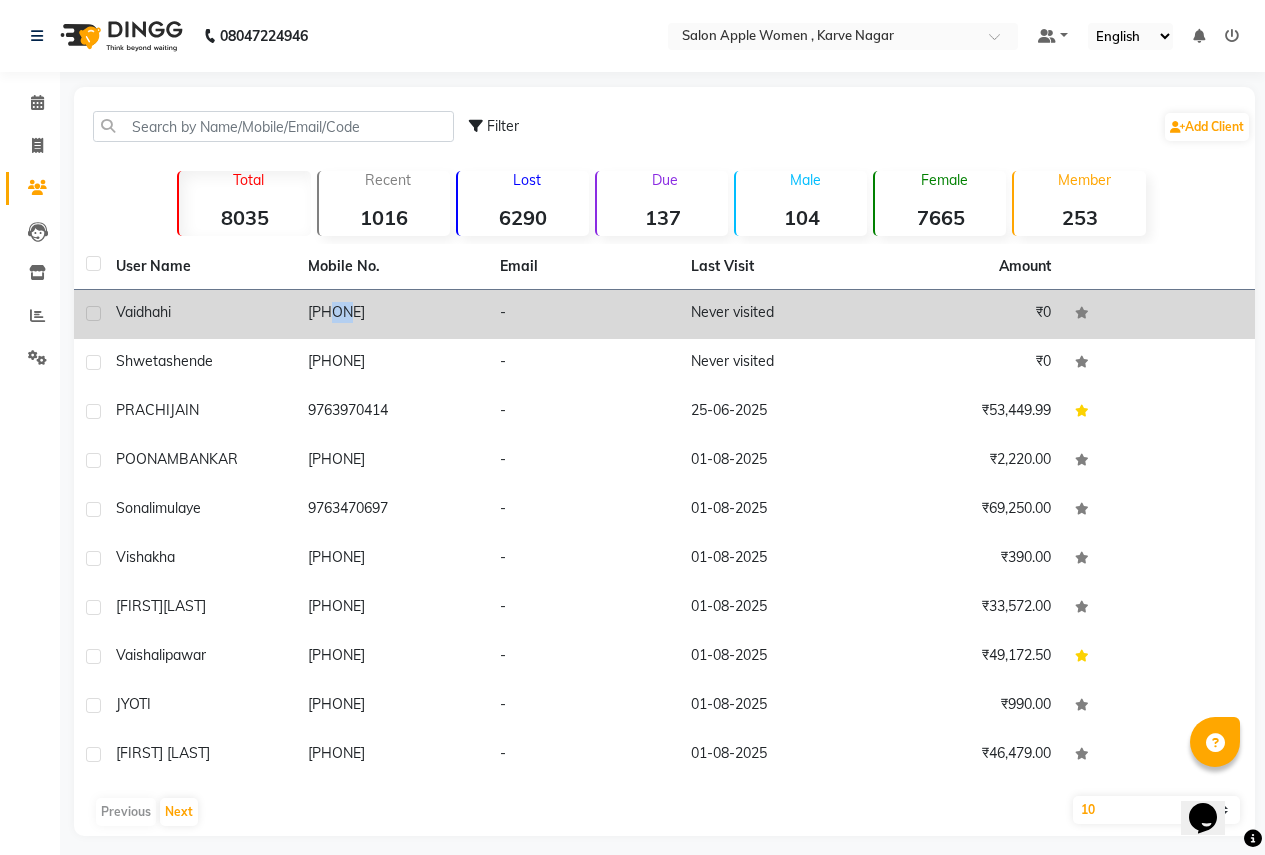 click on "98505882892" 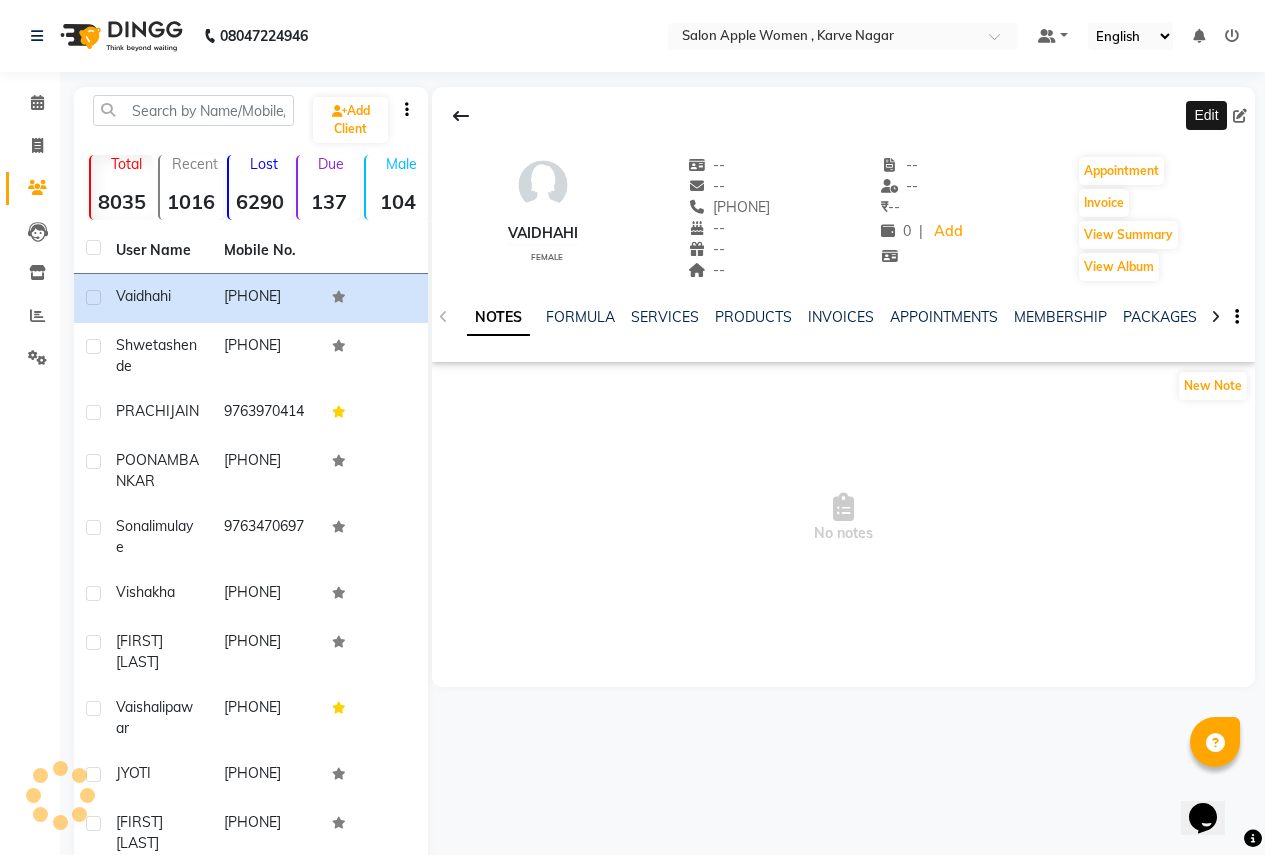 click 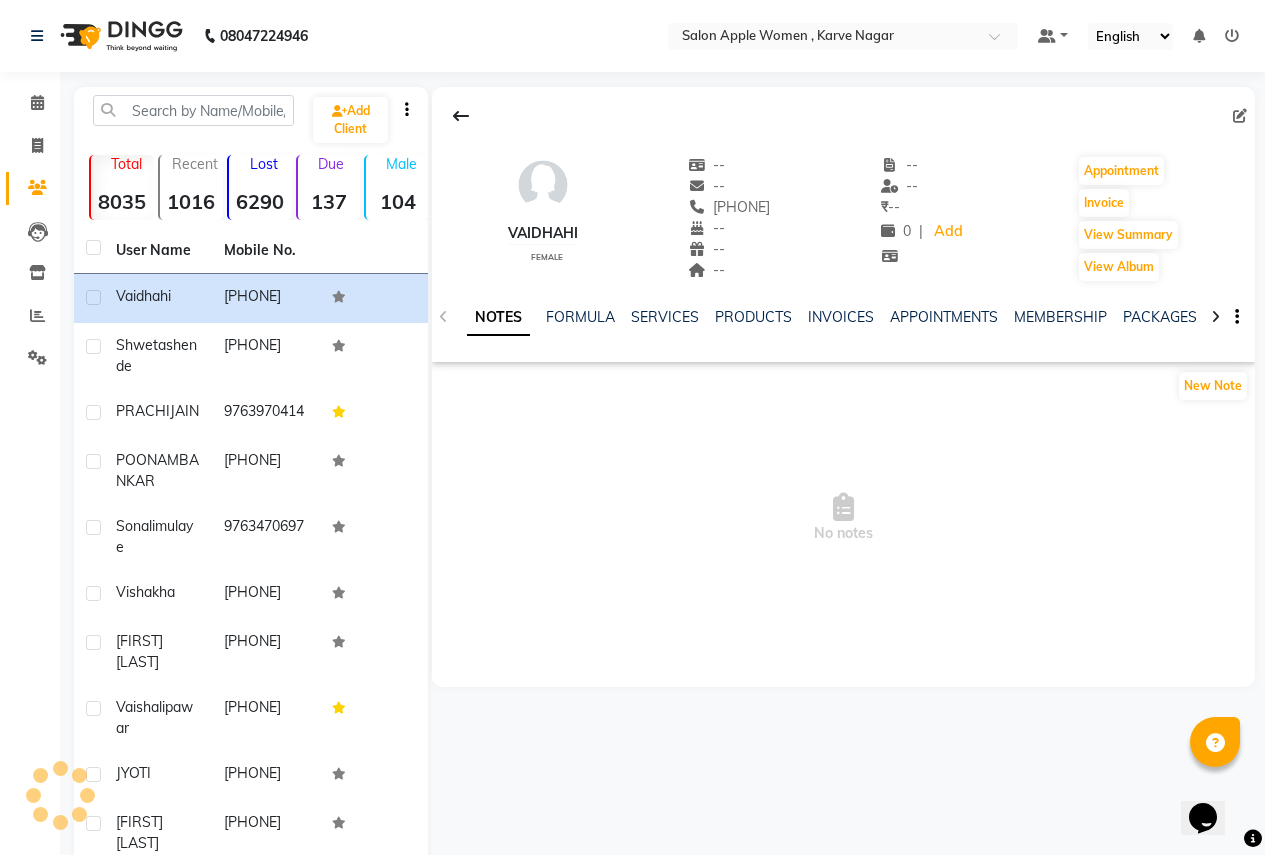 select on "22" 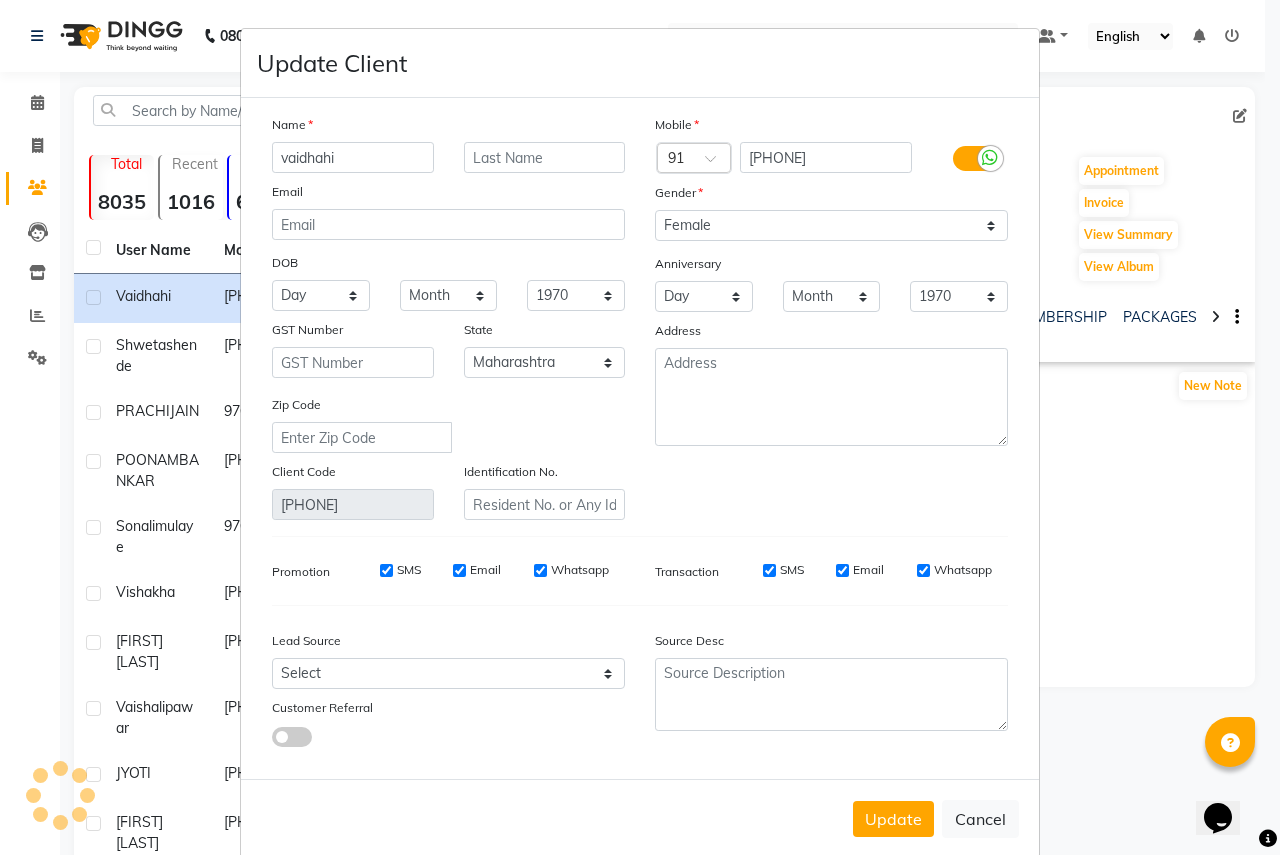 click on "08047224946 Select Location × Salon Apple Women , Karve Nagar Default Panel My Panel English ENGLISH Español العربية मराठी हिंदी ગુજરાતી தமிழ் 中文 Notifications nothing to show ☀ Salon Apple Women , Karve Nagar  Calendar  Invoice  Clients  Leads   Inventory  Reports  Settings Completed InProgress Upcoming Dropped Tentative Check-In Confirm Bookings Segments Page Builder  Add Client  Total  8035  Recent  1016  Lost  6290  Due  137  Male  104  Female  7665  Member  253 User Name Mobile No. vaidhahi     98505882892  shweta  shende   8007493148  PRACHI  JAIN   9763970414  POONAM  BANKAR   9922452942  sonali  mulaye   9763470697  vishakha     9604652757  ASMITA  THAKAR   9881098289  vaishali  pawar   8805590038  JYOTI     9970680410  RASHMI JOSHI     9503022522   Previous   Next   10   50   100   vaidhahi    female  --   --   98505882892  --  --  --  -- -- ₹    -- 0 |  Add   Appointment   Invoice  View Summary  View Album  NOTES FORMULA POINTS" at bounding box center [640, 427] 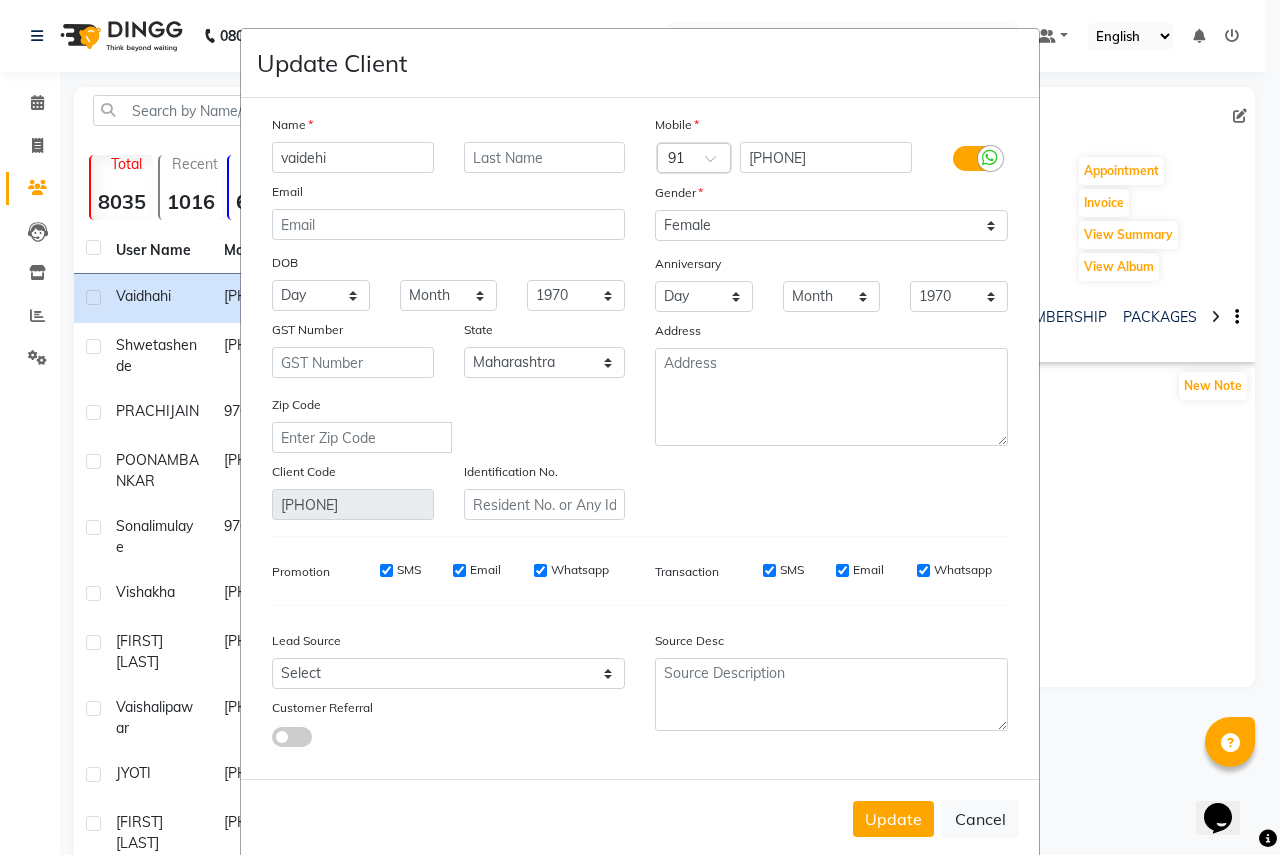 type on "vaidehi" 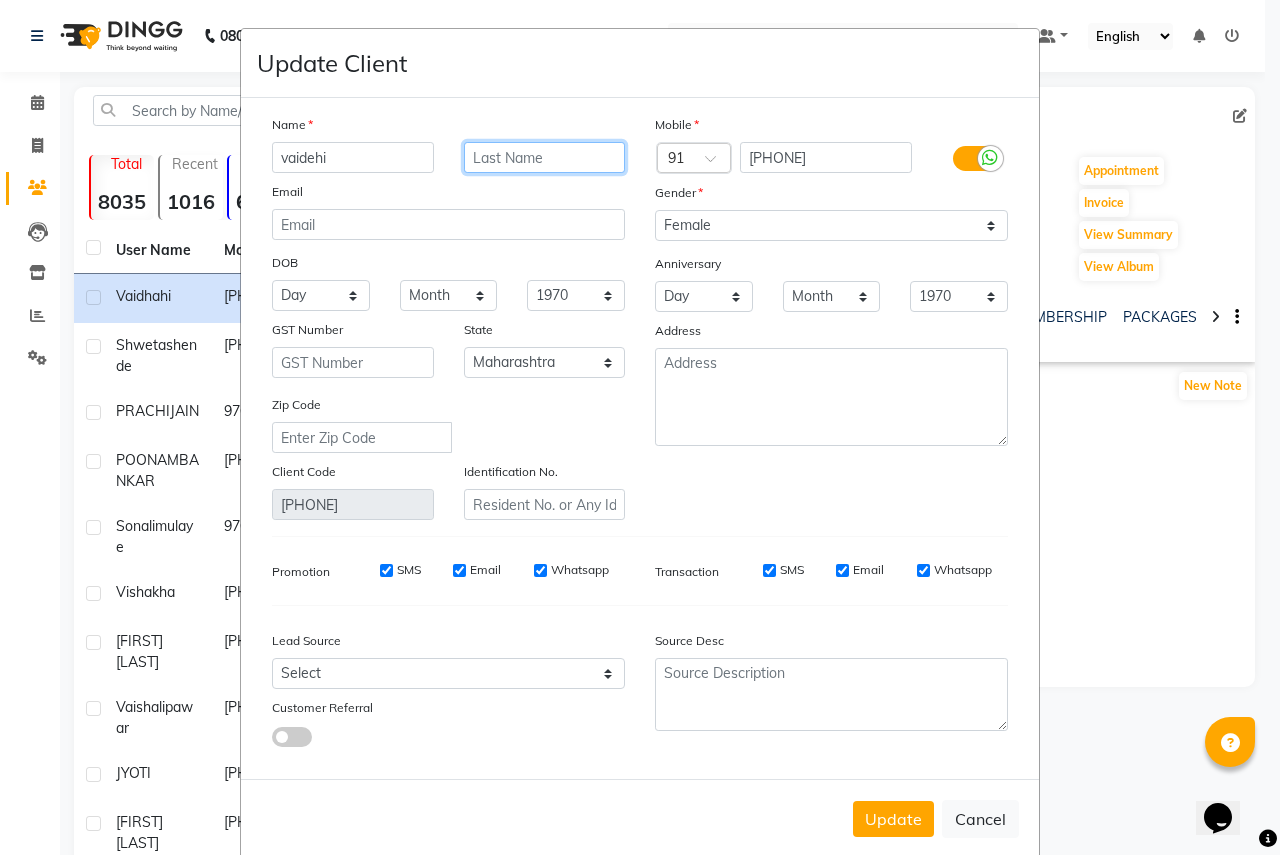 click at bounding box center (545, 157) 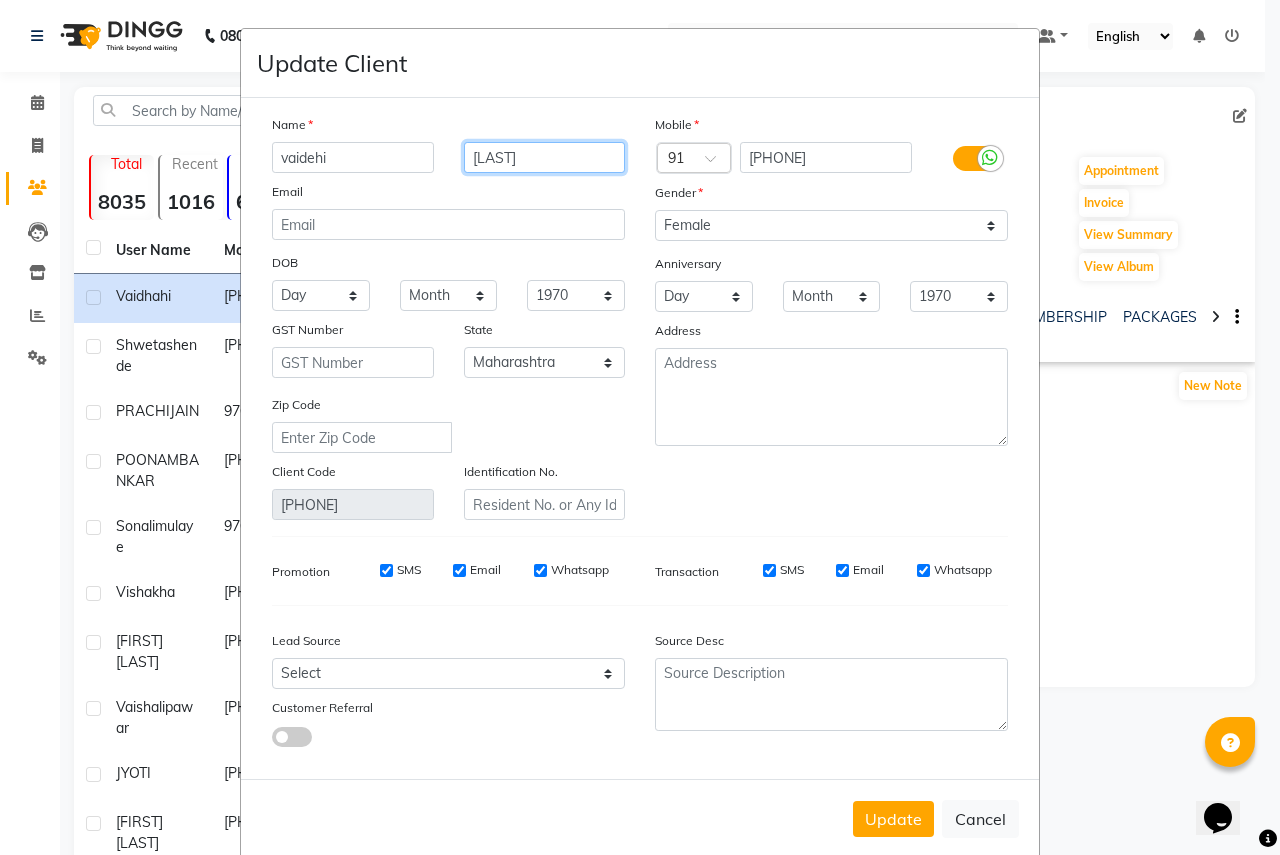 type on "chandrchud" 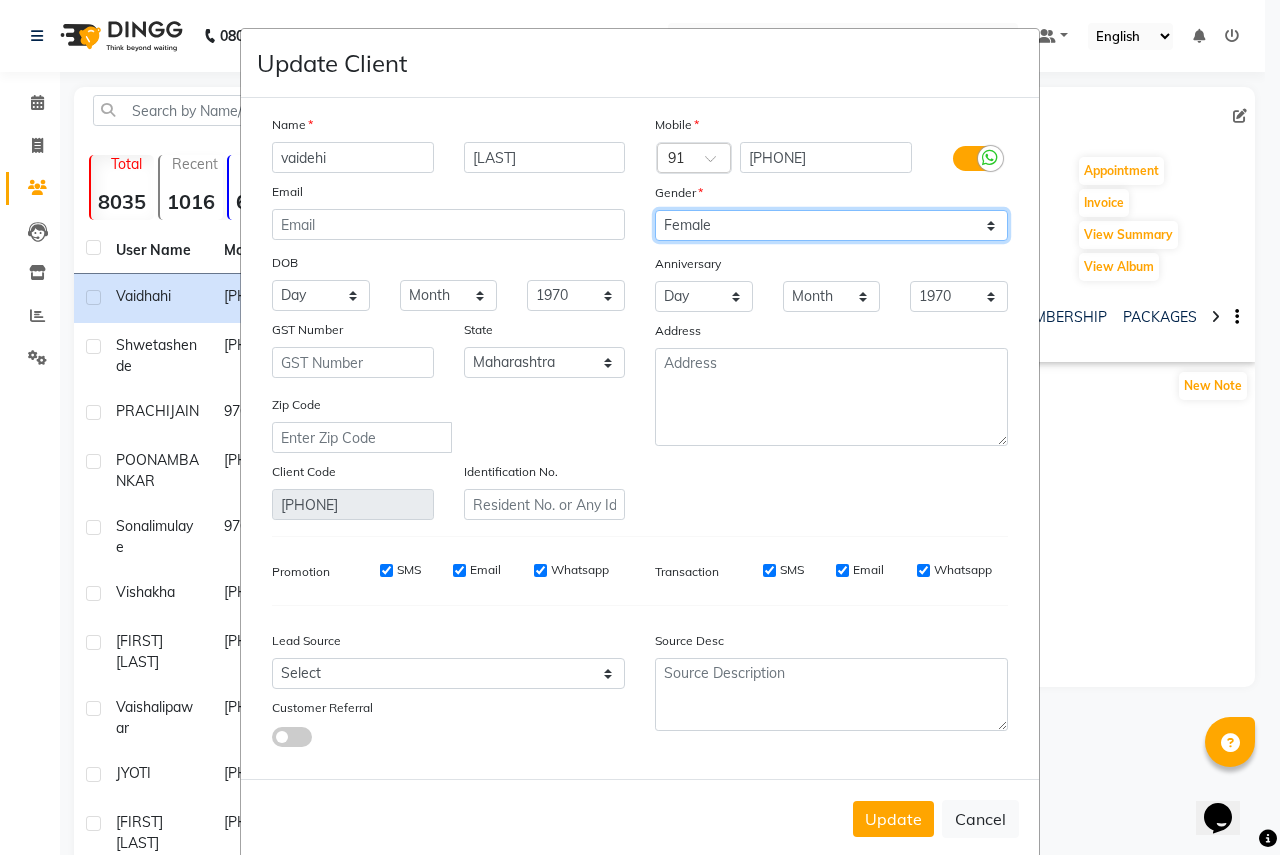 click on "Select Male Female Other Prefer Not To Say" at bounding box center (831, 225) 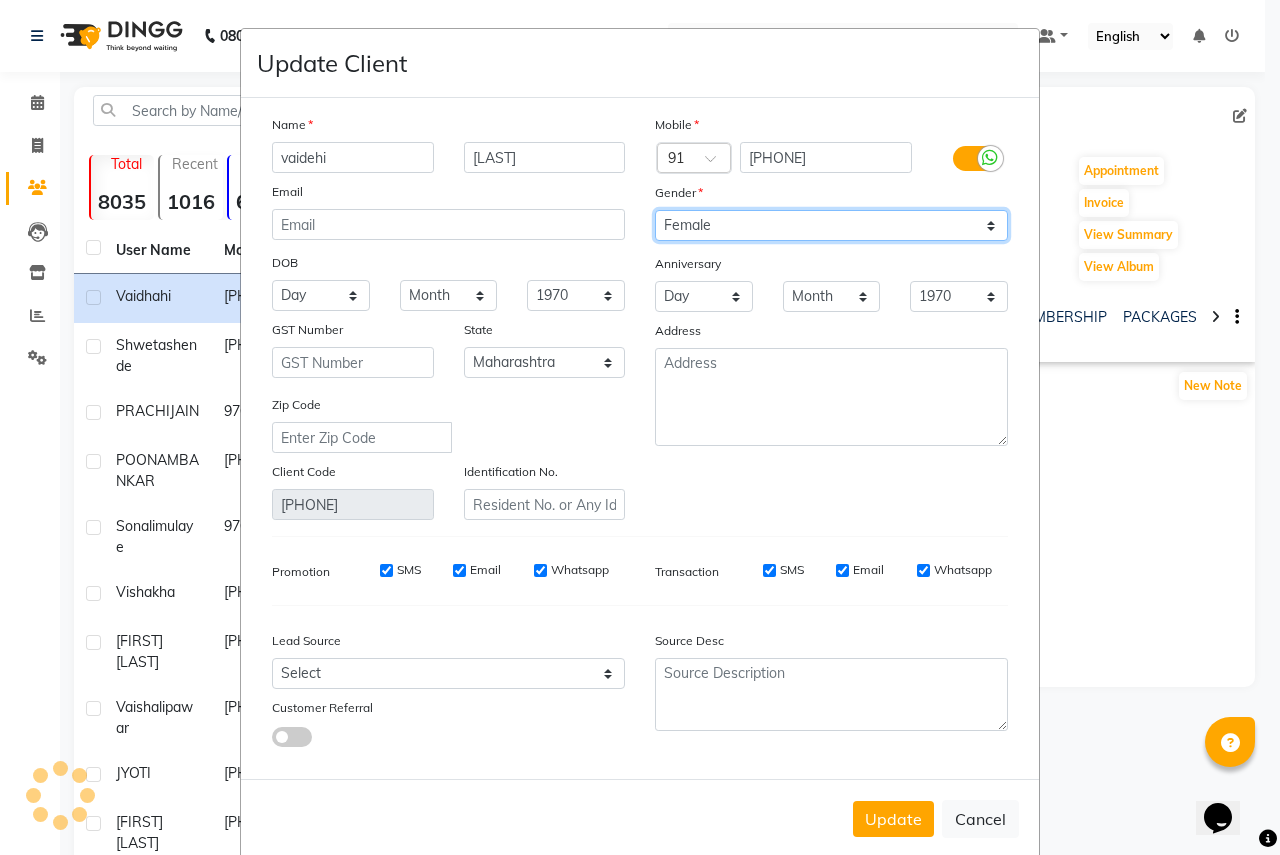click on "Select Male Female Other Prefer Not To Say" at bounding box center (831, 225) 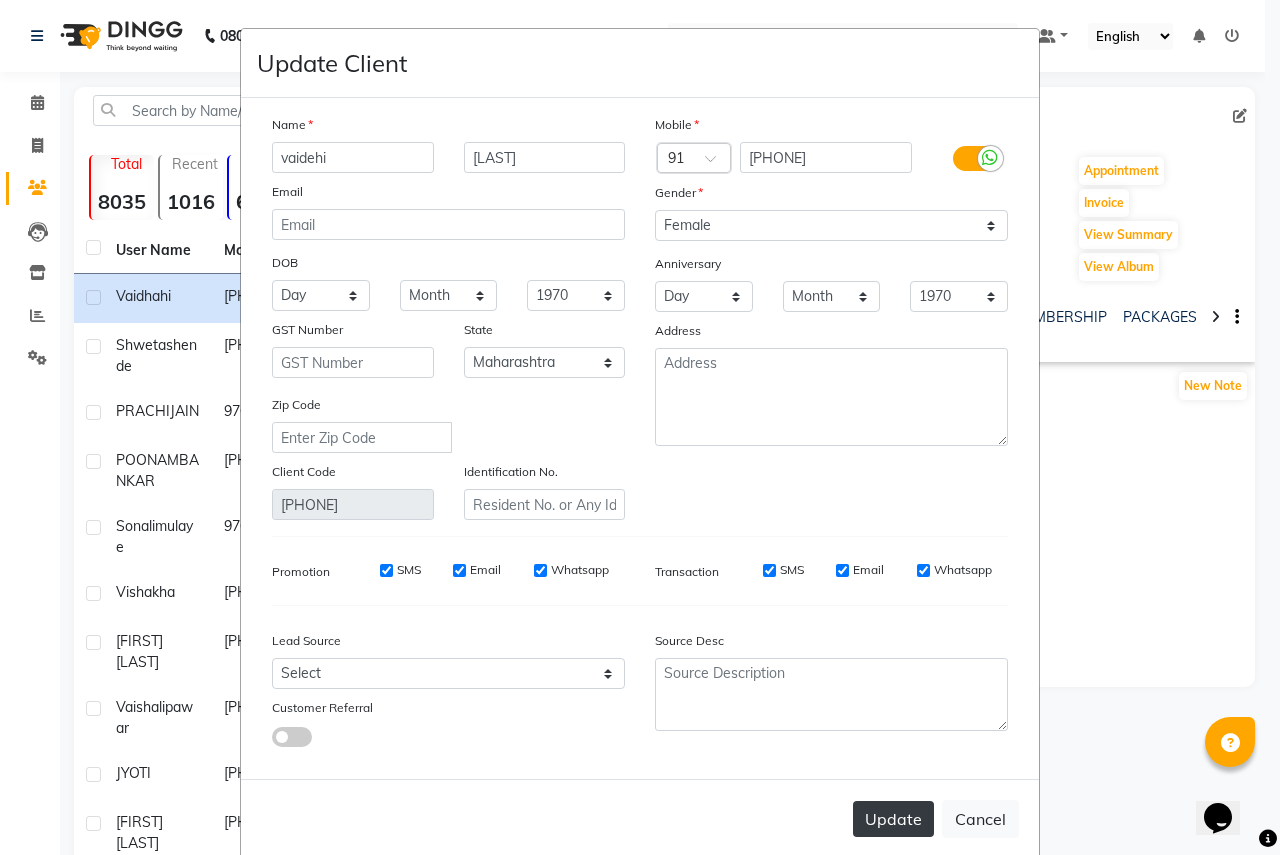 click on "Update" at bounding box center [893, 819] 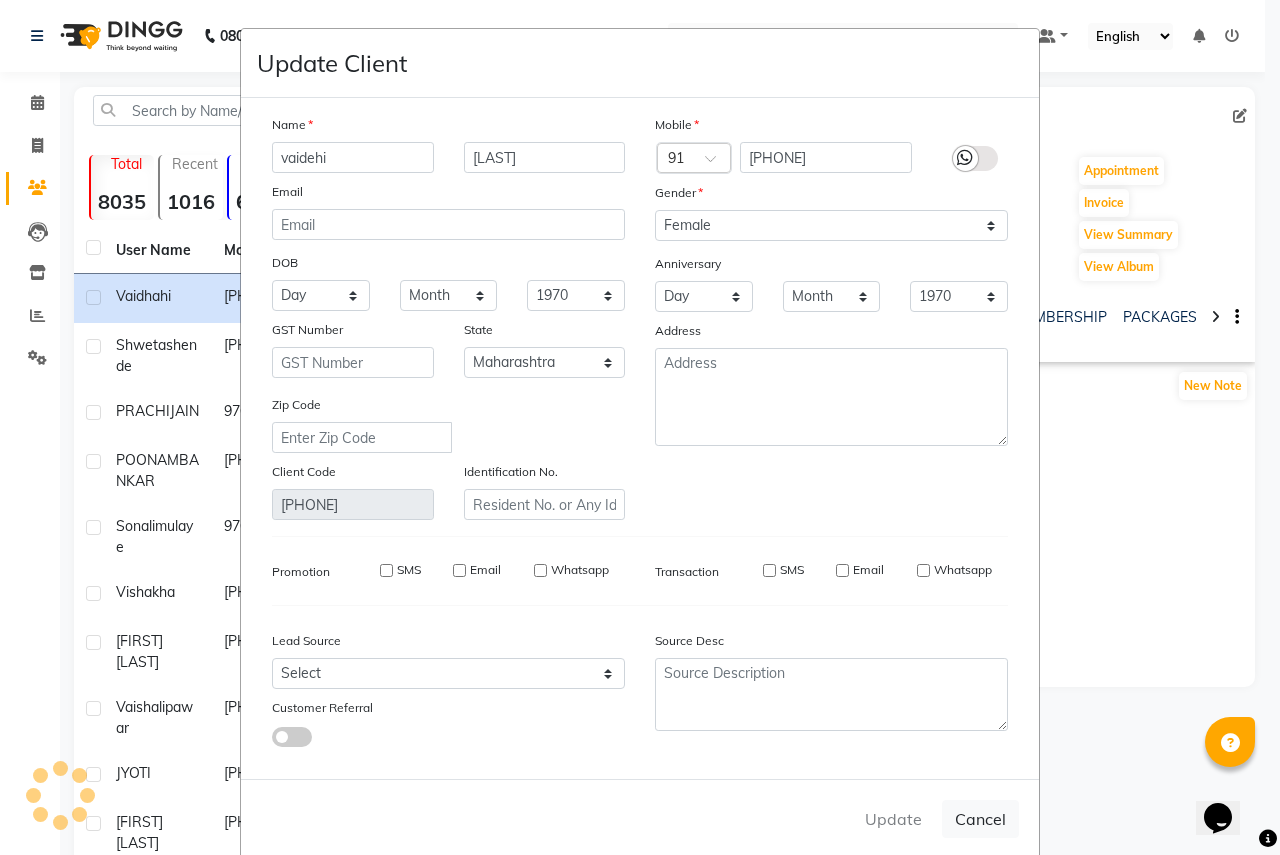 type 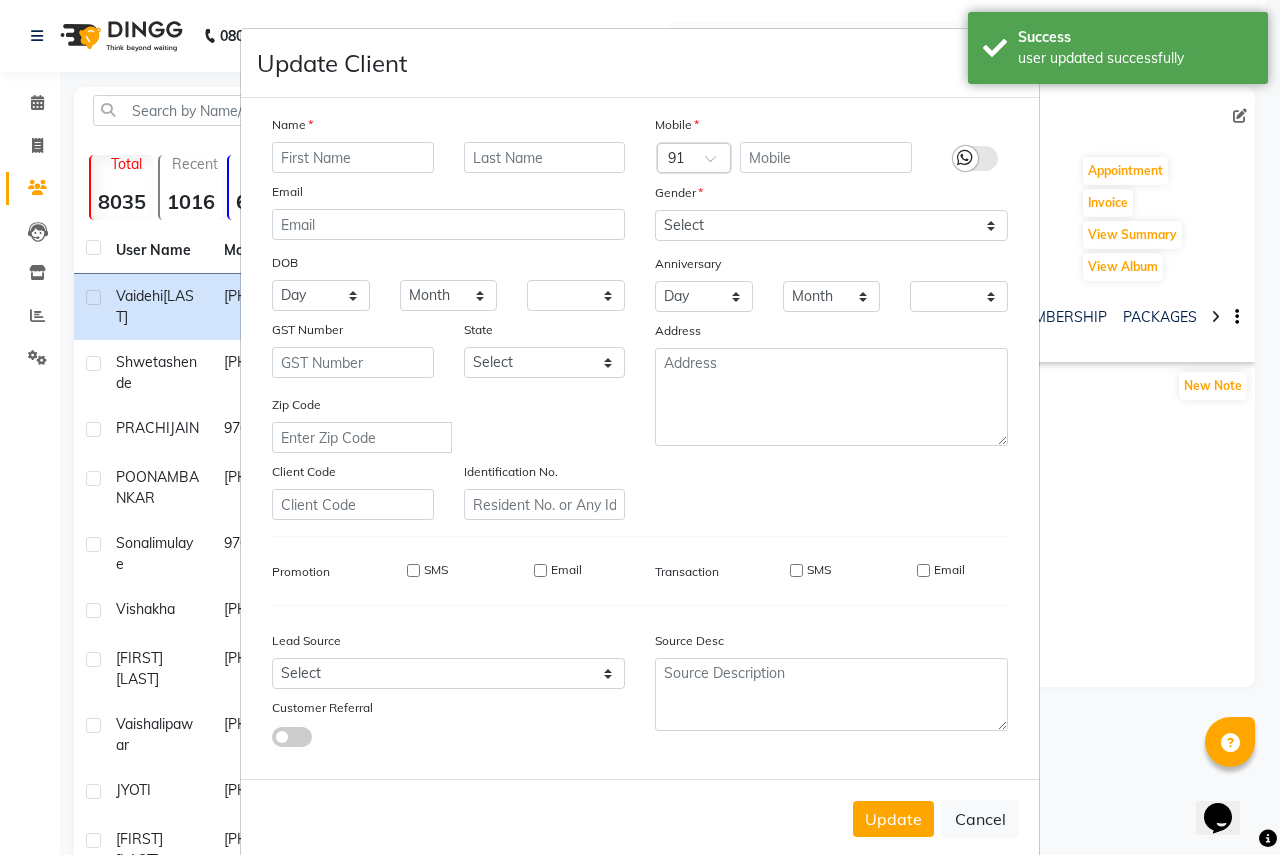 drag, startPoint x: 897, startPoint y: 828, endPoint x: 326, endPoint y: 745, distance: 577.00085 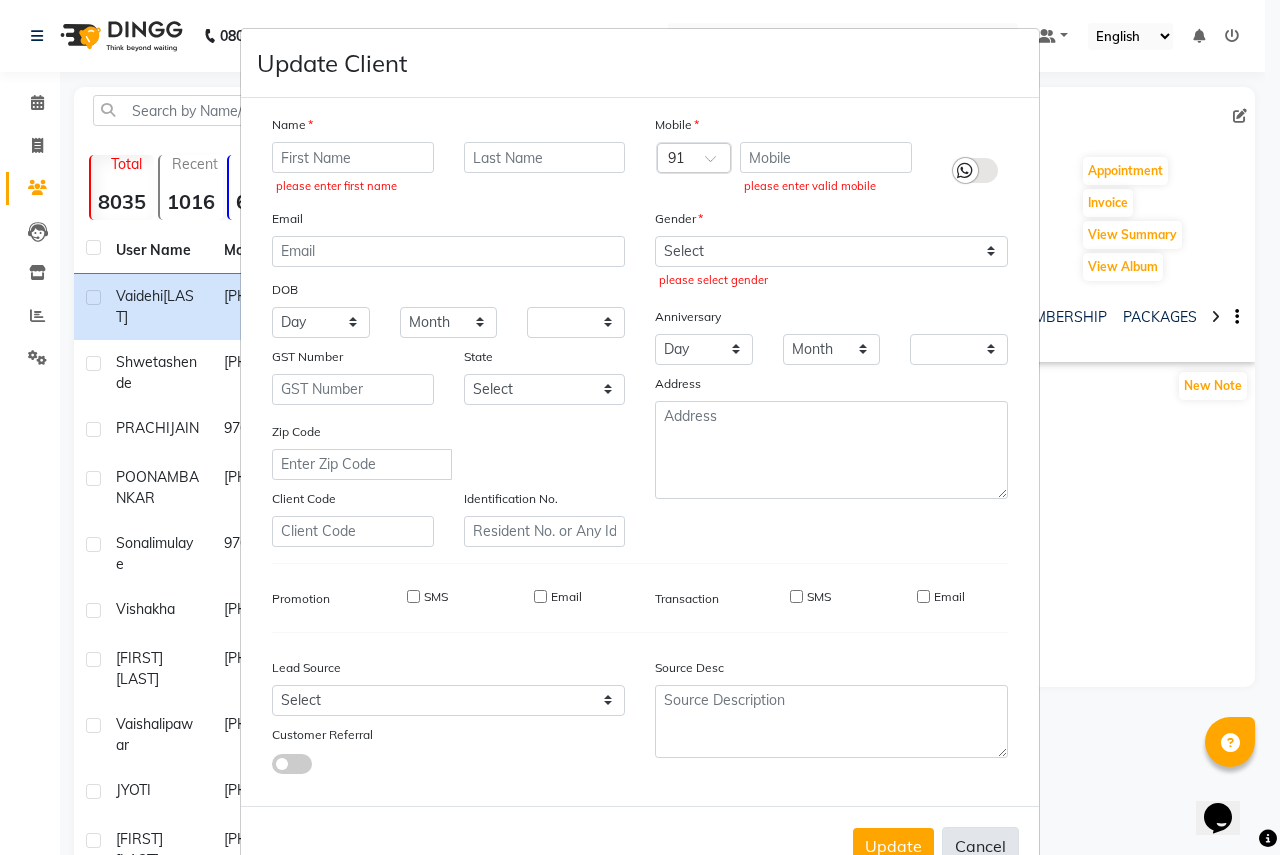 click on "Cancel" at bounding box center (980, 846) 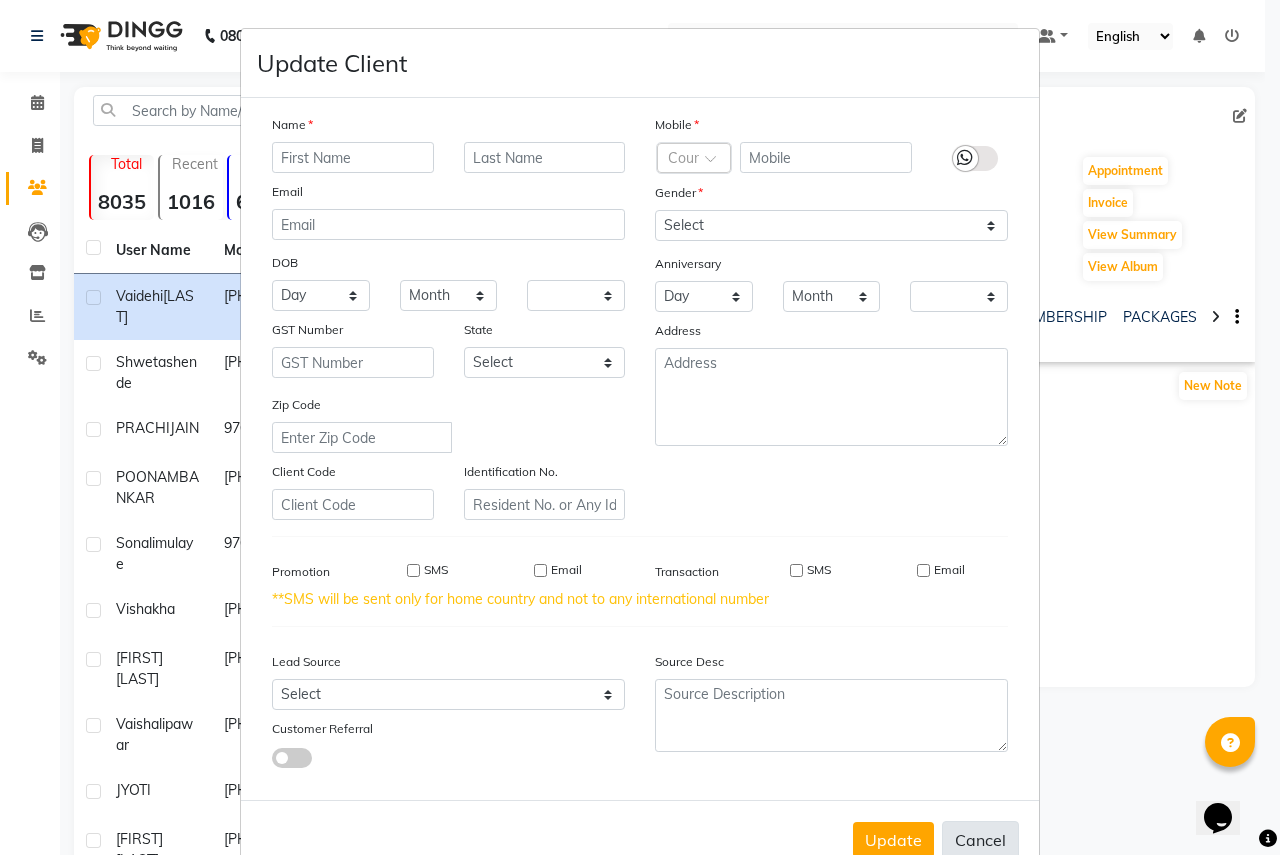 click on "Cancel" at bounding box center [980, 840] 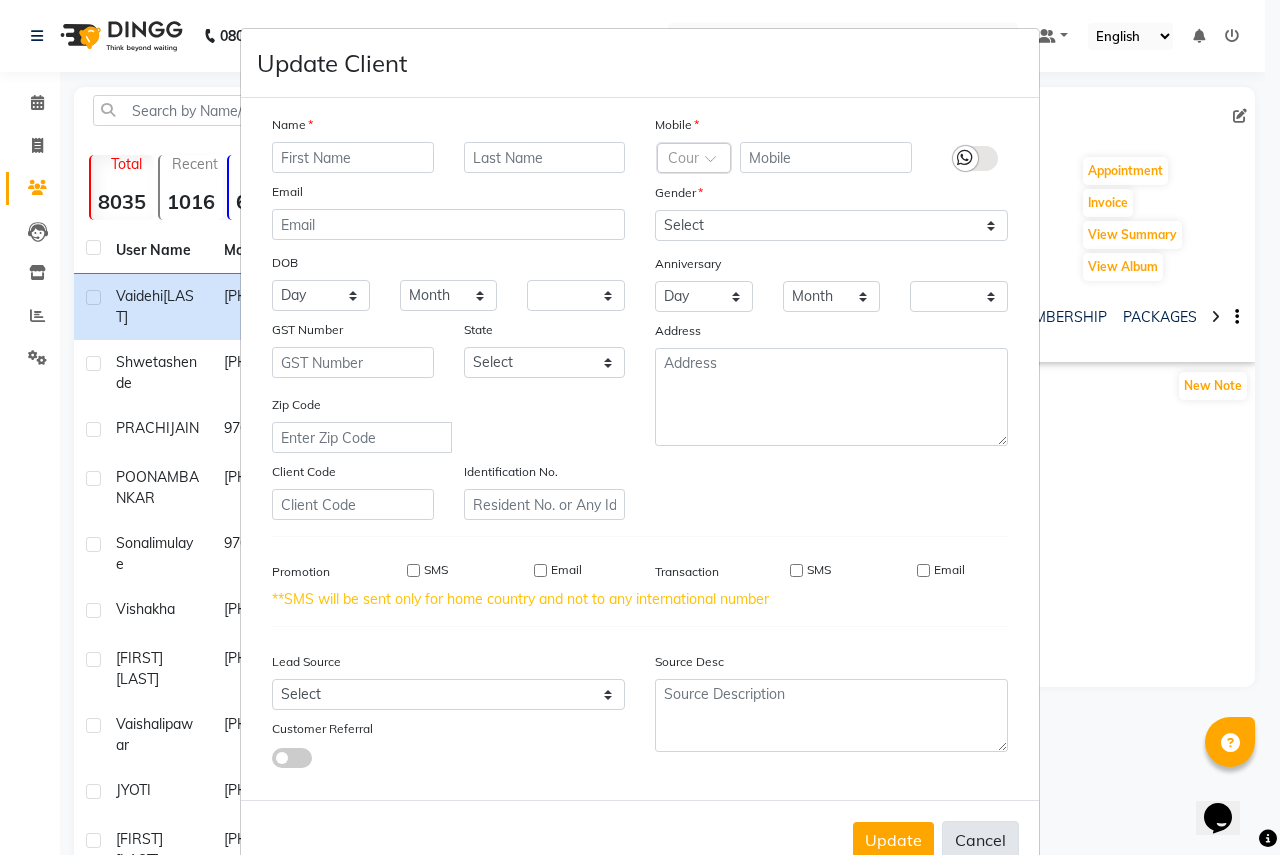 click on "Cancel" at bounding box center (980, 840) 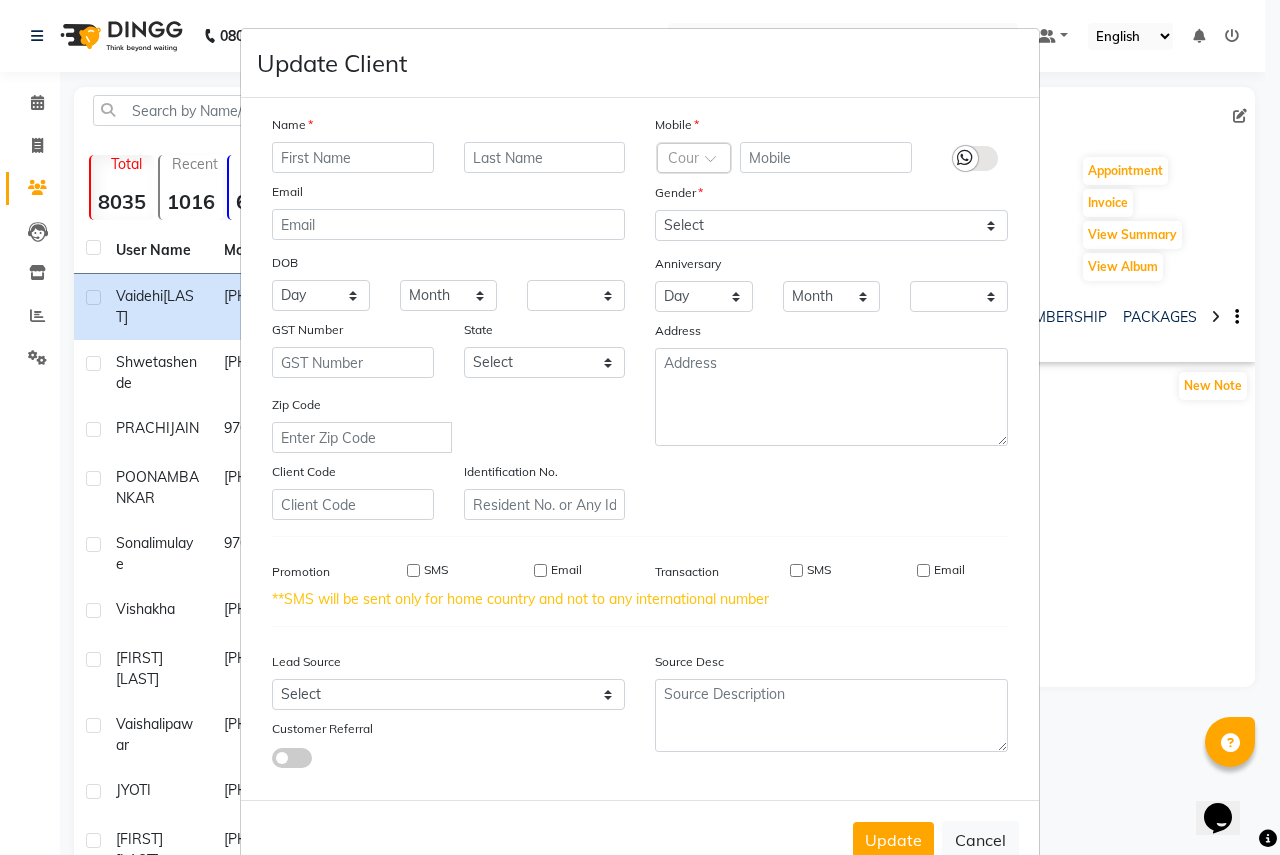 click on "Update Client Name Email DOB Day 01 02 03 04 05 06 07 08 09 10 11 12 13 14 15 16 17 18 19 20 21 22 23 24 25 26 27 28 29 30 31 Month January February March April May June July August September October November December 1940 1941 1942 1943 1944 1945 1946 1947 1948 1949 1950 1951 1952 1953 1954 1955 1956 1957 1958 1959 1960 1961 1962 1963 1964 1965 1966 1967 1968 1969 1970 1971 1972 1973 1974 1975 1976 1977 1978 1979 1980 1981 1982 1983 1984 1985 1986 1987 1988 1989 1990 1991 1992 1993 1994 1995 1996 1997 1998 1999 2000 2001 2002 2003 2004 2005 2006 2007 2008 2009 2010 2011 2012 2013 2014 2015 2016 2017 2018 2019 2020 2021 2022 2023 2024 GST Number State Select Andaman and Nicobar Islands Andhra Pradesh Arunachal Pradesh Assam Bihar Chandigarh Chhattisgarh Dadra and Nagar Haveli Daman and Diu Delhi Goa Gujarat Haryana Himachal Pradesh Jammu and Kashmir Jharkhand Karnataka Kerala Lakshadweep Madhya Pradesh Maharashtra Manipur Meghalaya Mizoram Nagaland Odisha Pondicherry Punjab Rajasthan Sikkim Tamil Nadu Tripura" at bounding box center (640, 427) 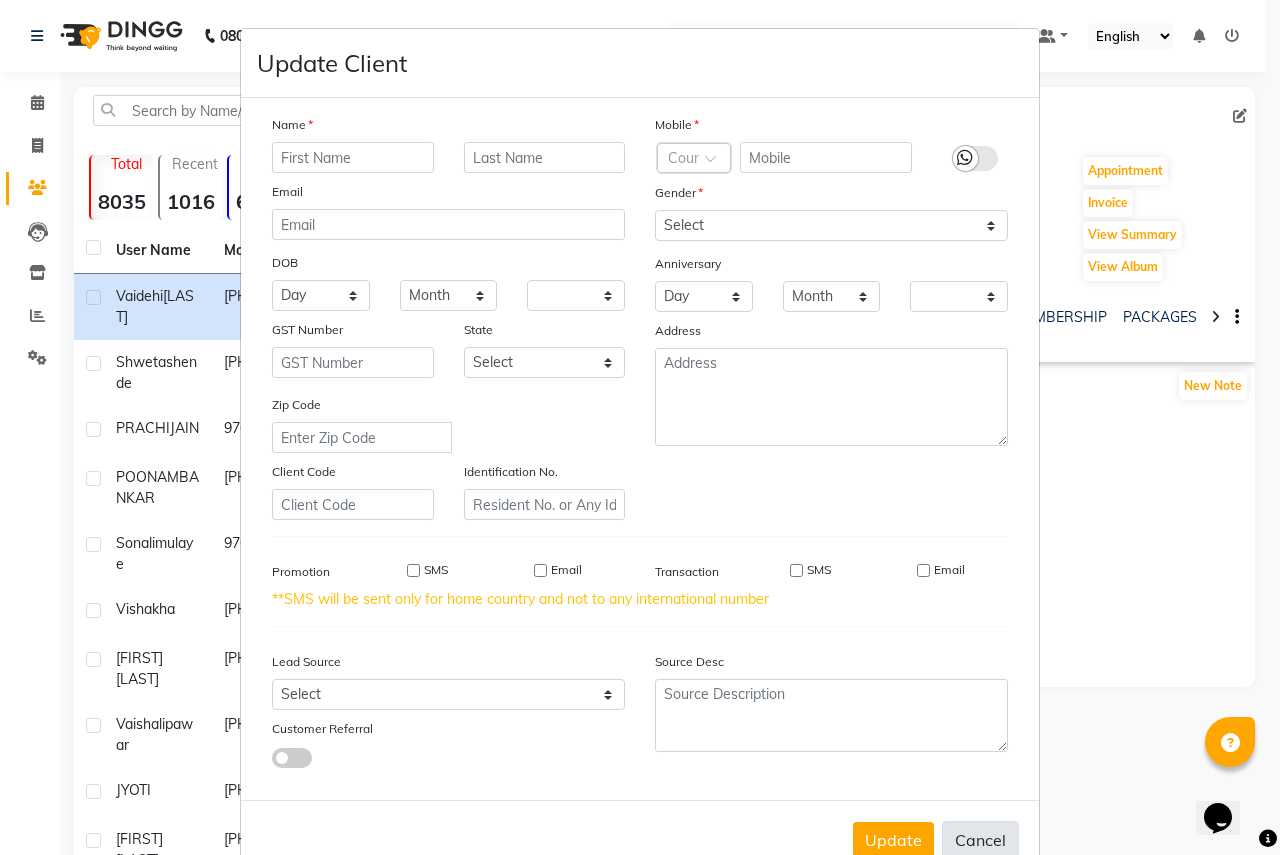 click on "Cancel" at bounding box center [980, 840] 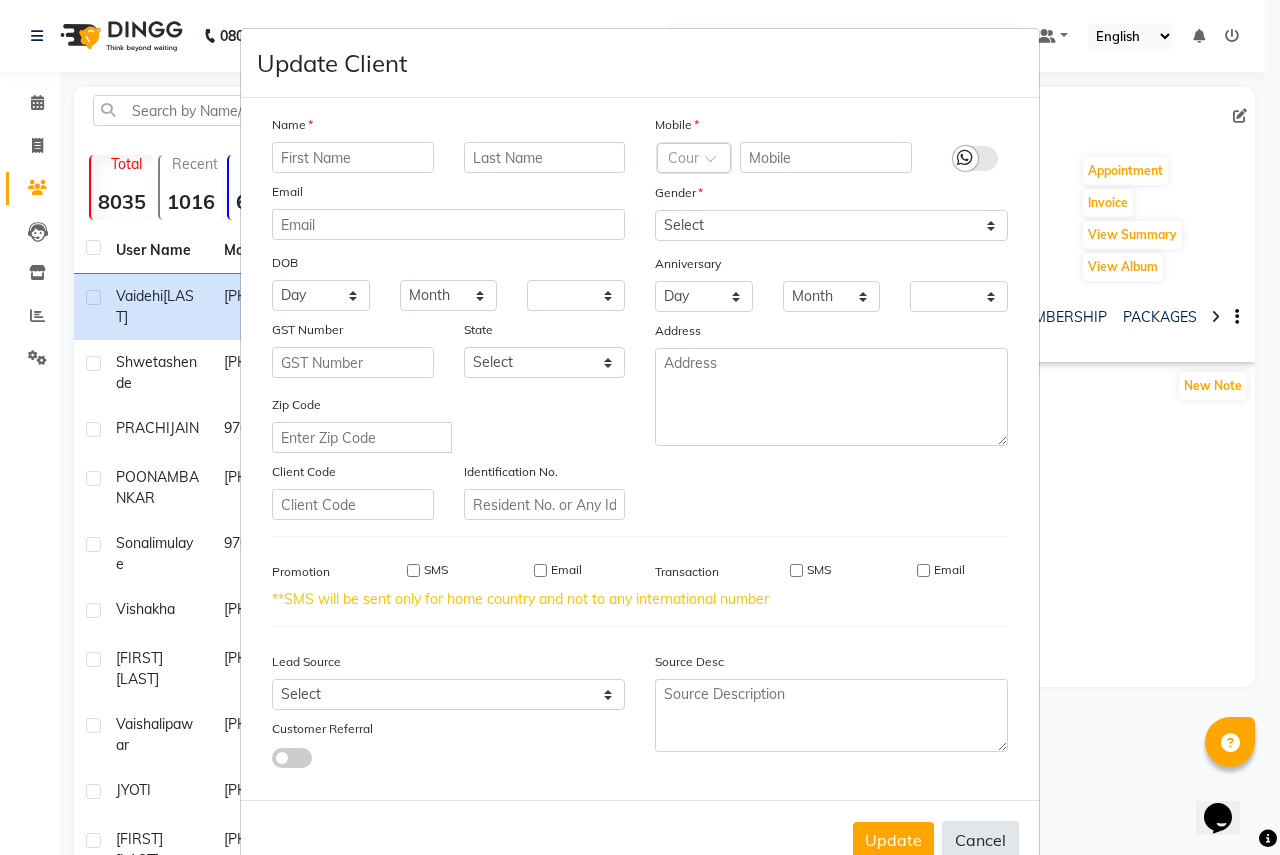 click on "Cancel" at bounding box center [980, 840] 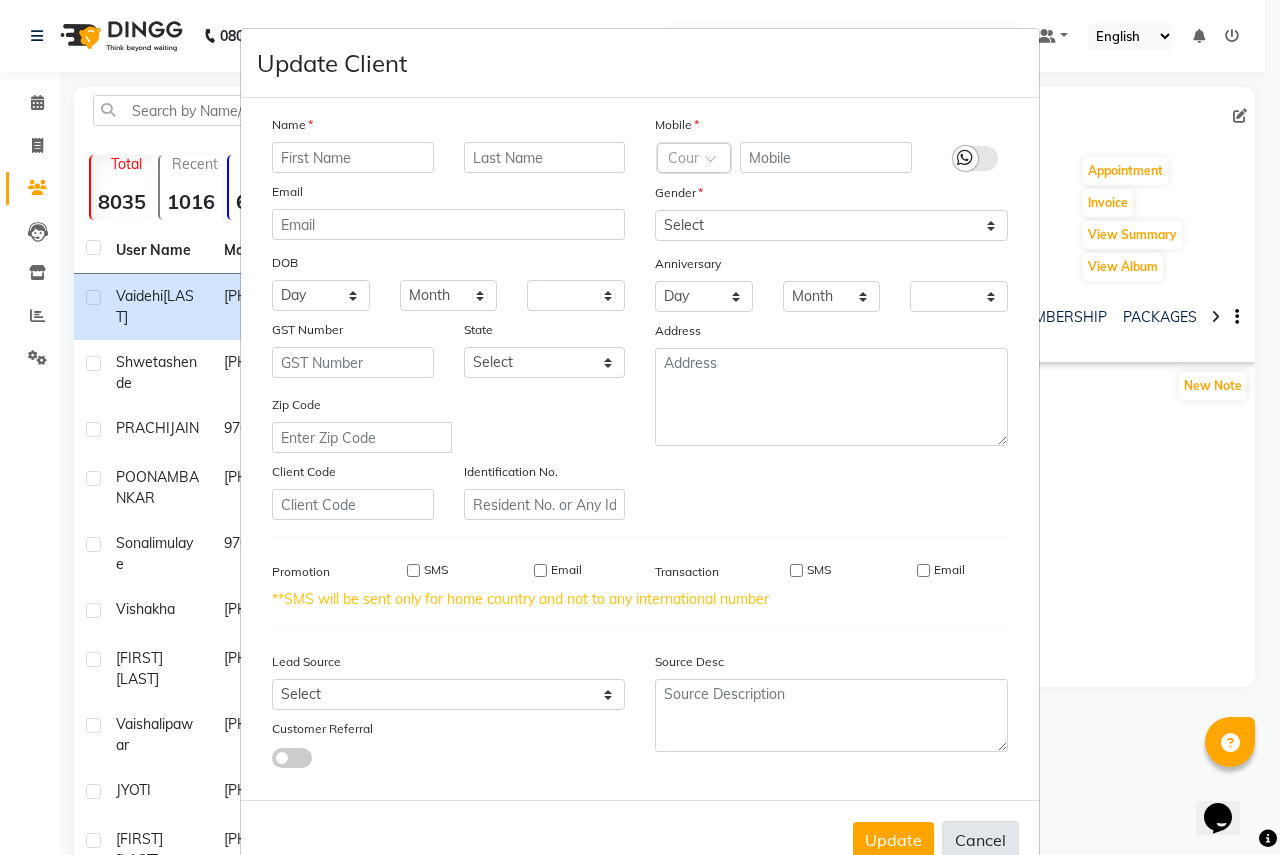click on "Cancel" at bounding box center (980, 840) 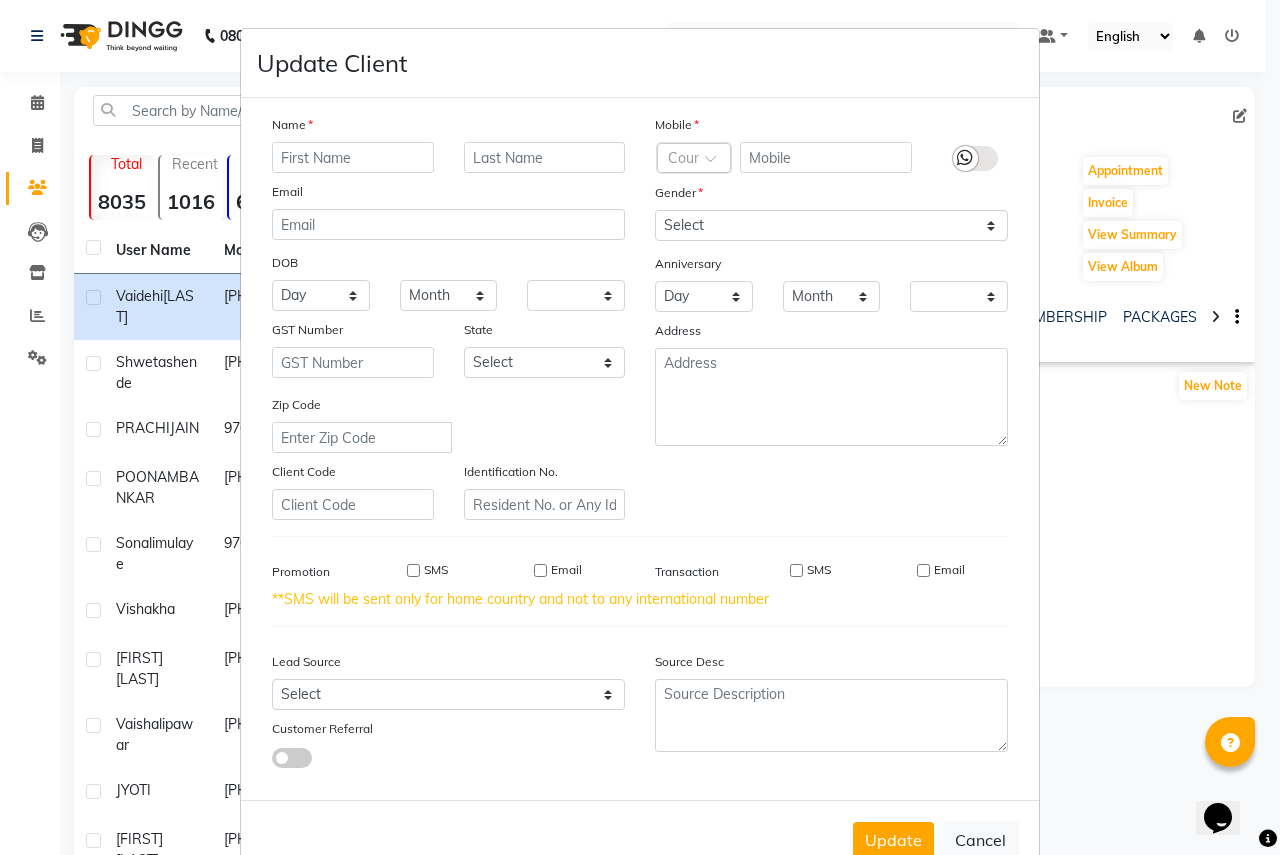click on "Update Client Name Email DOB Day 01 02 03 04 05 06 07 08 09 10 11 12 13 14 15 16 17 18 19 20 21 22 23 24 25 26 27 28 29 30 31 Month January February March April May June July August September October November December 1940 1941 1942 1943 1944 1945 1946 1947 1948 1949 1950 1951 1952 1953 1954 1955 1956 1957 1958 1959 1960 1961 1962 1963 1964 1965 1966 1967 1968 1969 1970 1971 1972 1973 1974 1975 1976 1977 1978 1979 1980 1981 1982 1983 1984 1985 1986 1987 1988 1989 1990 1991 1992 1993 1994 1995 1996 1997 1998 1999 2000 2001 2002 2003 2004 2005 2006 2007 2008 2009 2010 2011 2012 2013 2014 2015 2016 2017 2018 2019 2020 2021 2022 2023 2024 GST Number State Select Andaman and Nicobar Islands Andhra Pradesh Arunachal Pradesh Assam Bihar Chandigarh Chhattisgarh Dadra and Nagar Haveli Daman and Diu Delhi Goa Gujarat Haryana Himachal Pradesh Jammu and Kashmir Jharkhand Karnataka Kerala Lakshadweep Madhya Pradesh Maharashtra Manipur Meghalaya Mizoram Nagaland Odisha Pondicherry Punjab Rajasthan Sikkim Tamil Nadu Tripura" at bounding box center [640, 427] 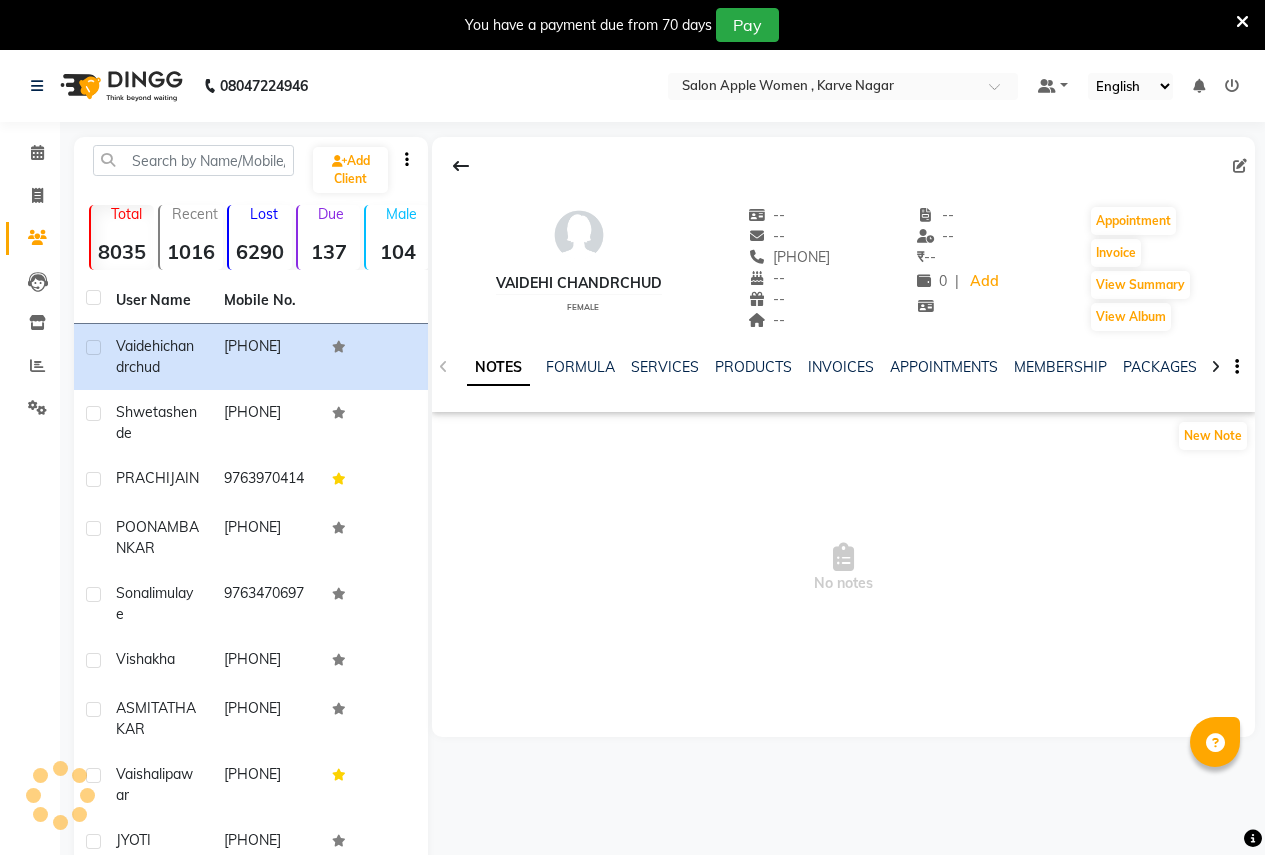 scroll, scrollTop: 0, scrollLeft: 0, axis: both 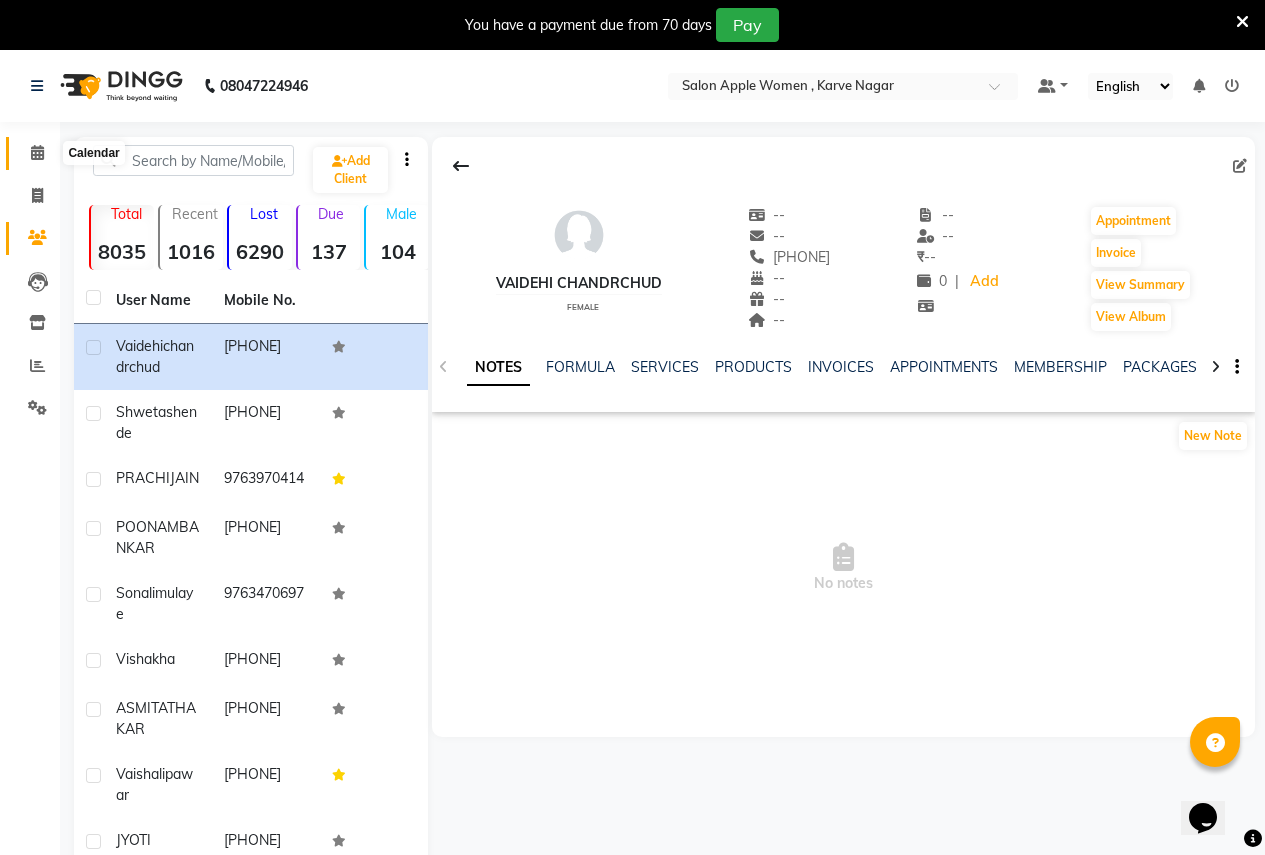 click 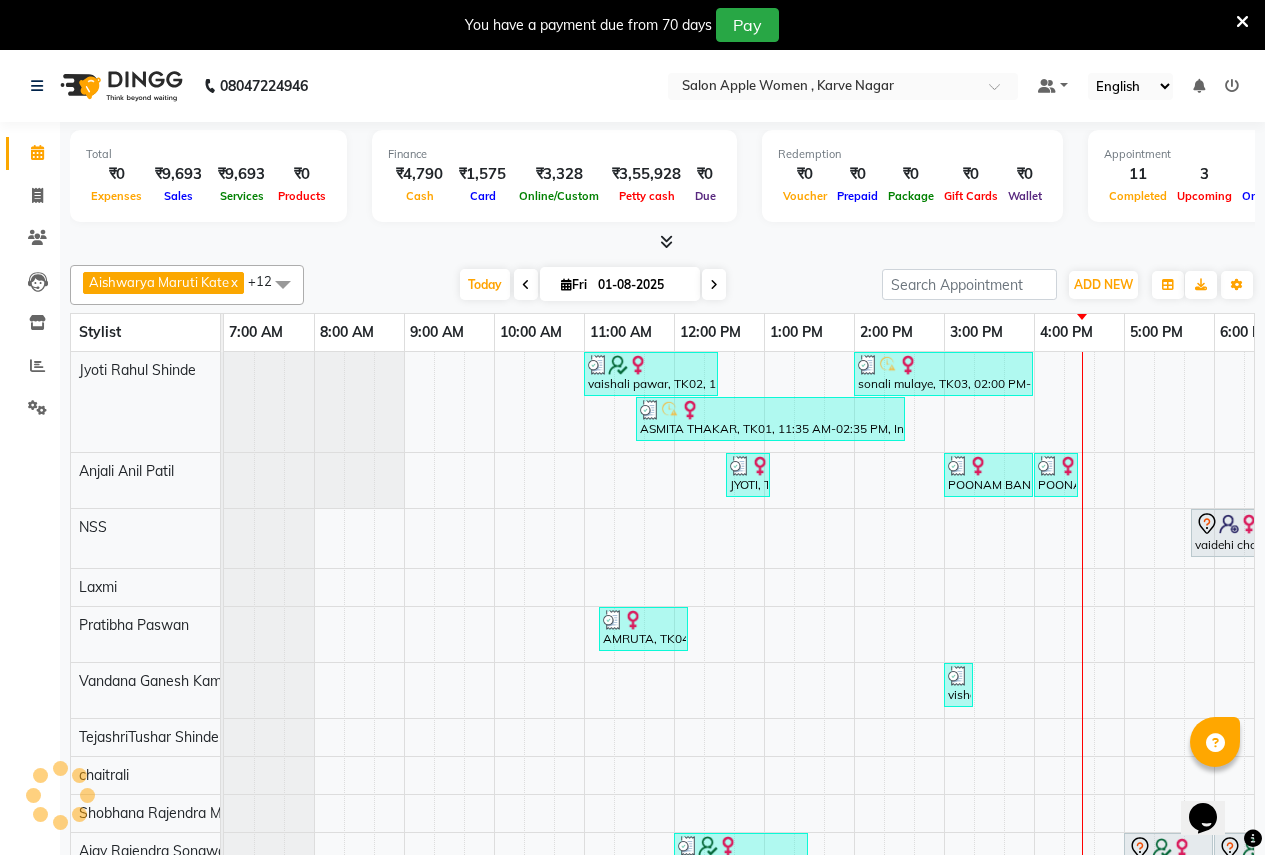 scroll, scrollTop: 0, scrollLeft: 410, axis: horizontal 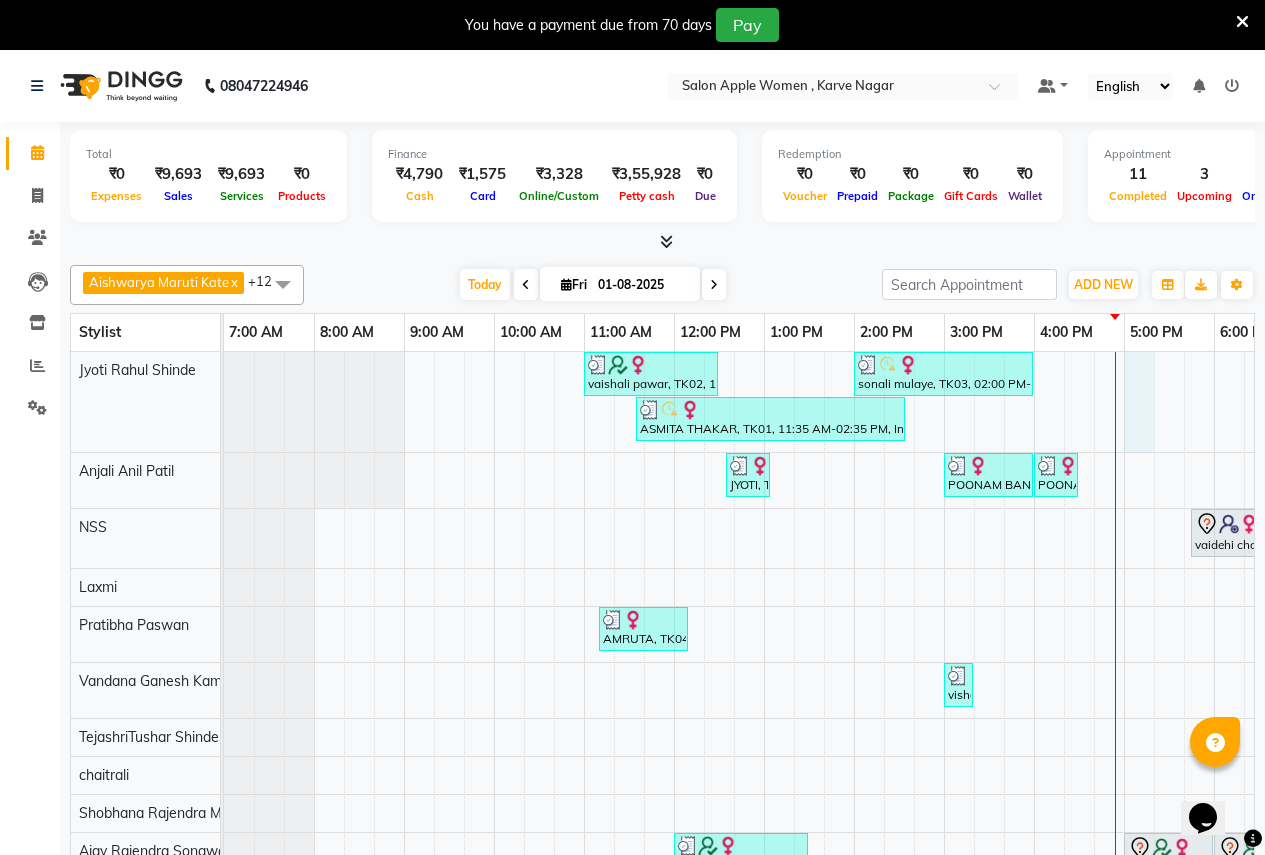 click on "vaishali pawar, TK02, [TIME]-[TIME], 2g liposoluble flavoured waxing - Full hands - Female (₹450),2g liposoluble flavoured waxing - Half legs - Female (₹500),Threading - Eyebrows - Female (₹70),Threading - Forehead - Female (₹50)     sonali mulaye, TK03, [TIME]-[TIME], 2g liposoluble flavoured waxing - Half legs - Female (₹500),3 g (stripless)brazilian wax - Under arms - Female (₹250),Threading - Eyebrows - Female (₹70),Threading - Upper lips - Female (₹30),Threading - Forehead - Female (₹50),Threading - Chin - Female (₹50)     ASMITA THAKAR, TK01, [TIME]-[TIME], In House Packages - Female beauty package 2800 (₹2800)     JYOTI, TK06, [TIME]-[TIME], Threading - Eyebrows - Female (₹70),Threading - Forehead - Female (₹50)     POONAM BANKAR, TK08, [TIME]-[TIME], Facial-O3+ Seaweed with Peel Off Mask - Female     POONAM BANKAR, TK08, [TIME]-[TIME], Sugar wax - Regular - Under arms - Female" at bounding box center [944, 689] 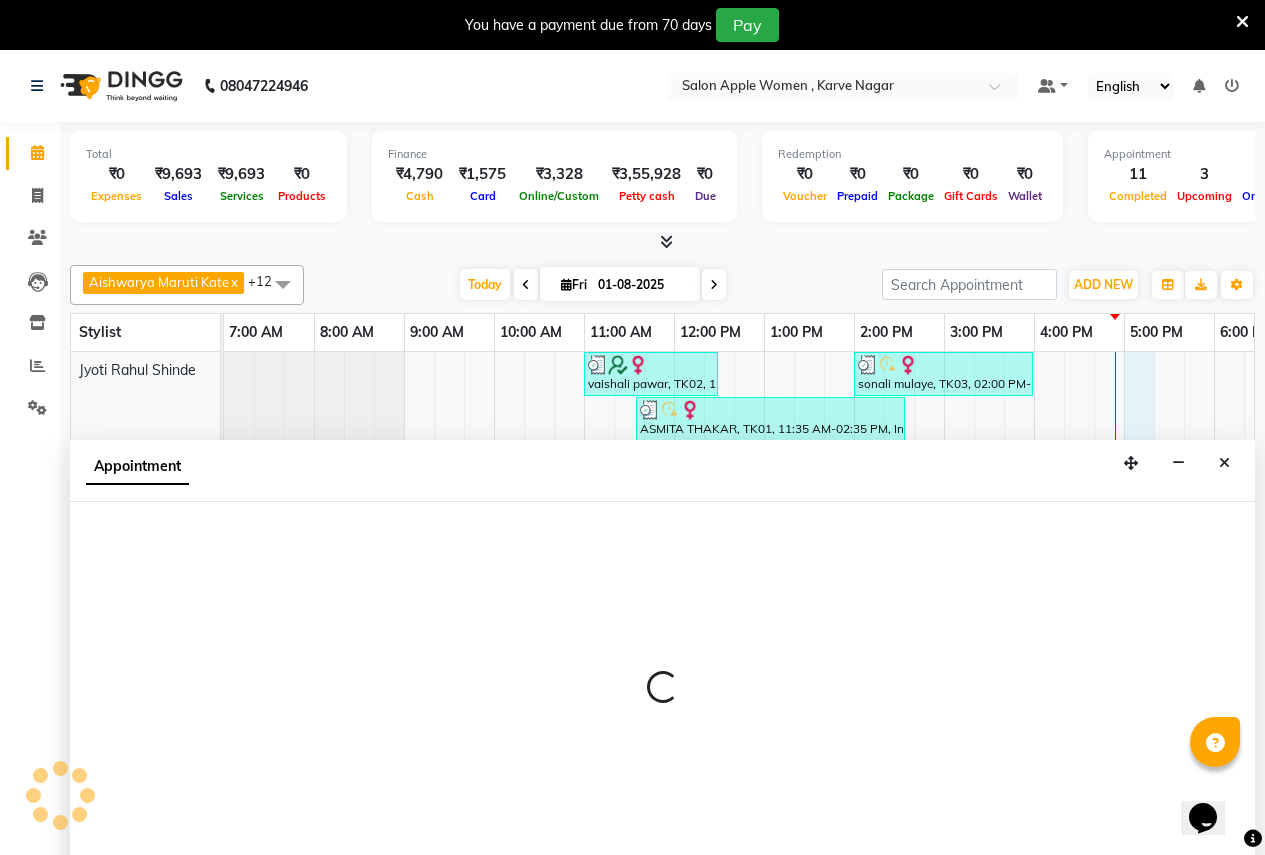 scroll, scrollTop: 50, scrollLeft: 0, axis: vertical 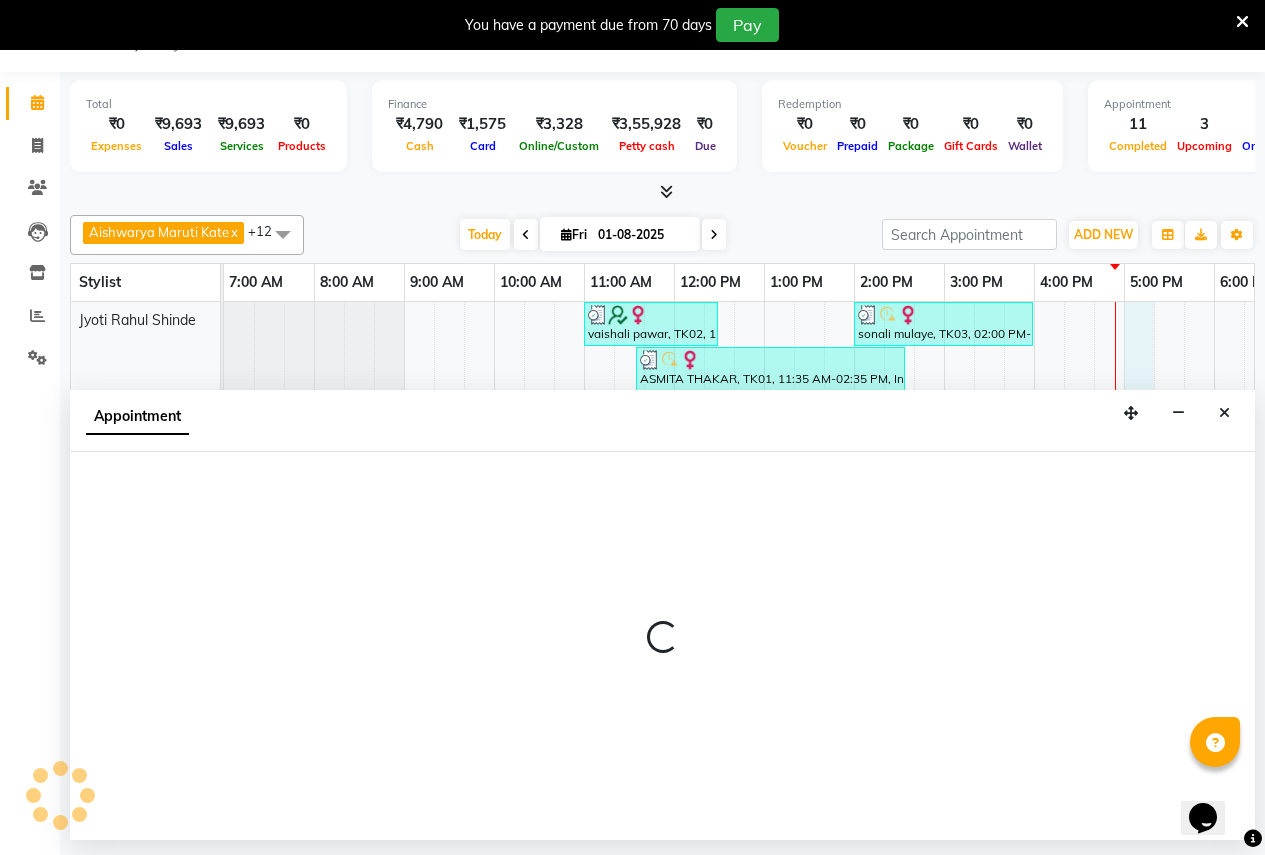 select on "3151" 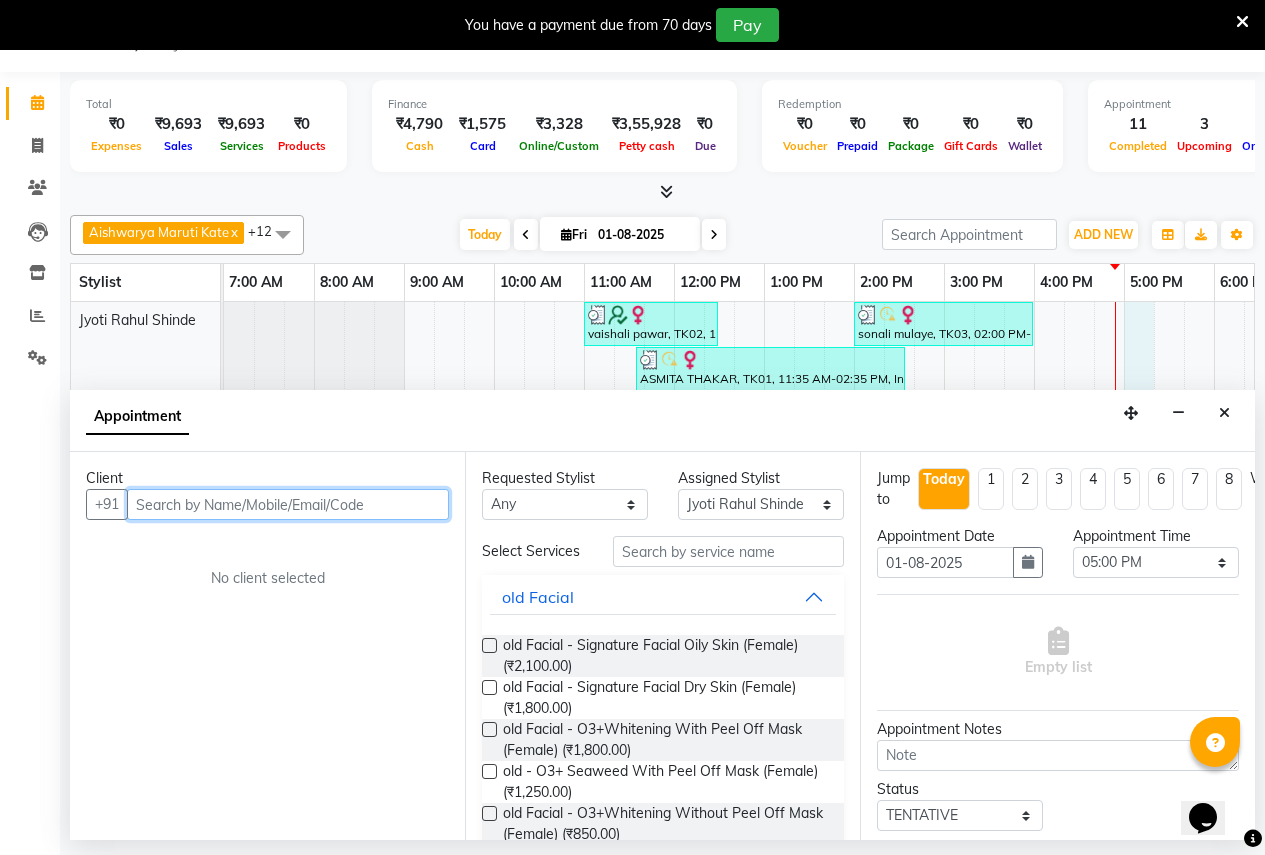 click at bounding box center [288, 504] 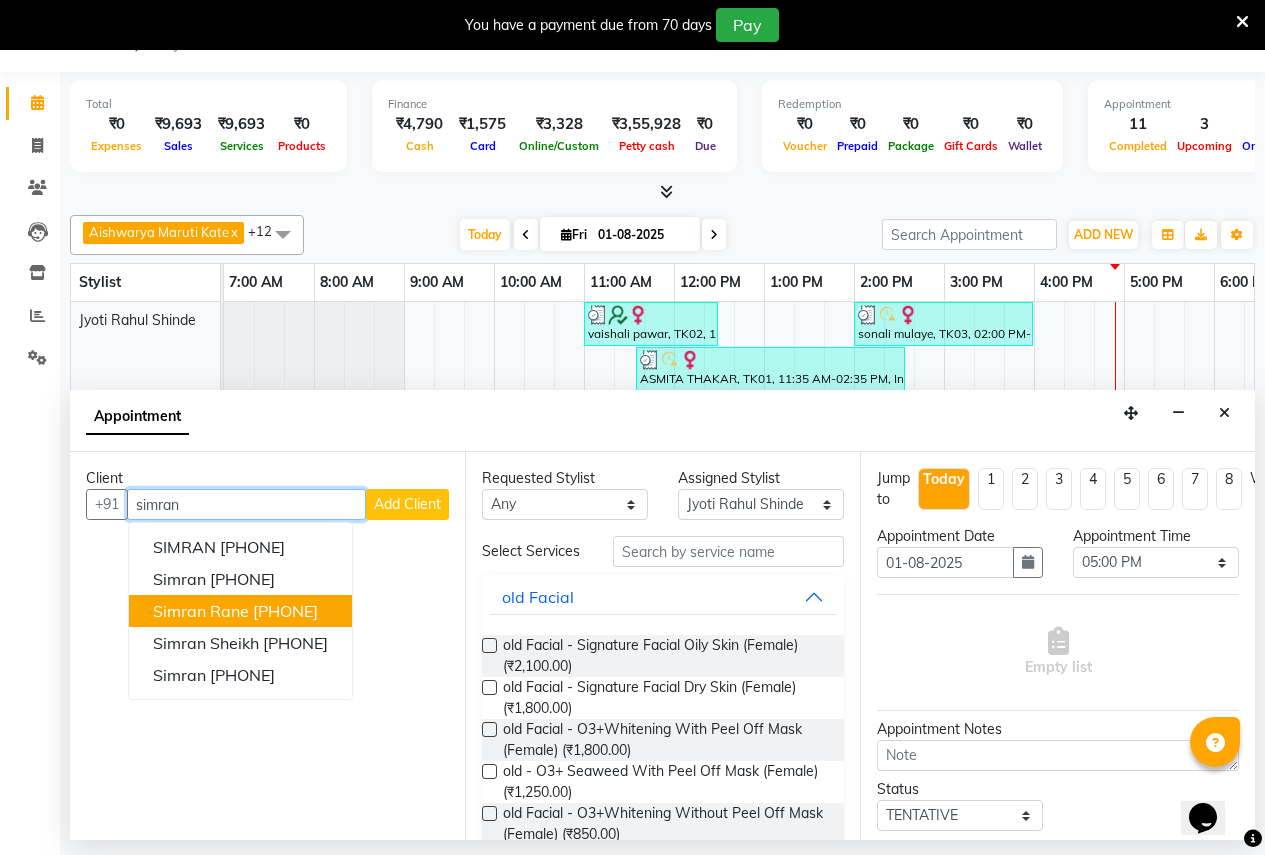click on "9834452036" at bounding box center [285, 611] 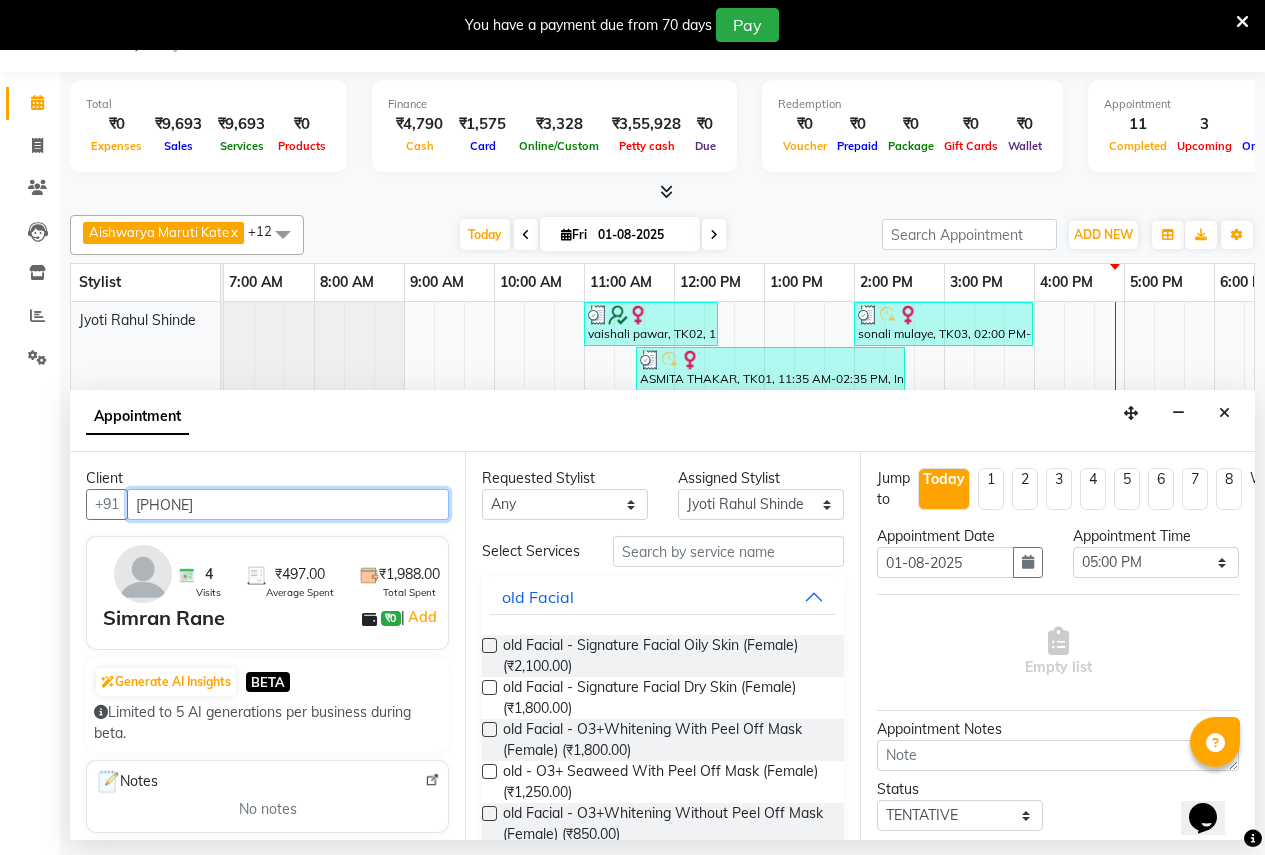 type on "9834452036" 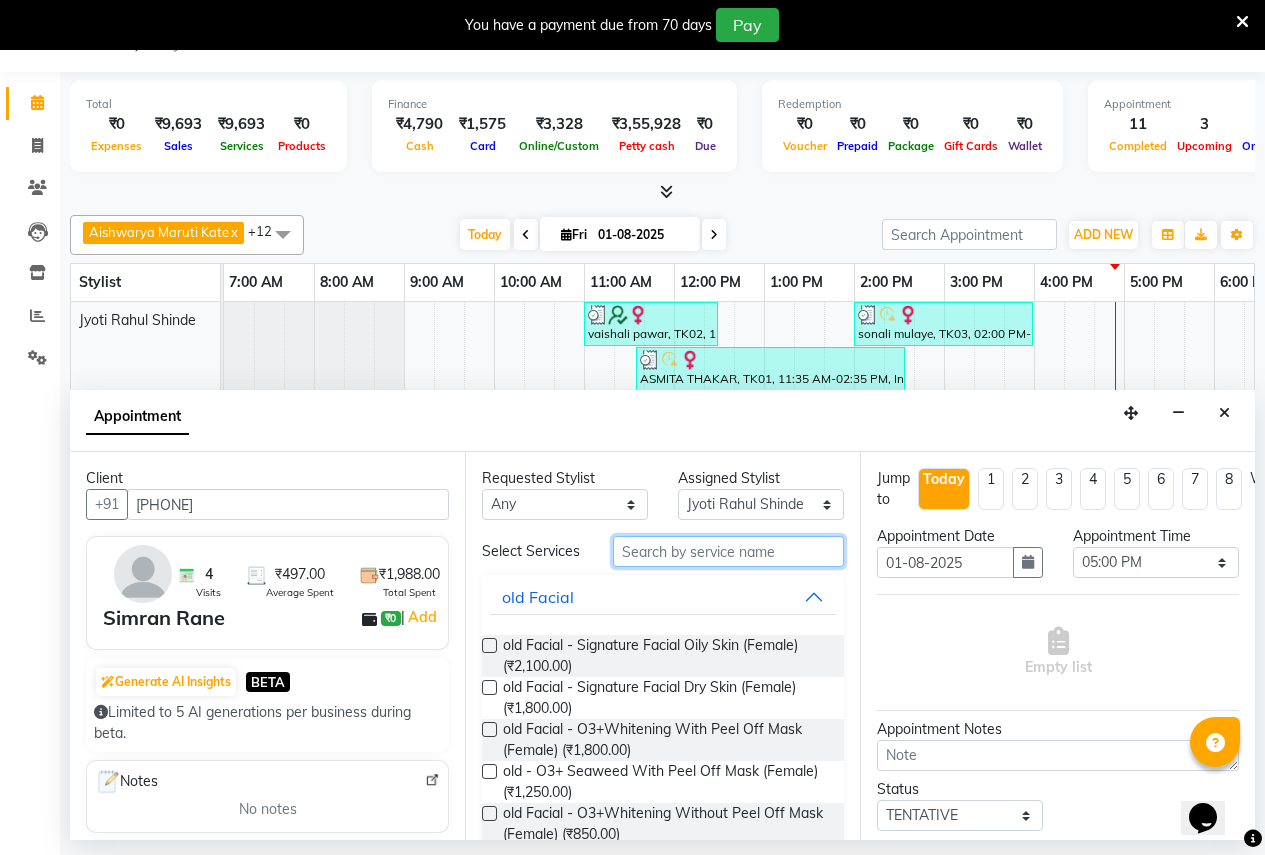 click at bounding box center [728, 551] 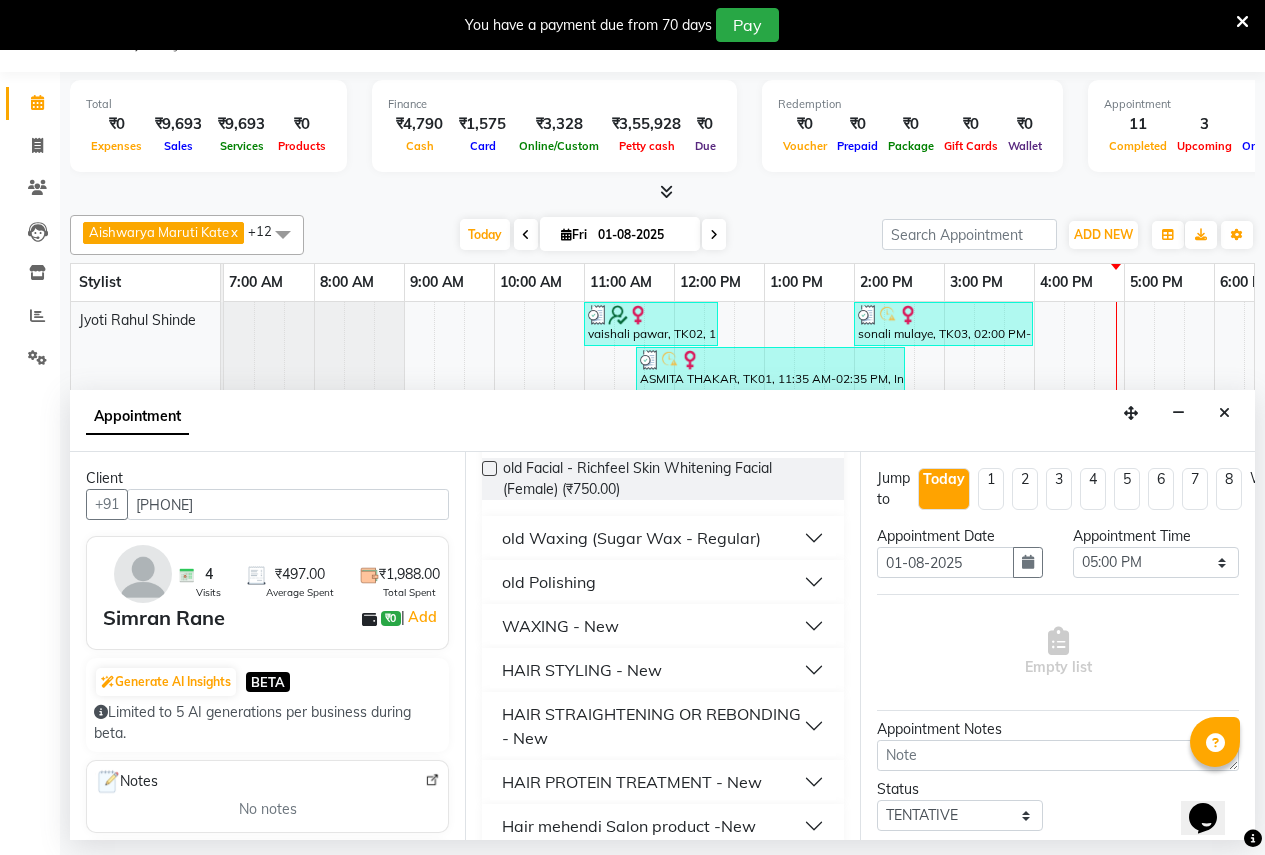 scroll, scrollTop: 200, scrollLeft: 0, axis: vertical 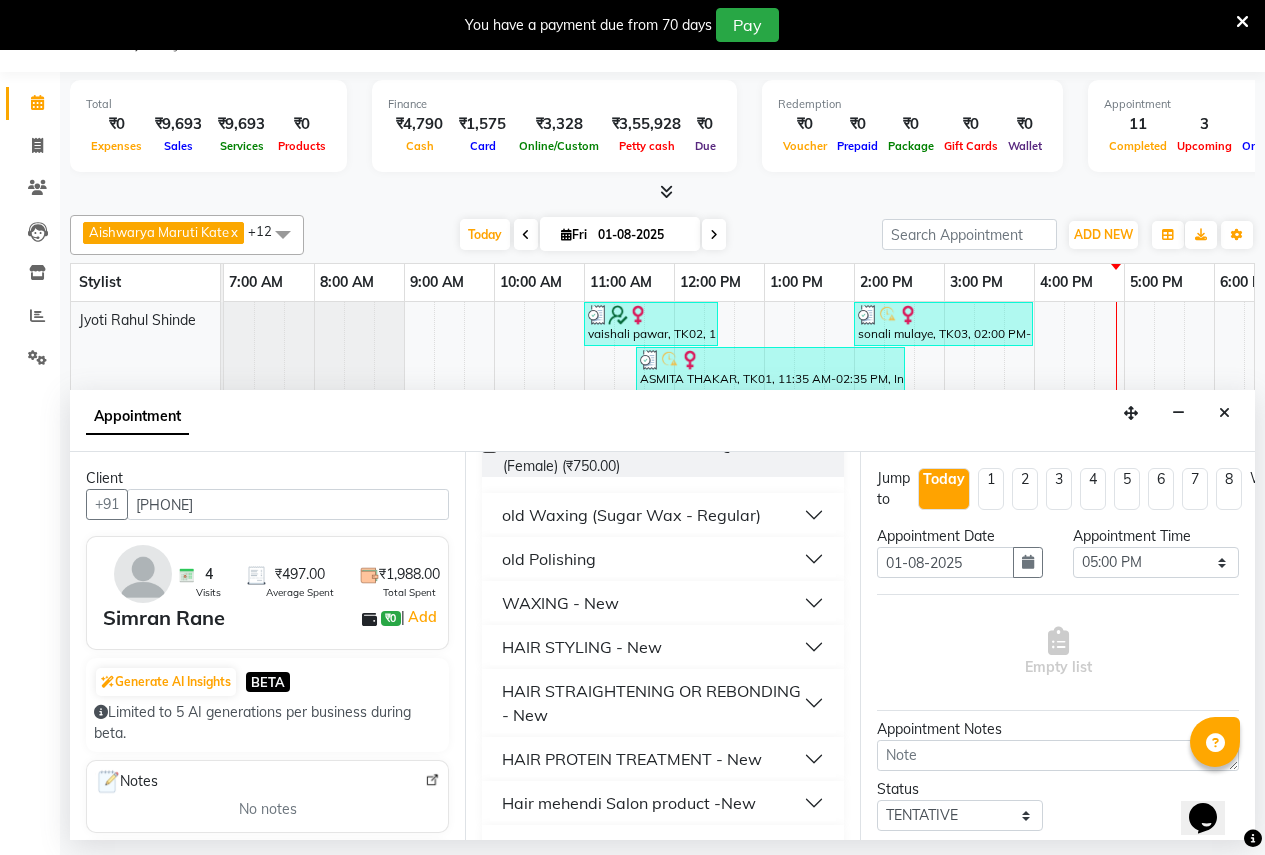 type on "750" 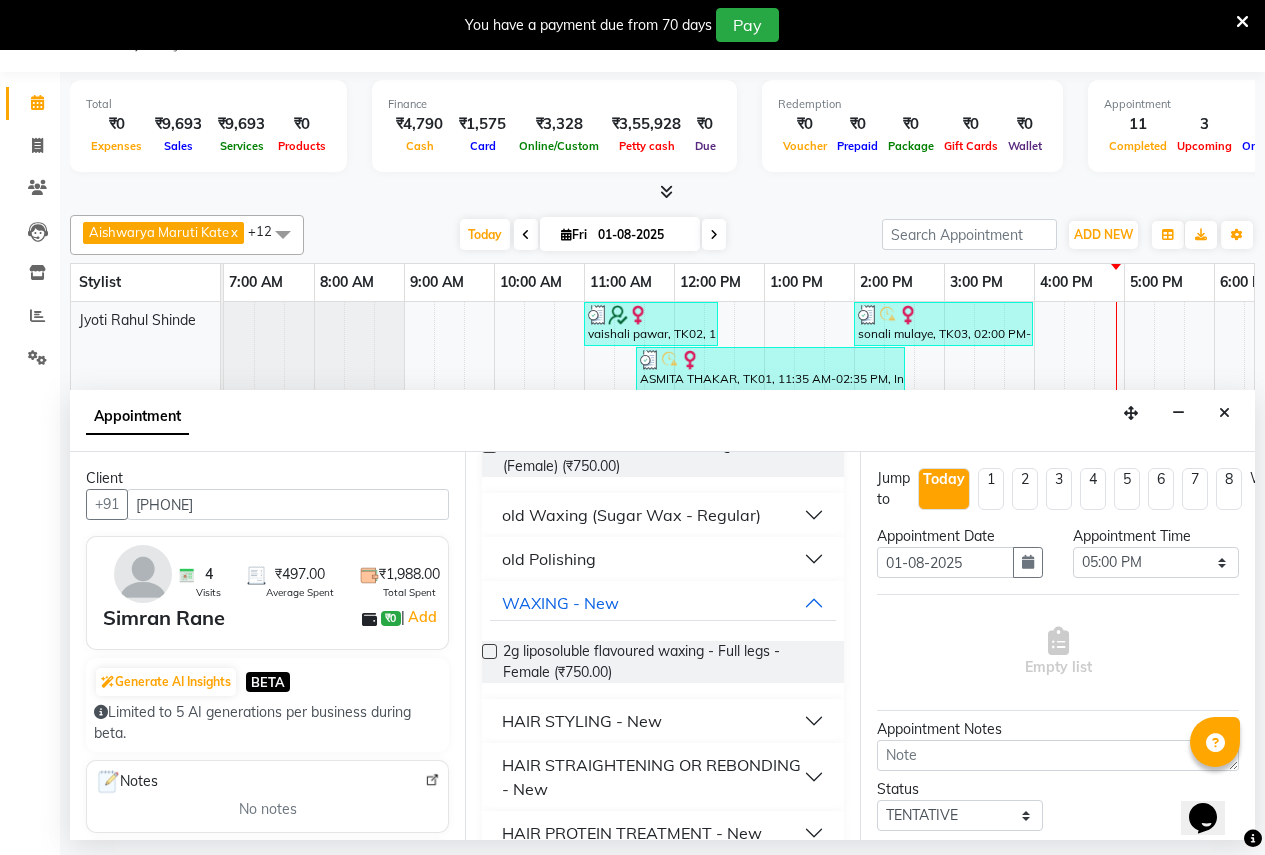 click at bounding box center (489, 651) 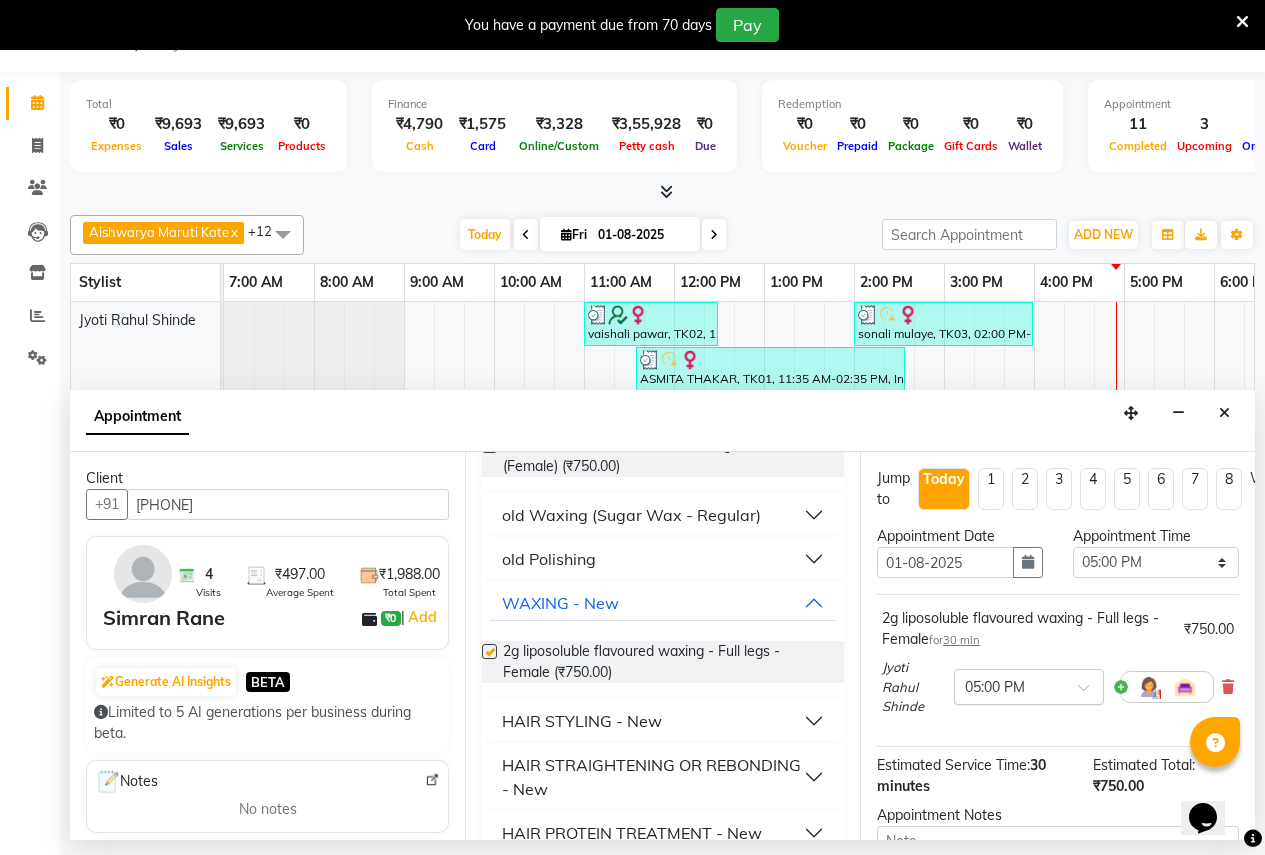 checkbox on "false" 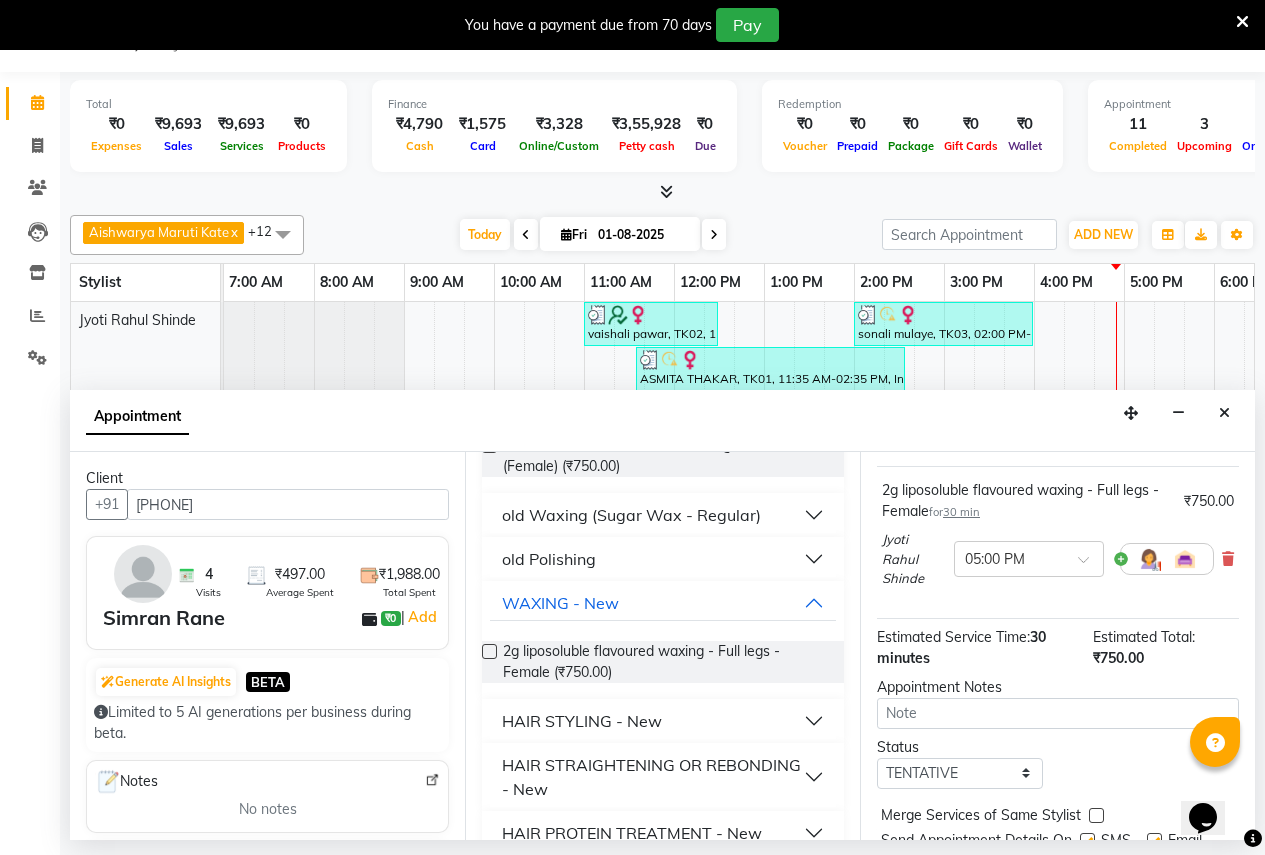 scroll, scrollTop: 218, scrollLeft: 0, axis: vertical 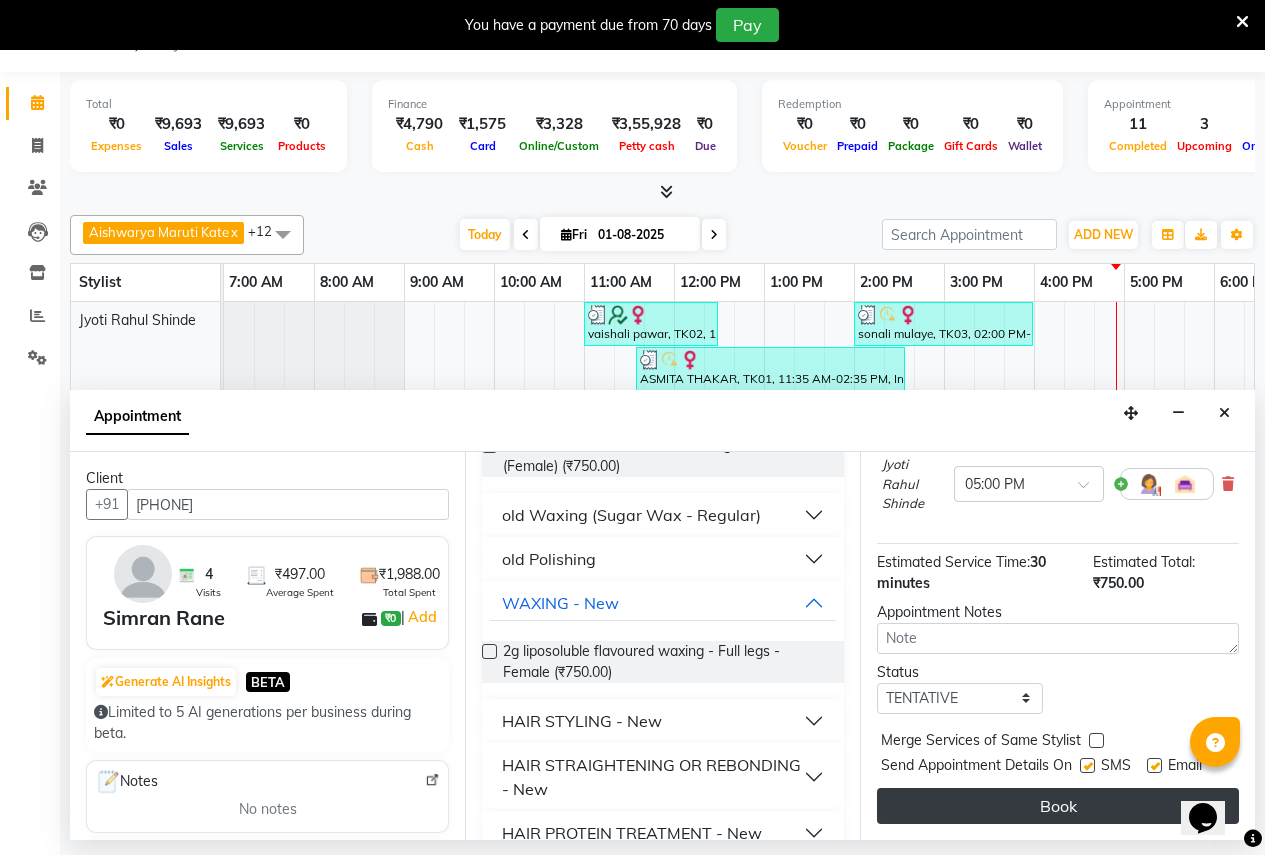 click on "Book" at bounding box center [1058, 806] 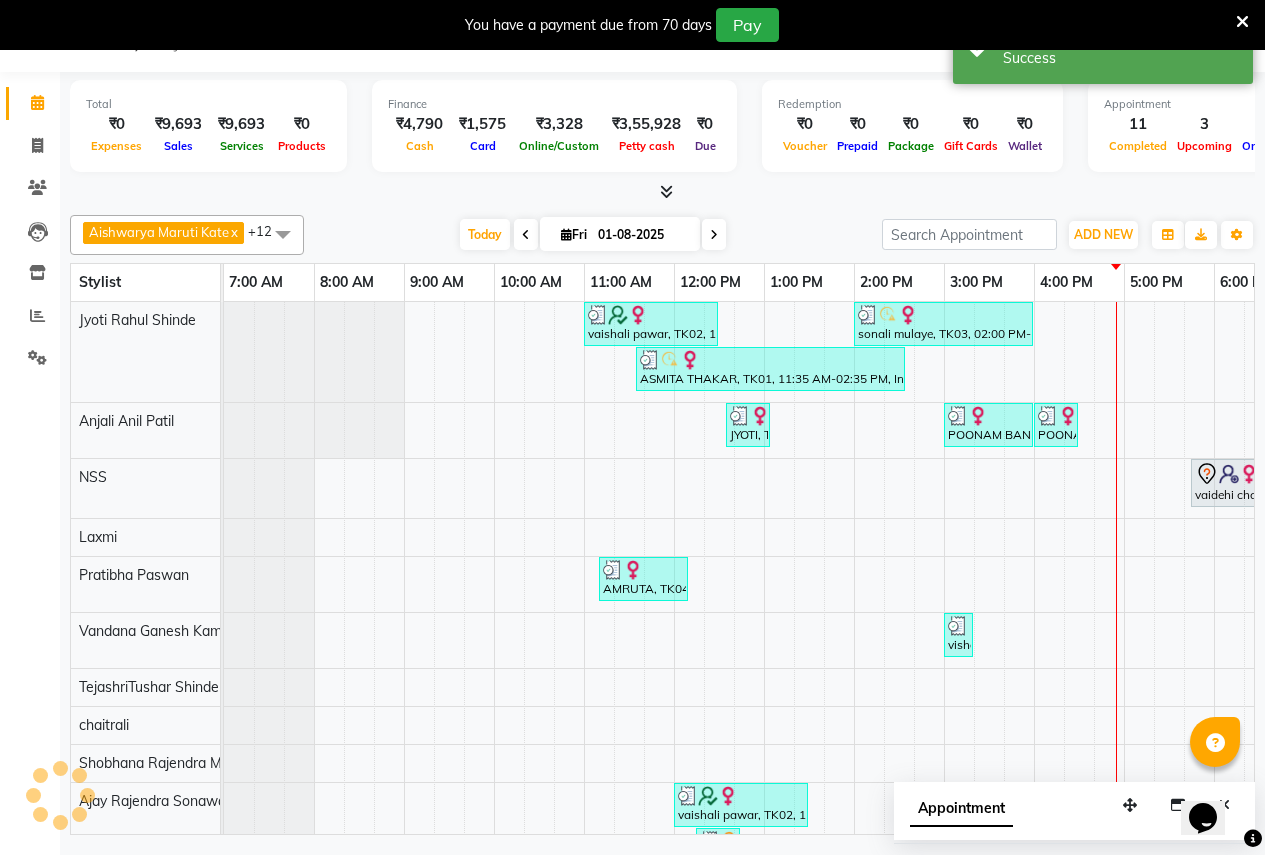 scroll, scrollTop: 0, scrollLeft: 0, axis: both 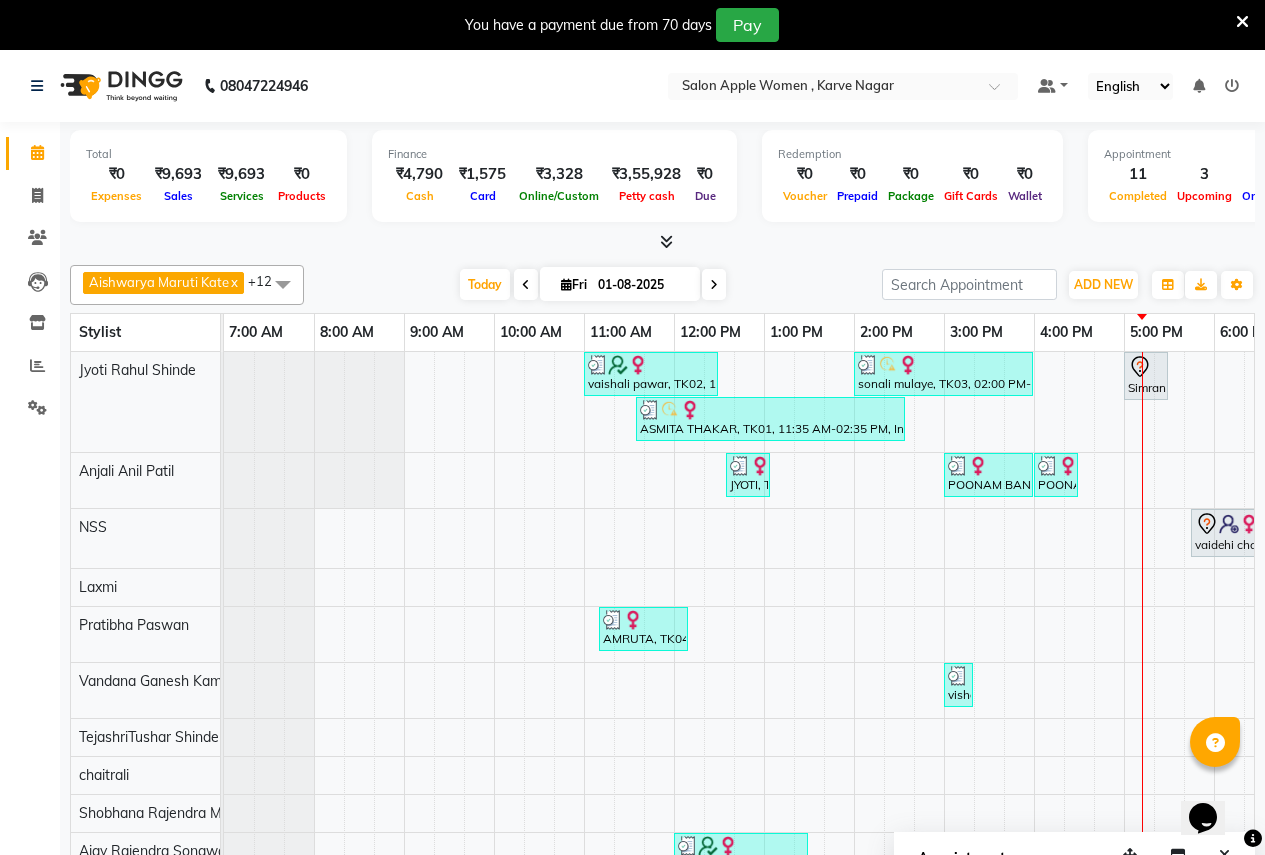 click at bounding box center (714, 285) 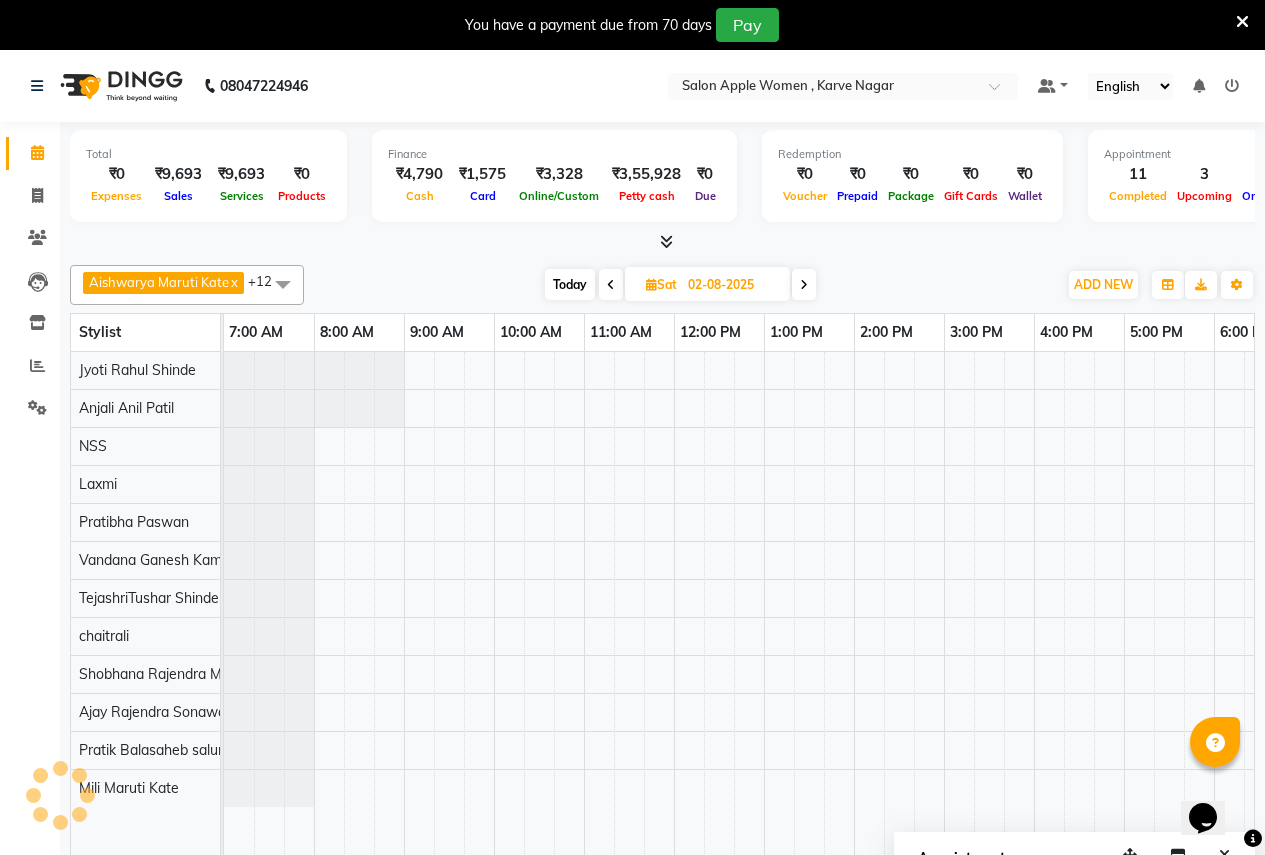scroll, scrollTop: 0, scrollLeft: 410, axis: horizontal 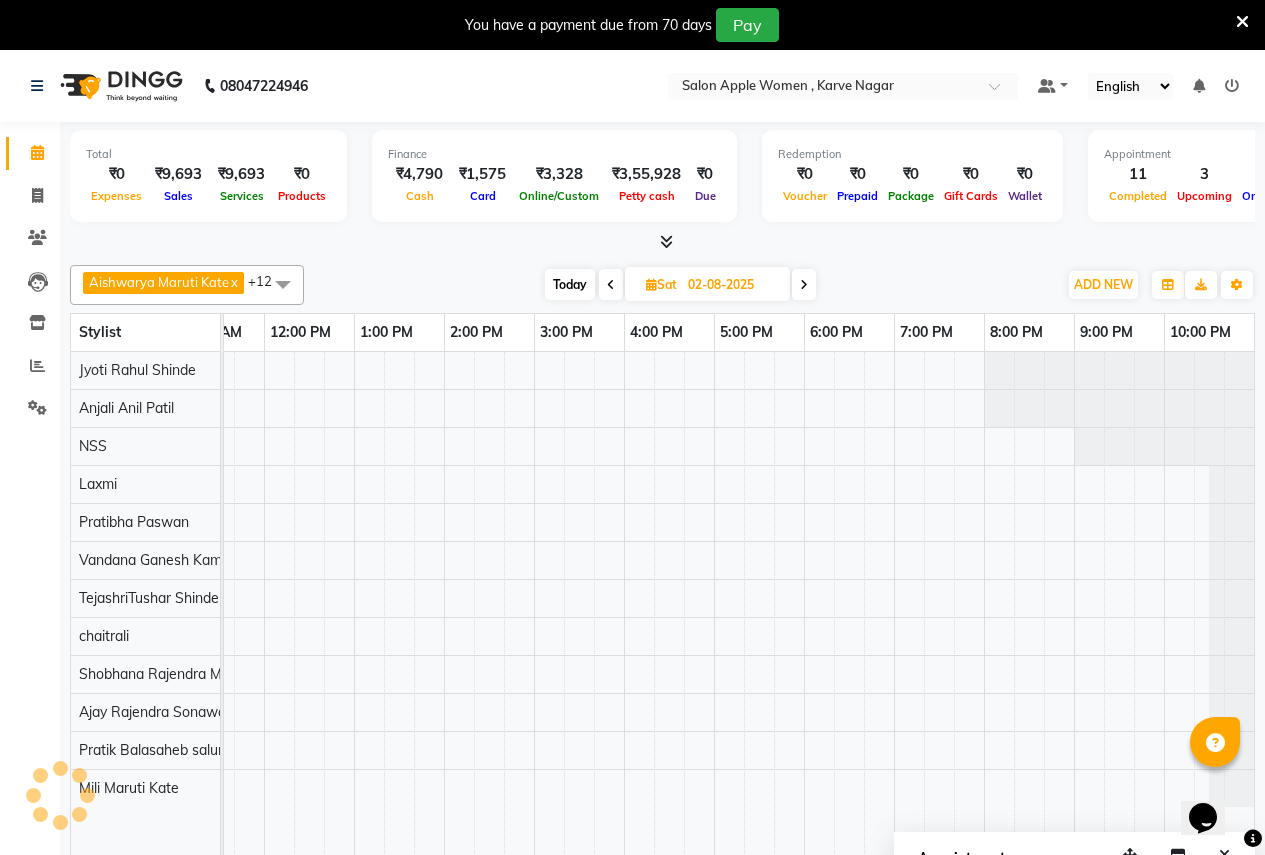 click on "02-08-2025" at bounding box center (732, 285) 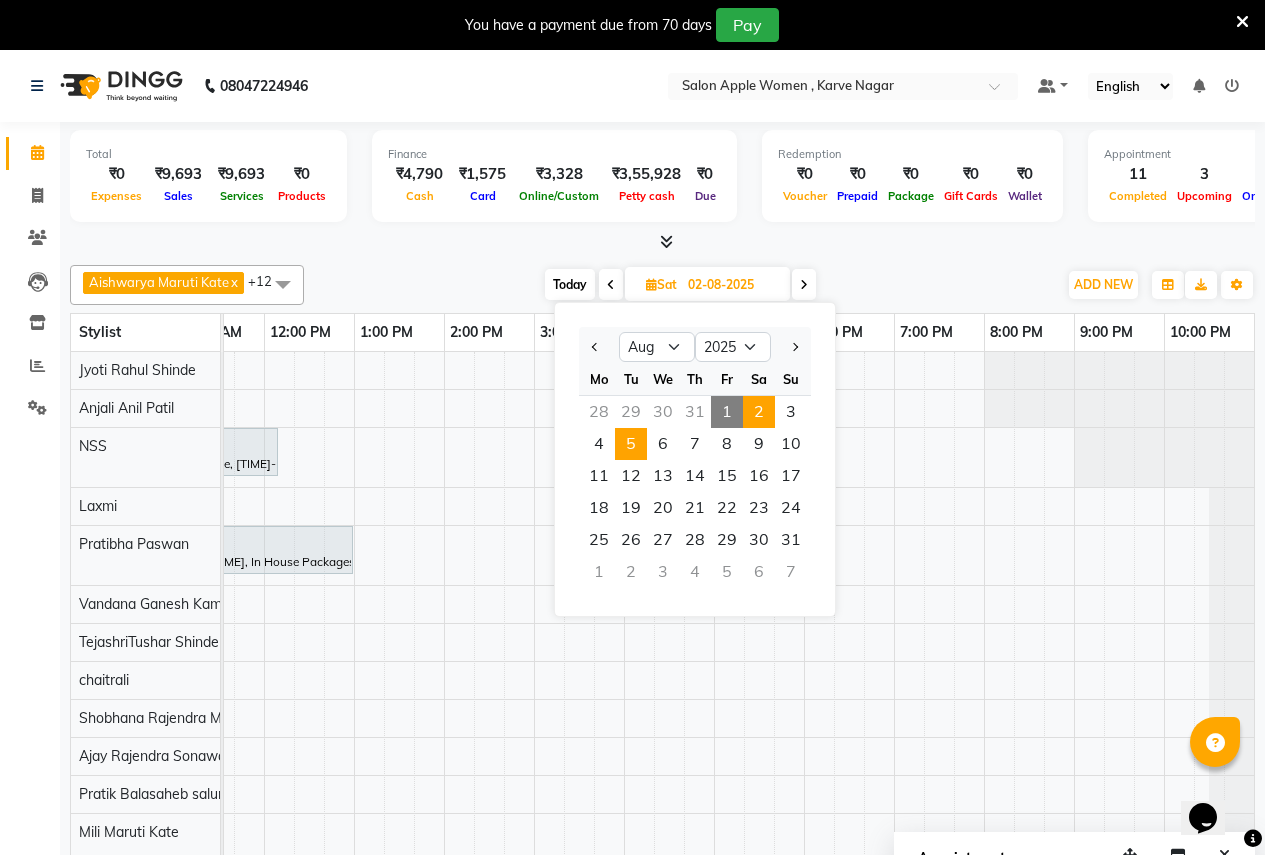 click on "5" at bounding box center [631, 444] 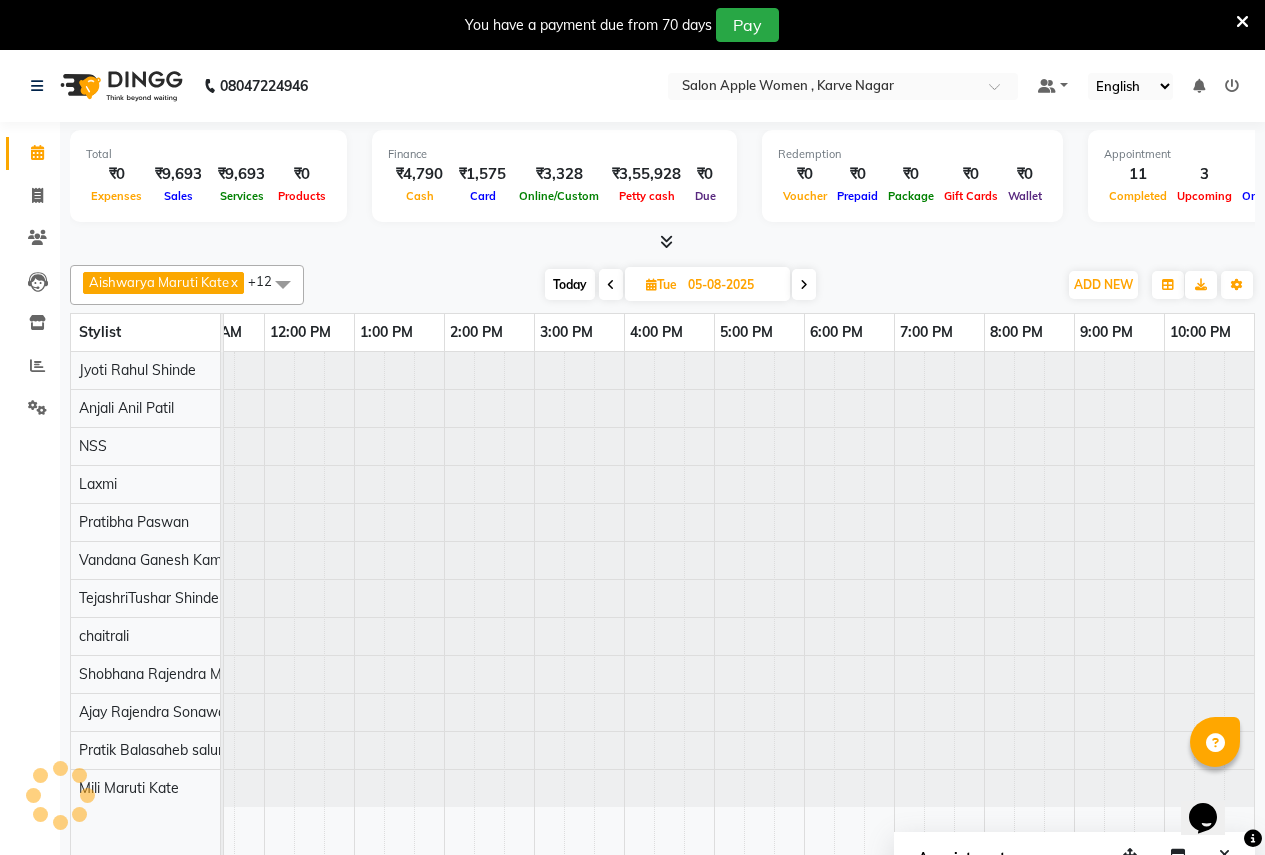 scroll, scrollTop: 0, scrollLeft: 0, axis: both 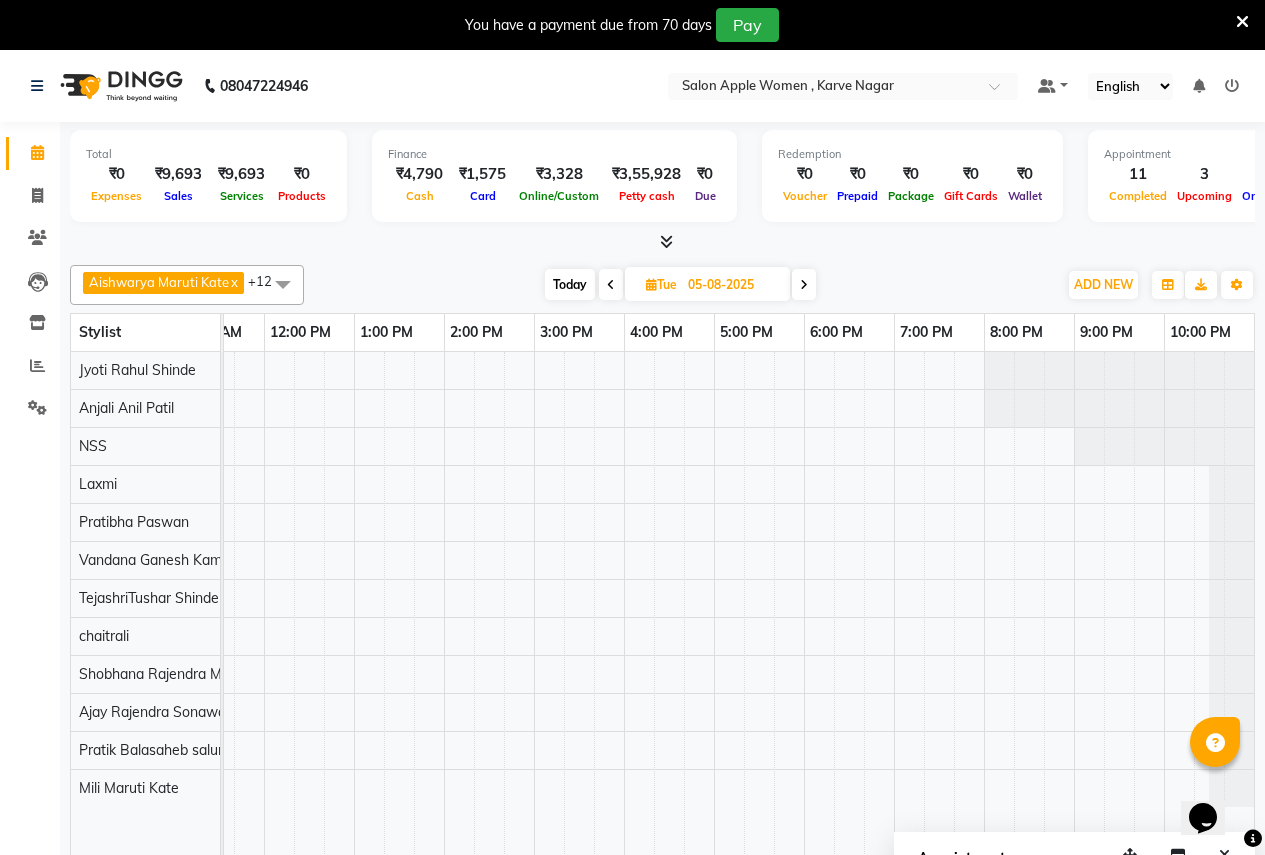 click at bounding box center (611, 285) 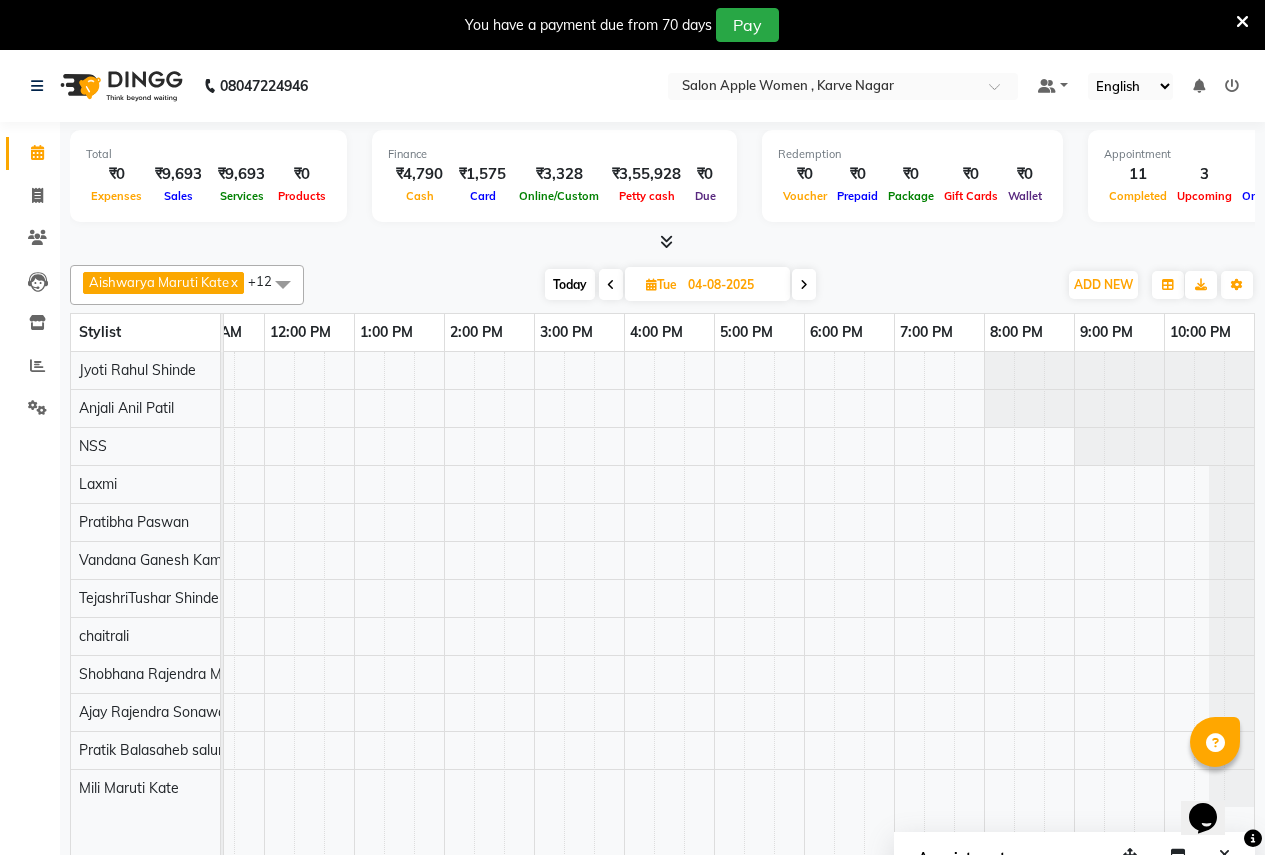 scroll, scrollTop: 0, scrollLeft: 0, axis: both 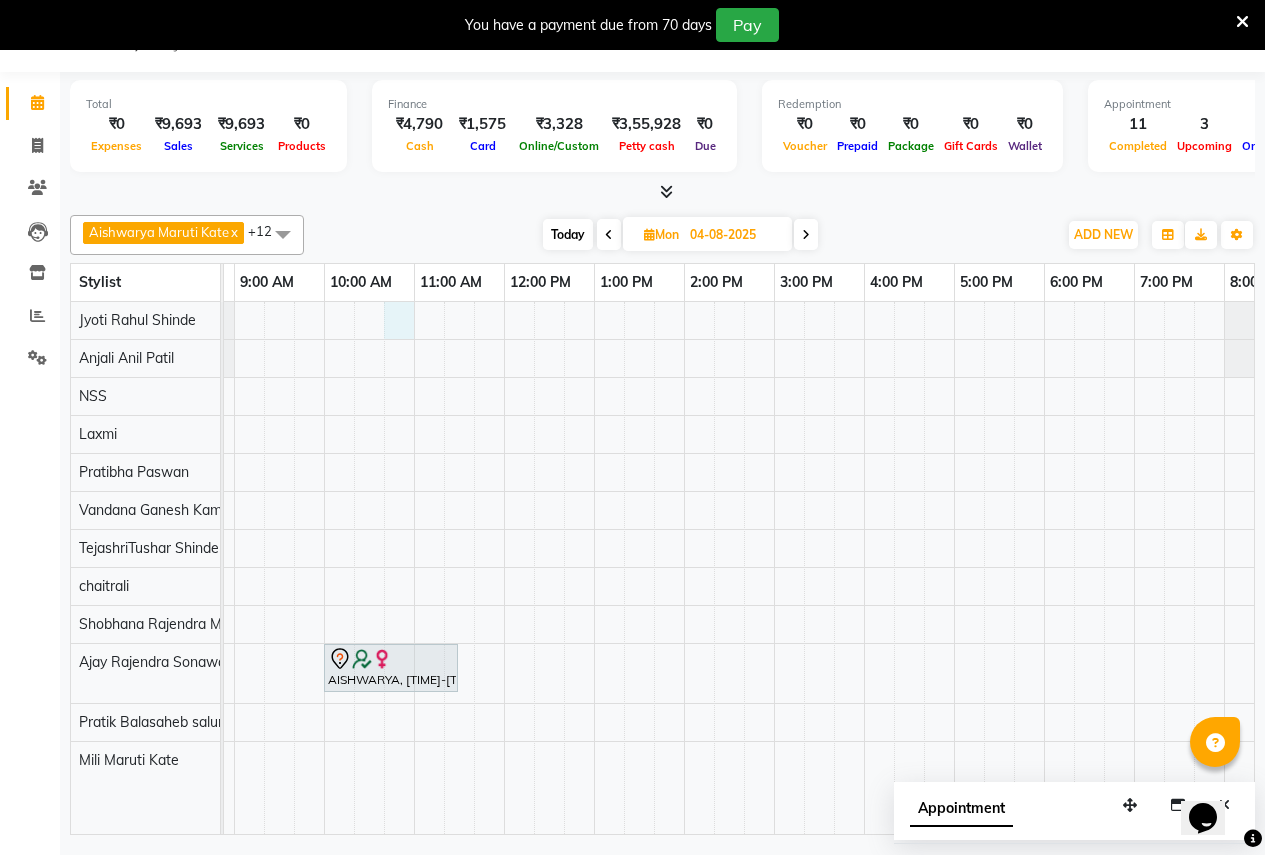 click on "AISHWARYA, 10:00 AM-11:30 AM, old Global Colouring -Wella - Neck Length (Female)" at bounding box center [774, 568] 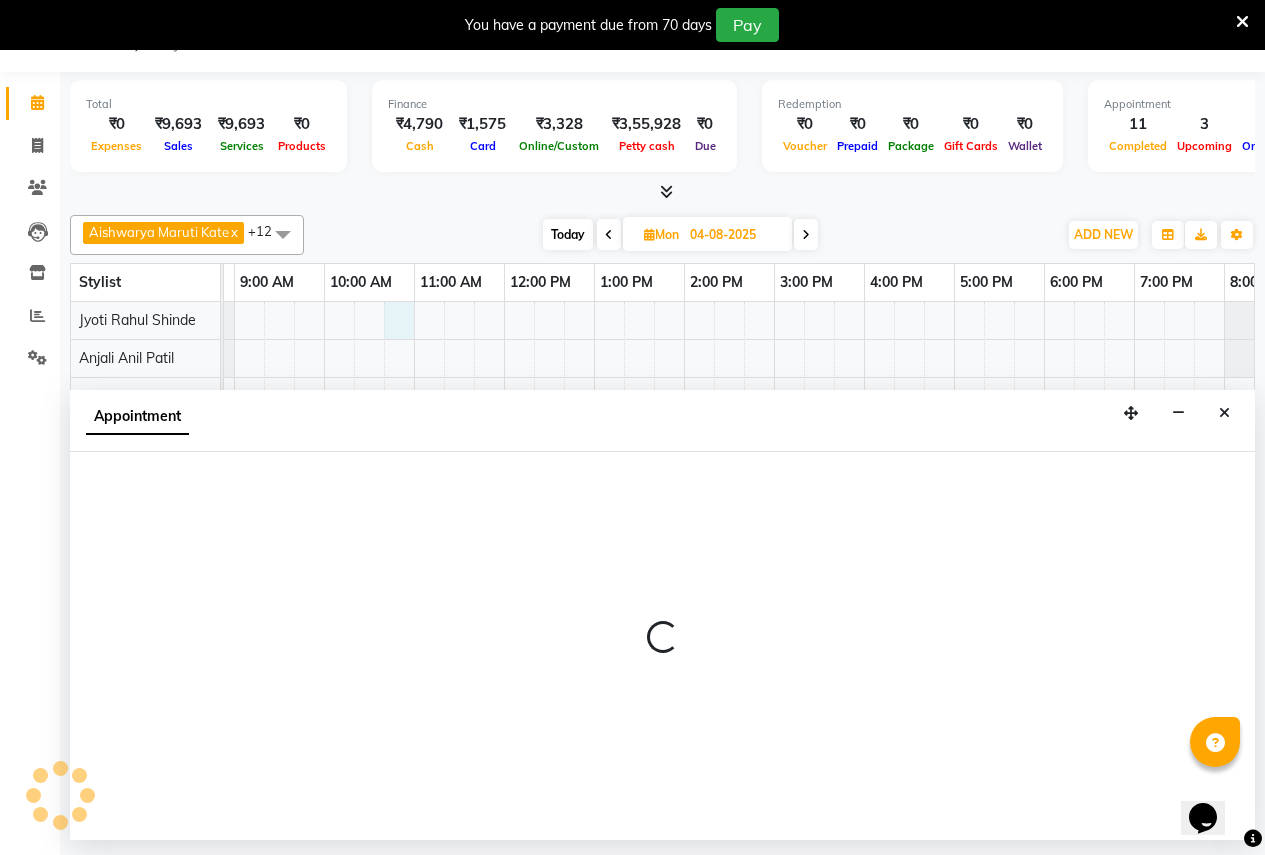 select on "3151" 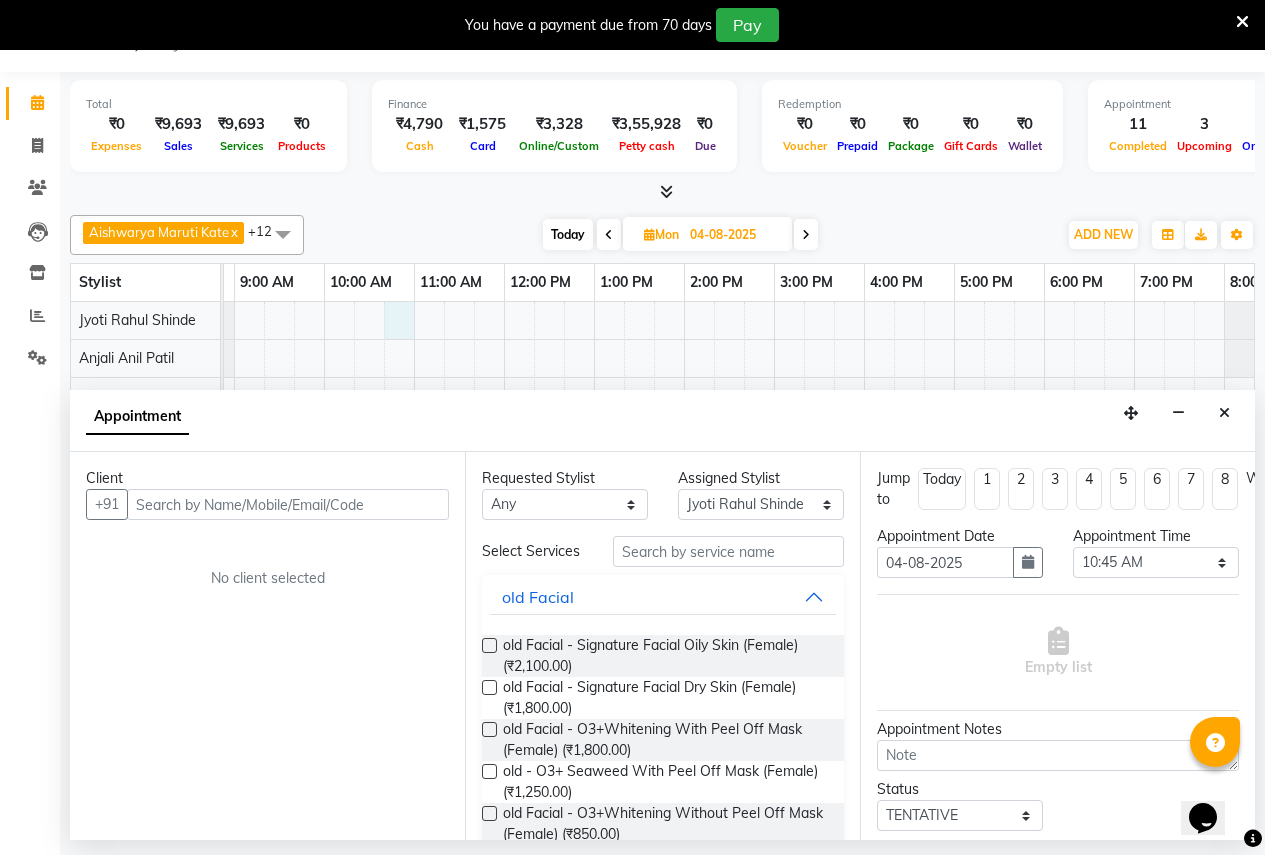 click at bounding box center (288, 504) 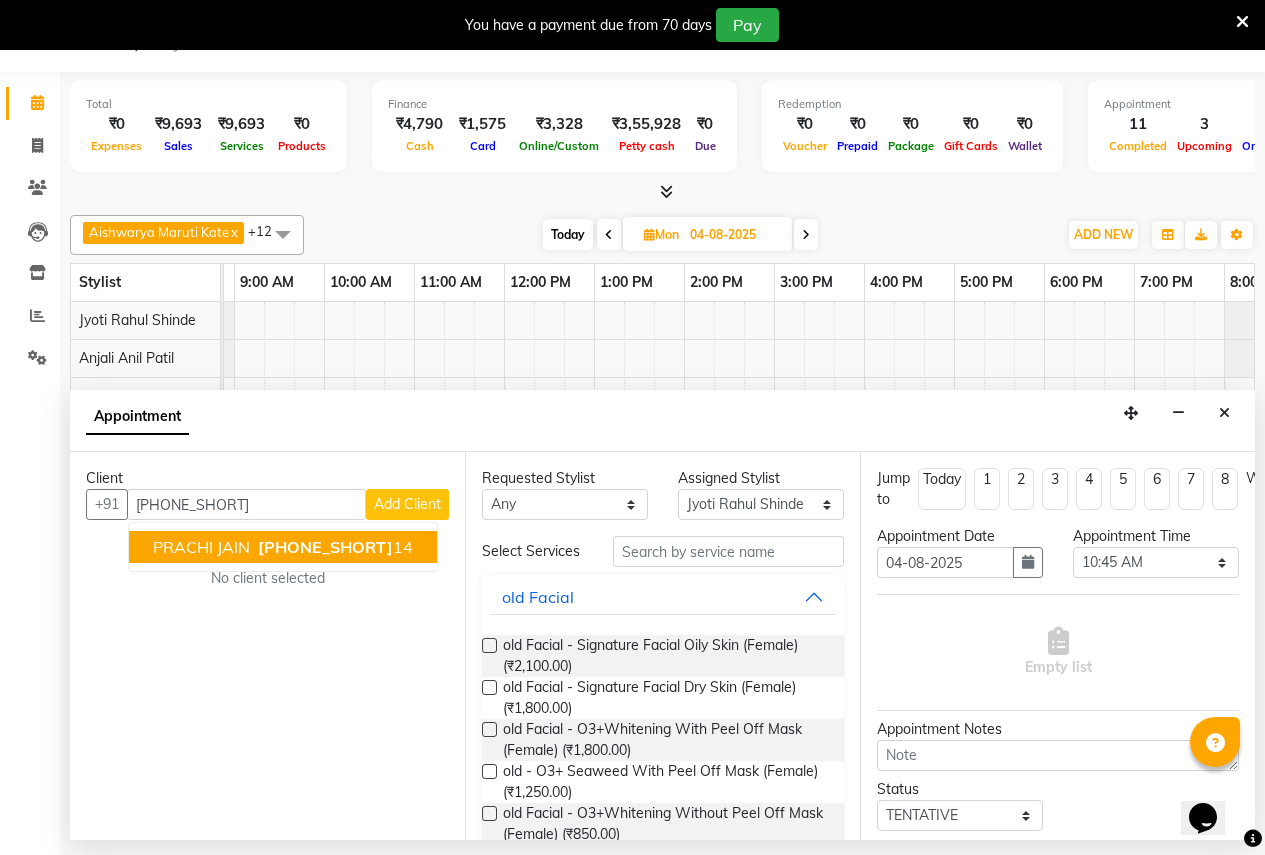 drag, startPoint x: 301, startPoint y: 544, endPoint x: 402, endPoint y: 590, distance: 110.98198 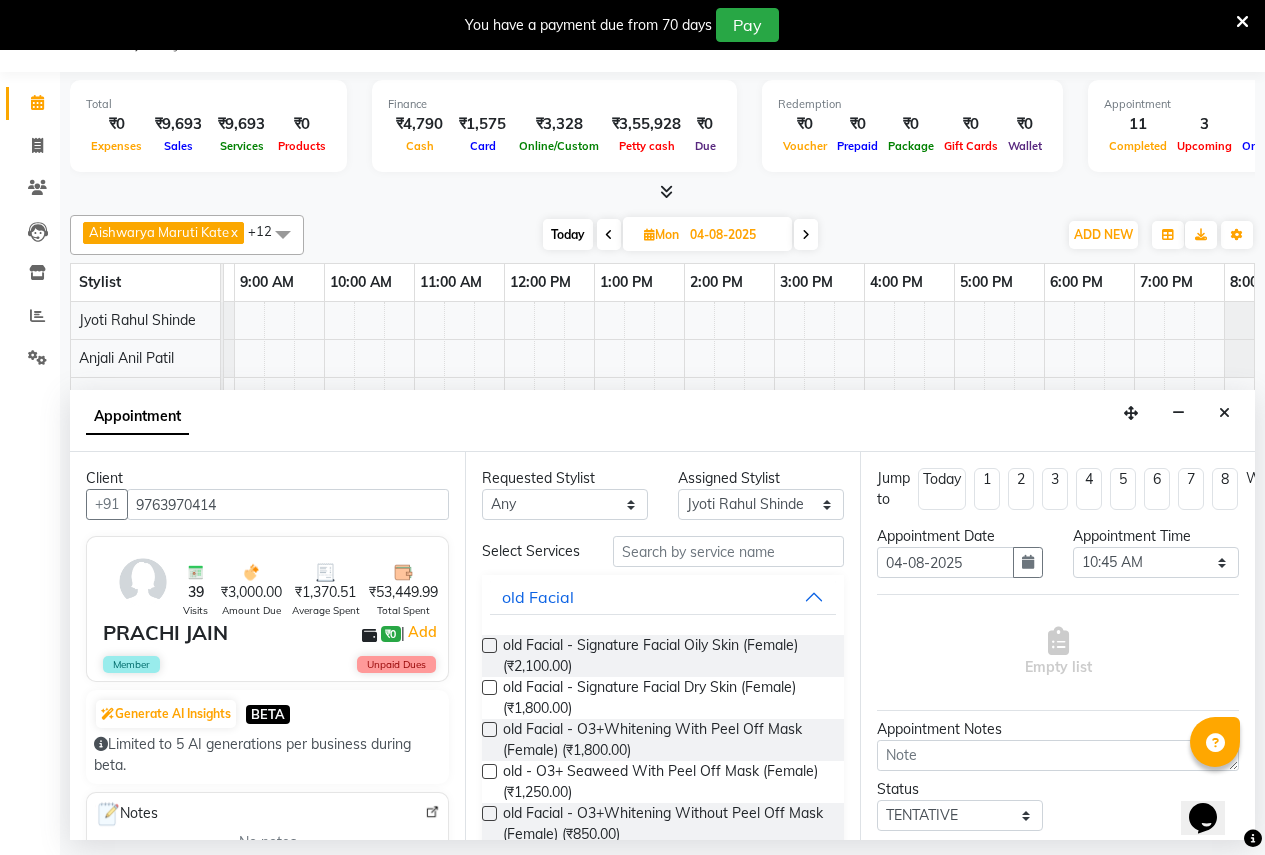 type on "9763970414" 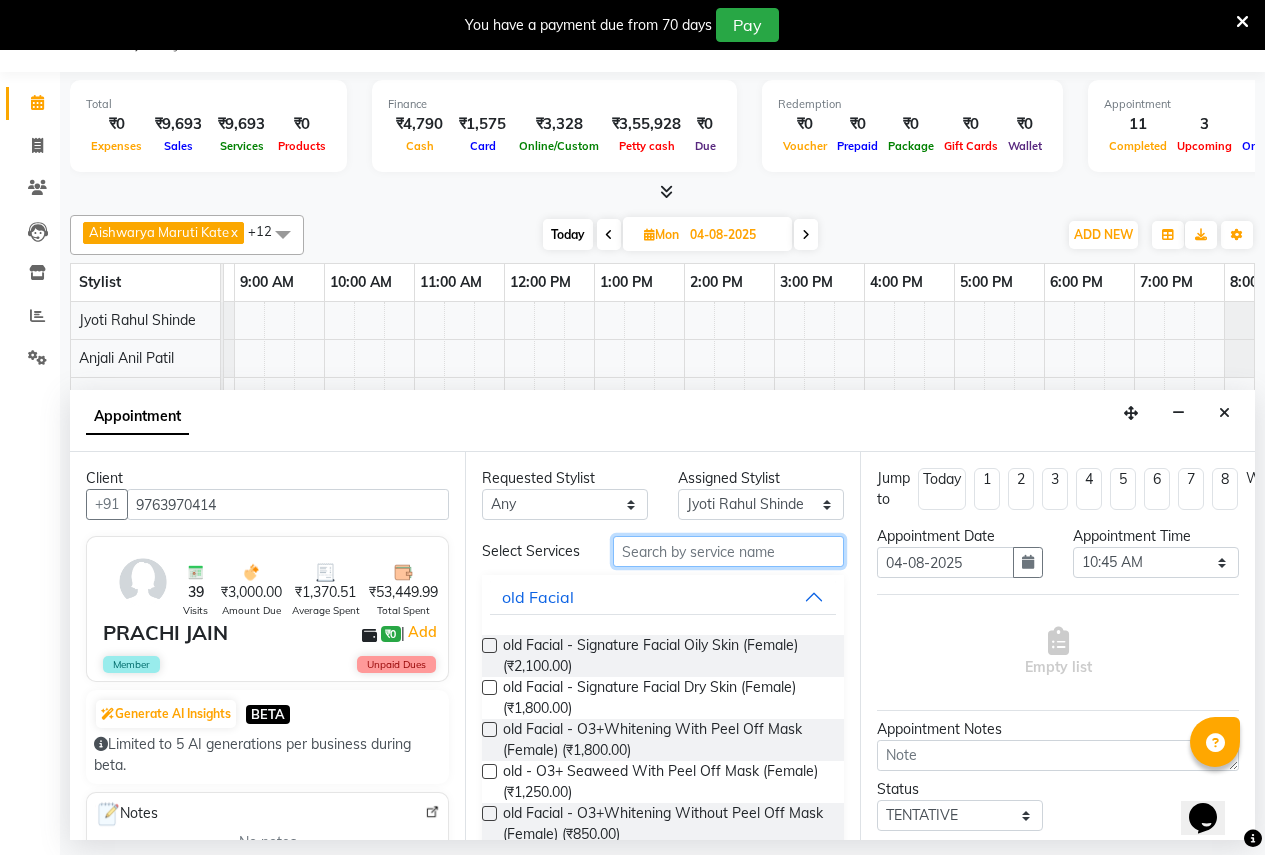 click at bounding box center (728, 551) 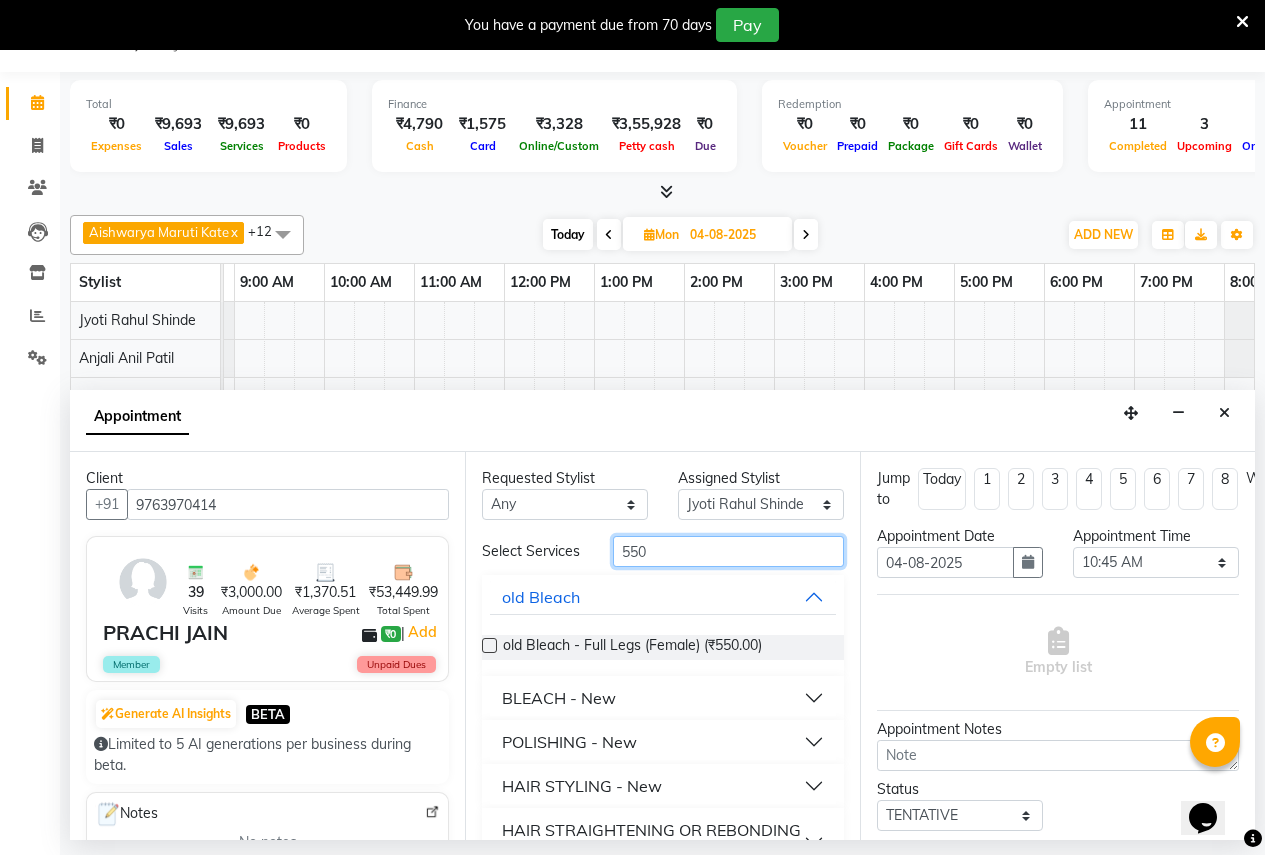 type on "550" 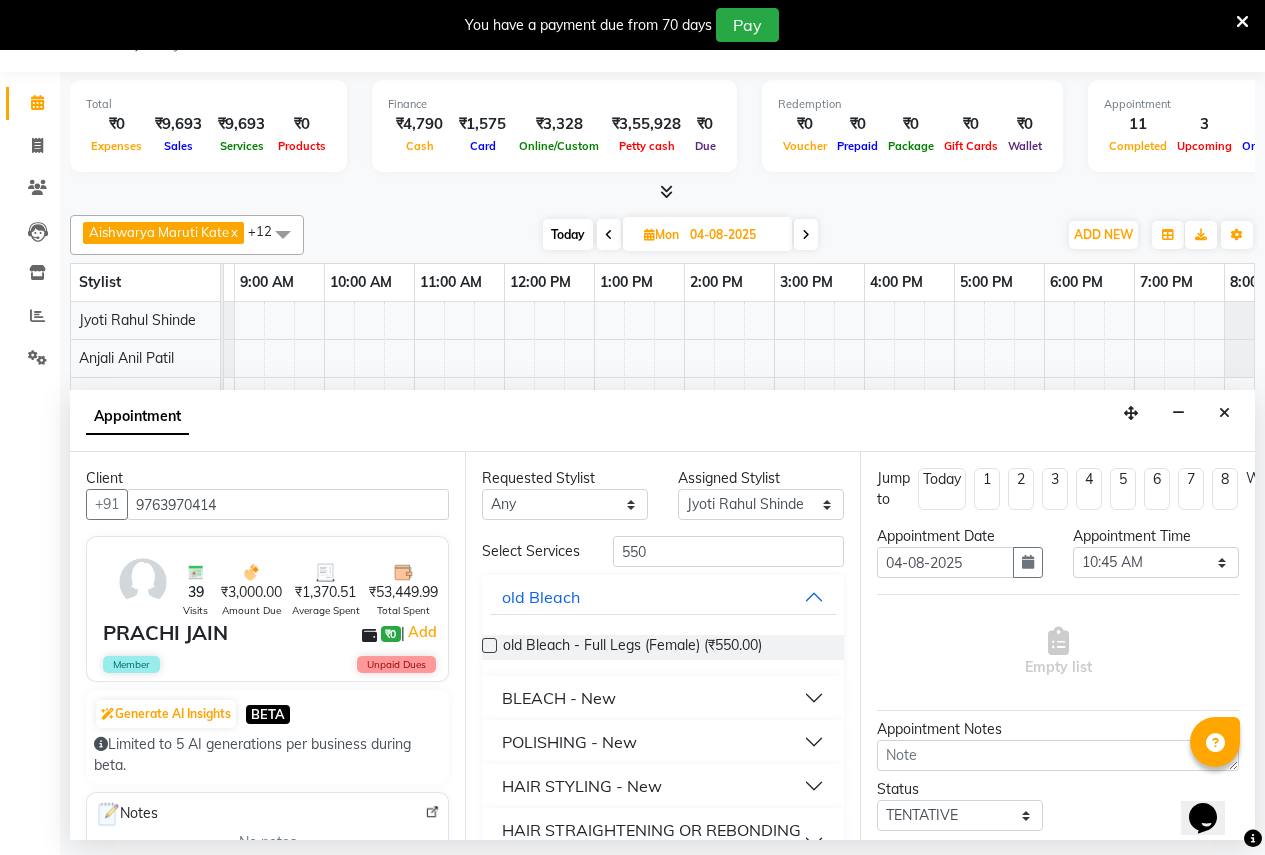 click on "BLEACH - New" at bounding box center (559, 698) 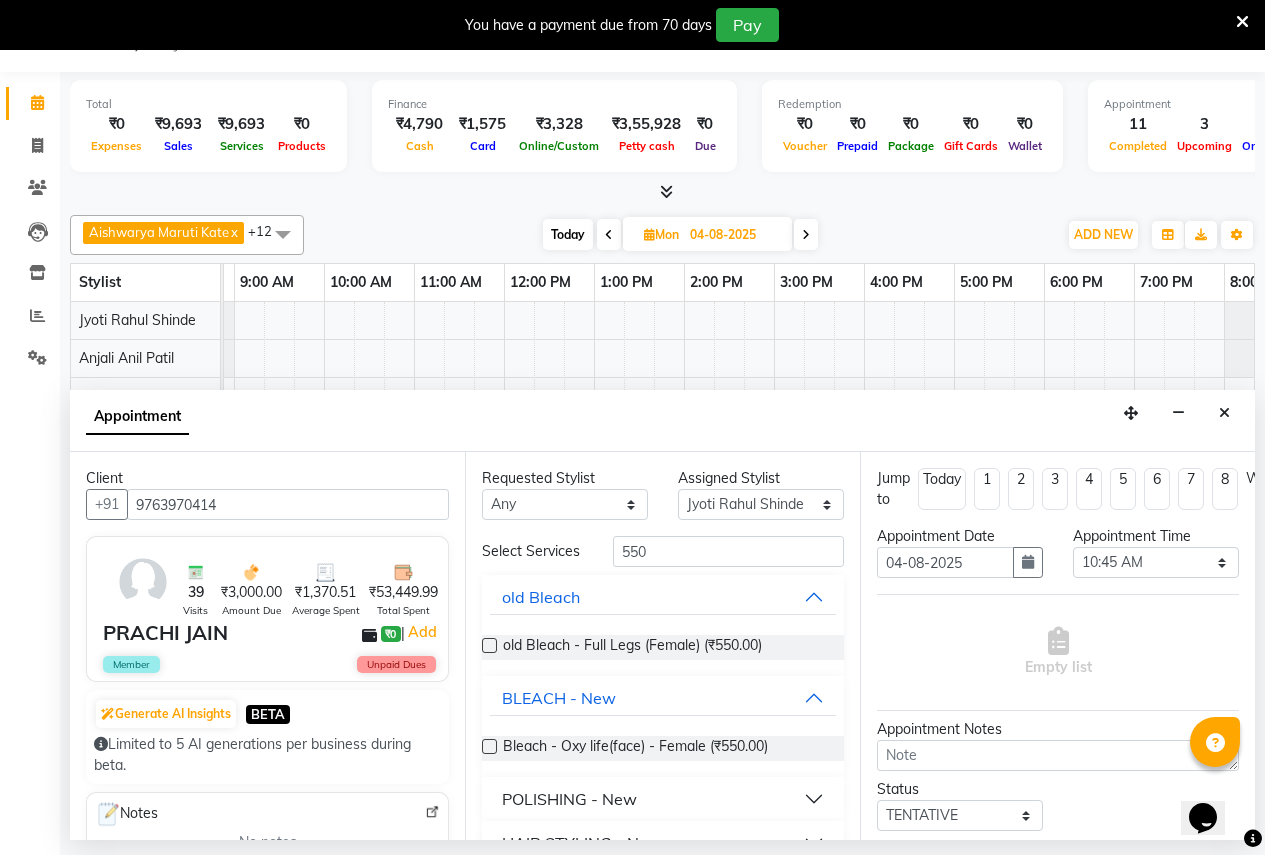 click at bounding box center [489, 746] 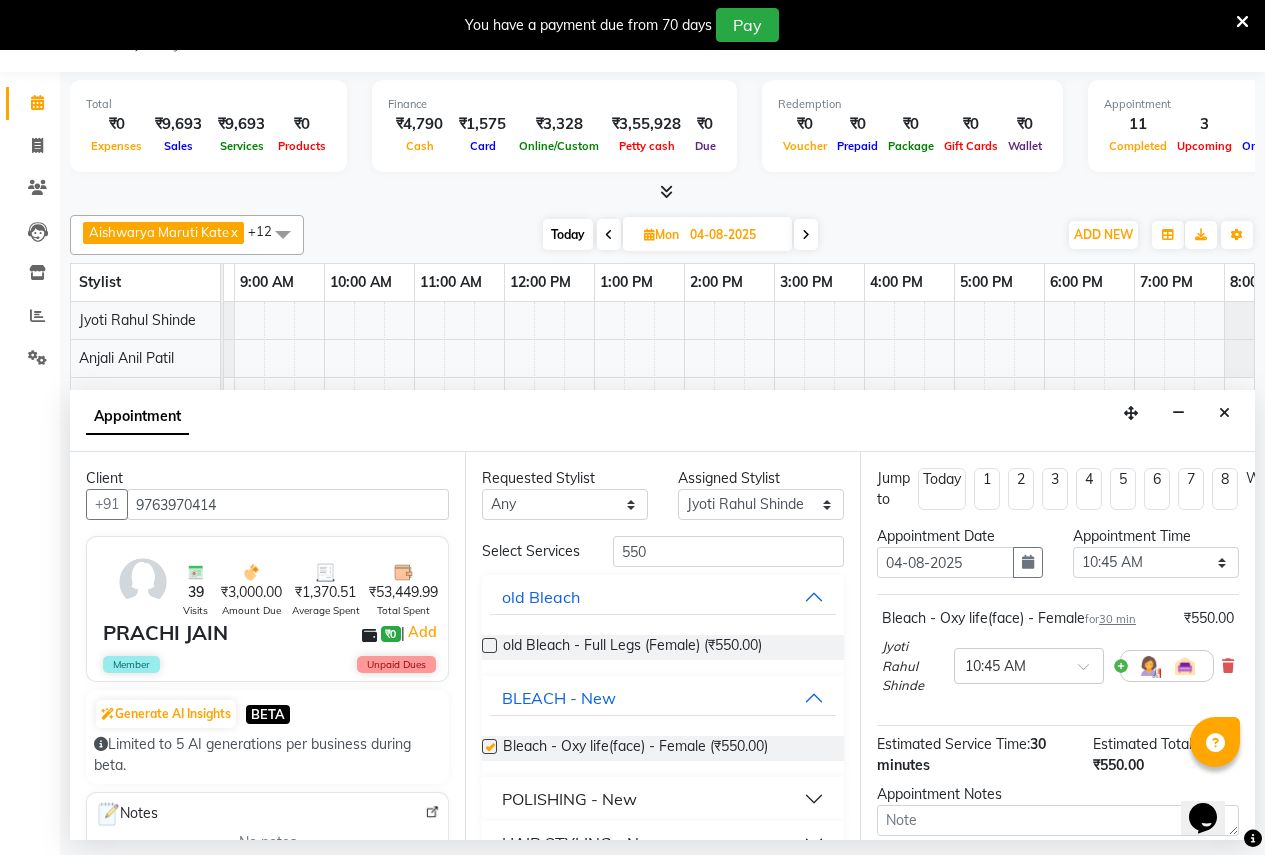 checkbox on "false" 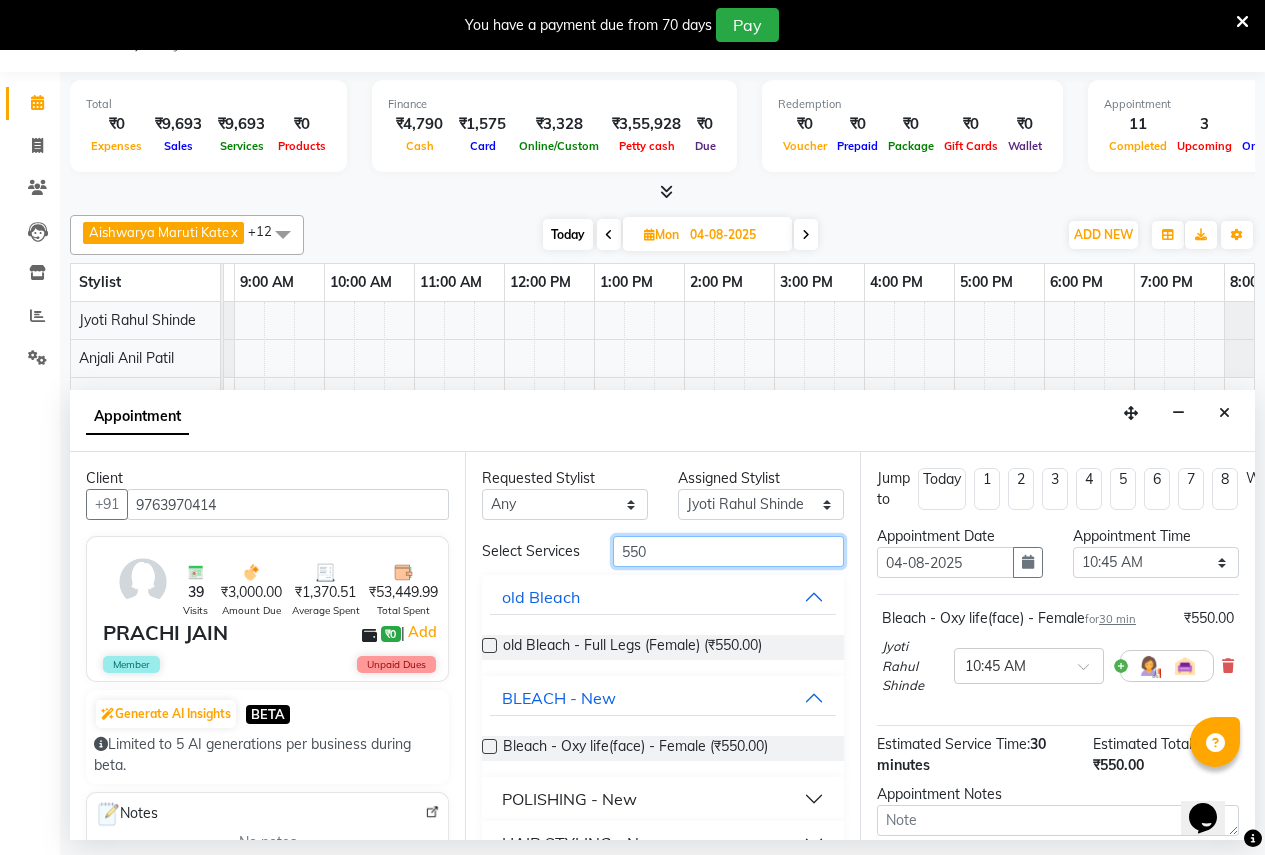 click on "550" at bounding box center [728, 551] 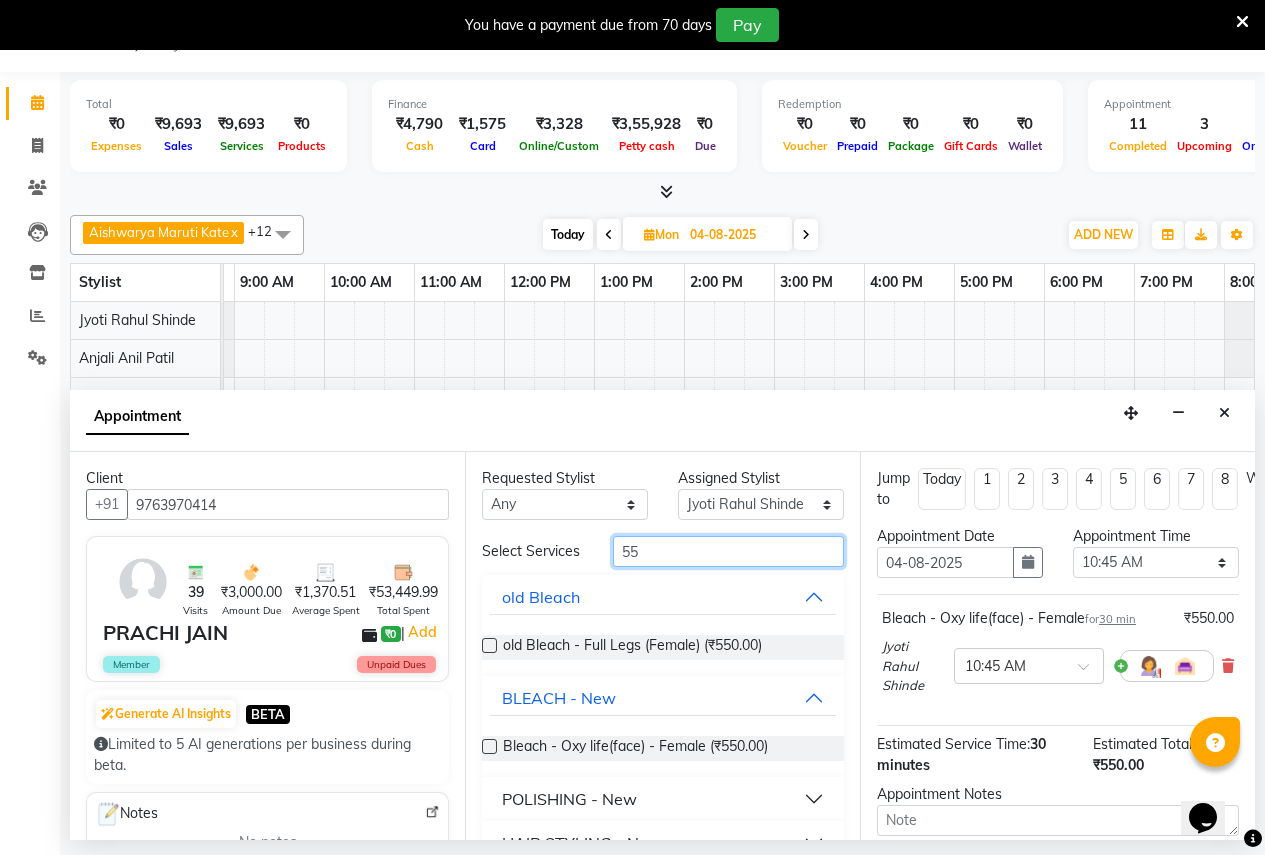 type on "5" 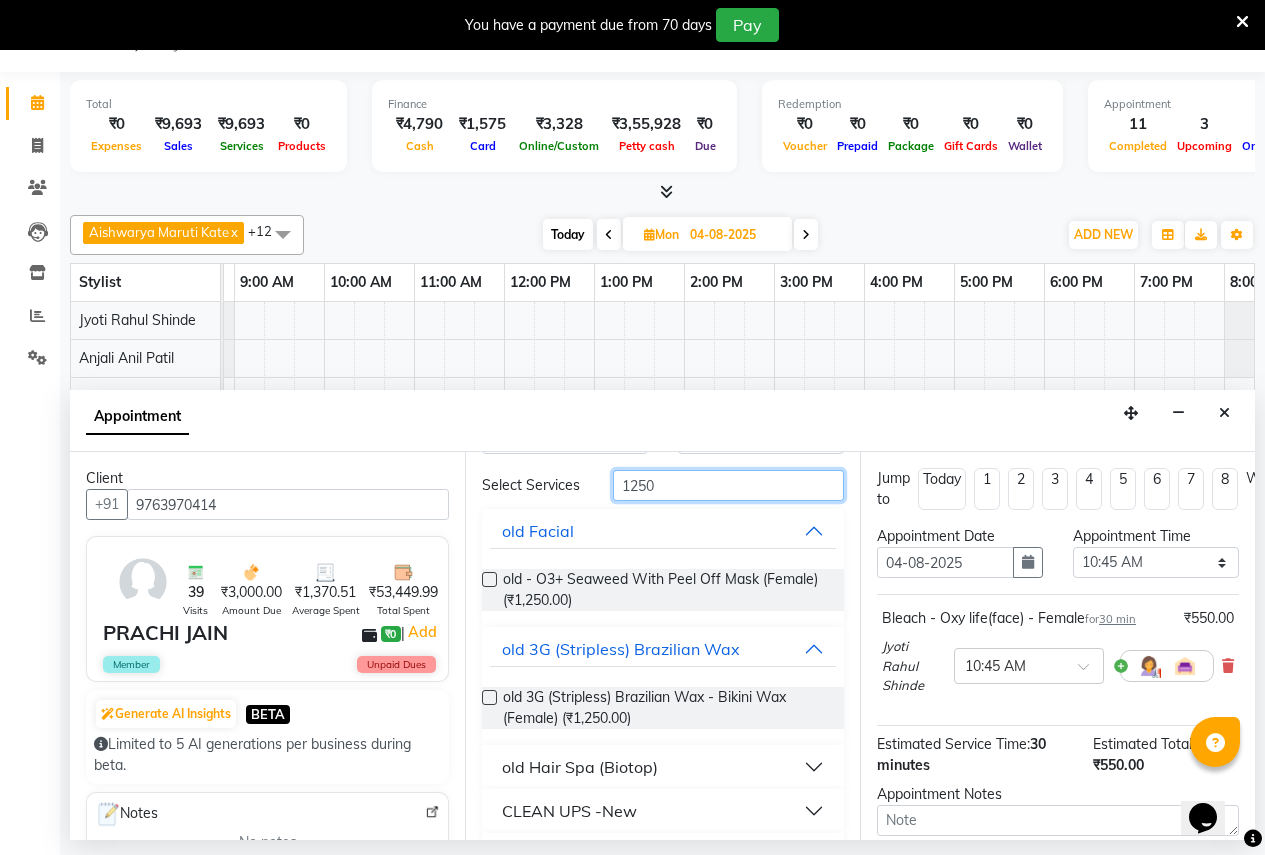 scroll, scrollTop: 100, scrollLeft: 0, axis: vertical 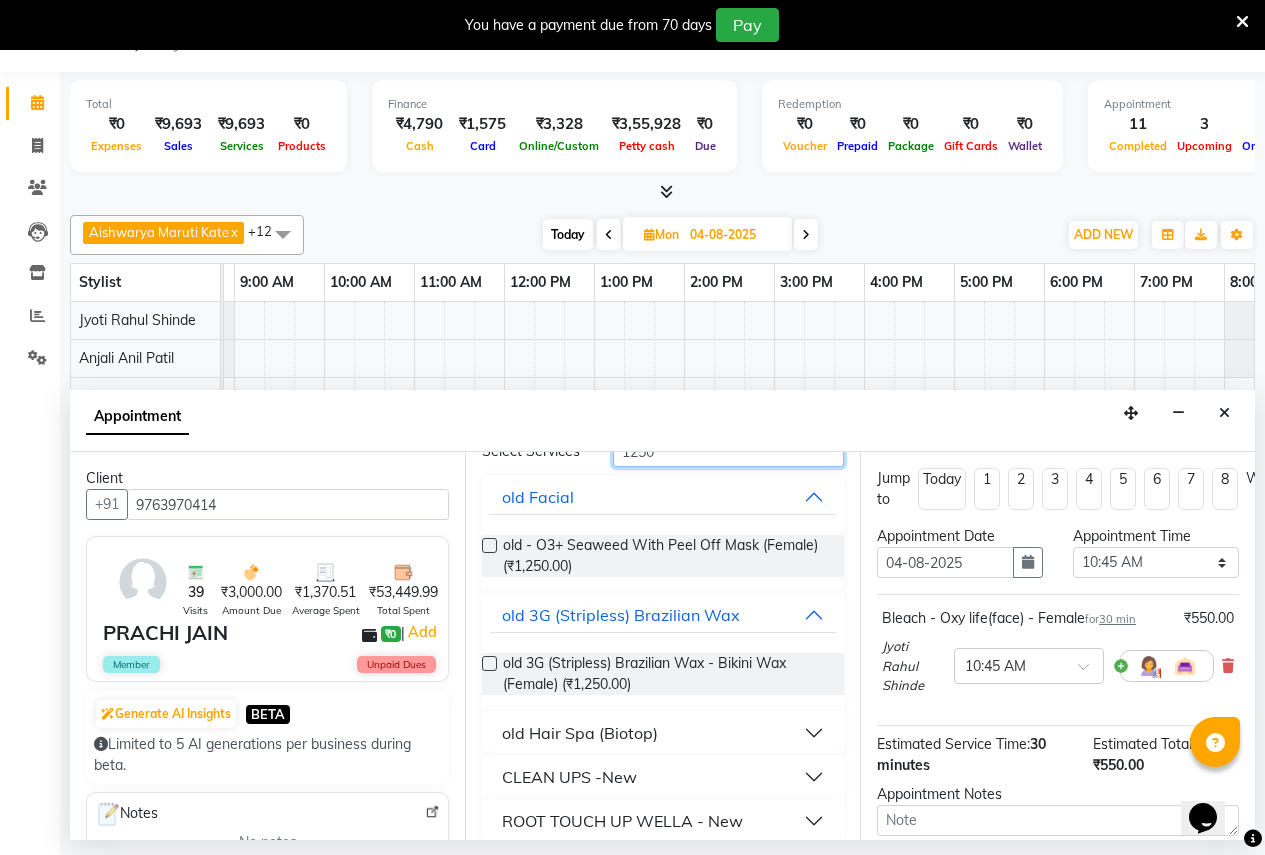 type on "1250" 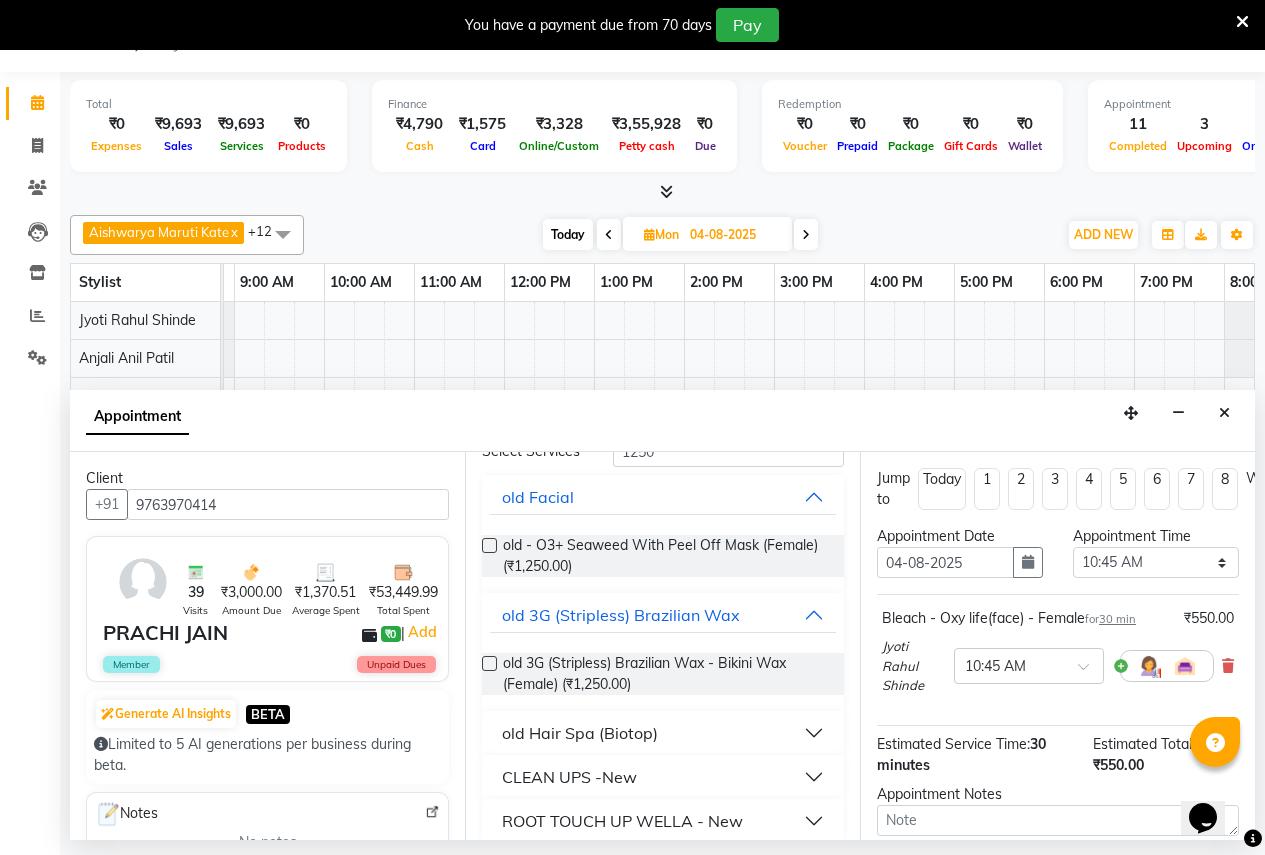 click on "CLEAN UPS -New" at bounding box center [569, 777] 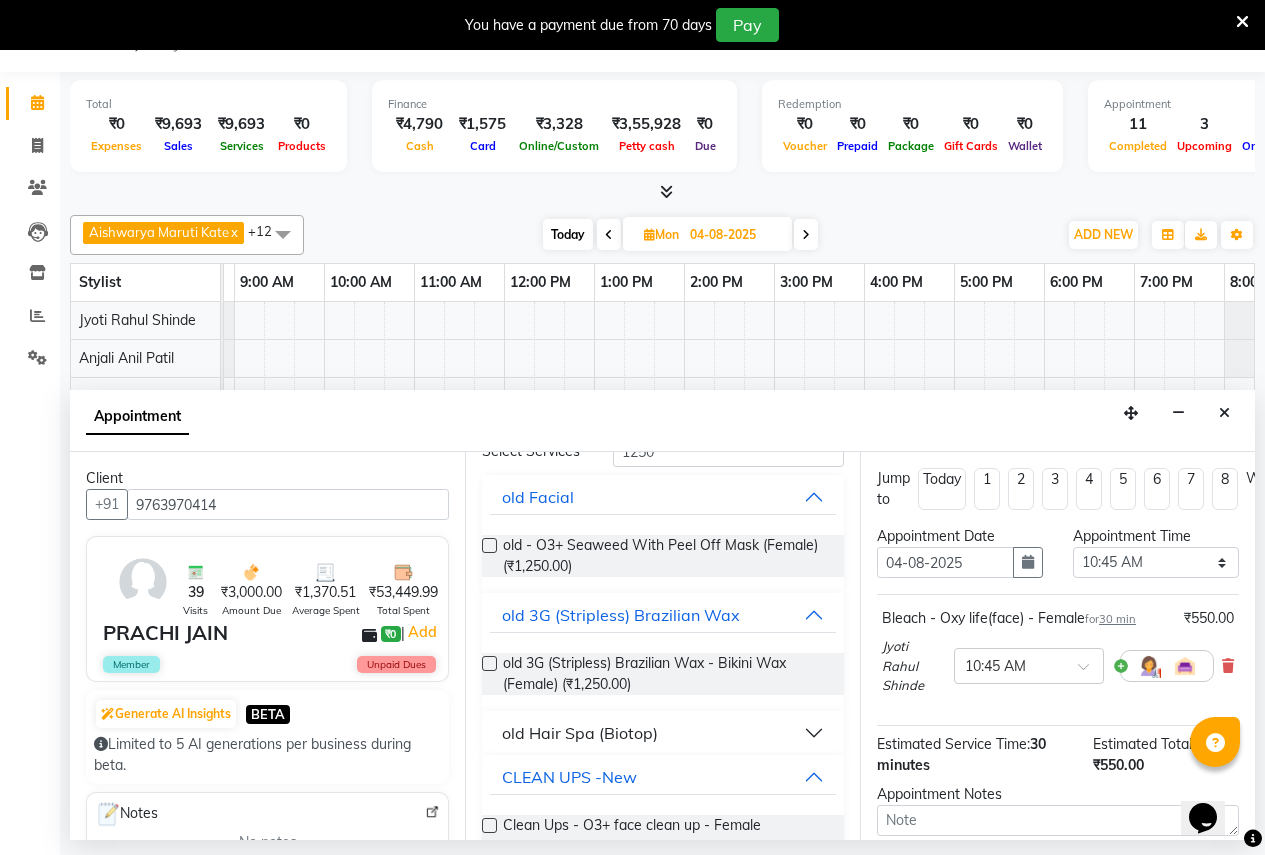 click at bounding box center [489, 825] 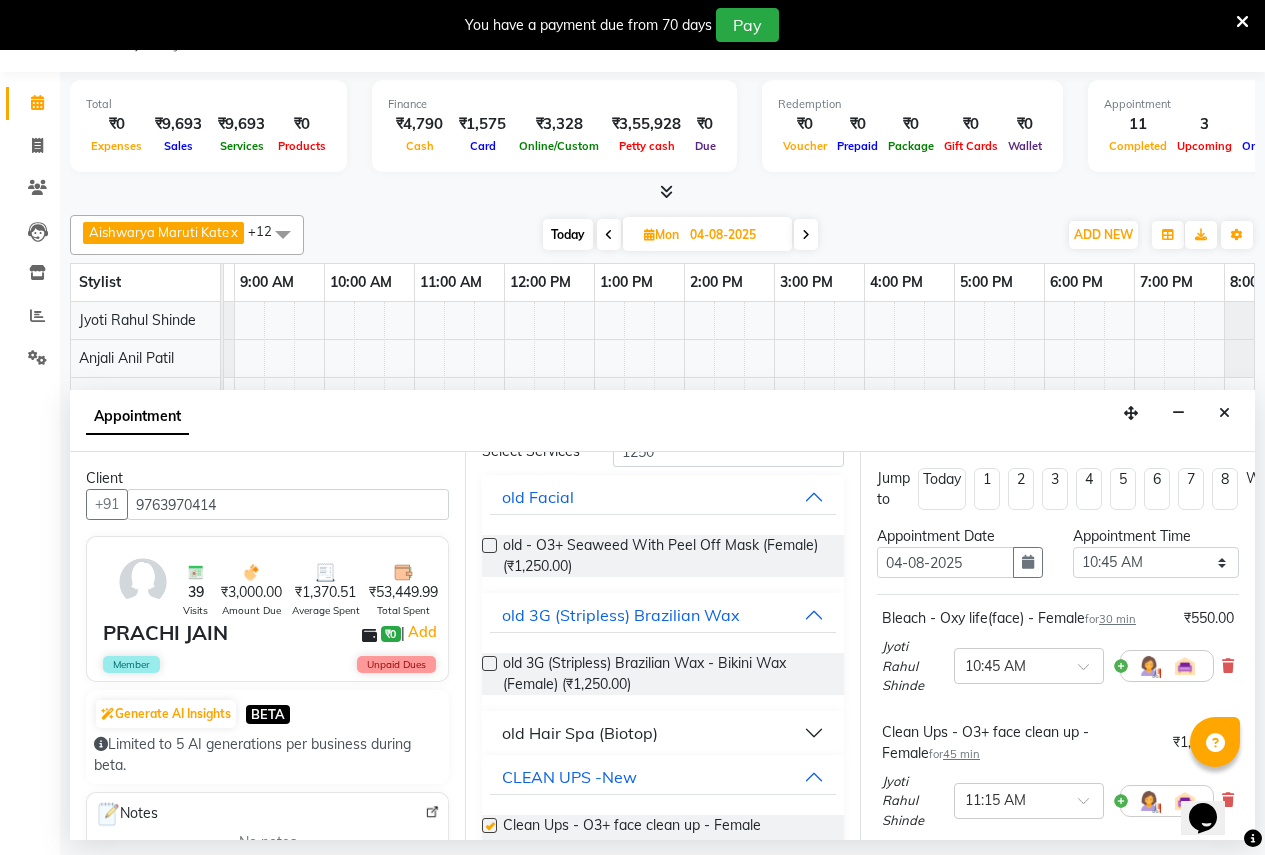 checkbox on "false" 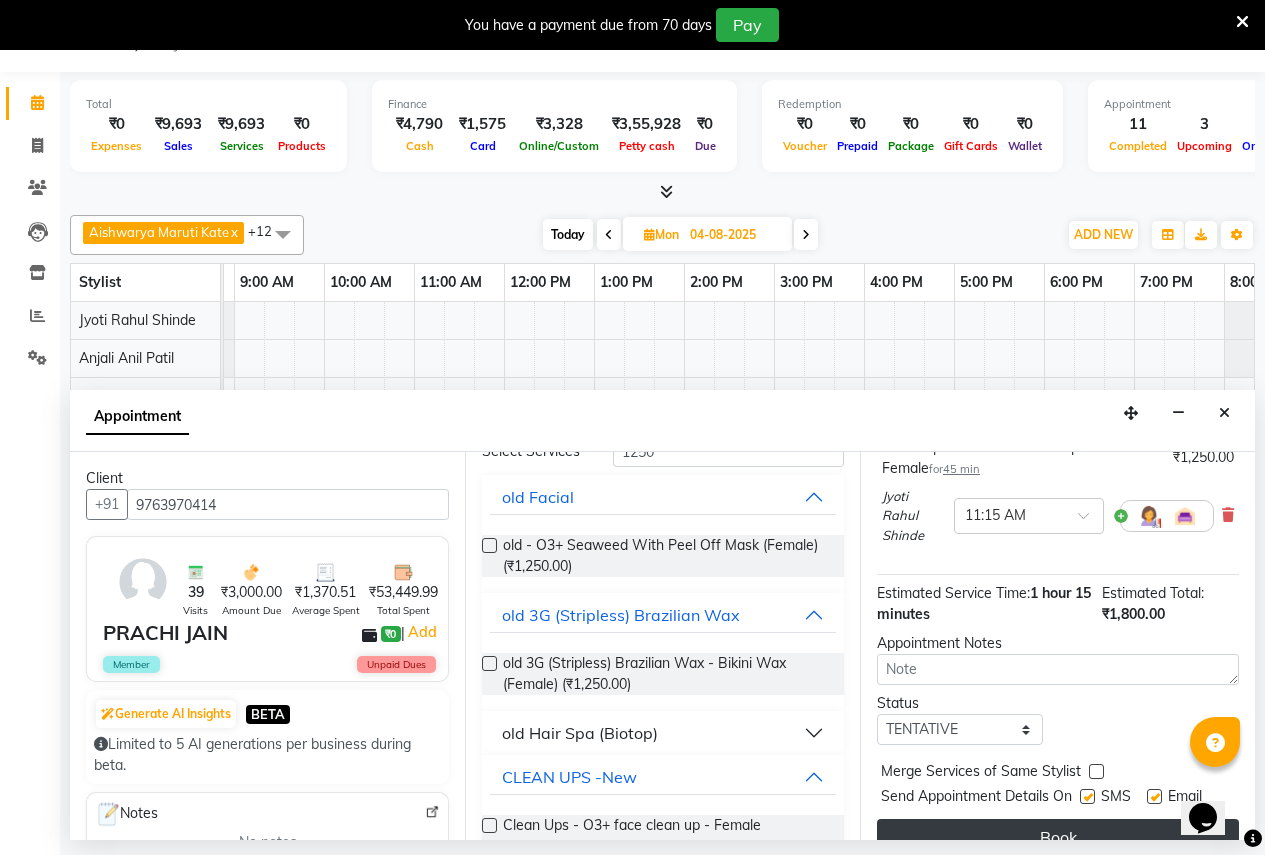 scroll, scrollTop: 300, scrollLeft: 0, axis: vertical 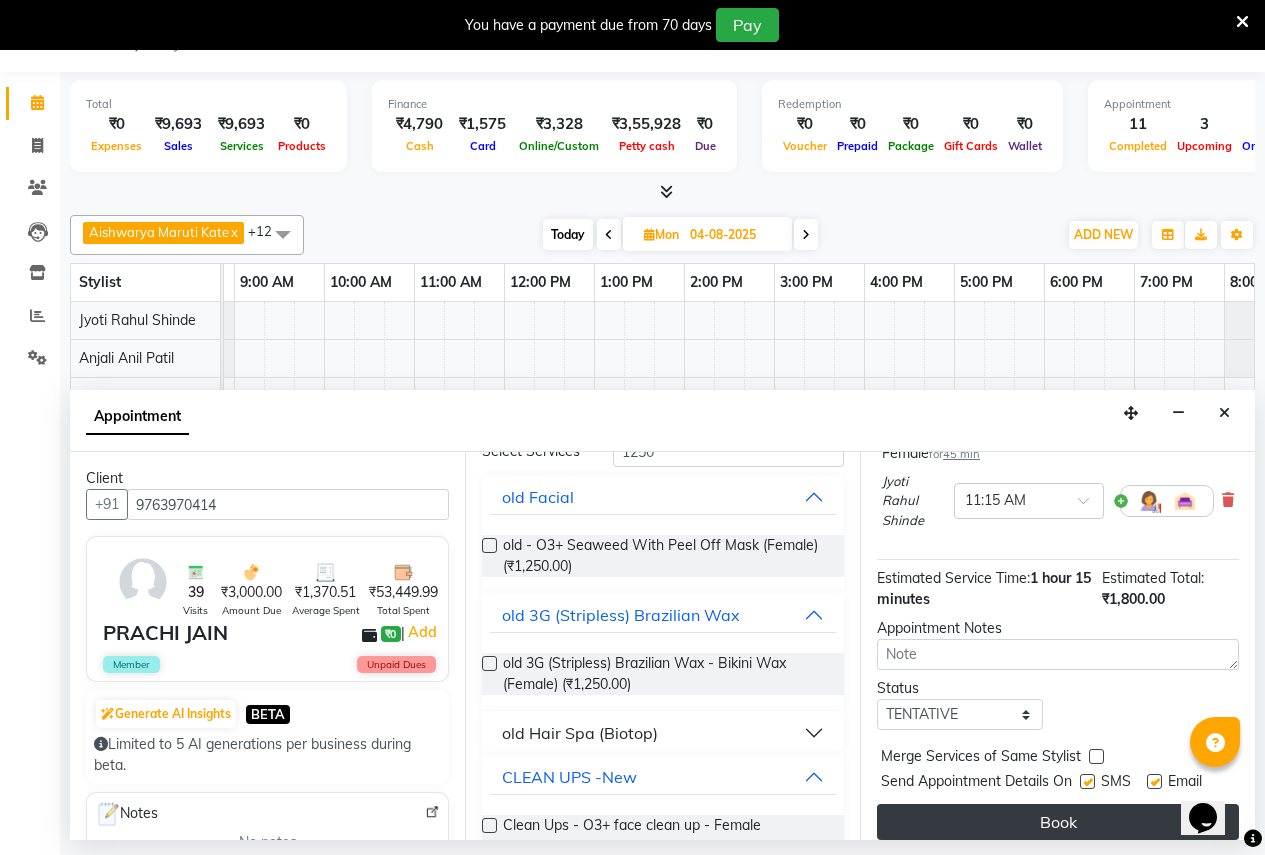 click on "Book" at bounding box center [1058, 822] 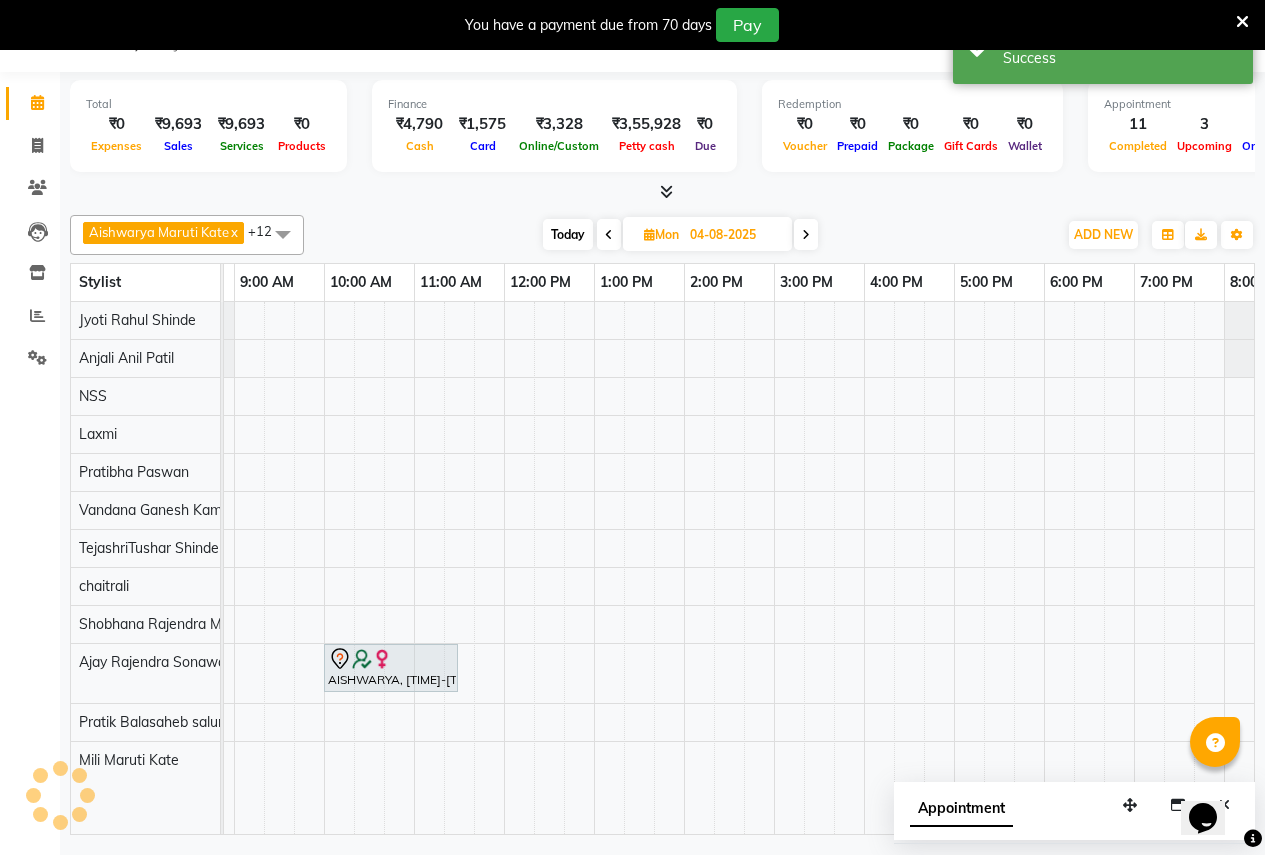 scroll, scrollTop: 0, scrollLeft: 0, axis: both 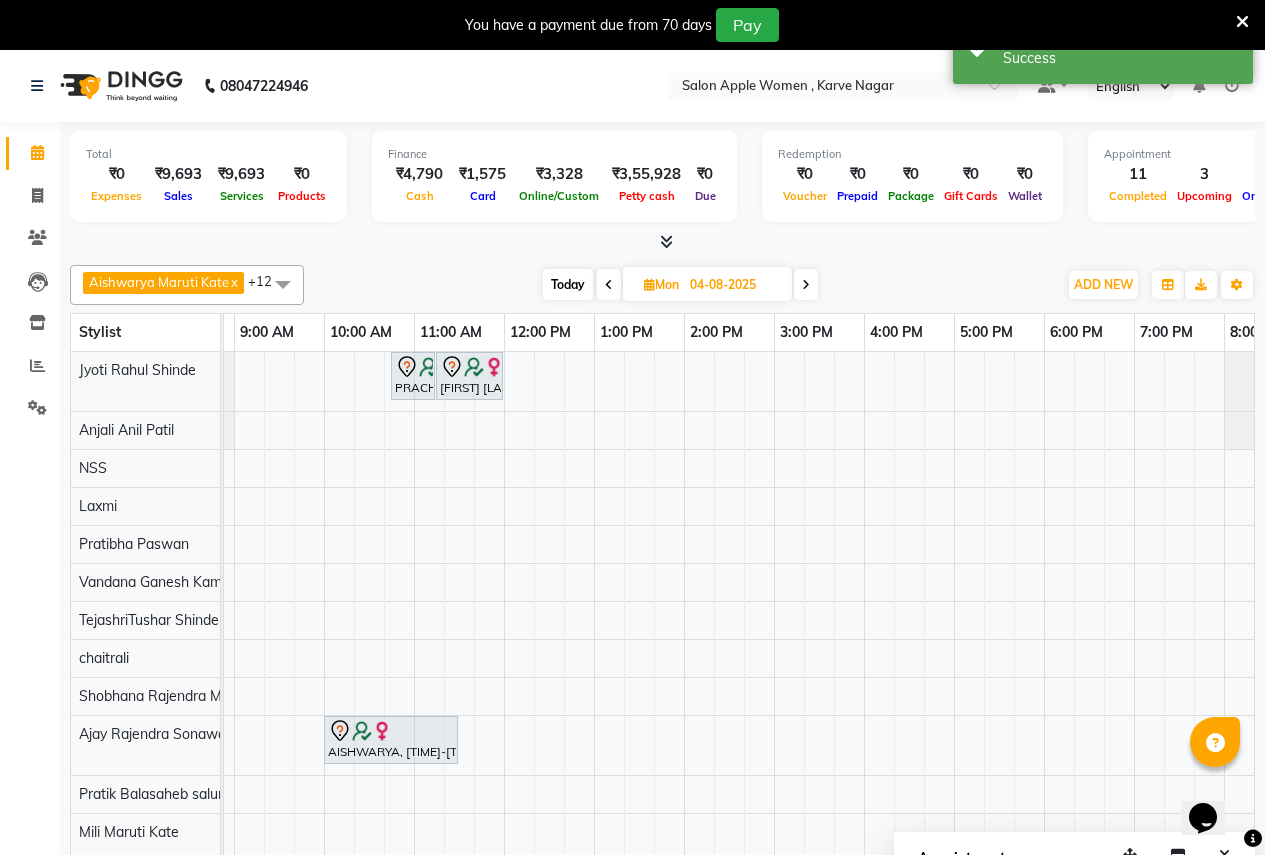 click on "Today" at bounding box center (568, 284) 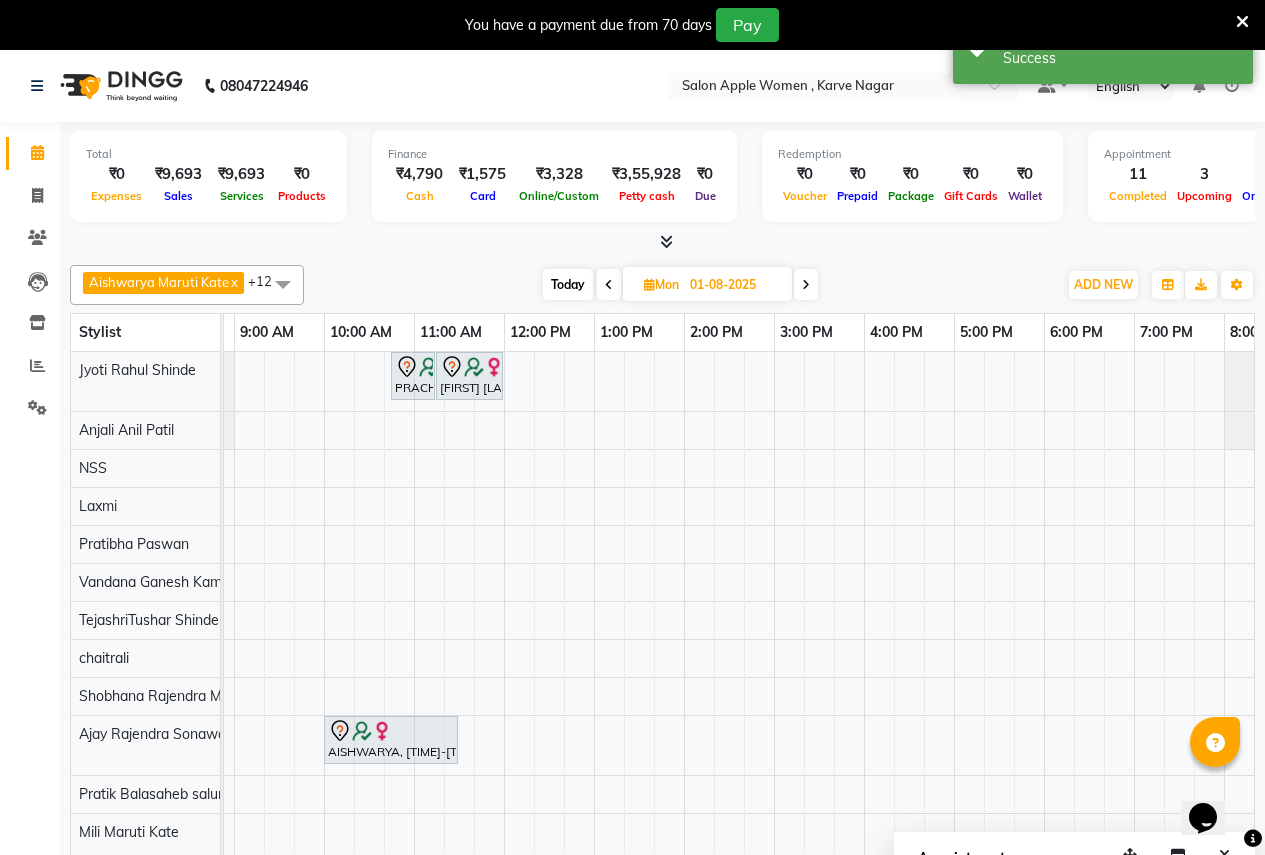 scroll, scrollTop: 0, scrollLeft: 0, axis: both 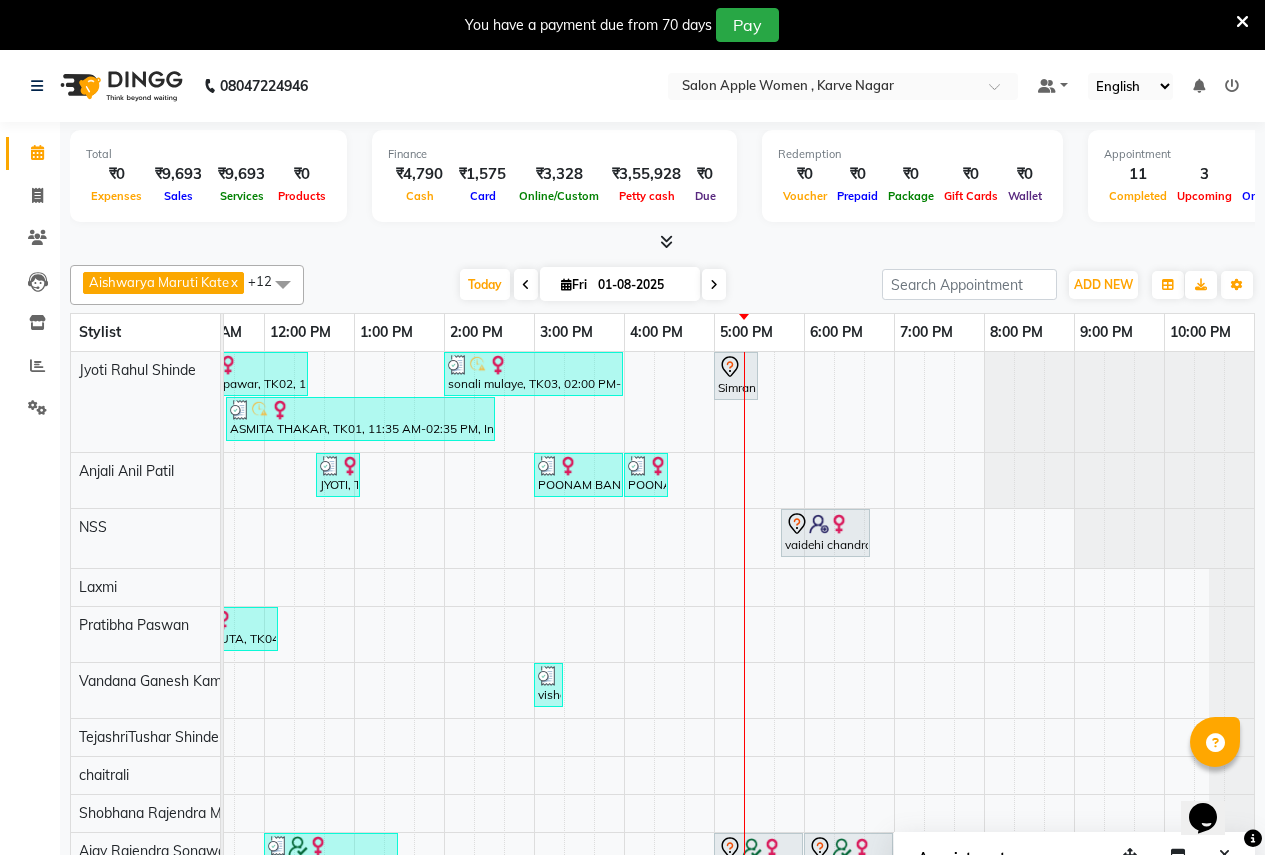 click at bounding box center [714, 285] 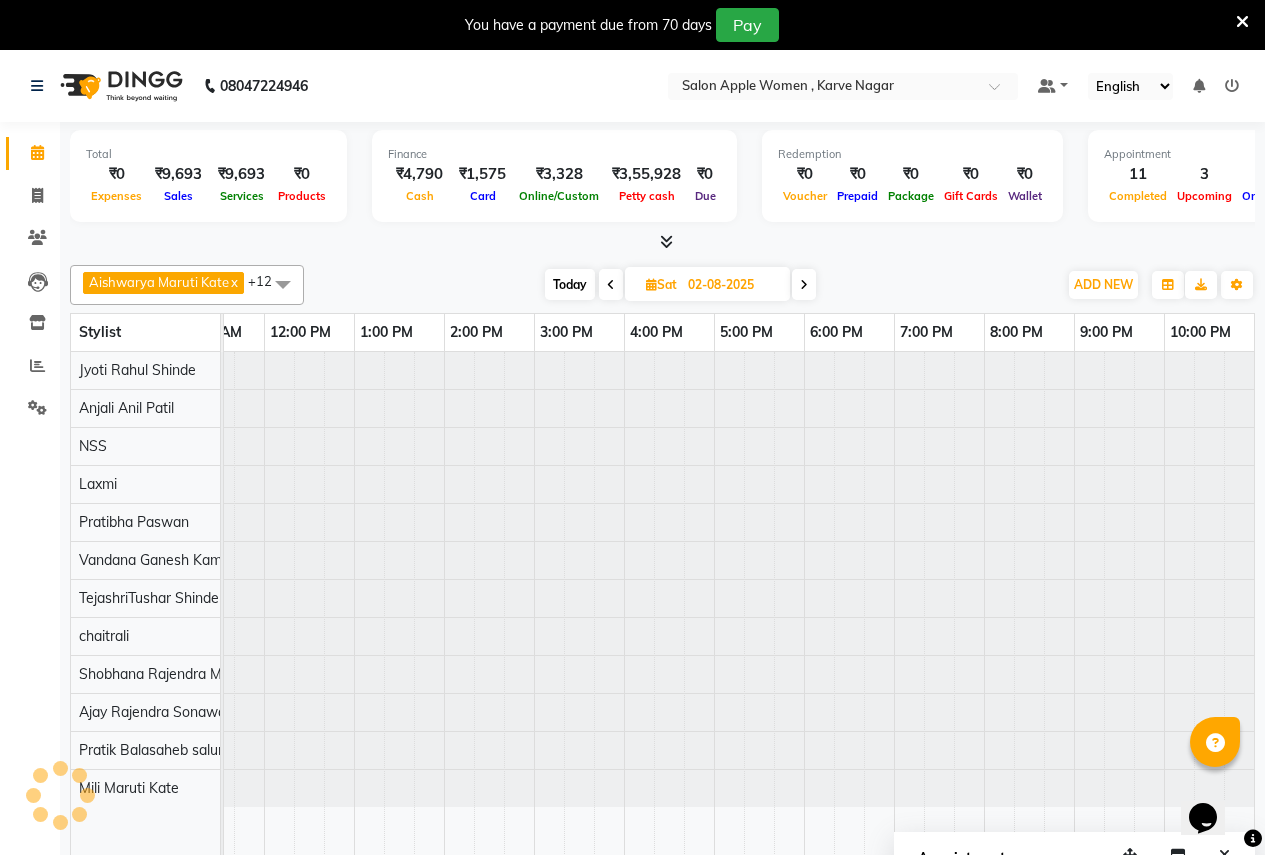scroll, scrollTop: 0, scrollLeft: 0, axis: both 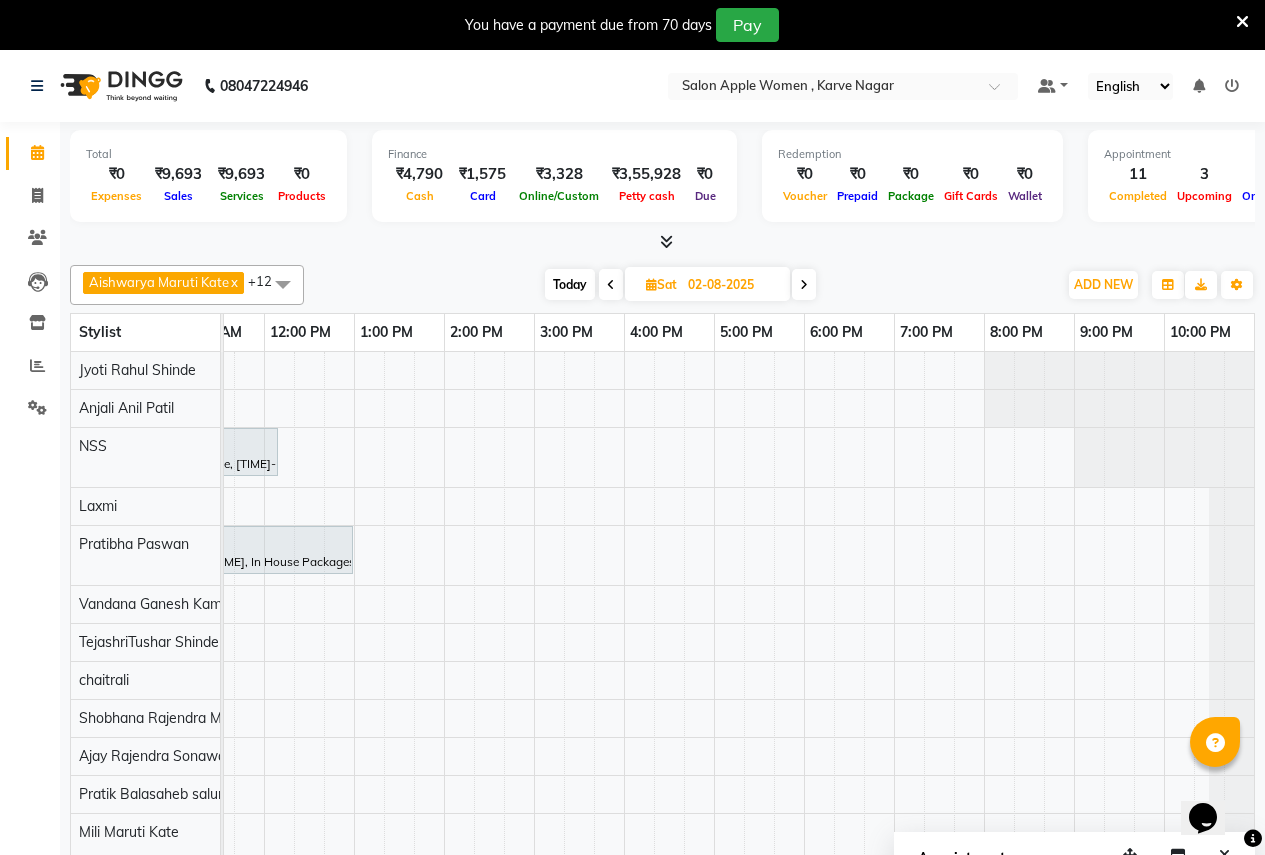 click at bounding box center [804, 284] 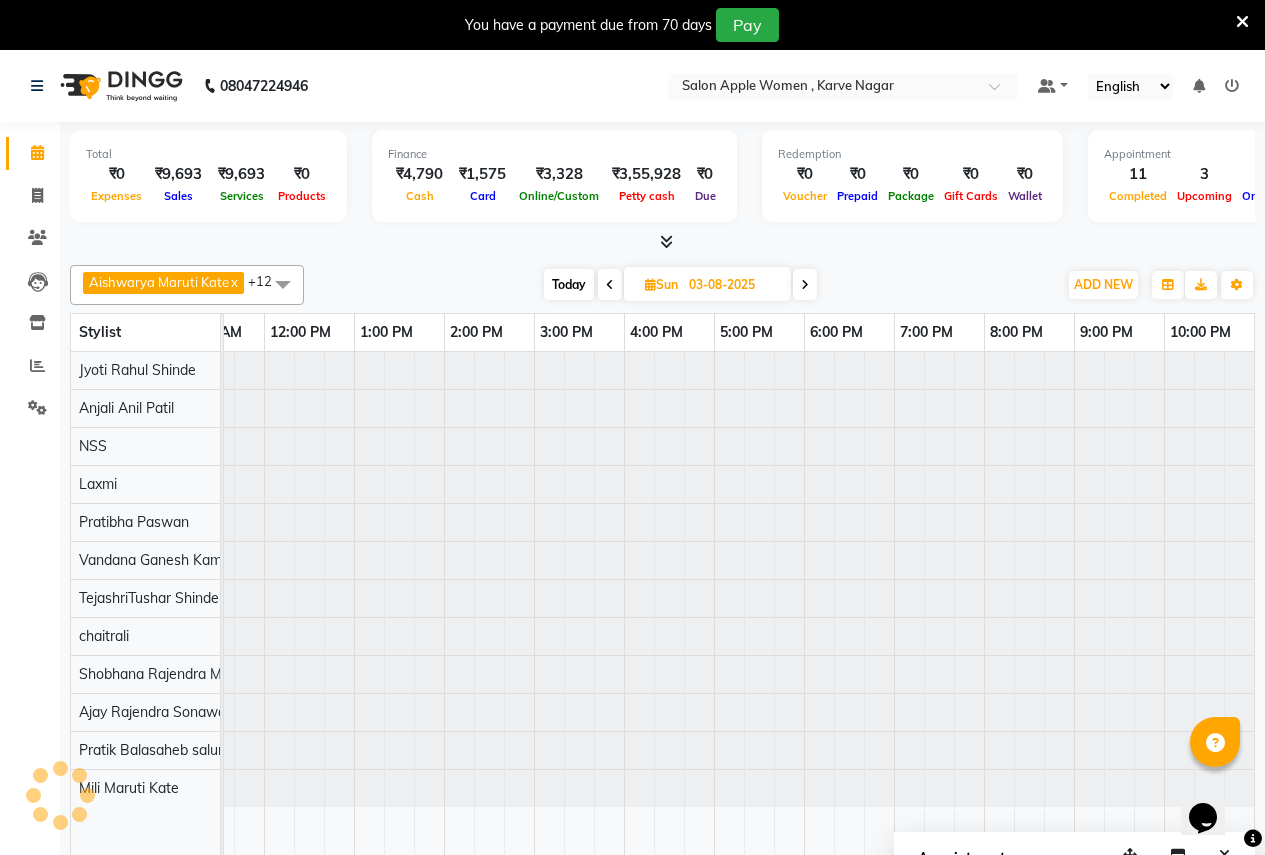 scroll, scrollTop: 0, scrollLeft: 0, axis: both 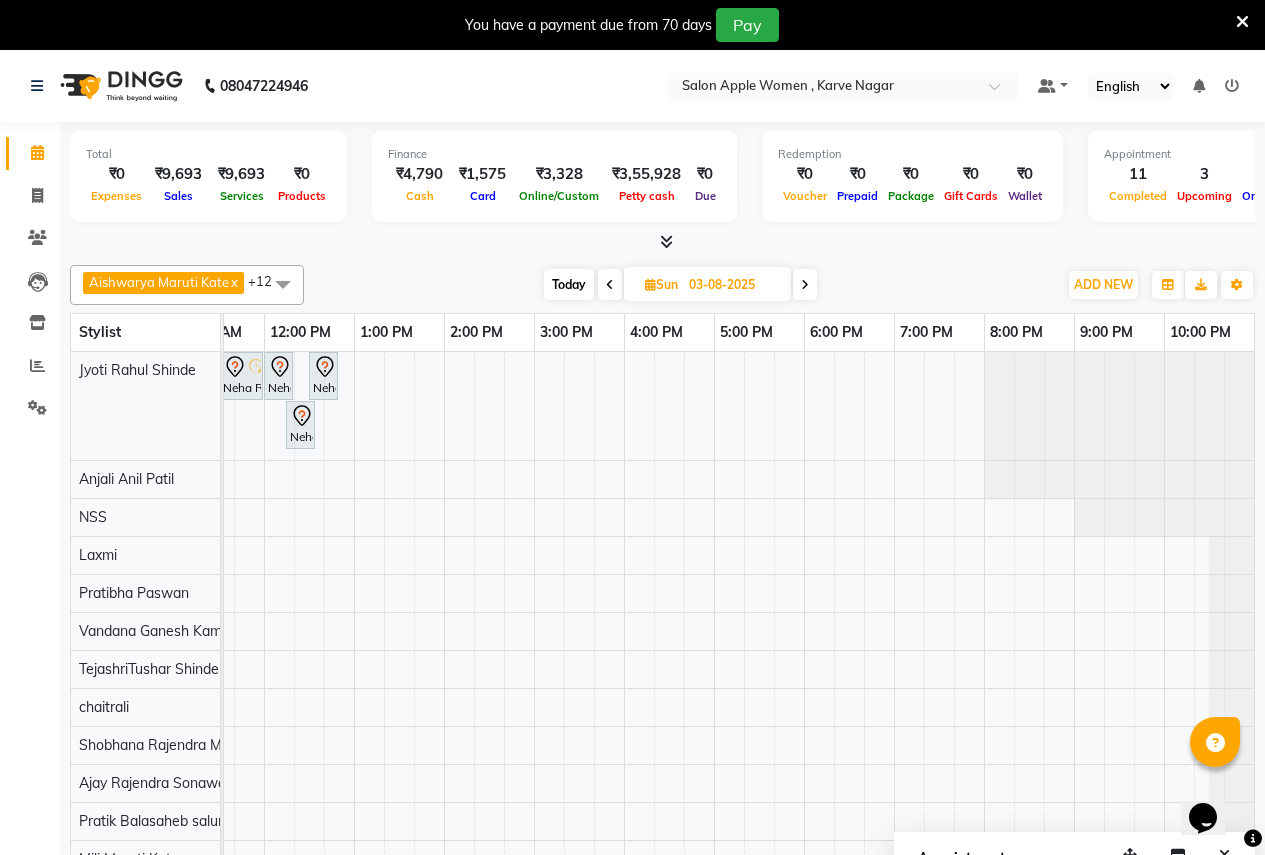 click at bounding box center (805, 284) 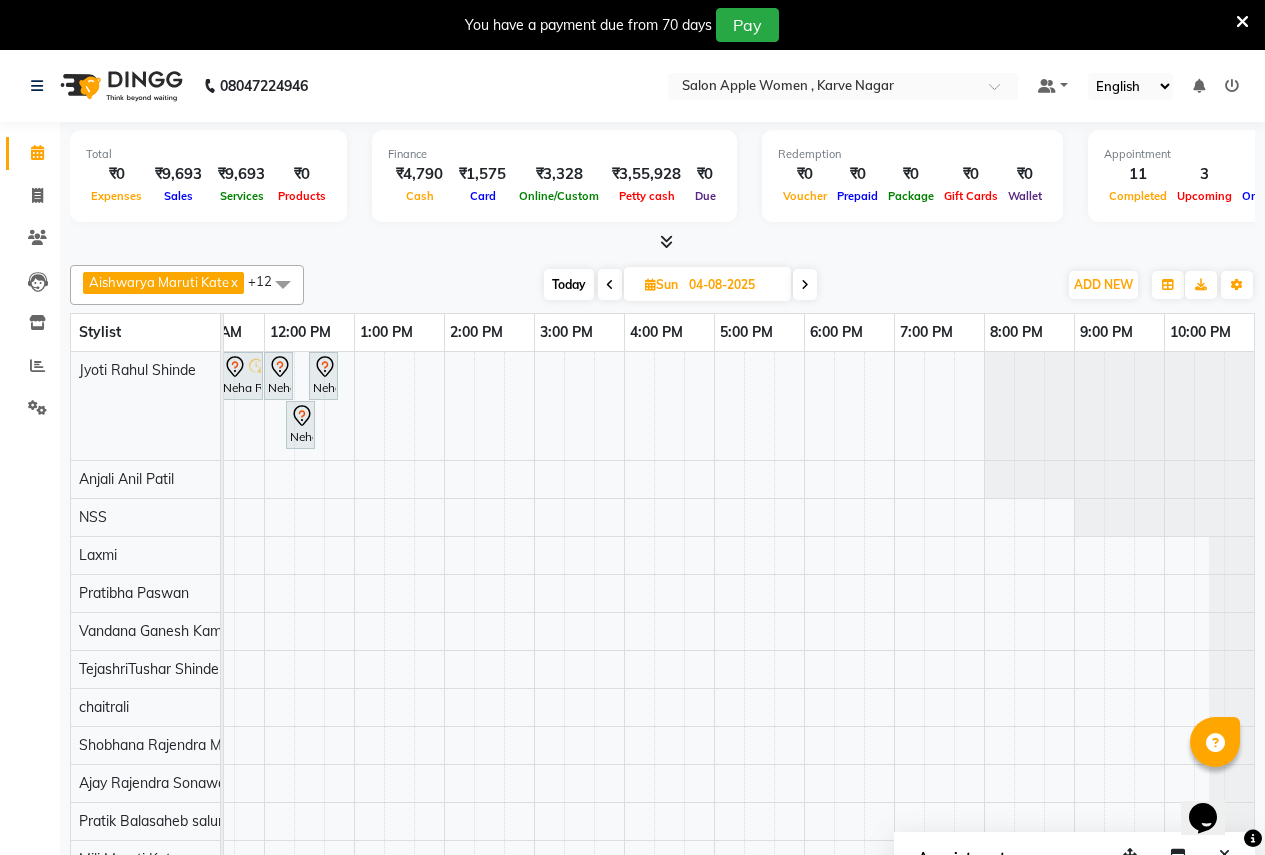 scroll, scrollTop: 0, scrollLeft: 0, axis: both 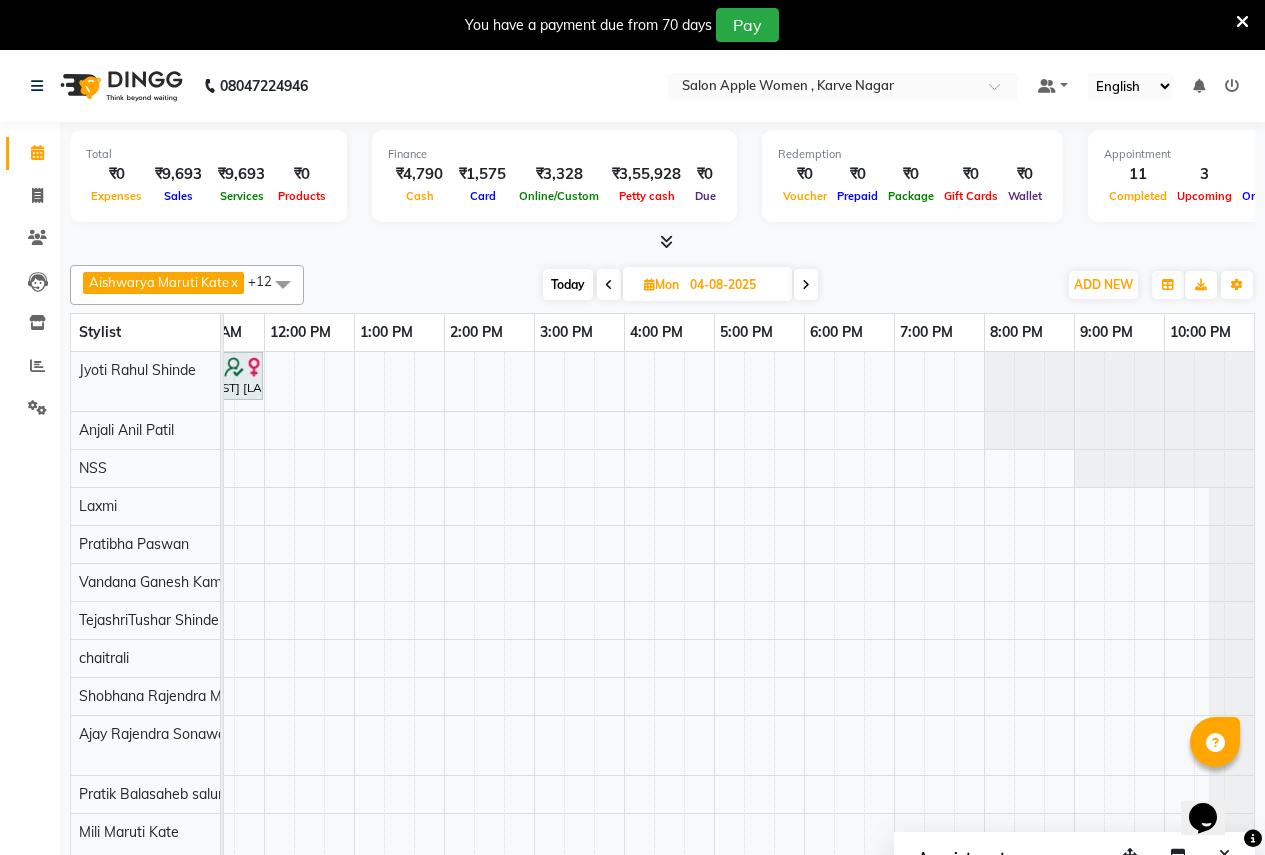 click at bounding box center [609, 285] 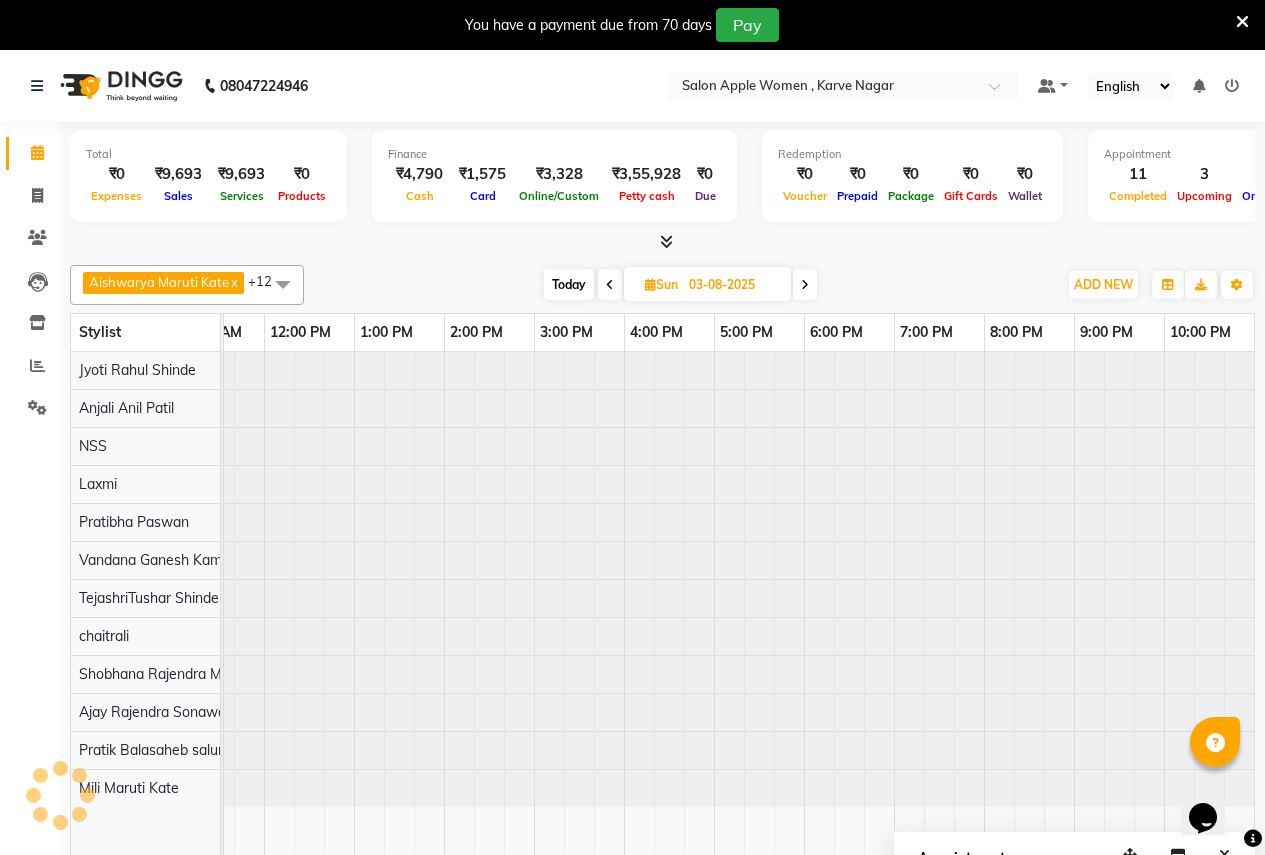 scroll, scrollTop: 0, scrollLeft: 0, axis: both 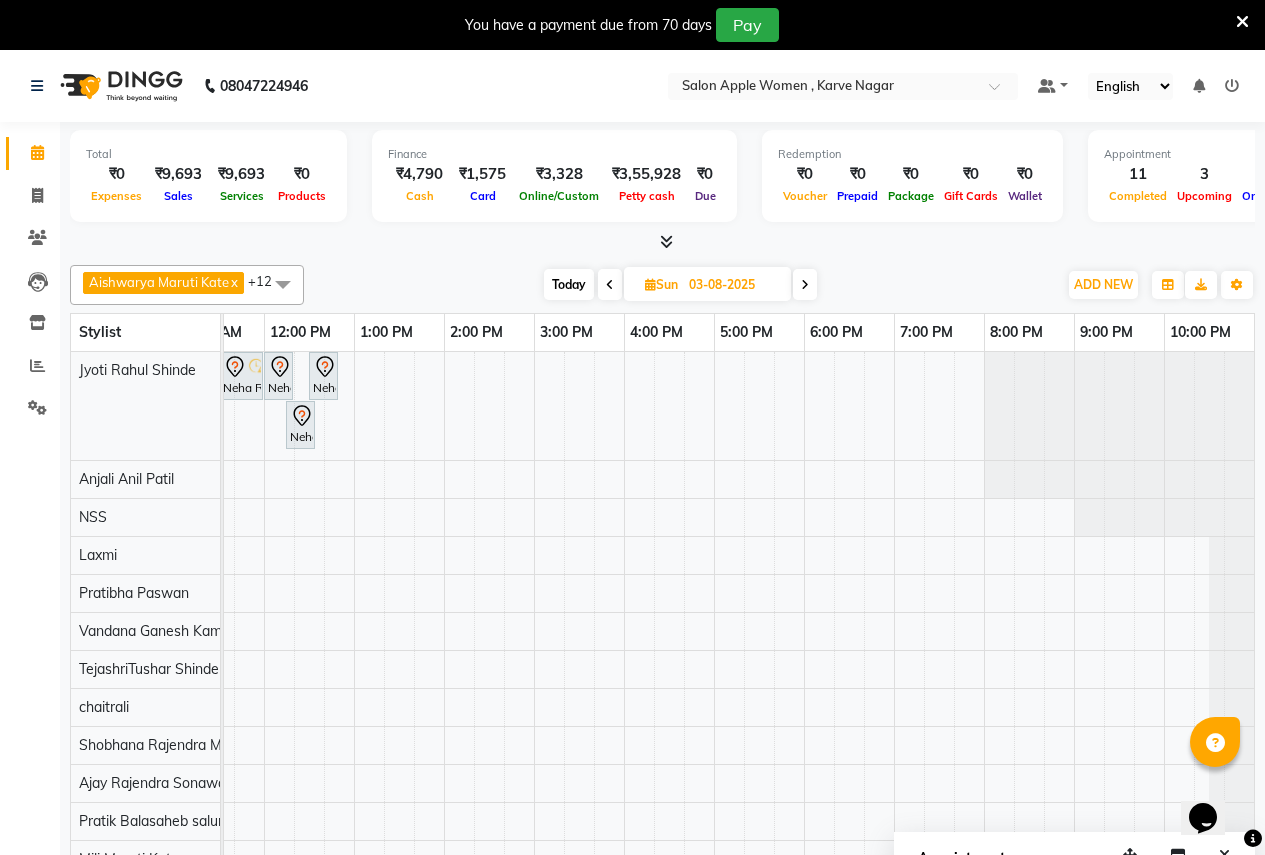 click at bounding box center [805, 285] 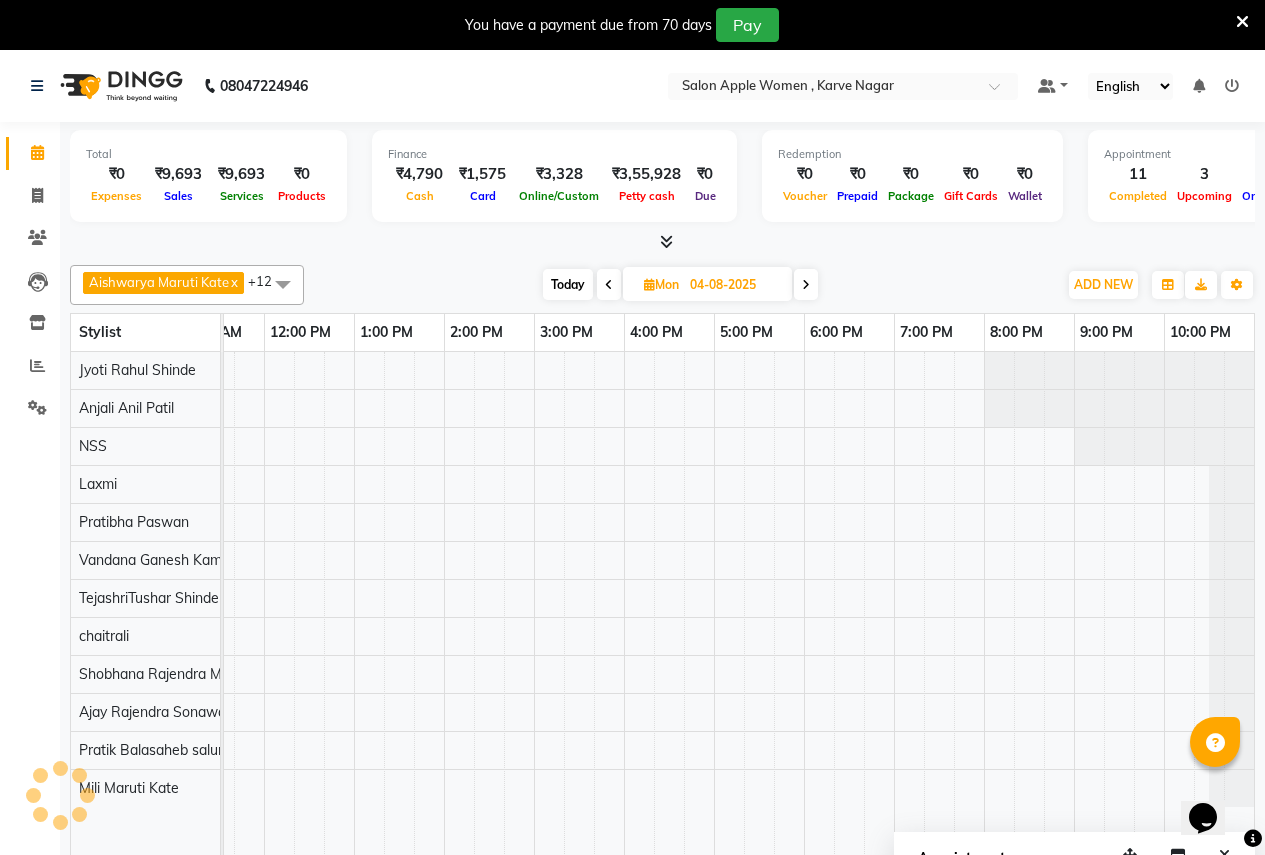 scroll, scrollTop: 0, scrollLeft: 410, axis: horizontal 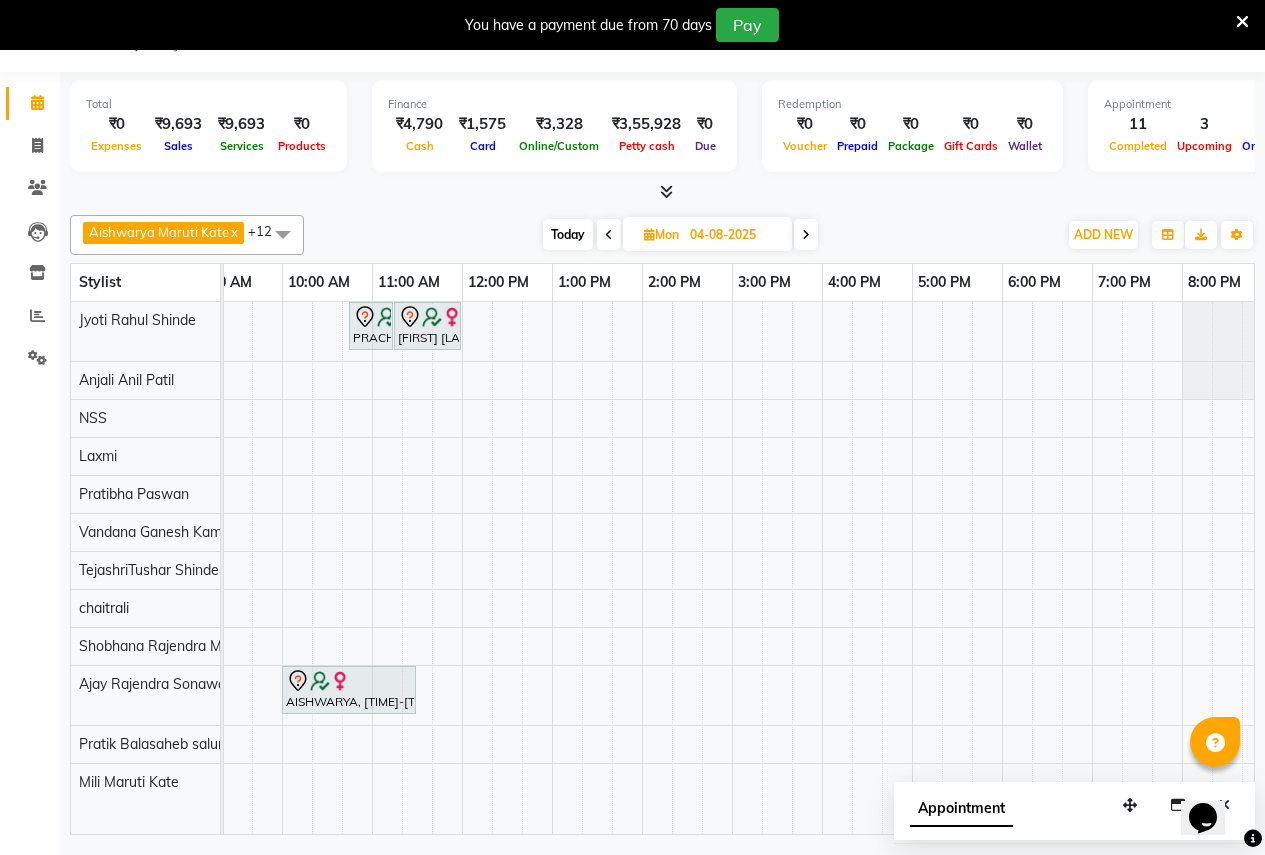 click on "Today  Mon 04-08-2025" at bounding box center (680, 235) 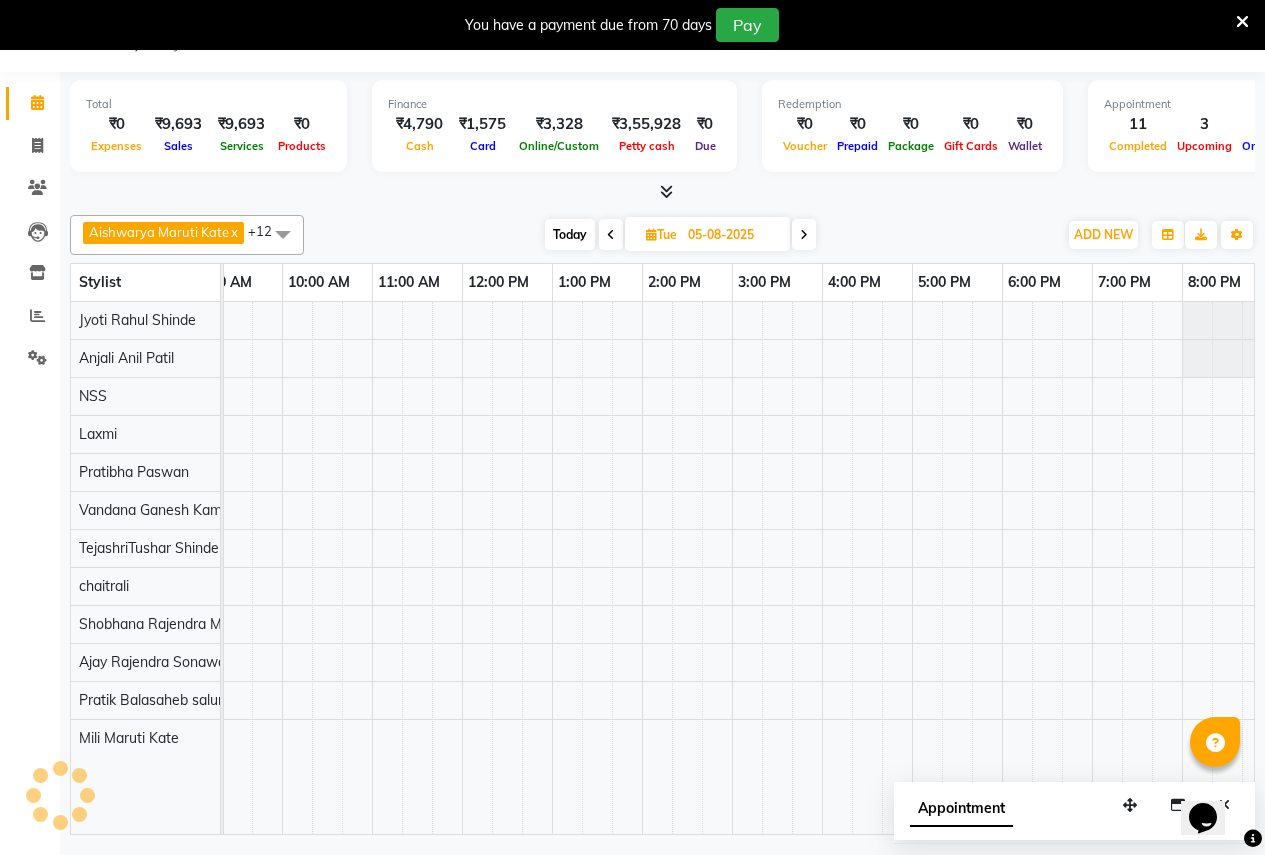 scroll, scrollTop: 0, scrollLeft: 410, axis: horizontal 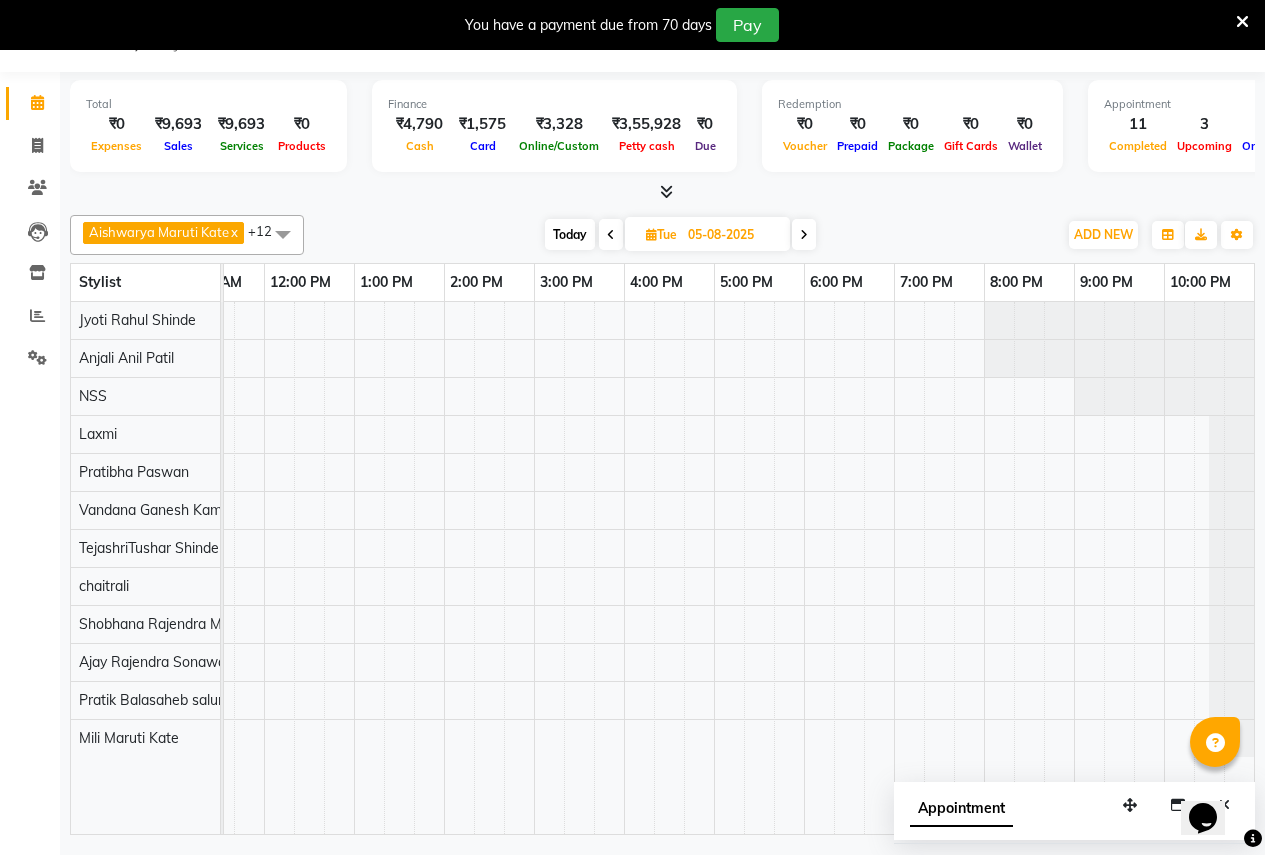 click at bounding box center [611, 235] 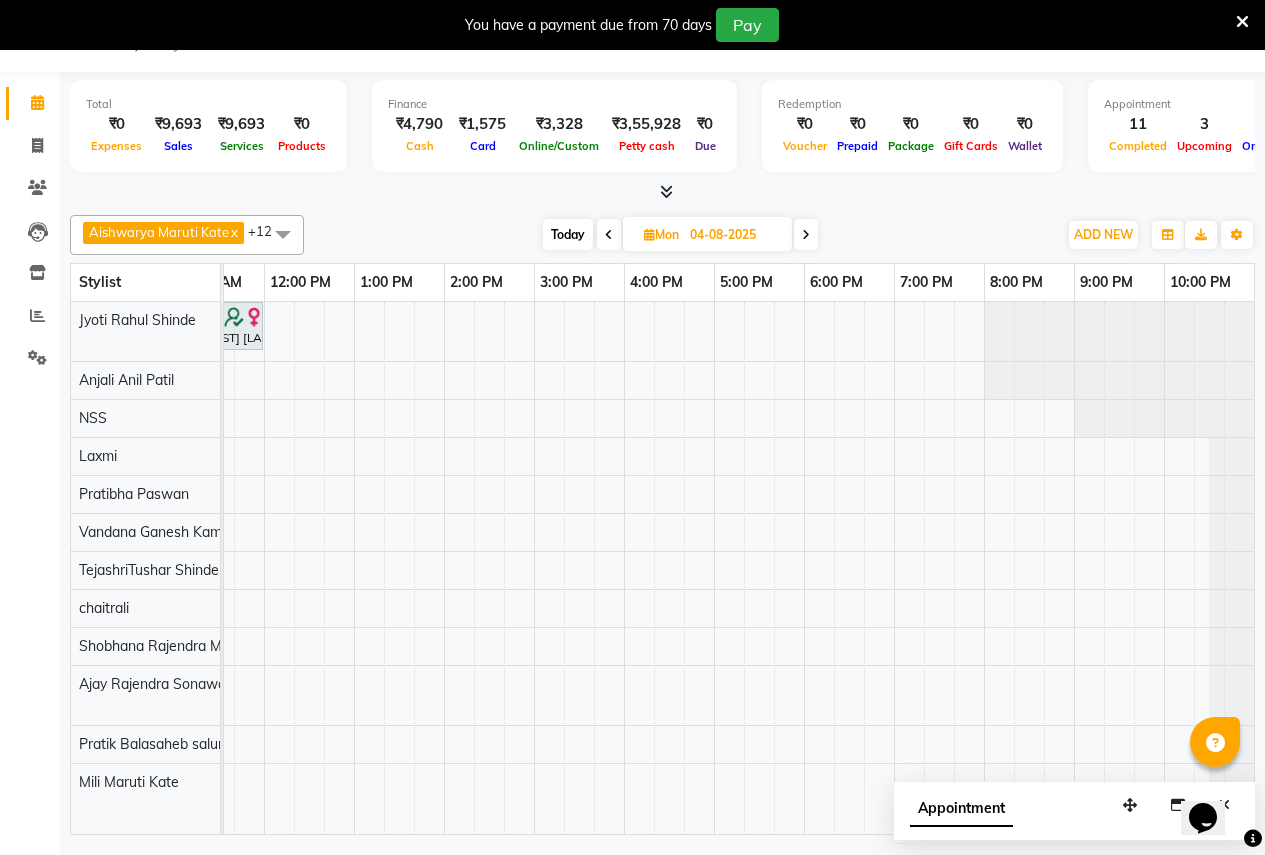 click on "Today" at bounding box center [568, 234] 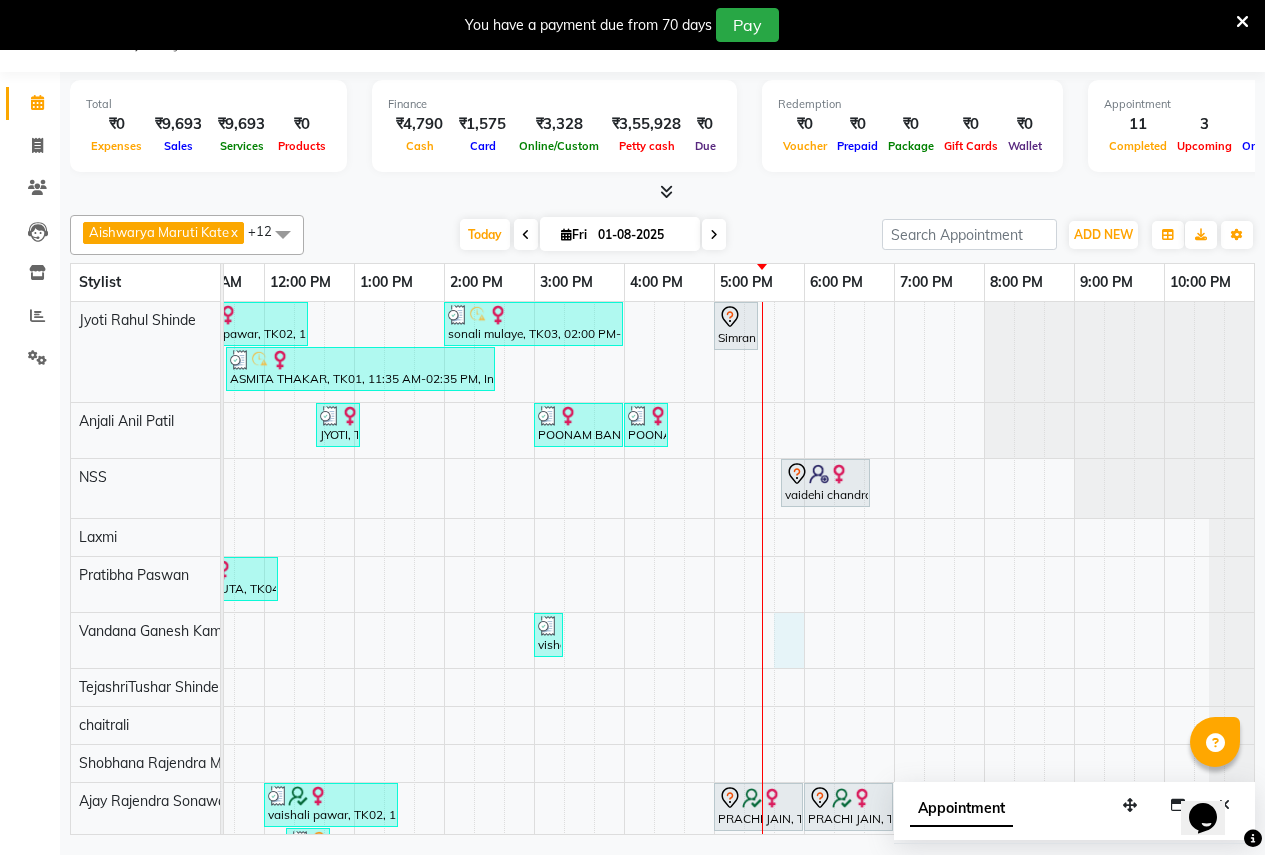 click on "vaishali pawar, TK02, 11:00 AM-12:30 PM, 2g liposoluble flavoured waxing - Full hands - Female (₹450),2g liposoluble flavoured waxing - Half legs - Female (₹500),Threading - Eyebrows - Female (₹70),Threading - Forehead - Female (₹50)     sonali mulaye, TK03, 02:00 PM-04:00 PM, 2g liposoluble flavoured waxing - Half legs - Female (₹500),3 g (stripless) brazilian wax - Under arms - Female (₹250),Threading - Eyebrows - Female (₹70),Threading - Upper lips - Female (₹30),Threading - Forehead - Female (₹50),Threading - Chin - Female (₹50)             Simran Rane, TK11, 05:00 PM-05:30 PM, 2g liposoluble flavoured waxing - Full legs - Female     ASMITA THAKAR, TK01, 11:35 AM-02:35 PM, In House Packages - Female beauty package 2800 (₹2800)     JYOTI, TK06, 12:35 PM-01:05 PM, Threading - Eyebrows - Female (₹70),Threading - Forehead - Female (₹50)     POONAM BANKAR, TK08, 03:00 PM-04:00 PM, Facial-O3+ Seaweed with Peel Off Mask - Female" at bounding box center [534, 639] 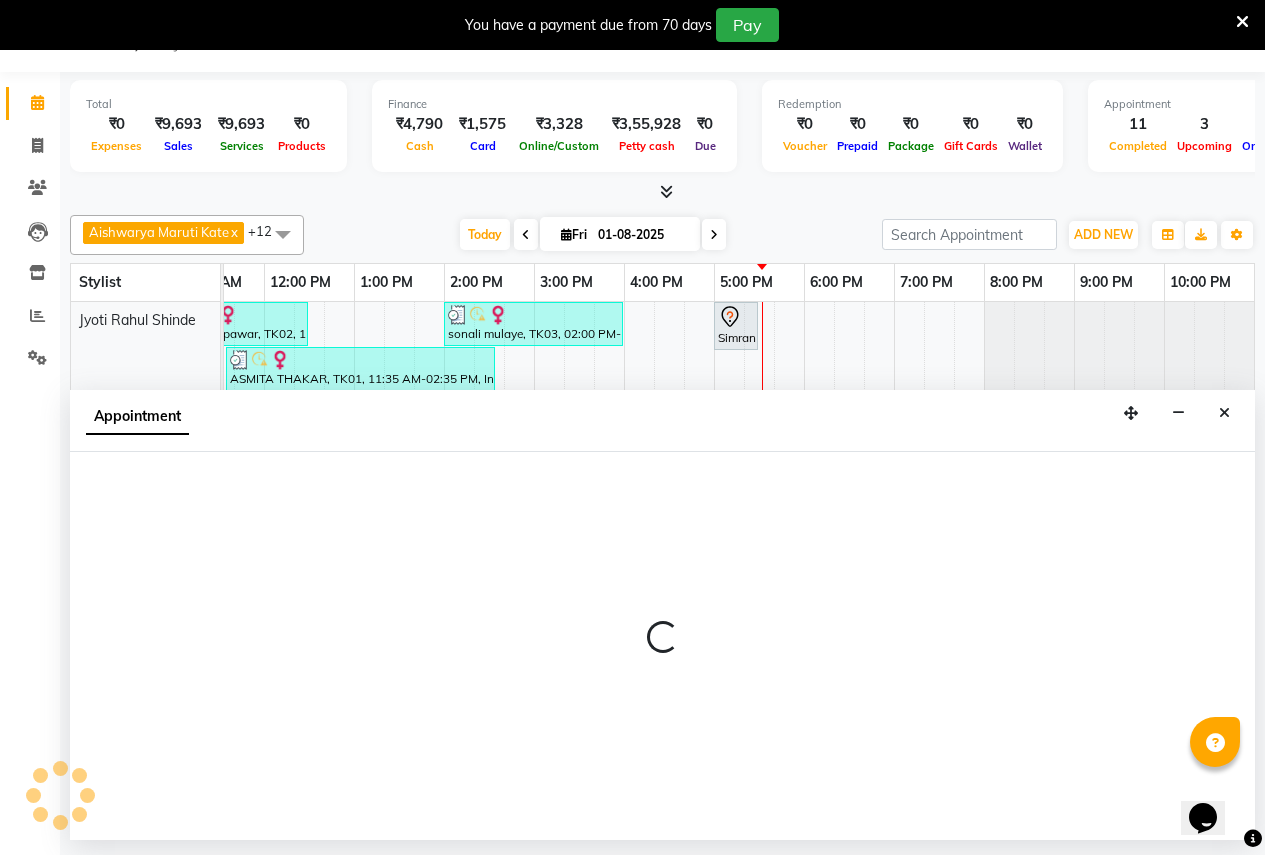 select on "21394" 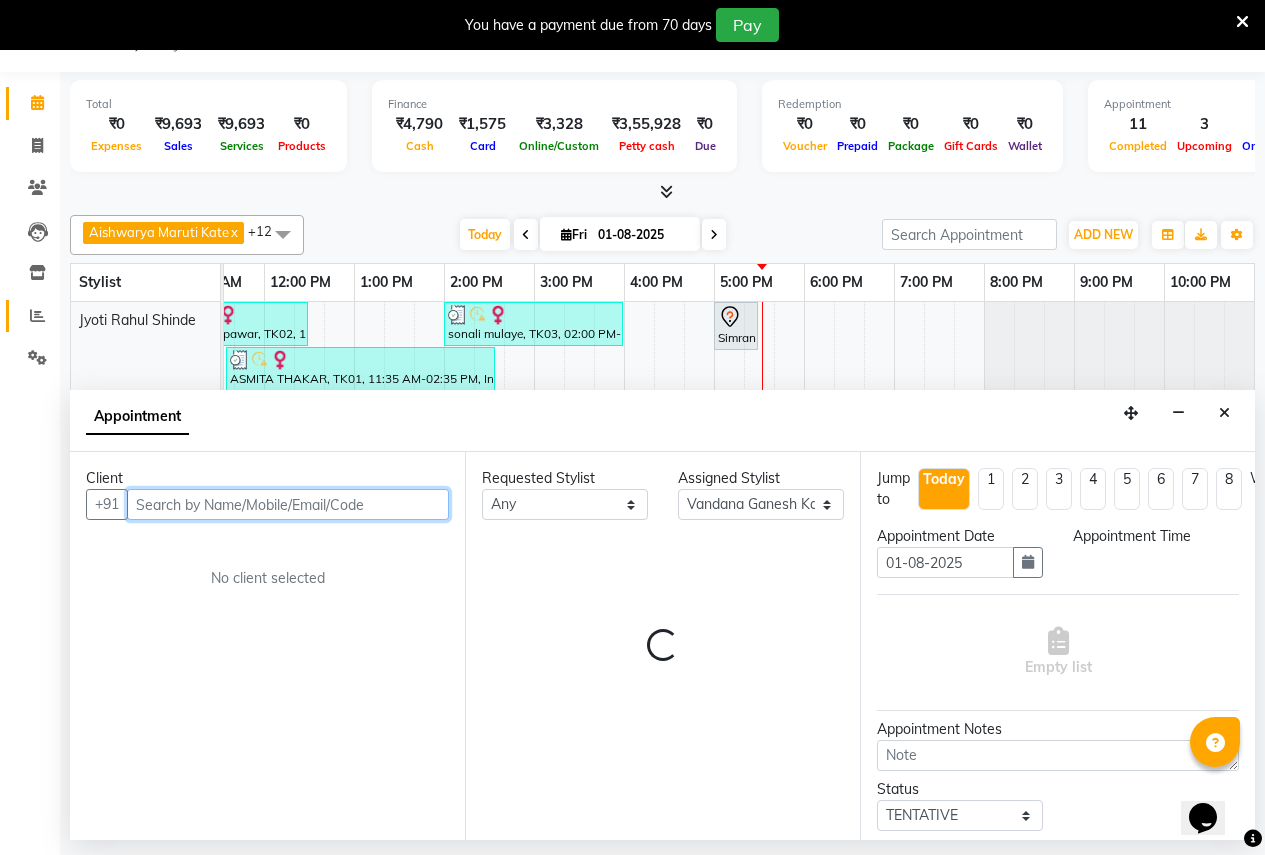 select on "1065" 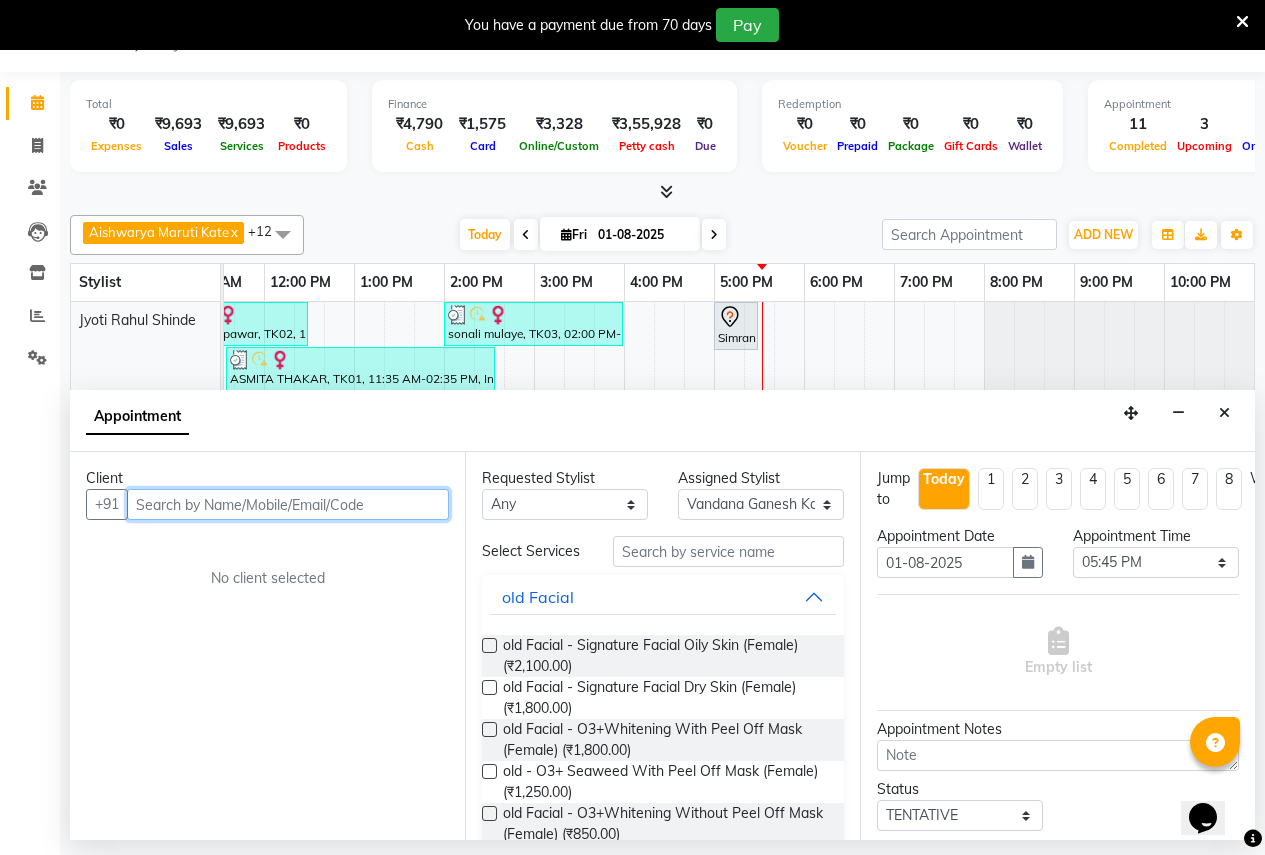 click at bounding box center [288, 504] 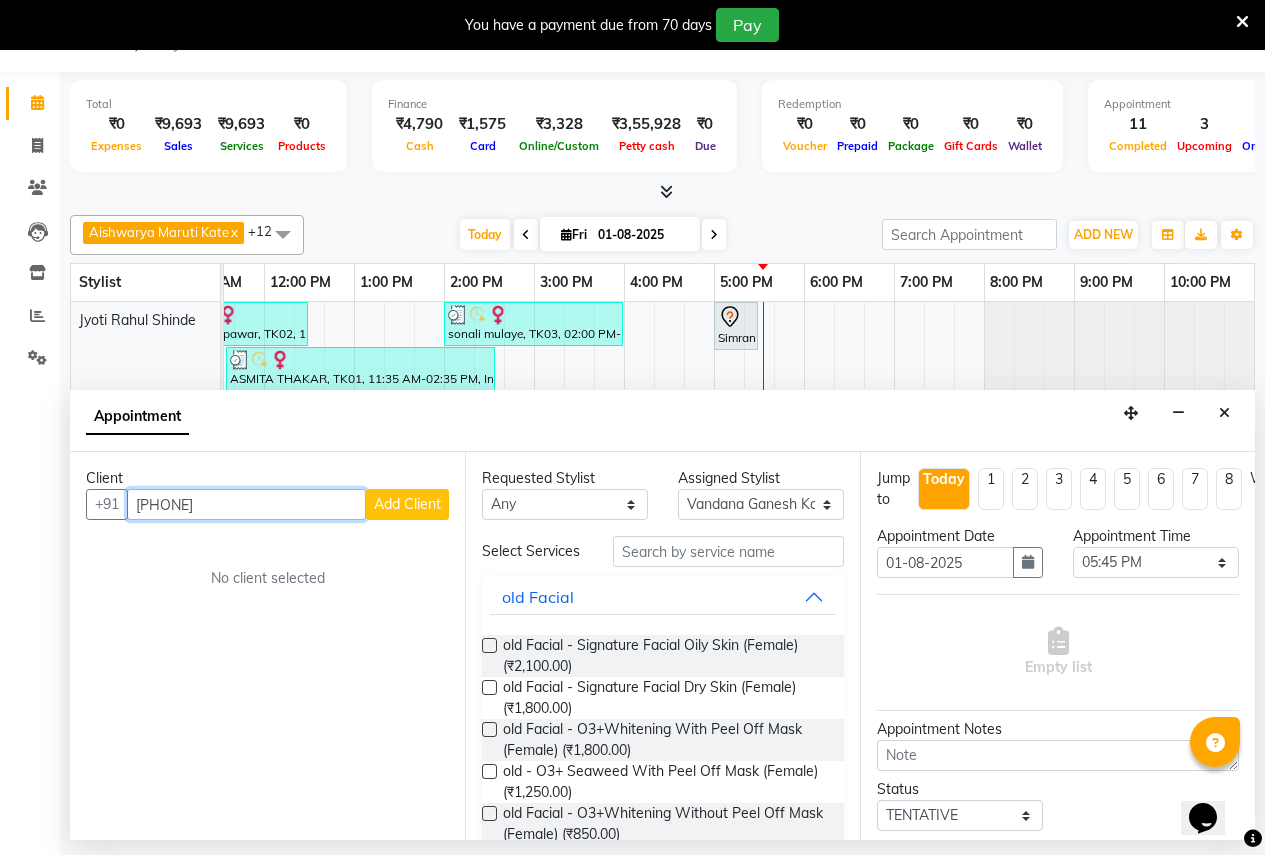 type on "7038841060" 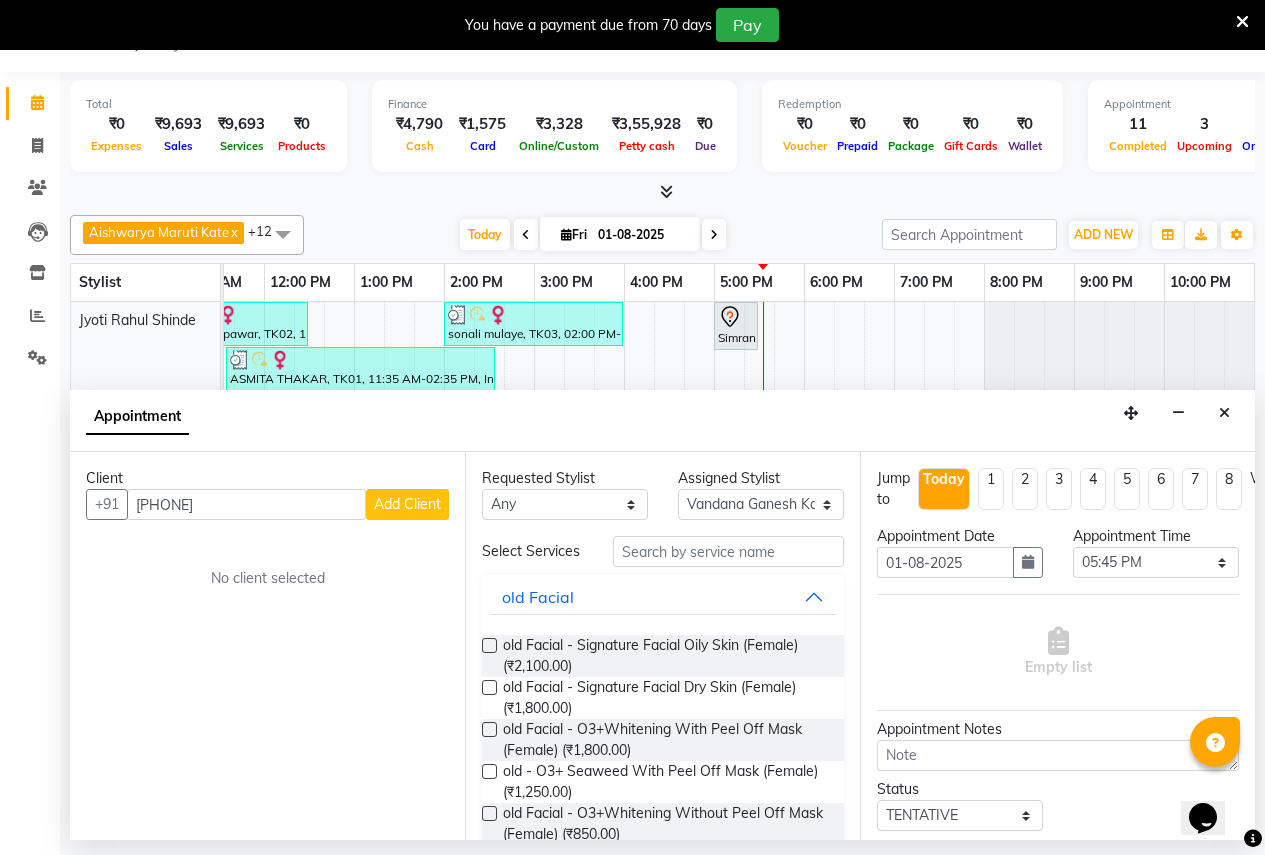 click on "Add Client" at bounding box center (407, 504) 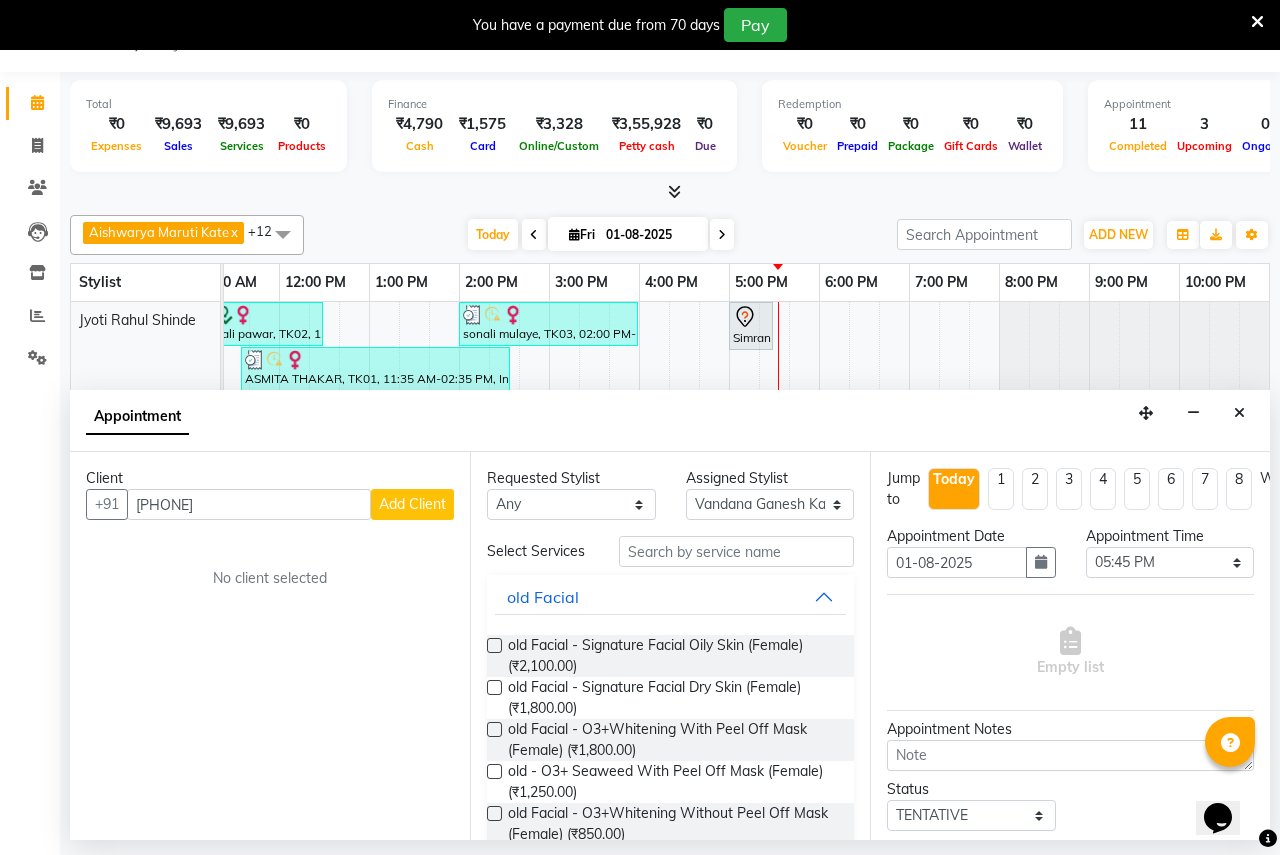 select on "22" 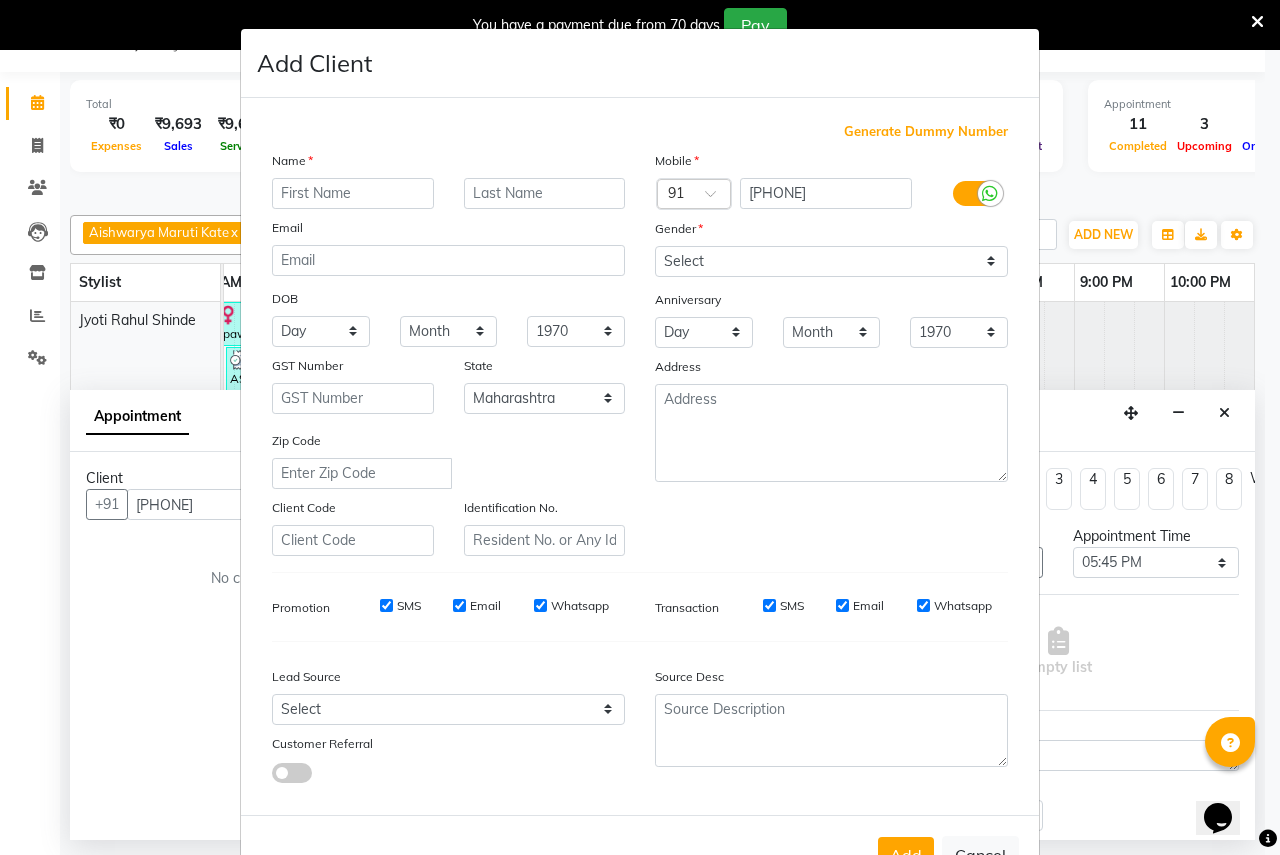 click on "Name" at bounding box center (448, 164) 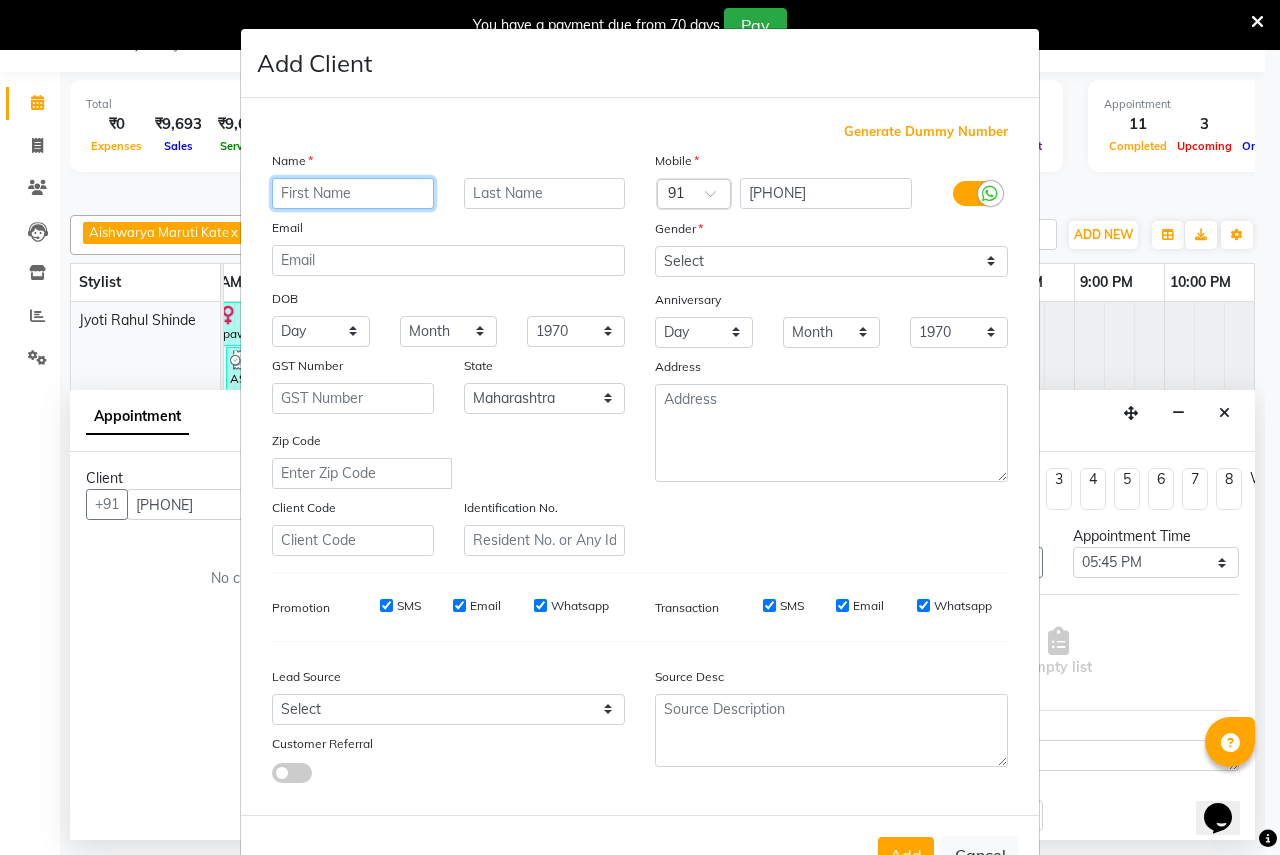 click at bounding box center (353, 193) 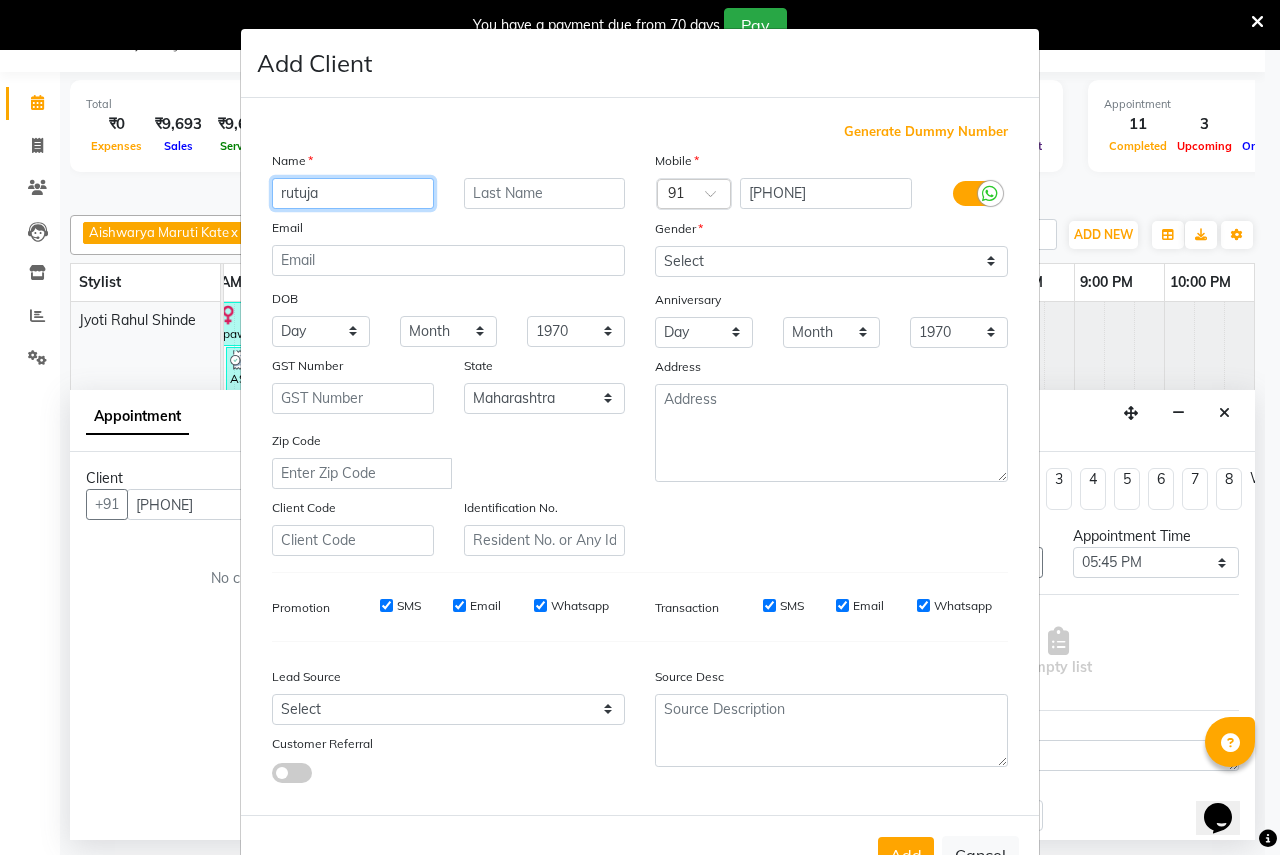 type on "rutuja" 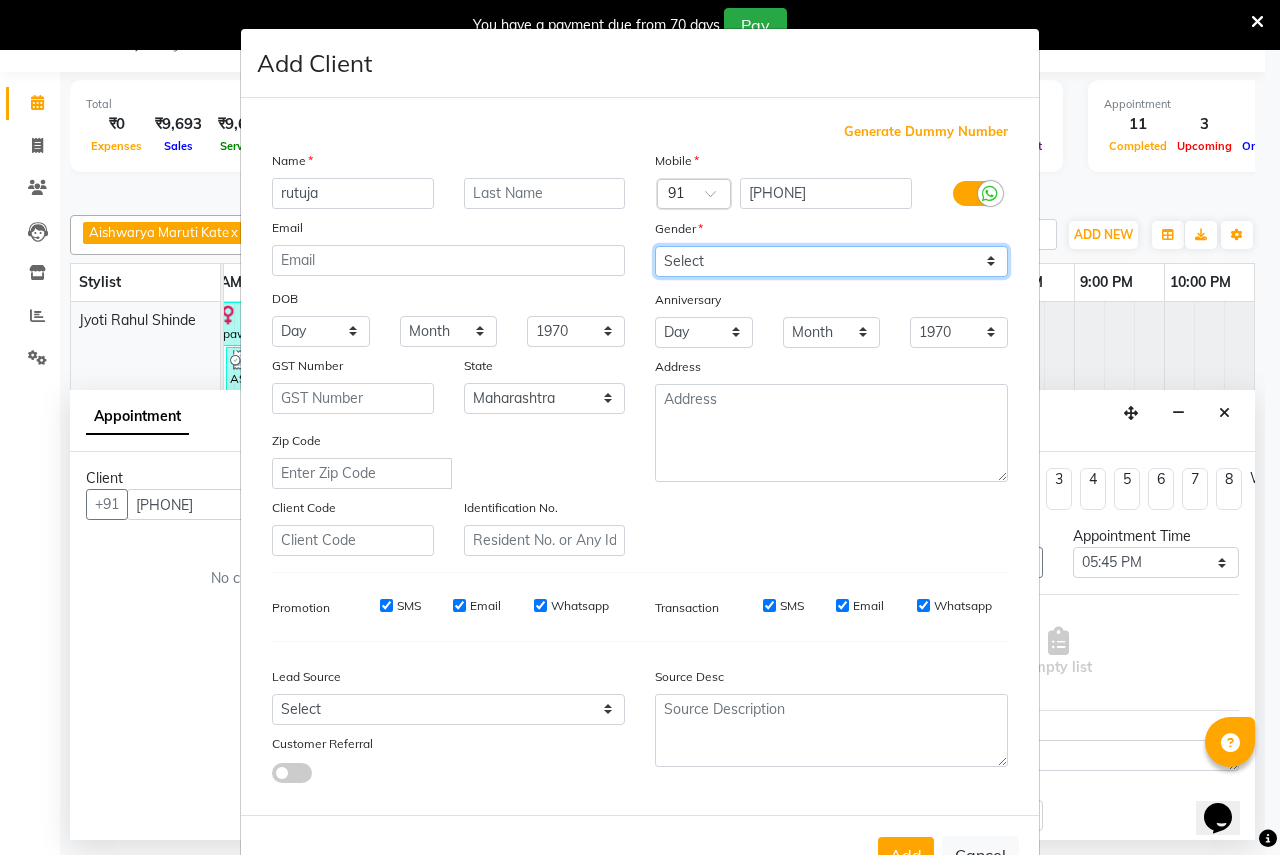 click on "Select Male Female Other Prefer Not To Say" at bounding box center [831, 261] 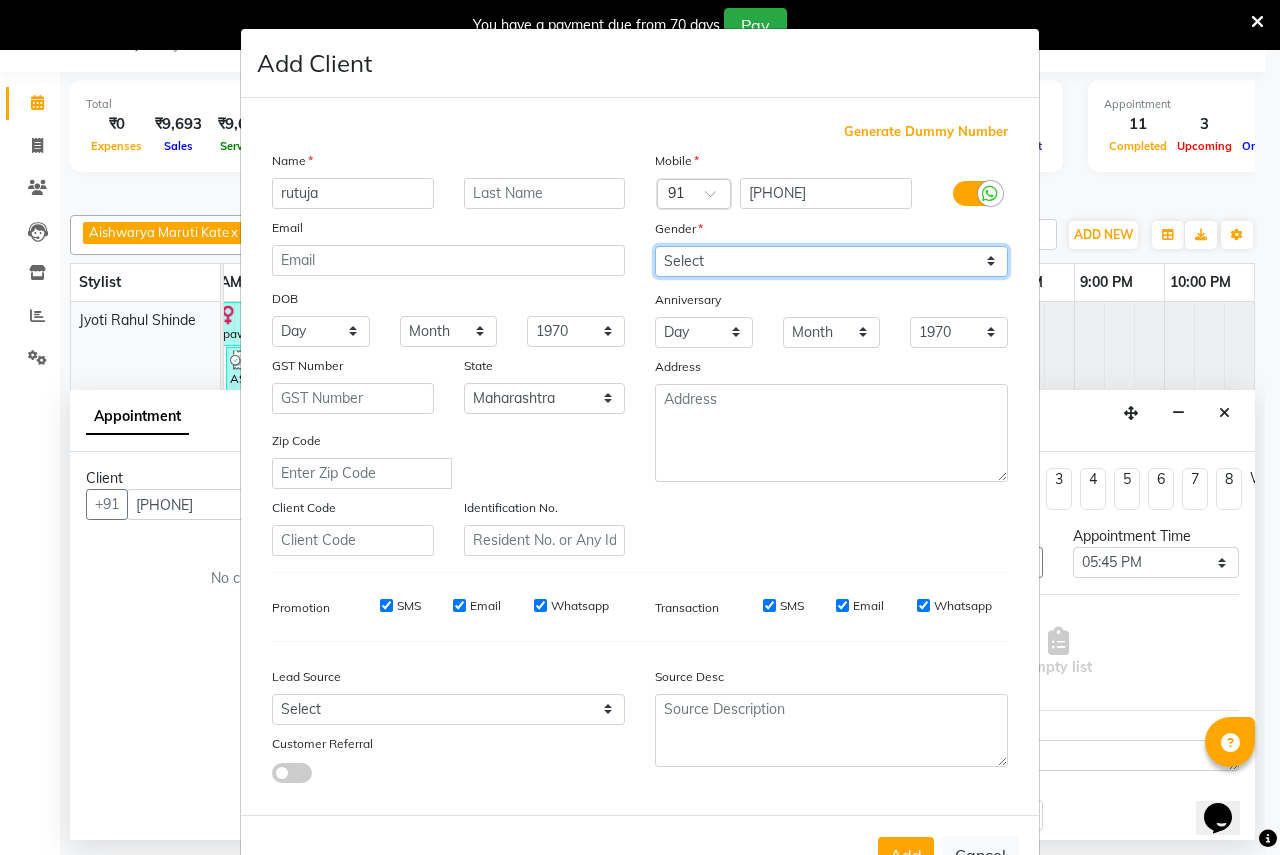 select on "female" 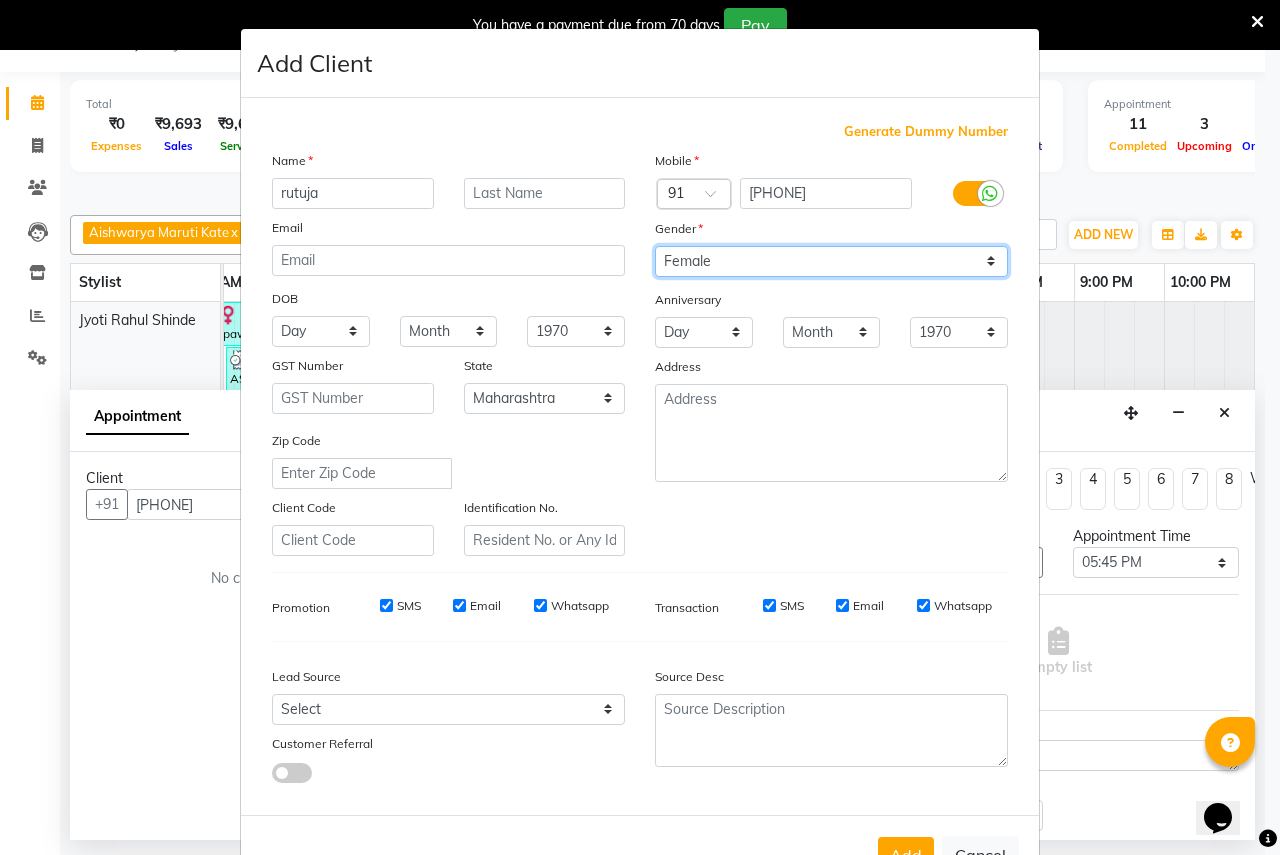 click on "Select Male Female Other Prefer Not To Say" at bounding box center [831, 261] 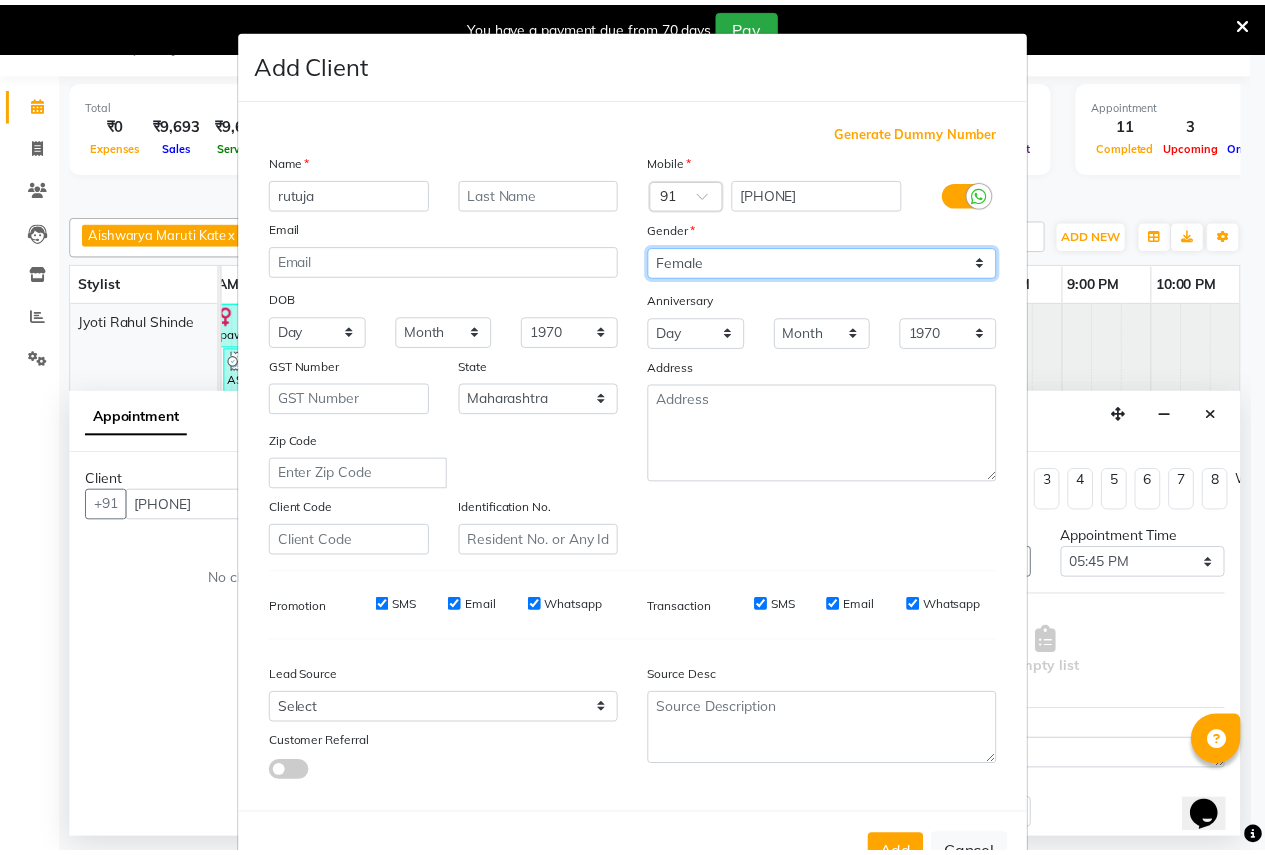 scroll, scrollTop: 68, scrollLeft: 0, axis: vertical 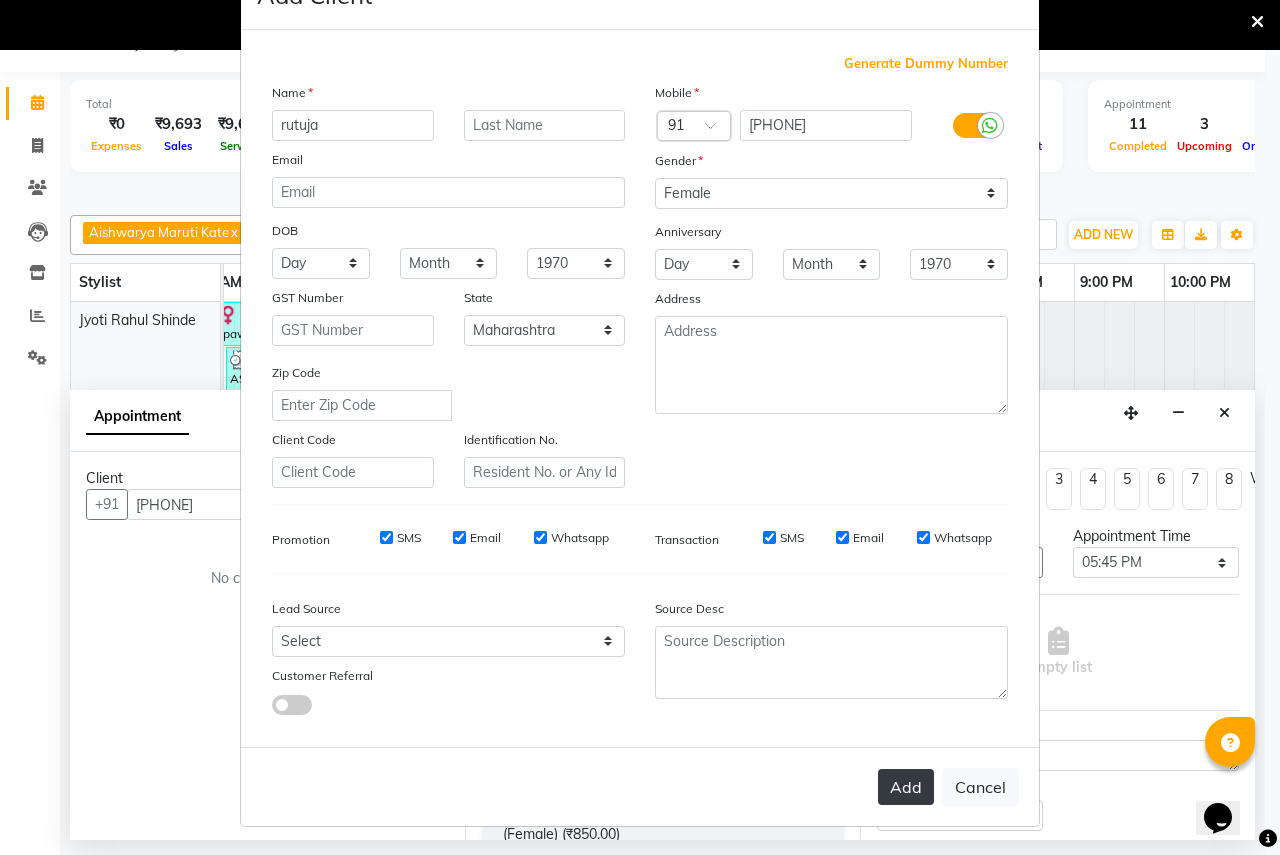 click on "Add" at bounding box center [906, 787] 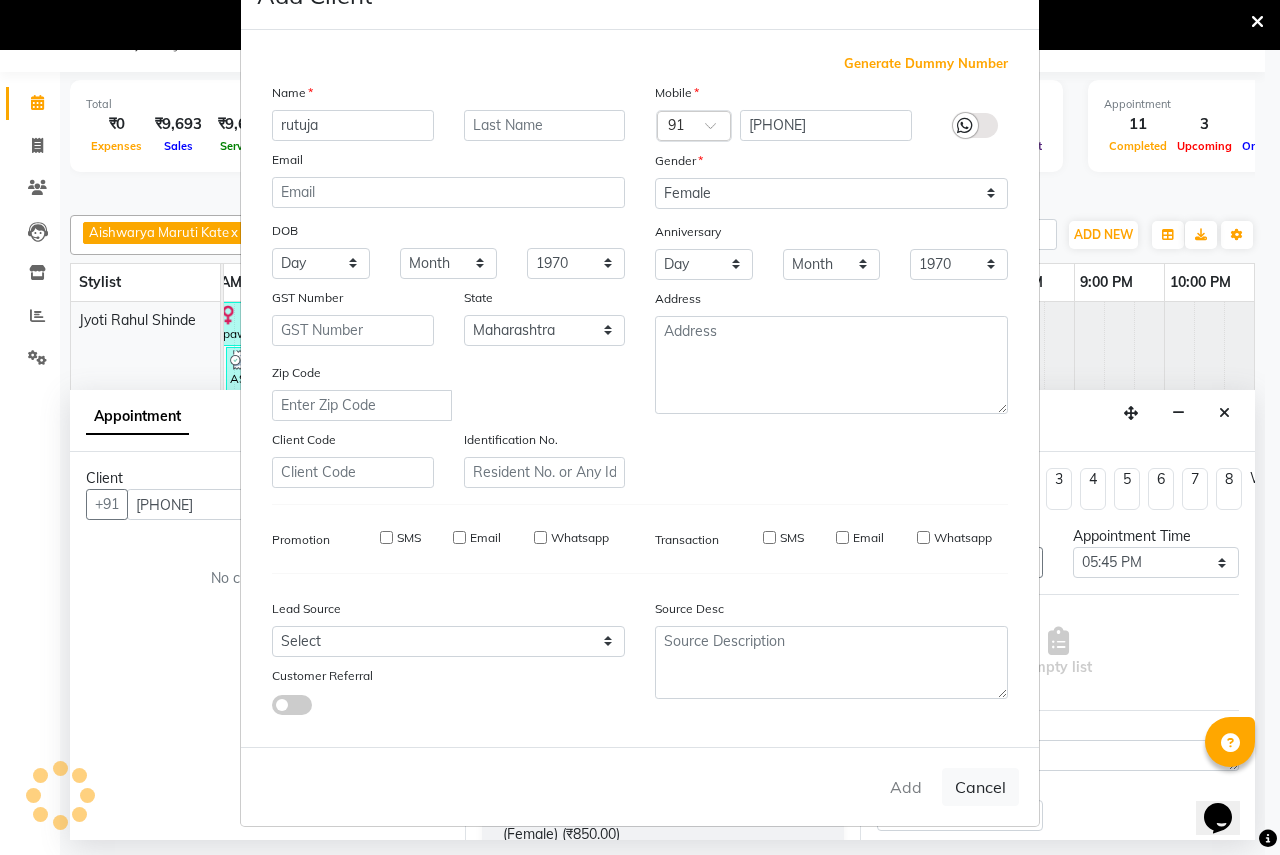 type 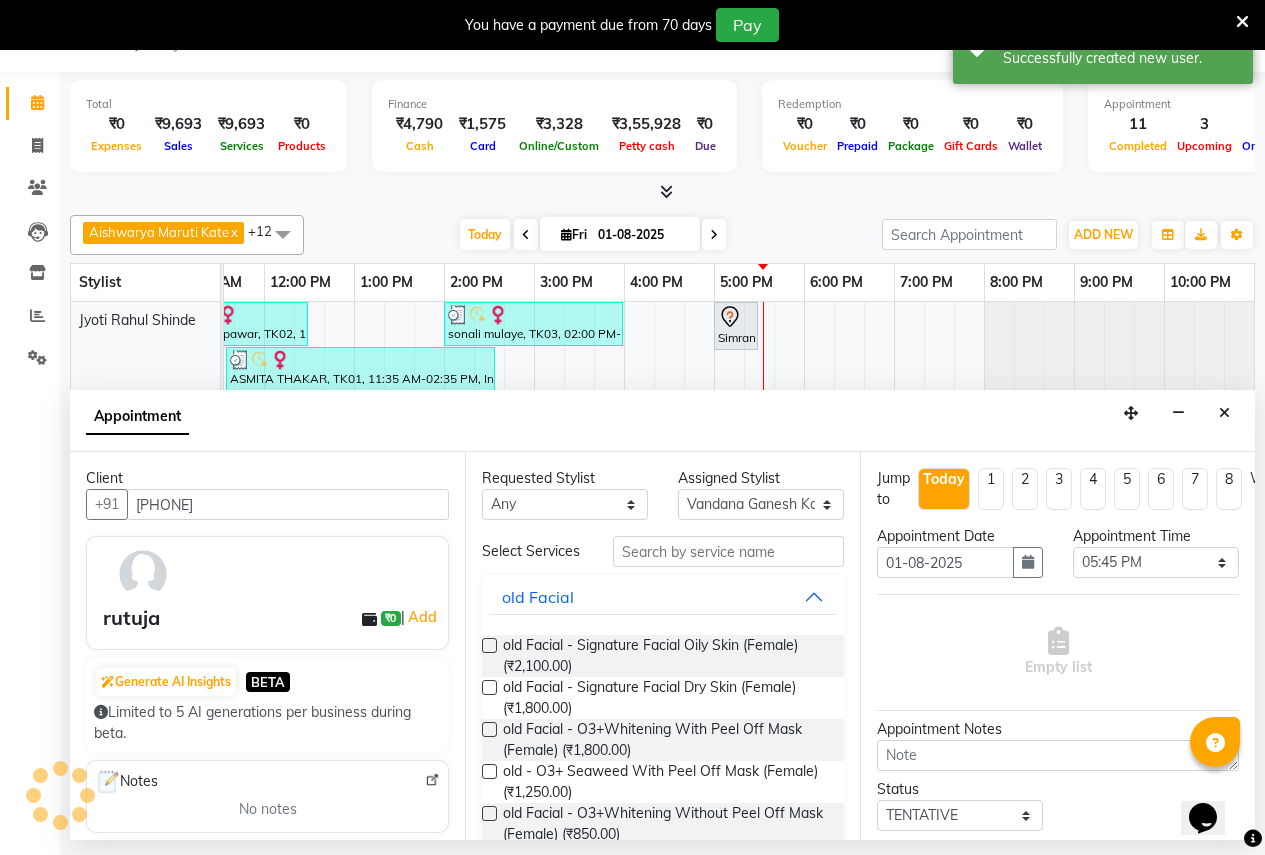 scroll, scrollTop: 0, scrollLeft: 395, axis: horizontal 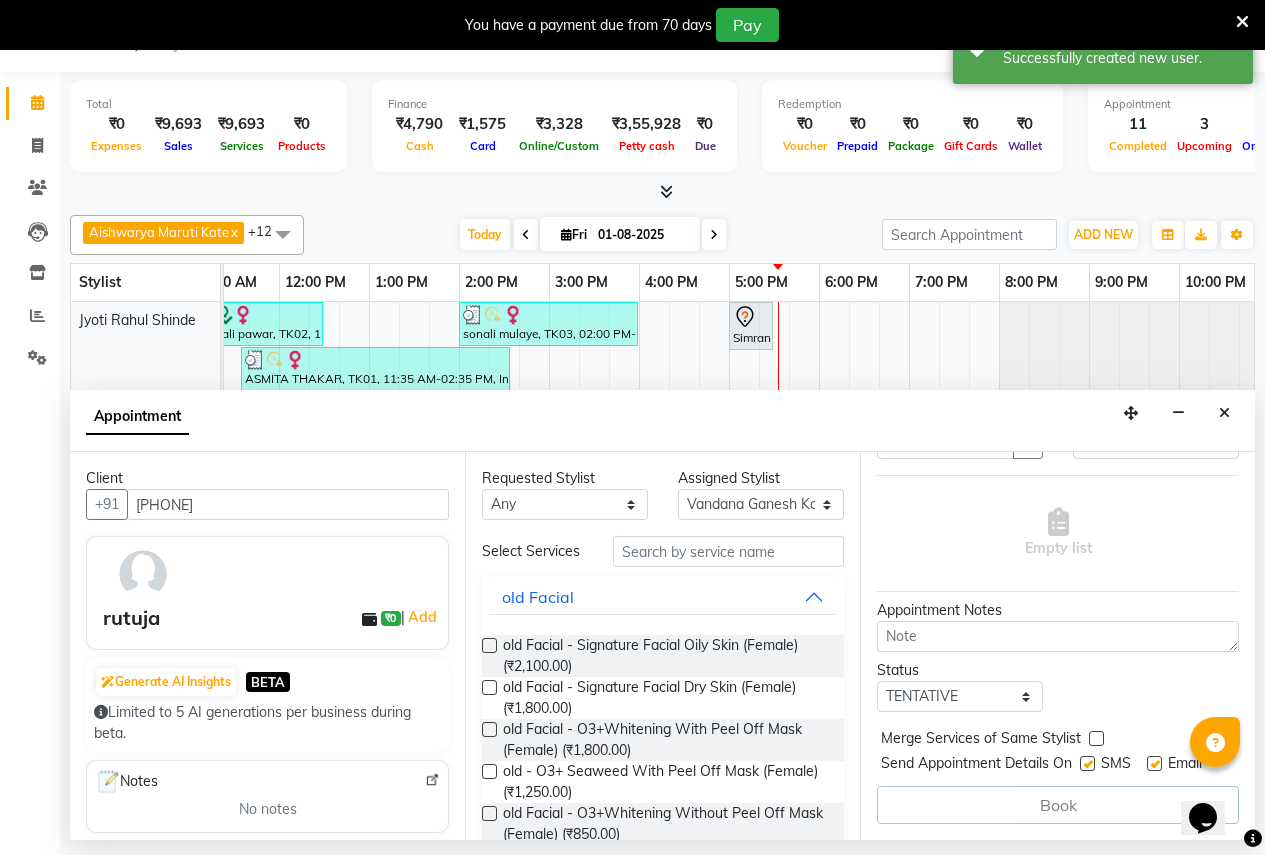 click on "Book" at bounding box center [1058, 805] 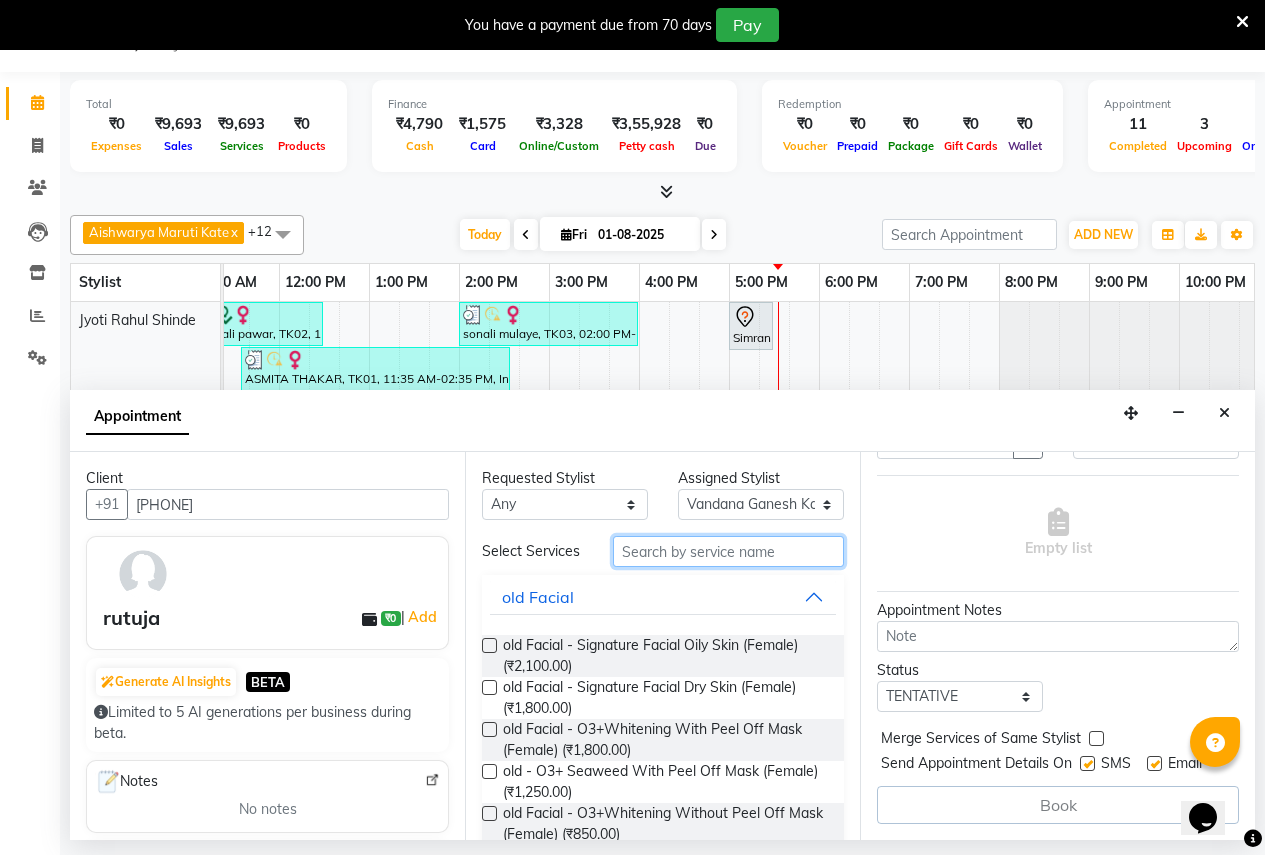 drag, startPoint x: 701, startPoint y: 551, endPoint x: 699, endPoint y: 561, distance: 10.198039 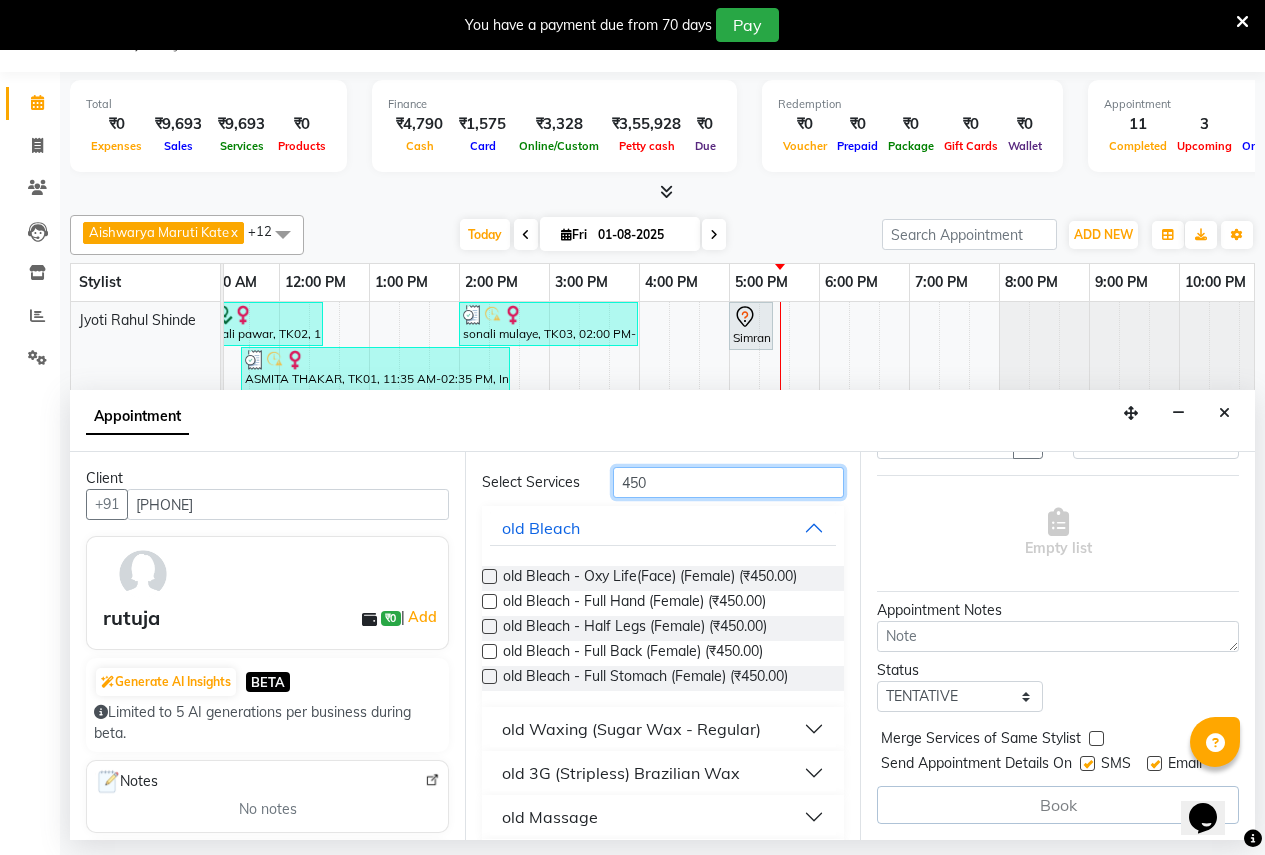 scroll, scrollTop: 200, scrollLeft: 0, axis: vertical 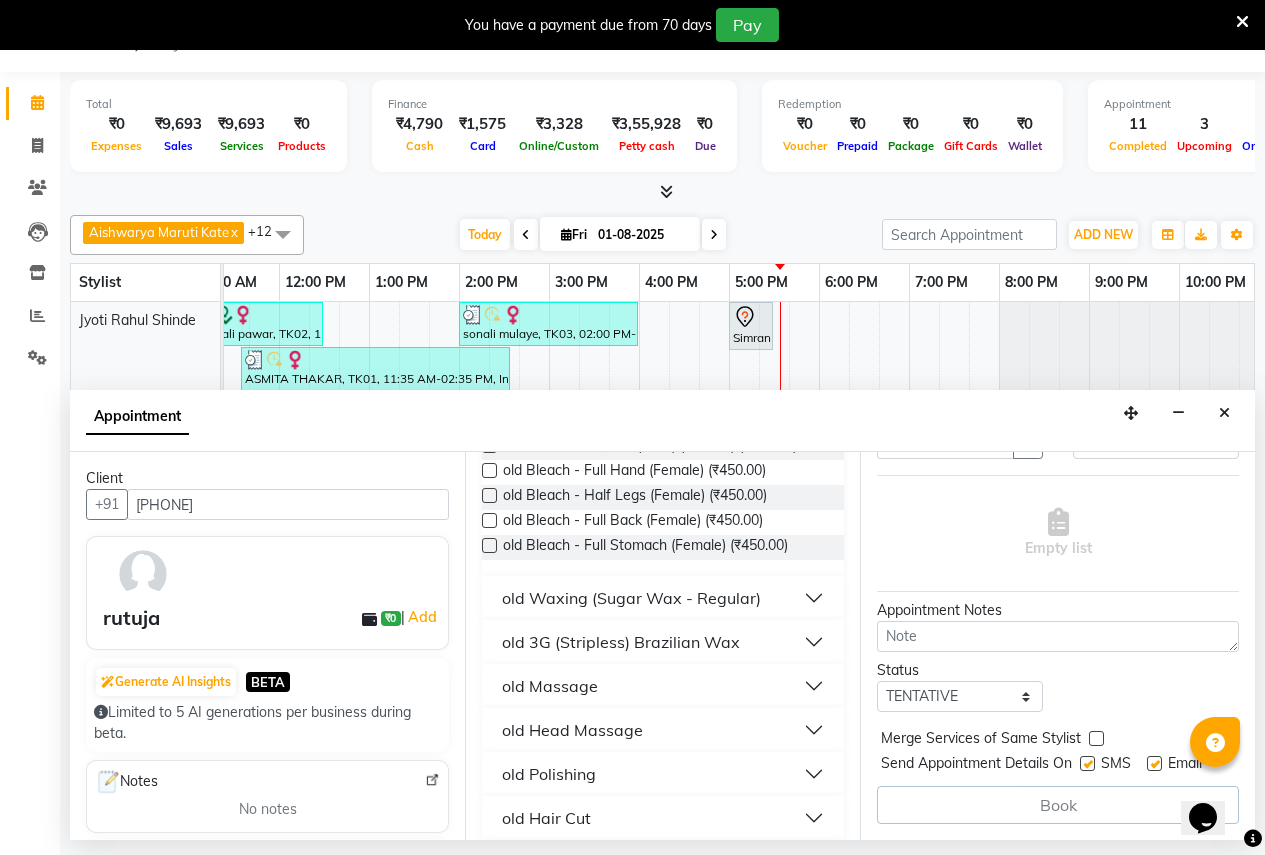 type on "450" 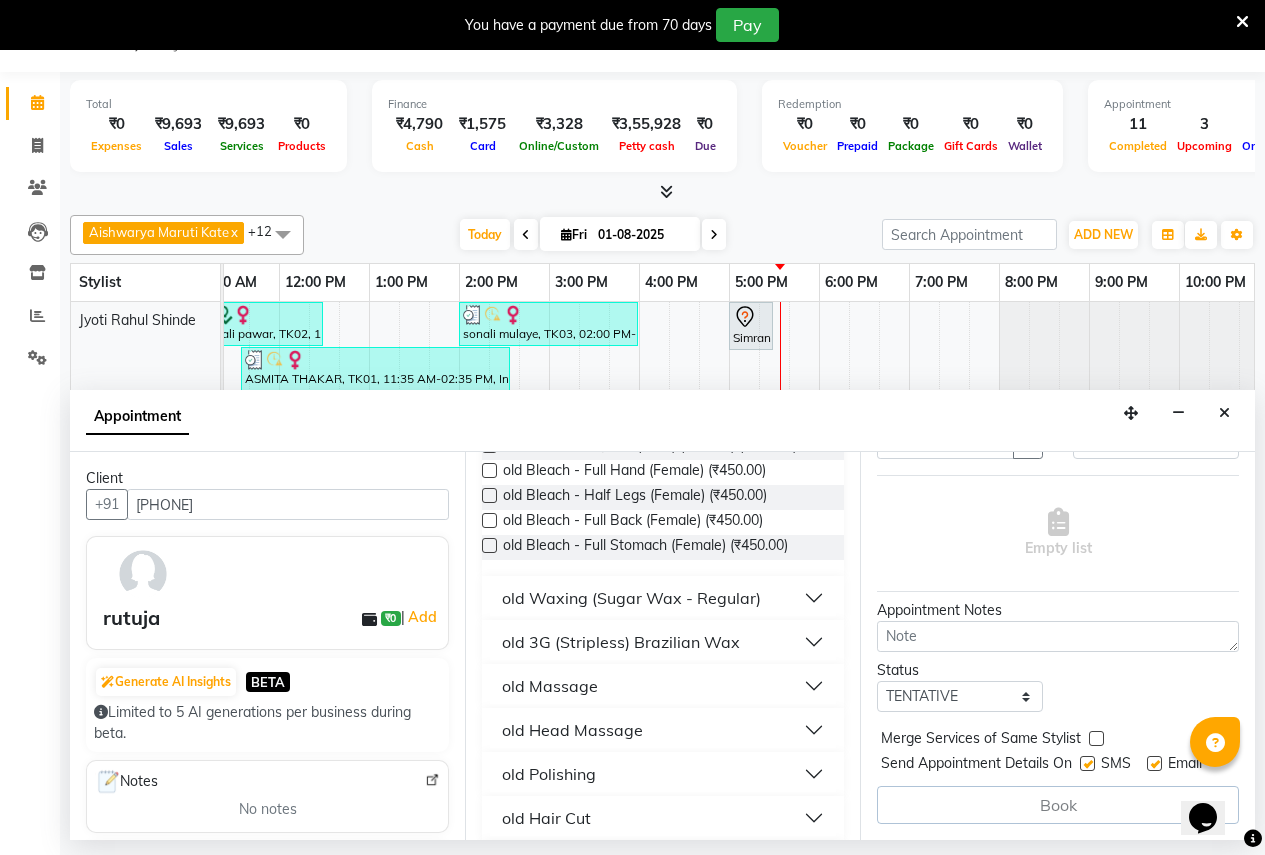 click on "old 3G (Stripless) Brazilian Wax" at bounding box center [621, 642] 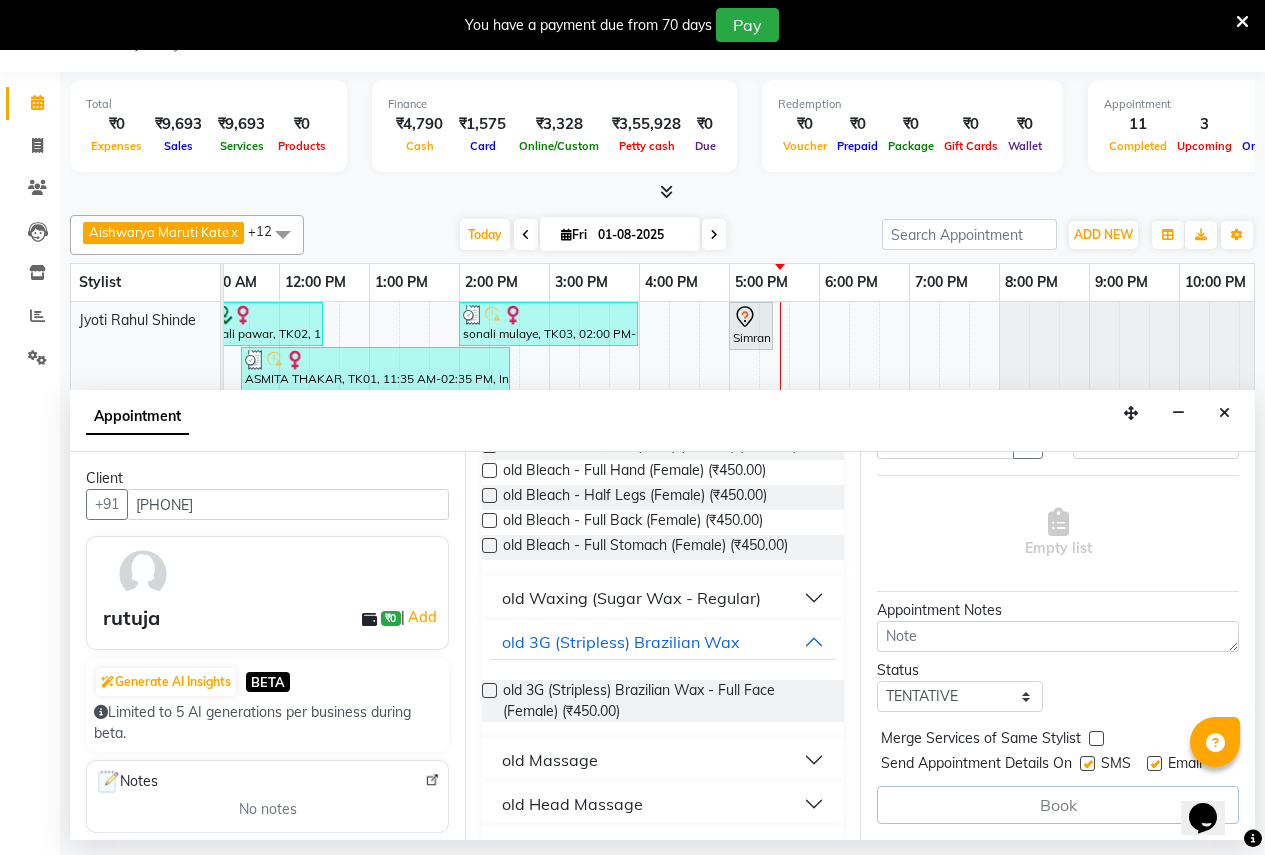 click at bounding box center [489, 690] 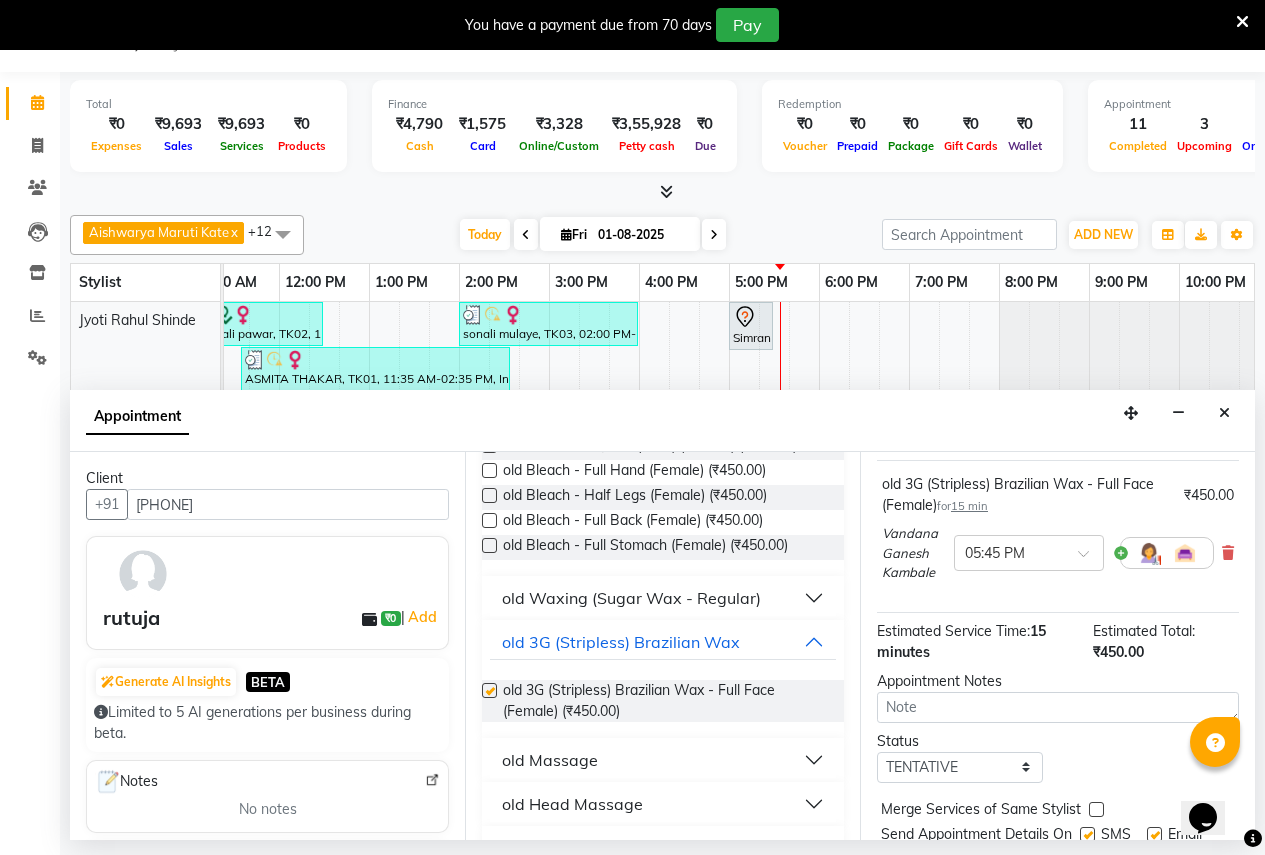 checkbox on "false" 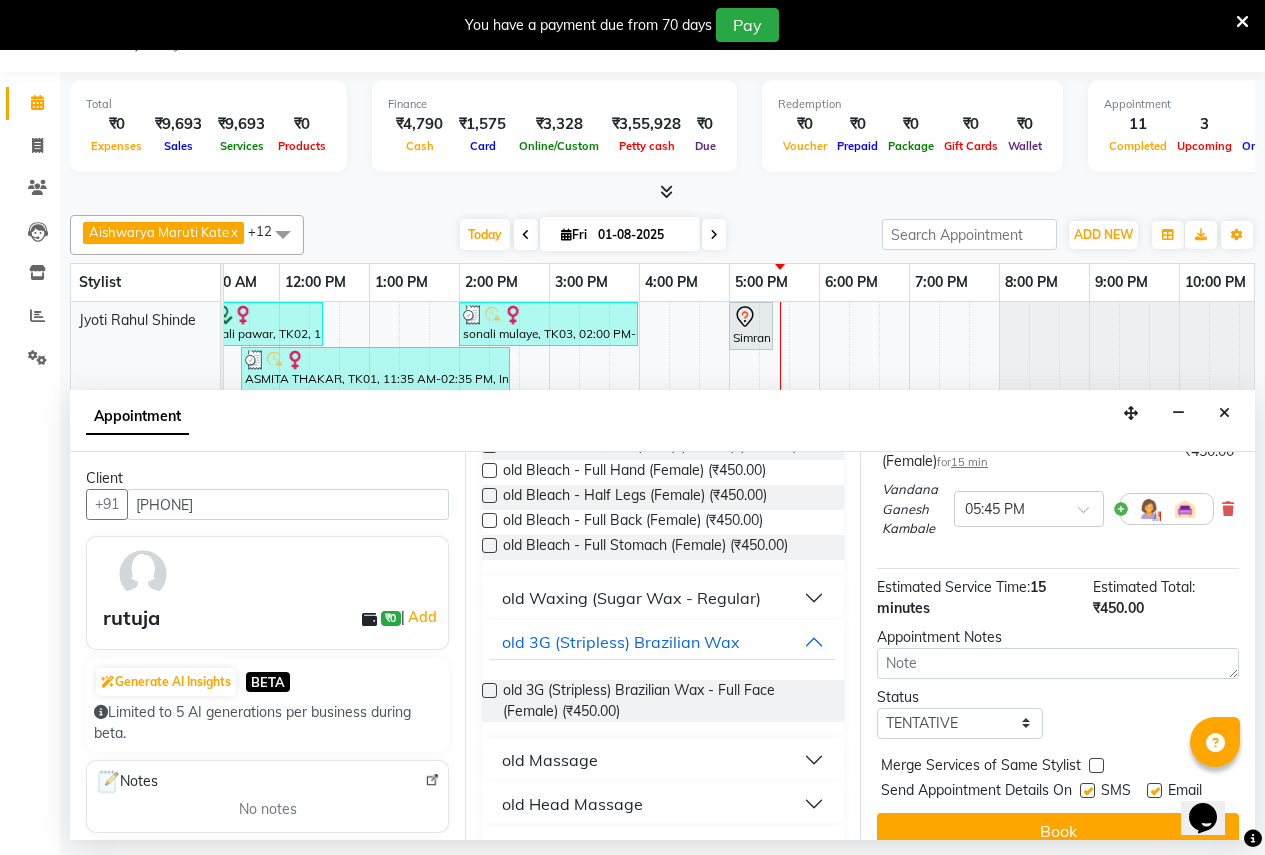 scroll, scrollTop: 218, scrollLeft: 0, axis: vertical 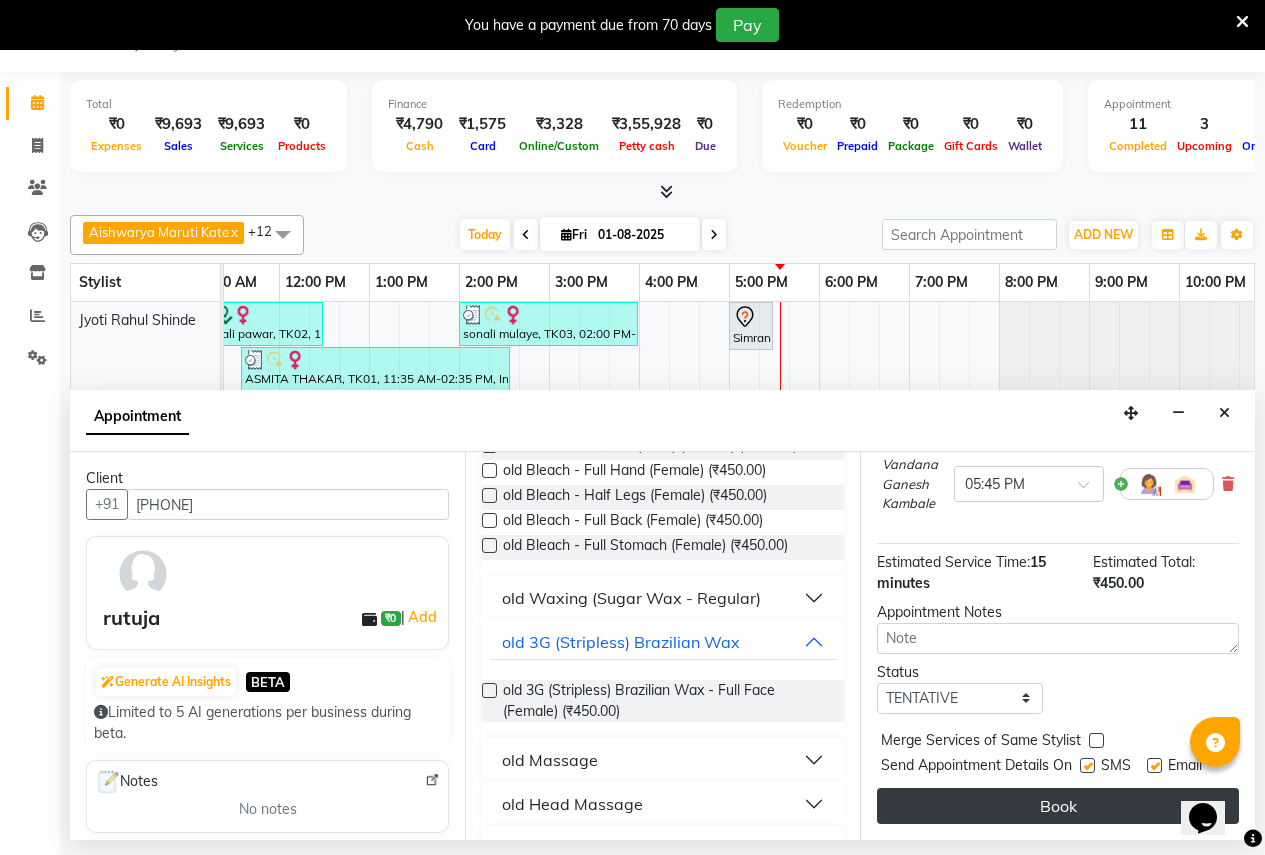click on "Book" at bounding box center [1058, 806] 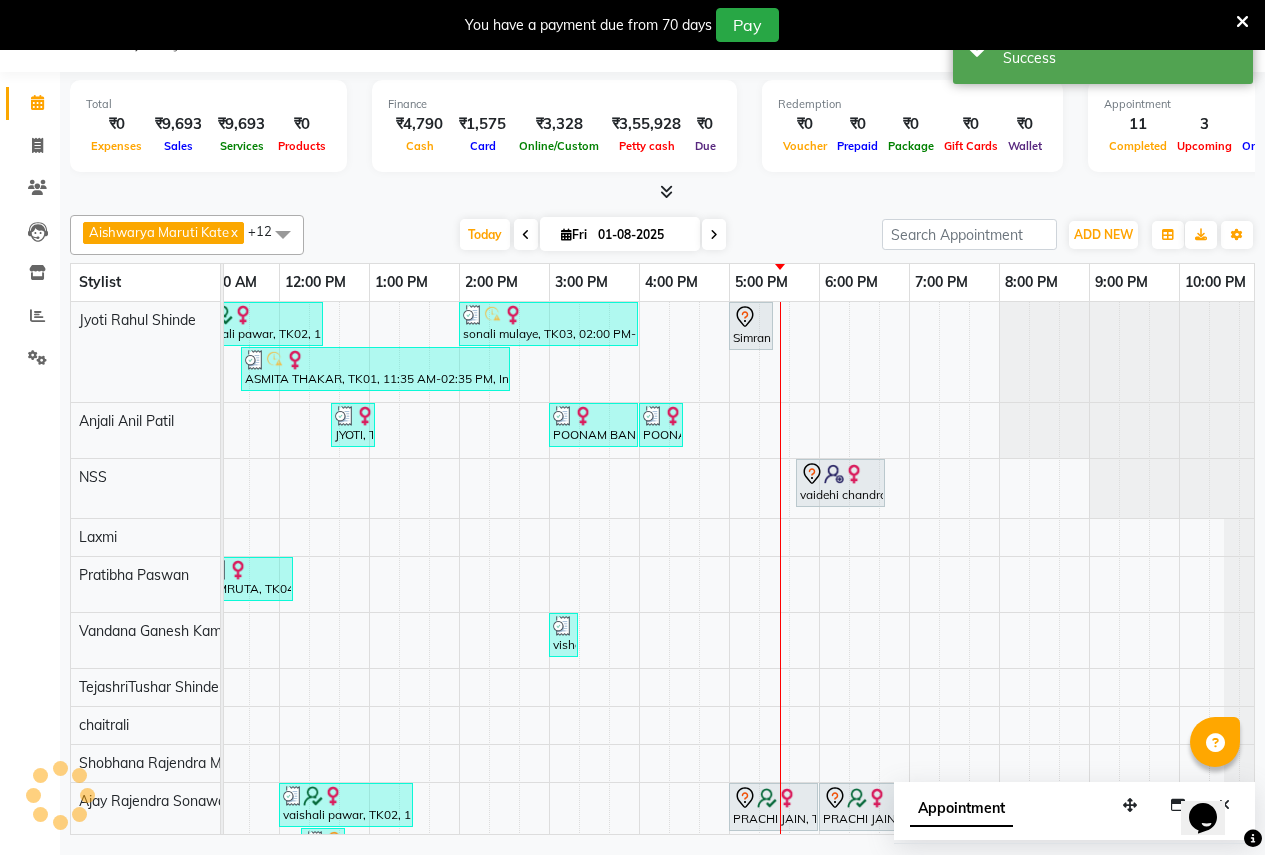 scroll, scrollTop: 0, scrollLeft: 0, axis: both 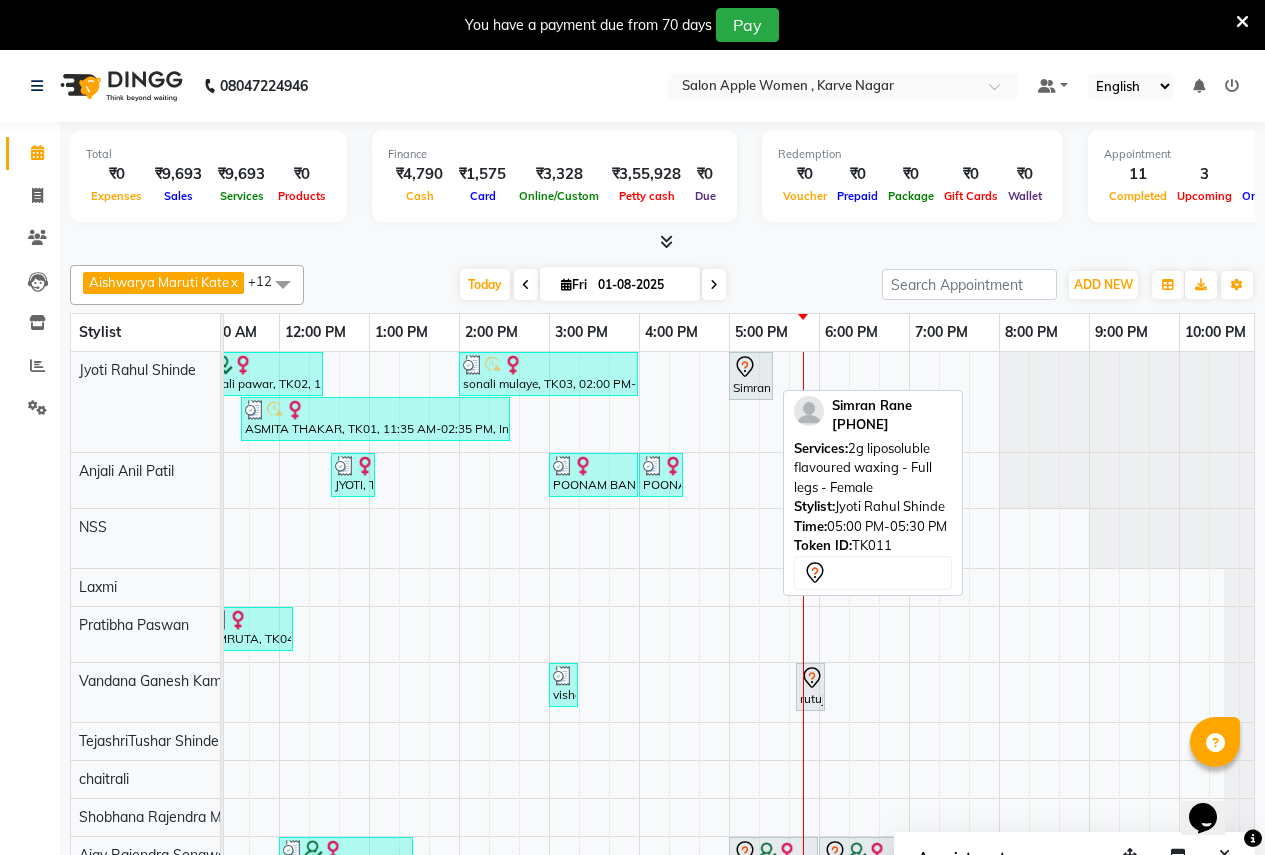 click 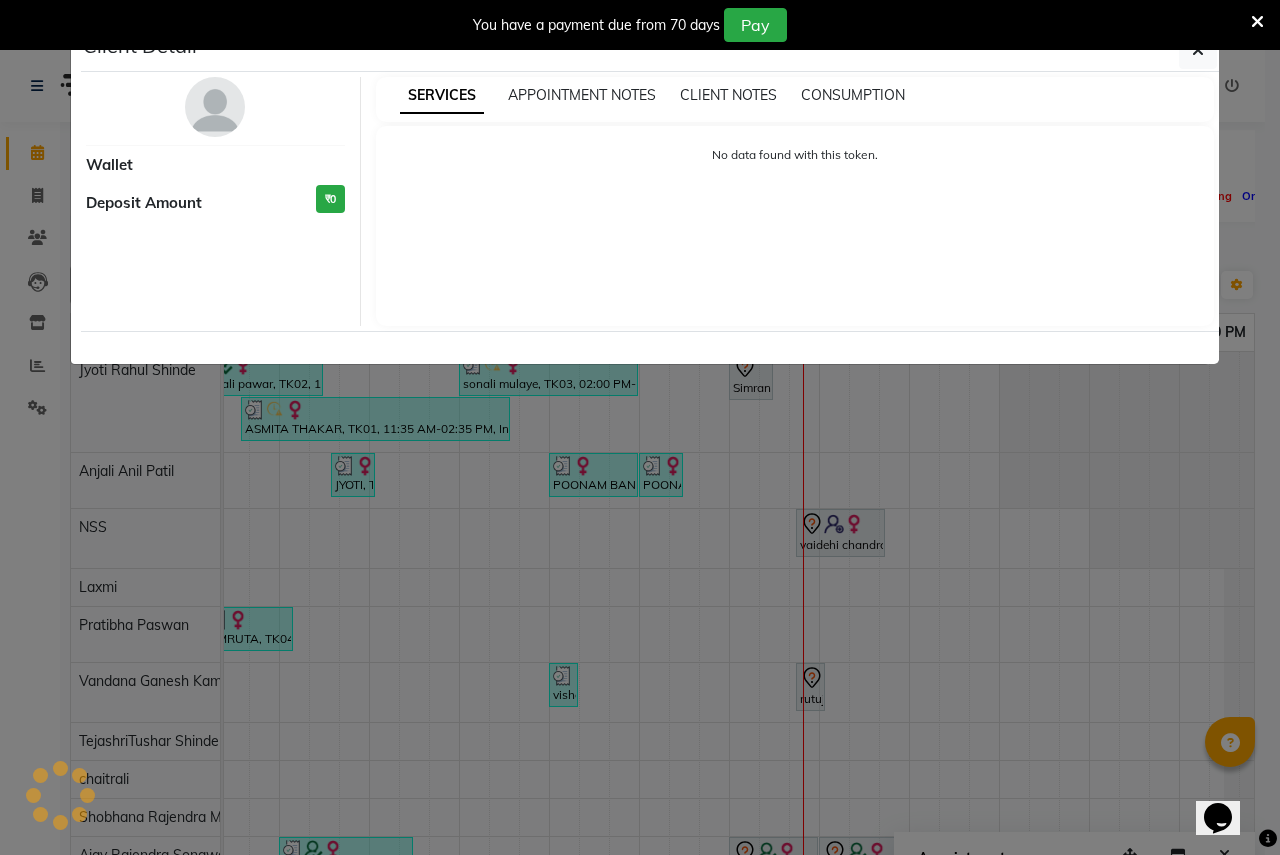 select on "7" 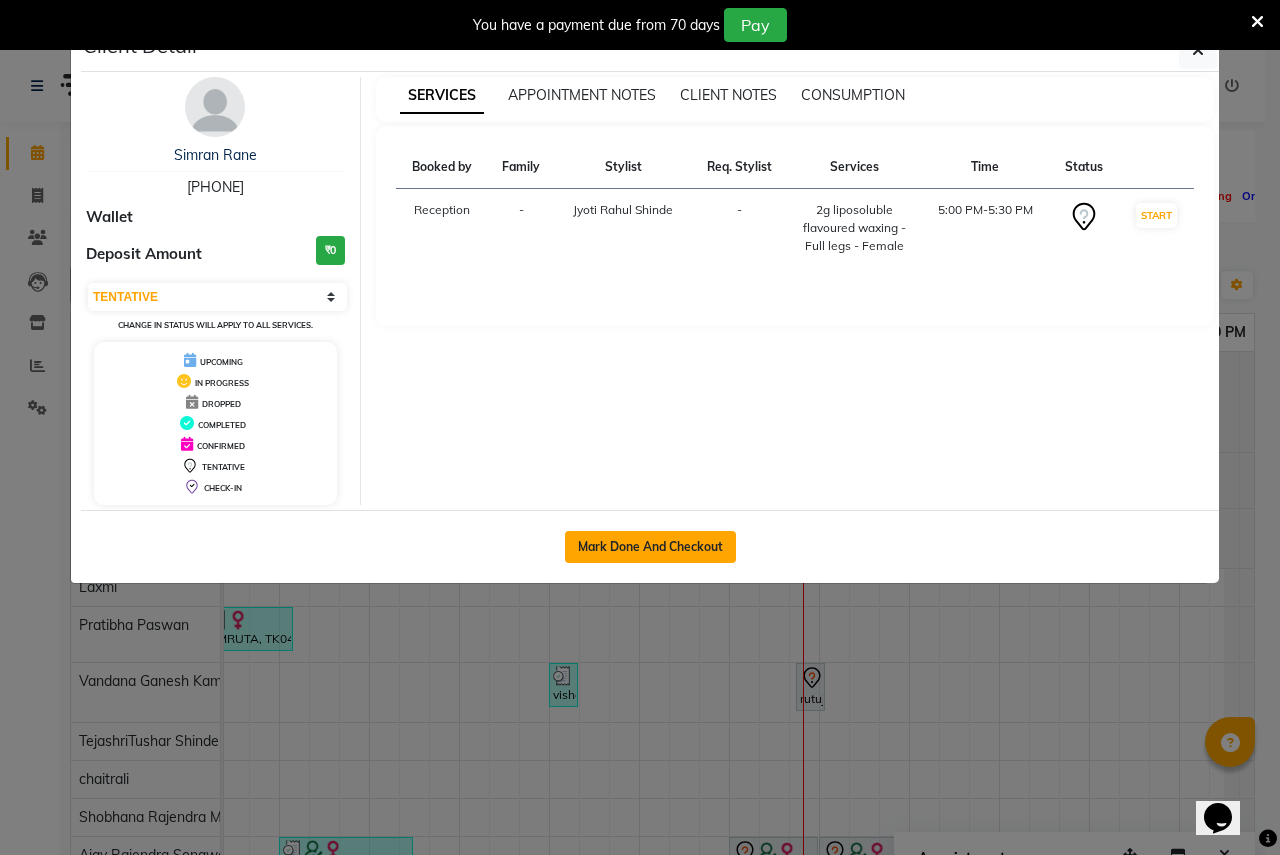 click on "Mark Done And Checkout" 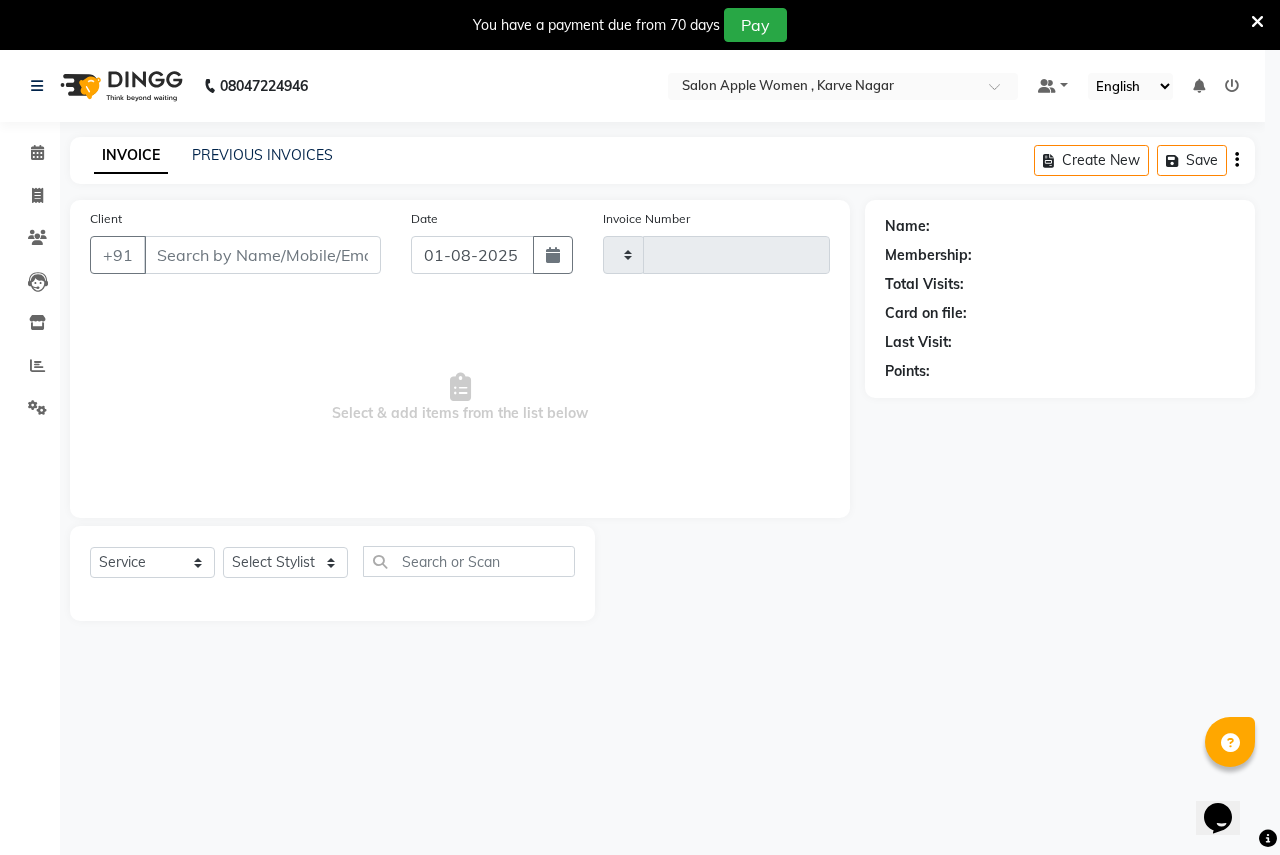 type on "1849" 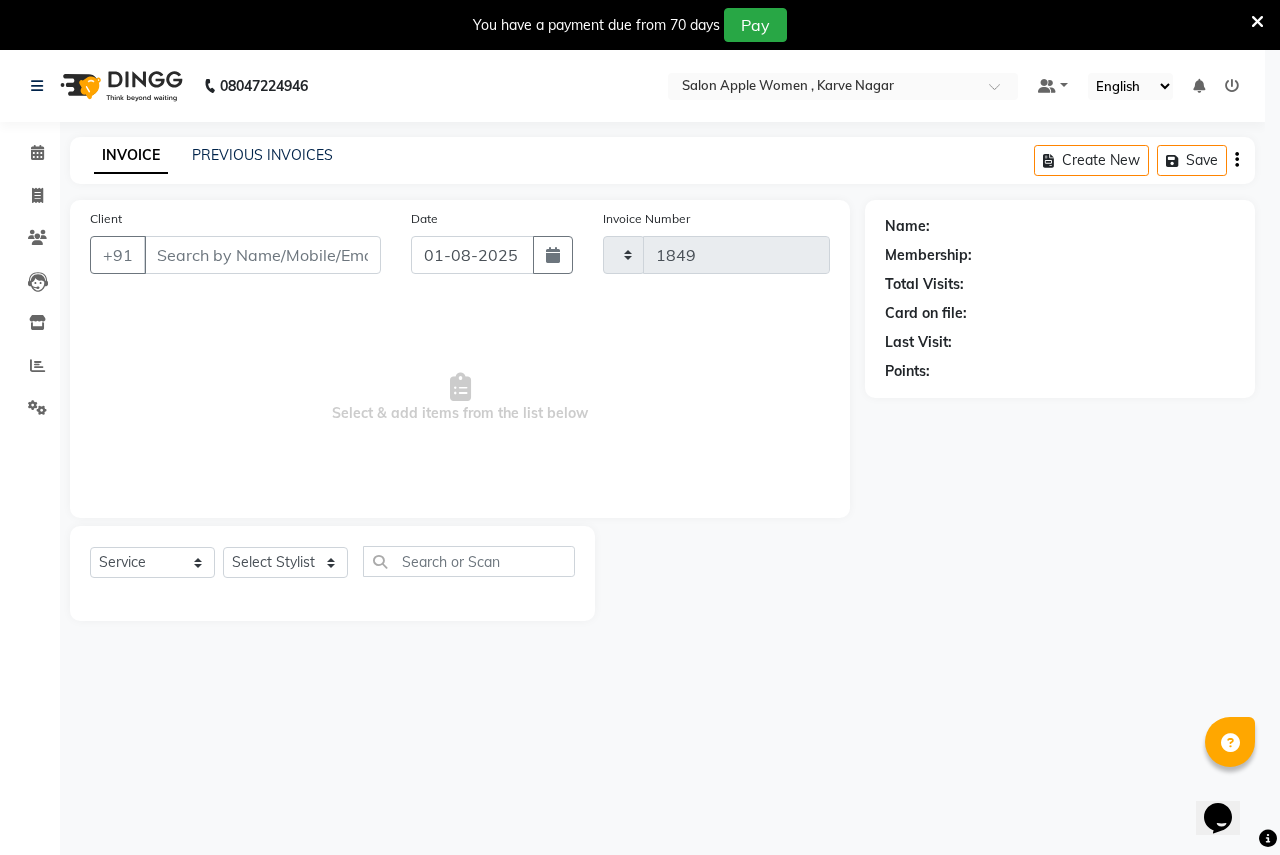 select on "96" 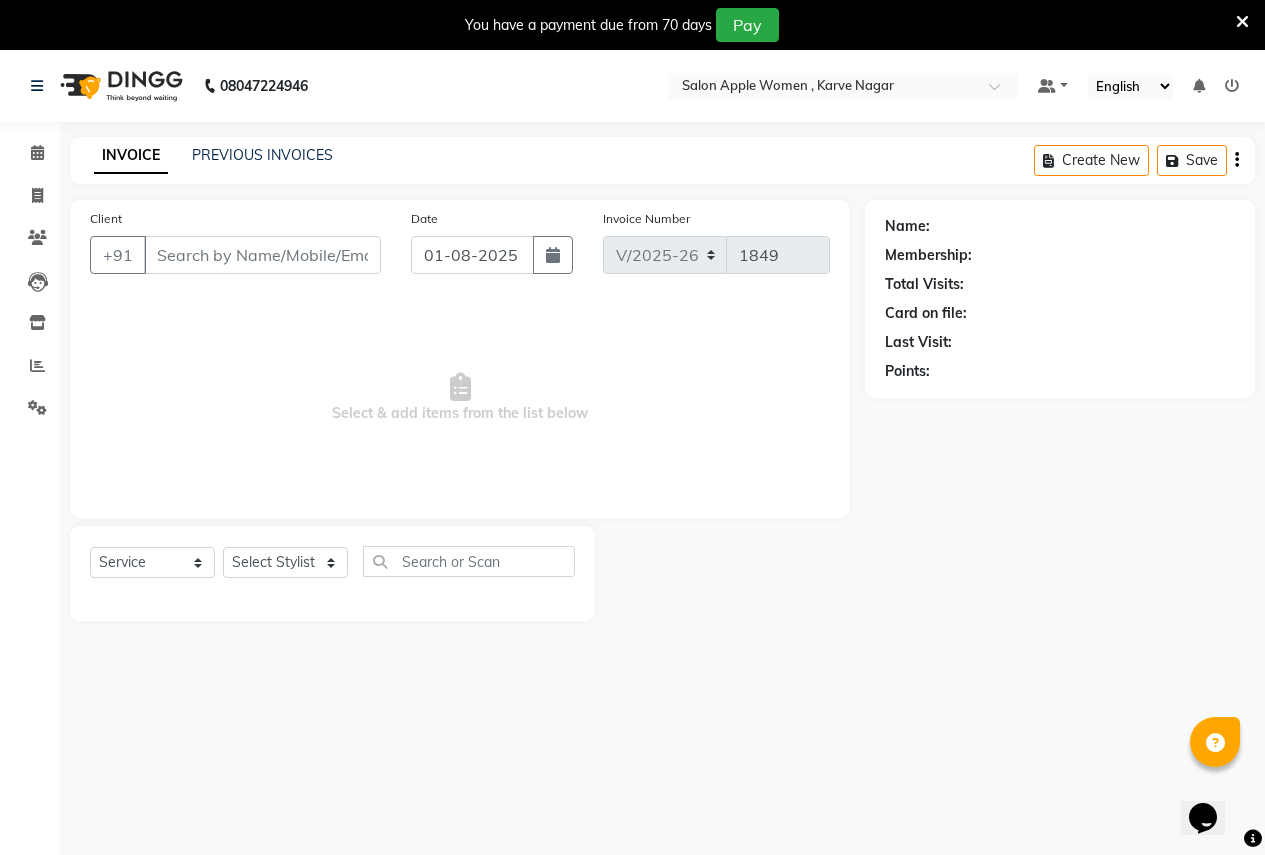 type on "9834452036" 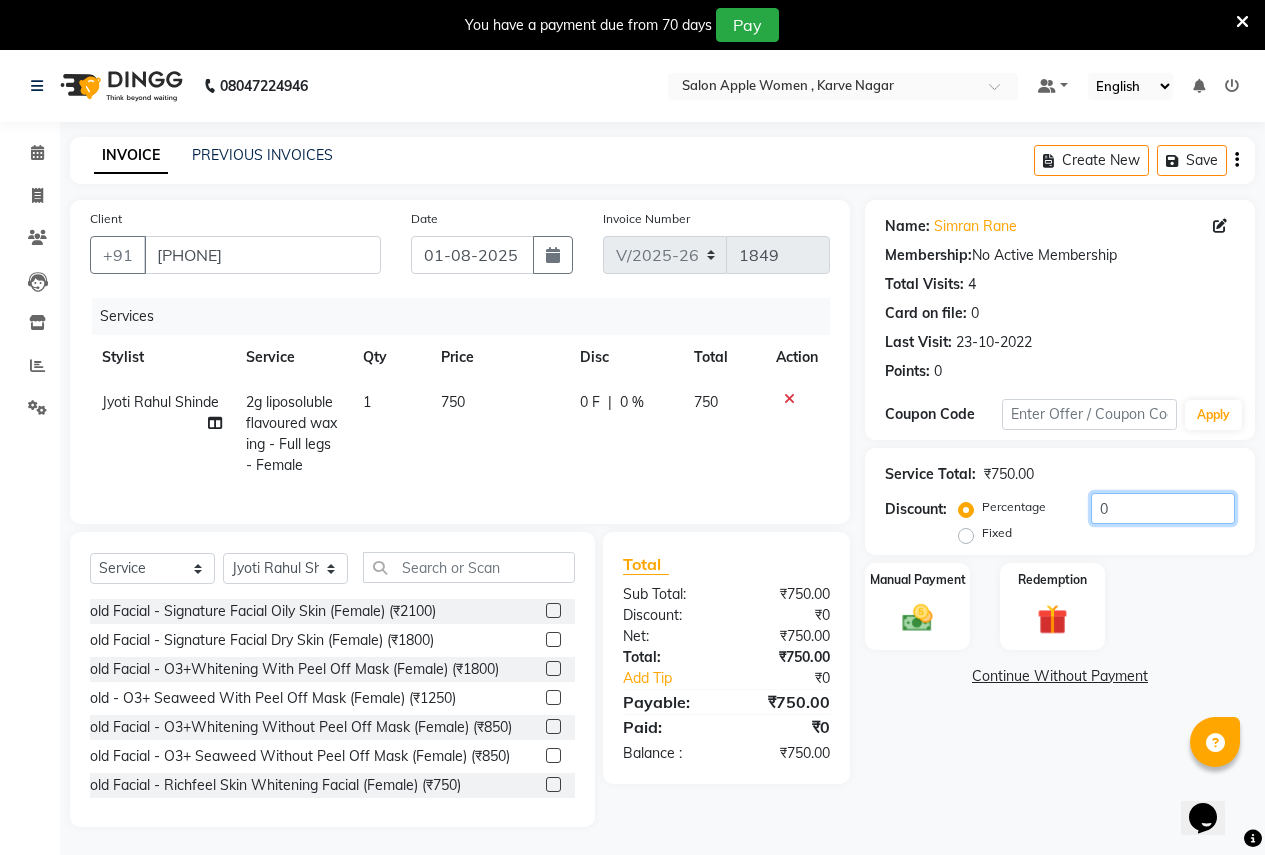 click on "0" 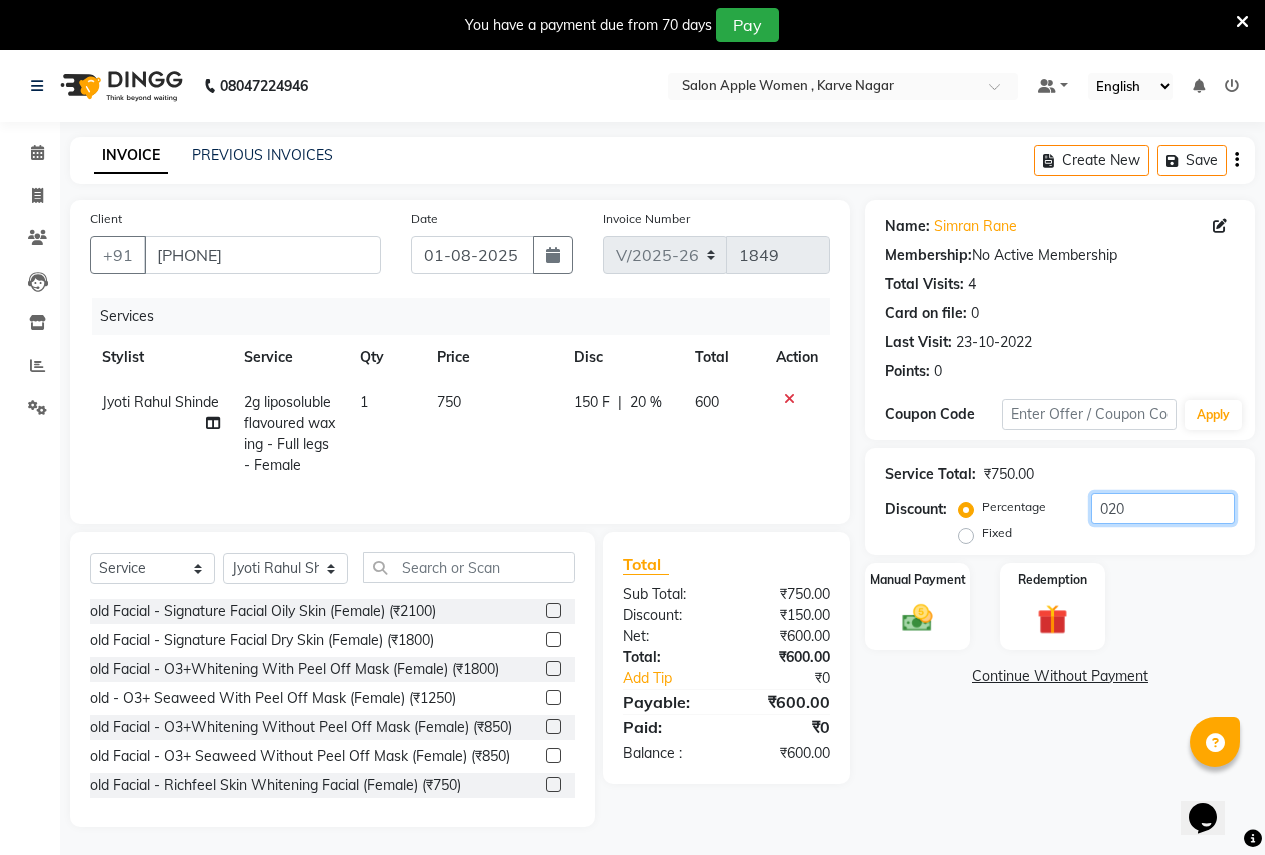 type on "020" 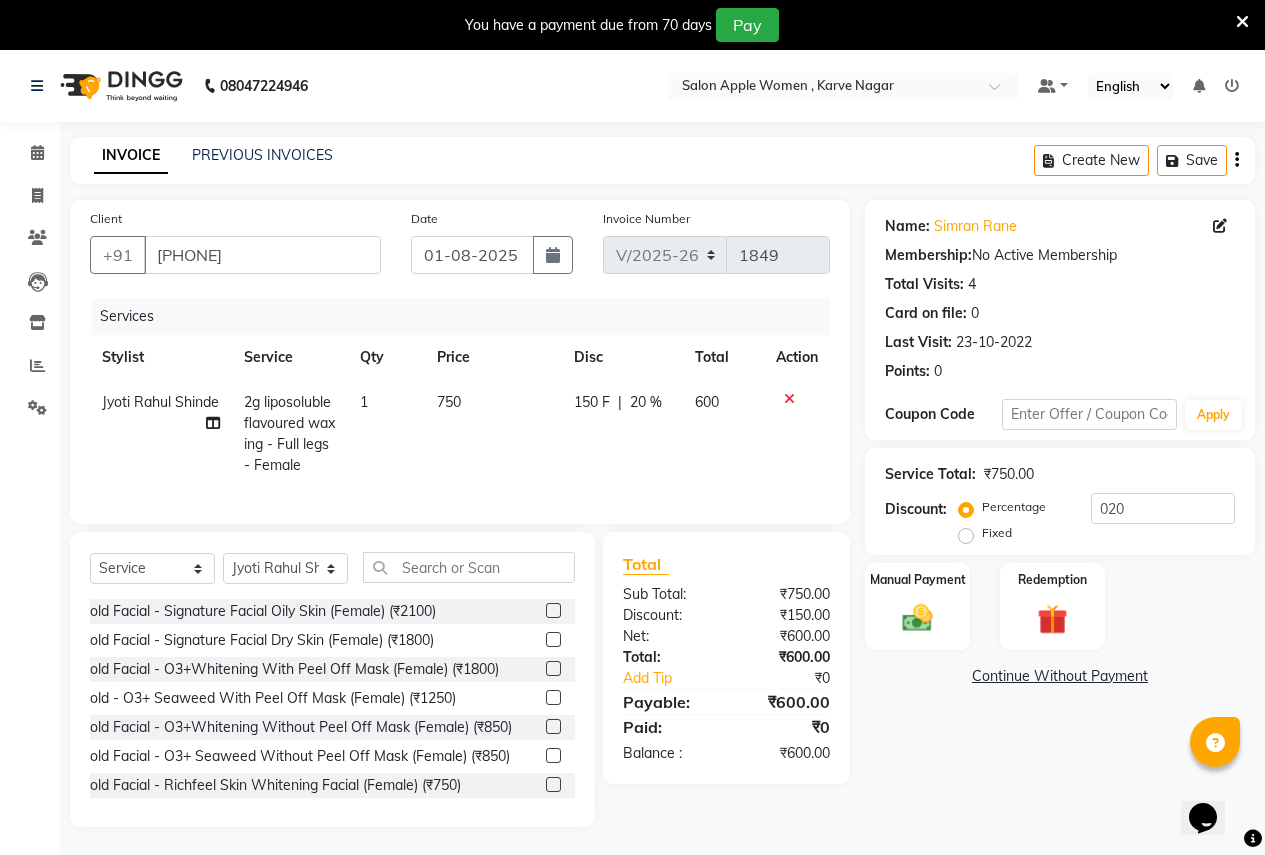 click 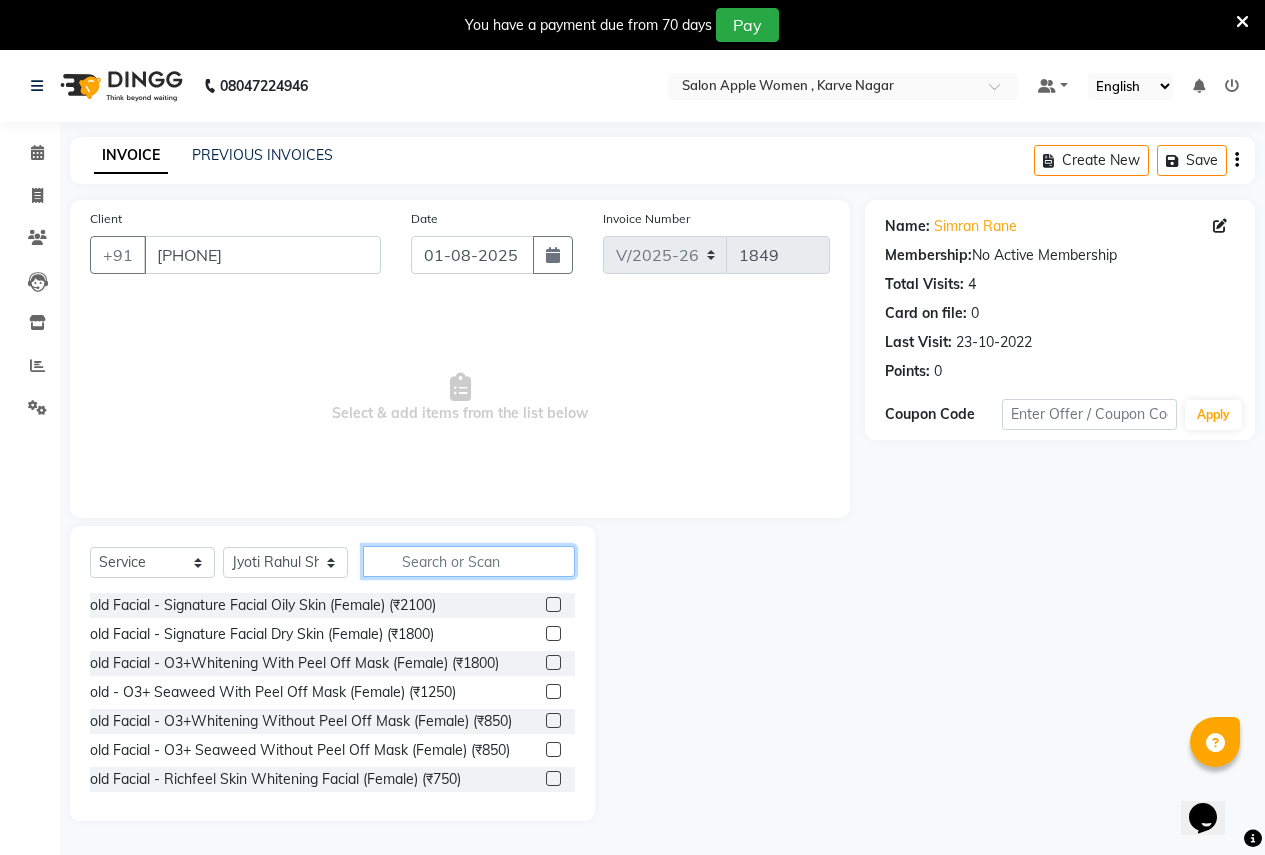 click 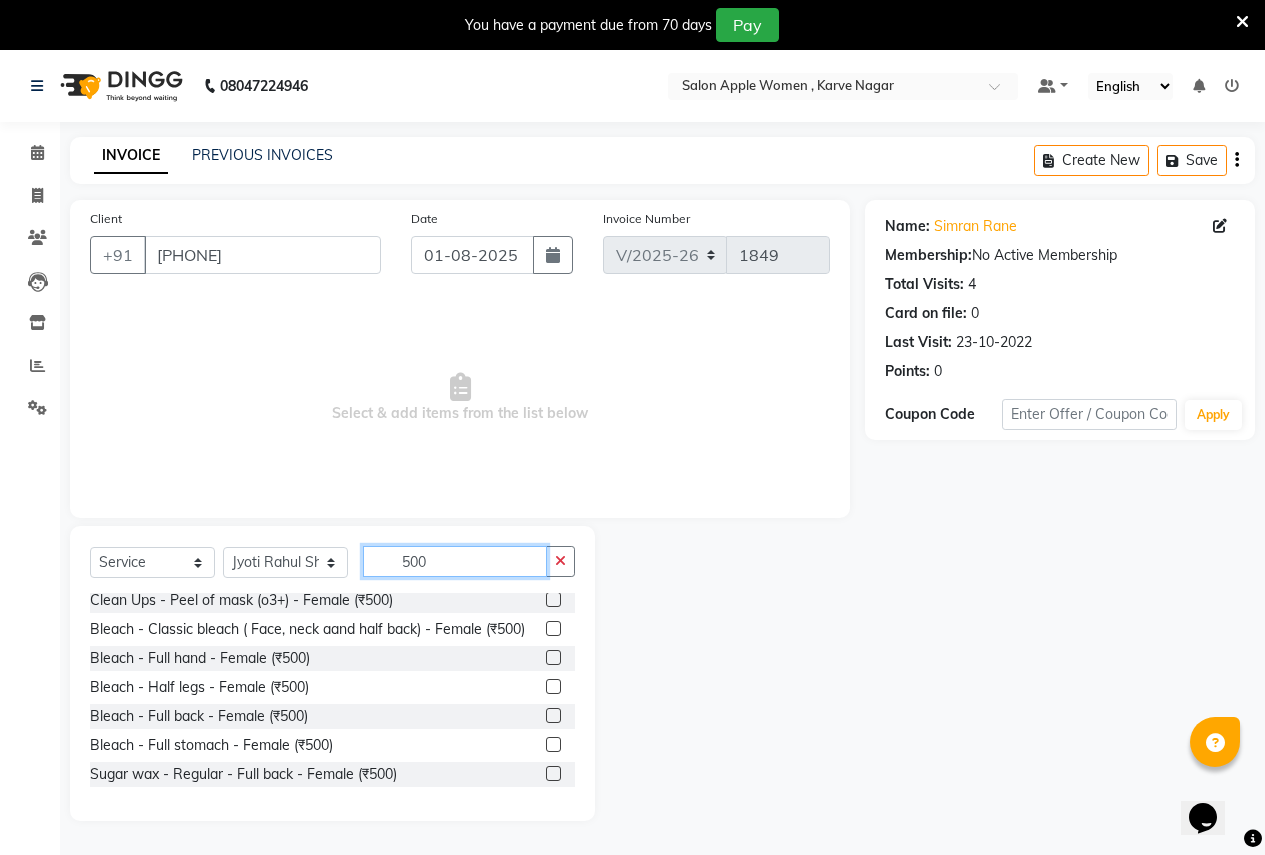 scroll, scrollTop: 300, scrollLeft: 0, axis: vertical 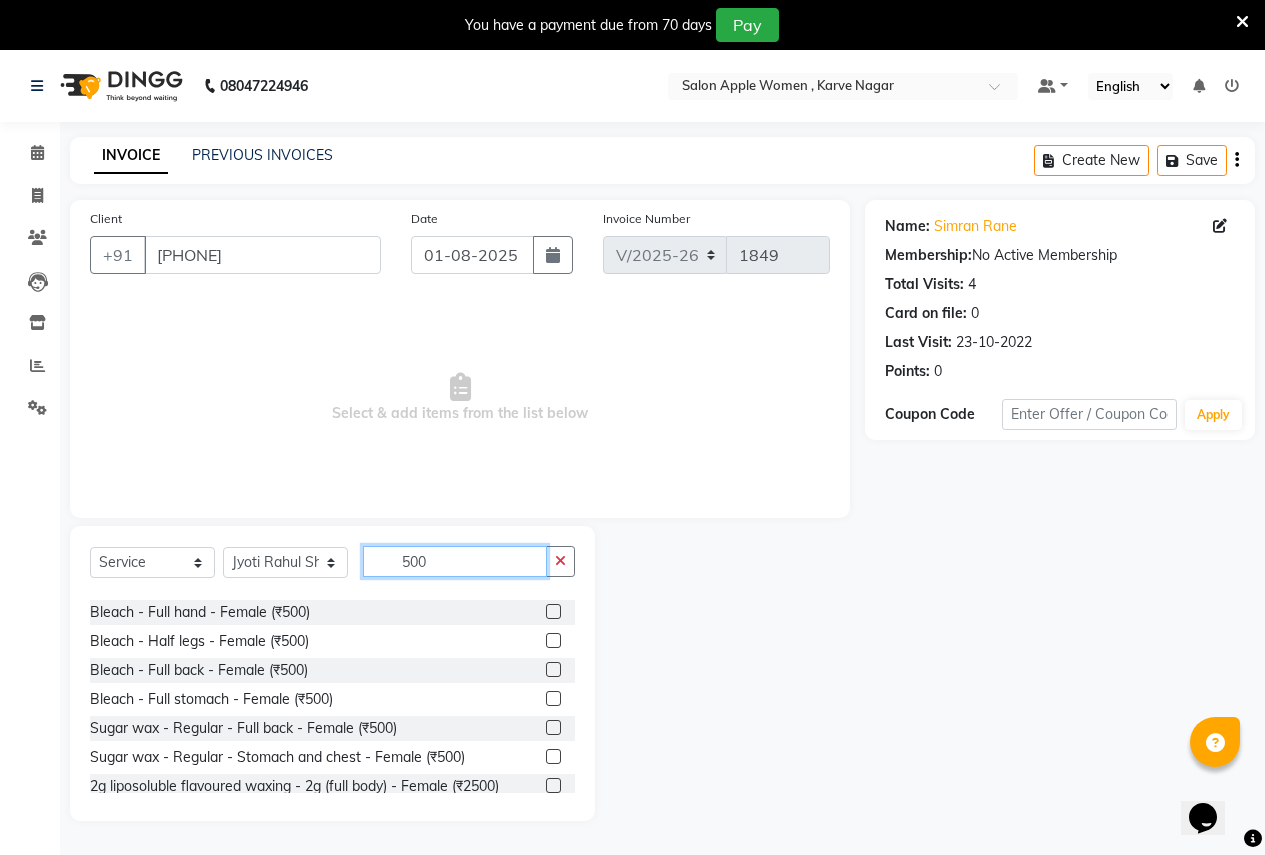 type on "500" 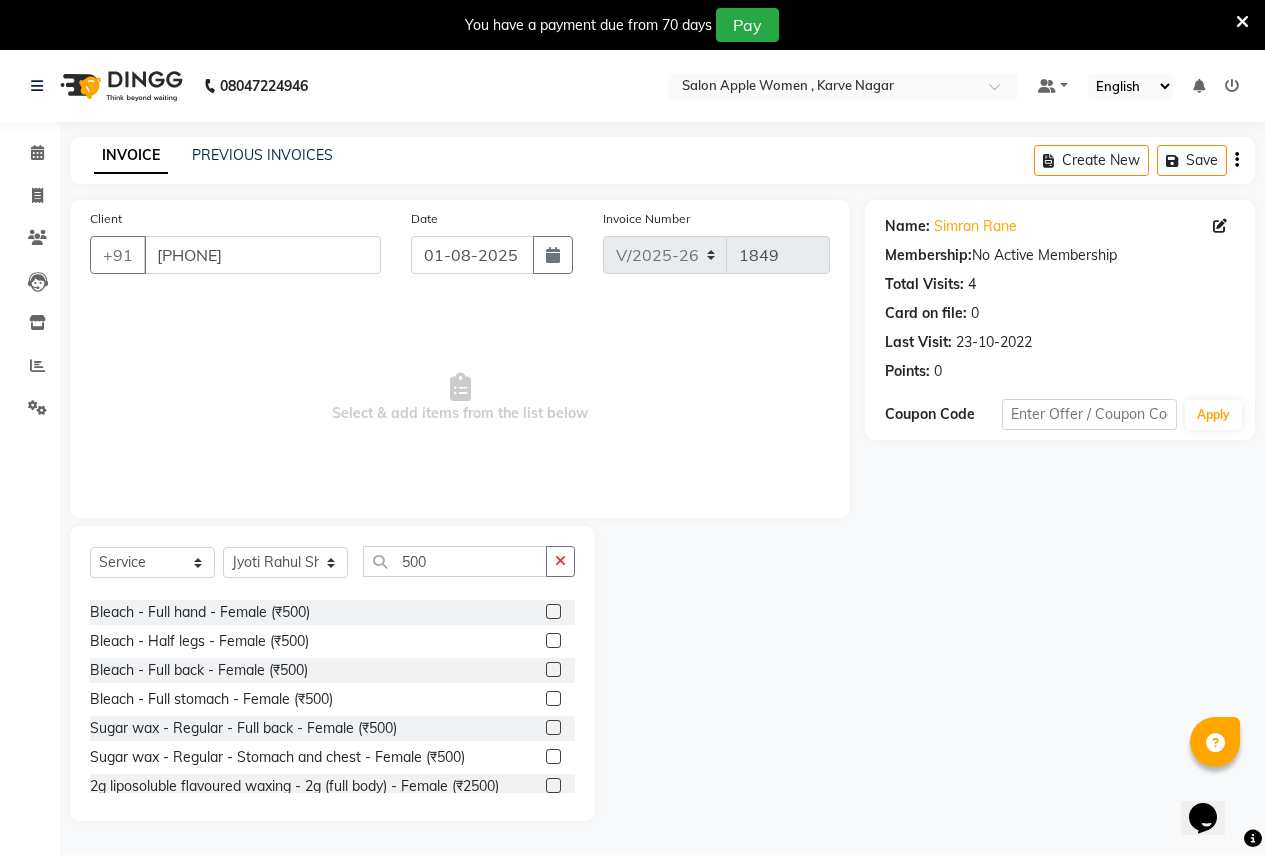 click 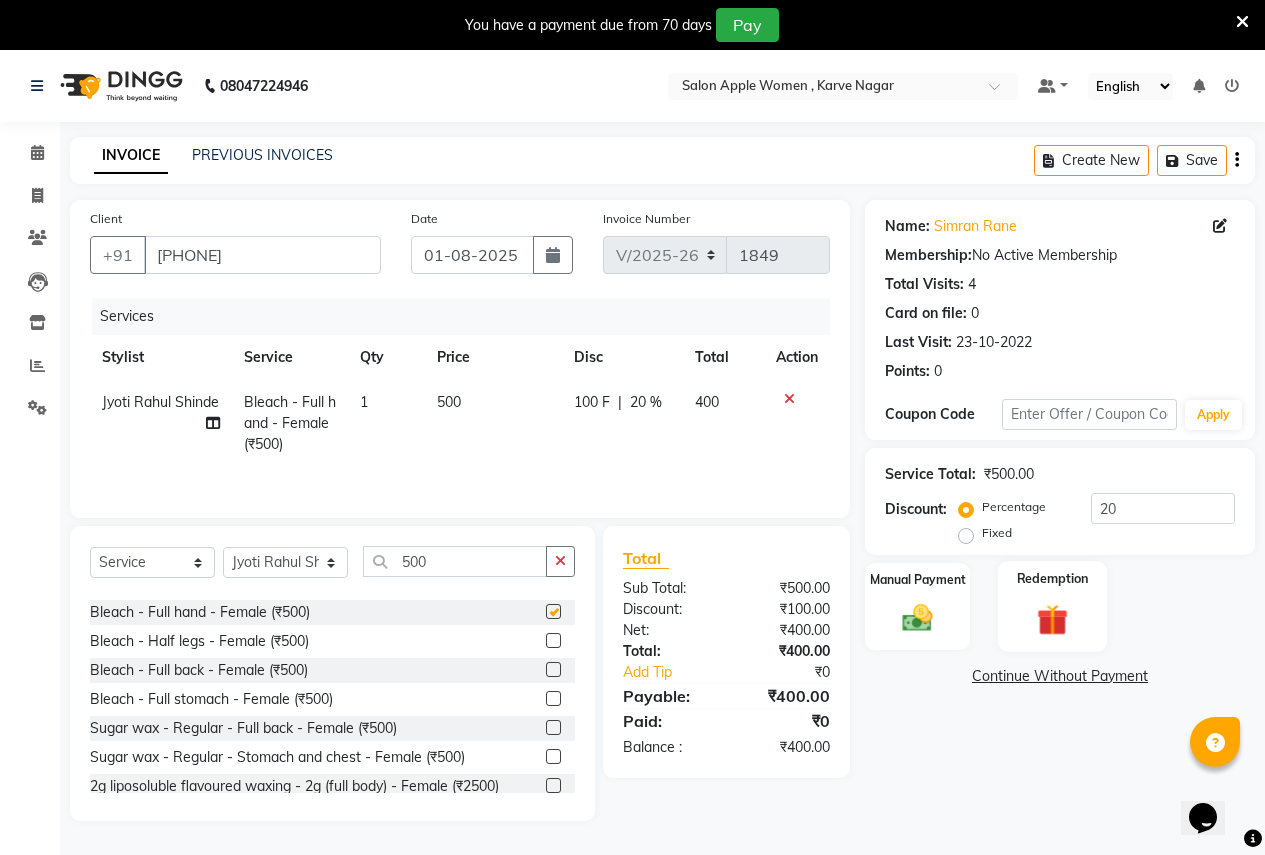 checkbox on "false" 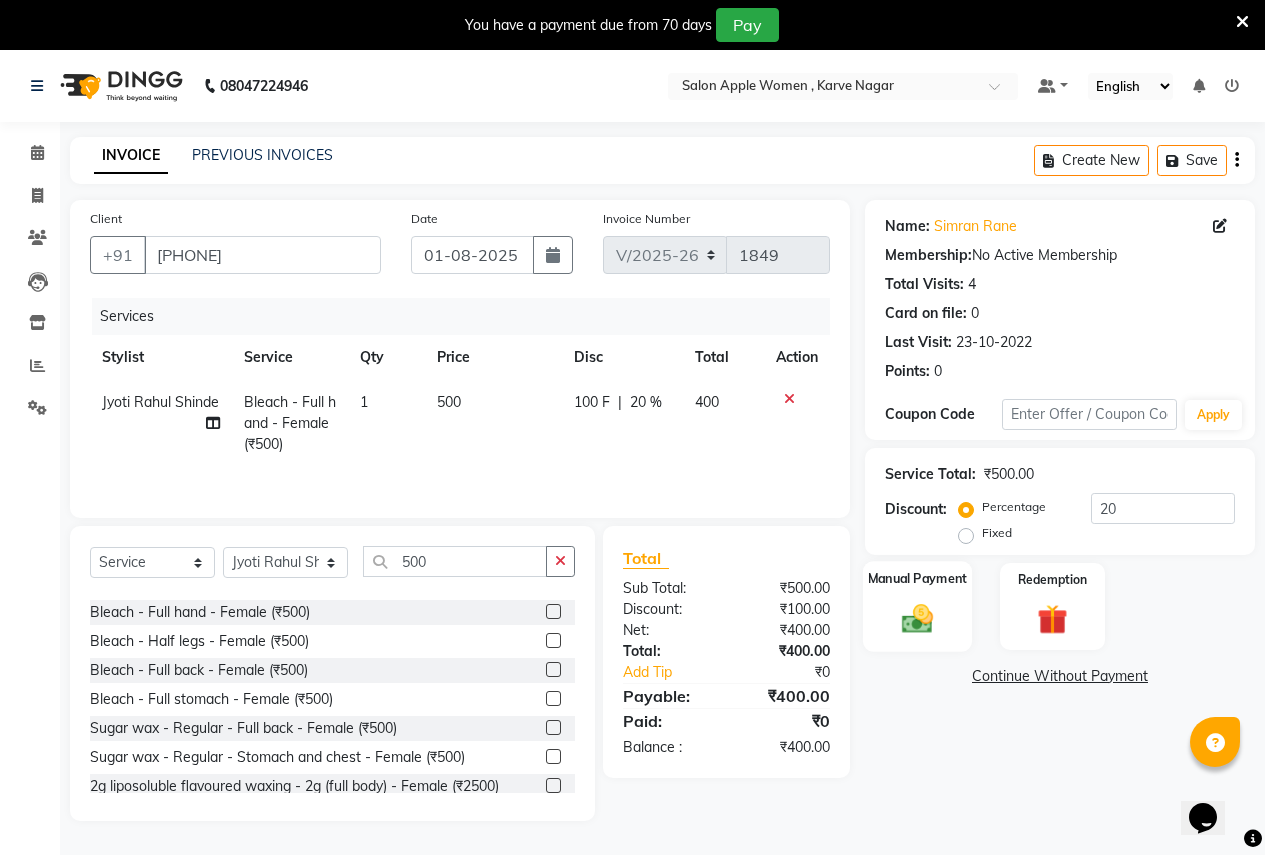 click 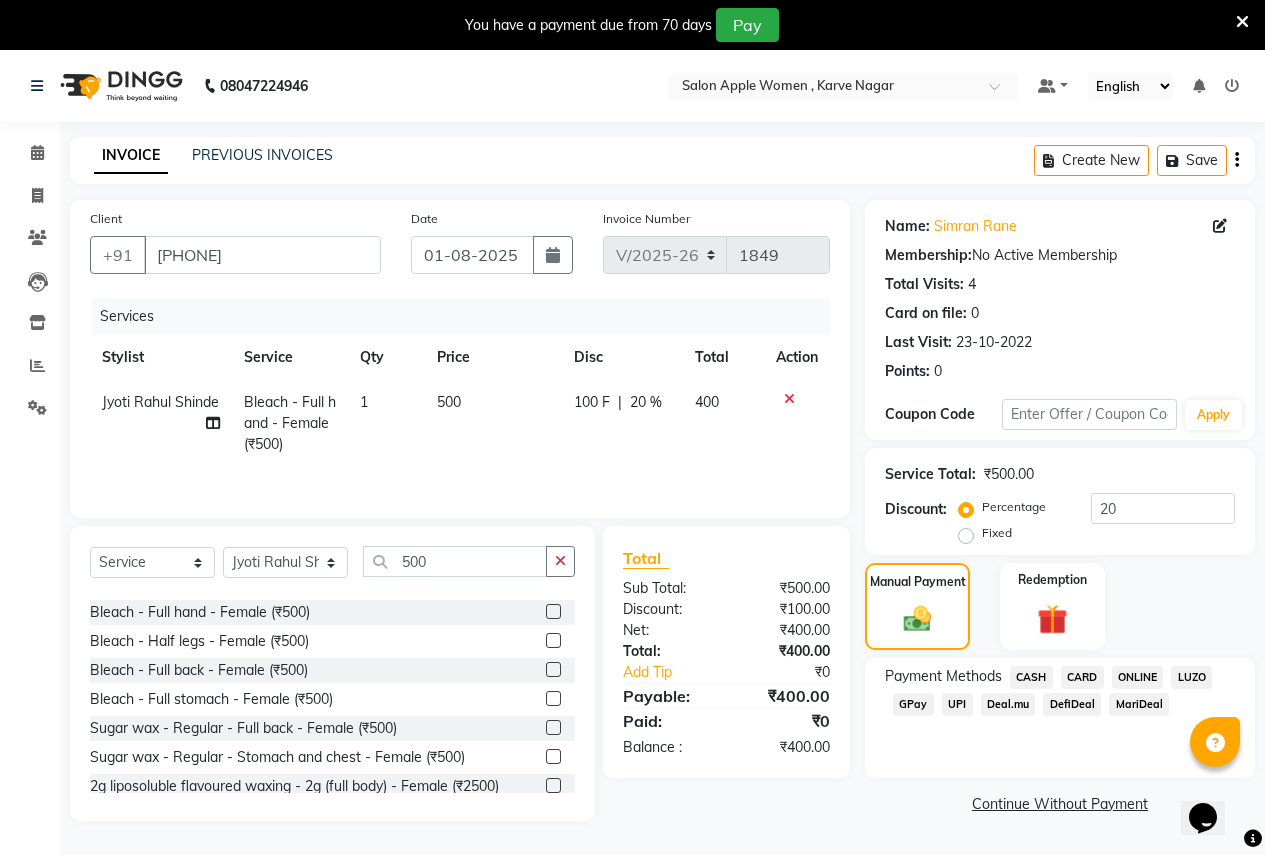 click on "ONLINE" 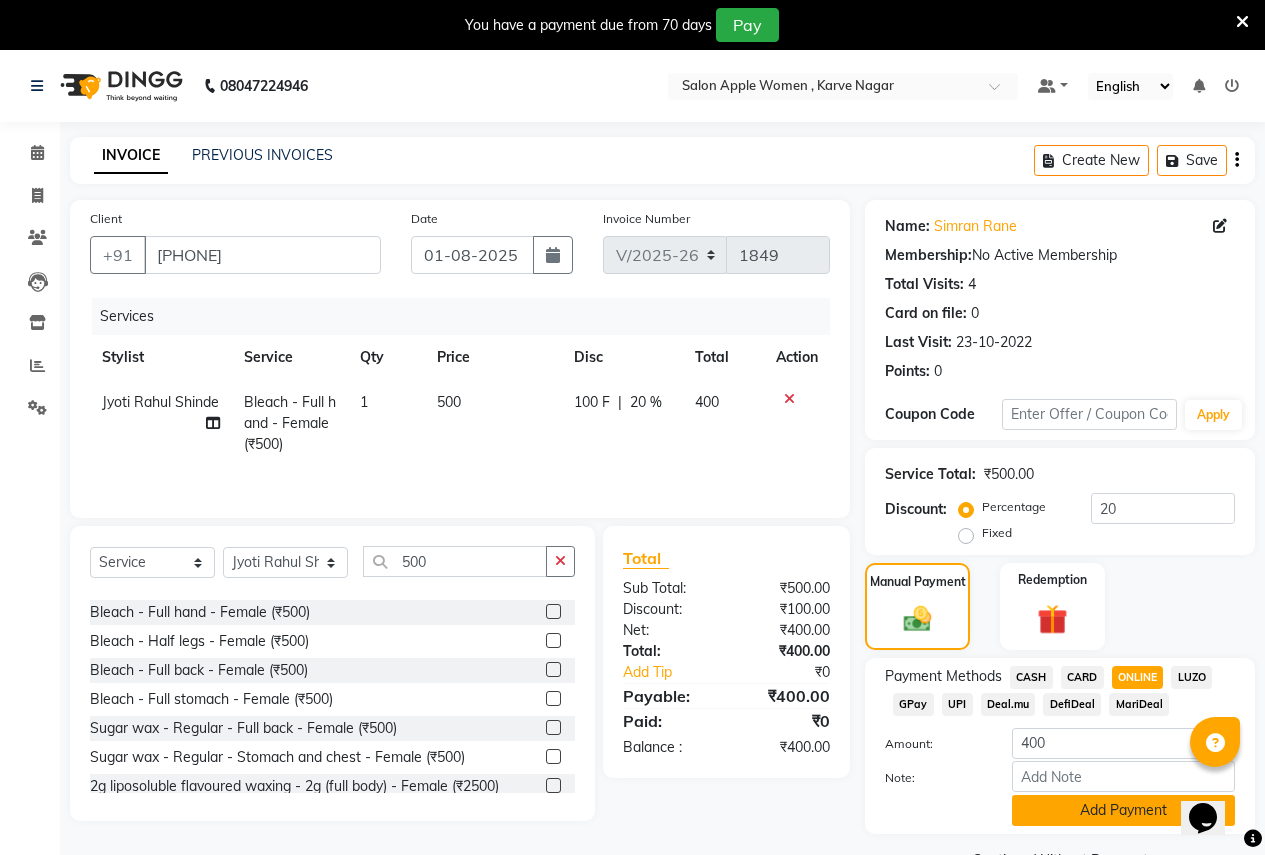 click on "Add Payment" 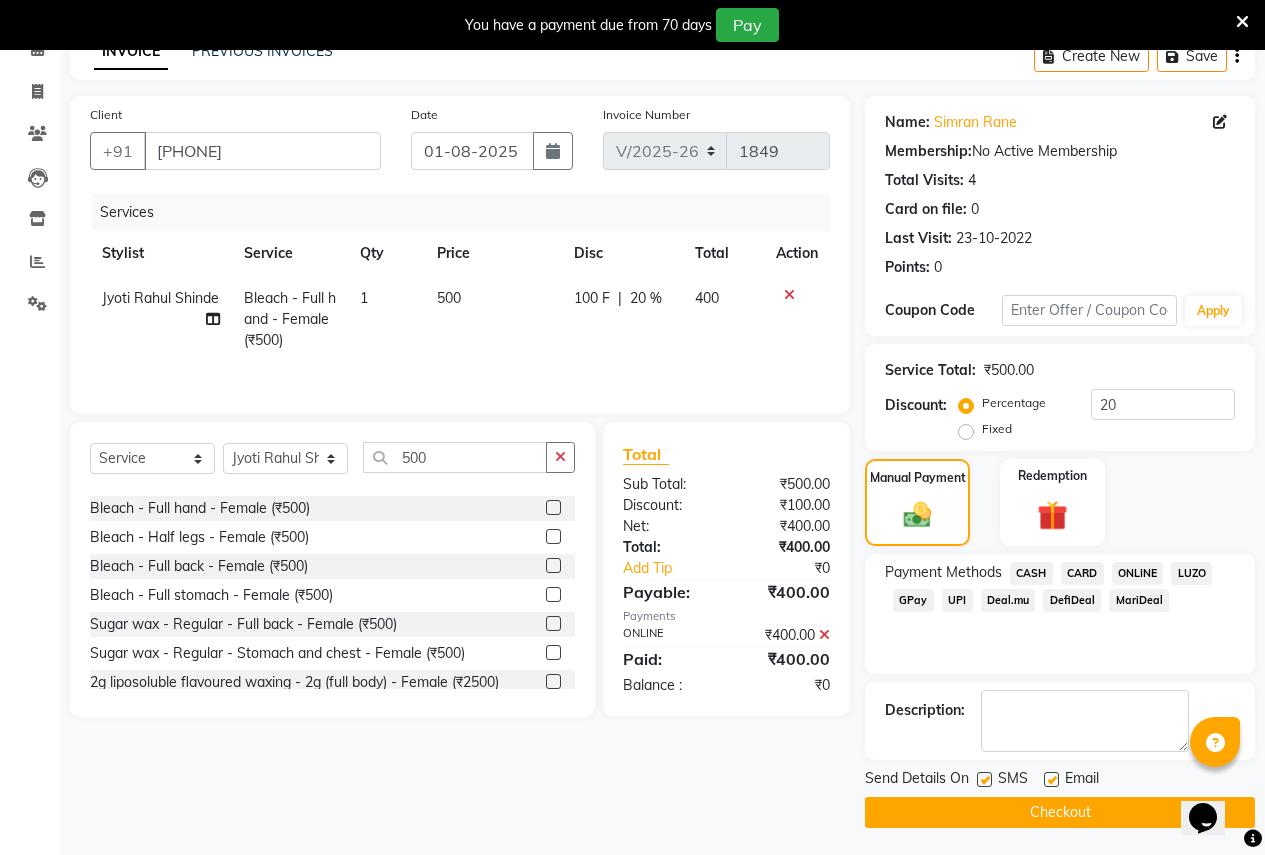 scroll, scrollTop: 107, scrollLeft: 0, axis: vertical 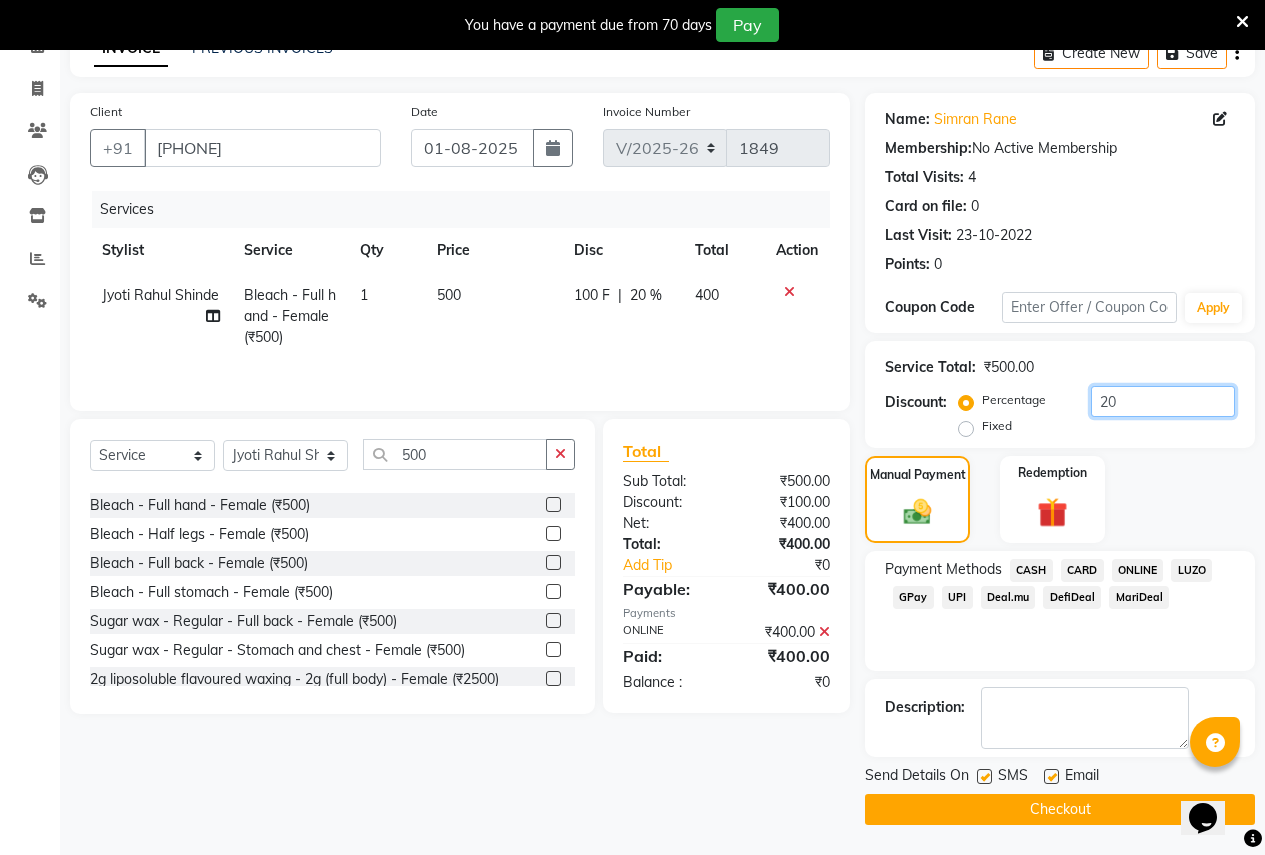 click on "20" 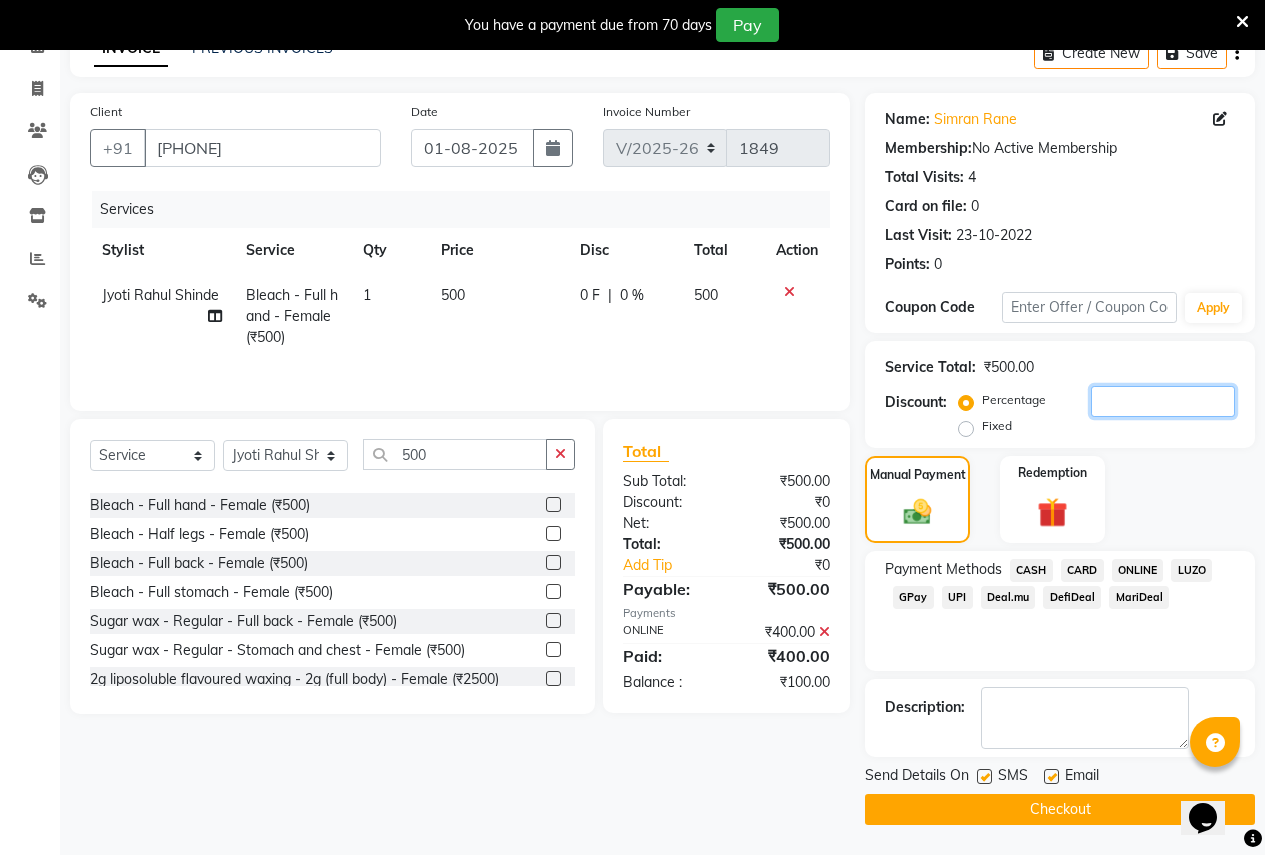 type 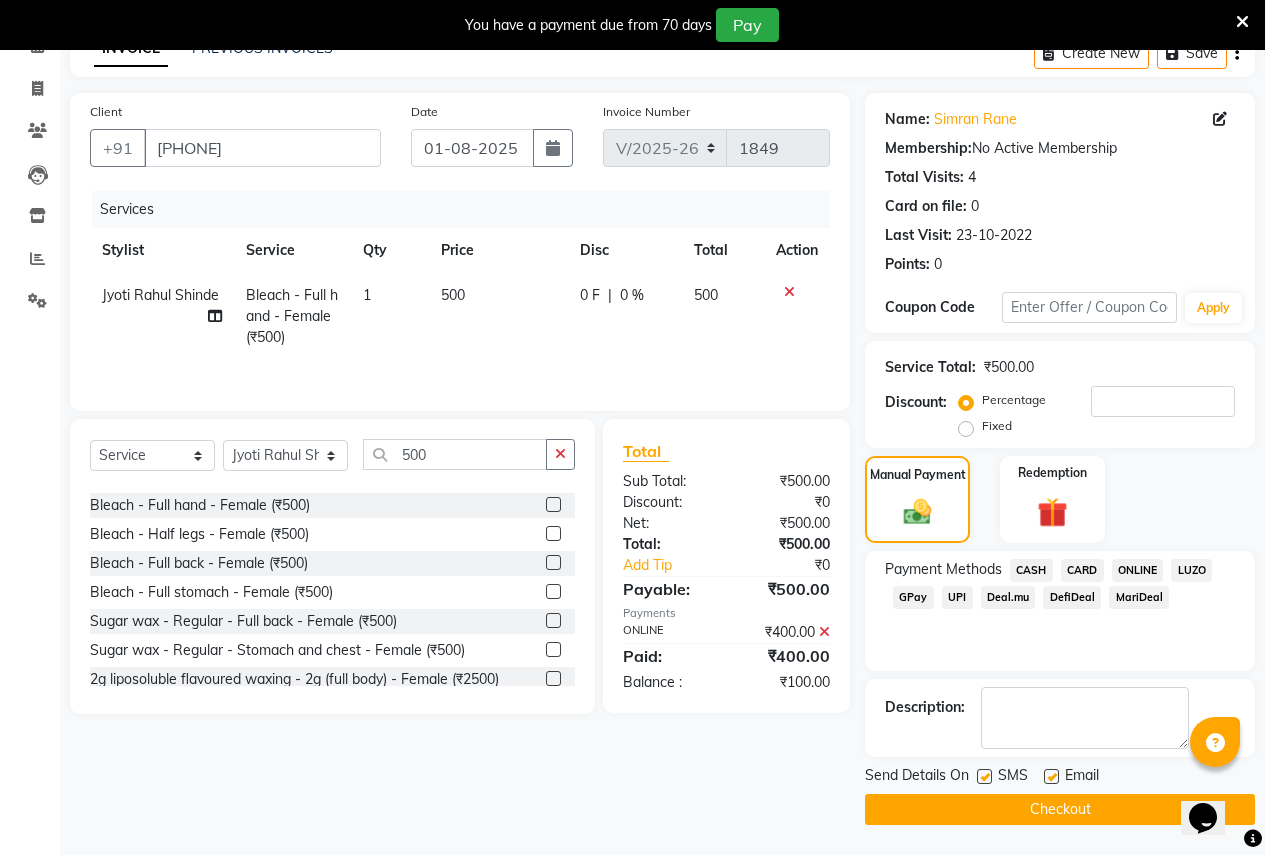 click on "Client +91 9834452036 Date 01-08-2025 Invoice Number V/2025 V/2025-26 1849 Services Stylist Service Qty Price Disc Total Action Jyoti Rahul Shinde Bleach - Full hand - Female (₹500) 1 500 0 F | 0 % 500 Select  Service  Product  Membership  Package Voucher Prepaid Gift Card  Select Stylist Ajay Rajendra Sonawane Anjali Anil Patil Ashwini chaitrali Jyoti Rahul Shinde Laxmi Mili Maruti Kate NSS Pratibha Paswan Pratik Balasaheb salunkhe Reception  Reshma Operations Head Shobhana Rajendra Muly TejashriTushar Shinde Vandana Ganesh Kambale 500 old Waxing (Sugar Wax - Regular) - Full Body (Female) (₹1500)  Face Wax (₹500)  old Polishing - Stomach & Chest (Female) (₹500)  old Wella Spa - Short Hair (Female) (₹1500)  old Global Colouring -Wella - Upper Mid Back Length (Female) (₹3500)  old Global Colouring -Wella - Mid Back Length (Female) (₹6500)  old Global Colouring -Wella - Upper Waist Length (Female) (₹8500)  Clean Ups - De-tan with neck - Female (₹500)  Bleach - Full hand - Female (₹500)  ₹0" 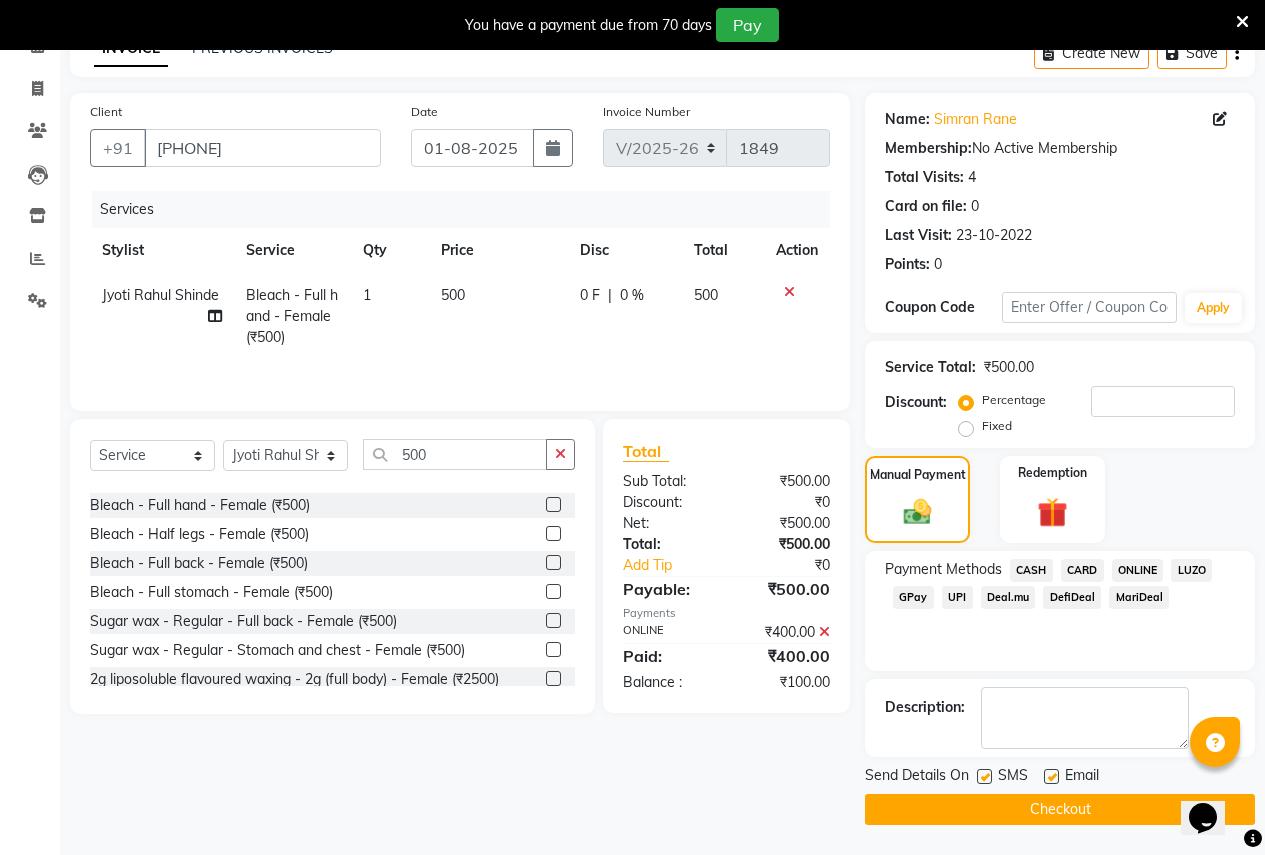 click 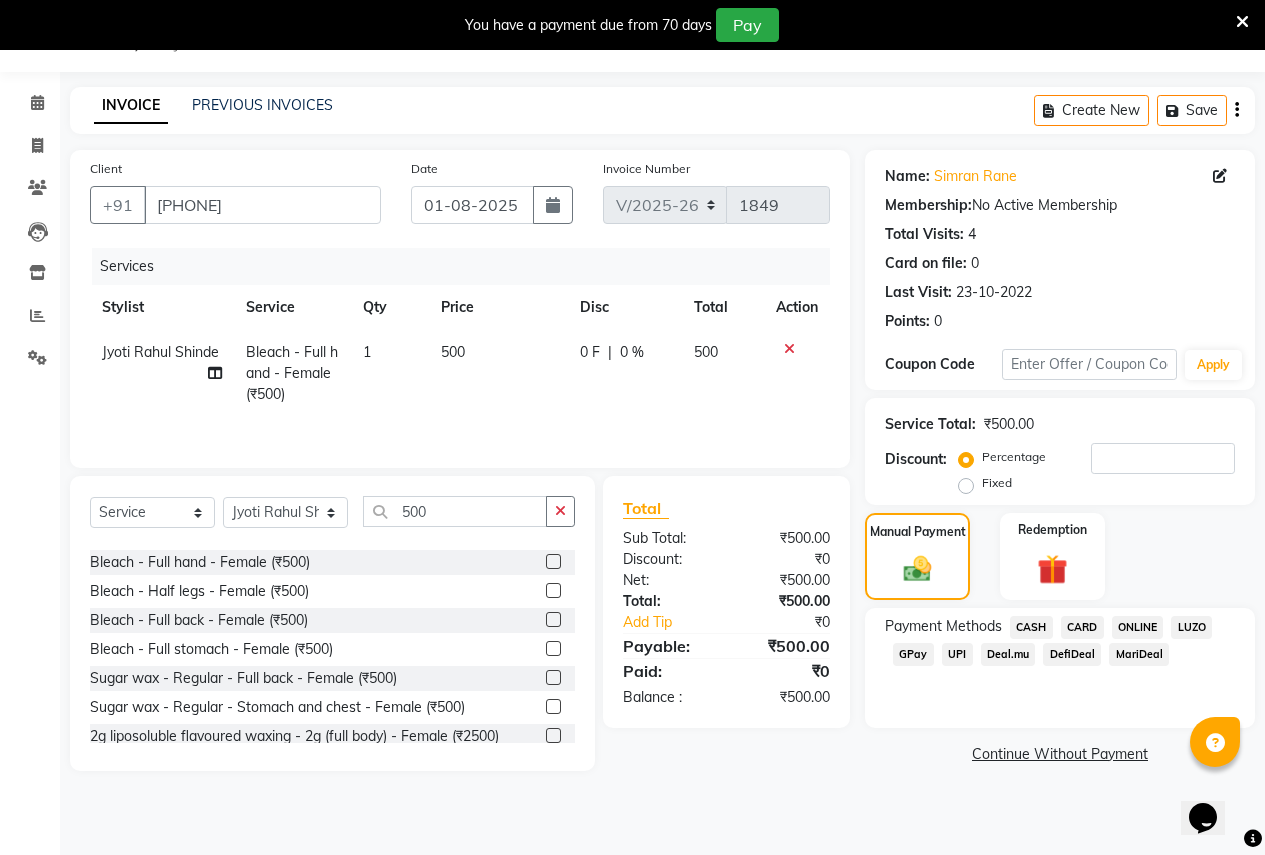 scroll, scrollTop: 50, scrollLeft: 0, axis: vertical 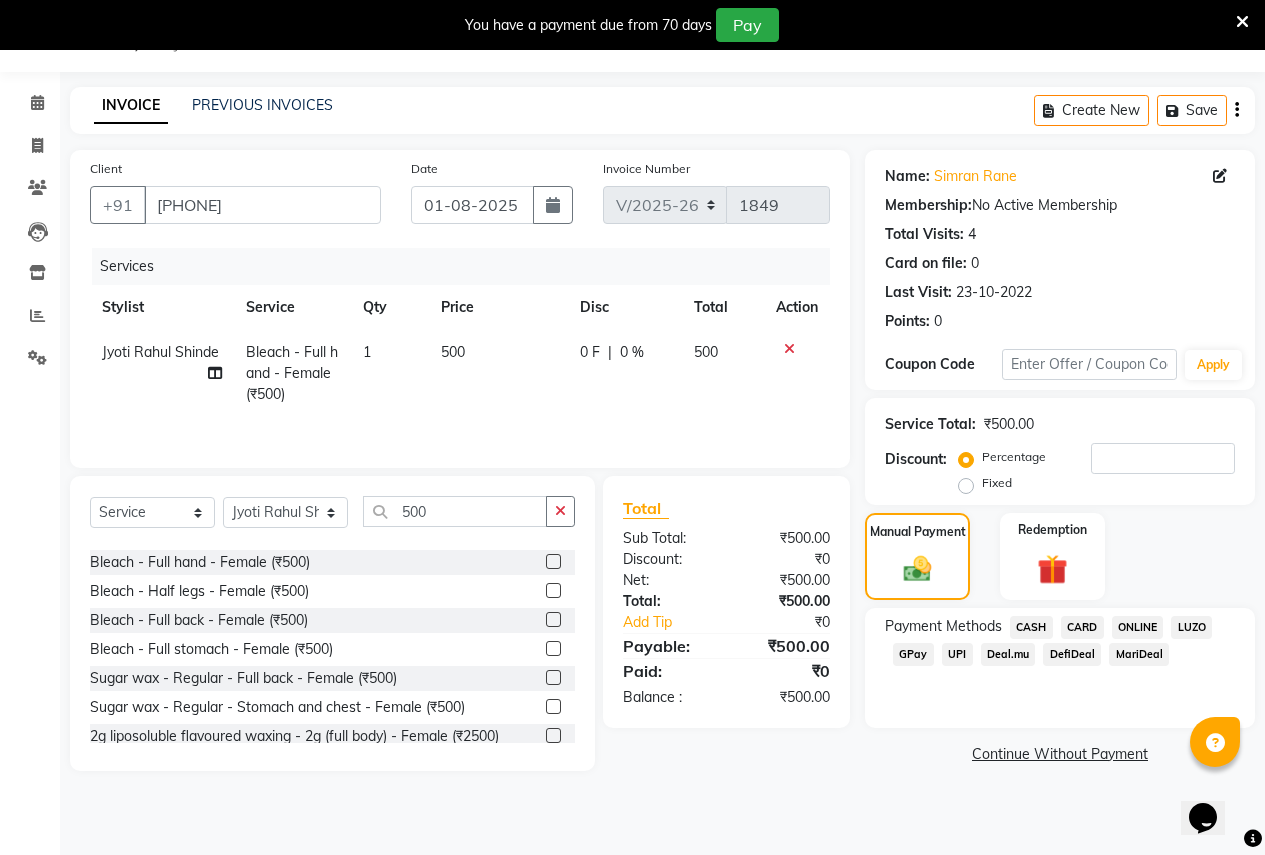 click on "ONLINE" 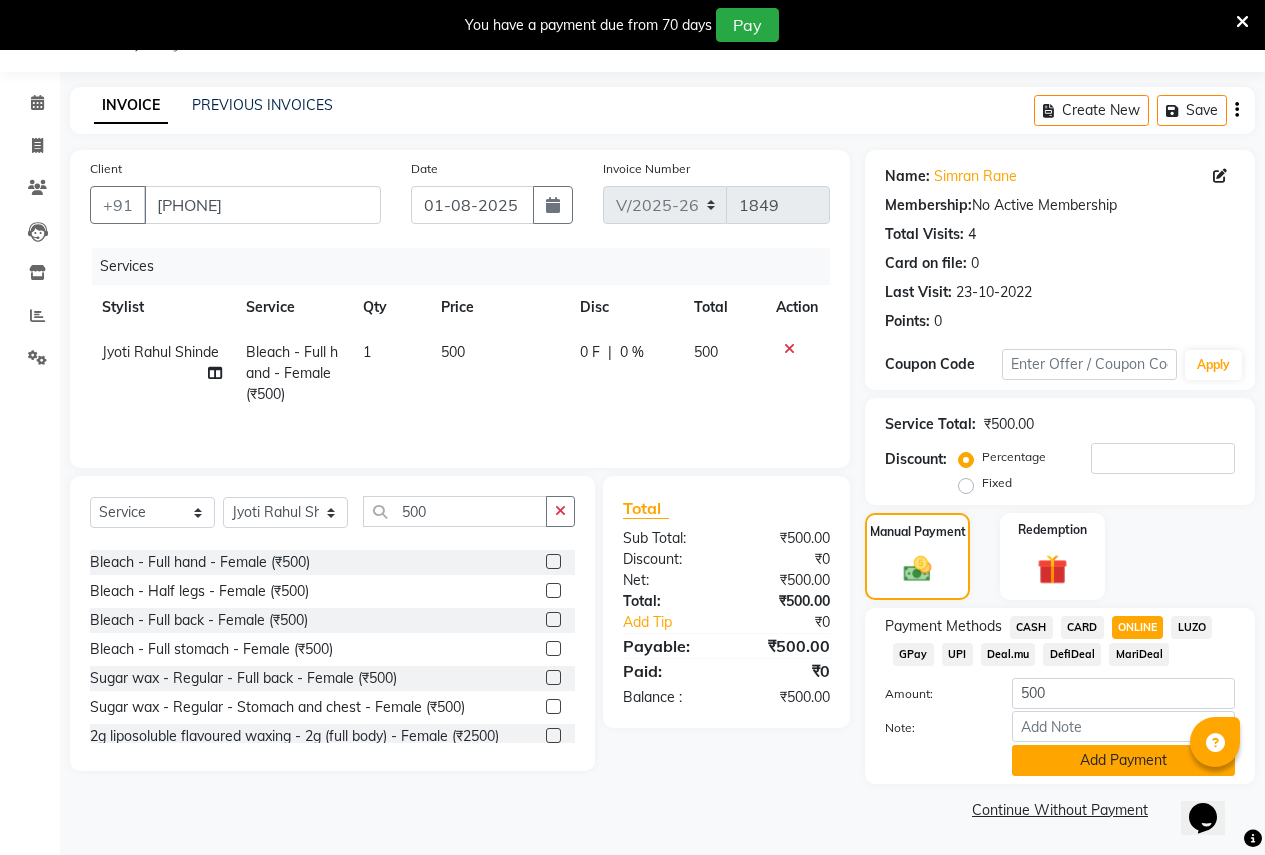 click on "Add Payment" 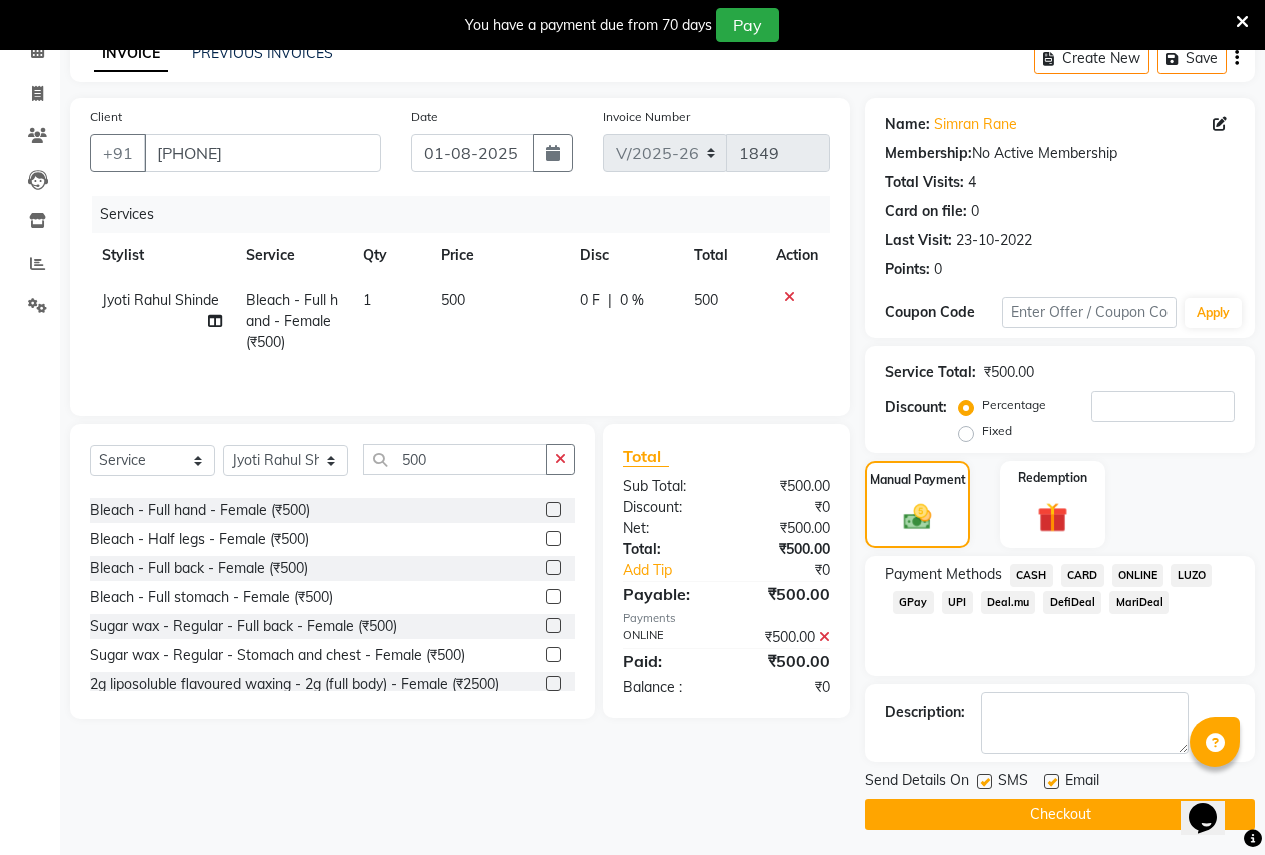 scroll, scrollTop: 107, scrollLeft: 0, axis: vertical 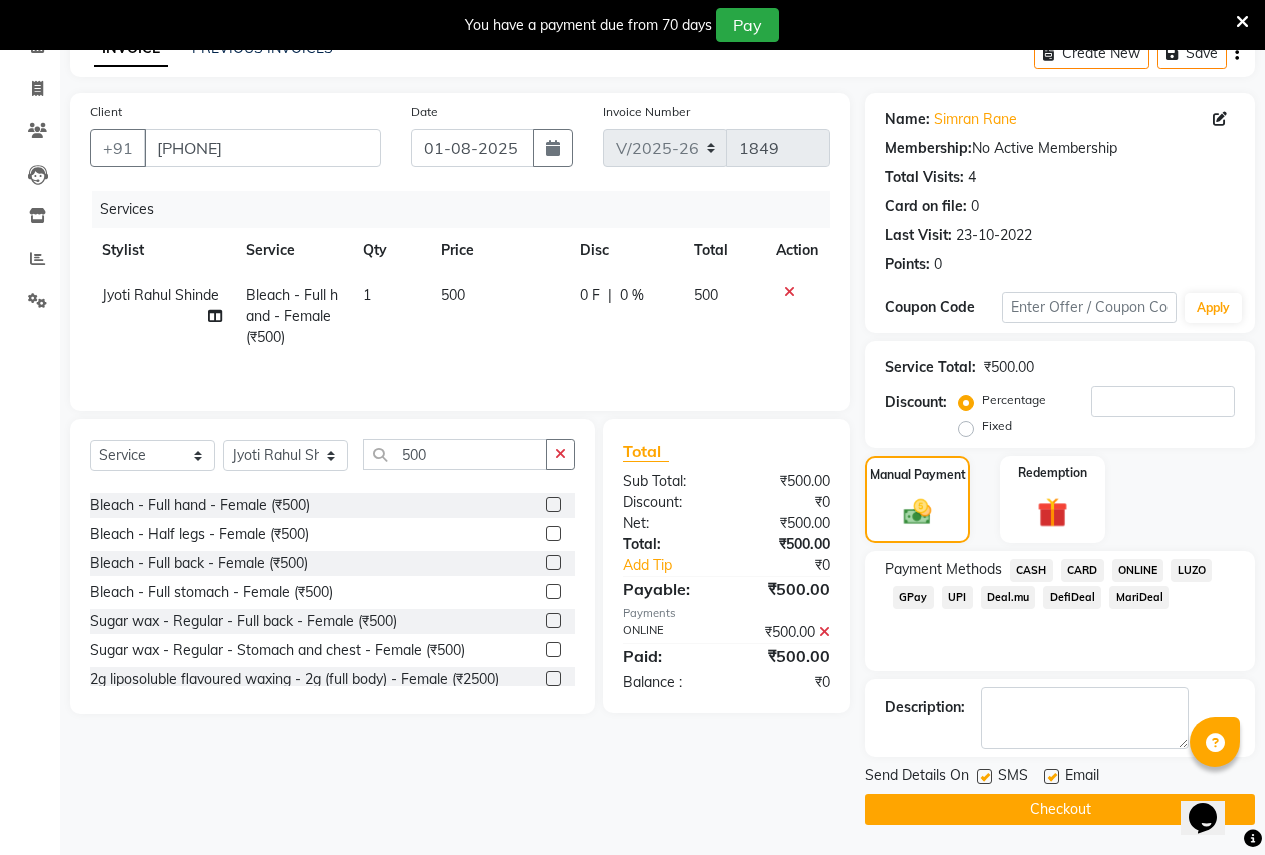 click on "Checkout" 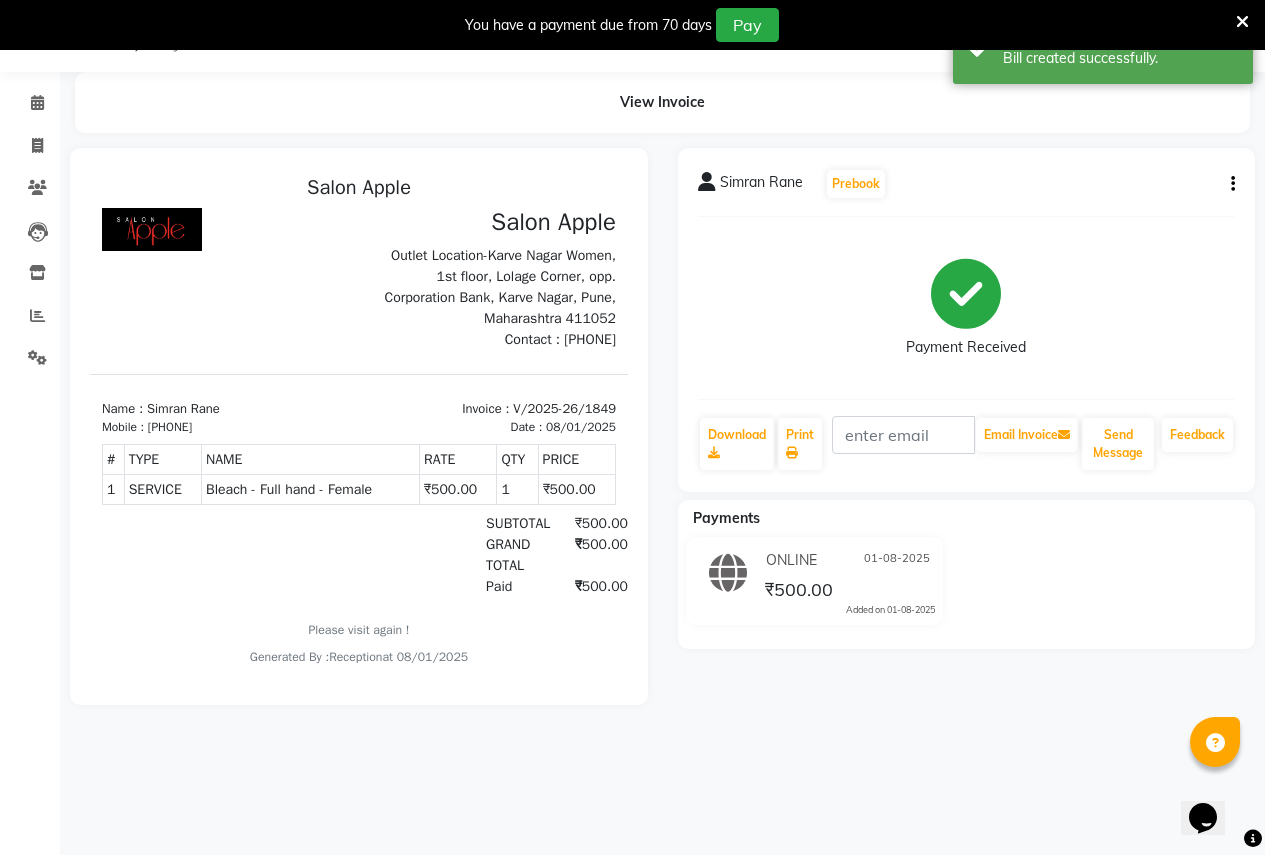 scroll, scrollTop: 0, scrollLeft: 0, axis: both 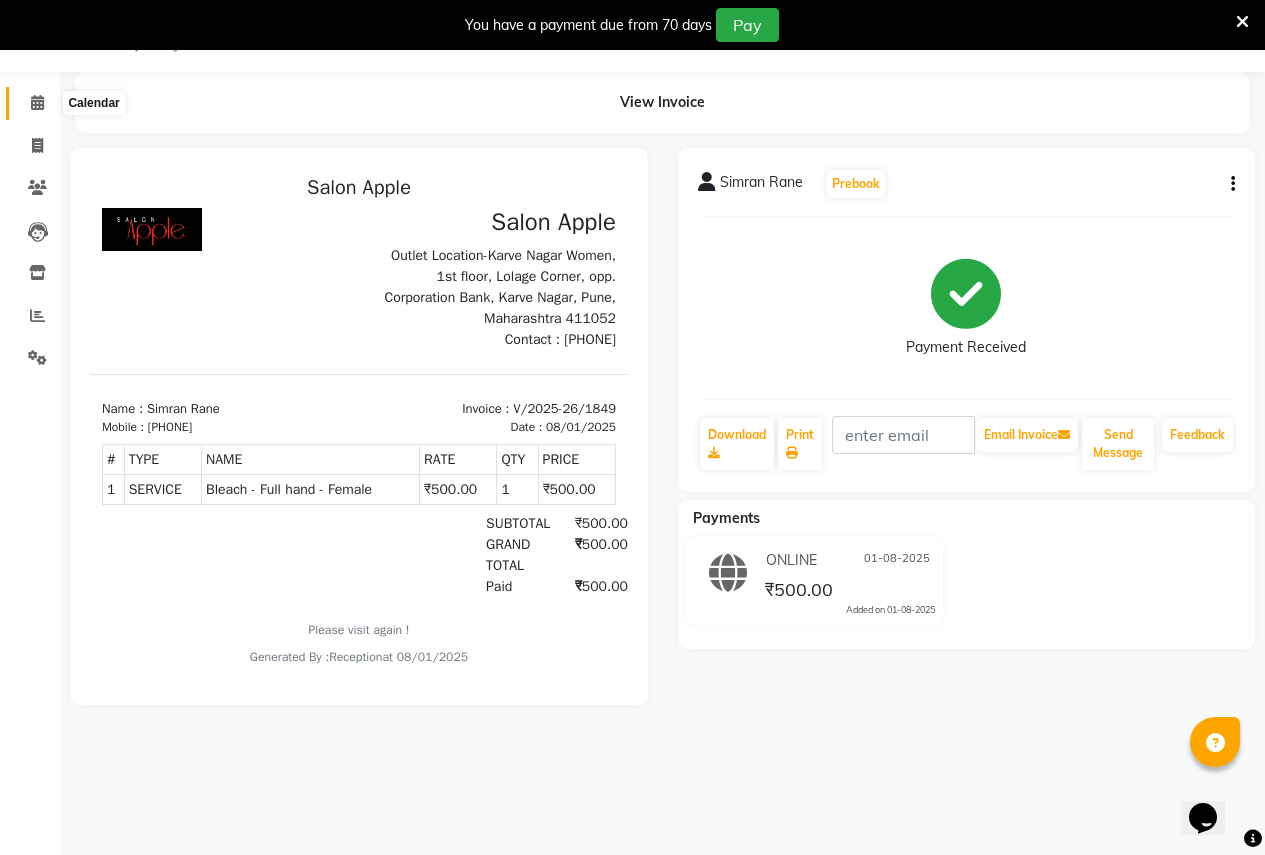 click 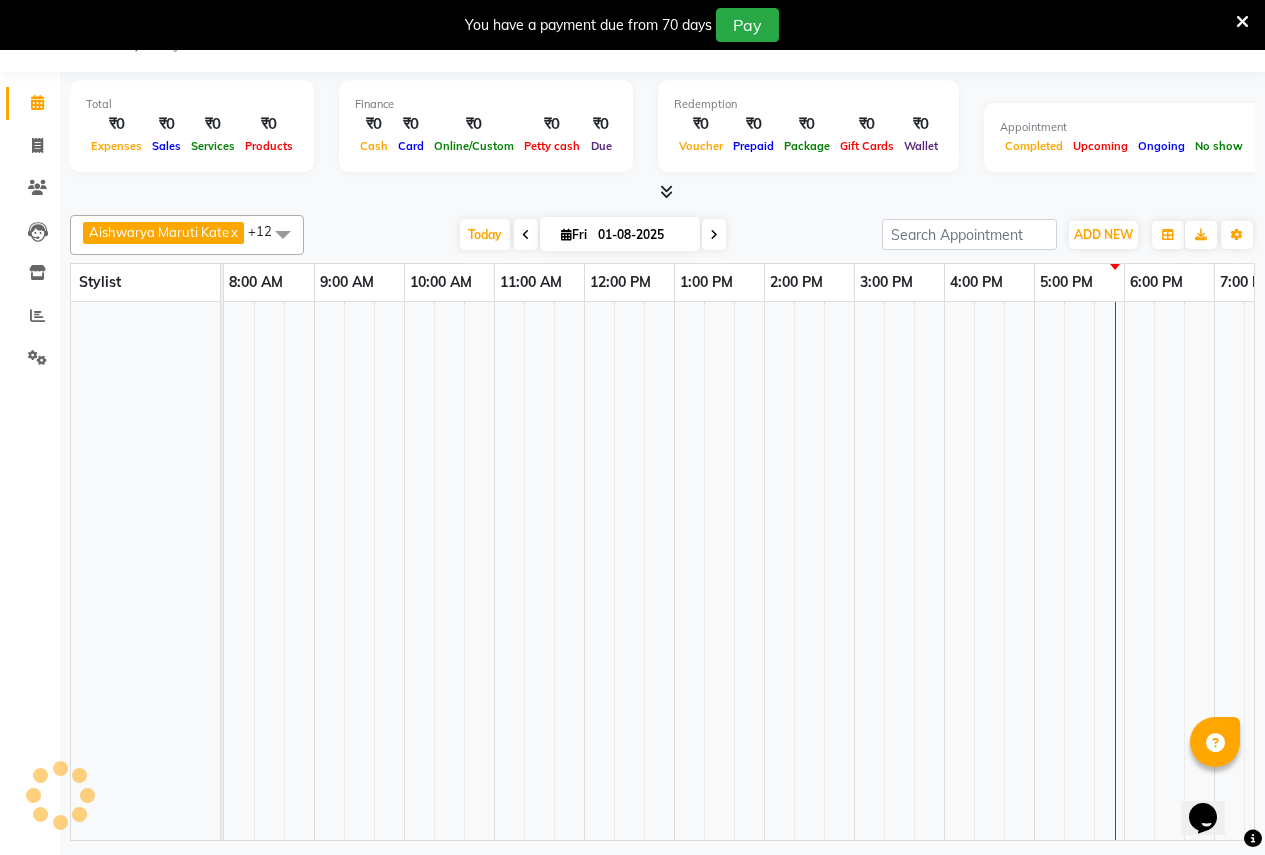 scroll, scrollTop: 0, scrollLeft: 0, axis: both 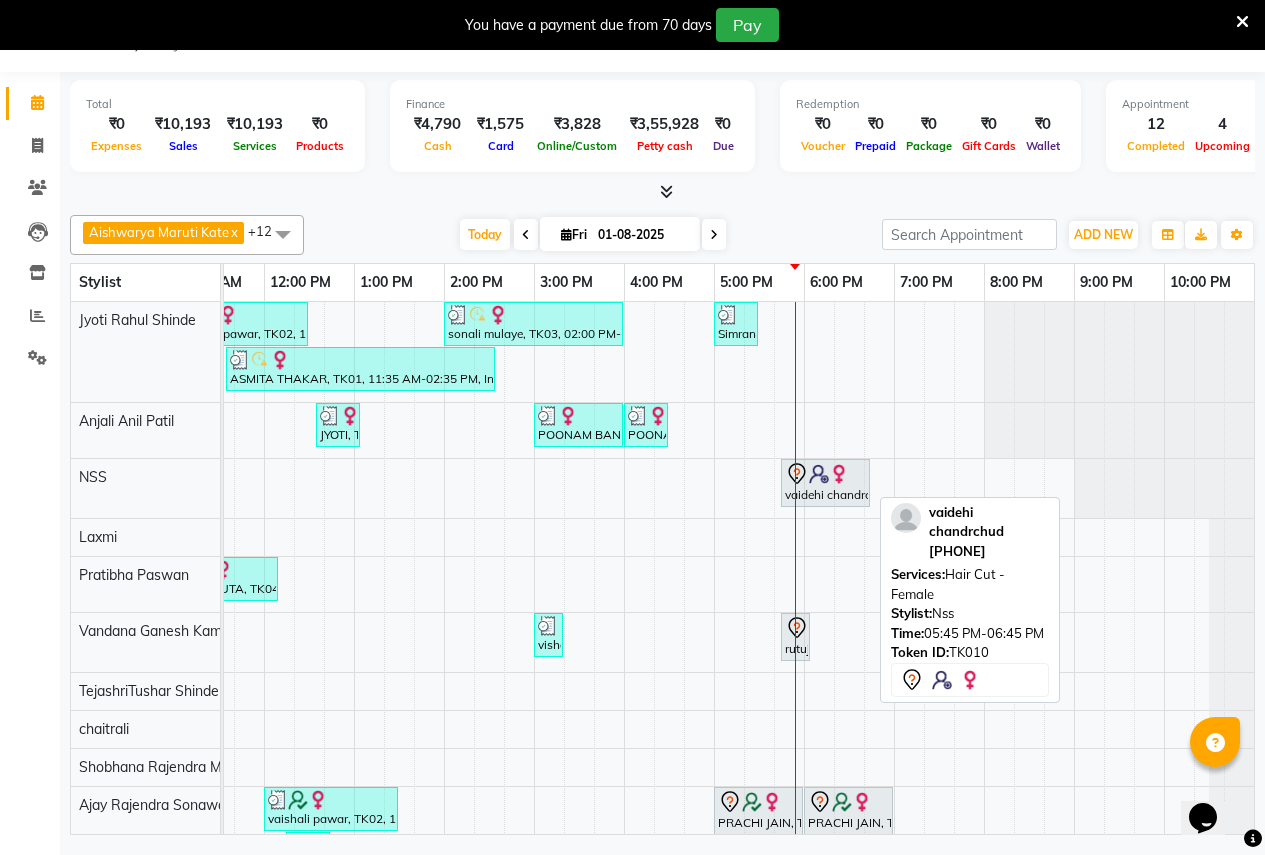 click at bounding box center (819, 474) 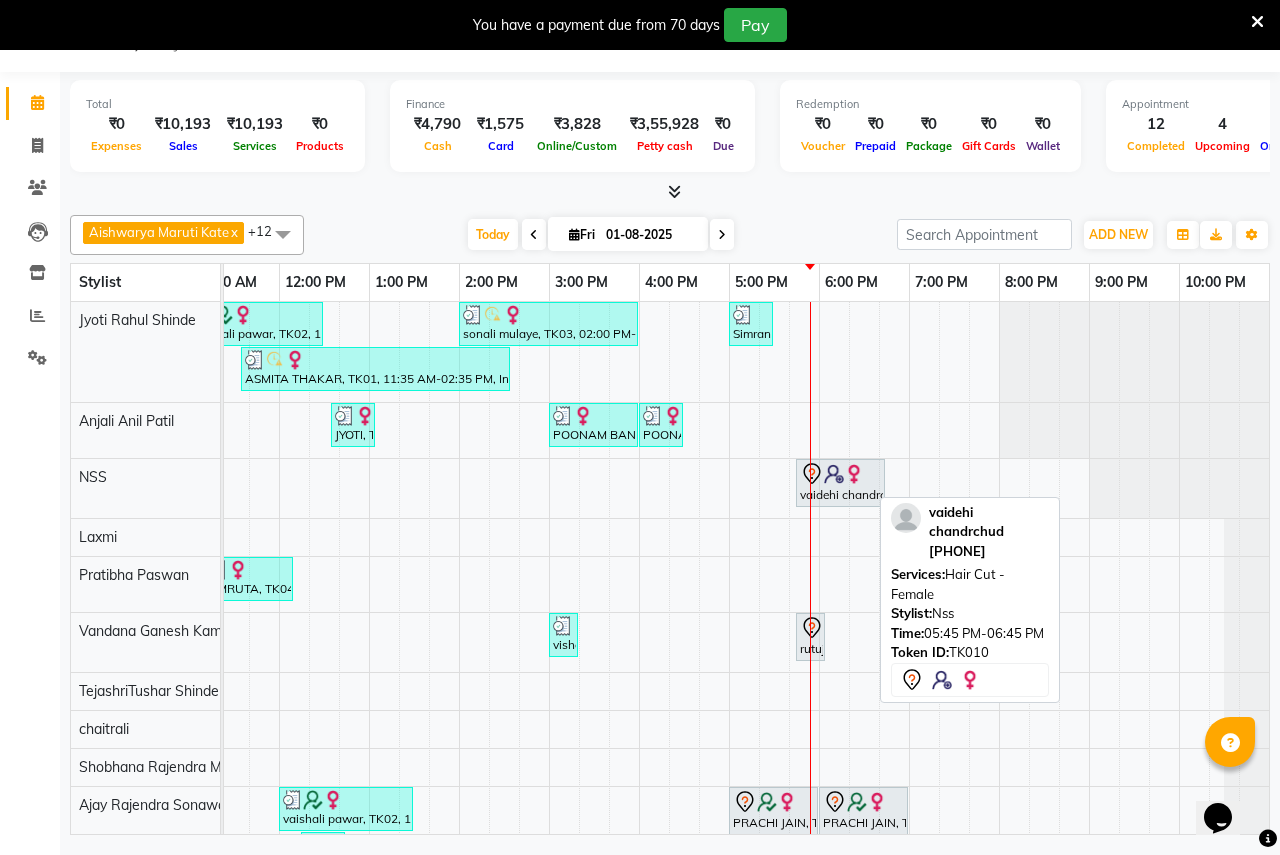 select on "7" 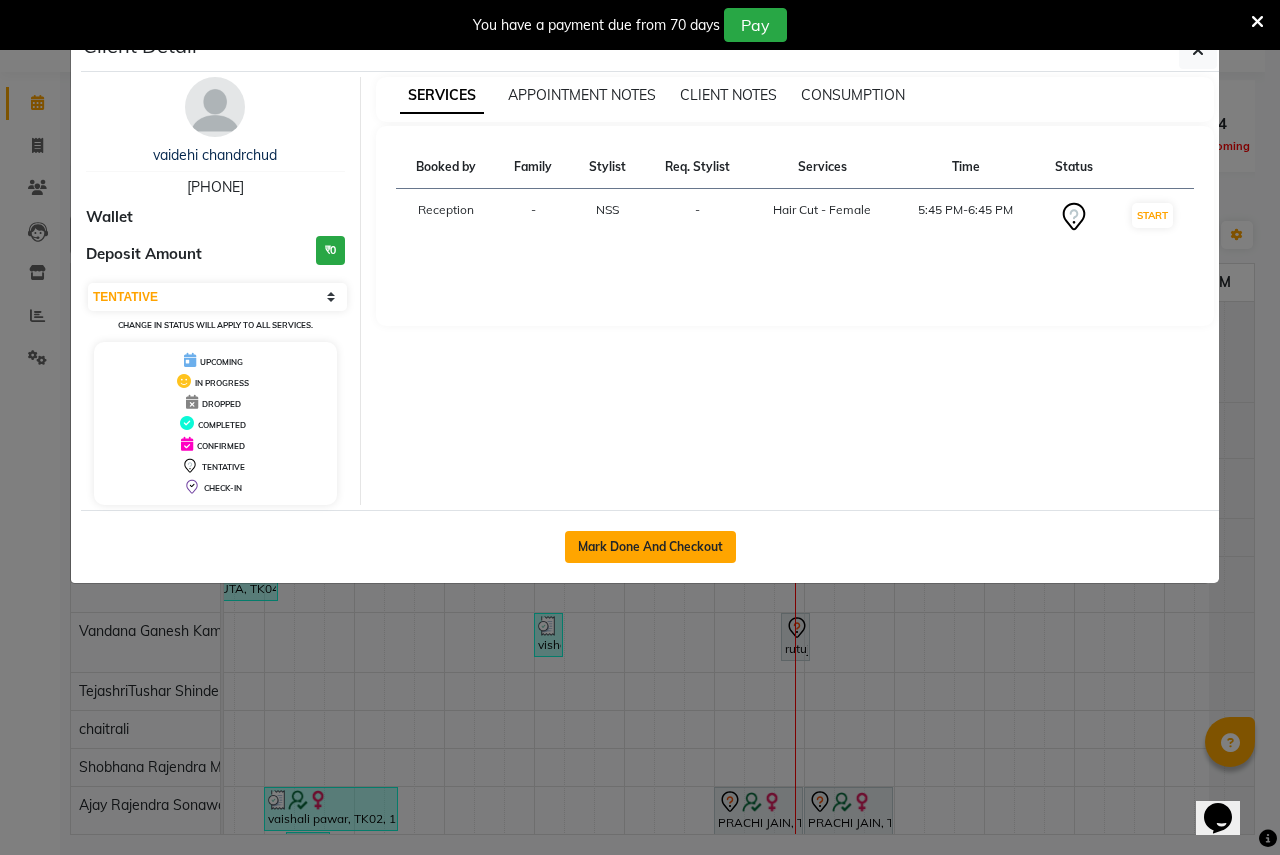 click on "Mark Done And Checkout" 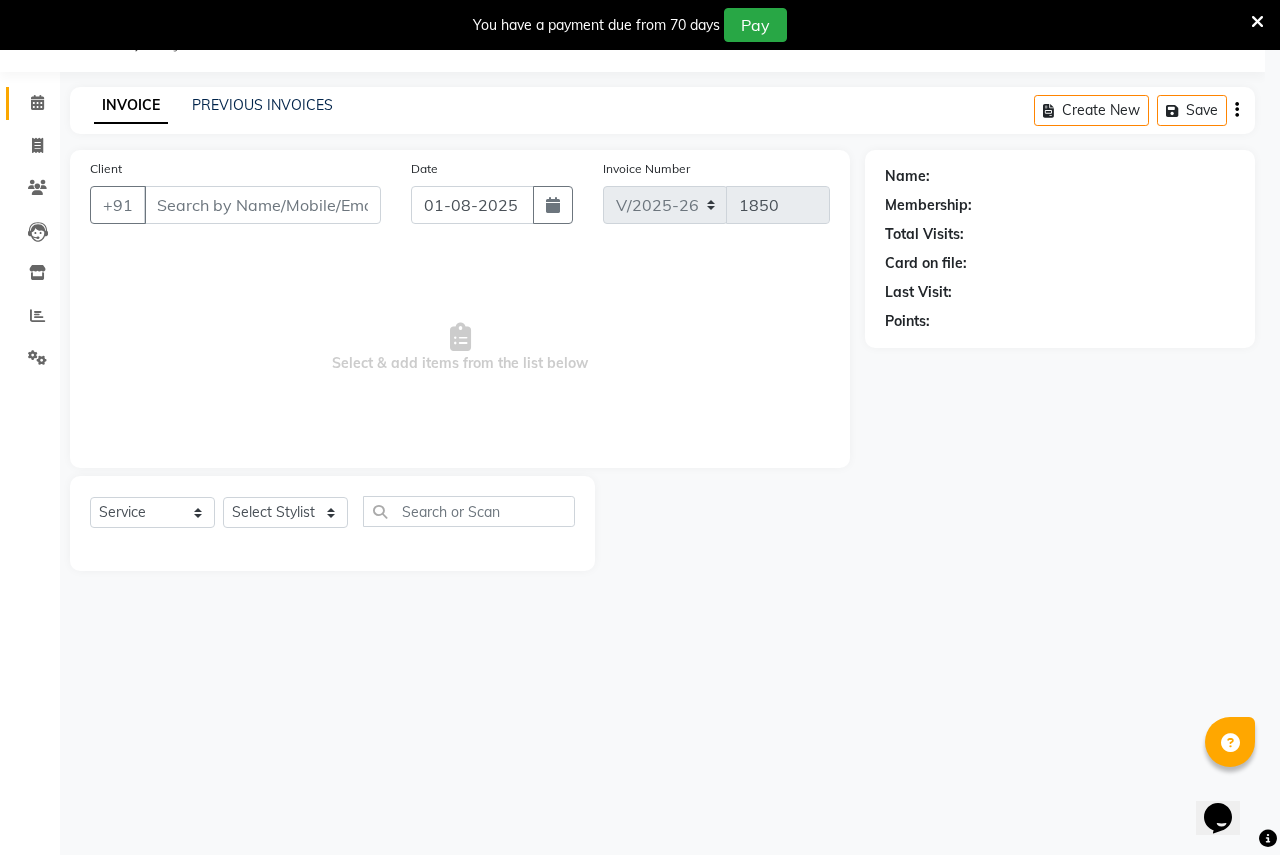 select on "3" 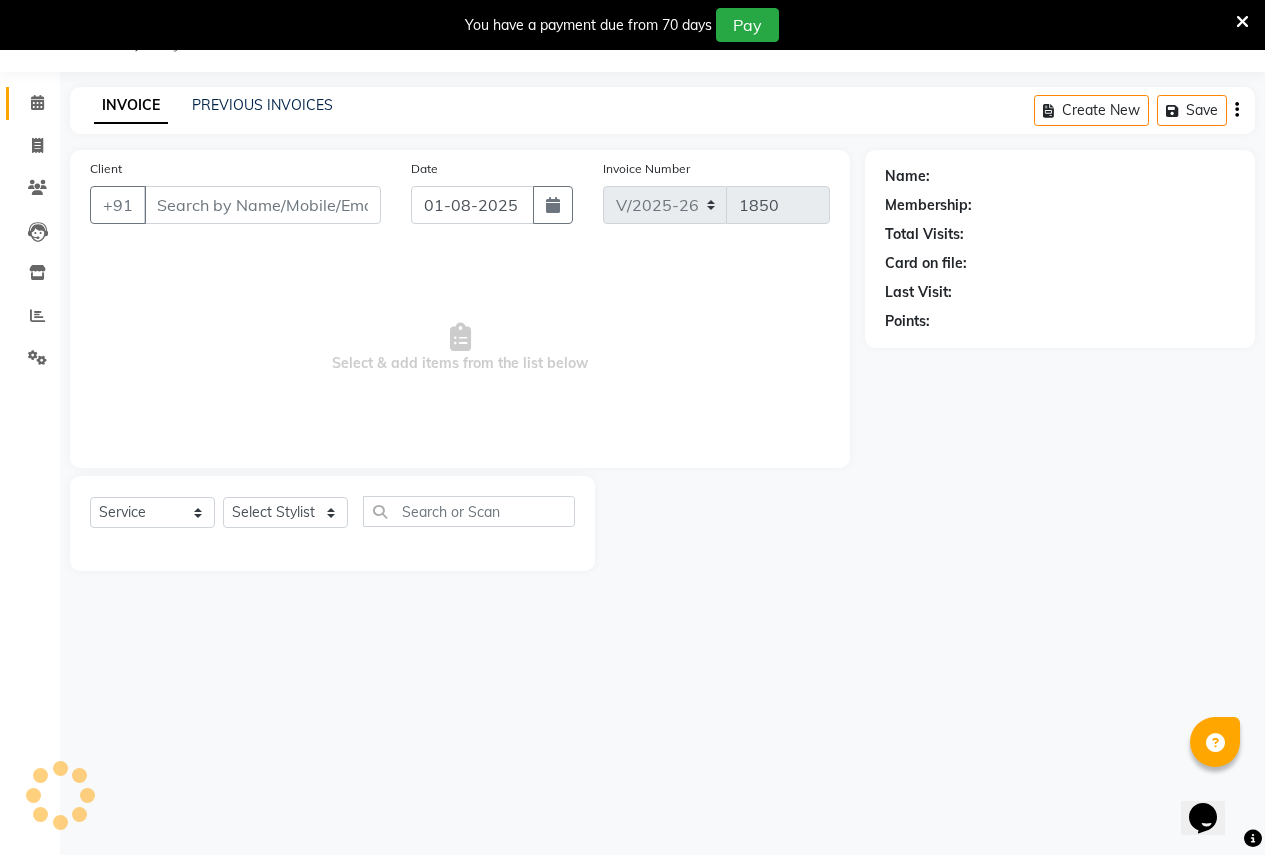 type on "98505882892" 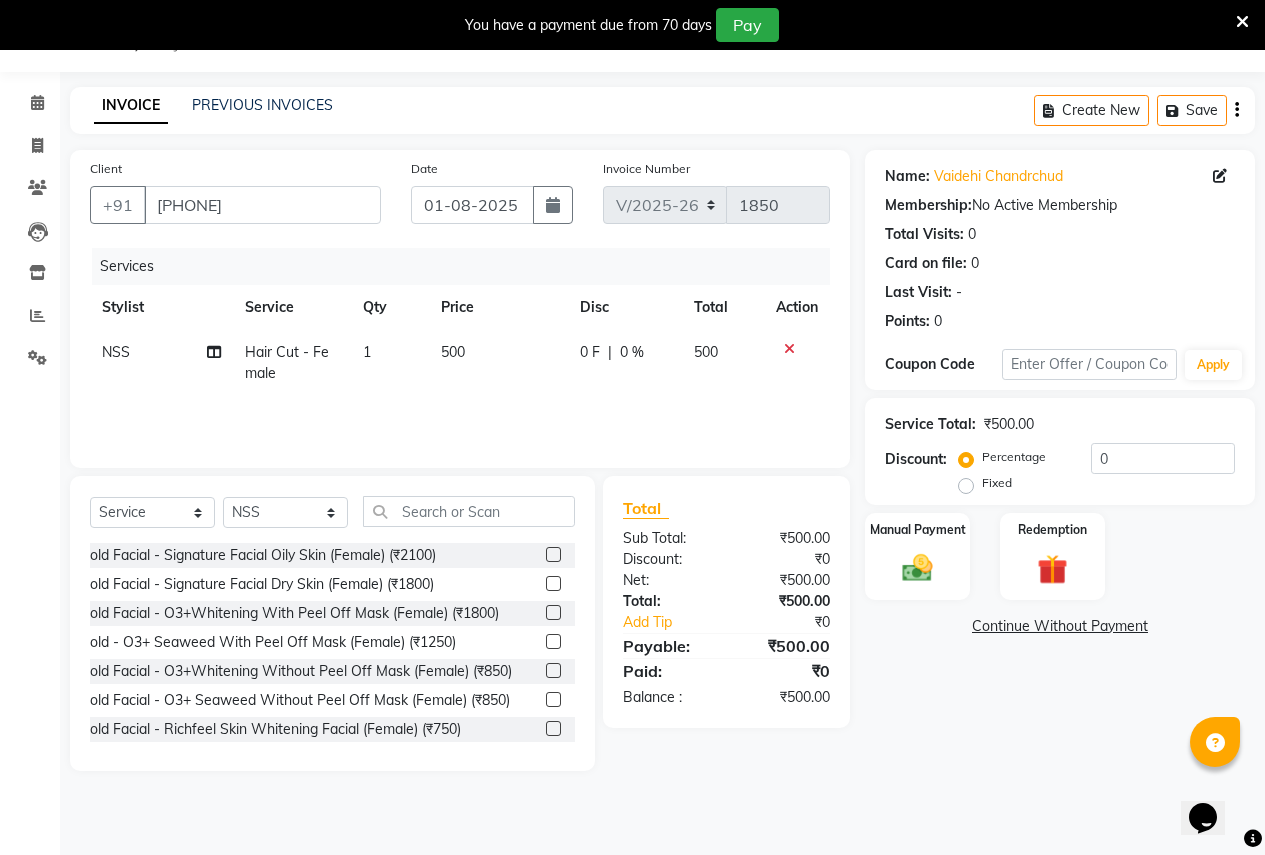 click on "NSS" 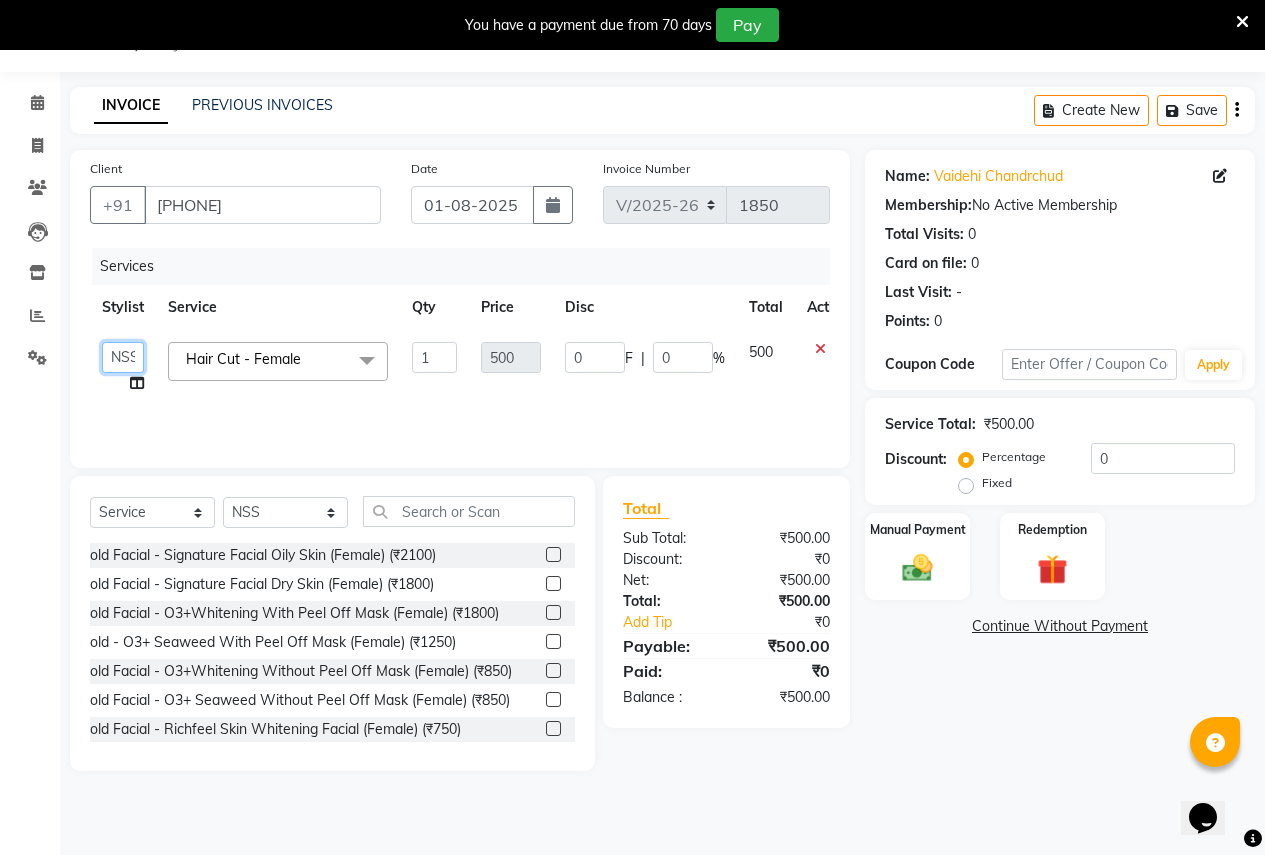 click on "Ajay Rajendra Sonawane   Anjali Anil Patil   Ashwini   chaitrali   Jyoti Rahul Shinde   Laxmi   Mili Maruti Kate   NSS   Pratibha Paswan   Pratik Balasaheb salunkhe   Reception    Reshma Operations Head   Shobhana Rajendra Muly   TejashriTushar Shinde   Vandana Ganesh Kambale" 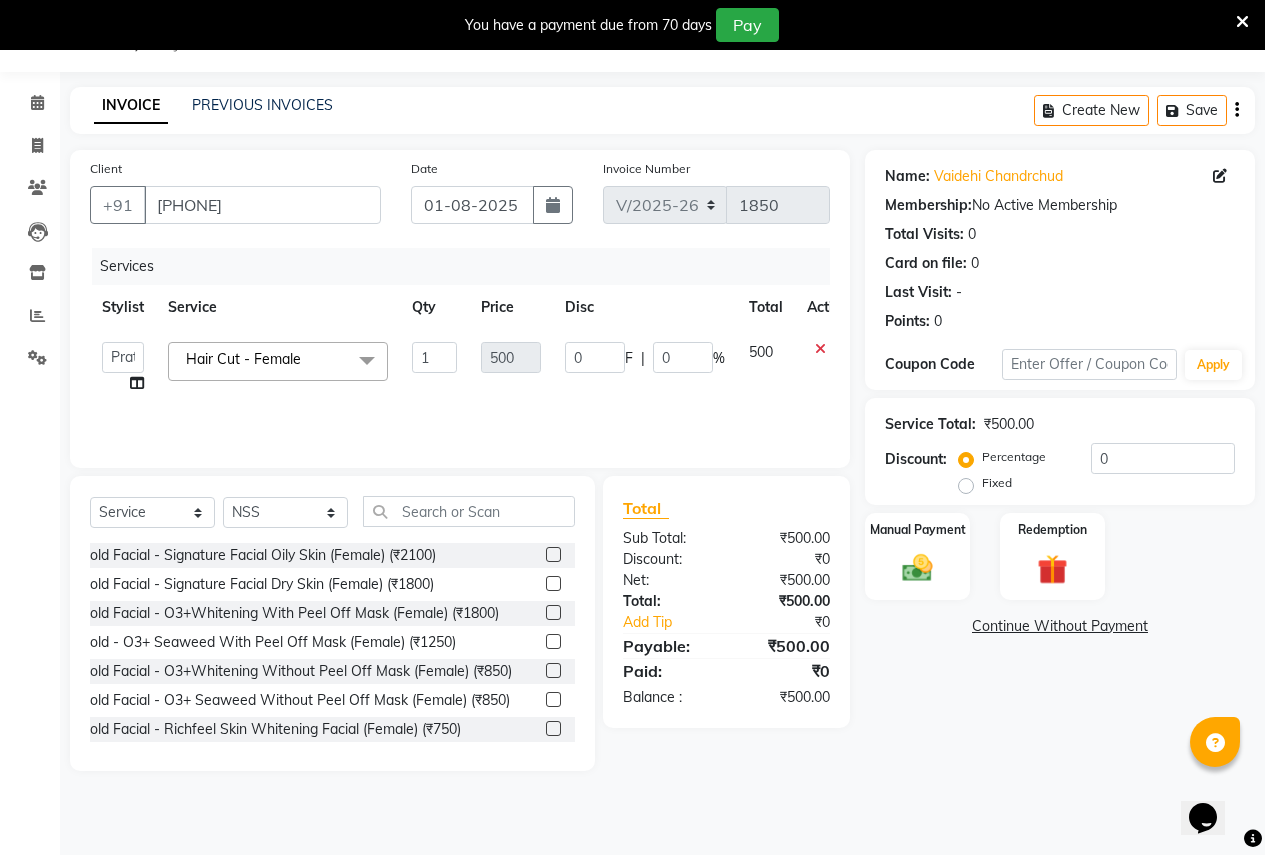 select on "70309" 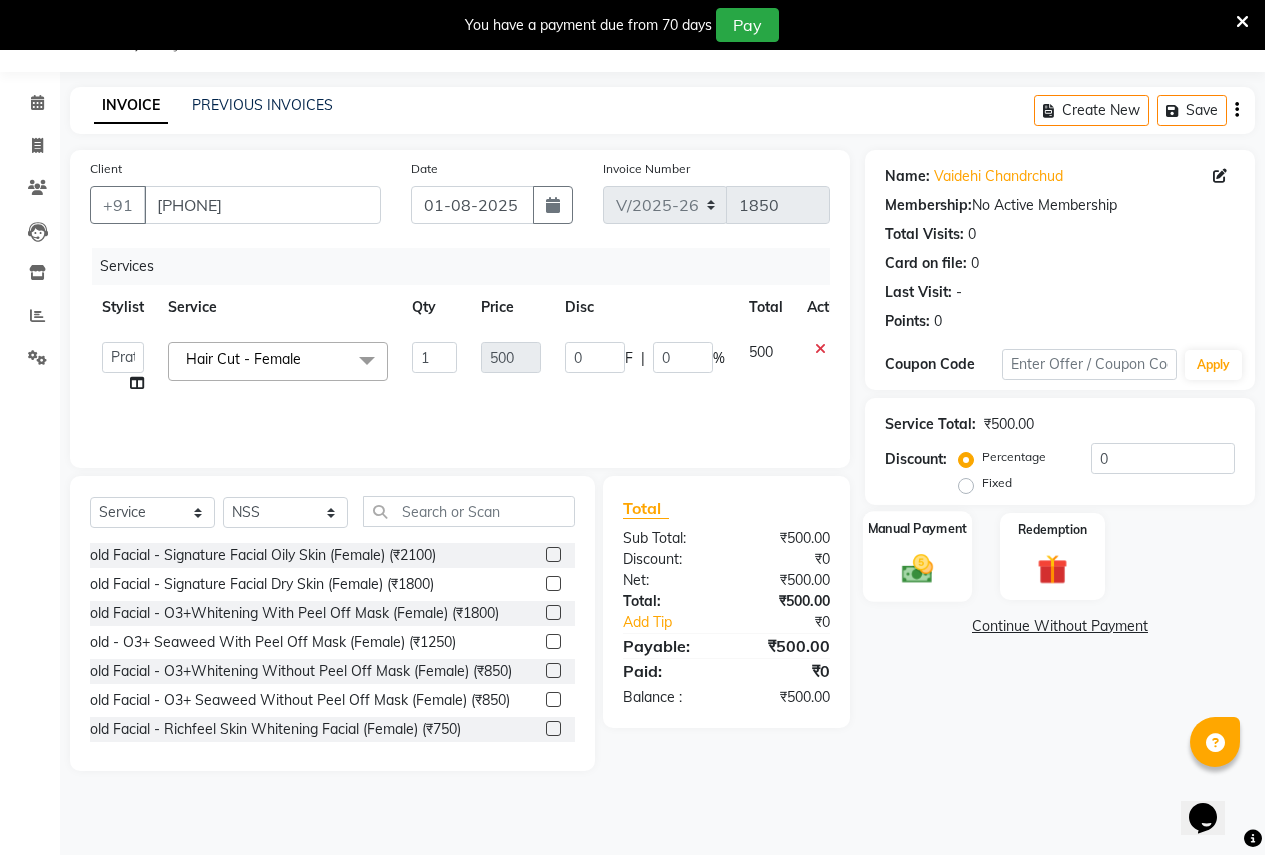 click on "Manual Payment" 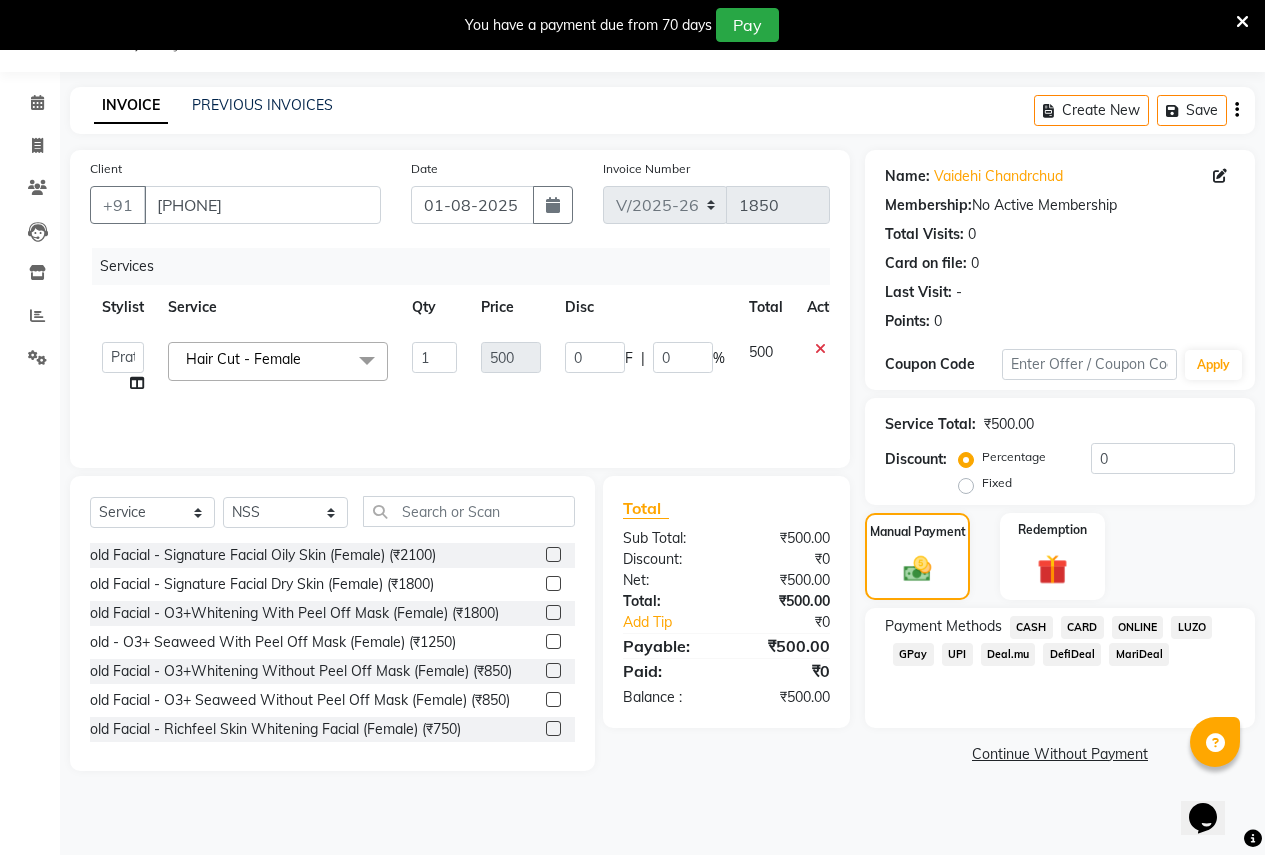 click on "CASH" 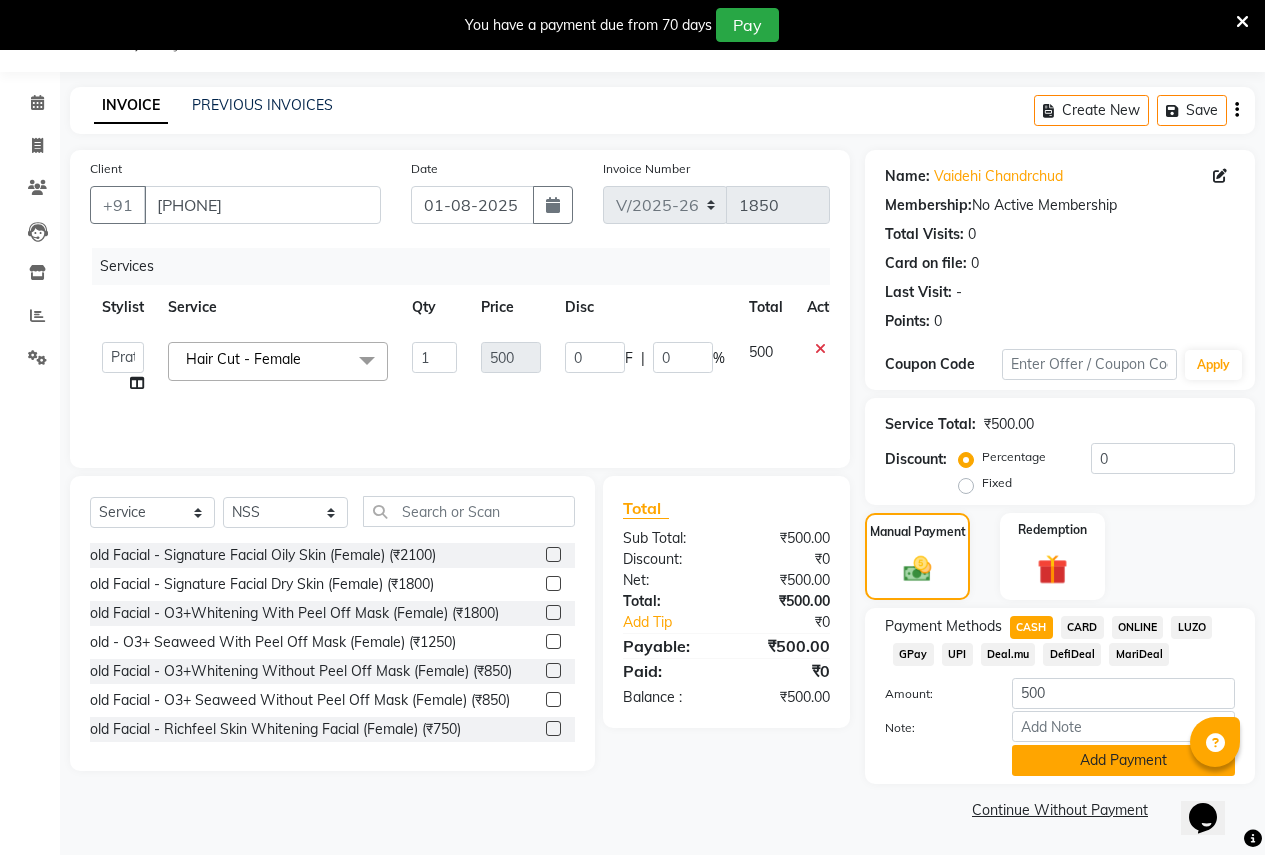 click on "Add Payment" 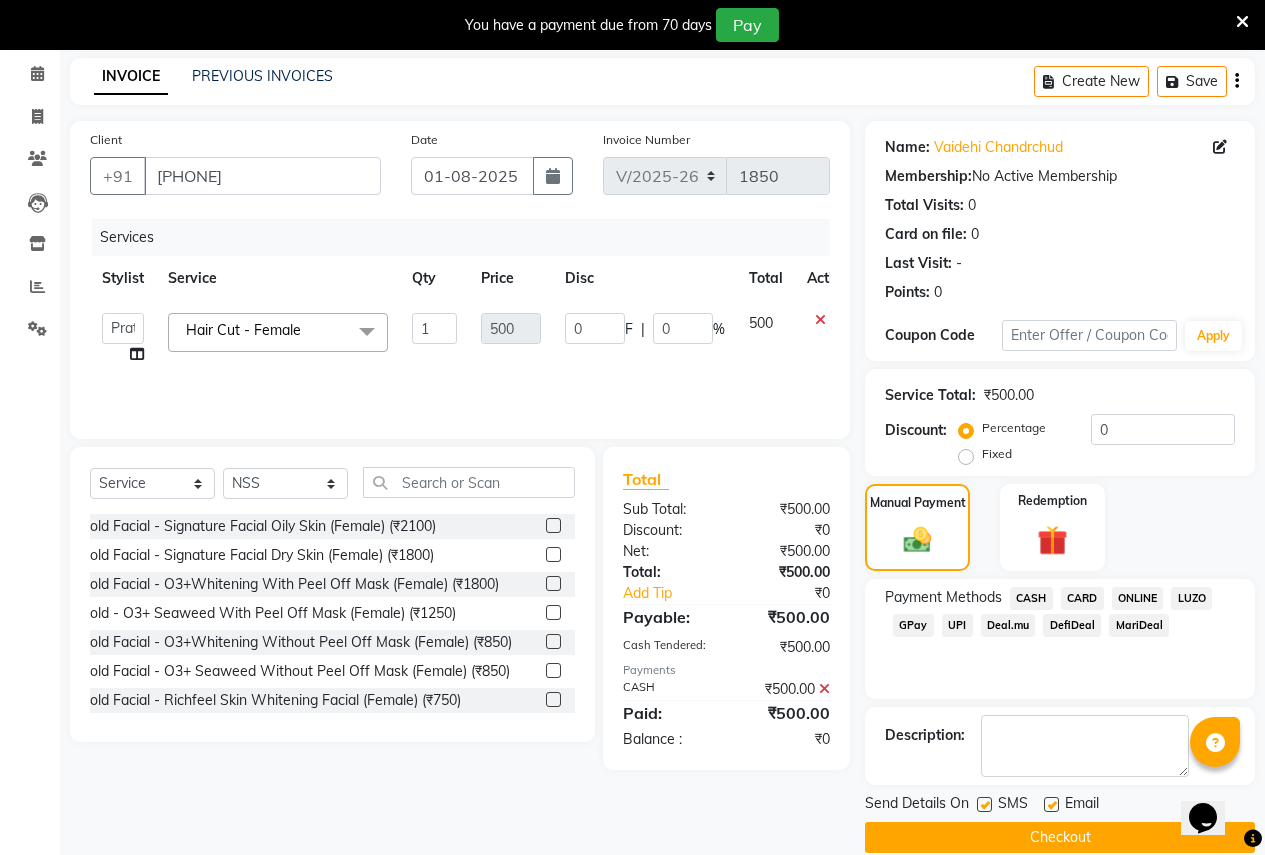 scroll, scrollTop: 107, scrollLeft: 0, axis: vertical 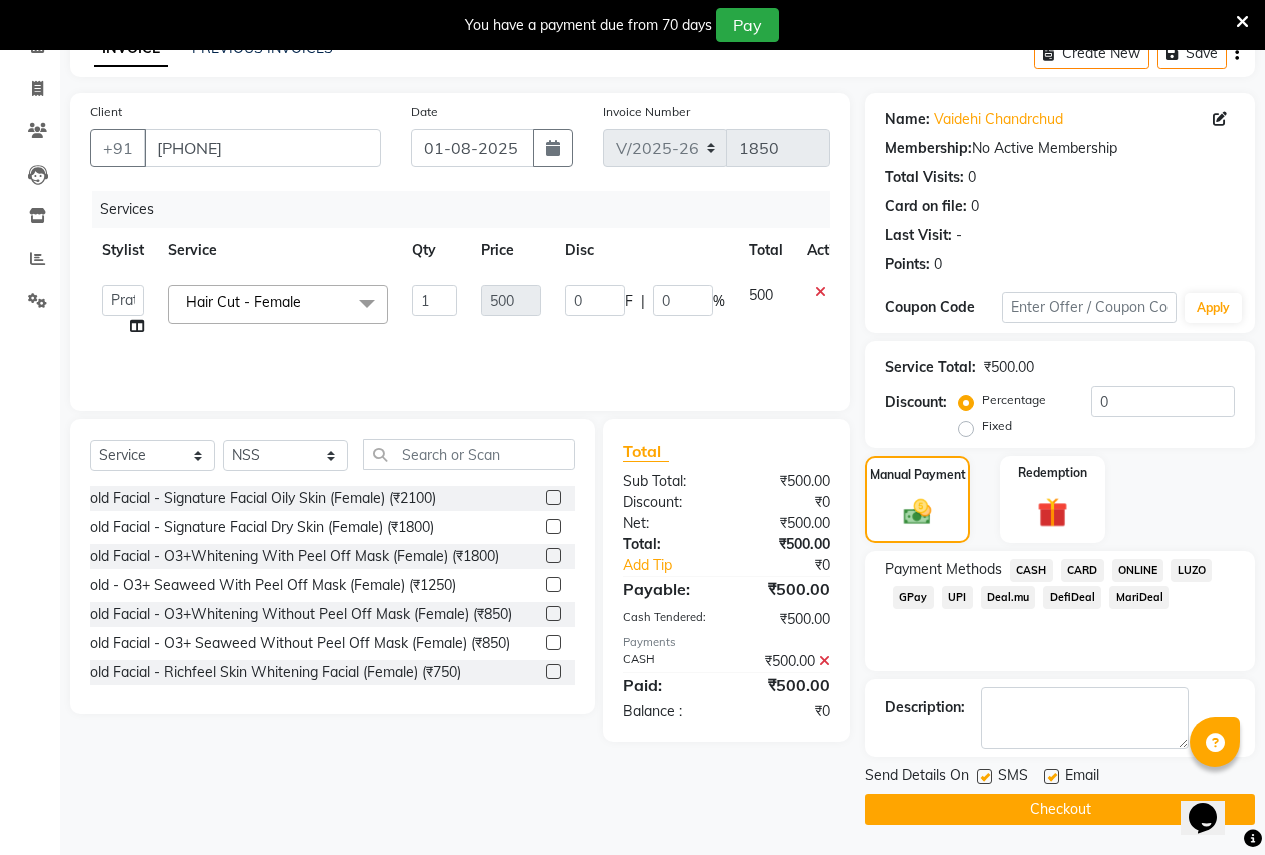 click on "Checkout" 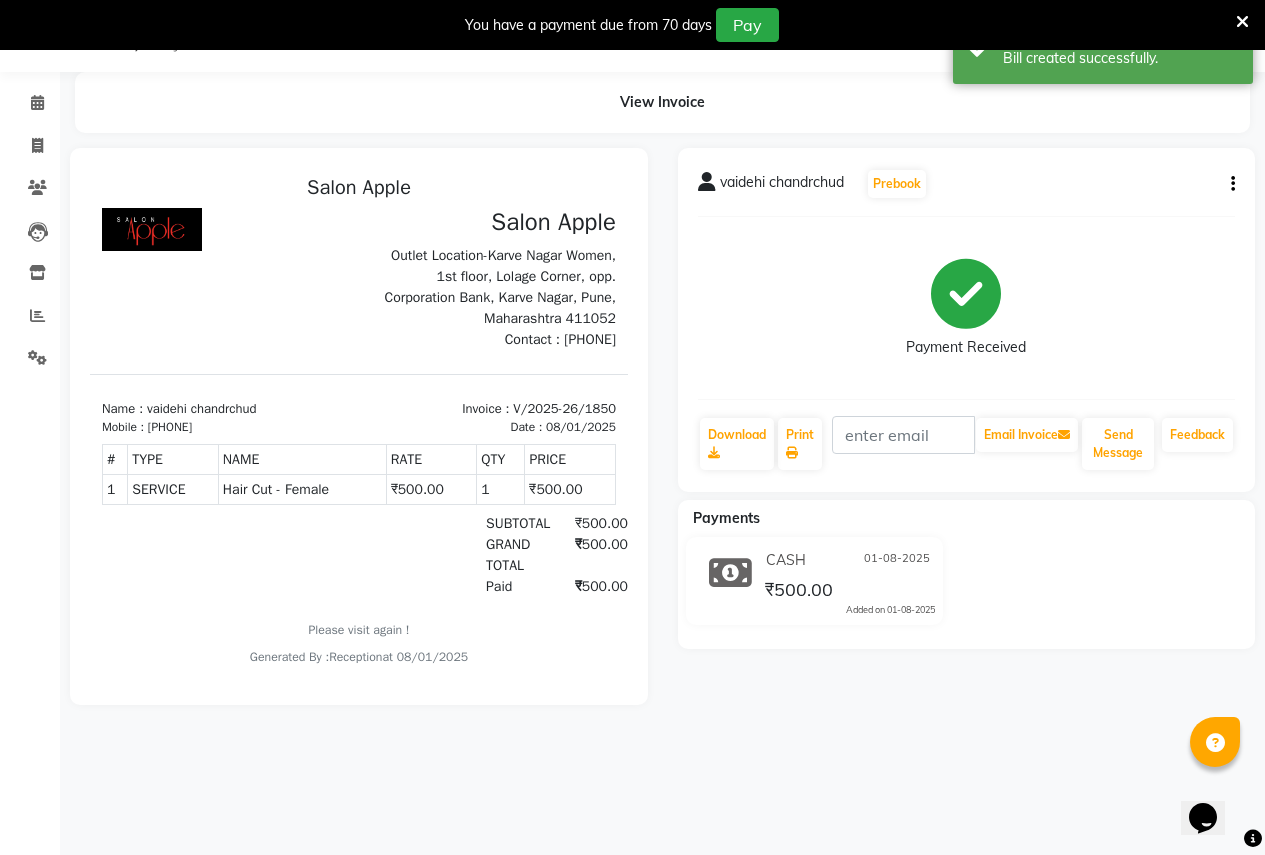 scroll, scrollTop: 0, scrollLeft: 0, axis: both 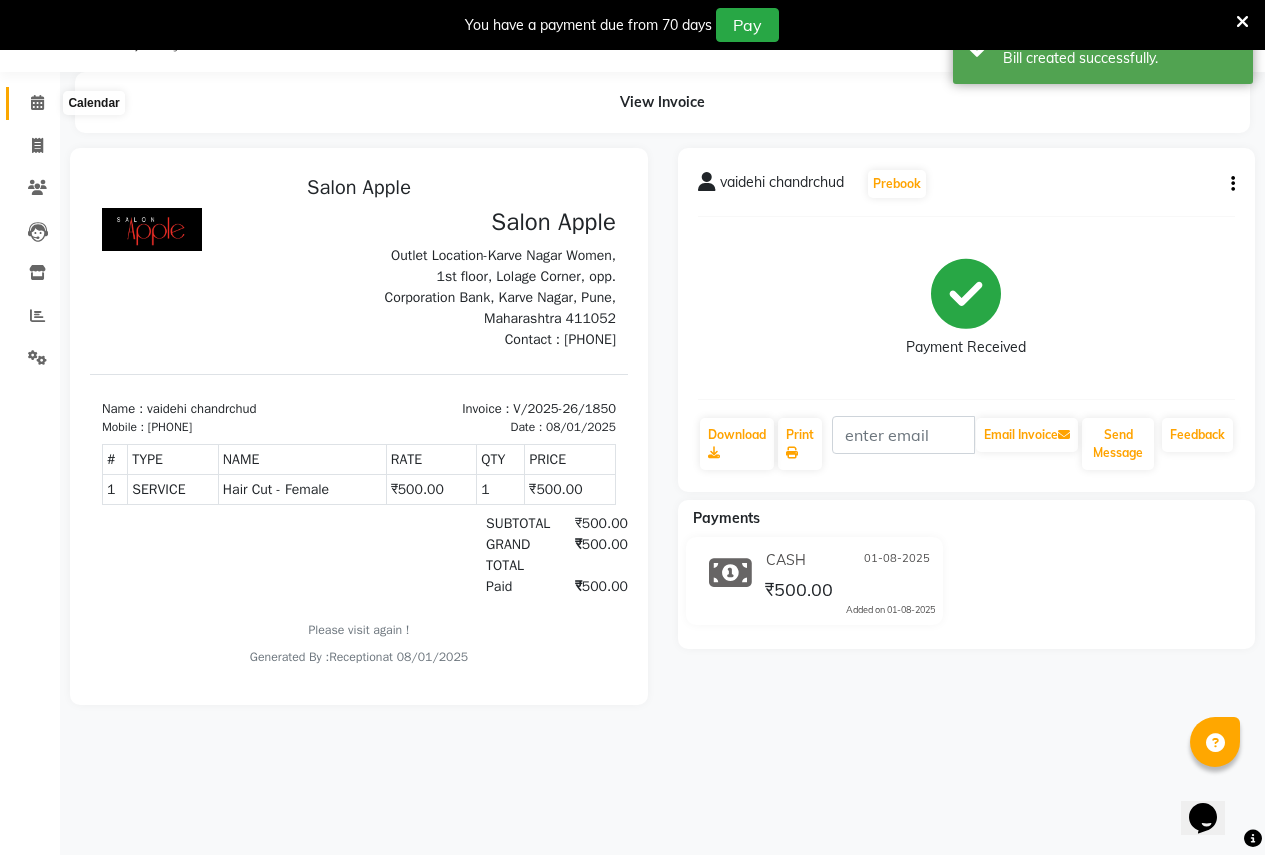 click 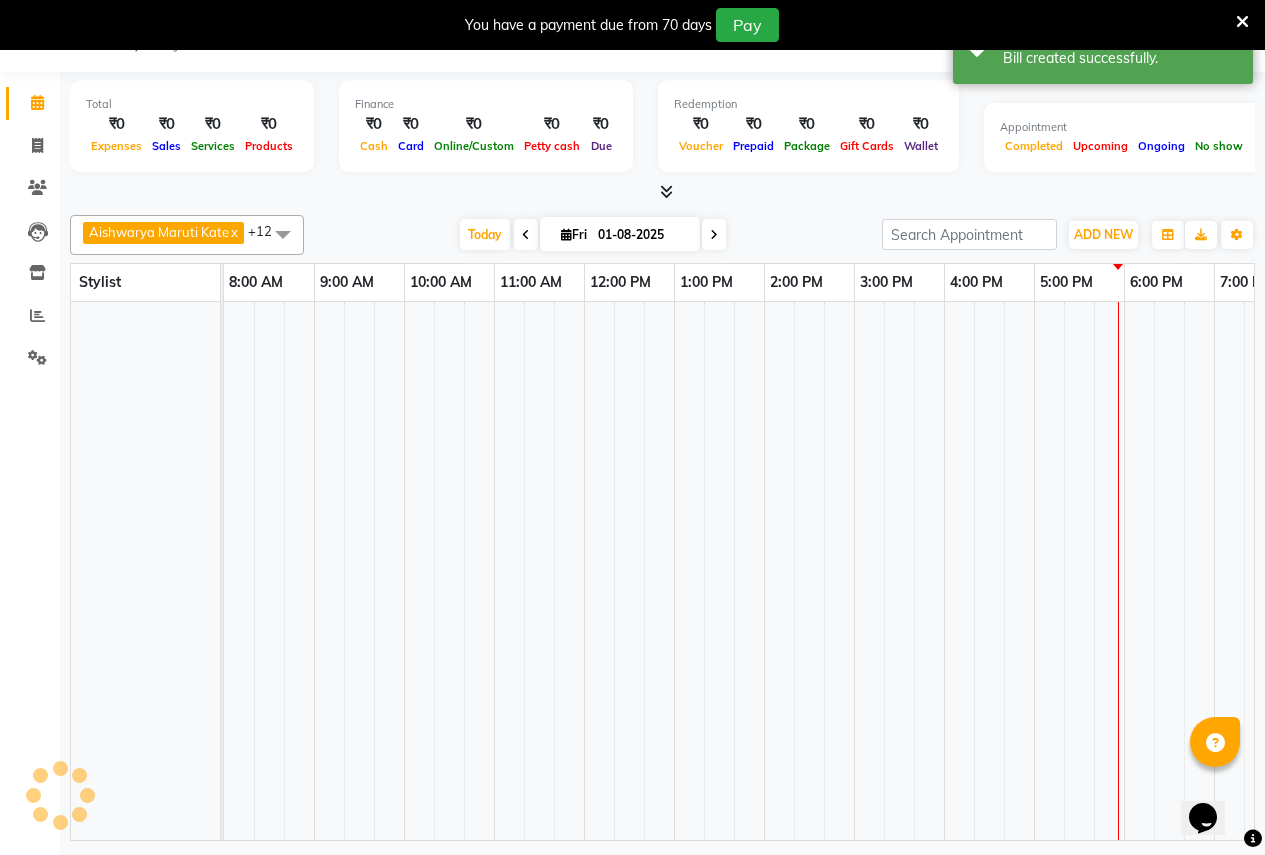 scroll, scrollTop: 0, scrollLeft: 0, axis: both 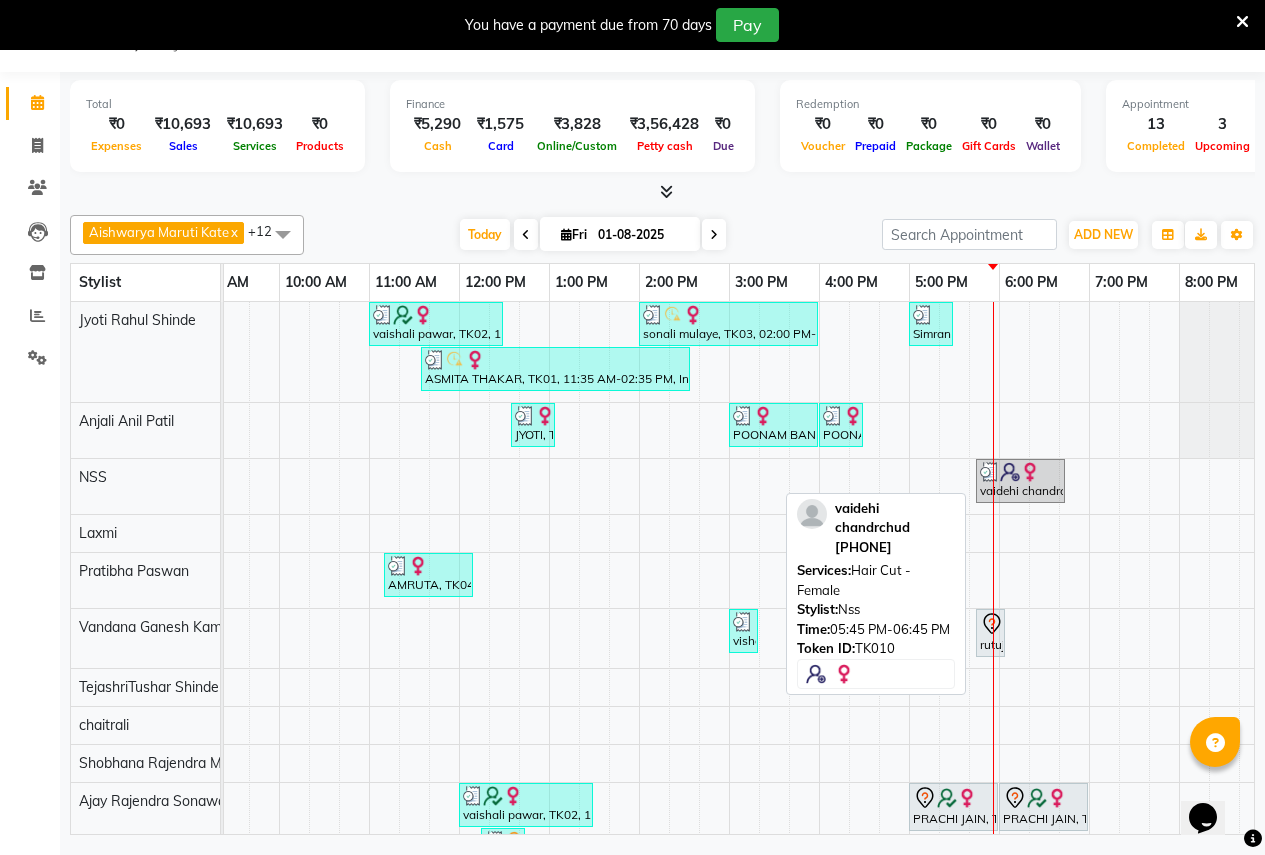 click at bounding box center [1020, 472] 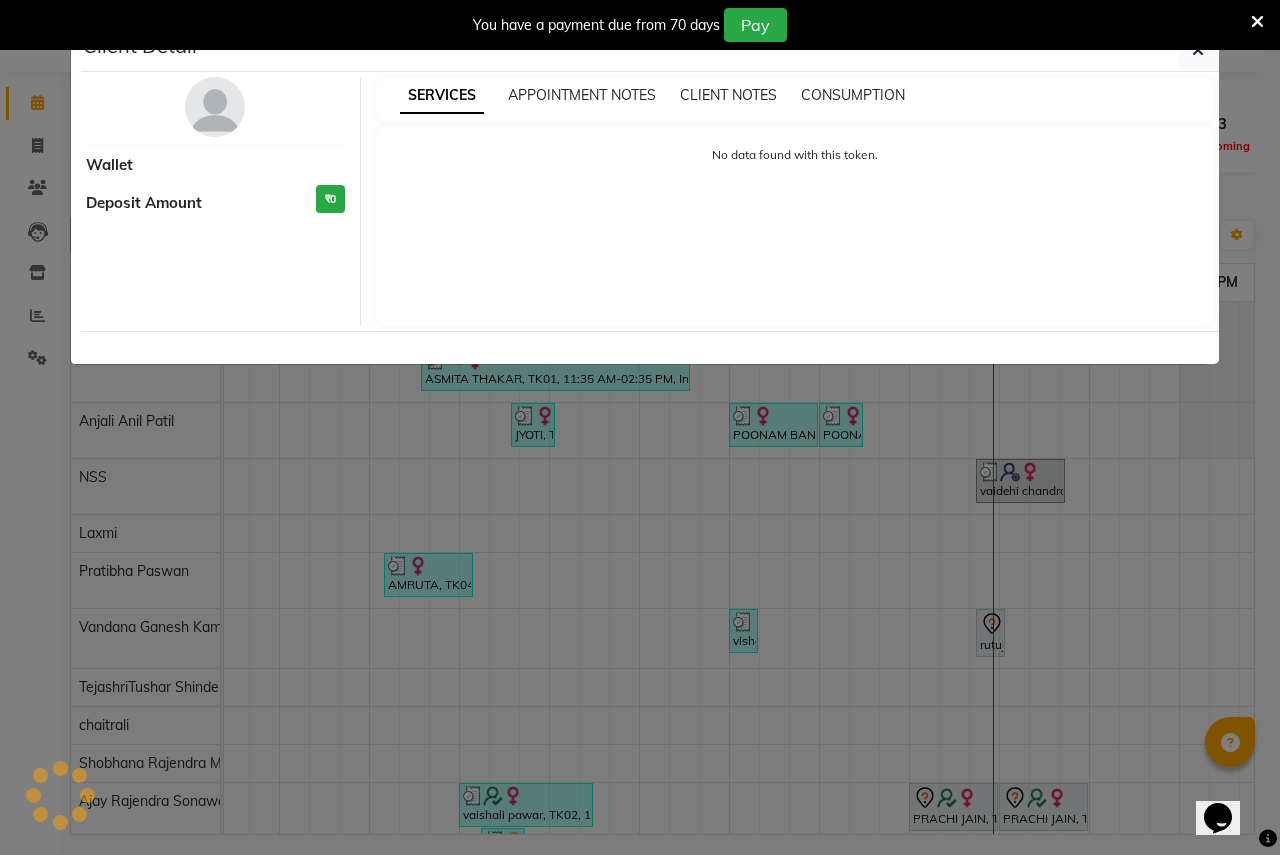 select on "3" 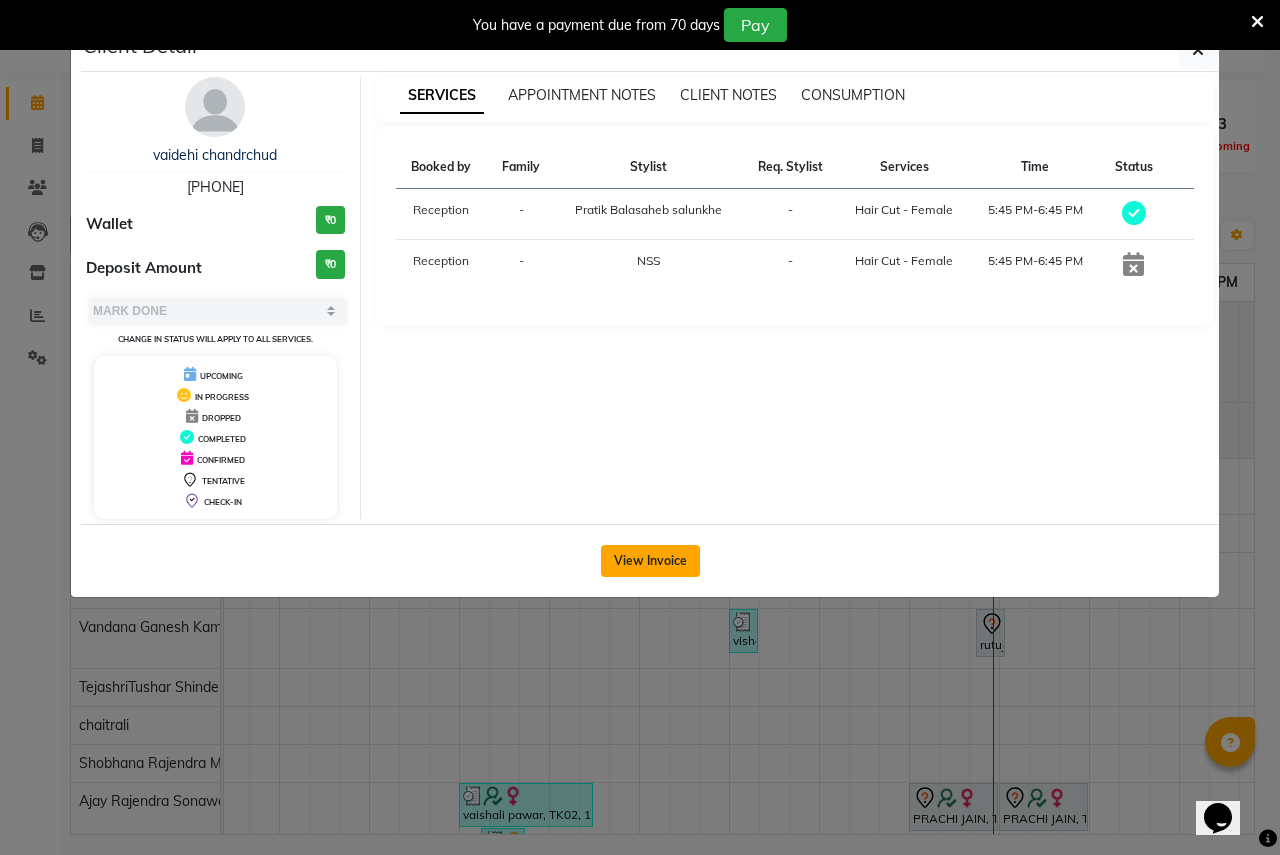 click on "View Invoice" 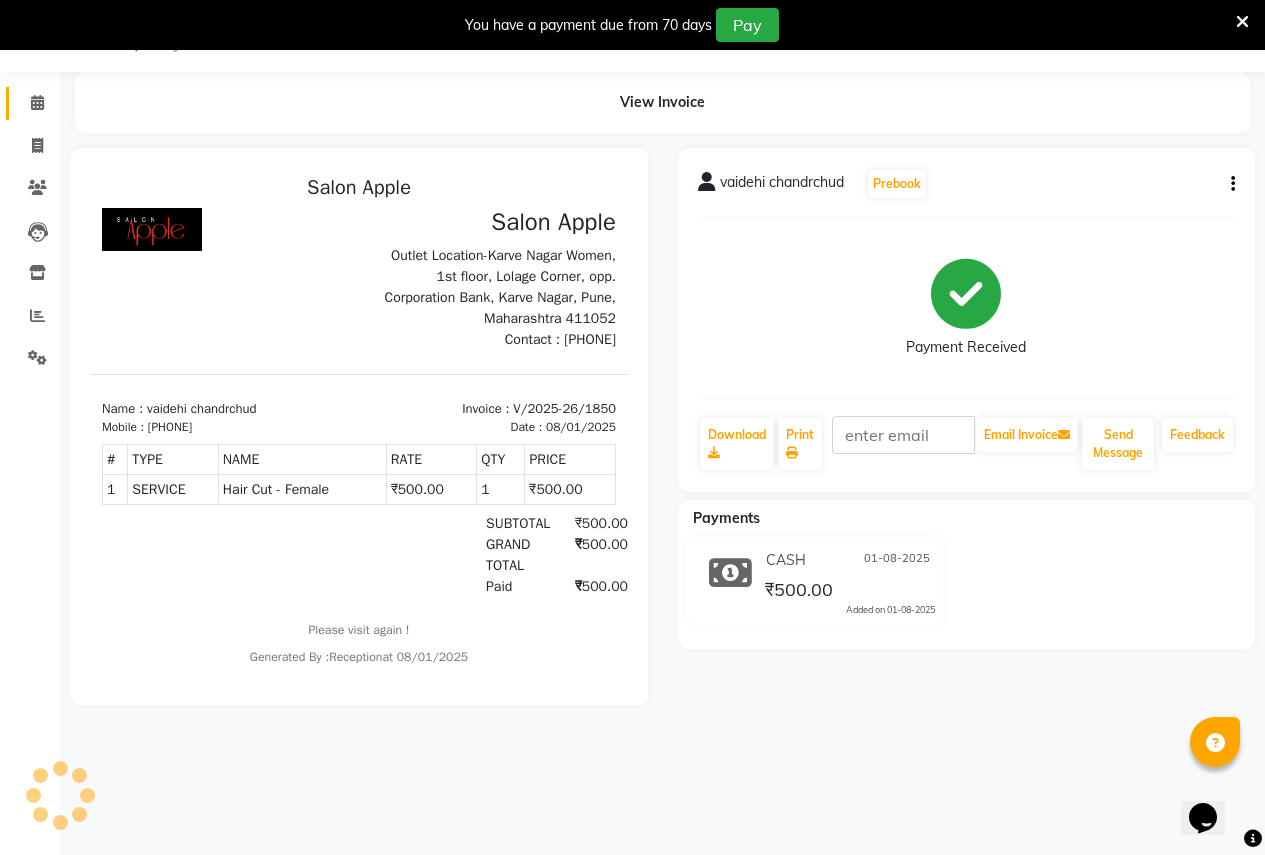 scroll, scrollTop: 0, scrollLeft: 0, axis: both 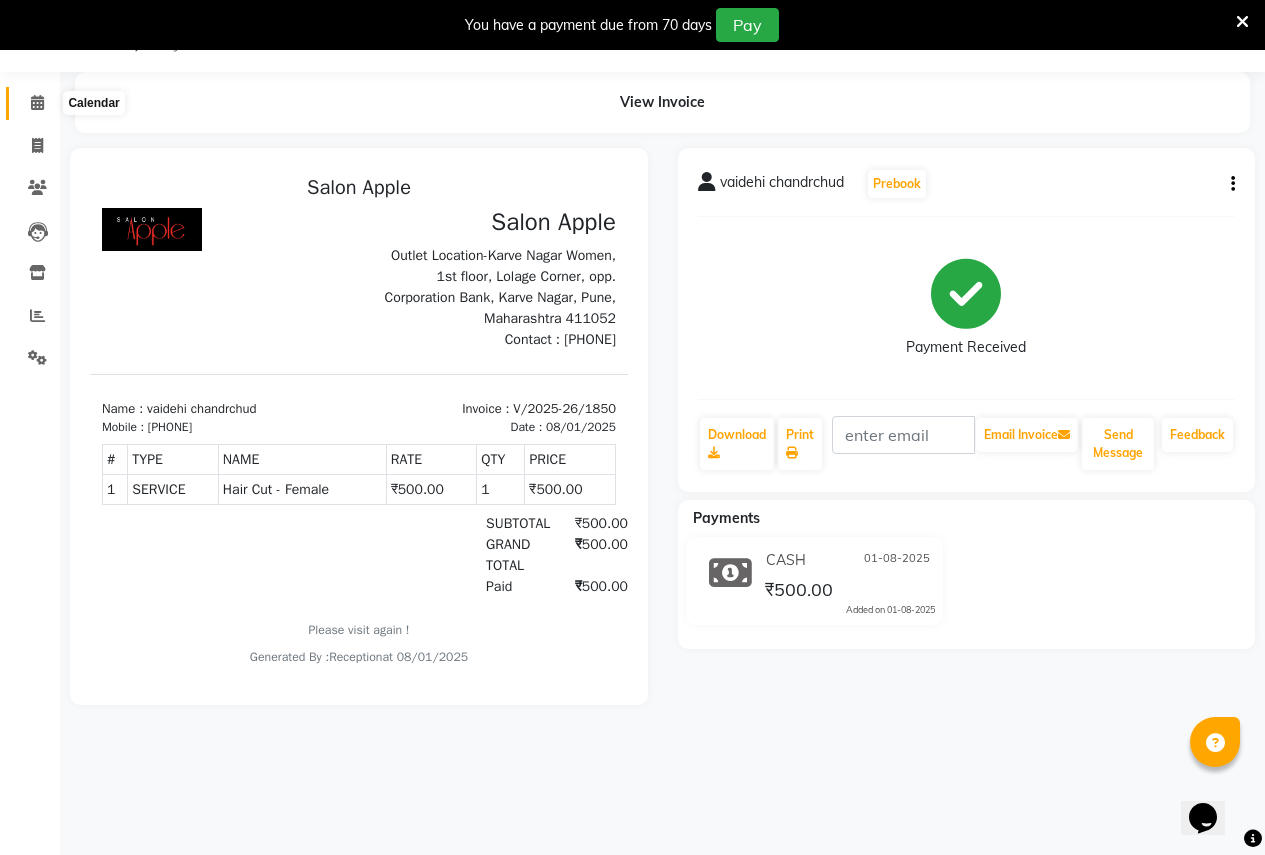 click 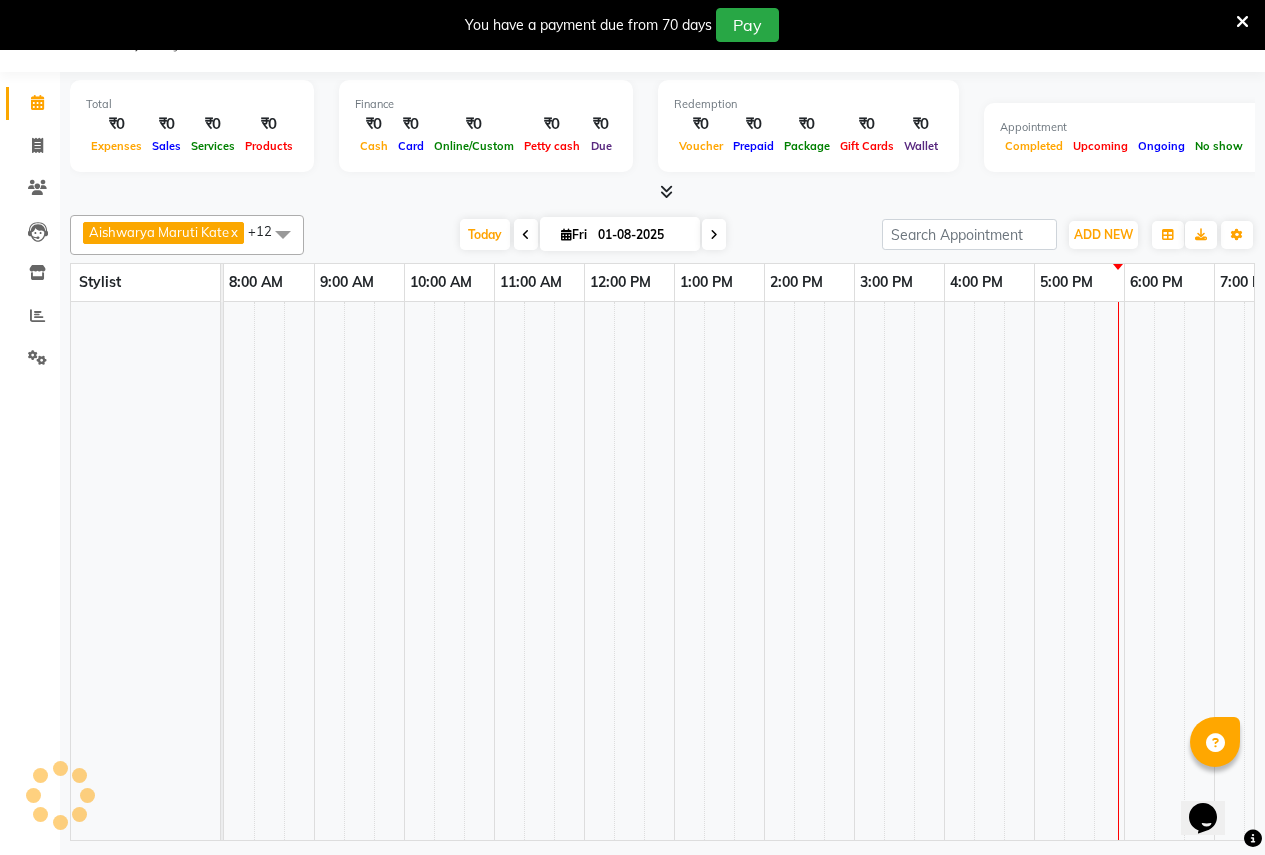 scroll, scrollTop: 0, scrollLeft: 410, axis: horizontal 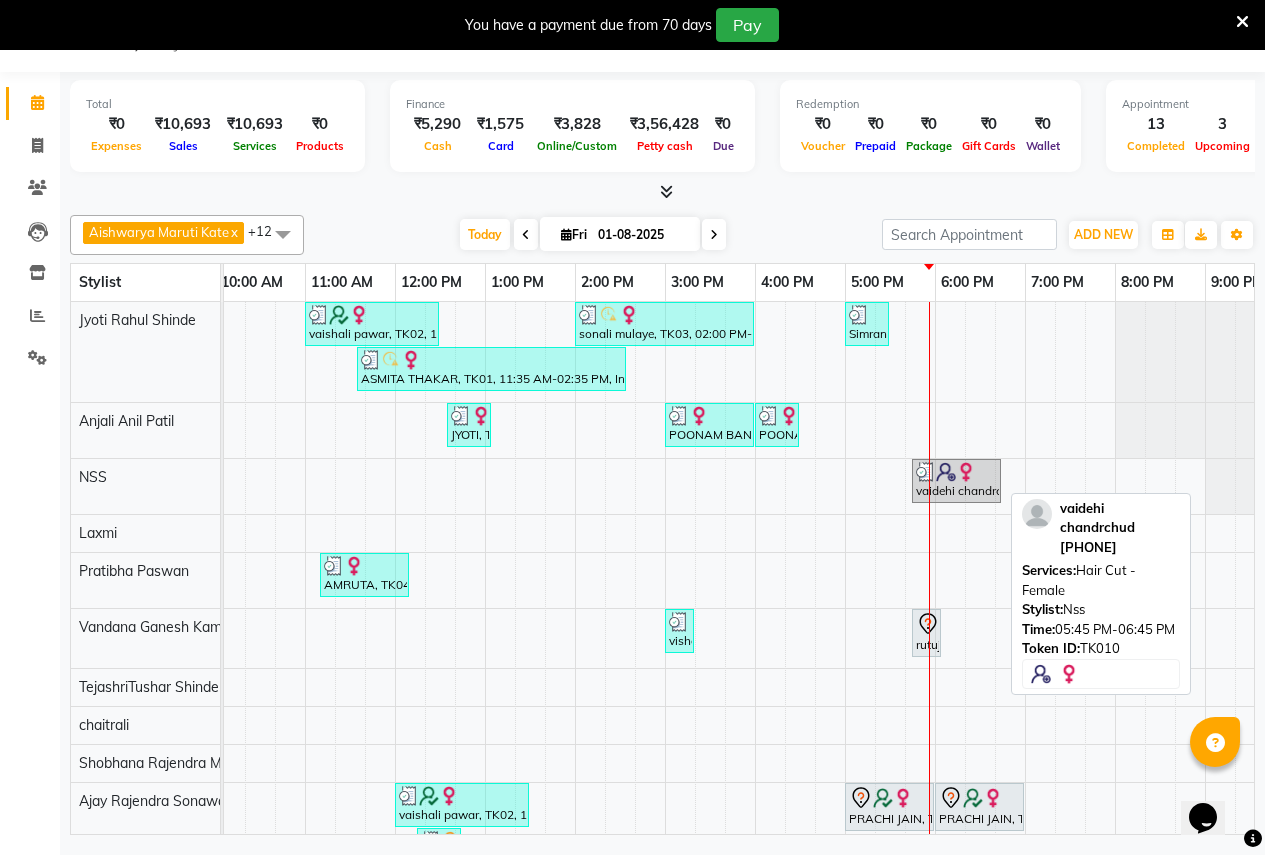 click on "vaidehi chandrchud, TK10, 05:45 PM-06:45 PM, Hair Cut - Female" at bounding box center (956, 481) 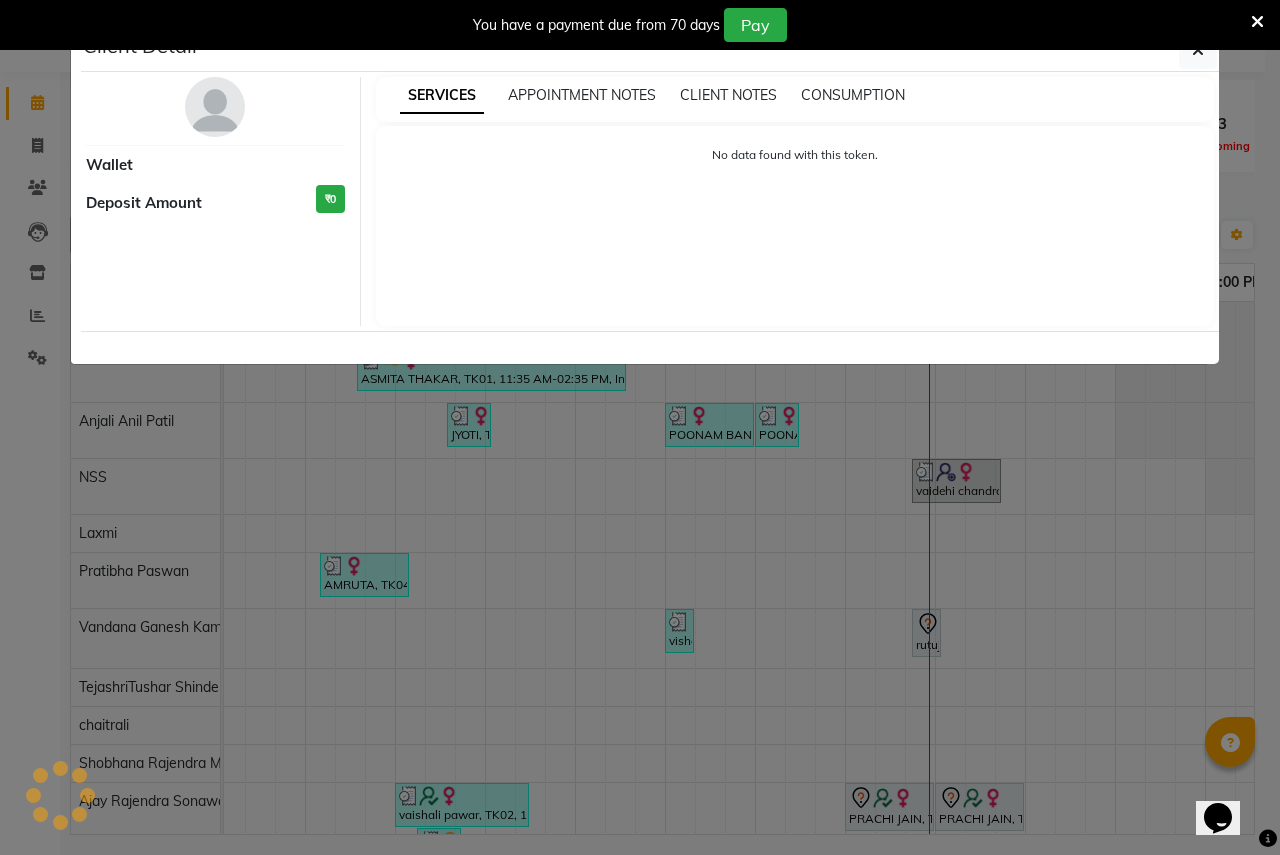 select on "3" 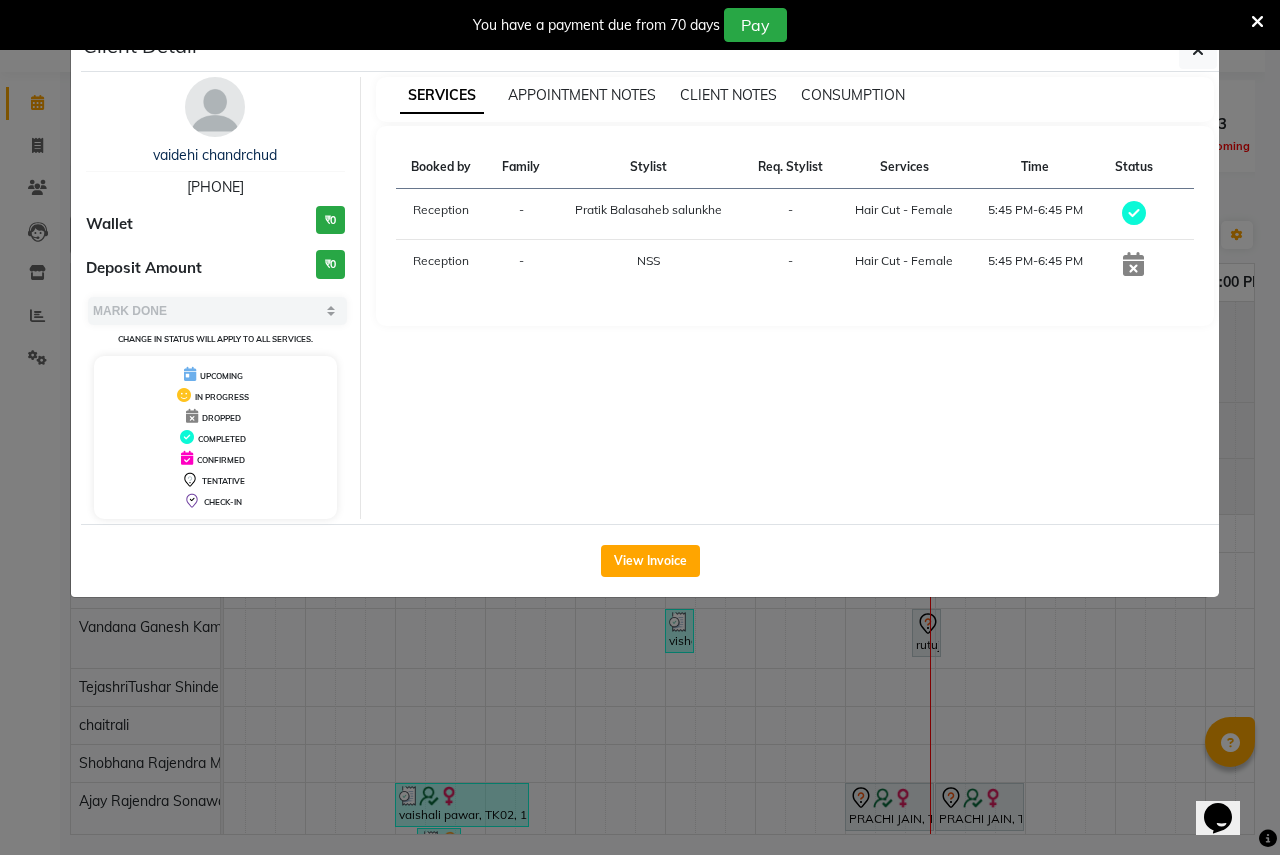 click at bounding box center [1133, 264] 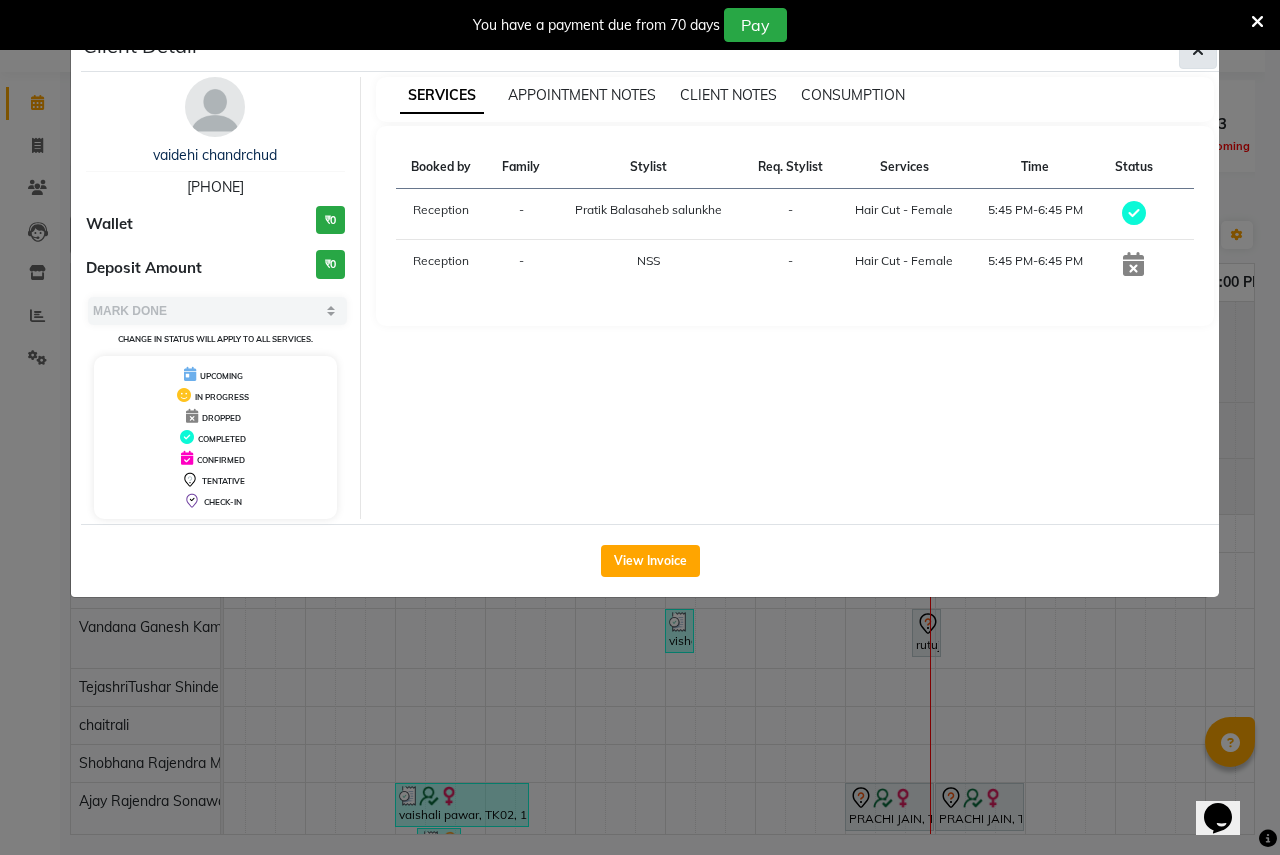 click 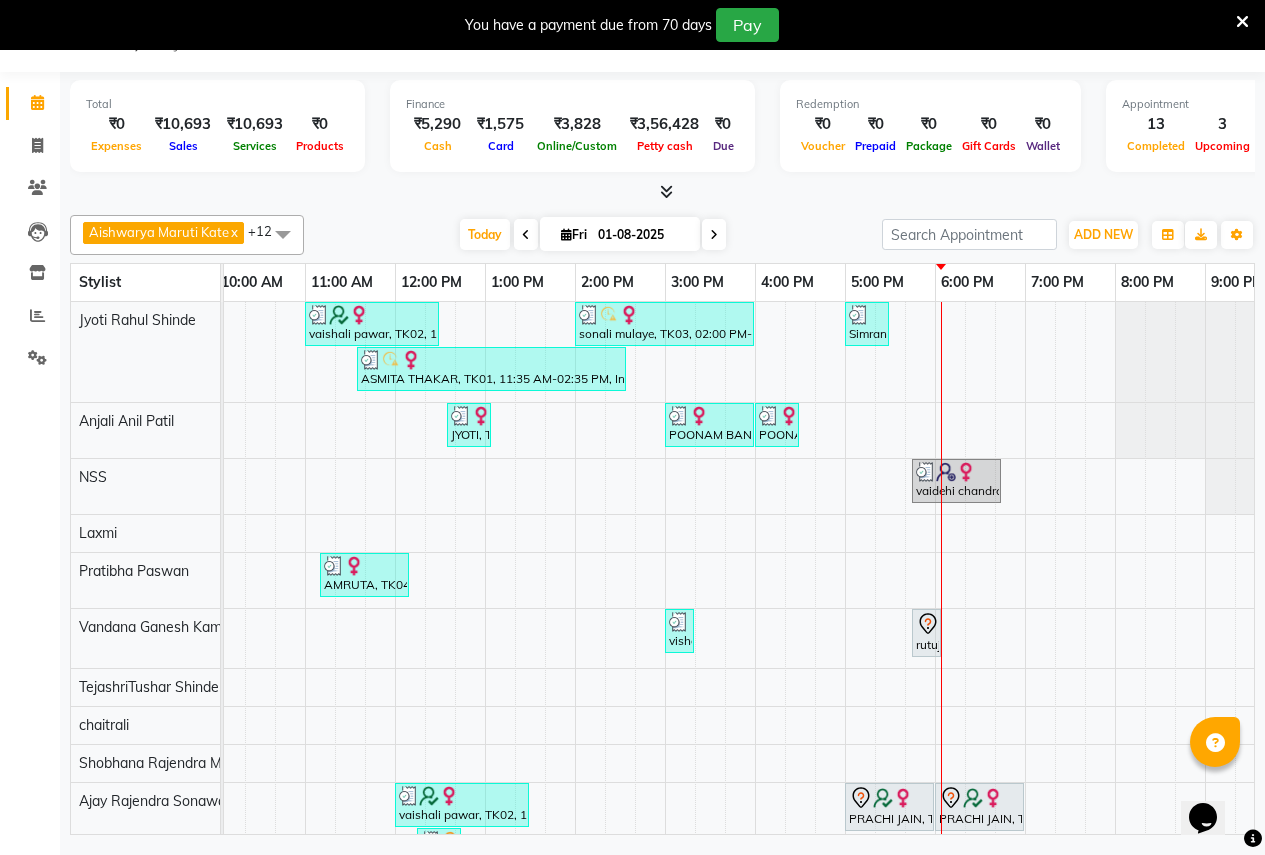scroll, scrollTop: 55, scrollLeft: 279, axis: both 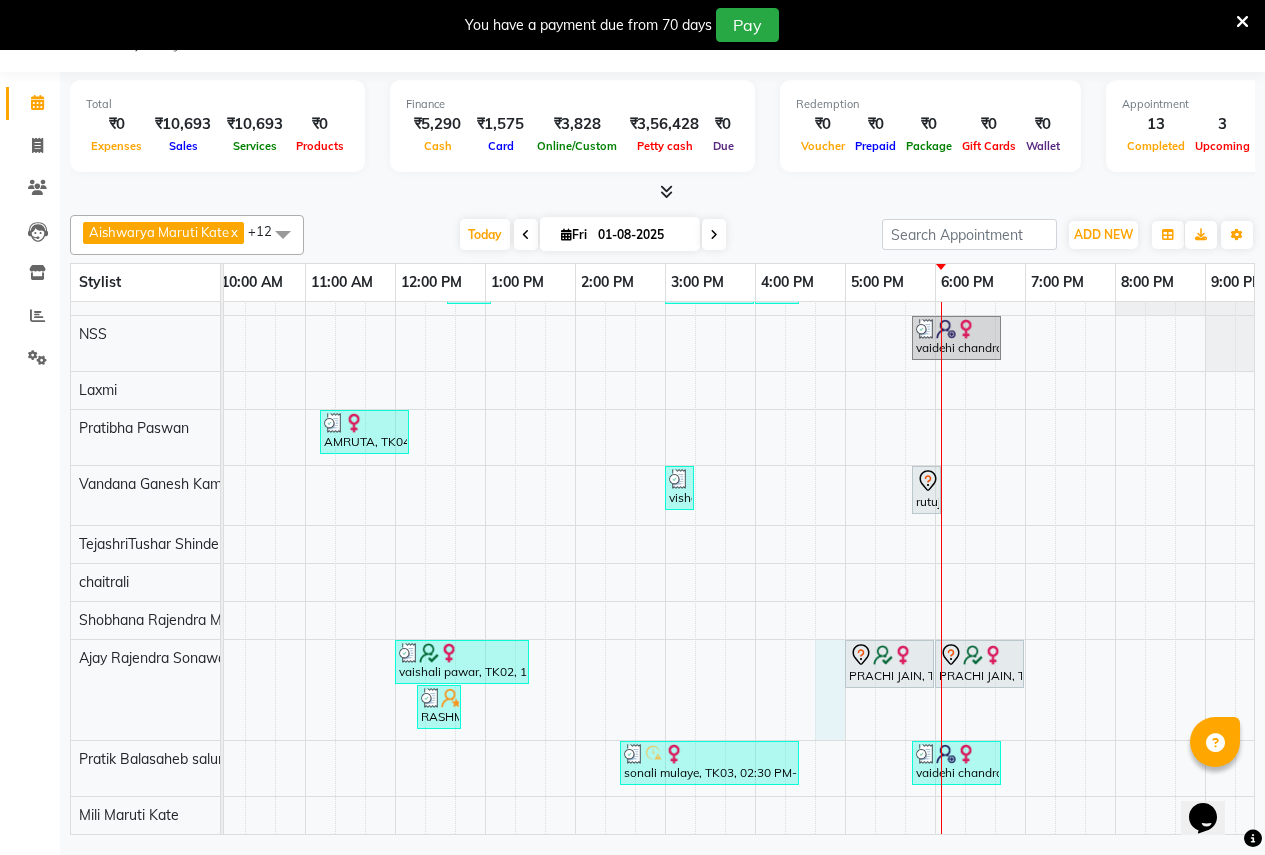 click on "vaishali pawar, TK02, 11:00 AM-12:30 PM, 2g liposoluble flavoured waxing - Full hands - Female (₹450),2g liposoluble flavoured waxing - Half legs - Female (₹500),Threading - Eyebrows - Female (₹70),Threading - Forehead - Female (₹50)     sonali mulaye, TK03, 02:00 PM-04:00 PM, 2g liposoluble flavoured waxing - Half legs - Female (₹500),3 g (stripless) brazilian wax - Under arms - Female (₹250),Threading - Eyebrows - Female (₹70),Threading - Upper lips - Female (₹30),Threading - Forehead - Female (₹50),Threading - Chin - Female (₹50)     Simran Rane, TK11, 05:00 PM-05:30 PM, Bleach - Full hand - Female (₹500)     ASMITA THAKAR, TK01, 11:35 AM-02:35 PM, In House Packages - Female beauty package 2800 (₹2800)     JYOTI, TK06, 12:35 PM-01:05 PM, Threading - Eyebrows - Female (₹70),Threading - Forehead - Female (₹50)     POONAM BANKAR, TK08, 03:00 PM-04:00 PM, Facial-O3+ Seaweed with Peel Off Mask - Female         vaidehi chandrchud, TK10, 05:45 PM-06:45 PM, Hair Cut - Female" at bounding box center [665, 496] 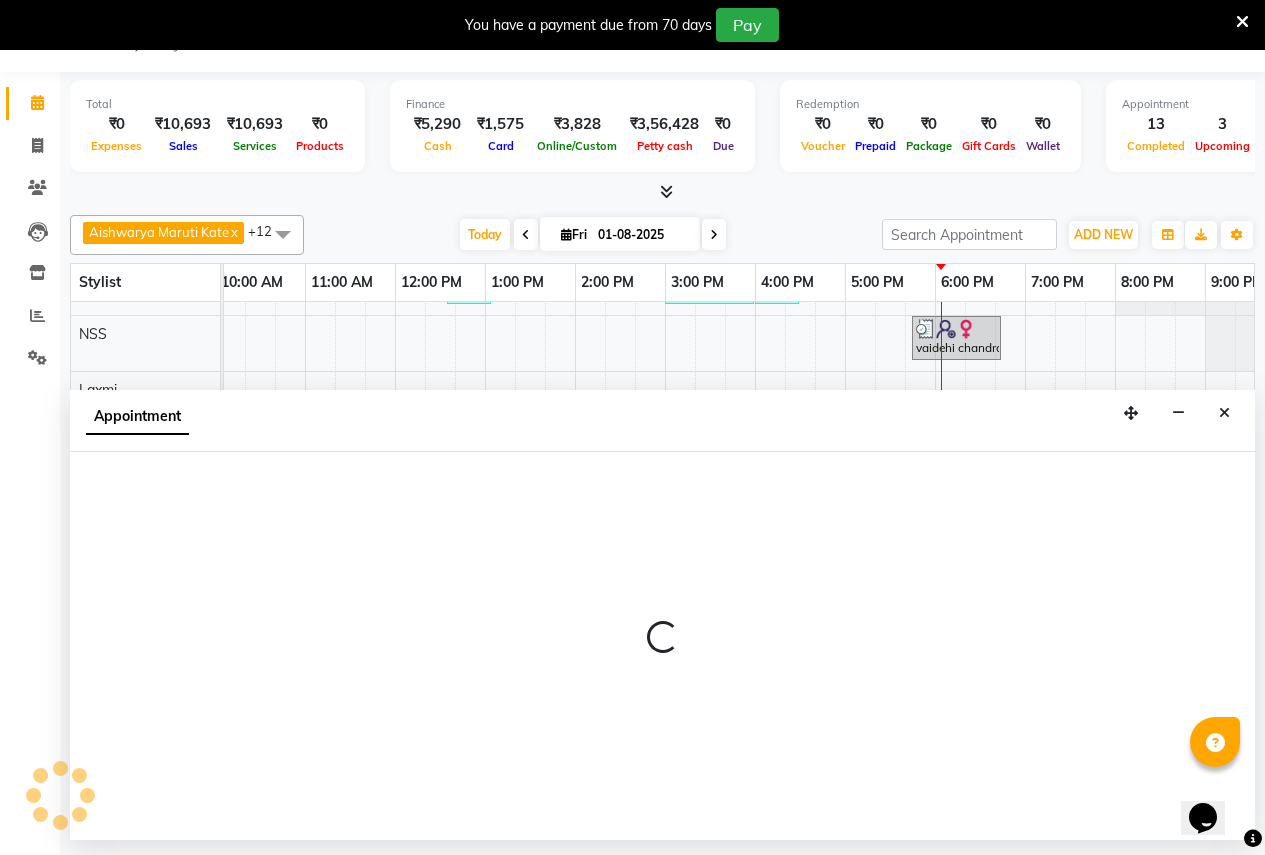 select on "57564" 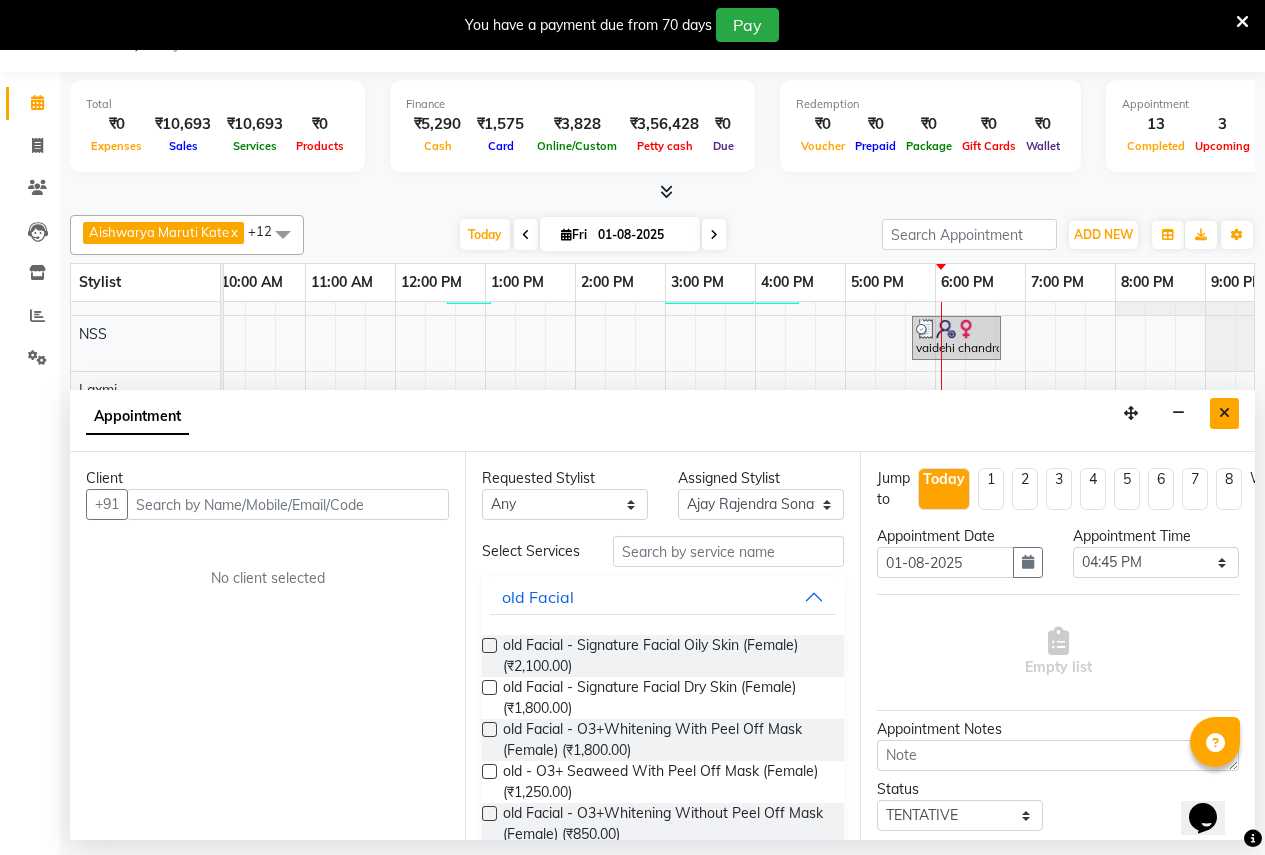 click at bounding box center (1224, 413) 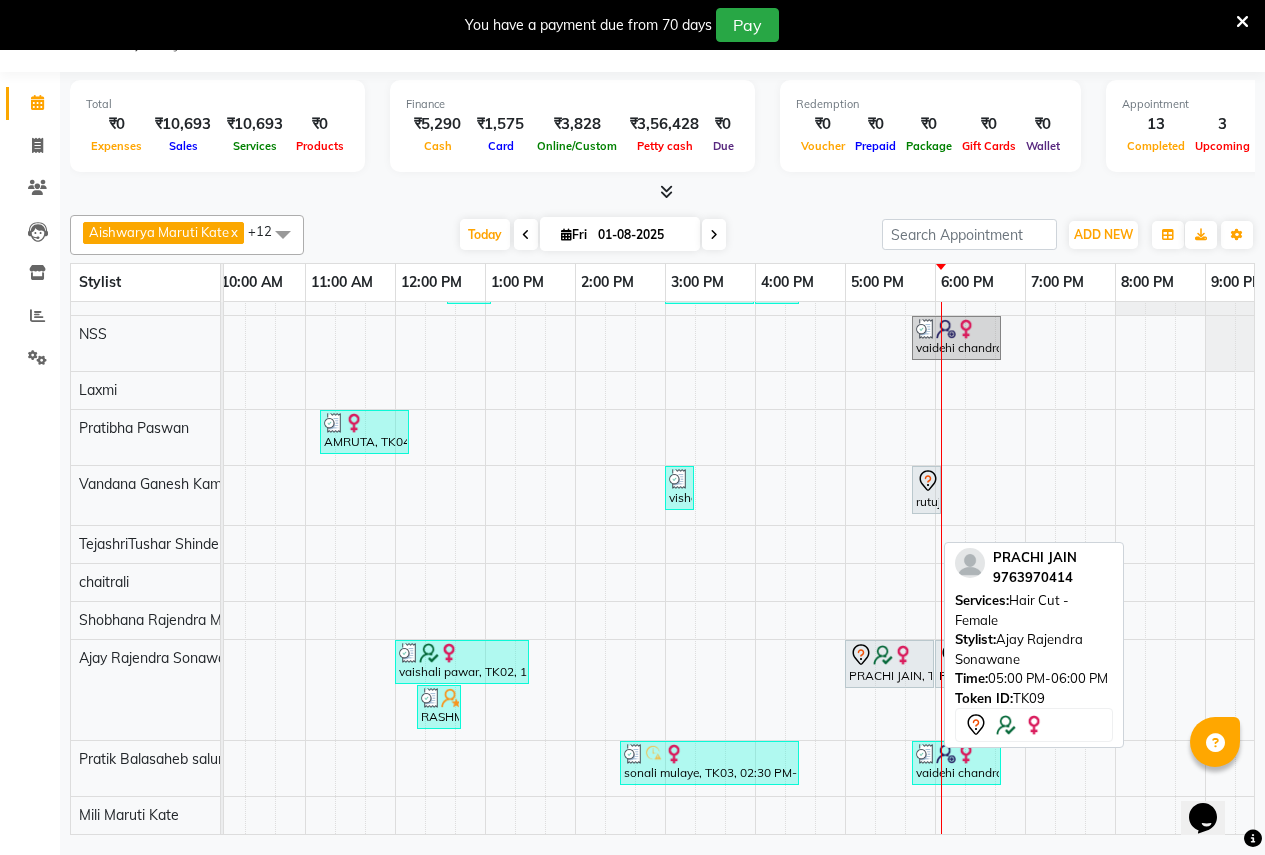 click at bounding box center (883, 655) 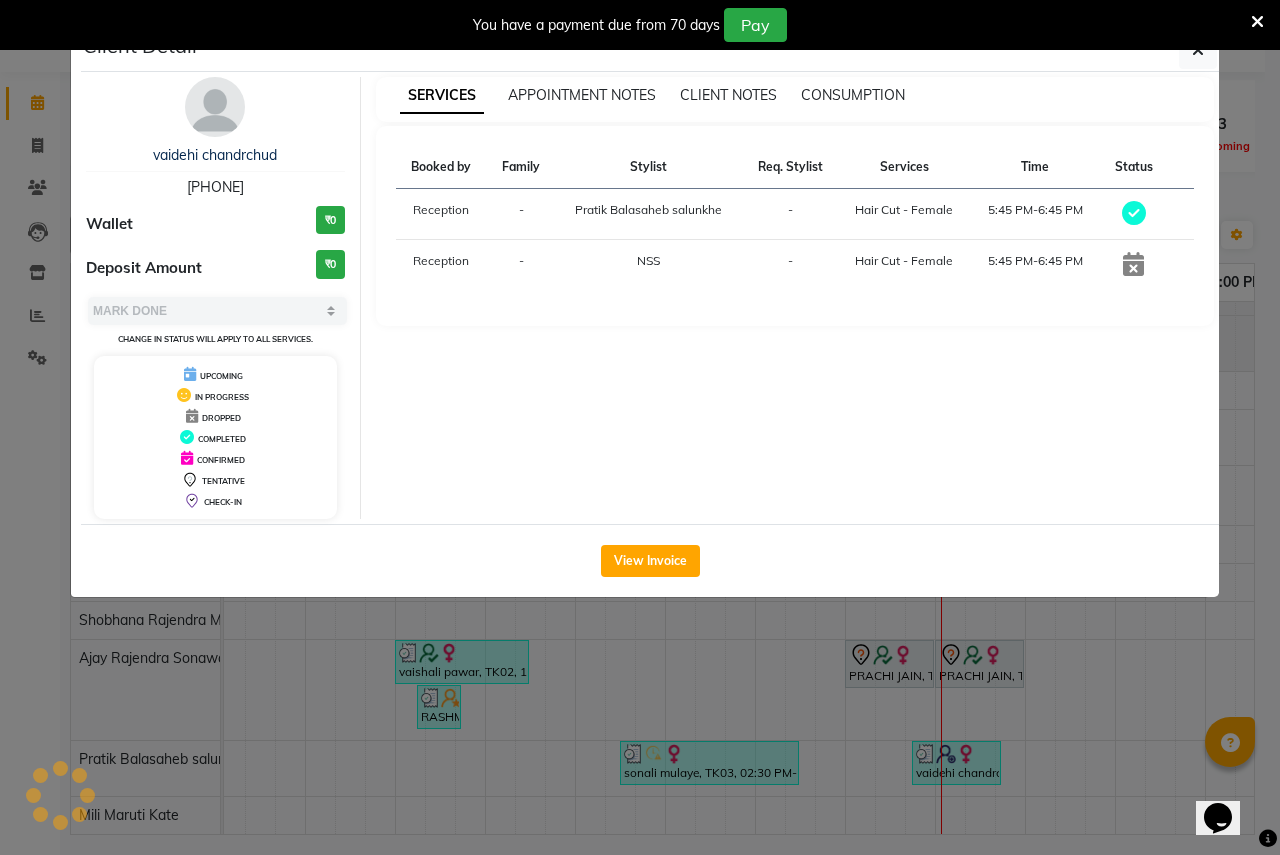 select on "7" 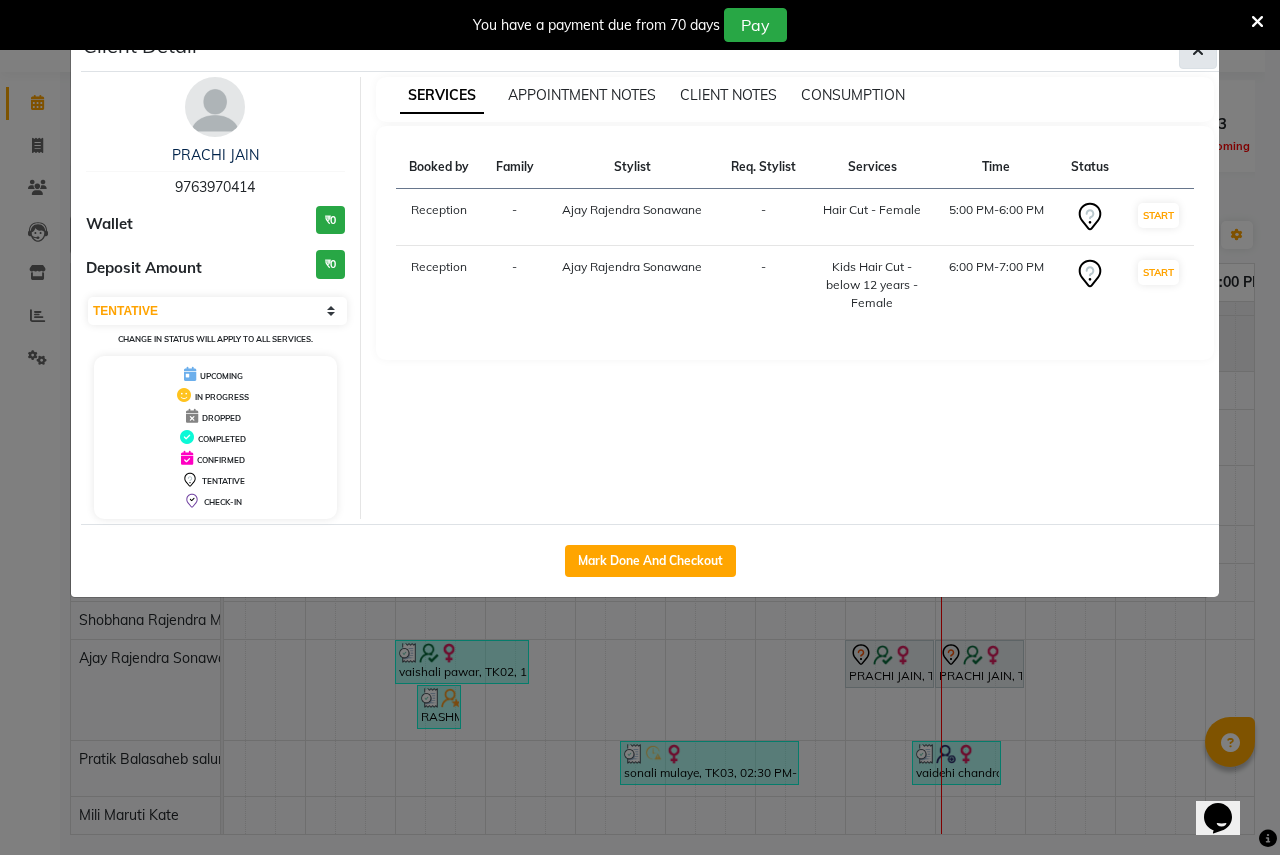 click 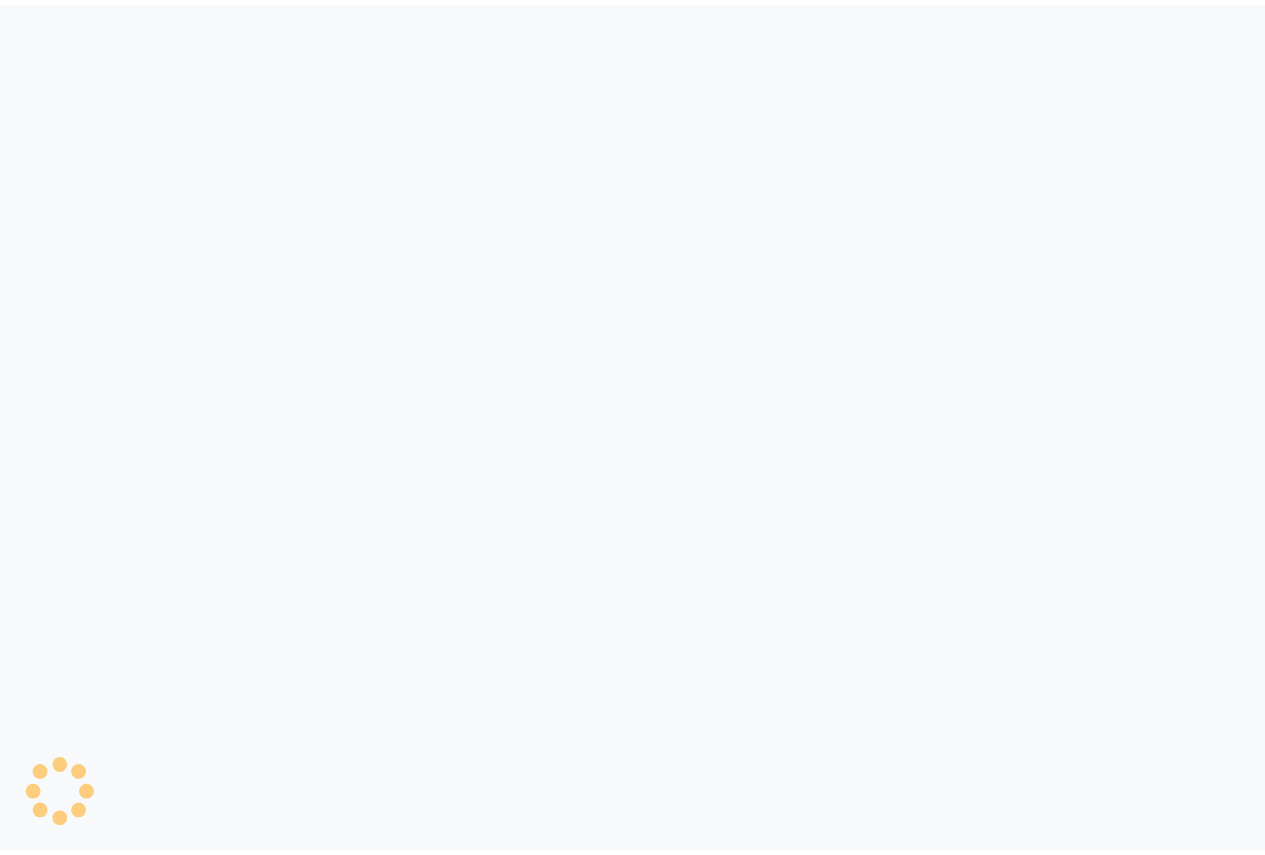 scroll, scrollTop: 0, scrollLeft: 0, axis: both 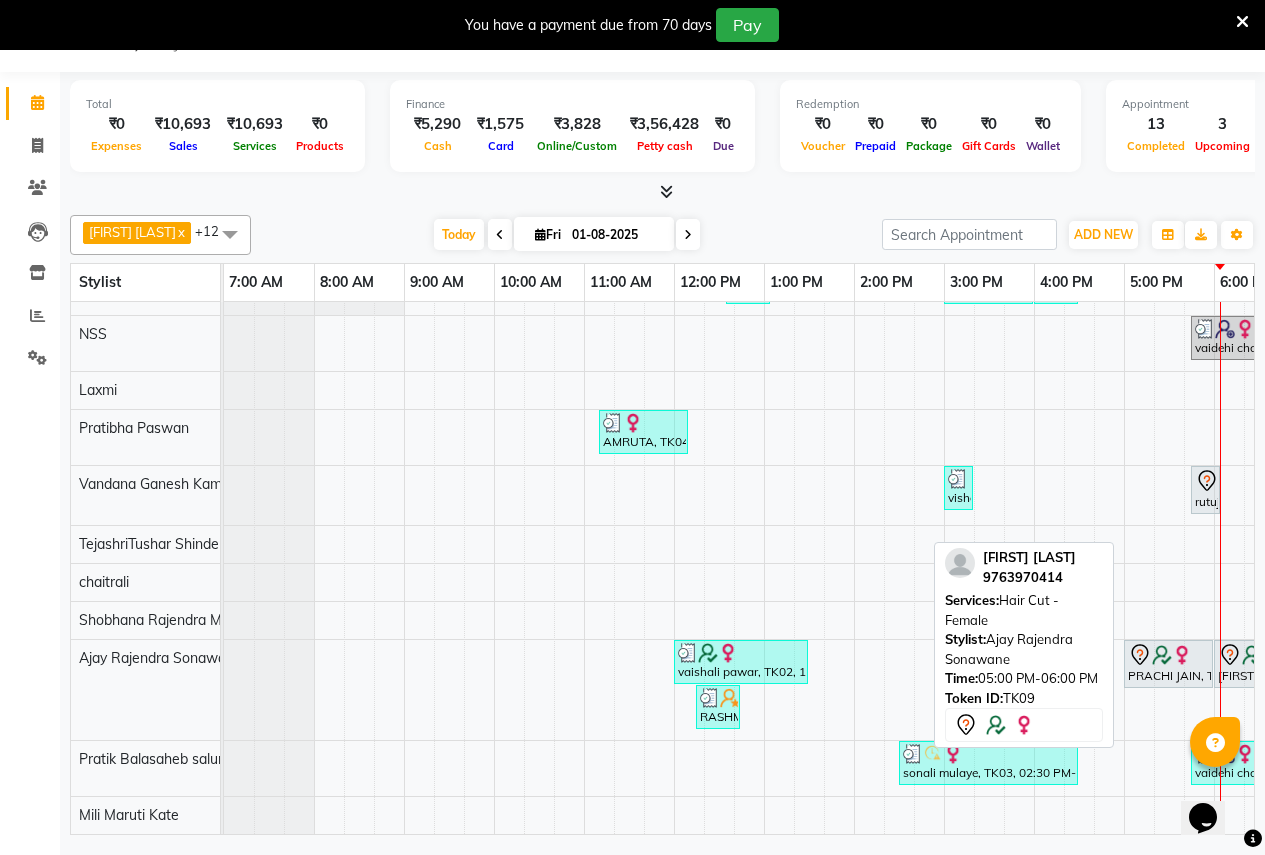 click on "PRACHI JAIN, TK09, 05:00 PM-06:00 PM, Hair Cut - Female" at bounding box center [1168, 664] 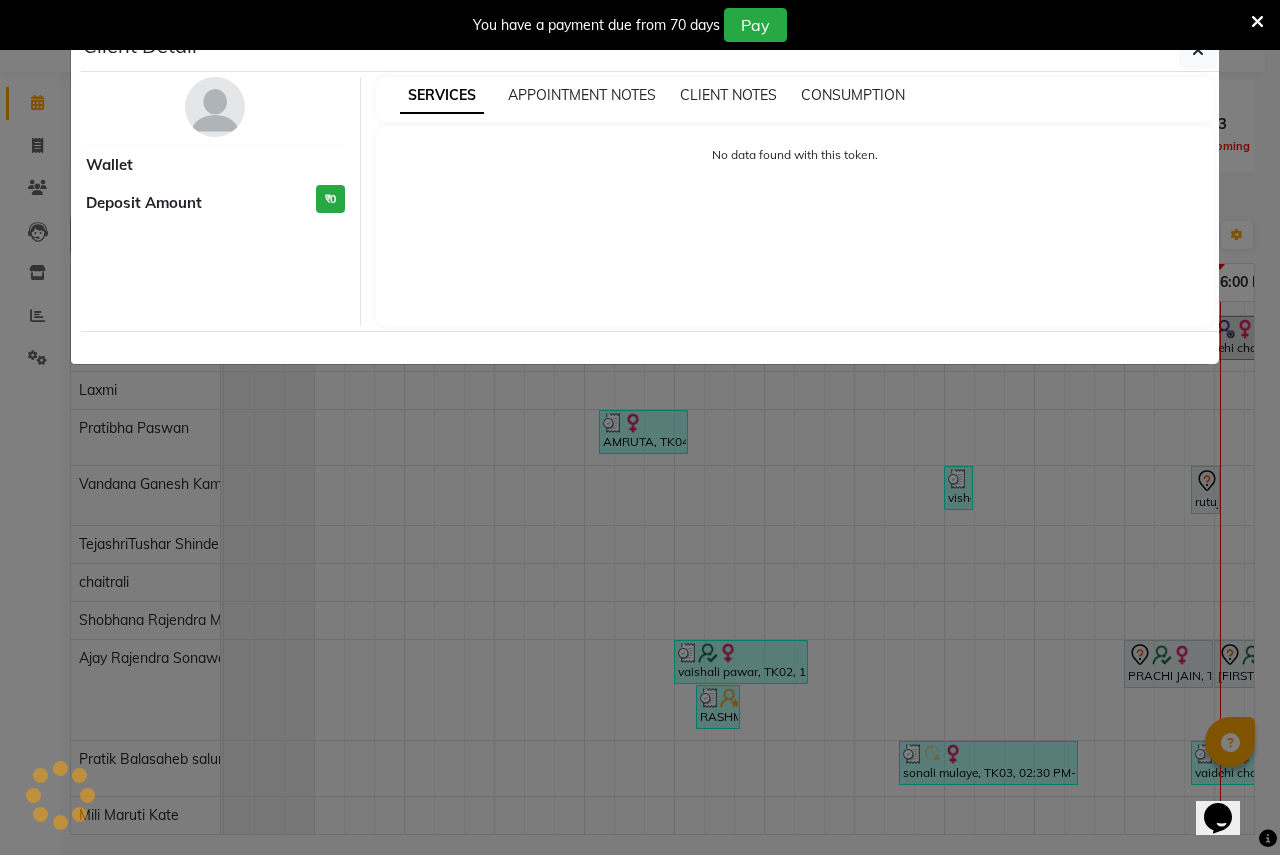 select on "7" 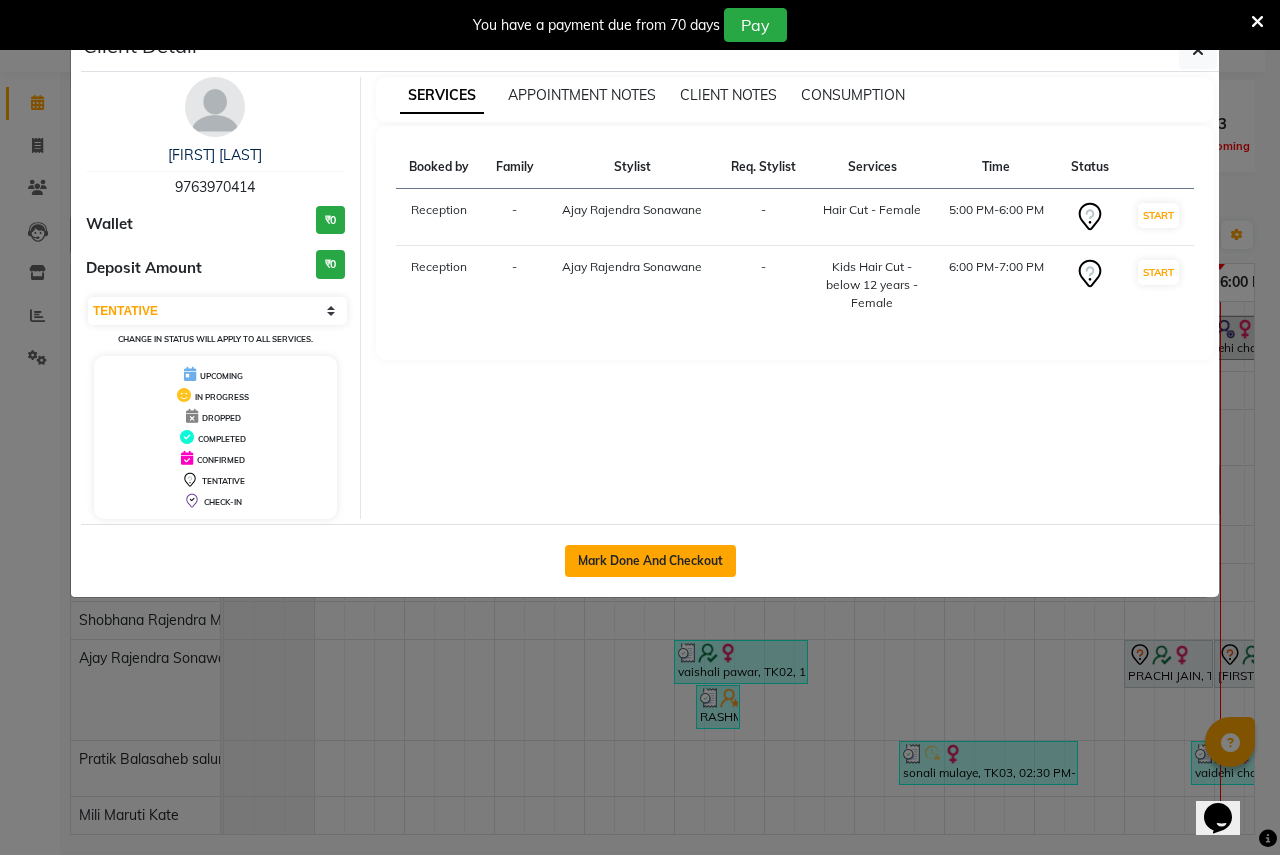 click on "Mark Done And Checkout" 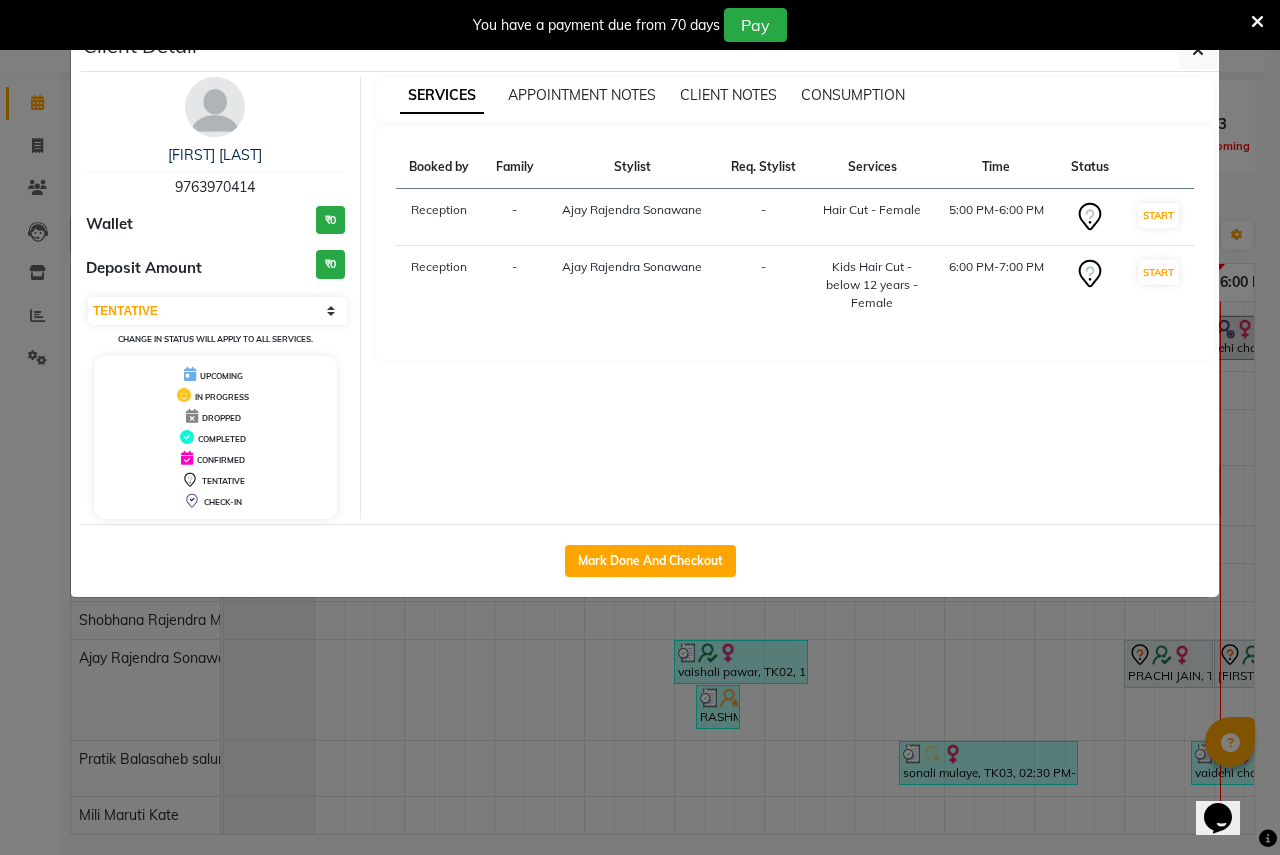 select on "service" 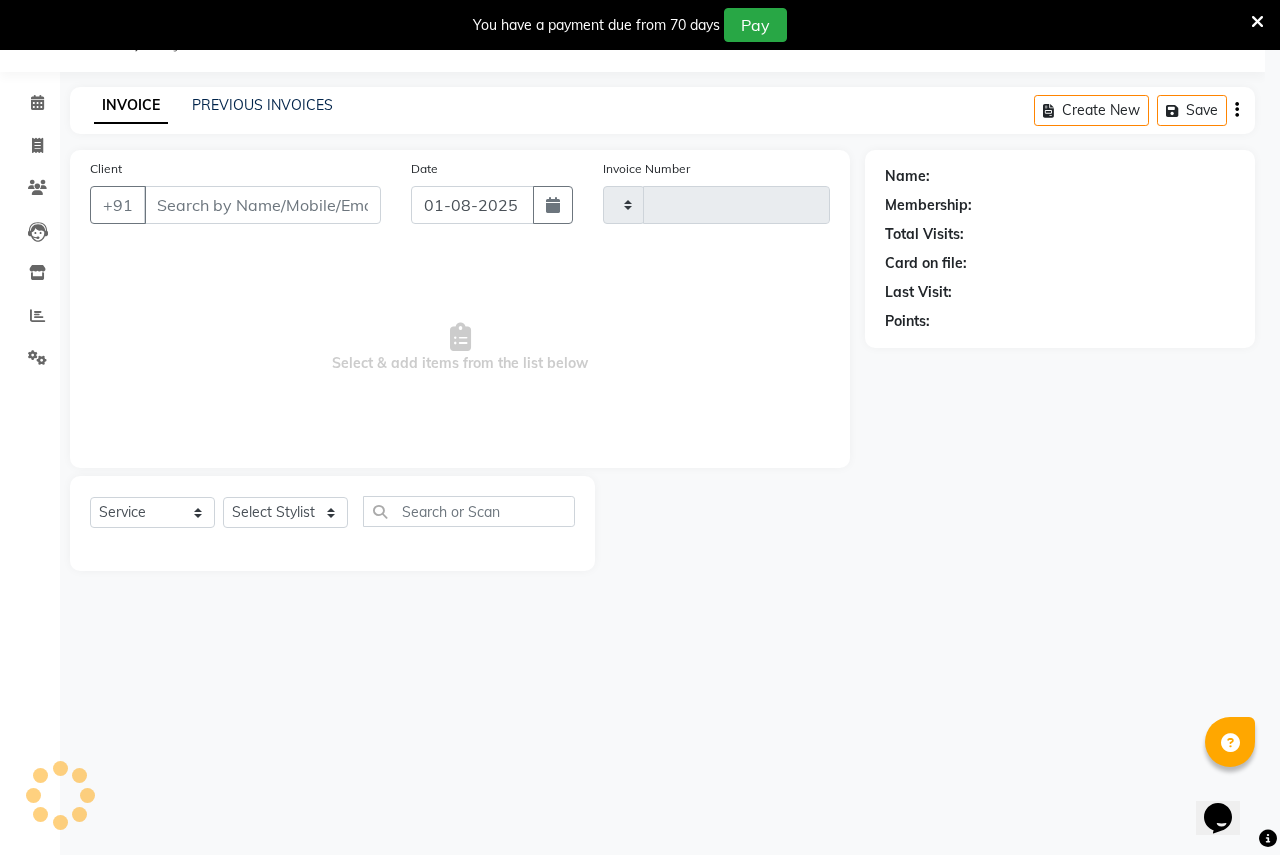 type on "1851" 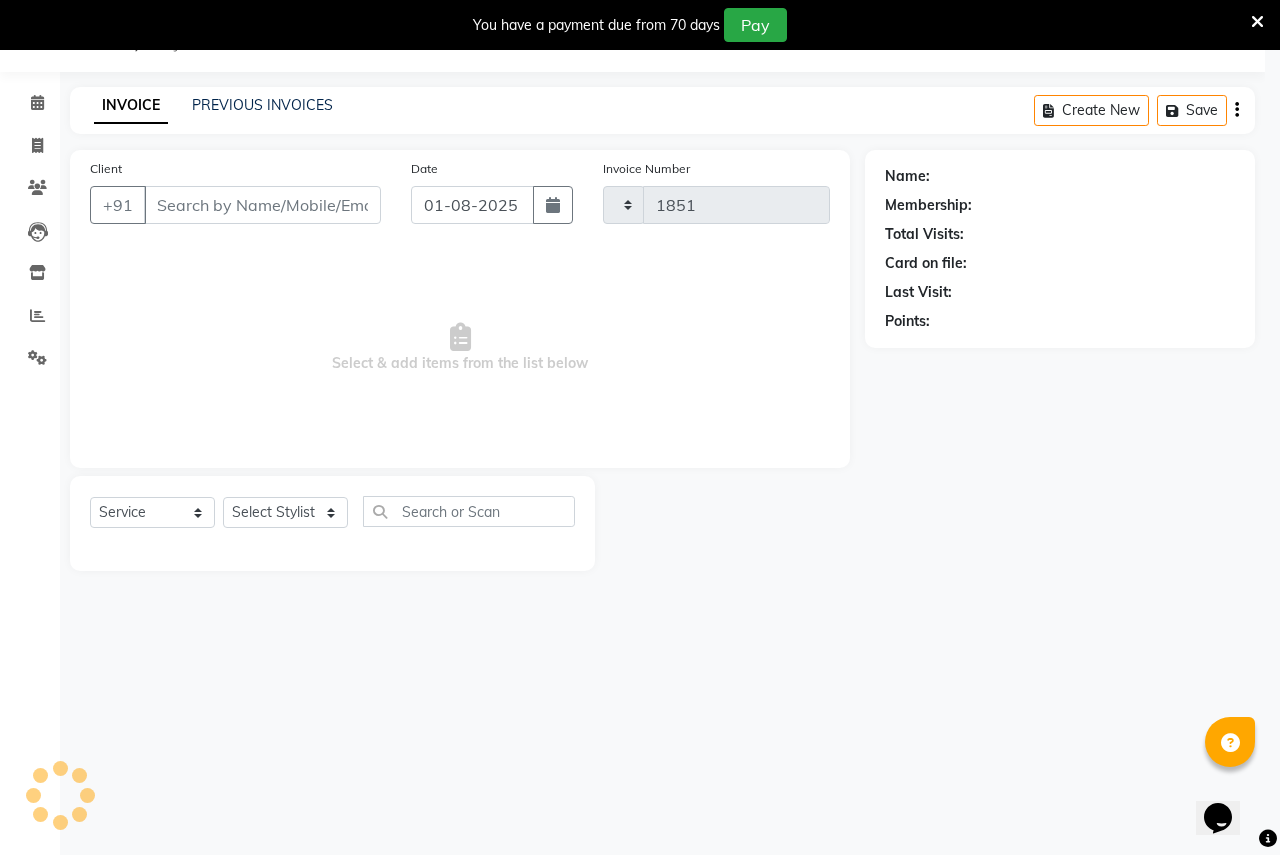 select on "96" 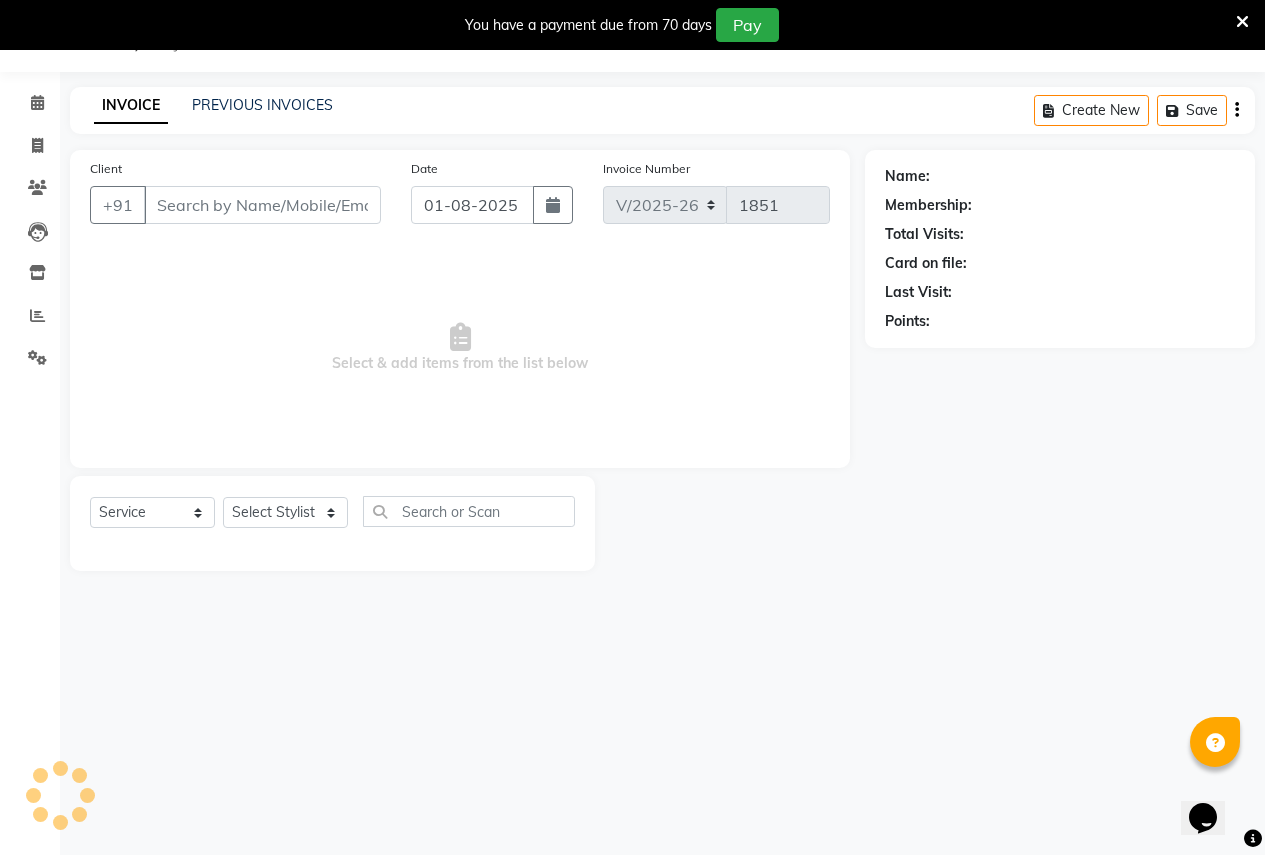 type on "9763970414" 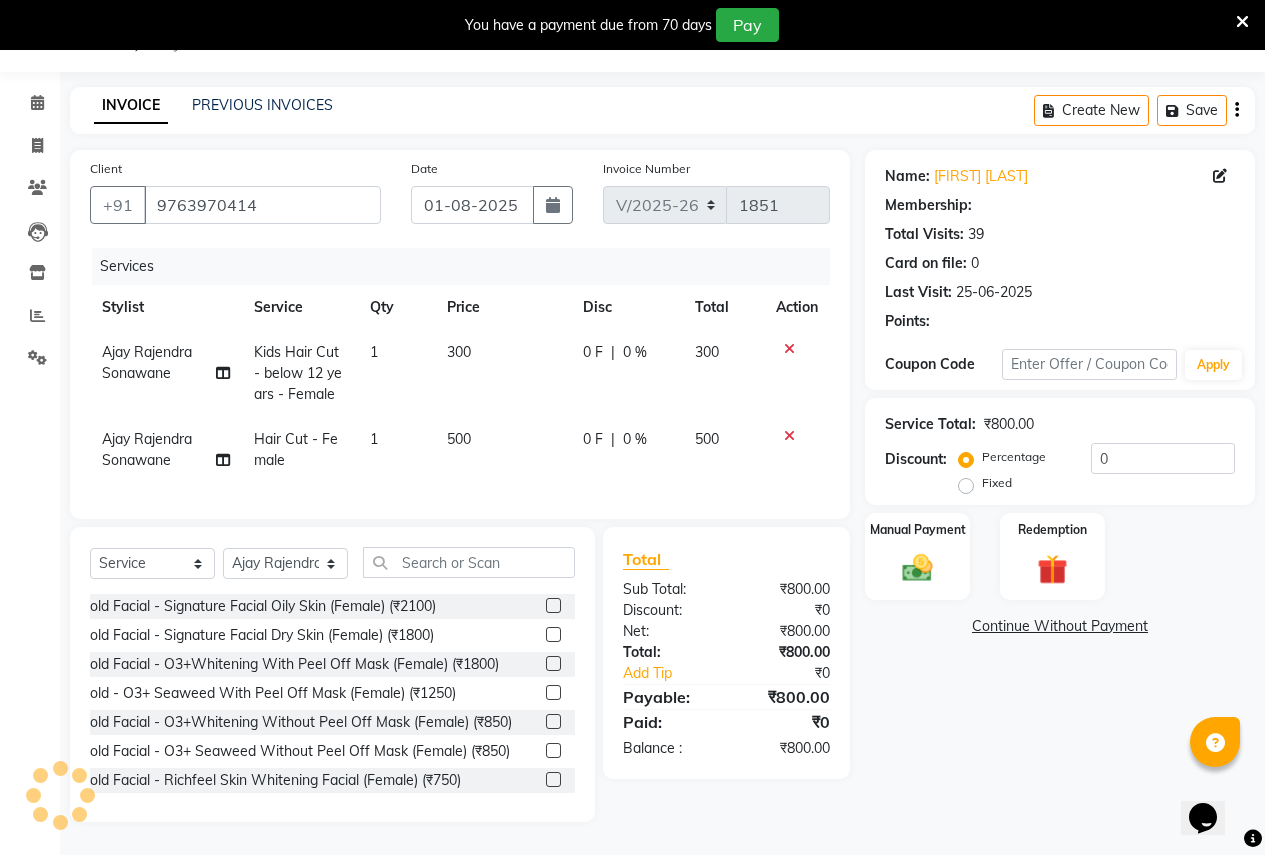 type on "10" 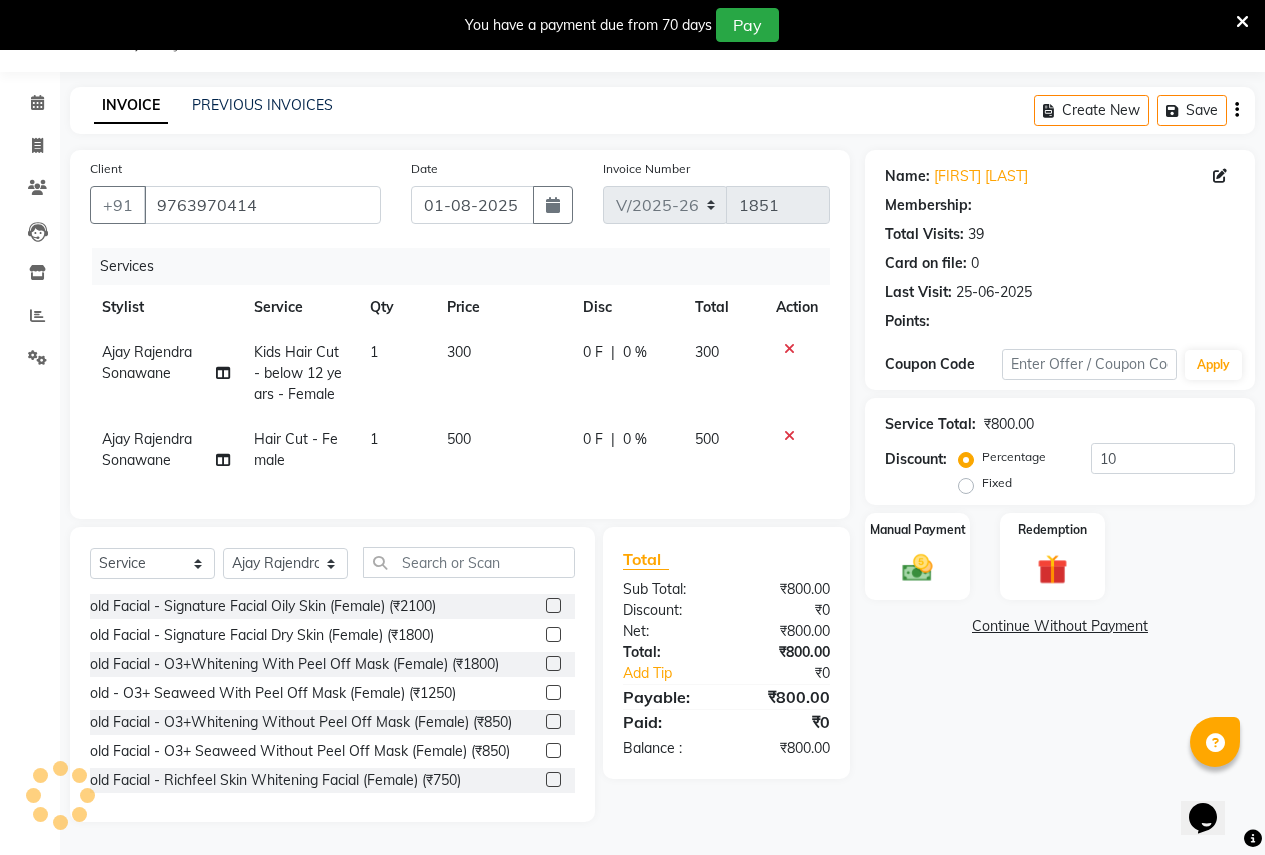 select on "1: Object" 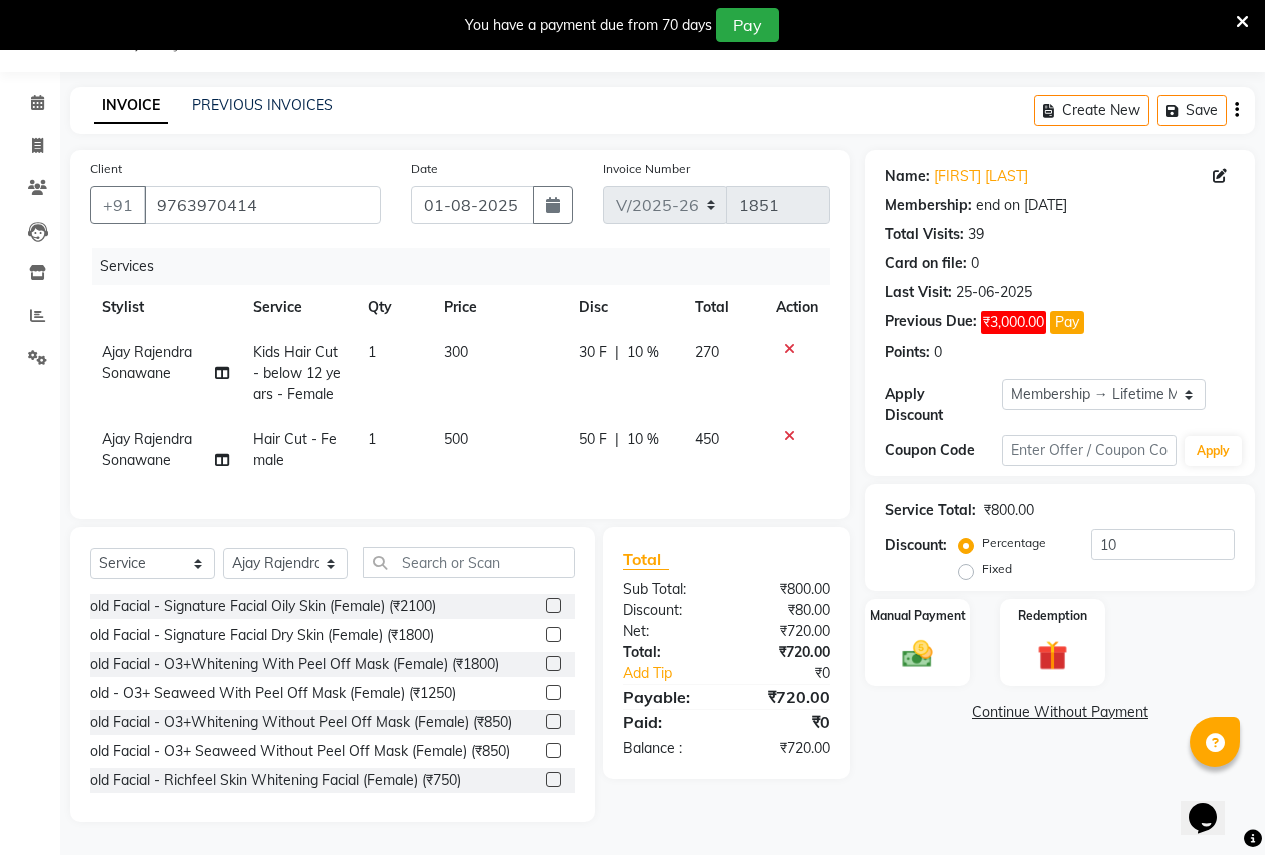 click 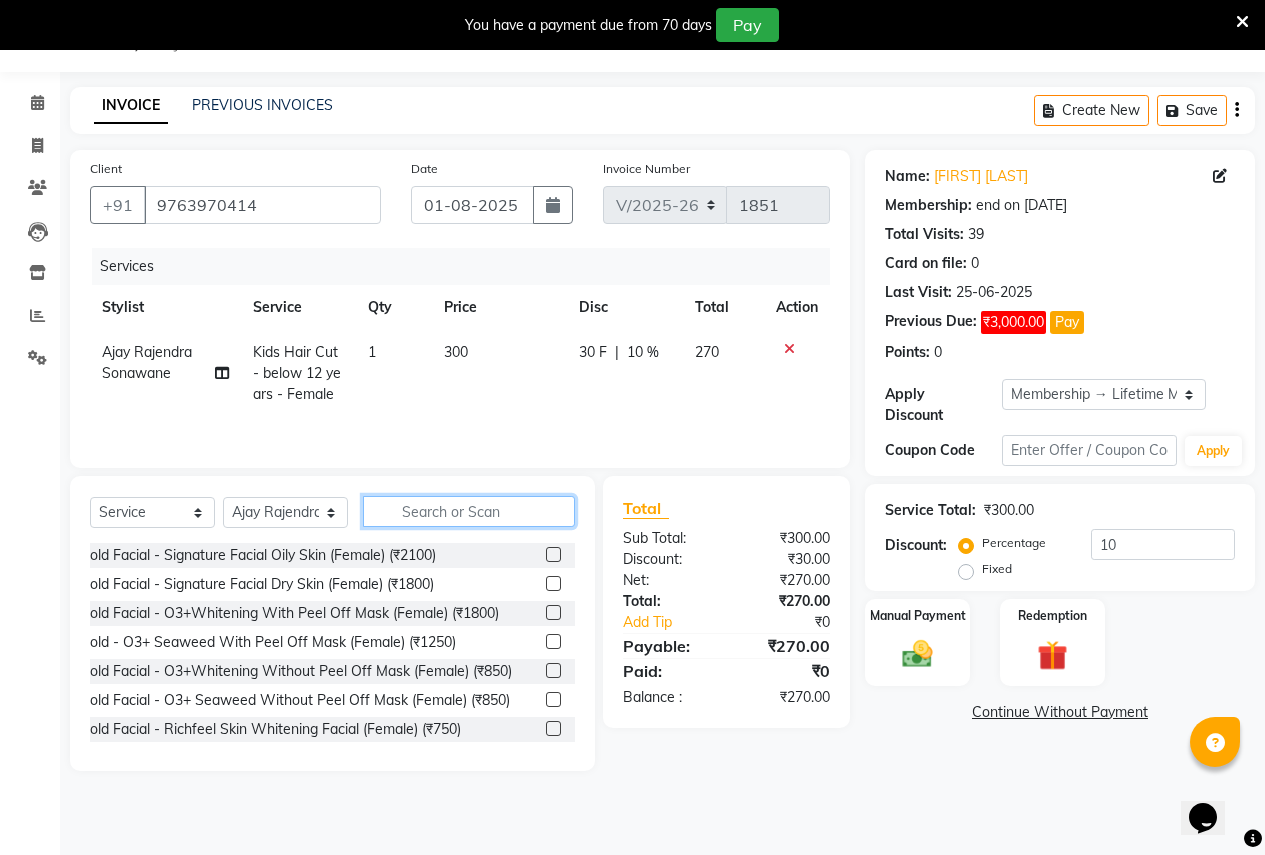 click 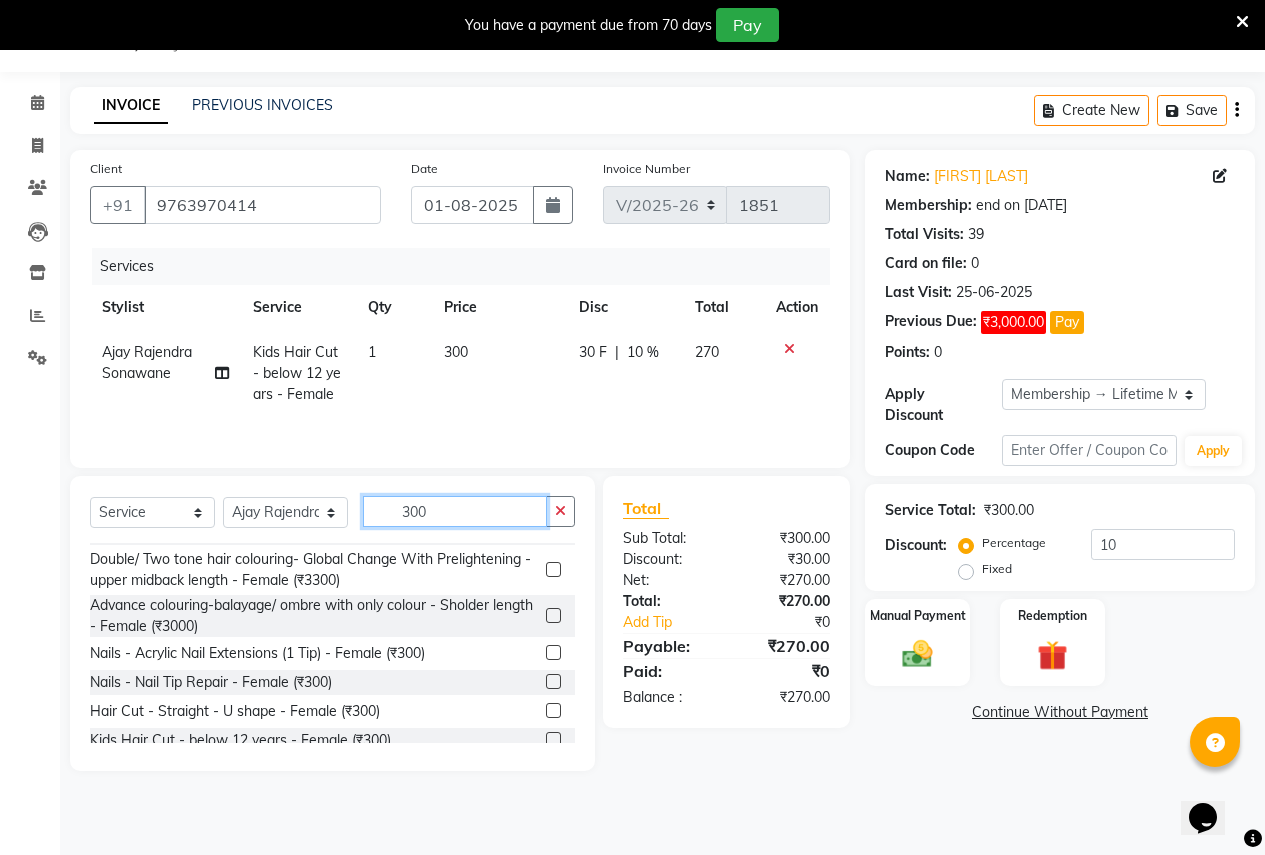 scroll, scrollTop: 842, scrollLeft: 0, axis: vertical 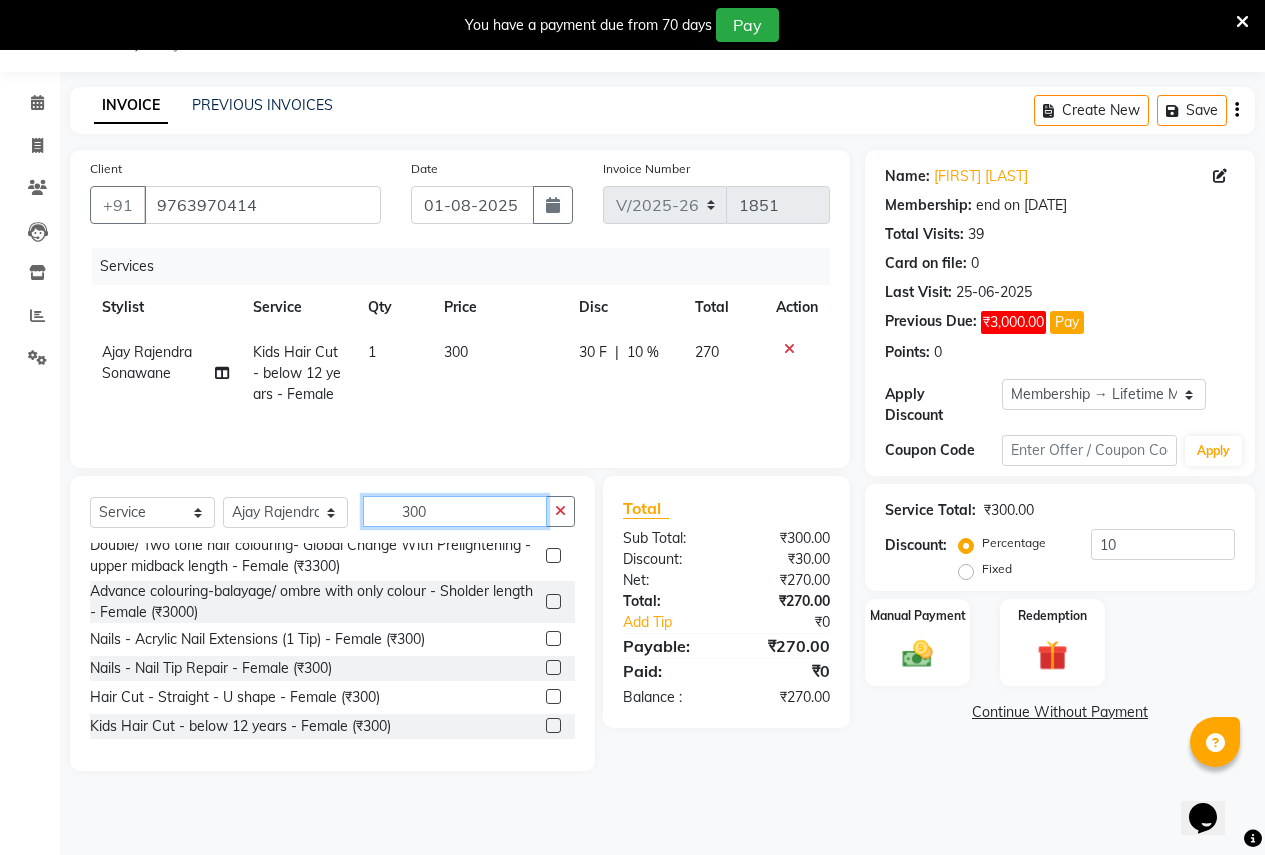 type on "300" 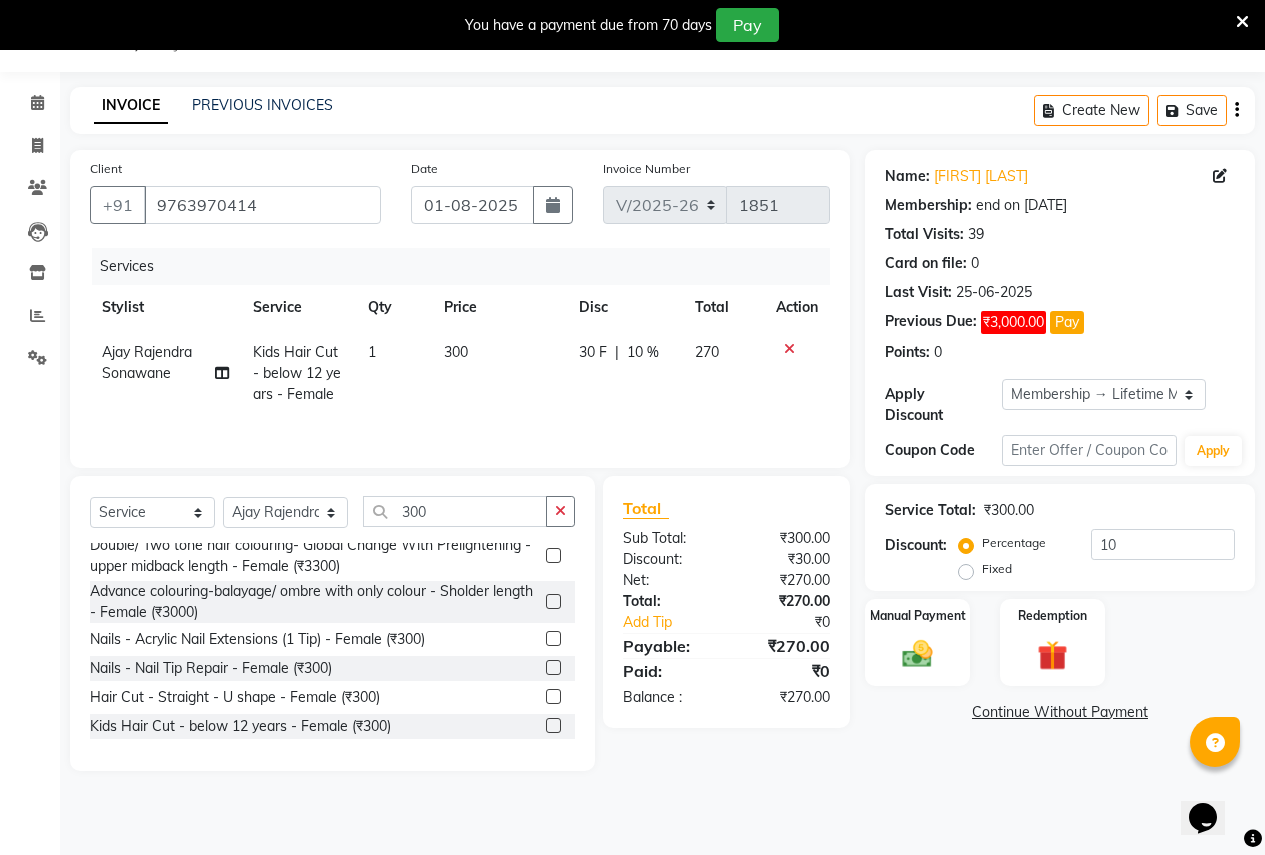 click 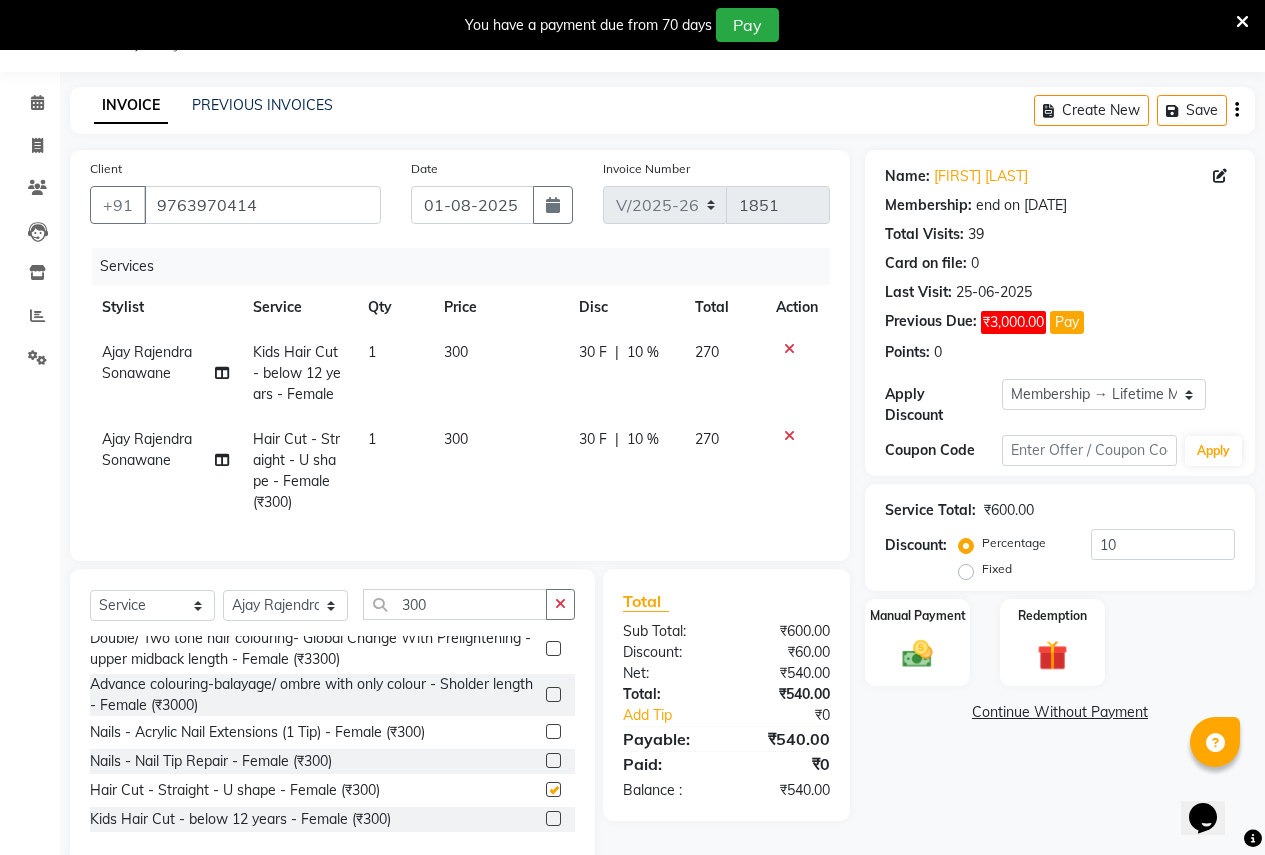 checkbox on "false" 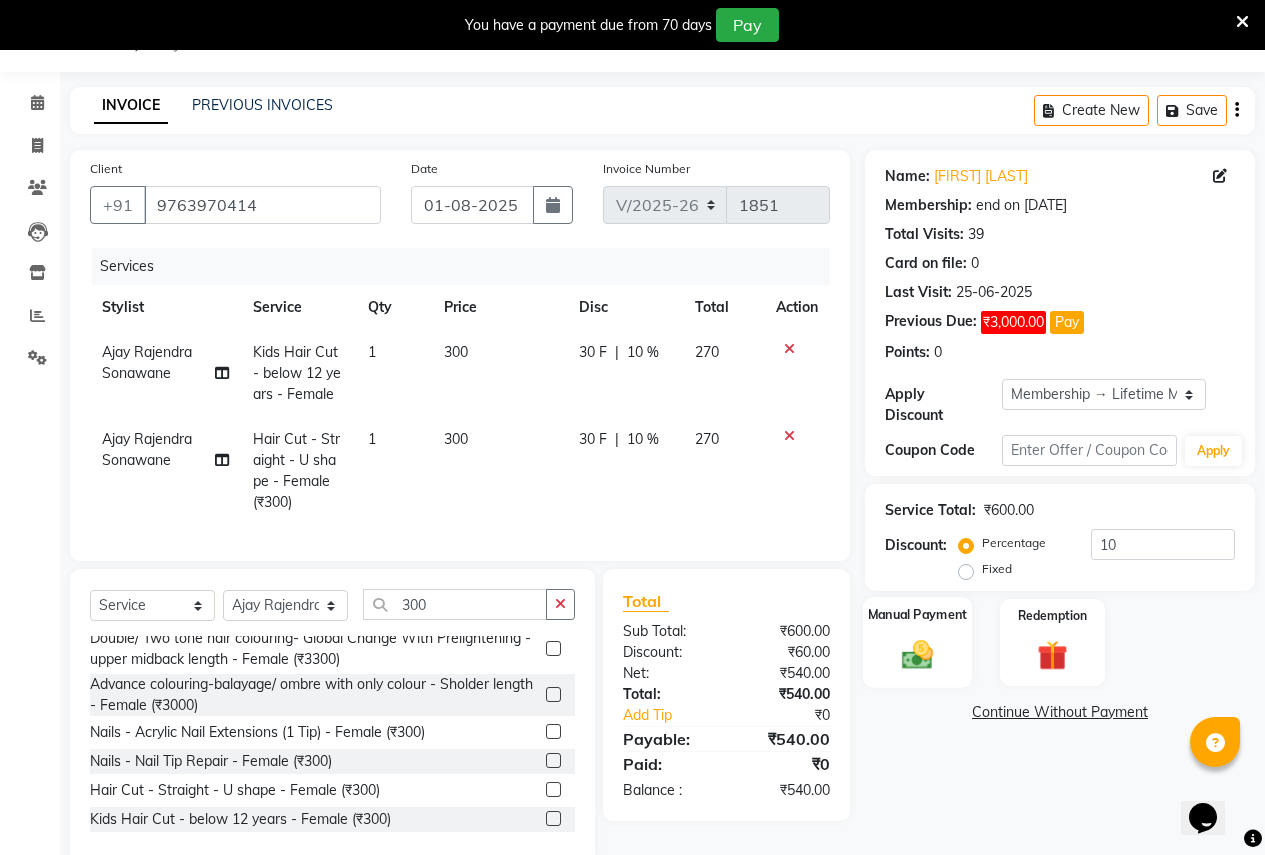 click on "Manual Payment" 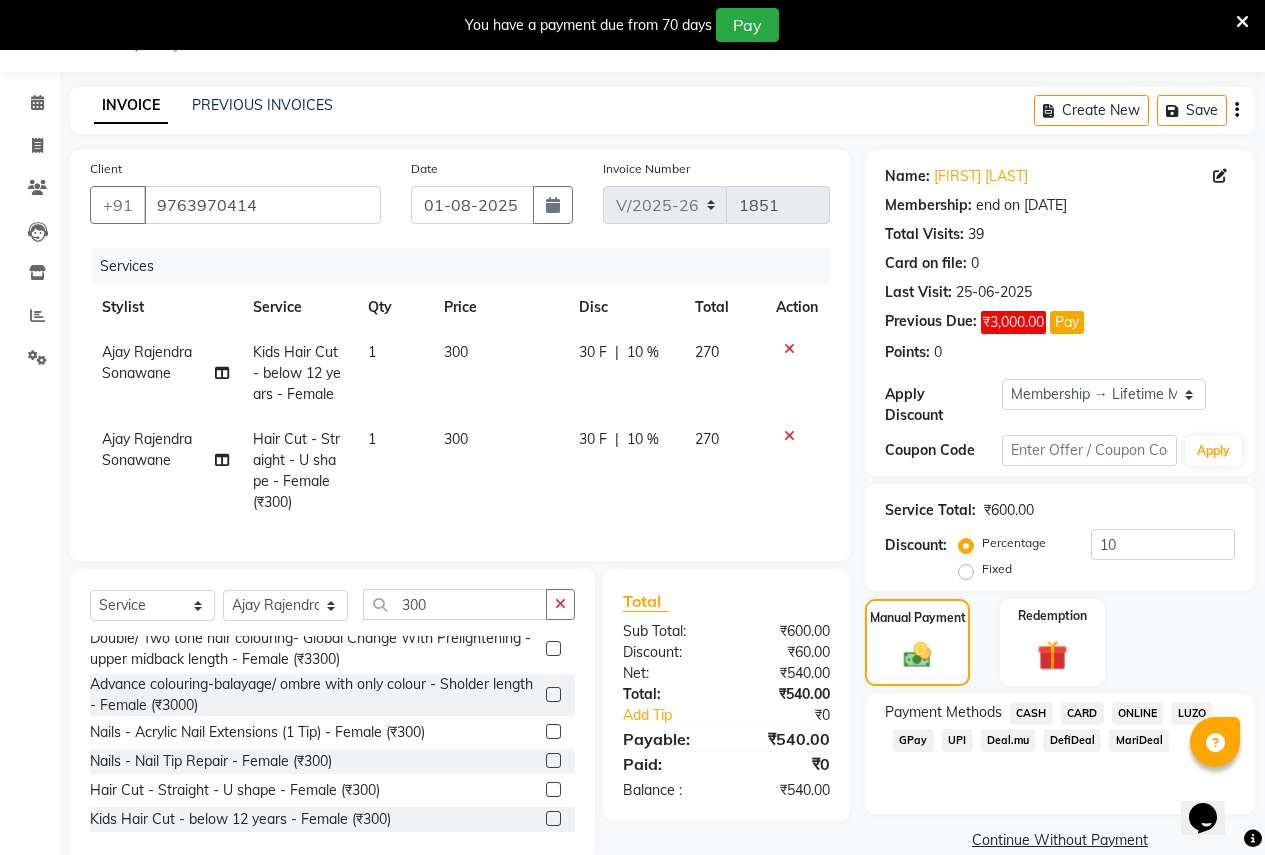 click on "CASH" 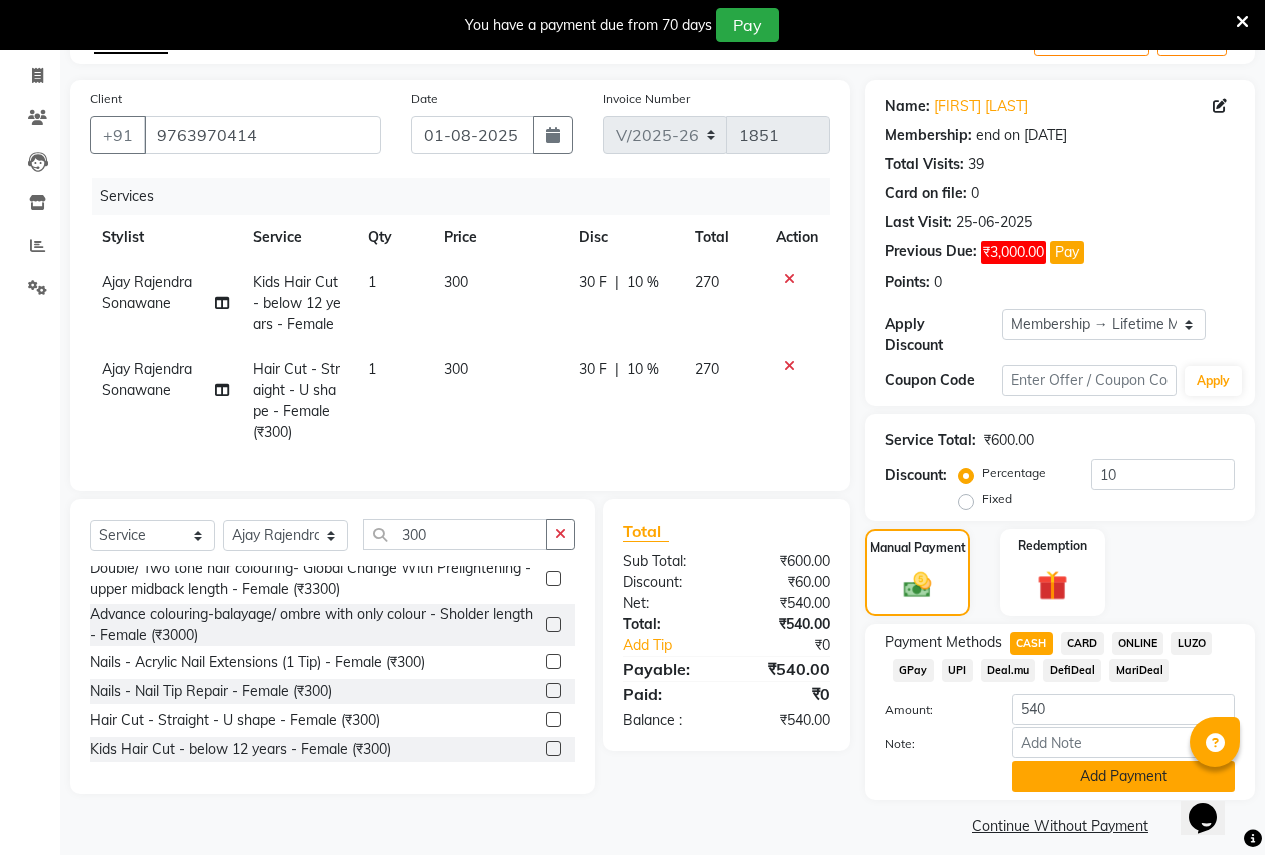 click on "Add Payment" 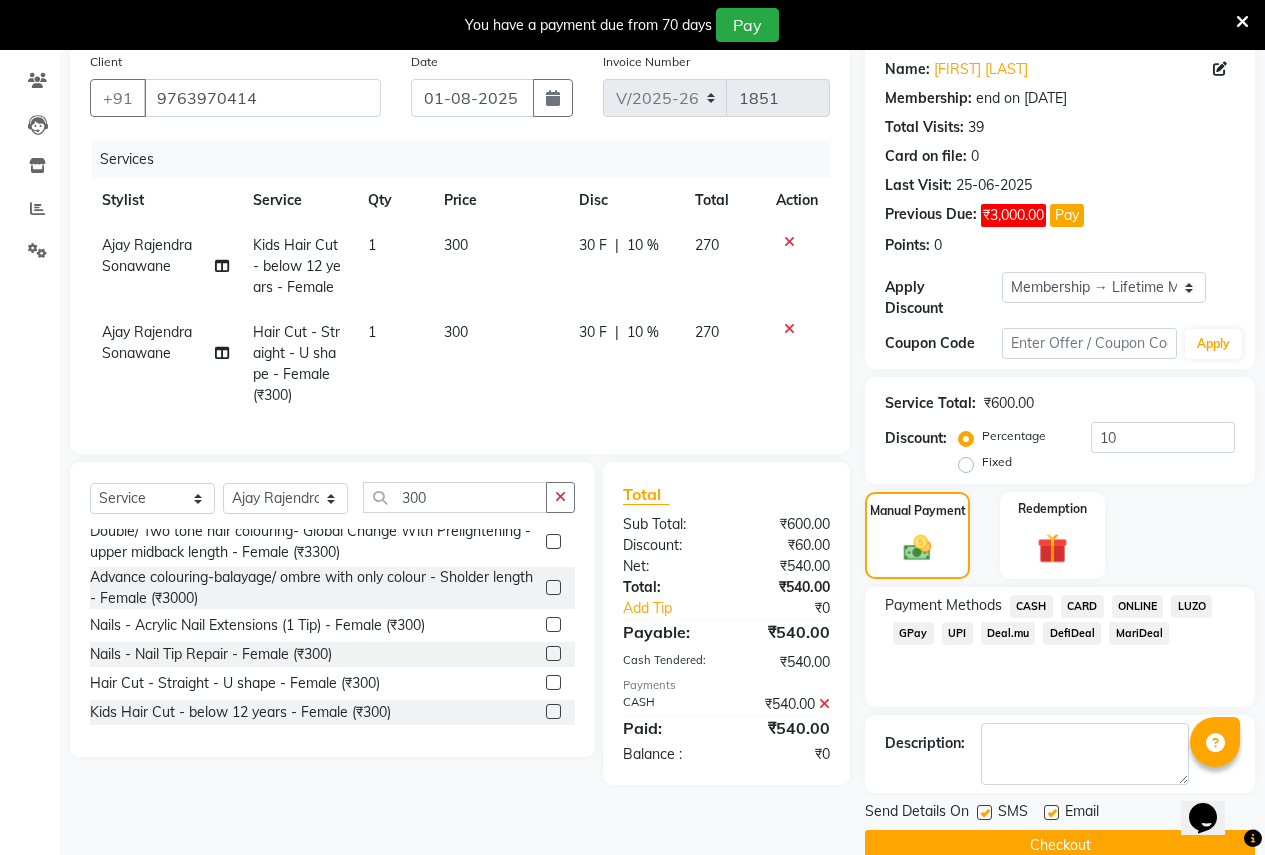 scroll, scrollTop: 177, scrollLeft: 0, axis: vertical 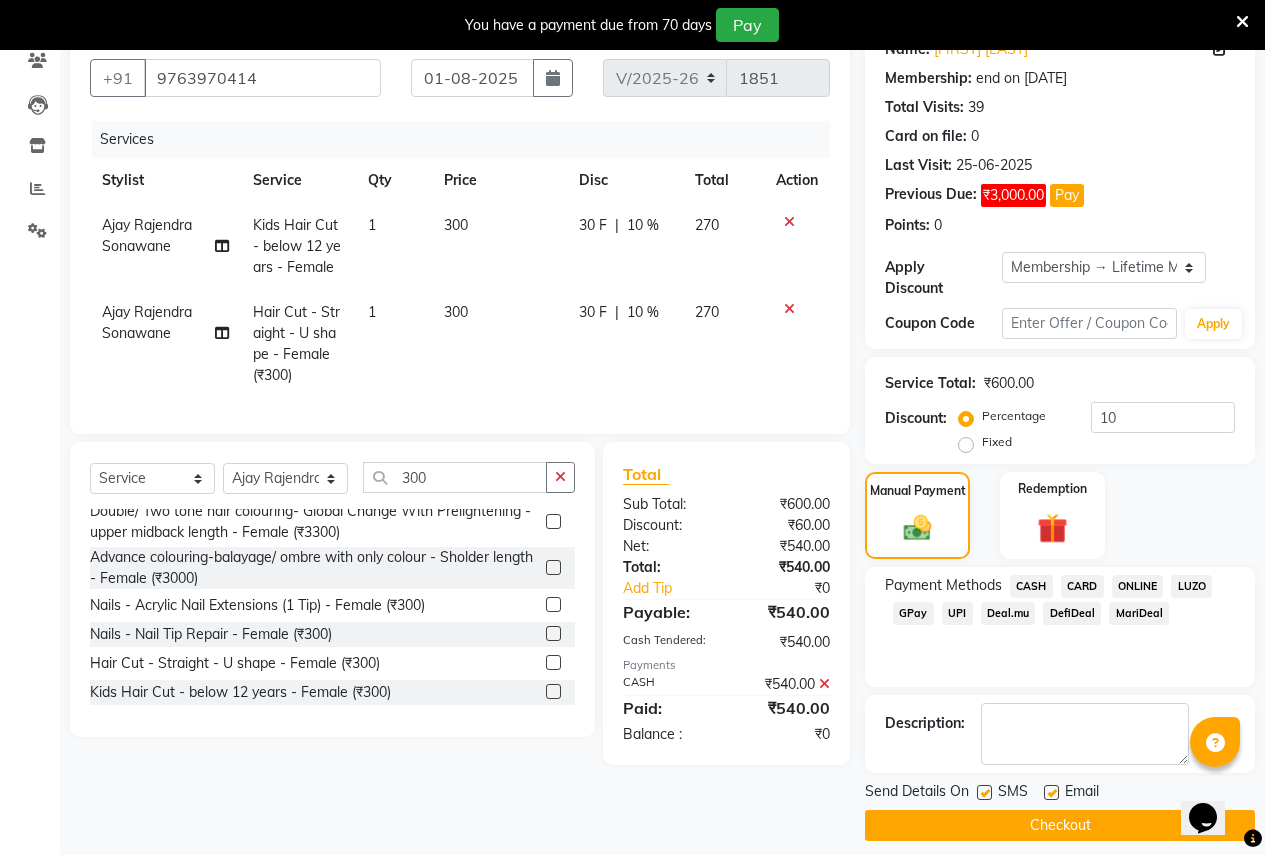 click on "Checkout" 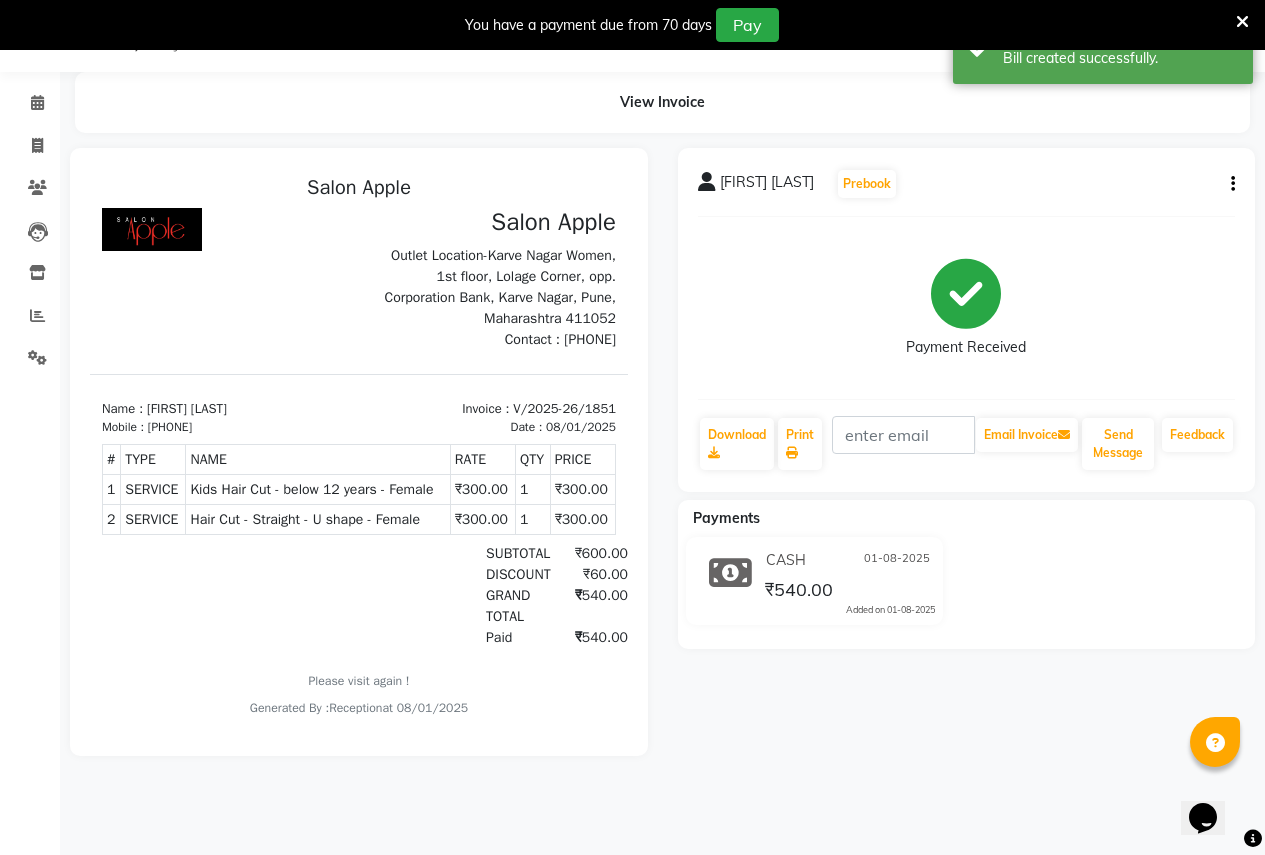 scroll, scrollTop: 0, scrollLeft: 0, axis: both 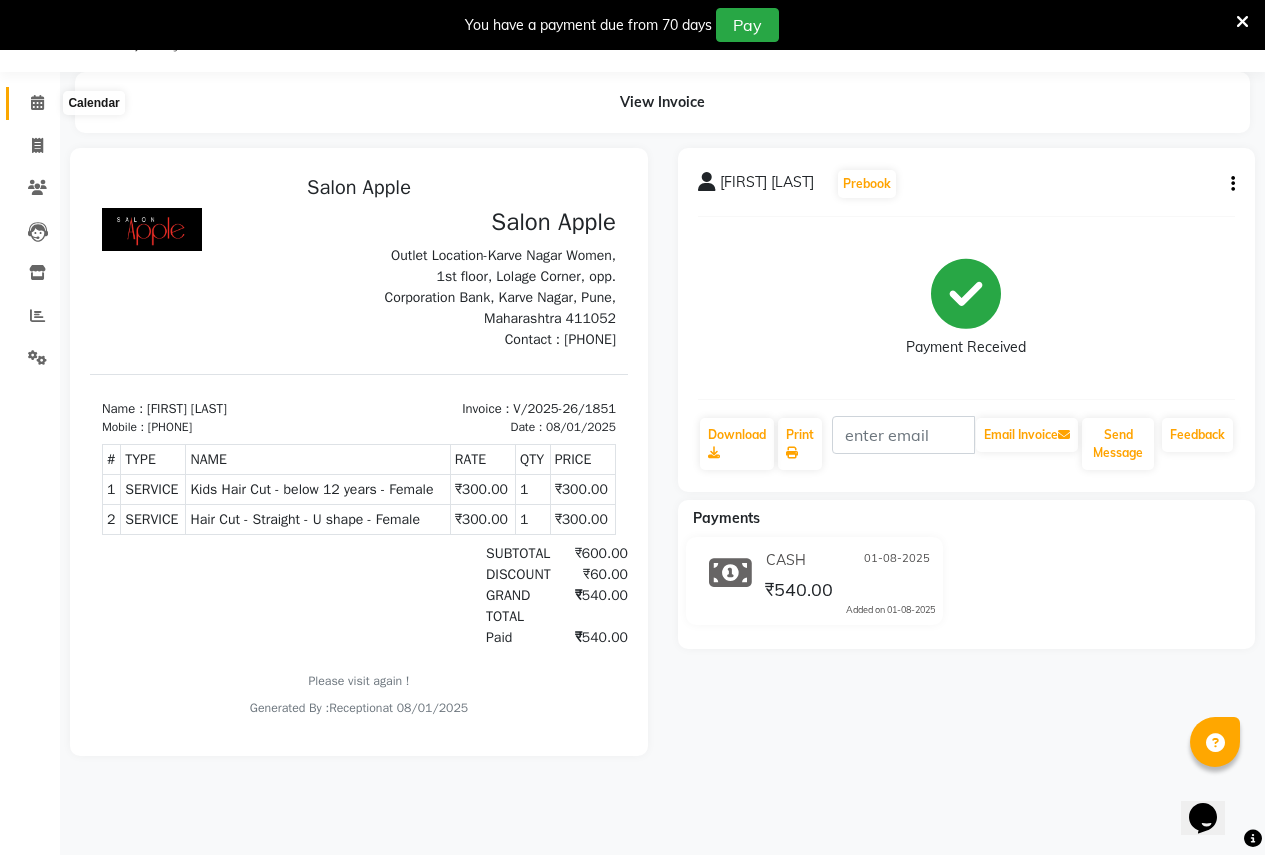 click 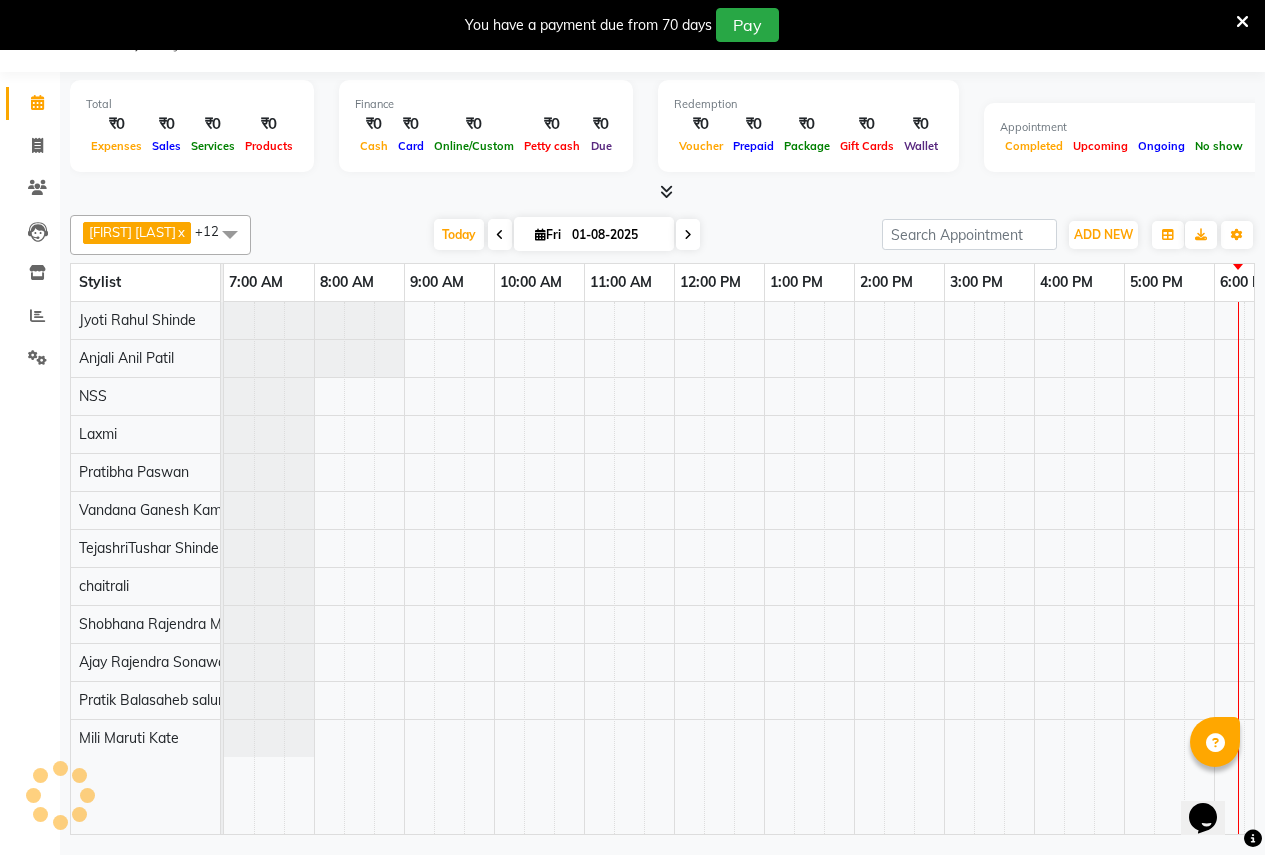 scroll, scrollTop: 0, scrollLeft: 0, axis: both 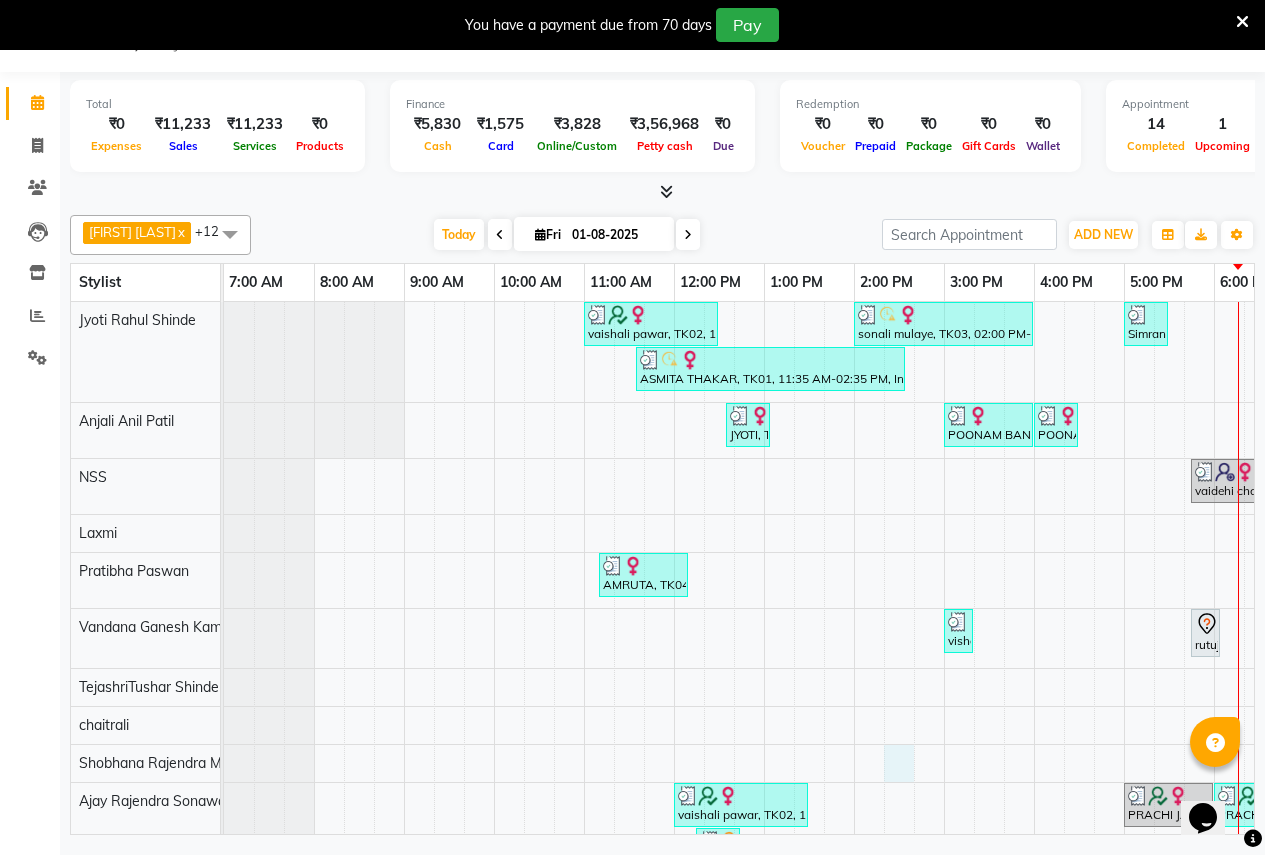 click on "vaishali pawar, TK02, [TIME]-[TIME], 2g liposoluble flavoured waxing - Full hands - Female (₹450),2g liposoluble flavoured waxing - Half legs - Female (₹500),Threading - Eyebrows - Female (₹70),Threading - Forehead - Female (₹50)     sonali mulaye, TK03, [TIME]-[TIME], 2g liposoluble flavoured waxing - Half legs - Female (₹500),3 g (stripless)brazilian wax - Under arms - Female (₹250),Threading - Eyebrows - Female (₹70),Threading - Upper lips - Female (₹30),Threading - Forehead - Female (₹50),Threading - Chin - Female (₹50)     Simran Rane, TK11, [TIME]-[TIME], Bleach - Full hand - Female (₹500)     ASMITA THAKAR, TK01, [TIME]-[TIME], In House Packages - Female beauty package 2800 (₹2800)     JYOTI, TK06, [TIME]-[TIME], Threading - Eyebrows - Female (₹70),Threading - Forehead - Female (₹50)     POONAM BANKAR, TK08, [TIME]-[TIME], Facial-O3+ Seaweed with Peel Off Mask - Female         vaidehi chandrchud, TK10, [TIME]-[TIME], Hair Cut - Female" at bounding box center (944, 639) 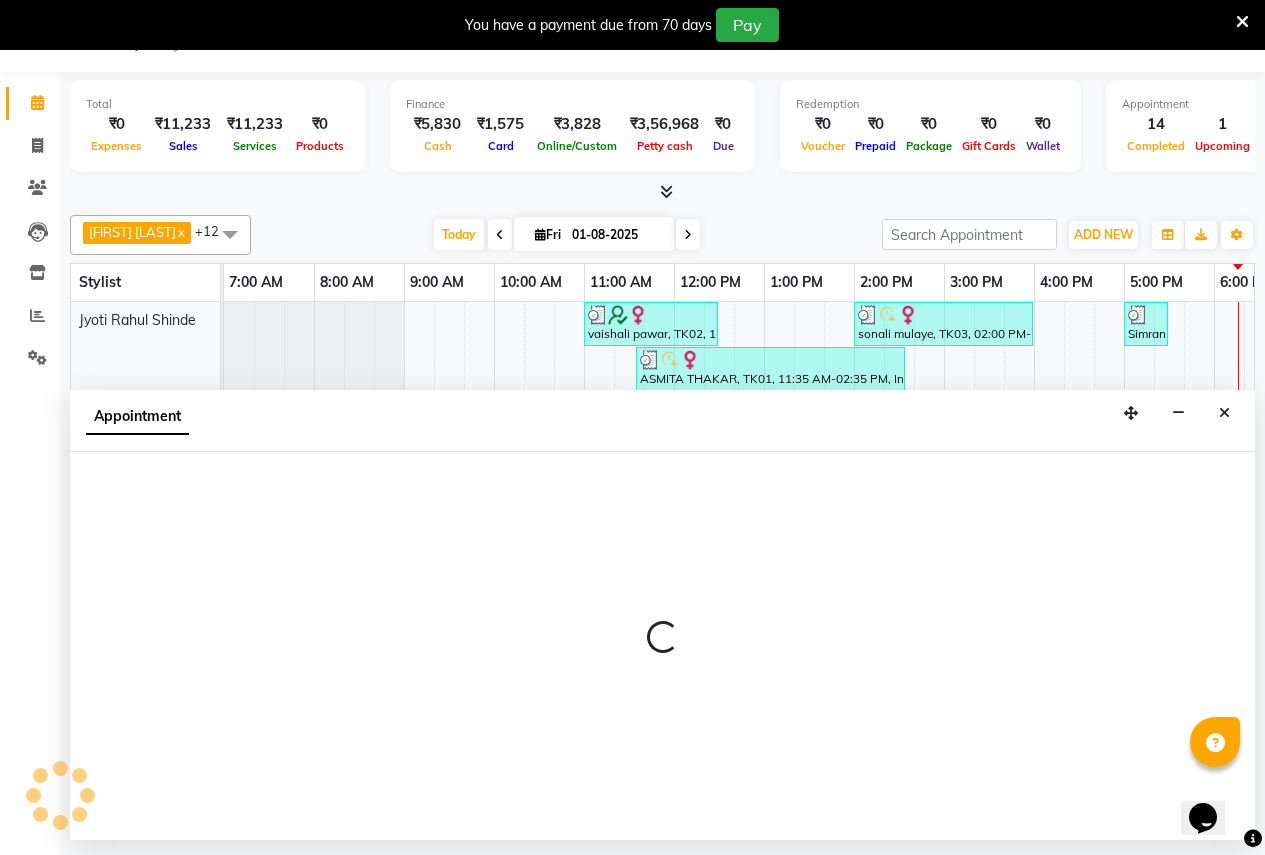 select on "57562" 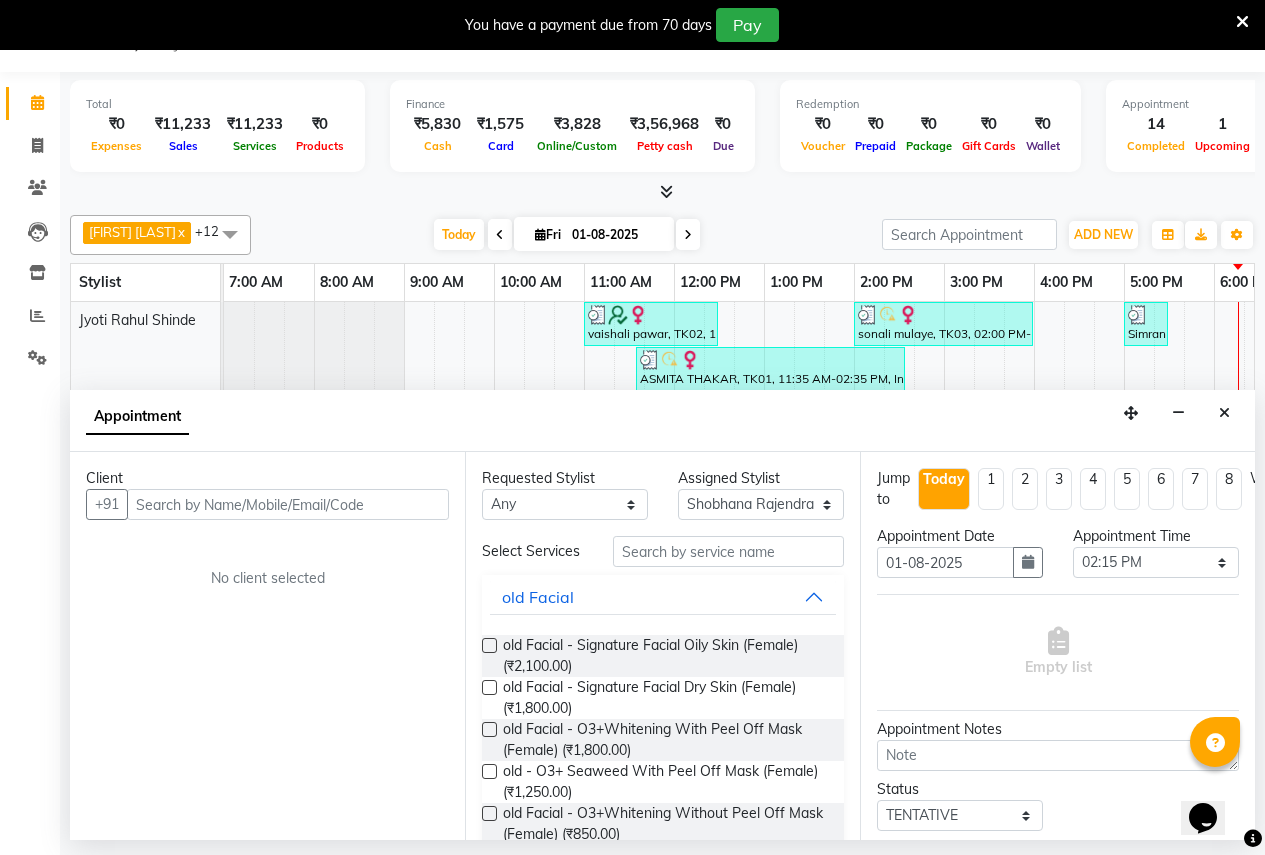 click at bounding box center (288, 504) 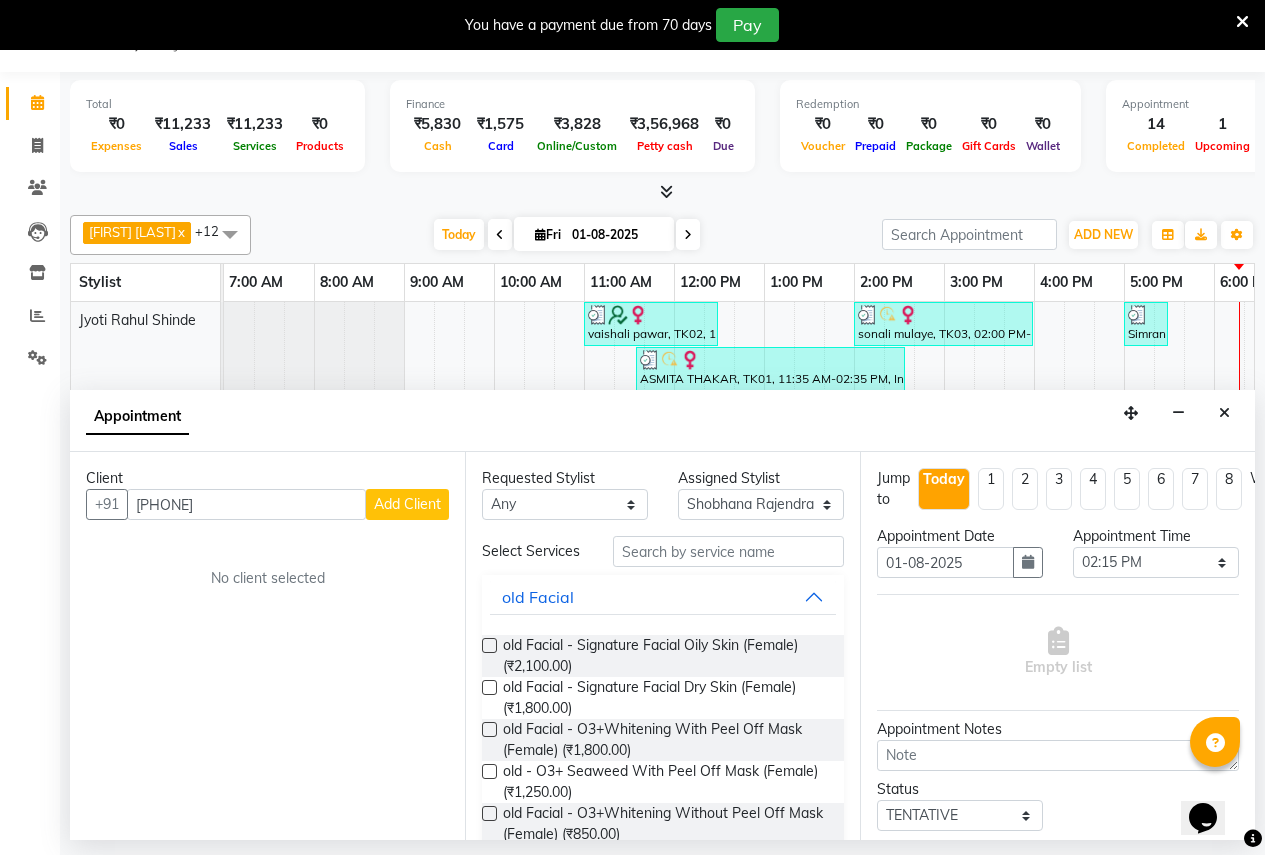 click on "992100145" at bounding box center [246, 504] 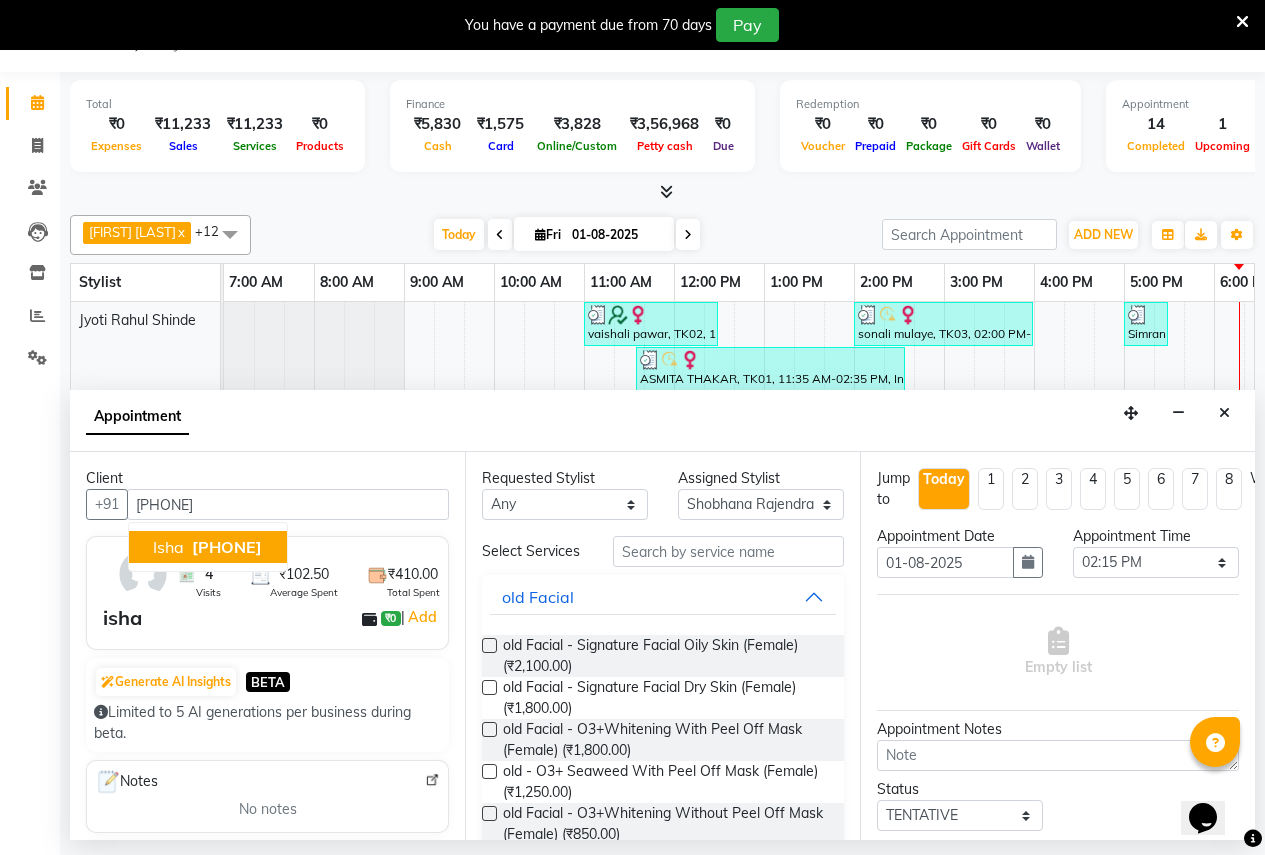 click on "isha   9921001045" at bounding box center [208, 547] 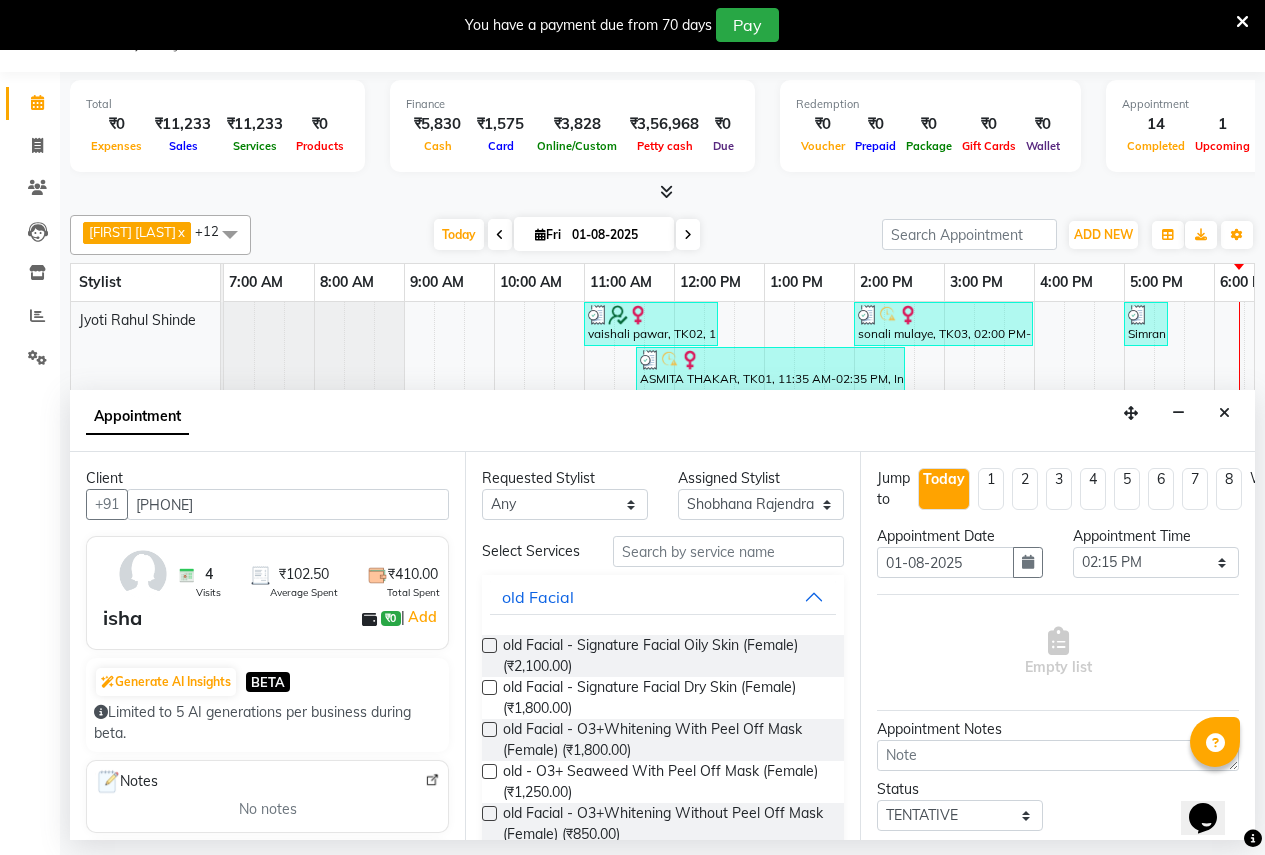 type on "9921001045" 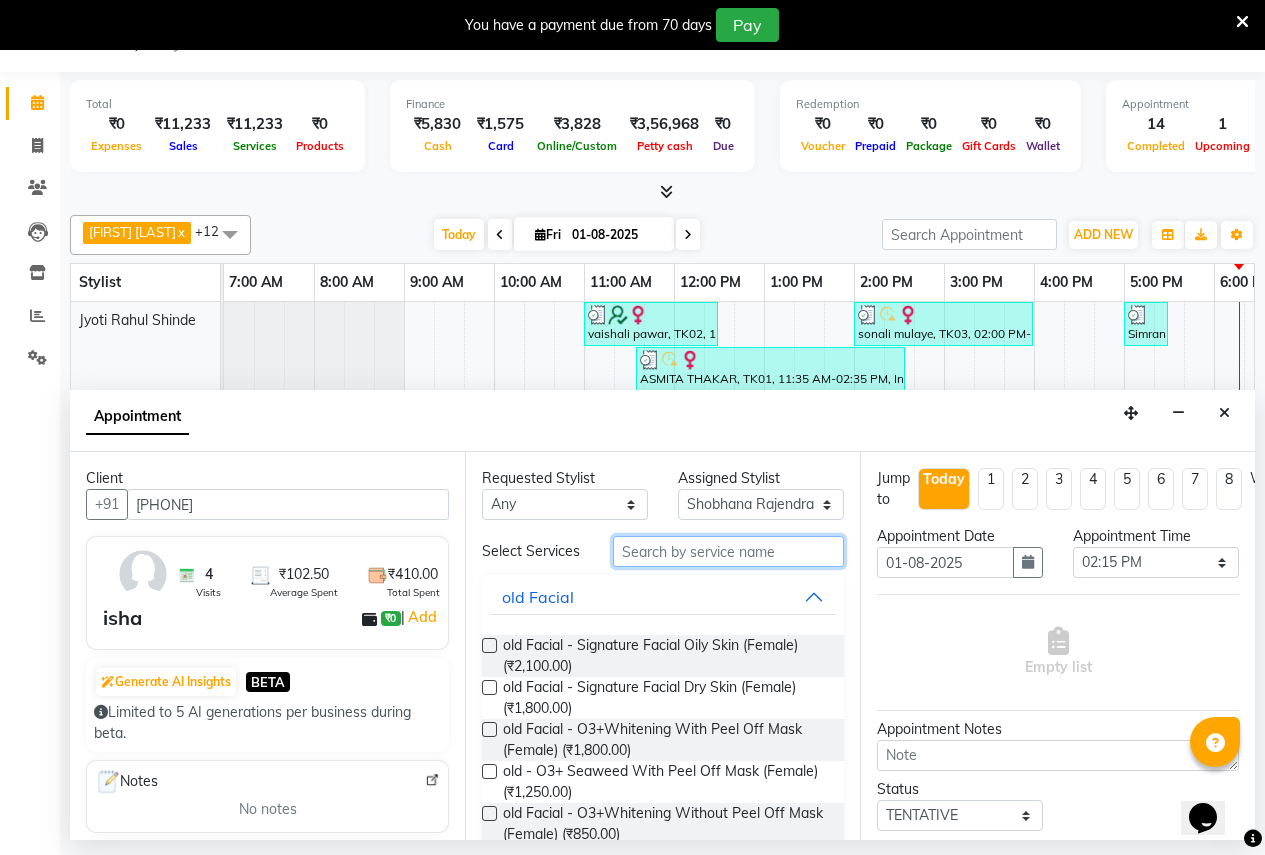click at bounding box center (728, 551) 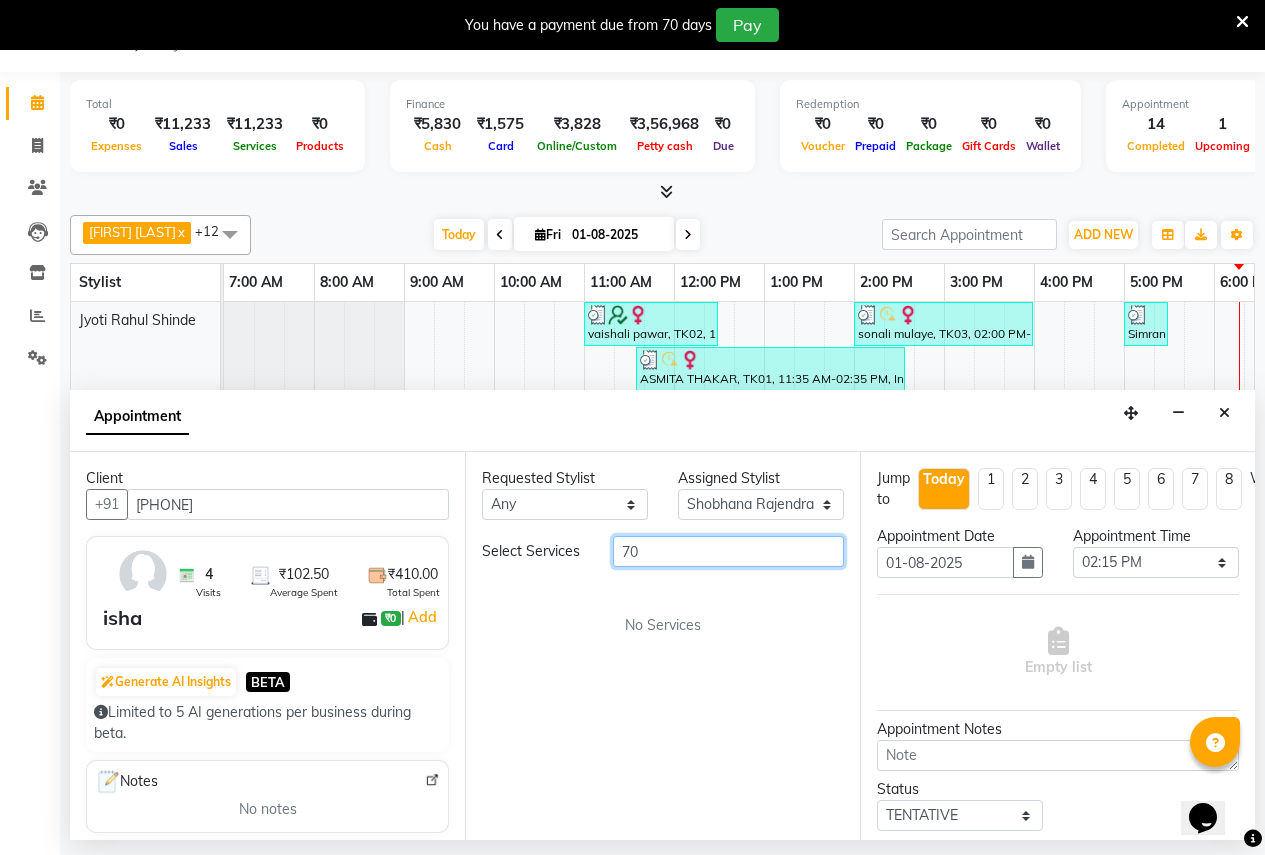 type on "7" 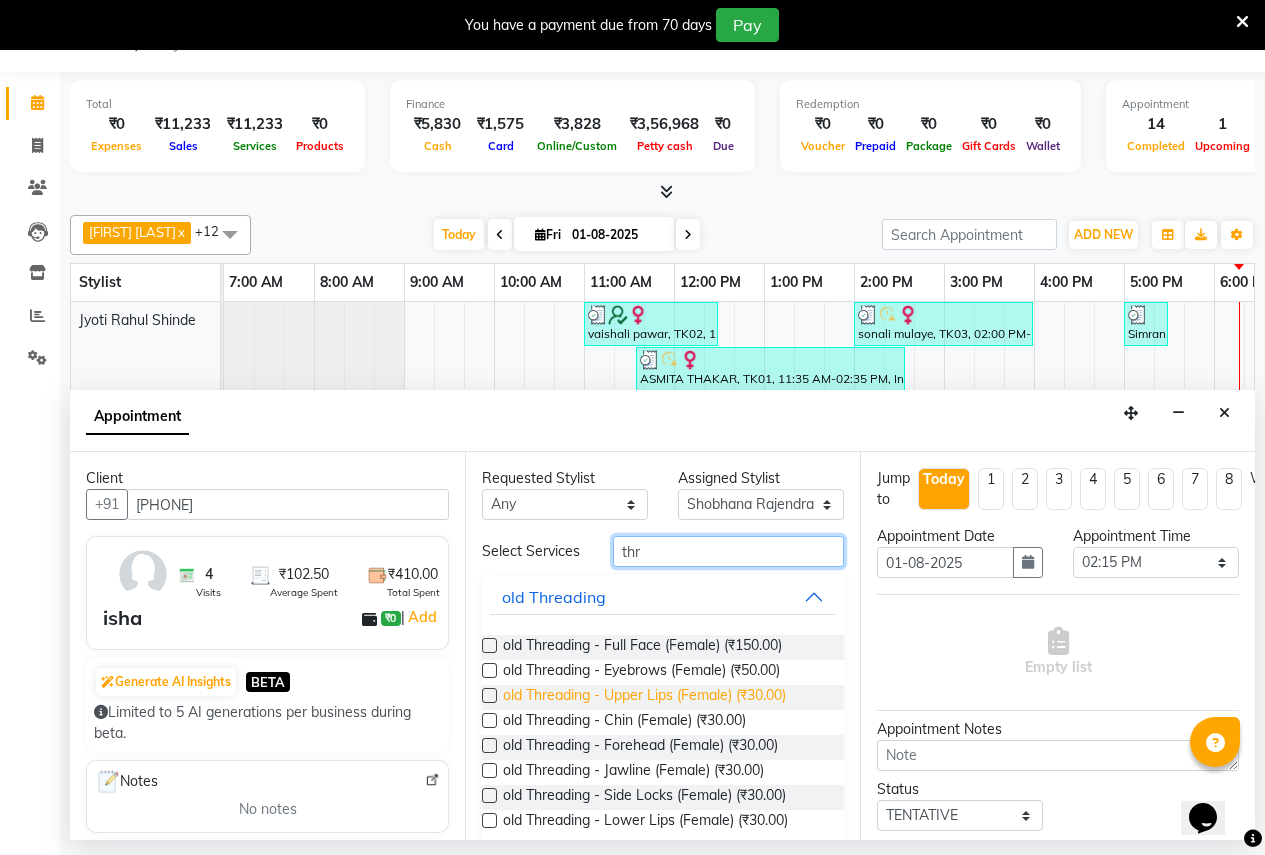 scroll, scrollTop: 82, scrollLeft: 0, axis: vertical 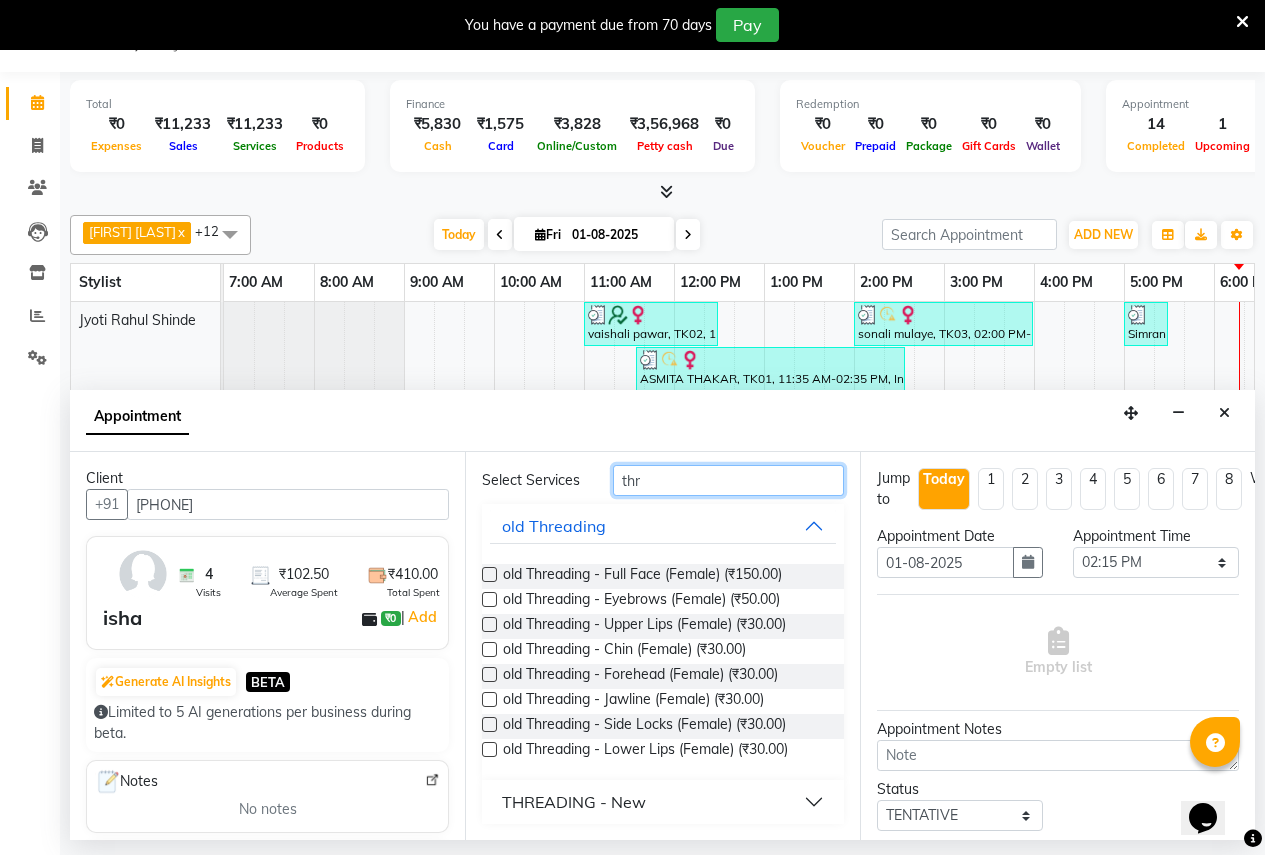 type on "thr" 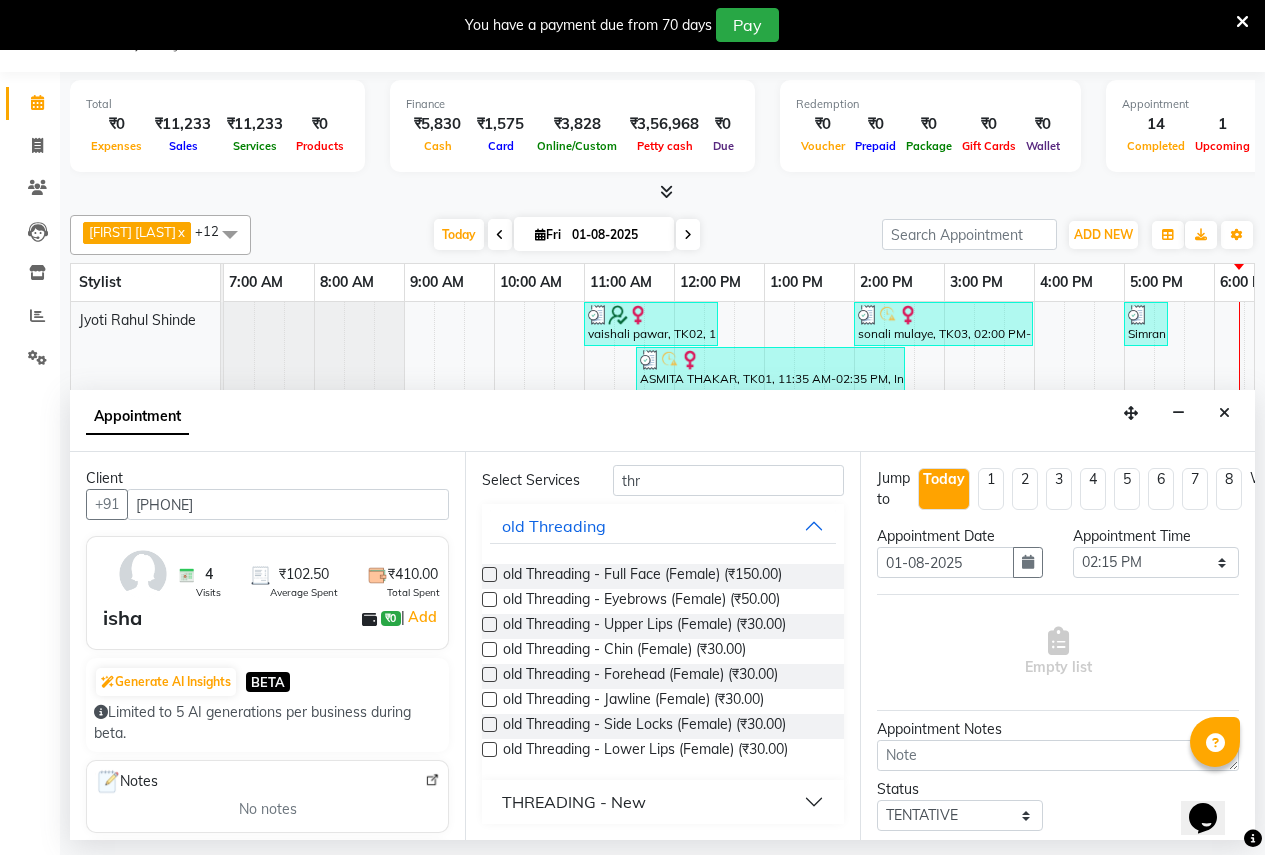 click on "THREADING - New" at bounding box center [574, 802] 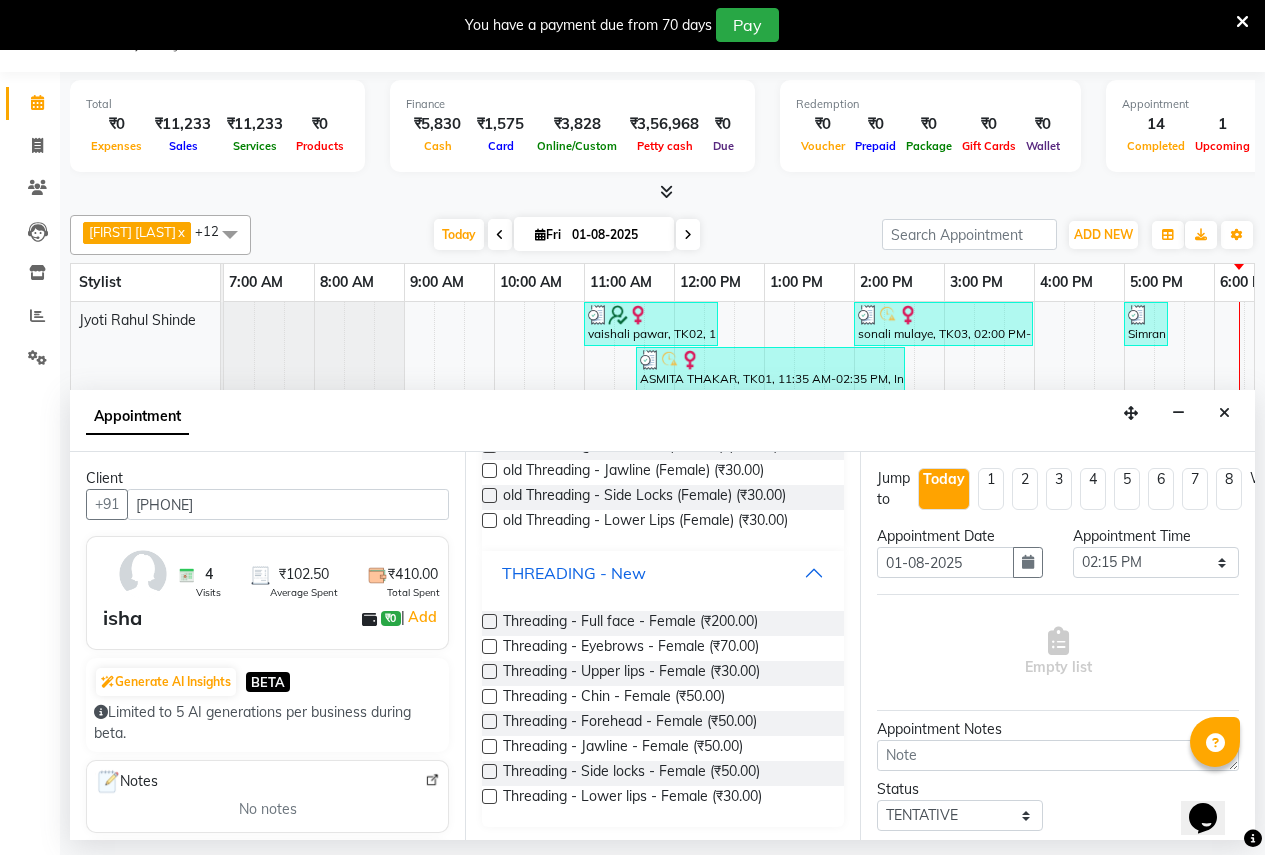 scroll, scrollTop: 314, scrollLeft: 0, axis: vertical 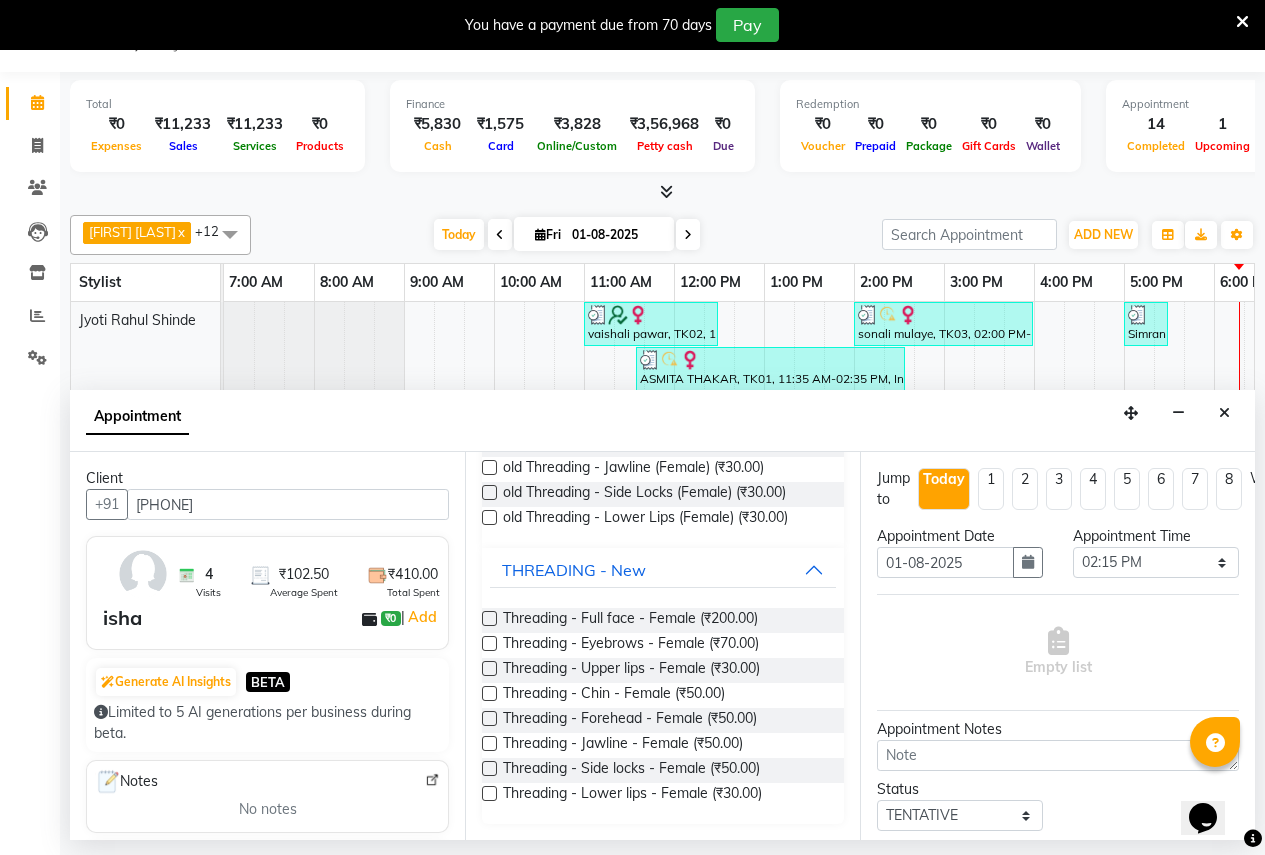 click at bounding box center [489, 643] 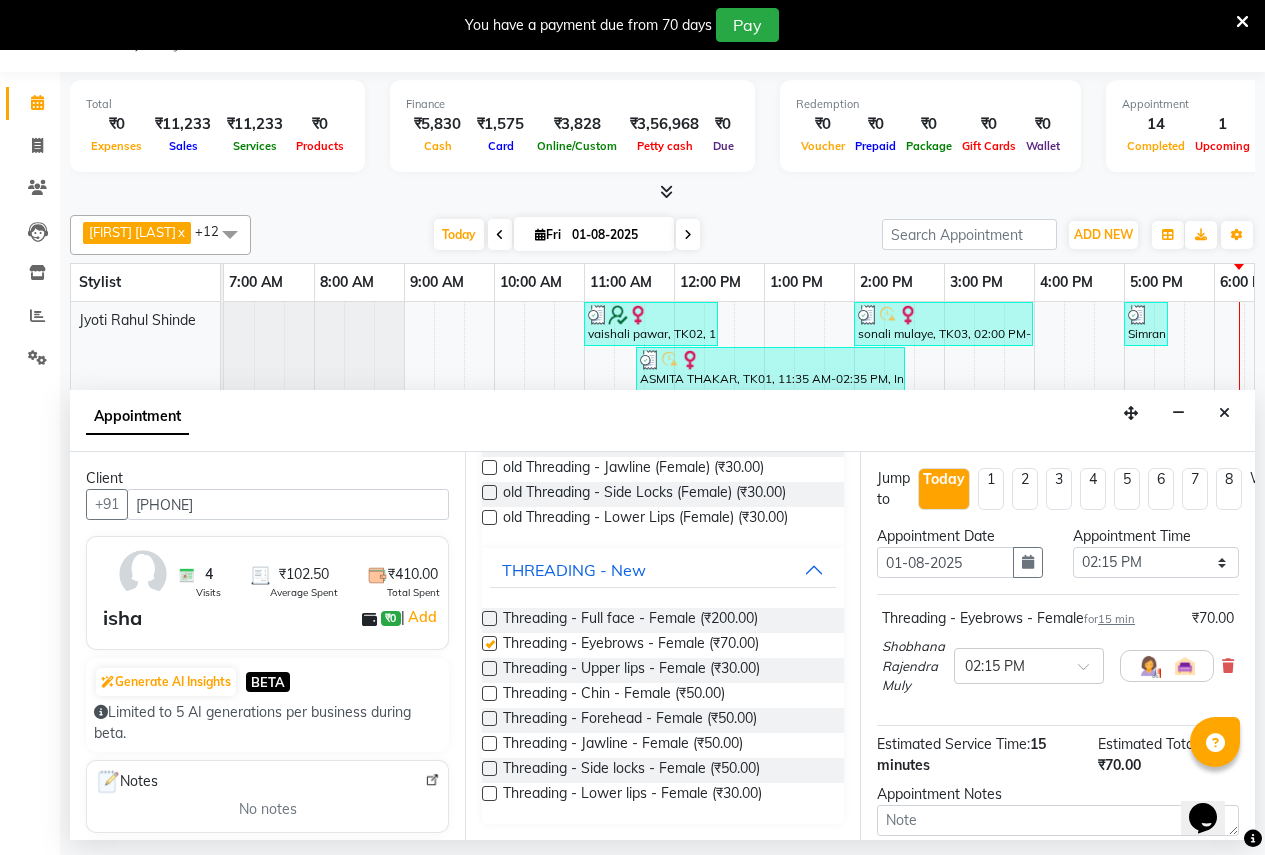 checkbox on "false" 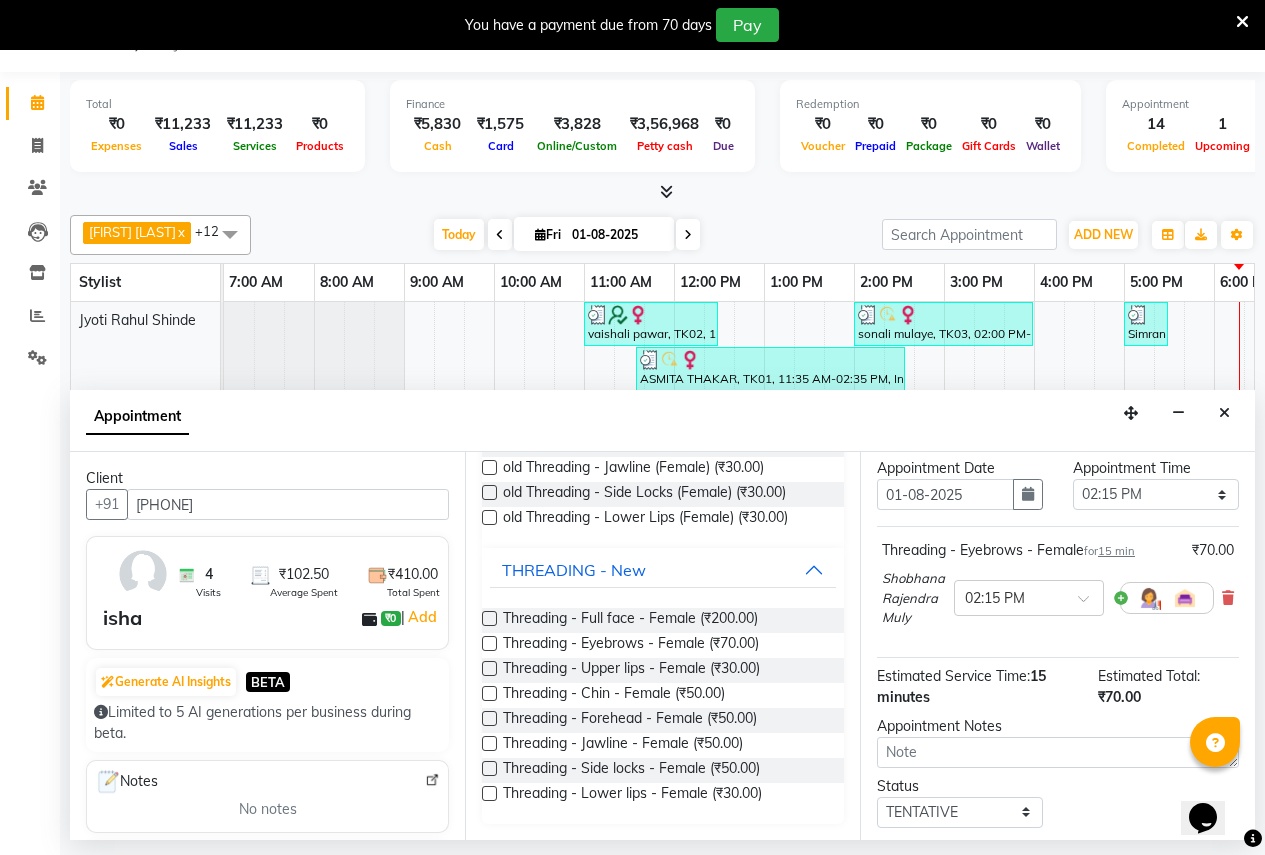 scroll, scrollTop: 197, scrollLeft: 0, axis: vertical 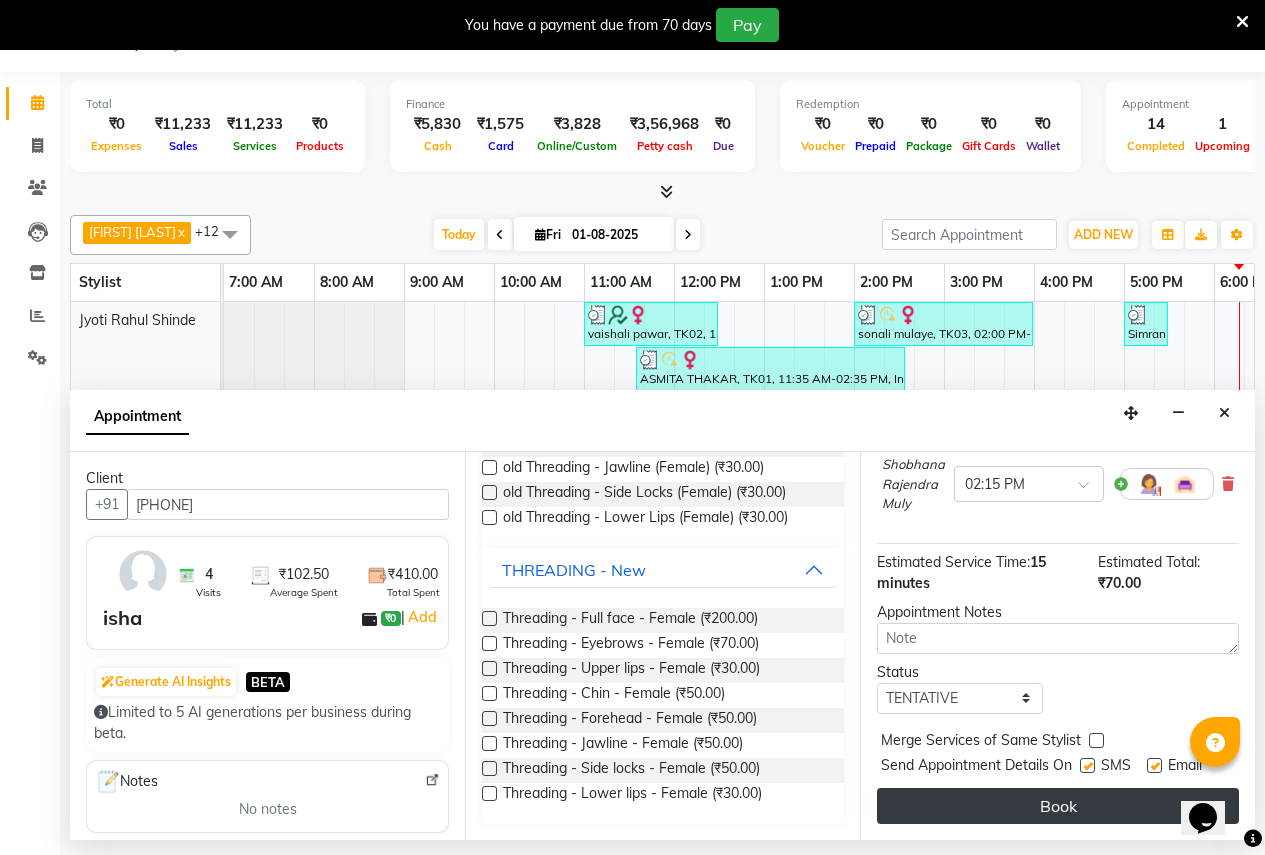 click on "Book" at bounding box center [1058, 806] 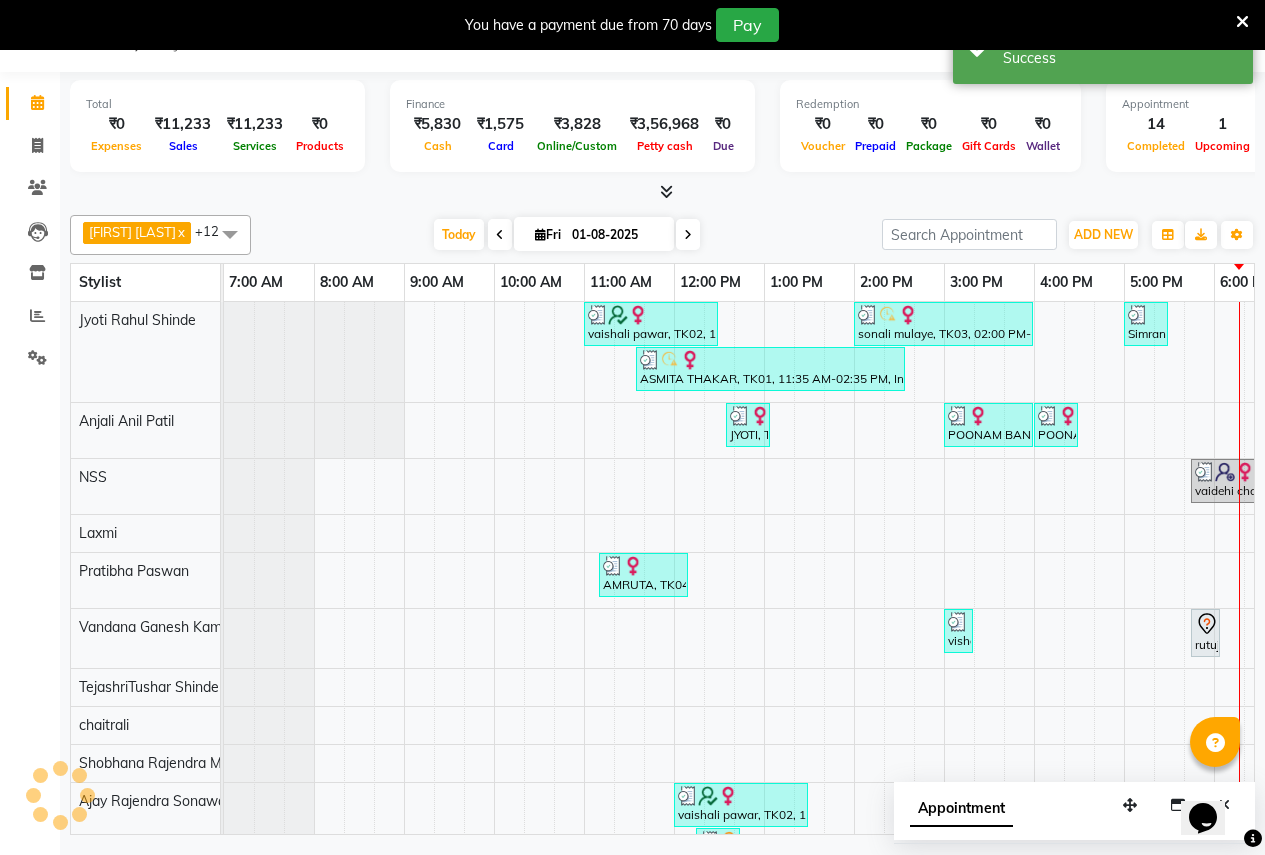 scroll, scrollTop: 0, scrollLeft: 0, axis: both 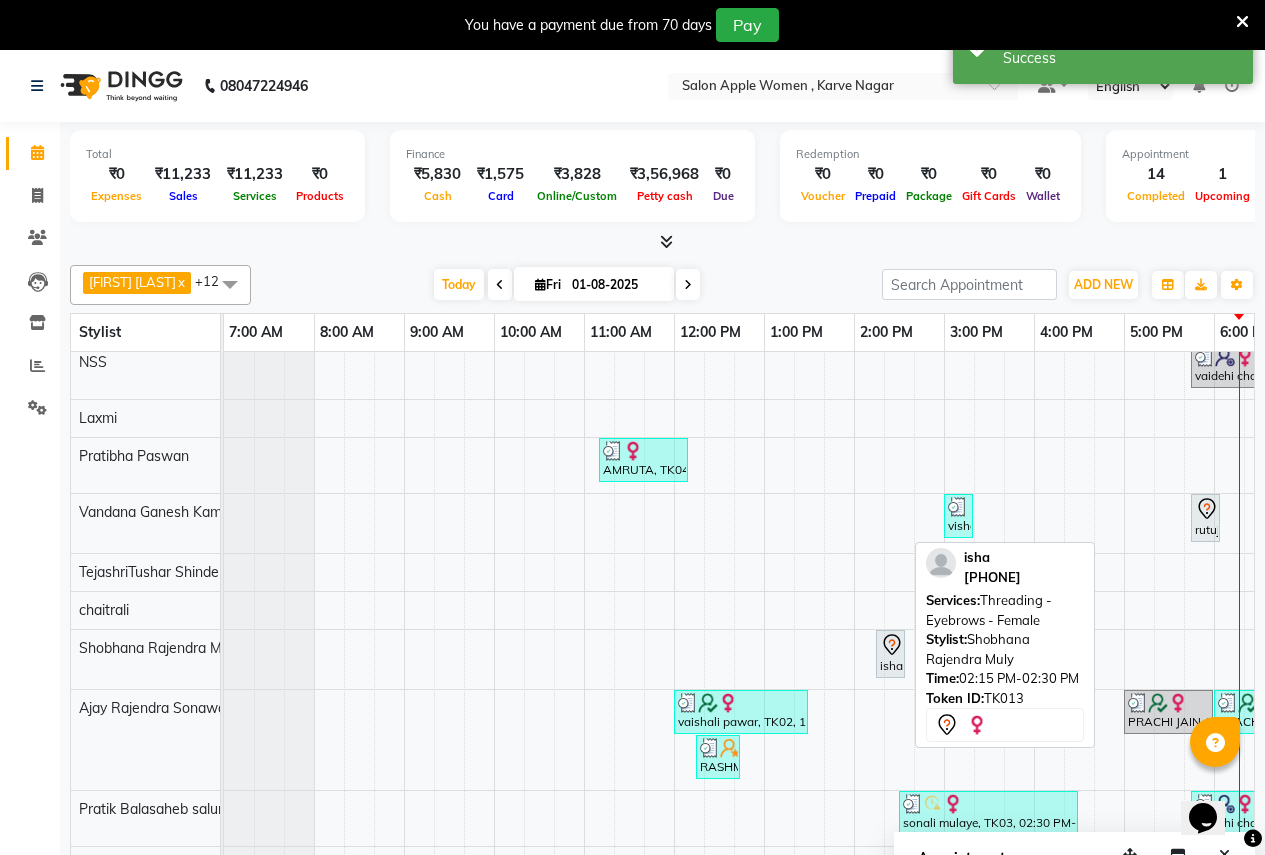 click on "isha, TK13, 02:15 PM-02:30 PM, Threading - Eyebrows - Female" at bounding box center (890, 654) 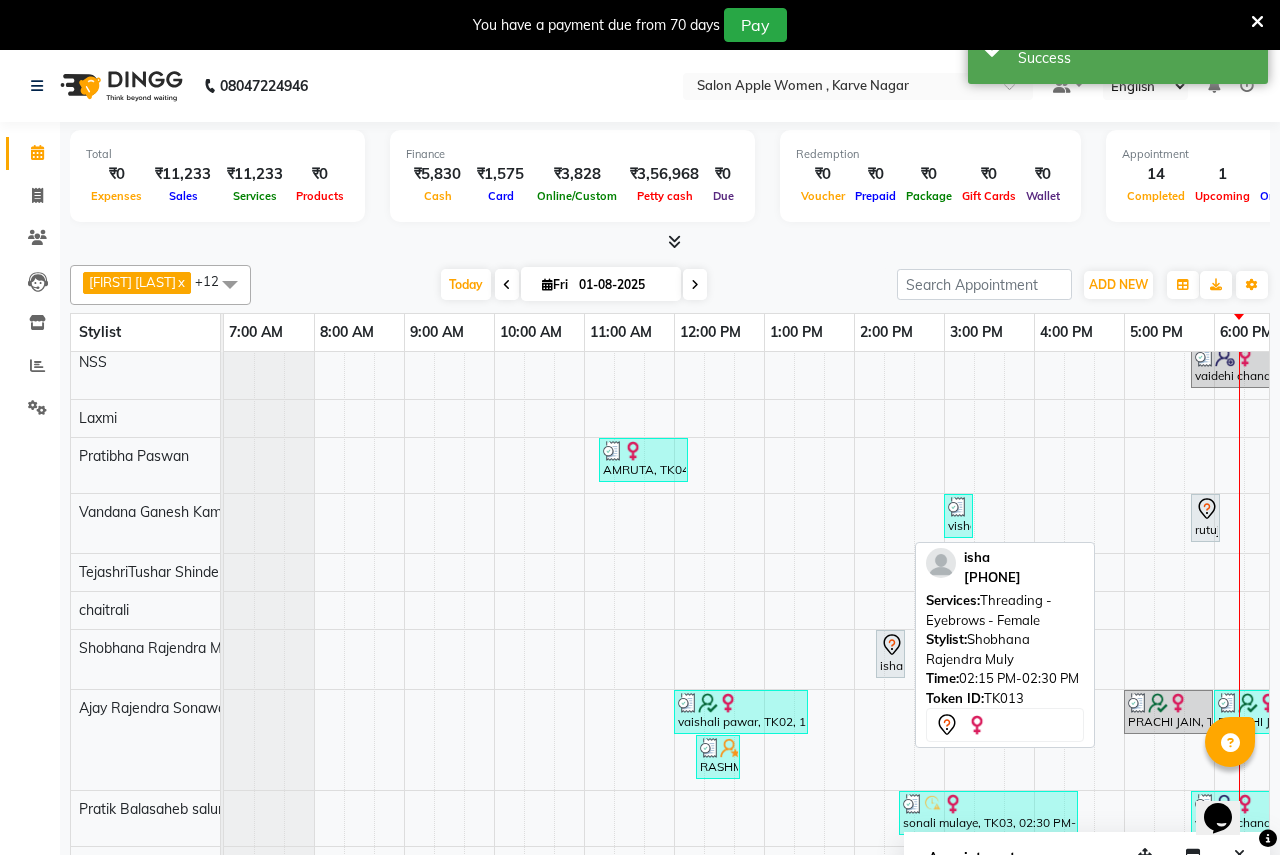 select on "7" 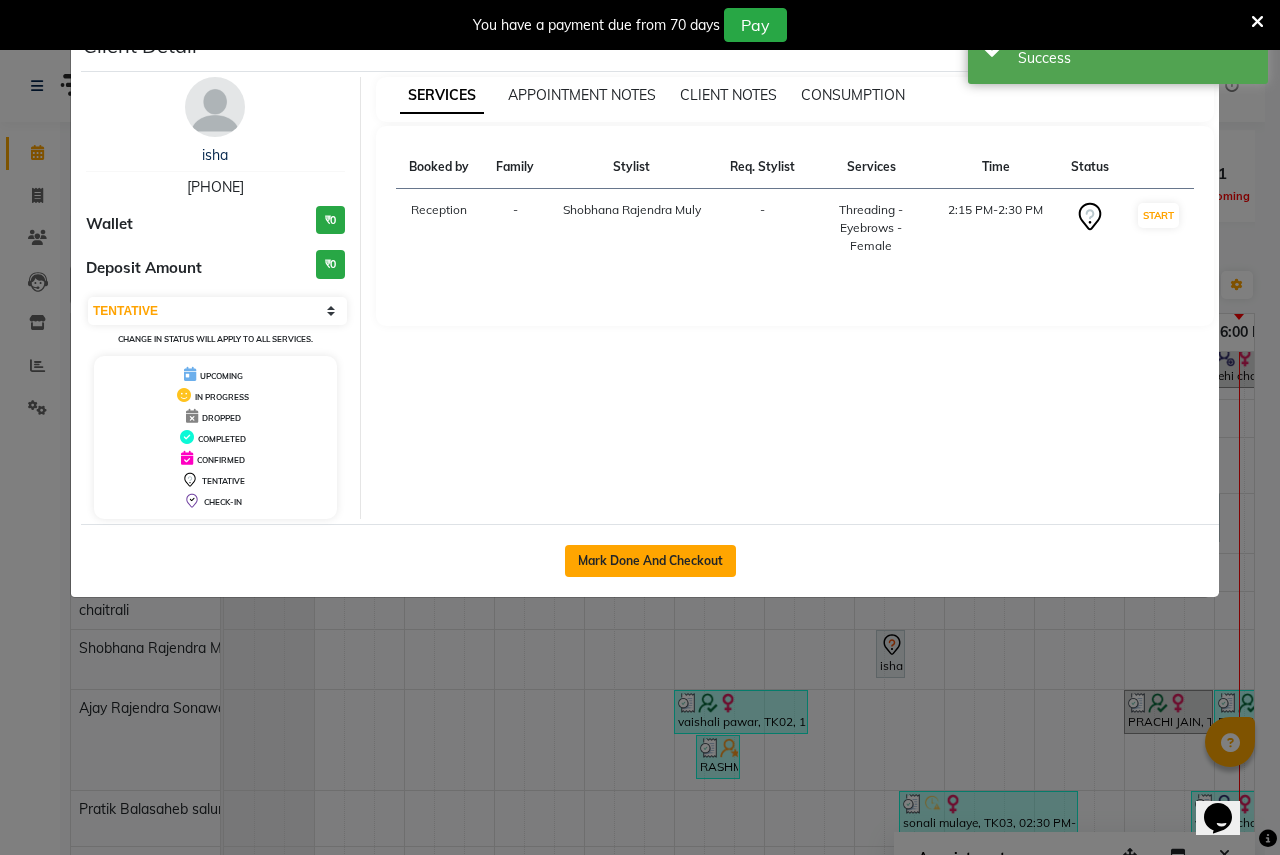 click on "Mark Done And Checkout" 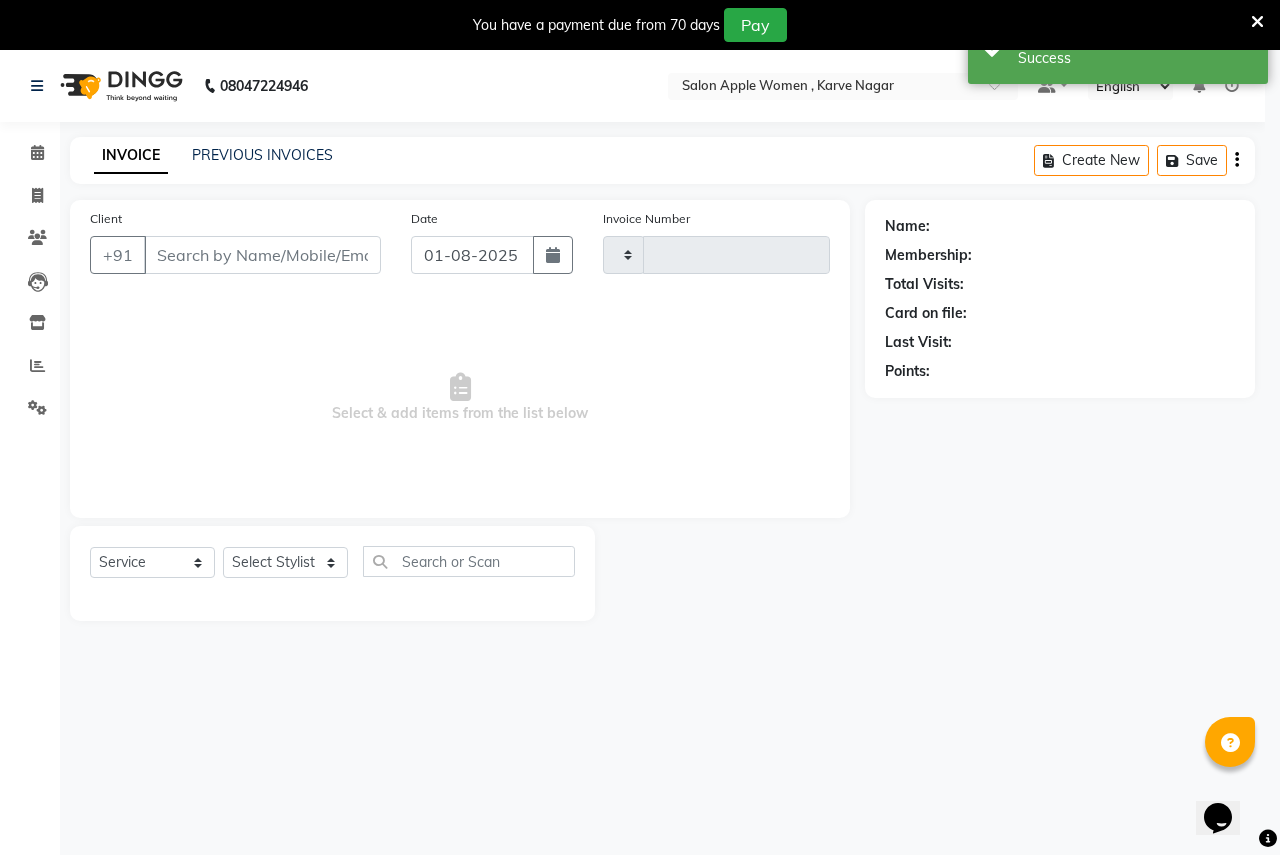 type on "1852" 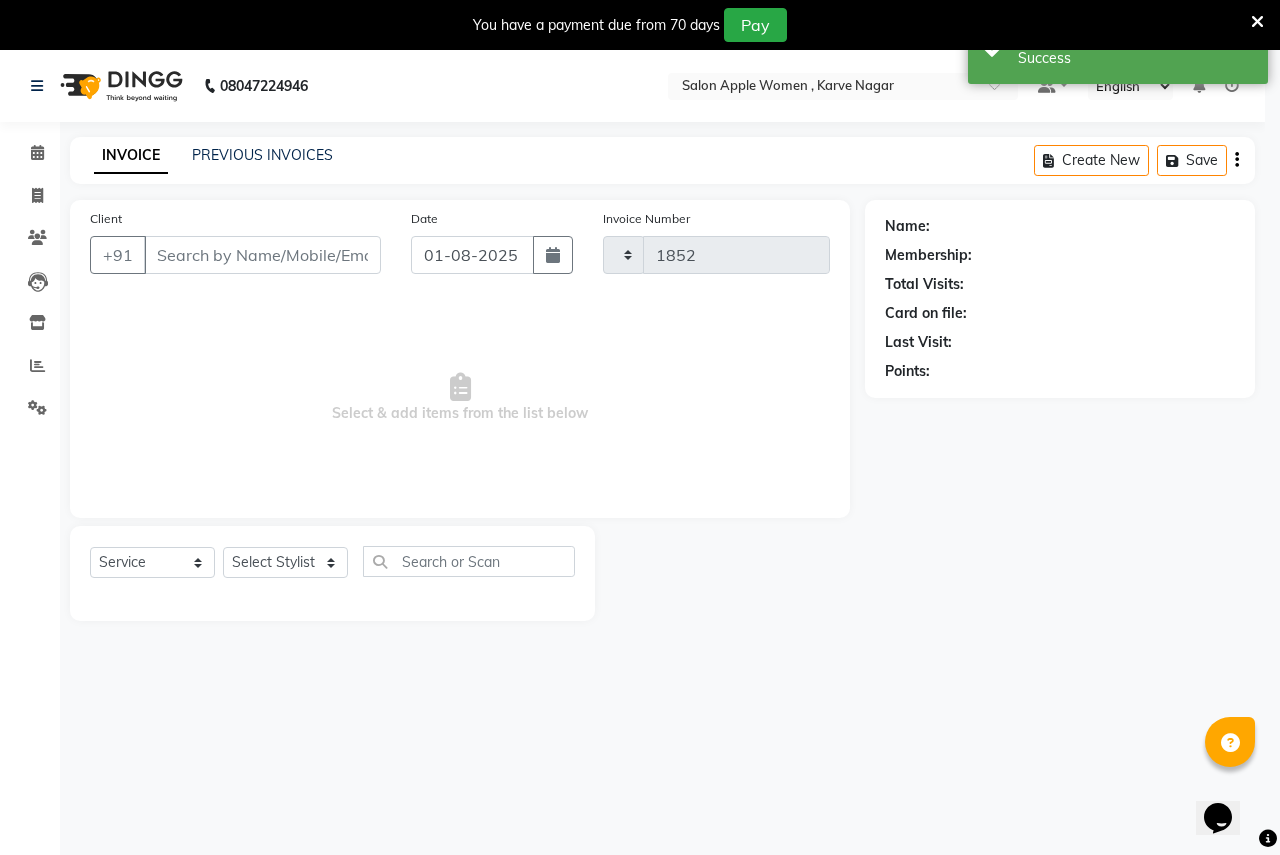 select on "96" 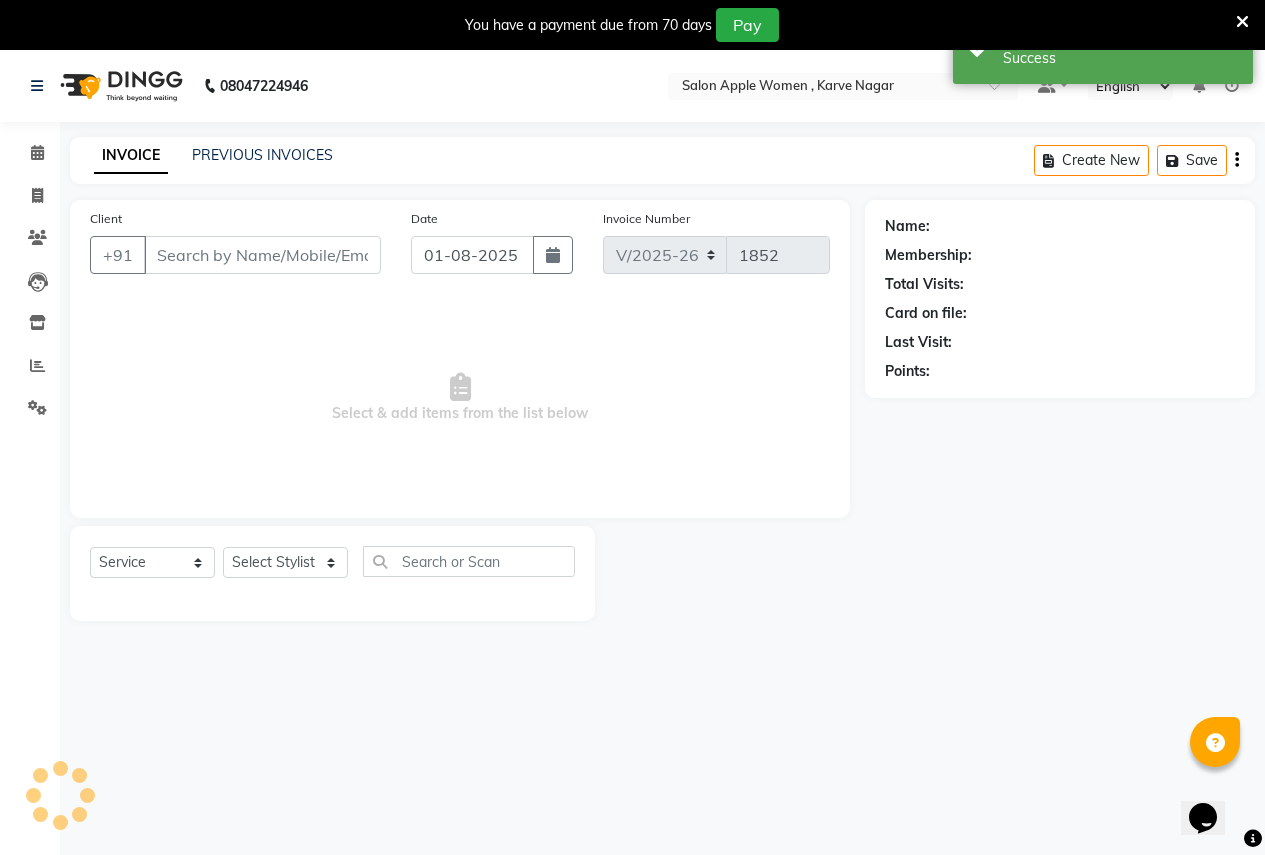 type on "9921001045" 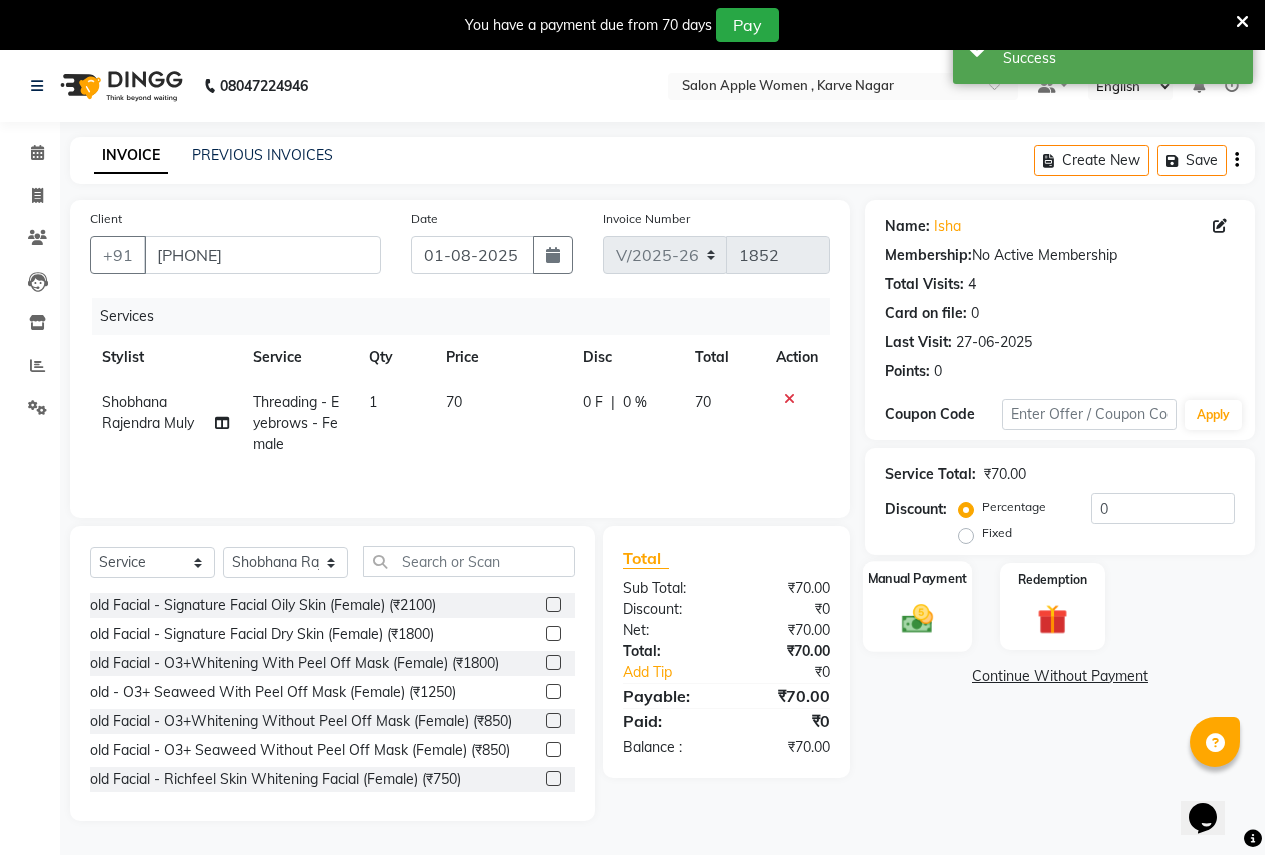 click on "Manual Payment" 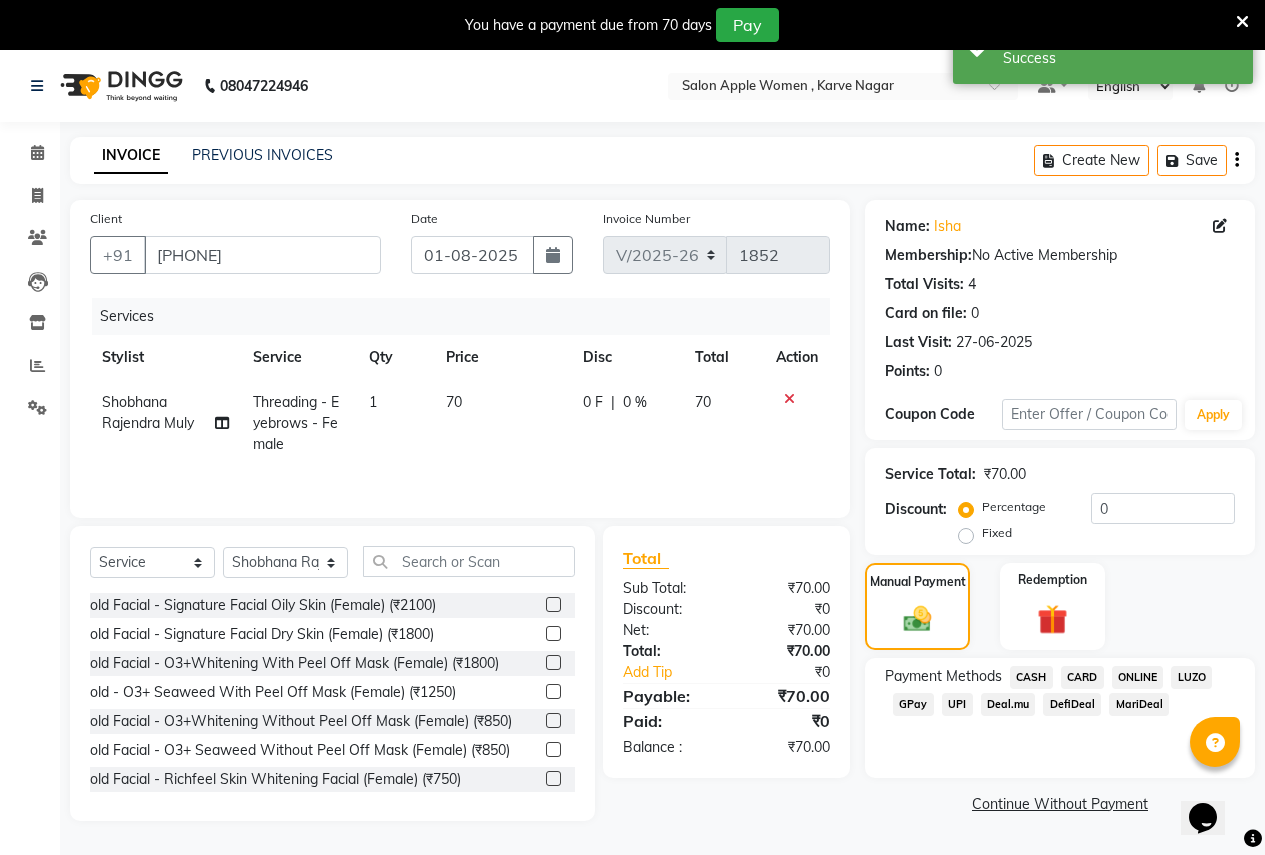 click on "ONLINE" 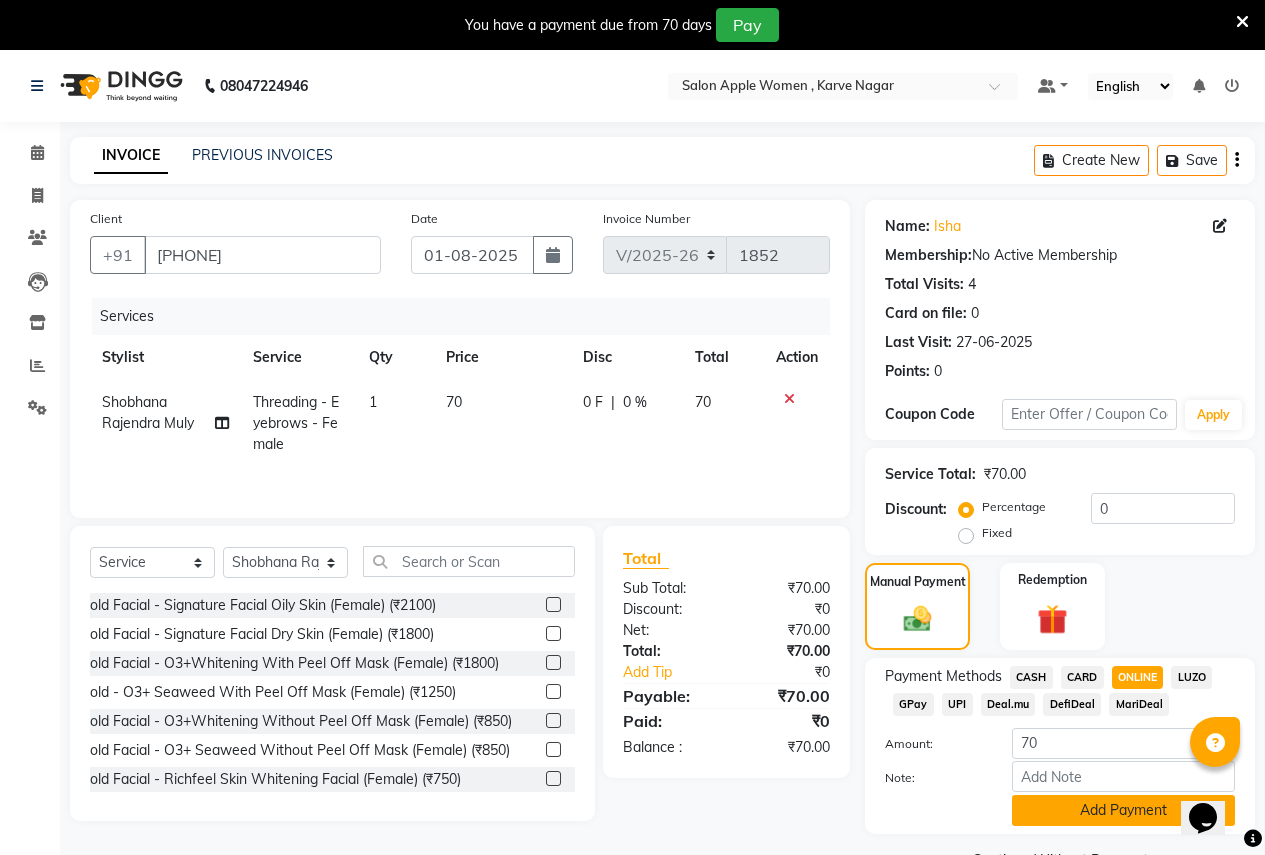 click on "Add Payment" 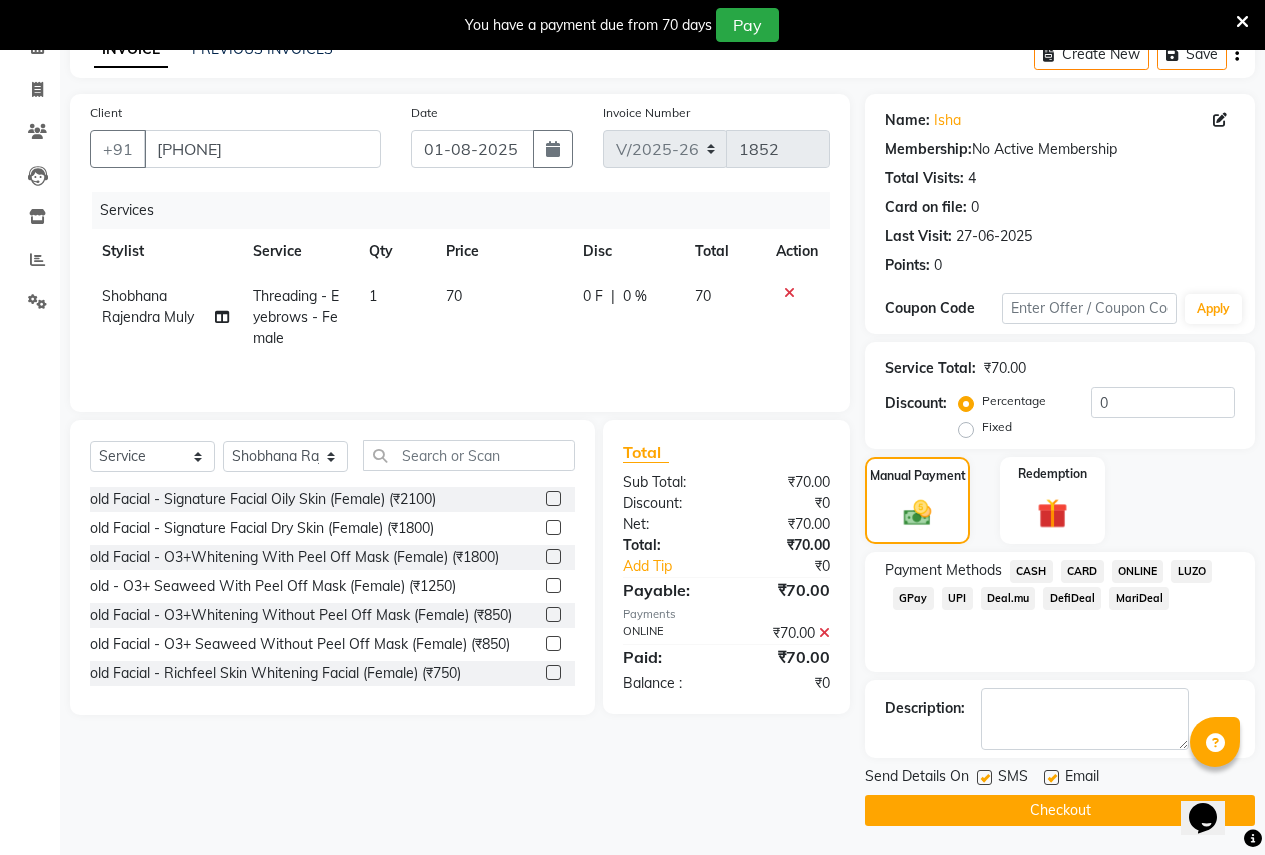 scroll, scrollTop: 107, scrollLeft: 0, axis: vertical 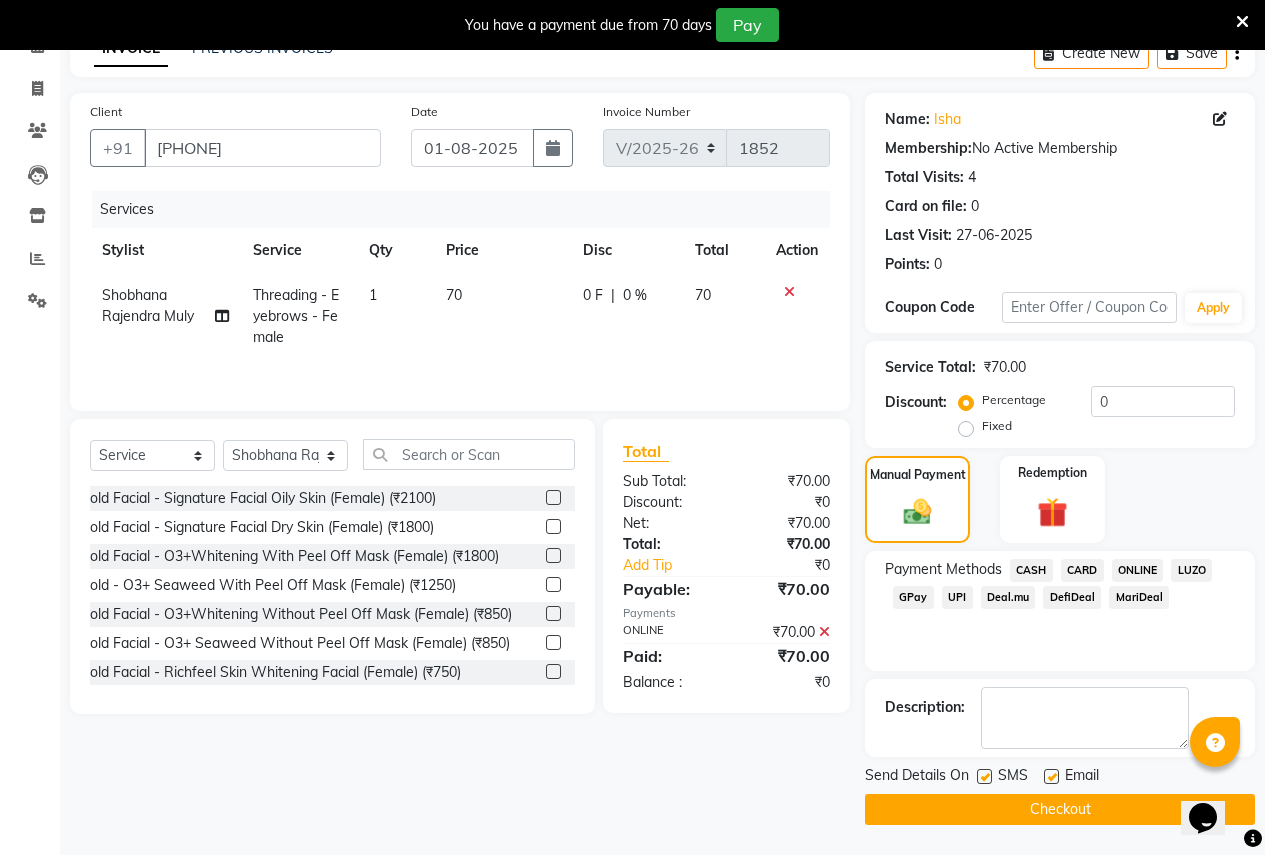click on "Checkout" 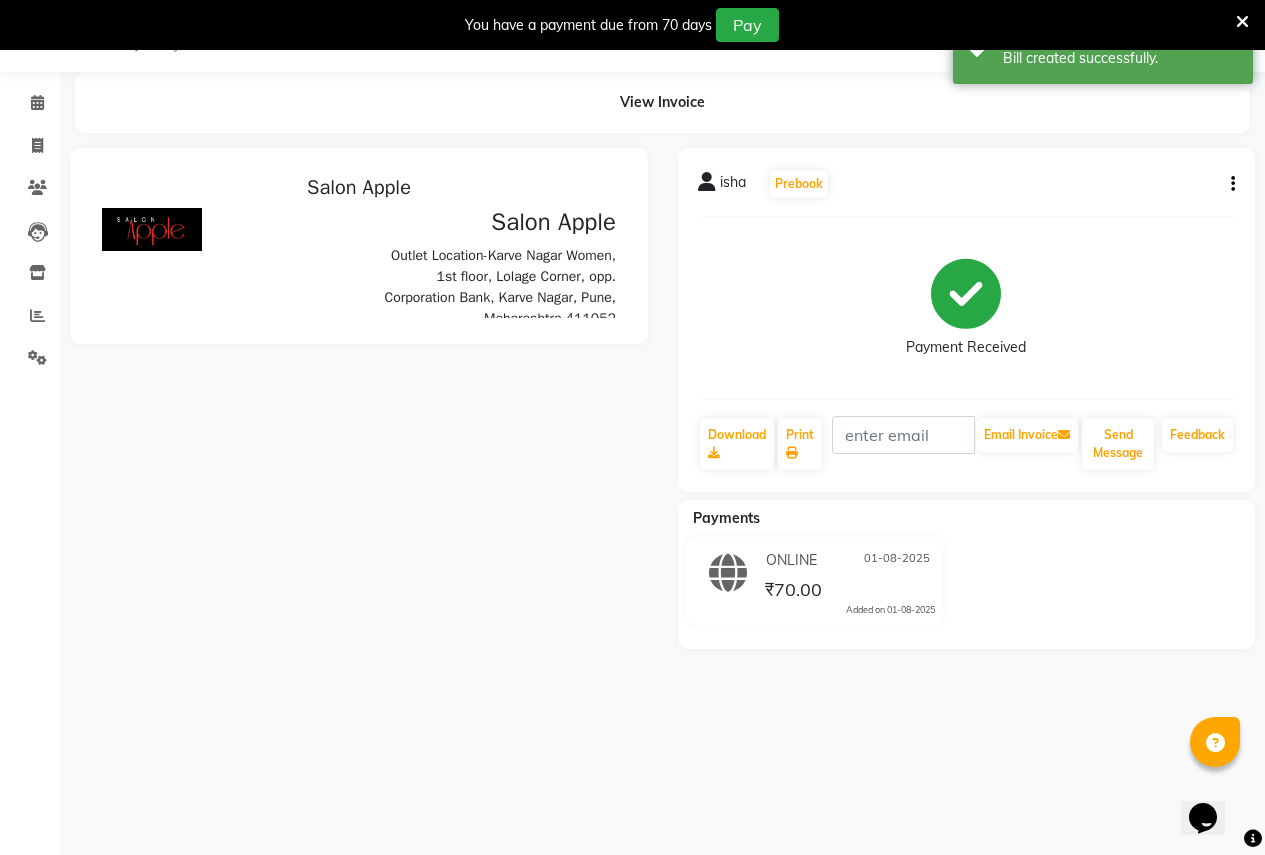 scroll, scrollTop: 0, scrollLeft: 0, axis: both 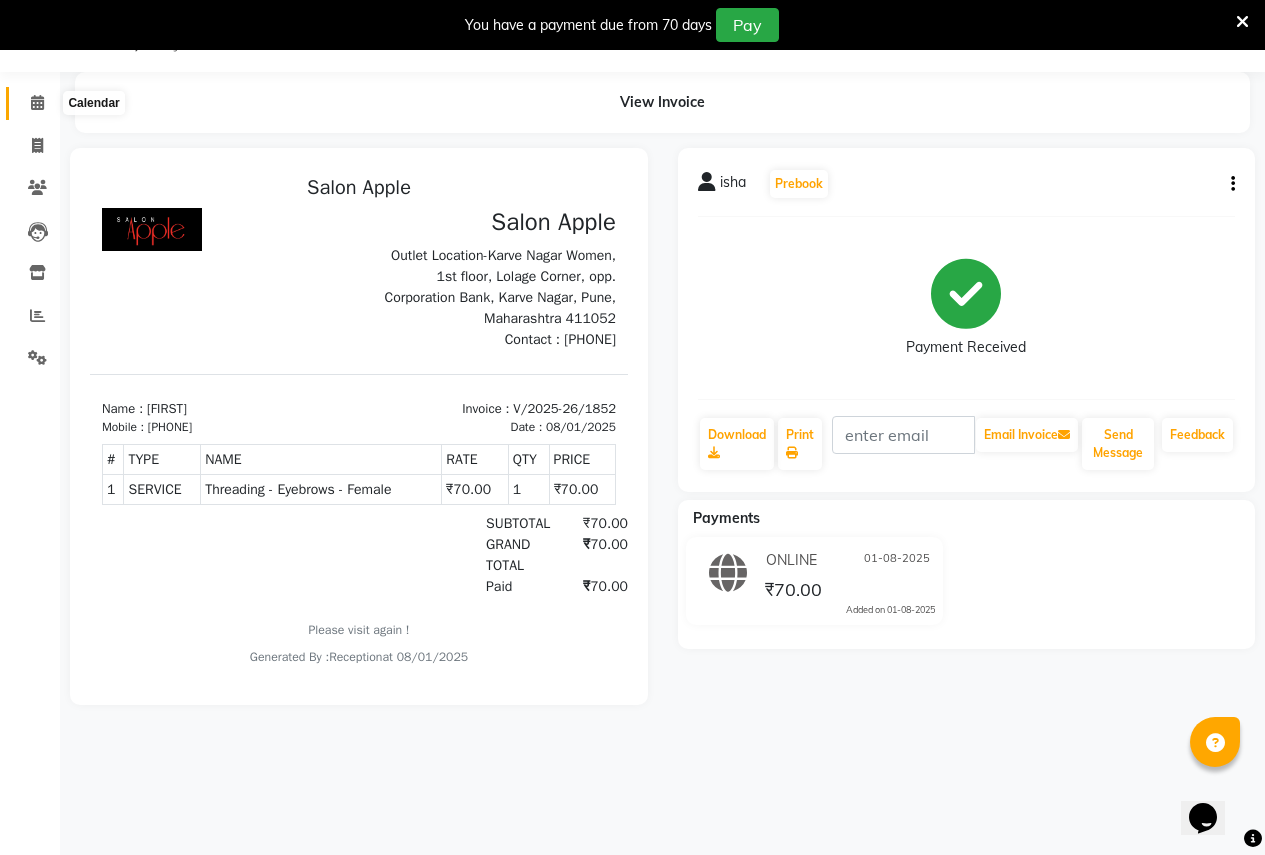 click 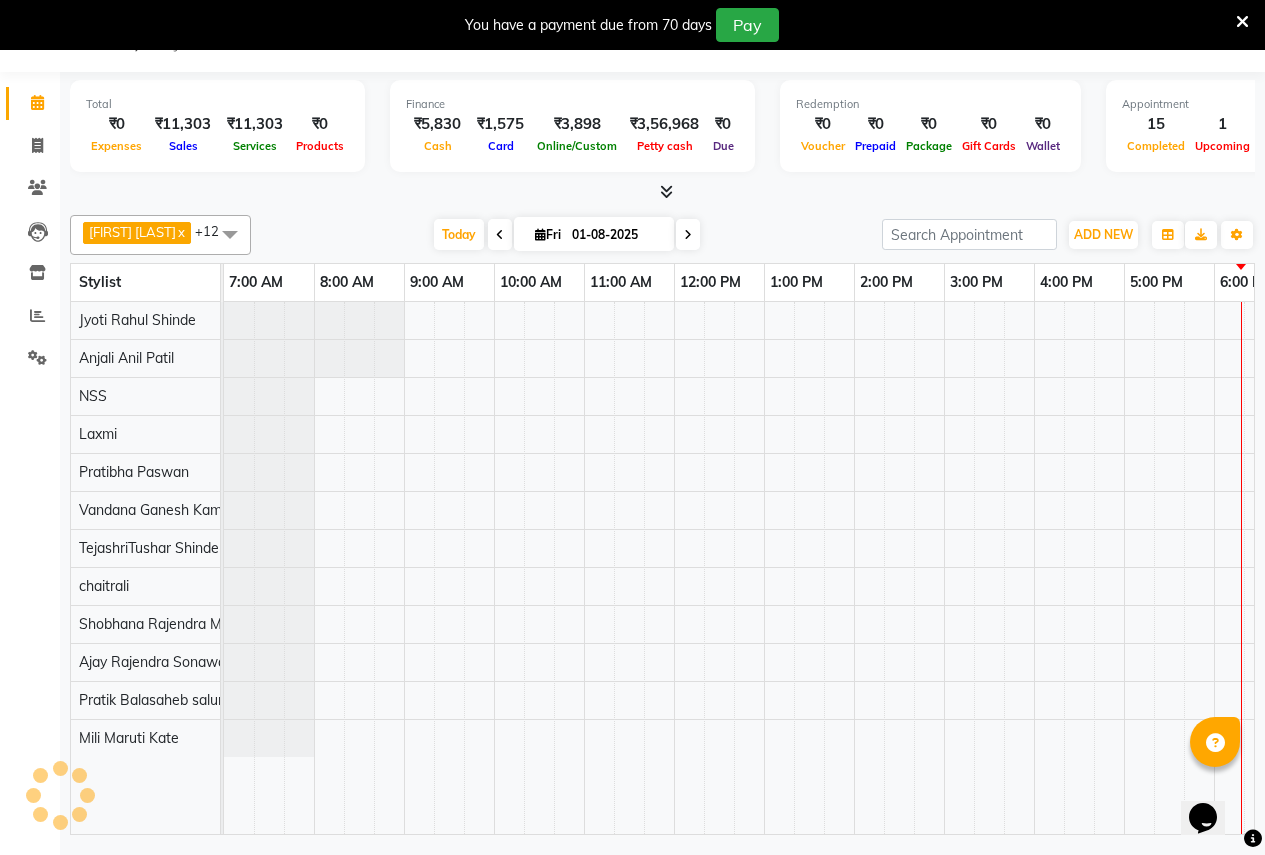 scroll, scrollTop: 0, scrollLeft: 410, axis: horizontal 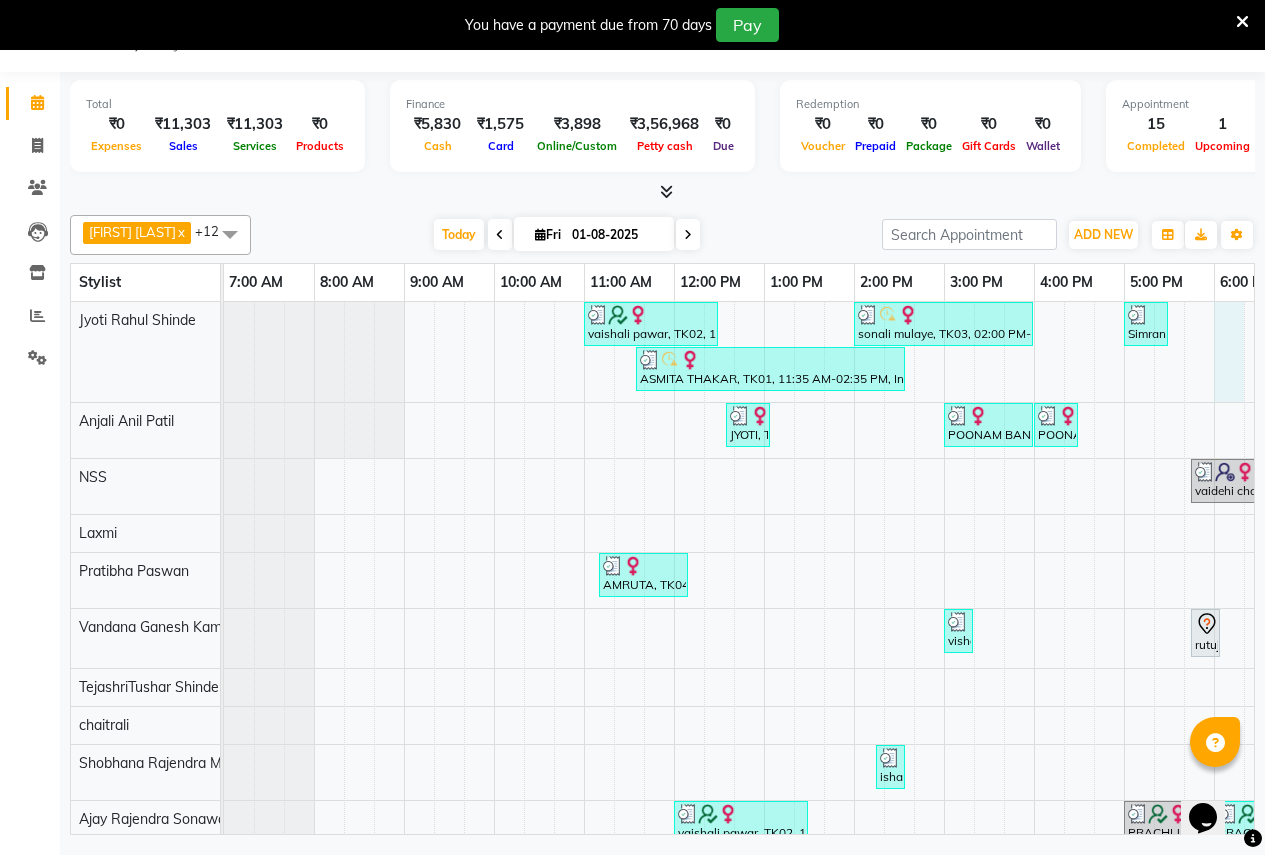 click on "vaishali pawar, TK02, 11:00 AM-12:30 PM, 2g liposoluble flavoured waxing - Full hands - Female (₹450),2g liposoluble flavoured waxing - Half legs - Female (₹500),Threading - Eyebrows - Female (₹70),Threading - Forehead - Female (₹50)     sonali mulaye, TK03, 02:00 PM-04:00 PM, 2g liposoluble flavoured waxing - Half legs - Female (₹500),3 g (stripless) brazilian wax - Under arms - Female (₹250),Threading - Eyebrows - Female (₹70),Threading - Upper lips - Female (₹30),Threading - Forehead - Female (₹50),Threading - Chin - Female (₹50)     Simran Rane, TK11, 05:00 PM-05:30 PM, Bleach - Full hand - Female (₹500)     ASMITA THAKAR, TK01, 11:35 AM-02:35 PM, In House Packages - Female beauty package 2800 (₹2800)     JYOTI, TK06, 12:35 PM-01:05 PM, Threading - Eyebrows - Female (₹70),Threading - Forehead - Female (₹50)     POONAM BANKAR, TK08, 03:00 PM-04:00 PM, Facial-O3+ Seaweed with Peel Off Mask - Female         vaidehi chandrchud, TK10, 05:45 PM-06:45 PM, Hair Cut - Female" at bounding box center [944, 648] 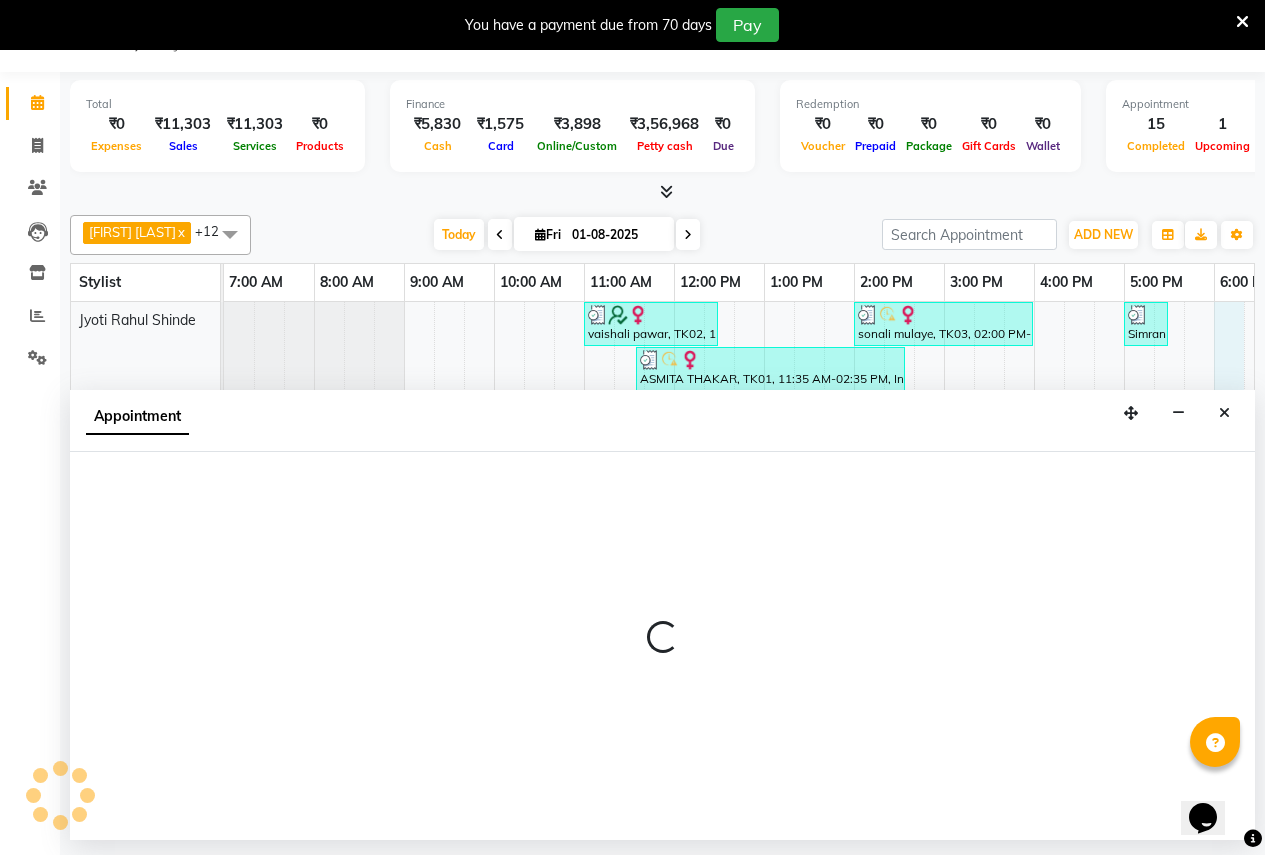 select on "3151" 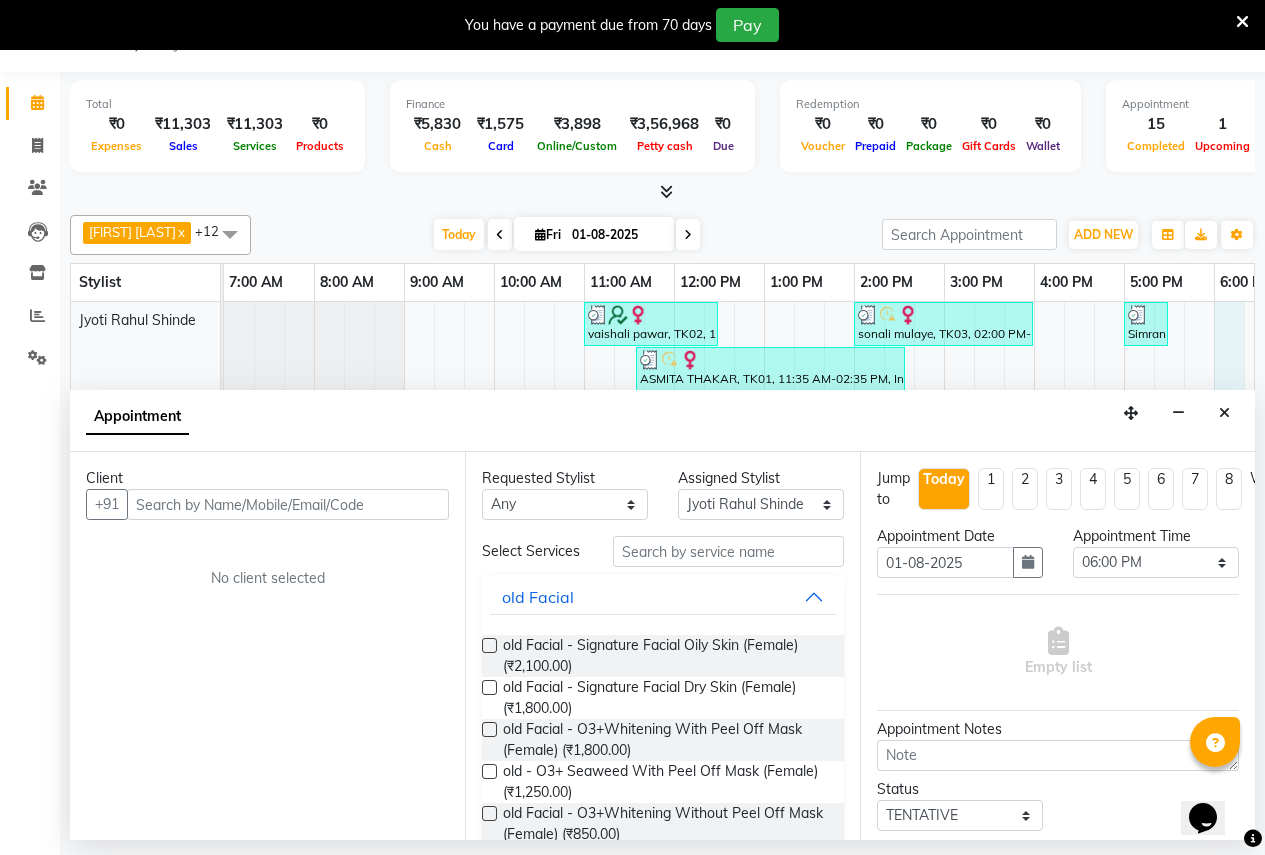 click at bounding box center (288, 504) 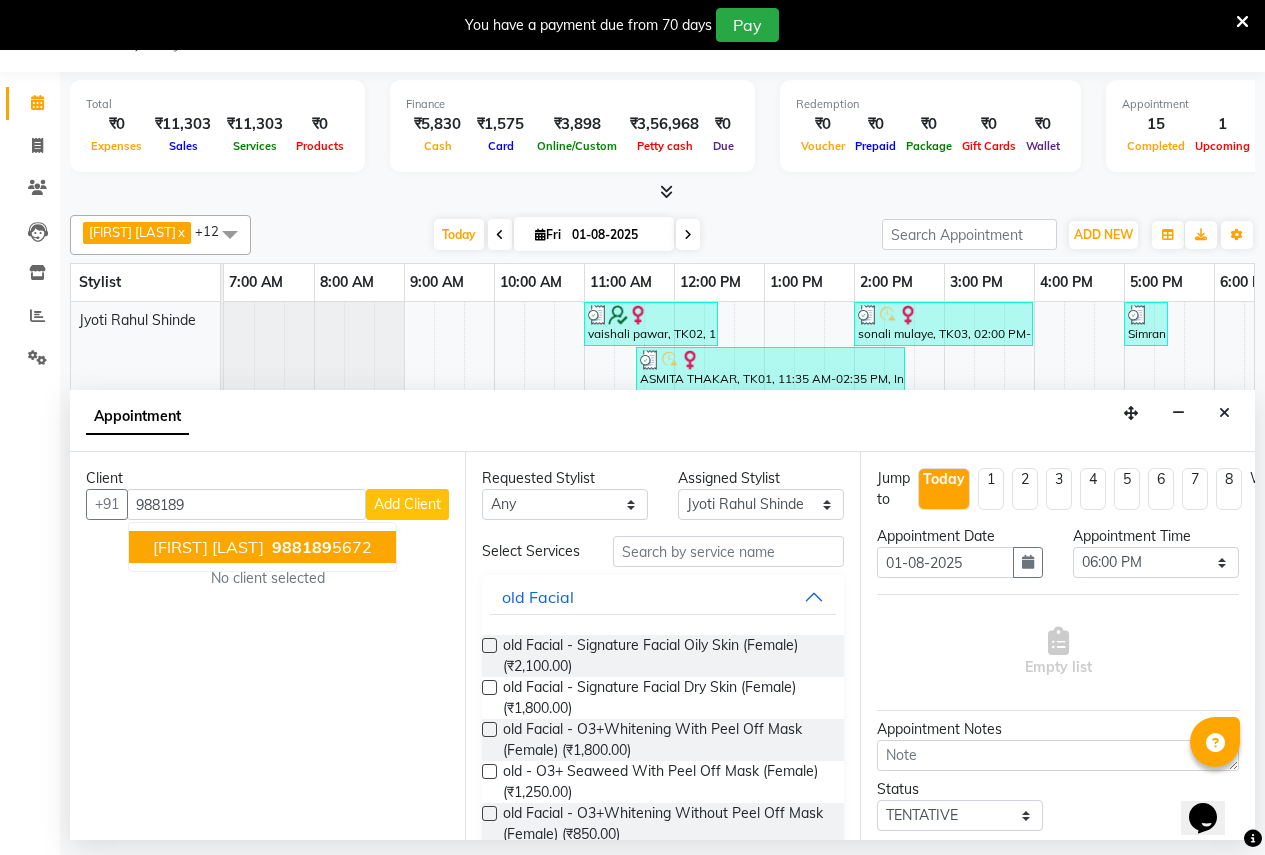 click on "Sai Kulkarni" at bounding box center (208, 547) 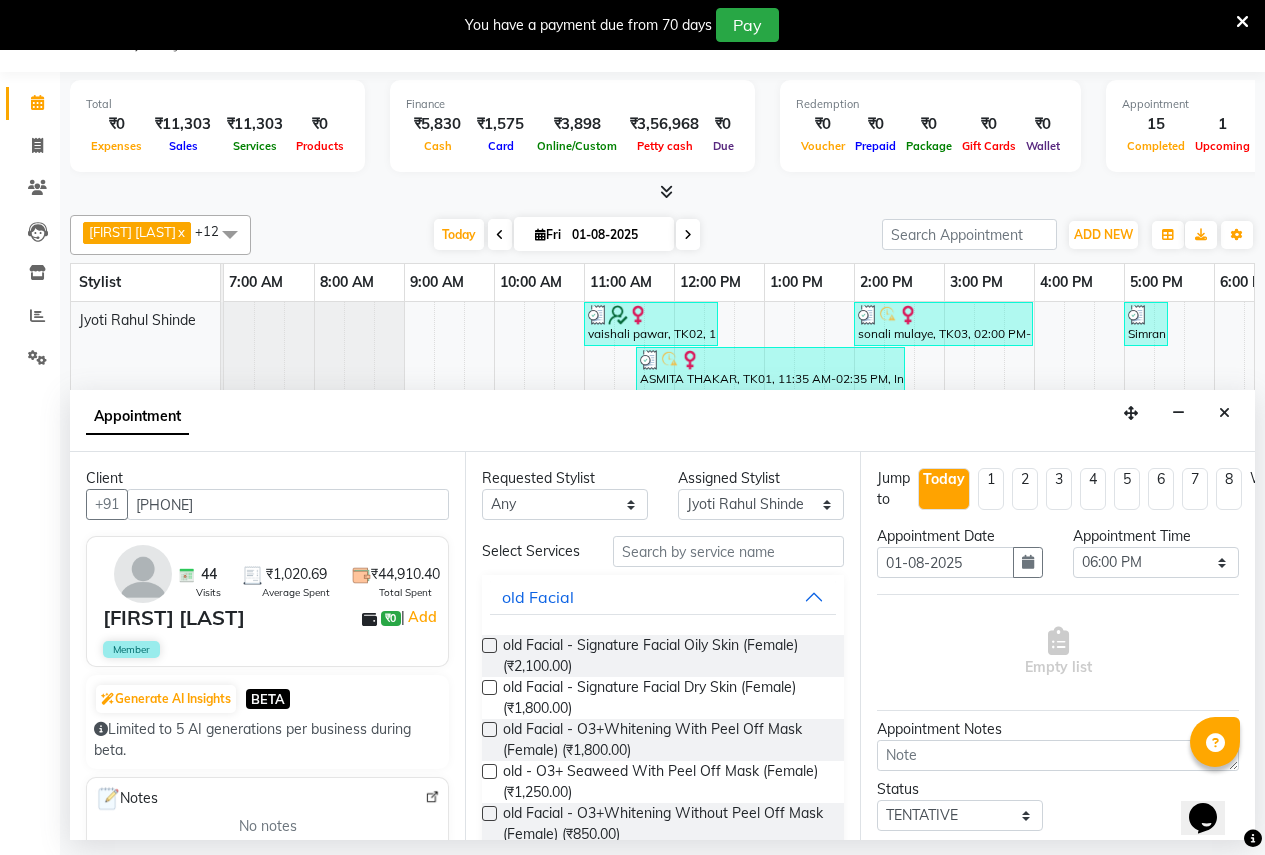 type on "9881895672" 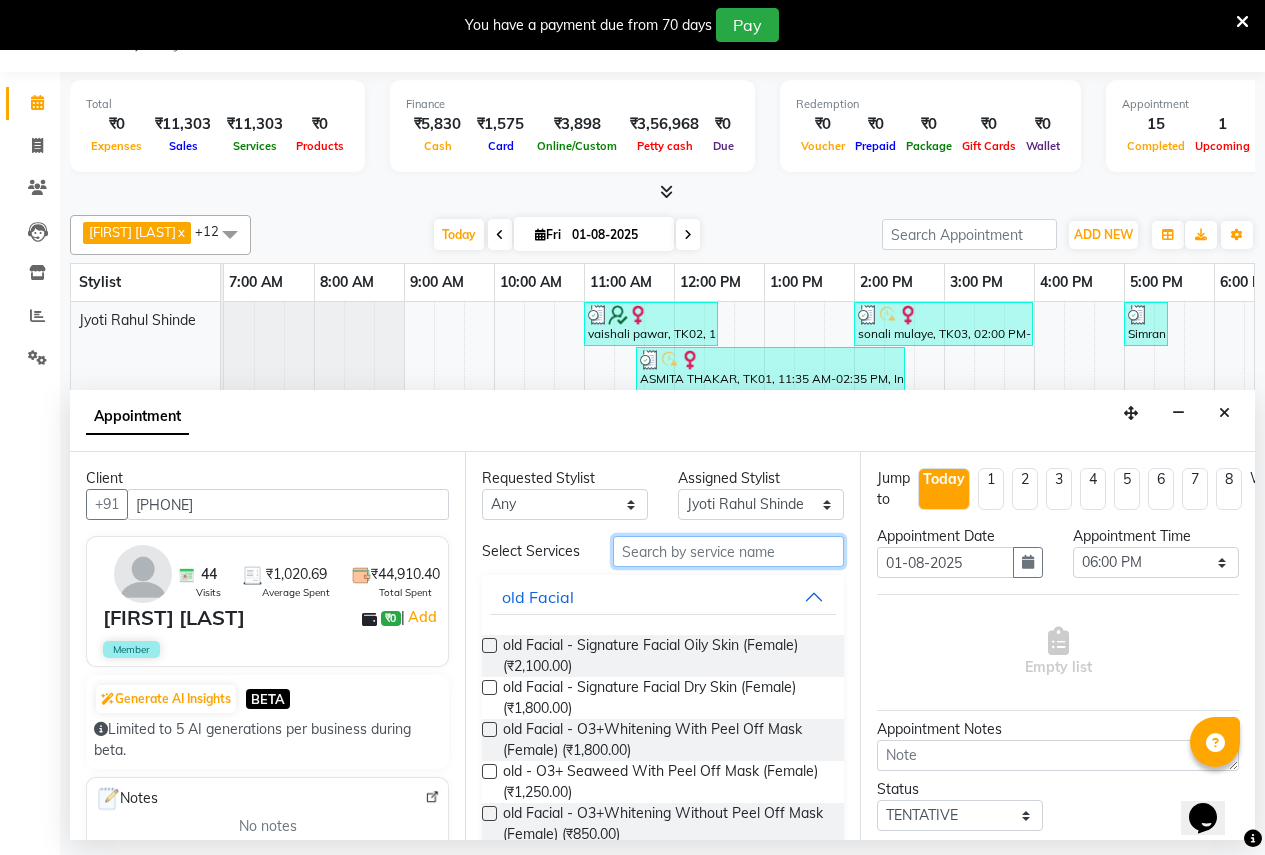 click at bounding box center [728, 551] 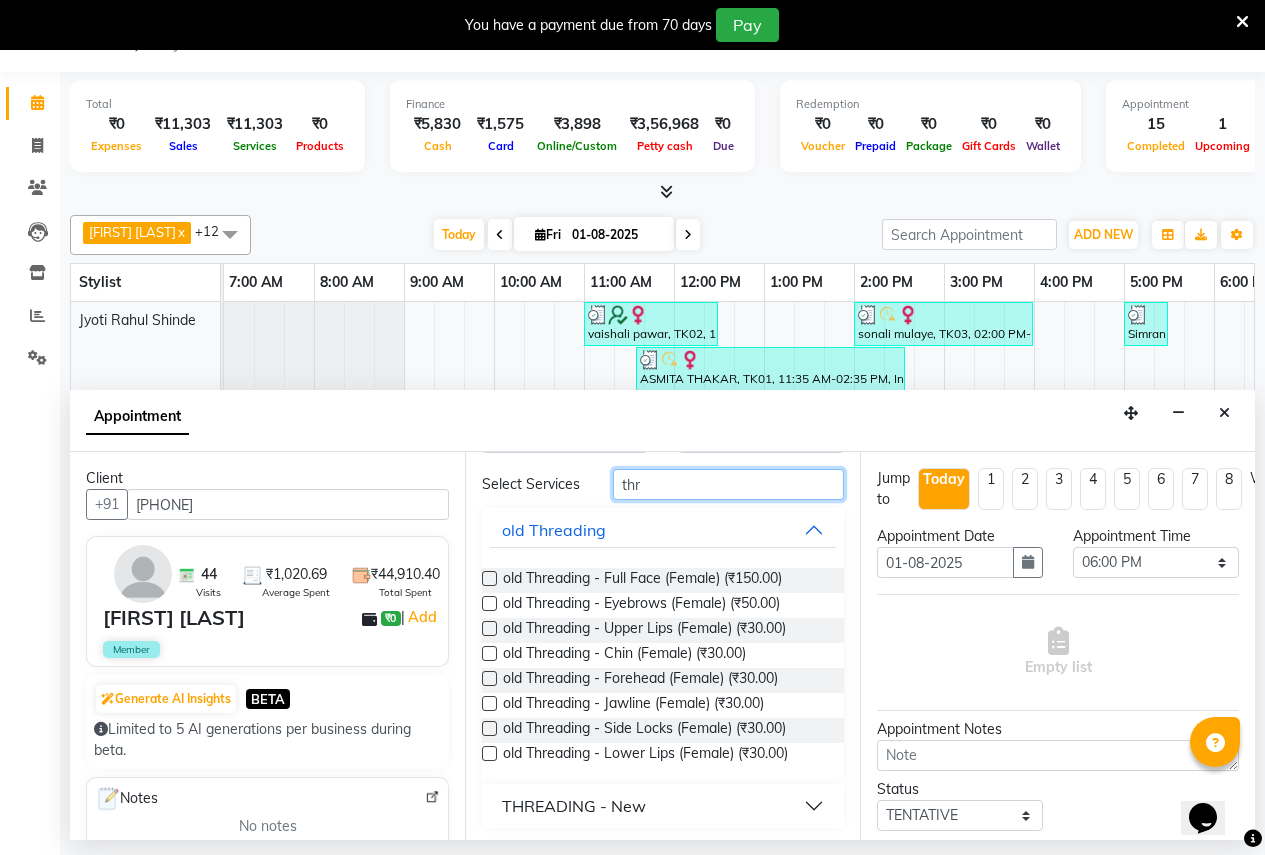 scroll, scrollTop: 82, scrollLeft: 0, axis: vertical 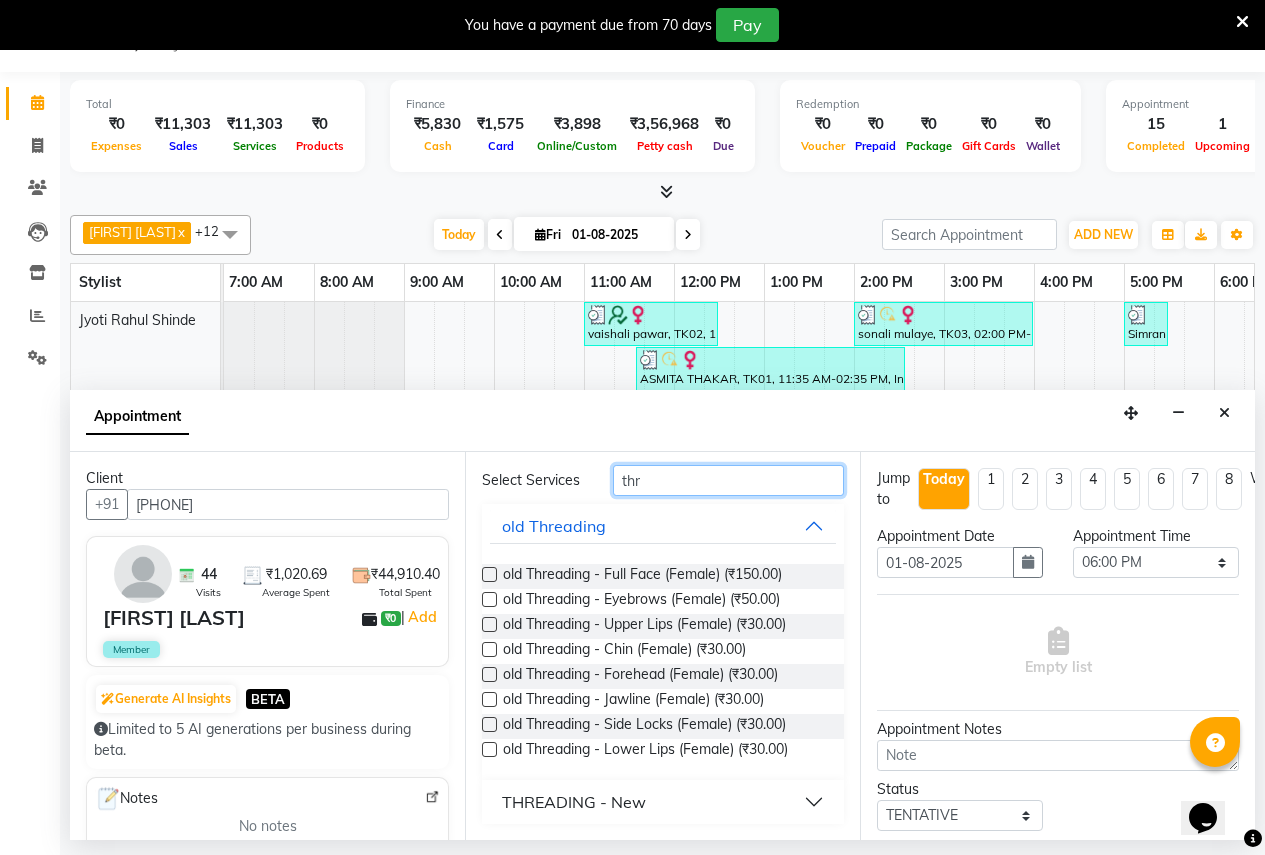 type on "thr" 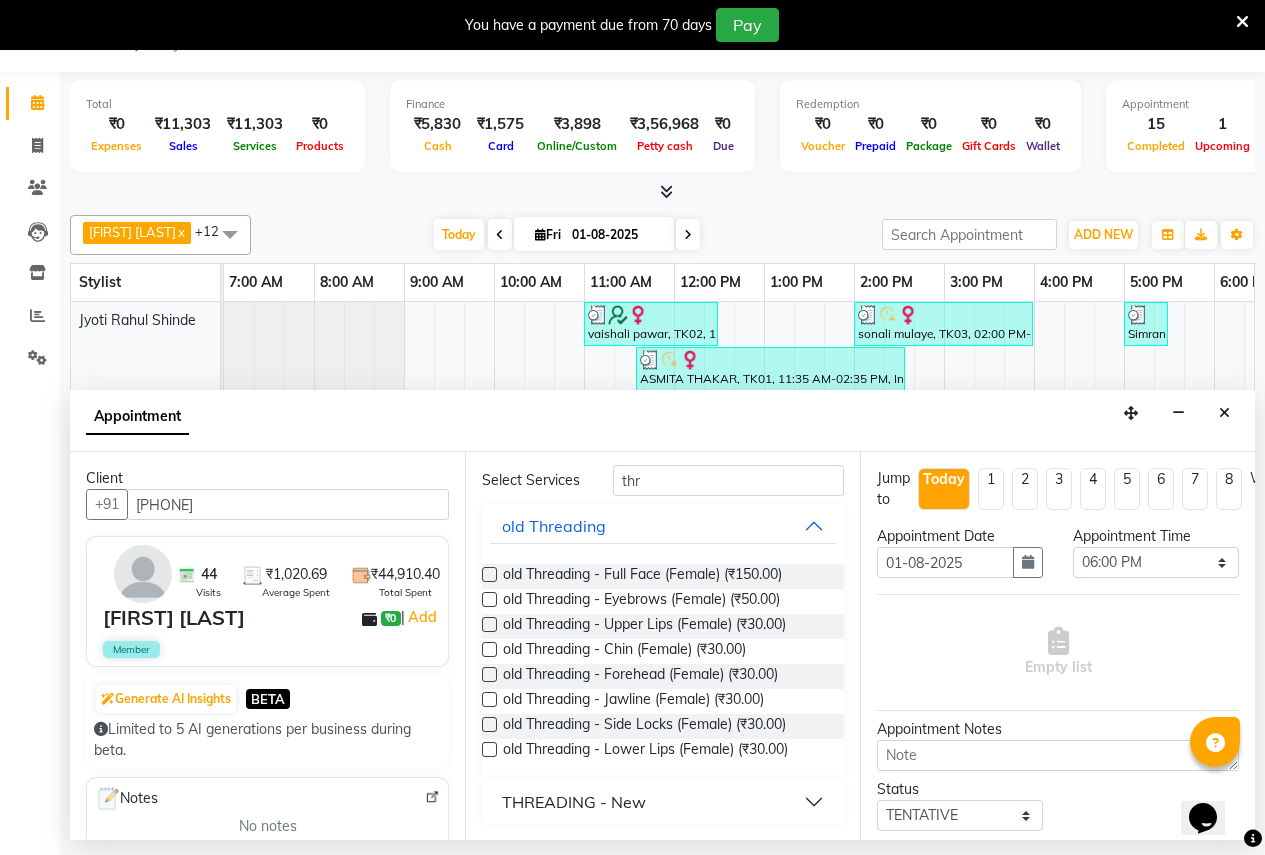 click on "THREADING - New" at bounding box center (574, 802) 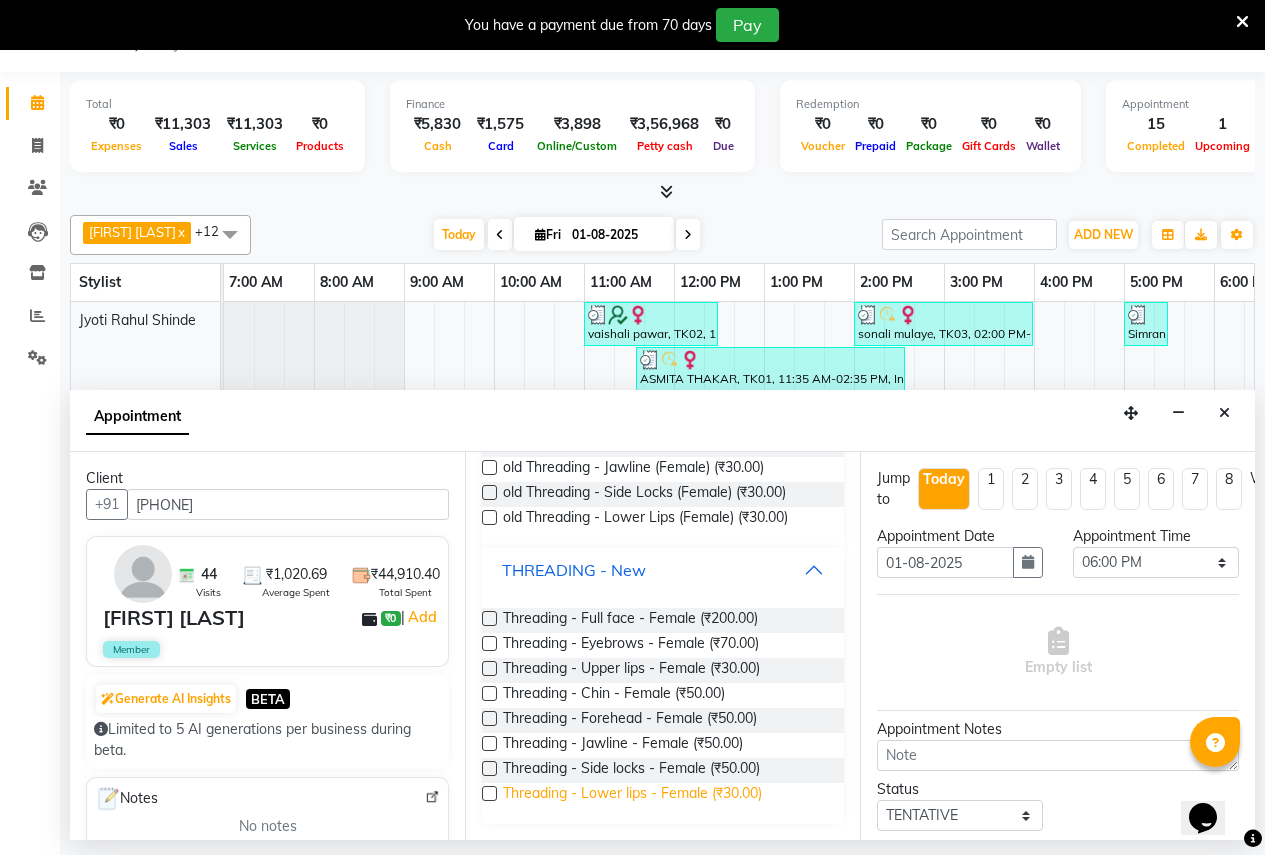 scroll, scrollTop: 314, scrollLeft: 0, axis: vertical 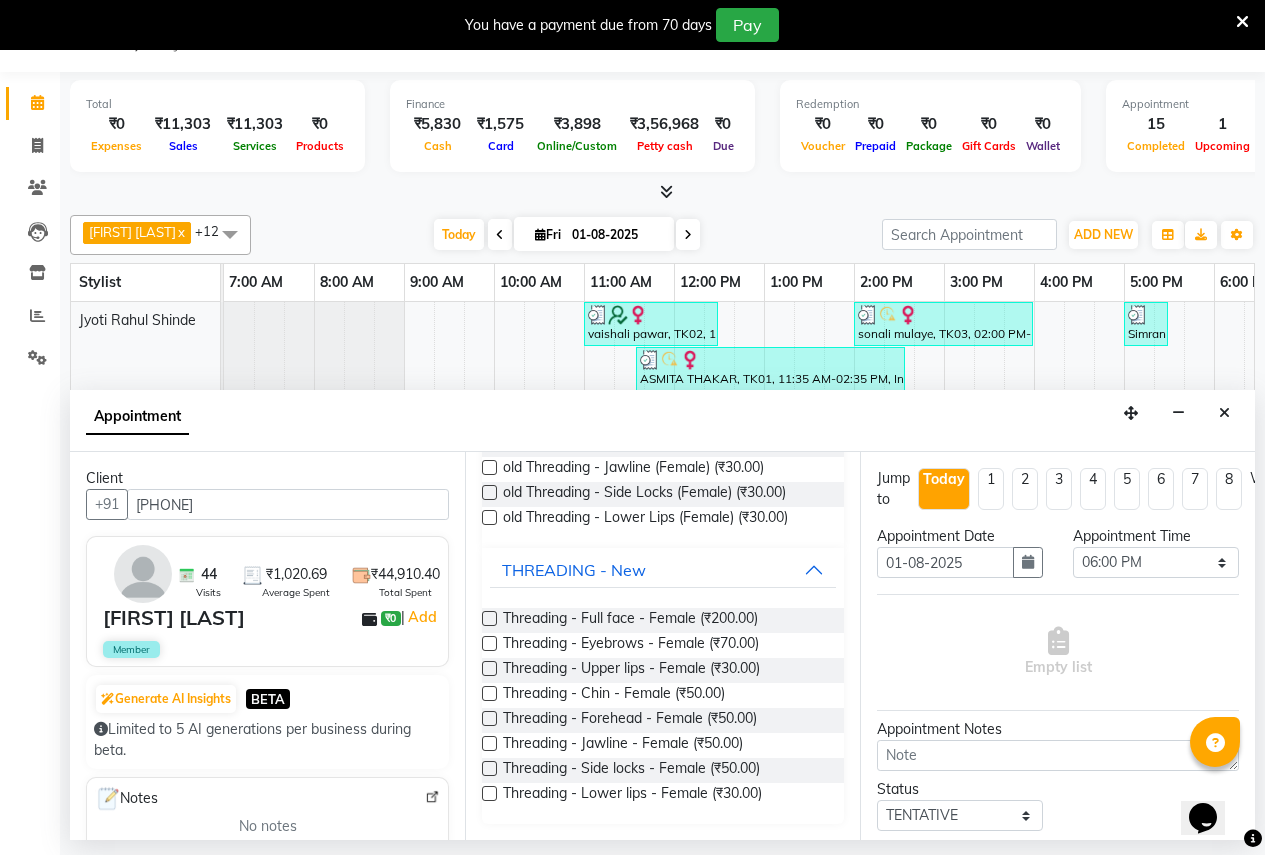 click at bounding box center (489, 643) 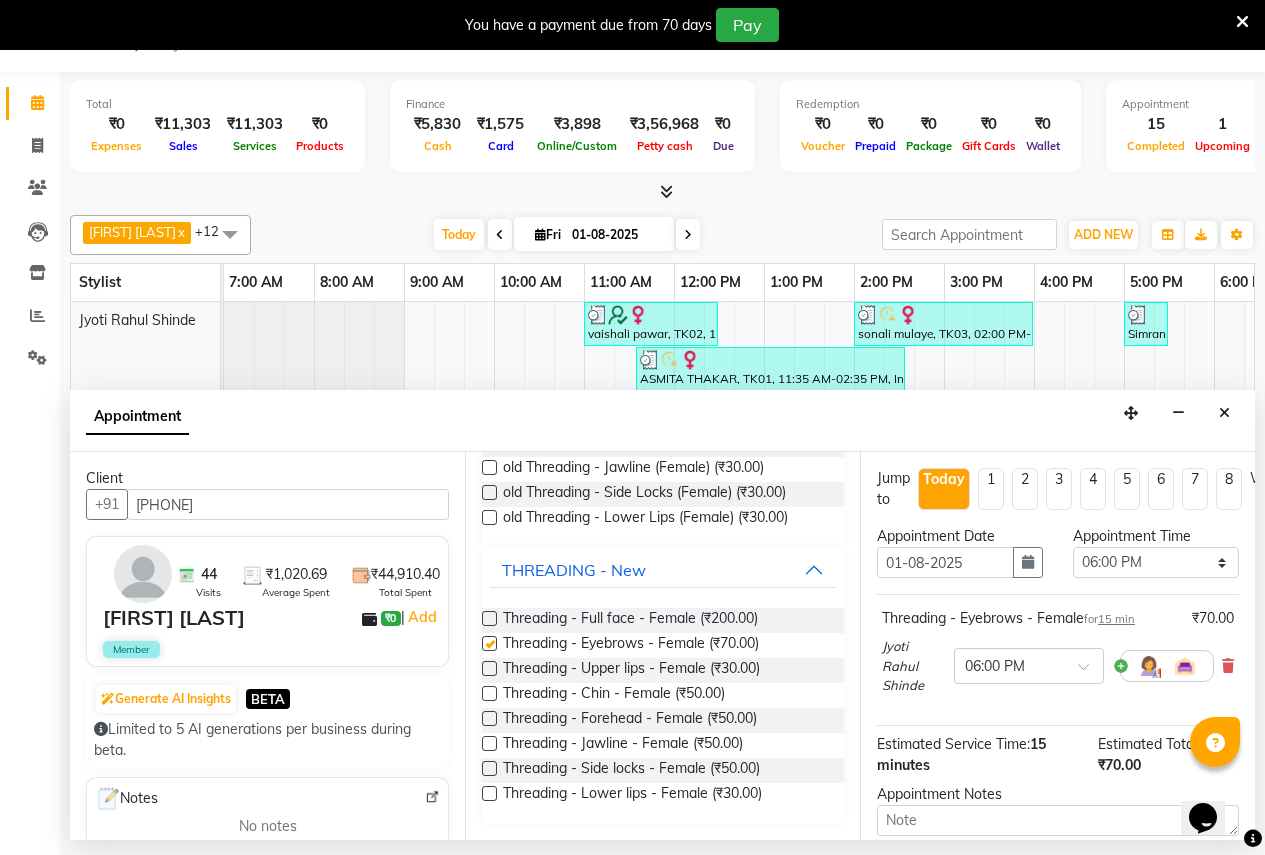 checkbox on "false" 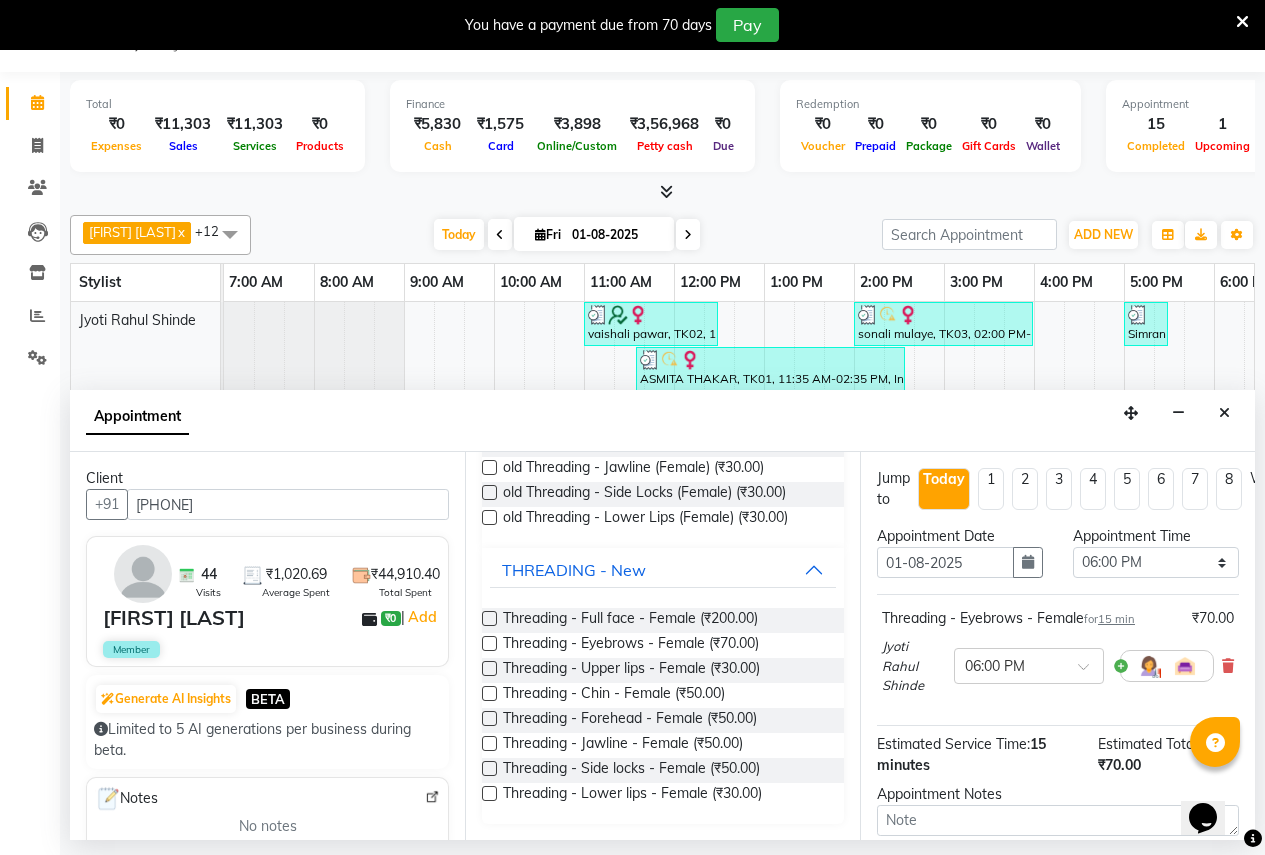 click at bounding box center [489, 668] 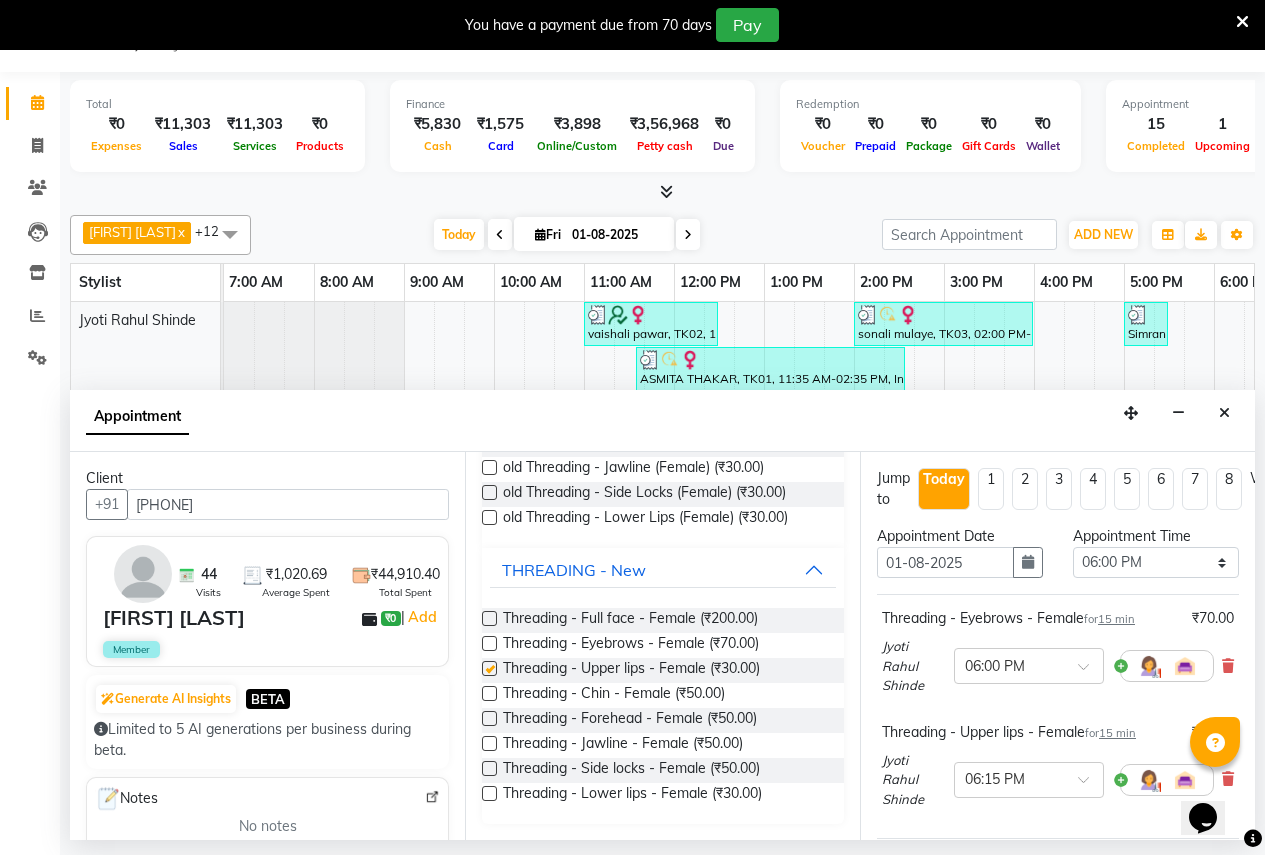 checkbox on "false" 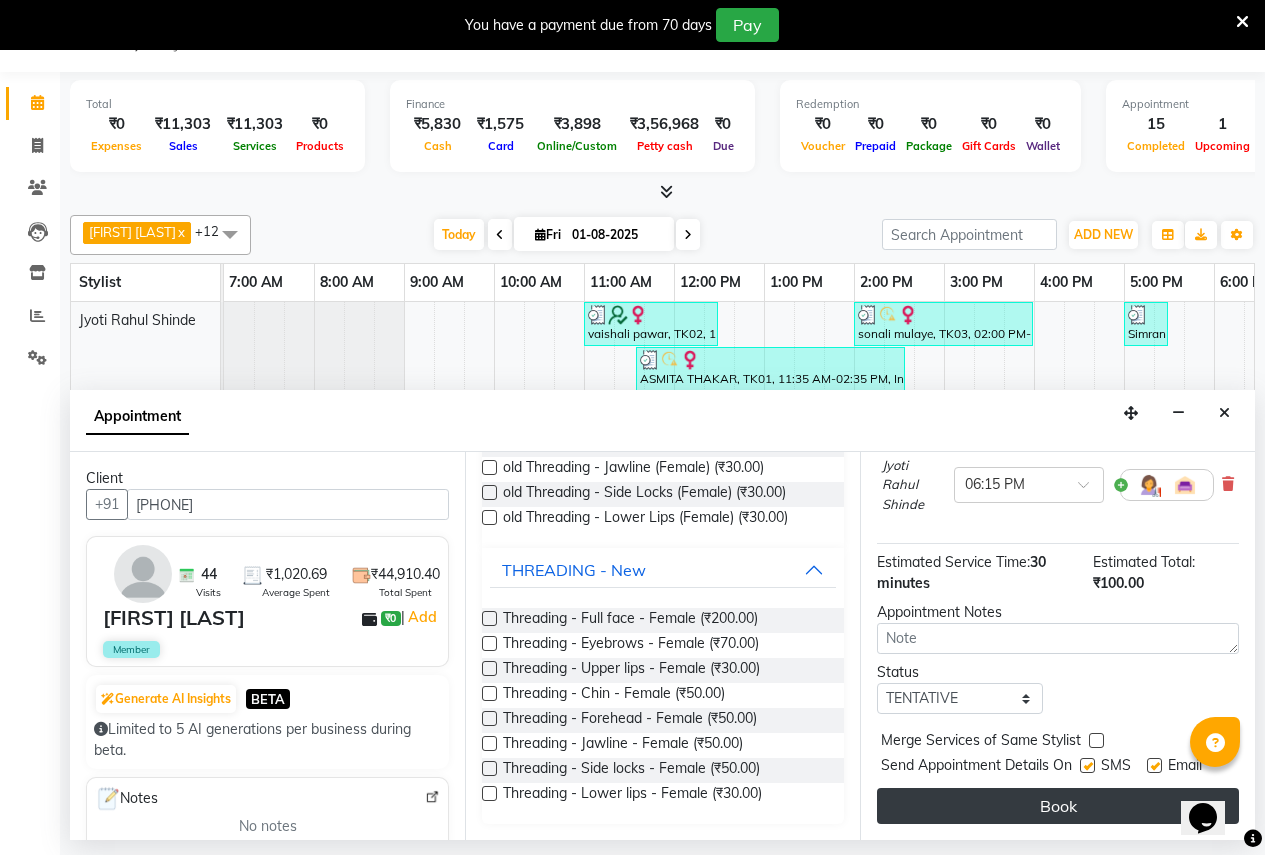 scroll, scrollTop: 310, scrollLeft: 0, axis: vertical 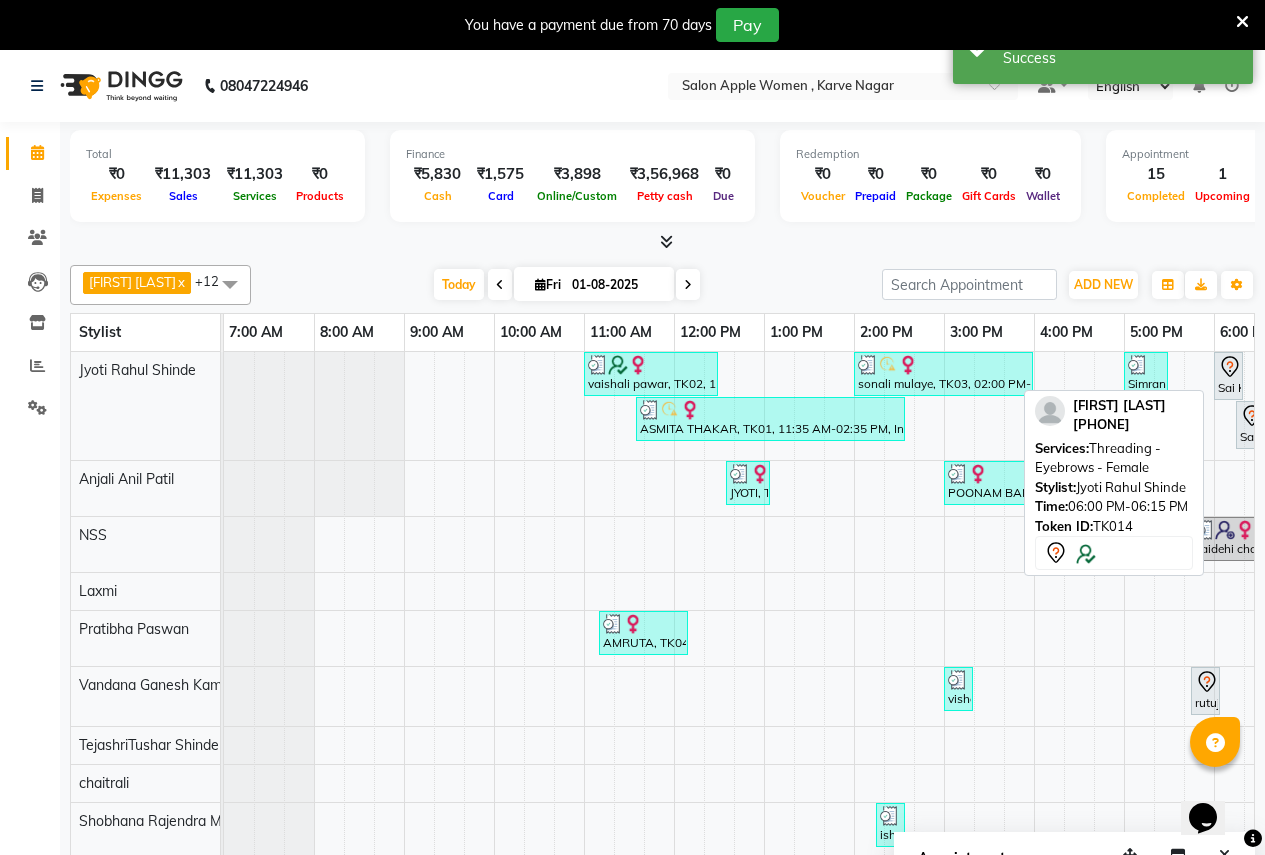 click 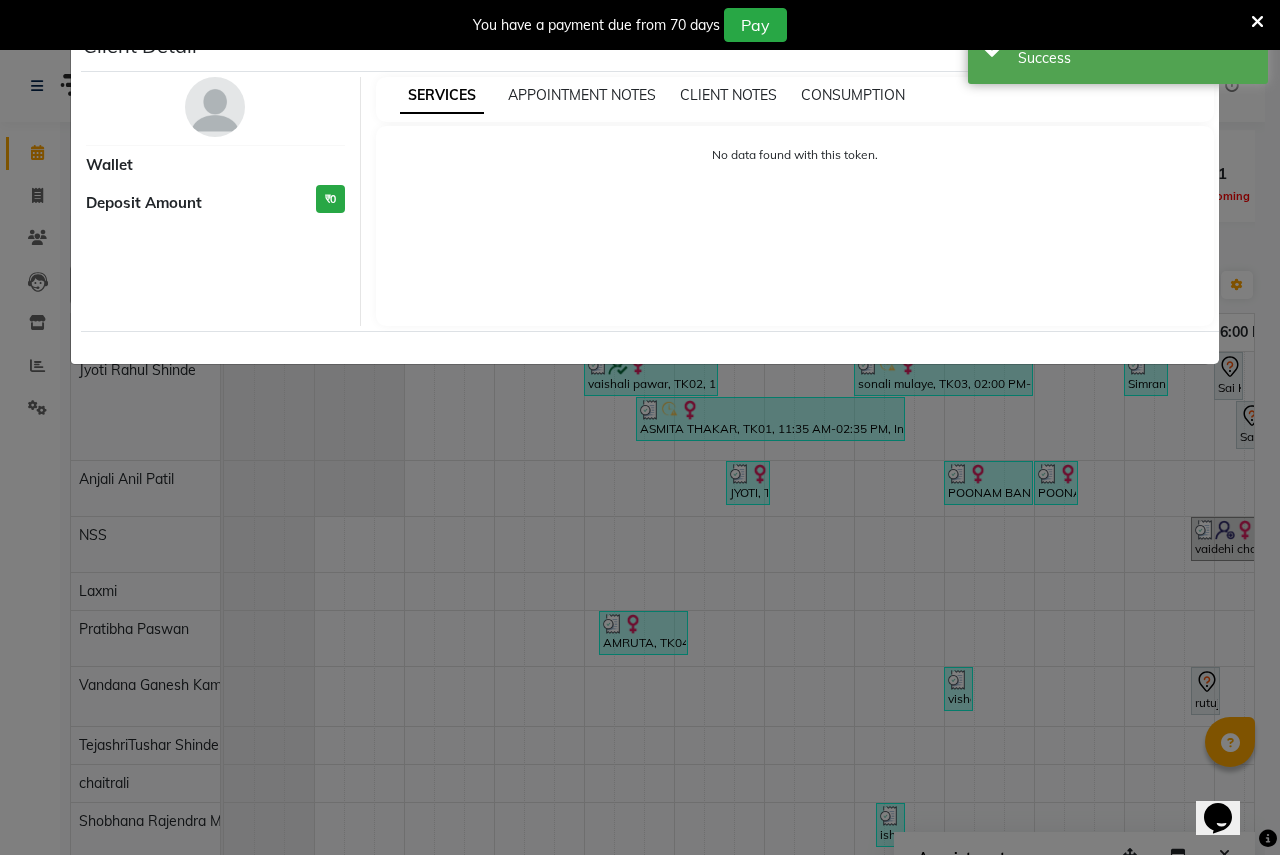 select on "7" 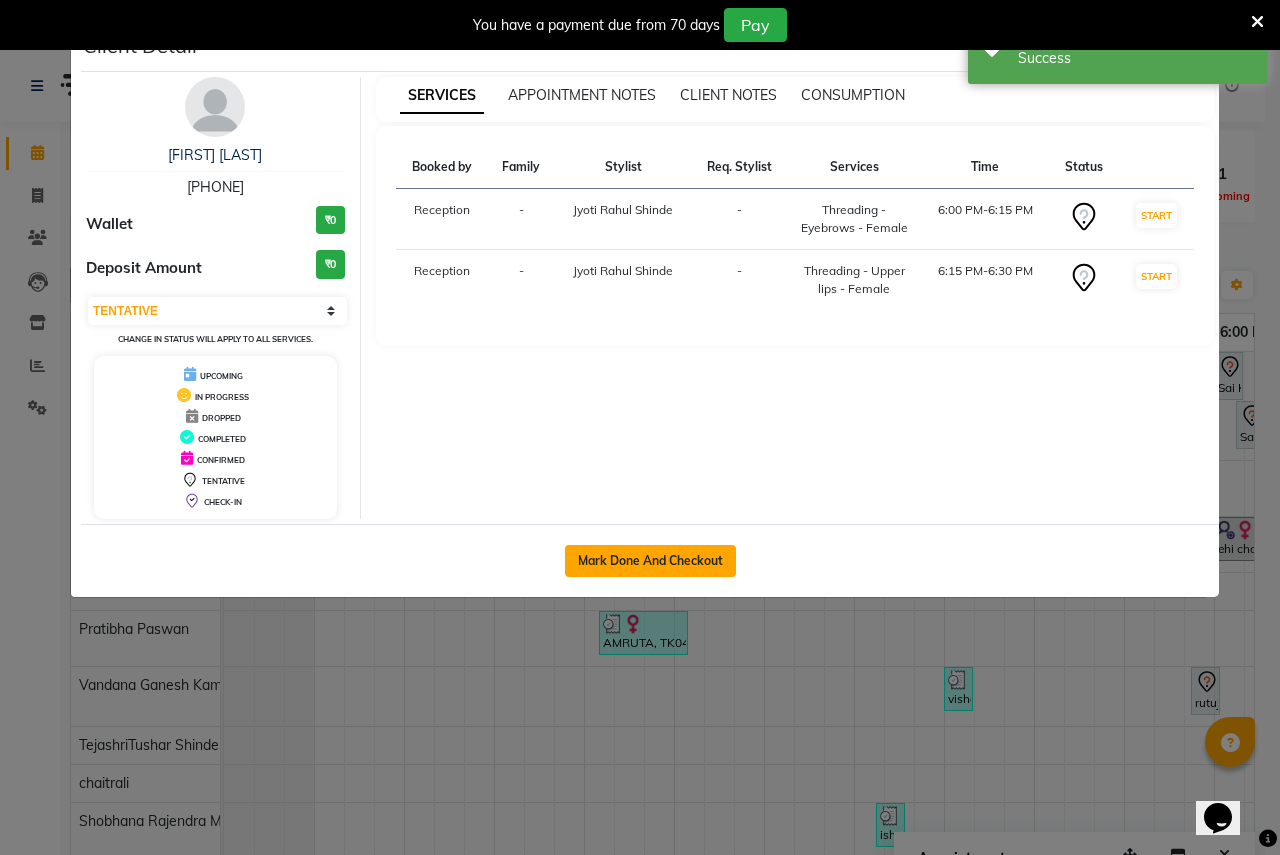 click on "Mark Done And Checkout" 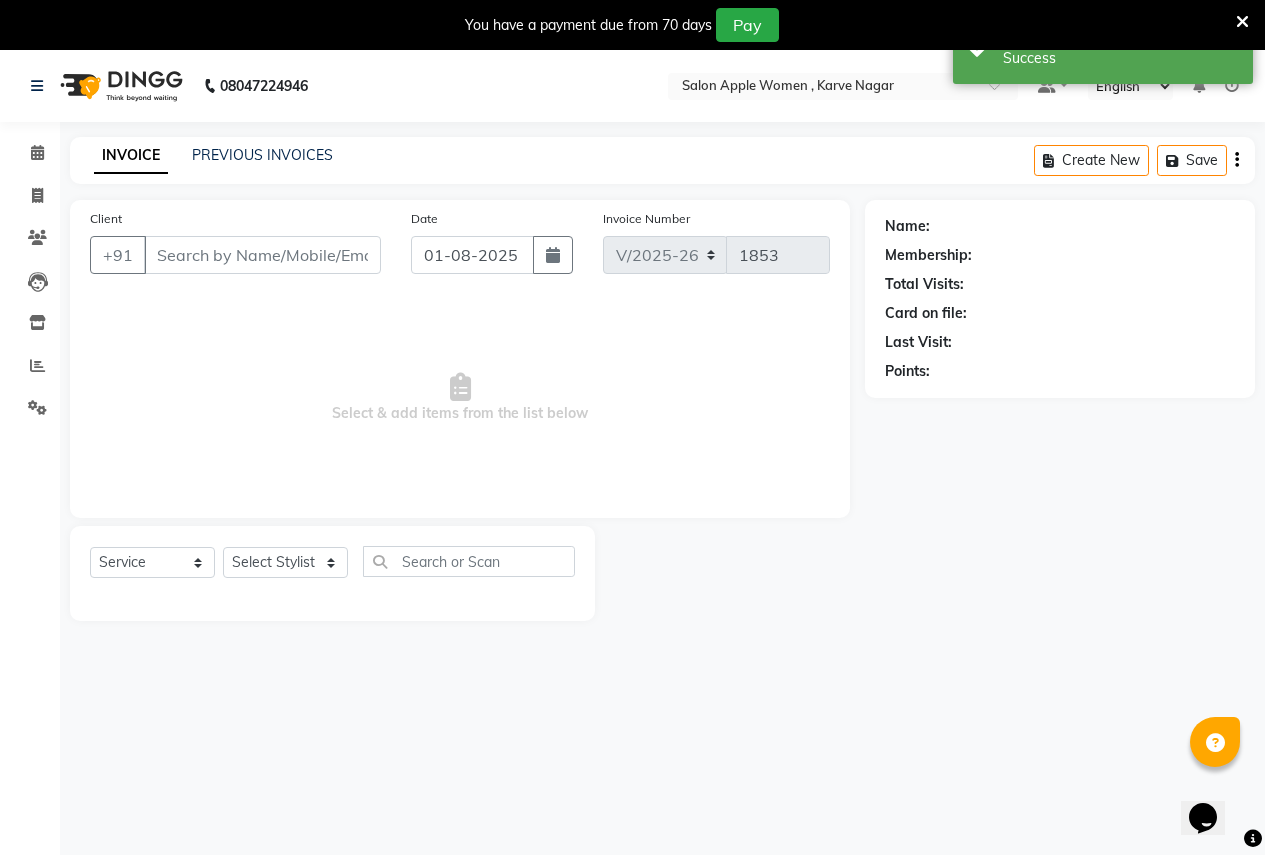 type on "9881895672" 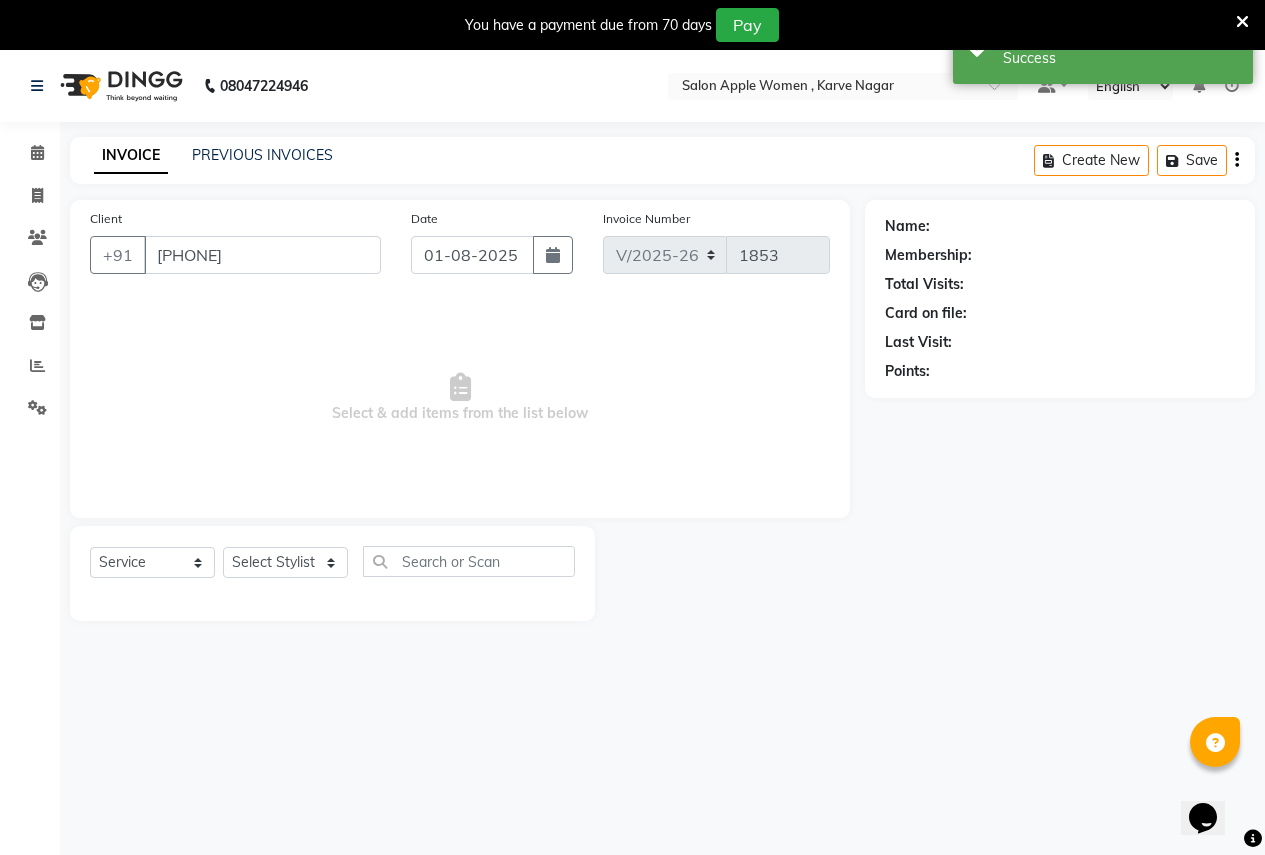 select on "3151" 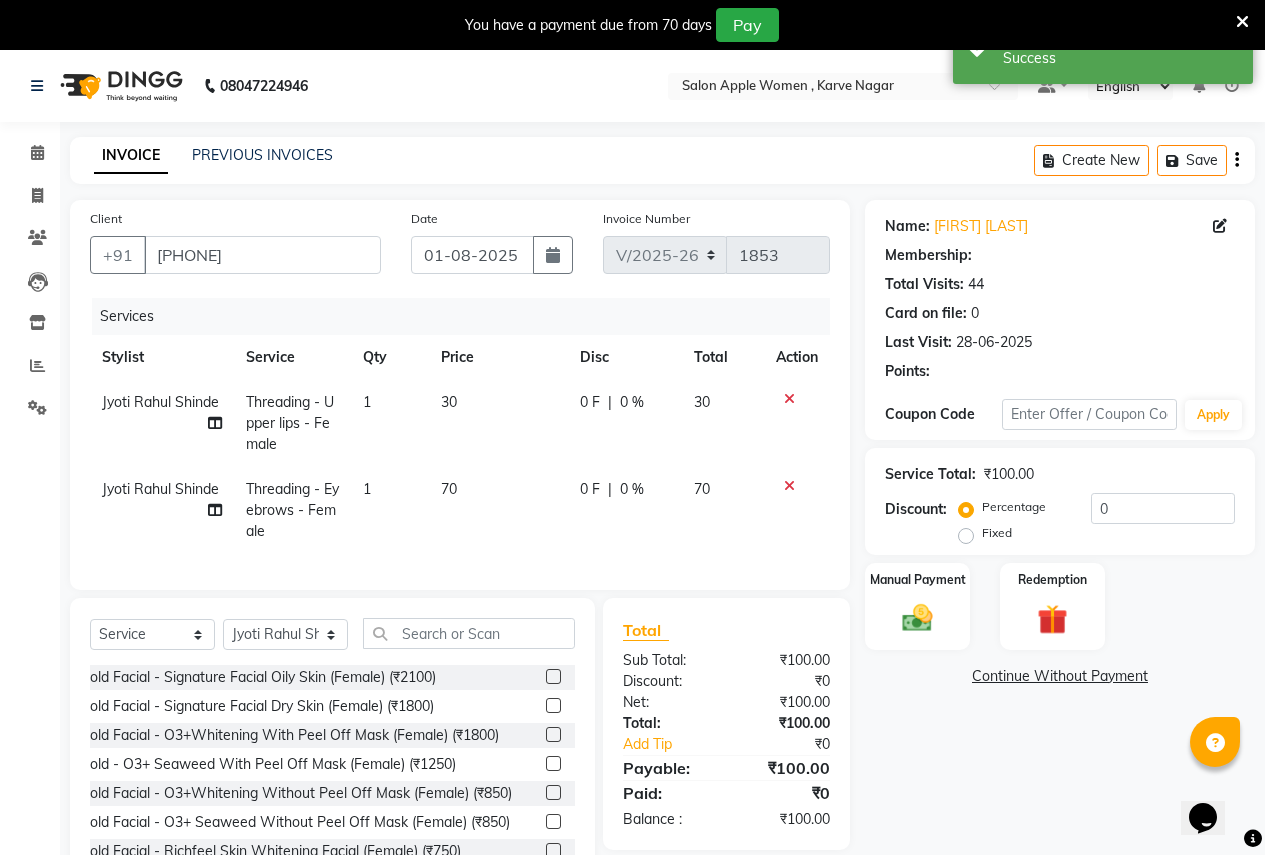 type on "10" 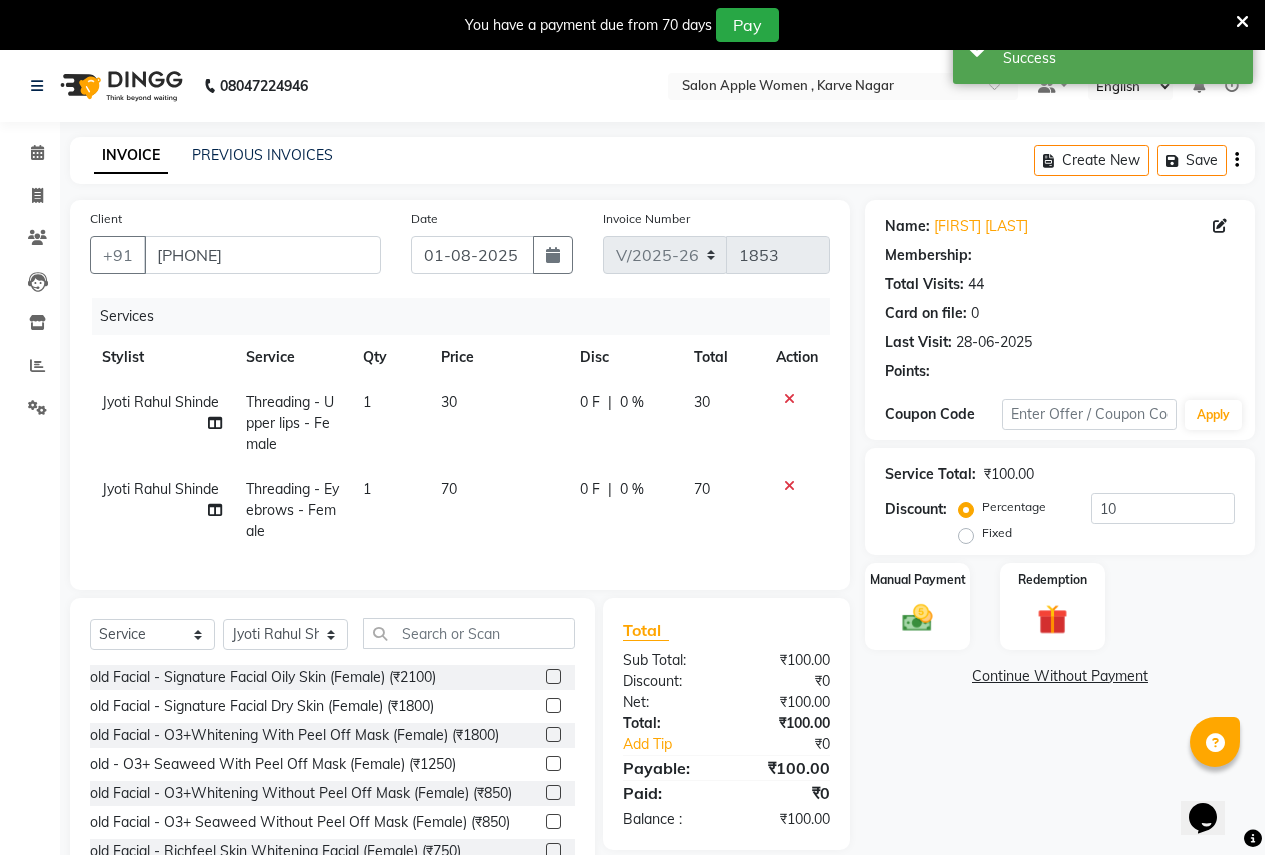 select on "1: Object" 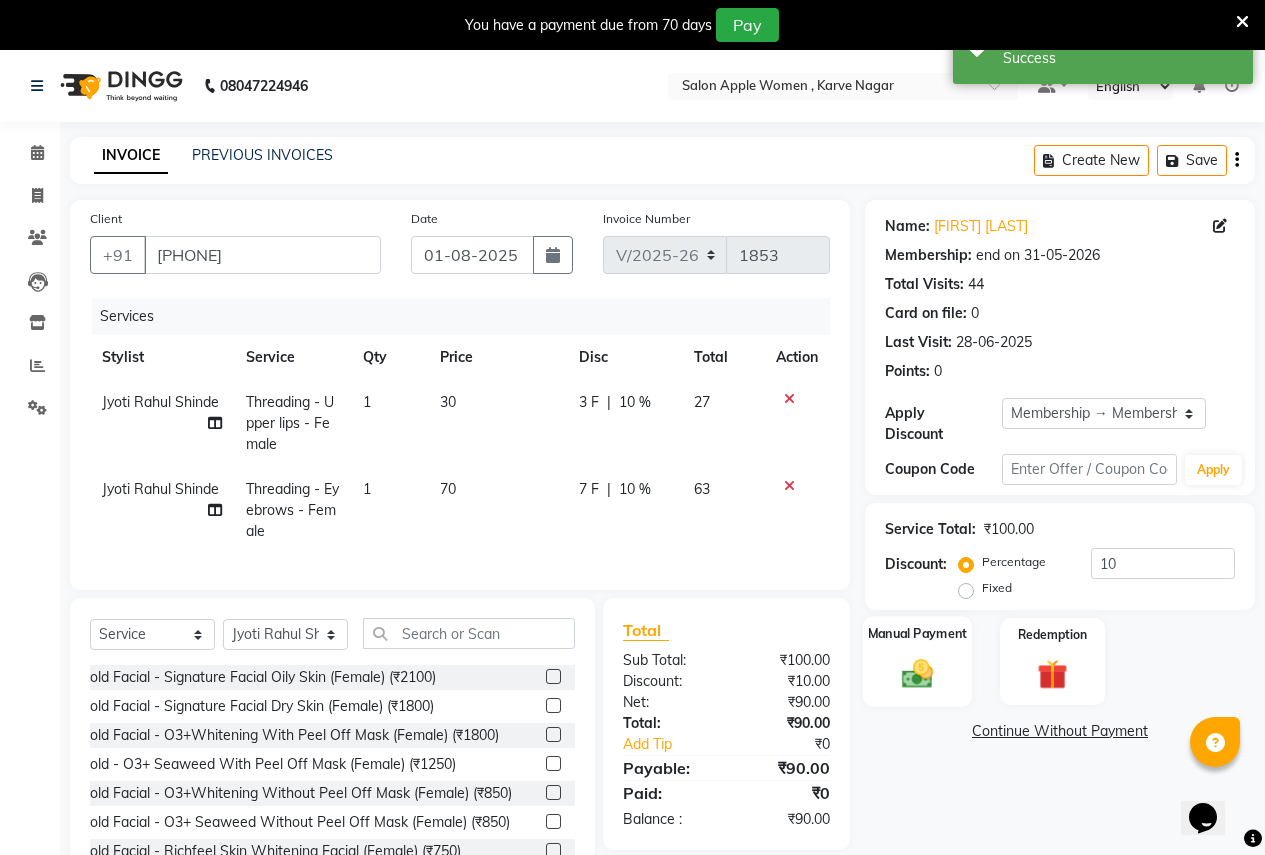 click 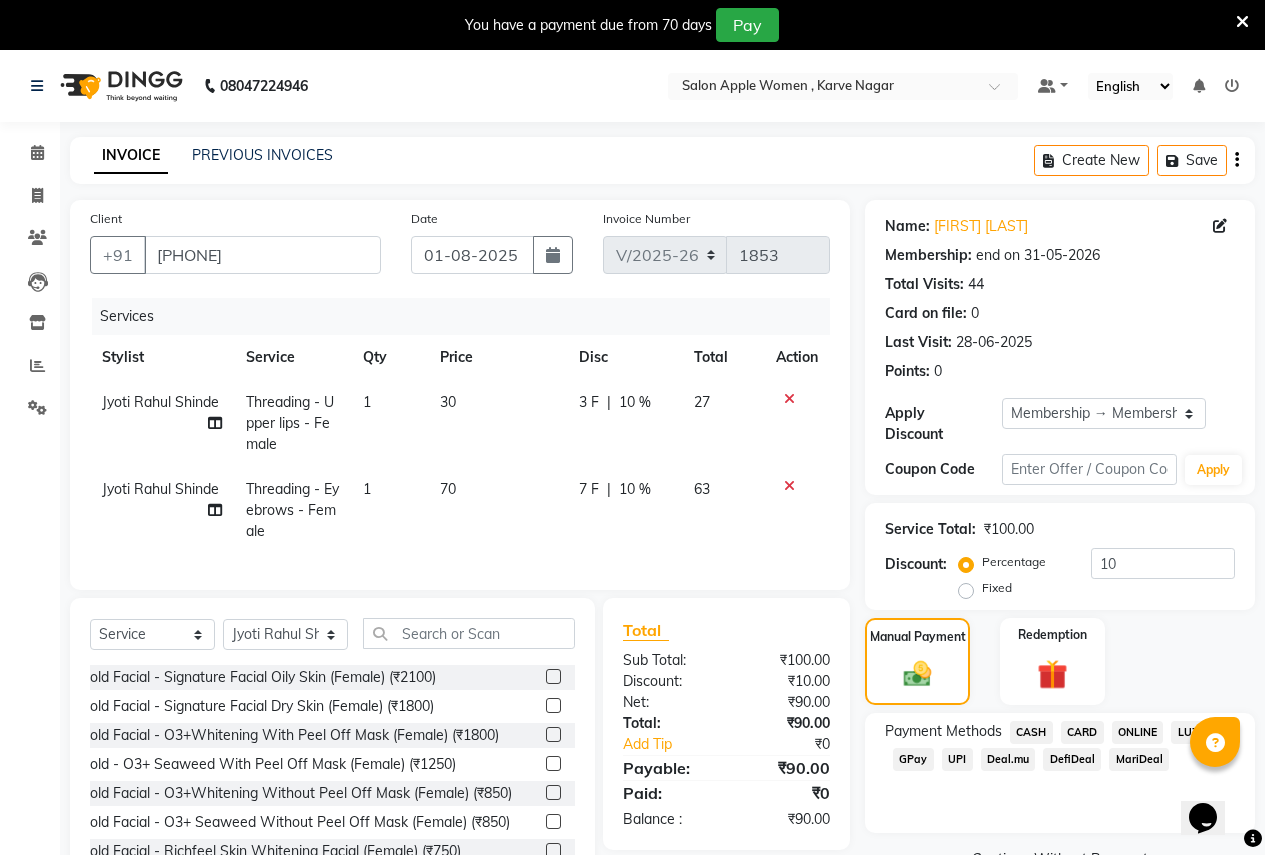 click on "CASH" 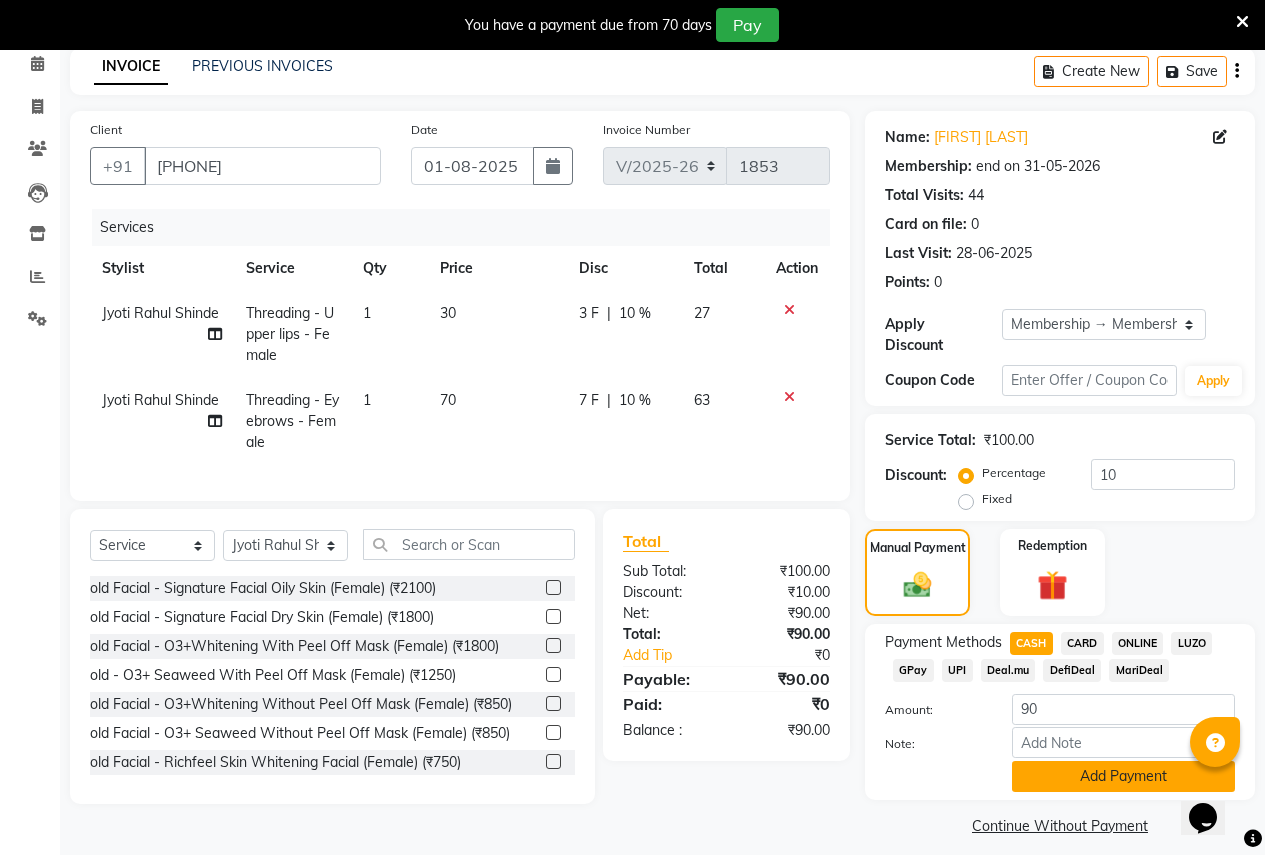 click on "Add Payment" 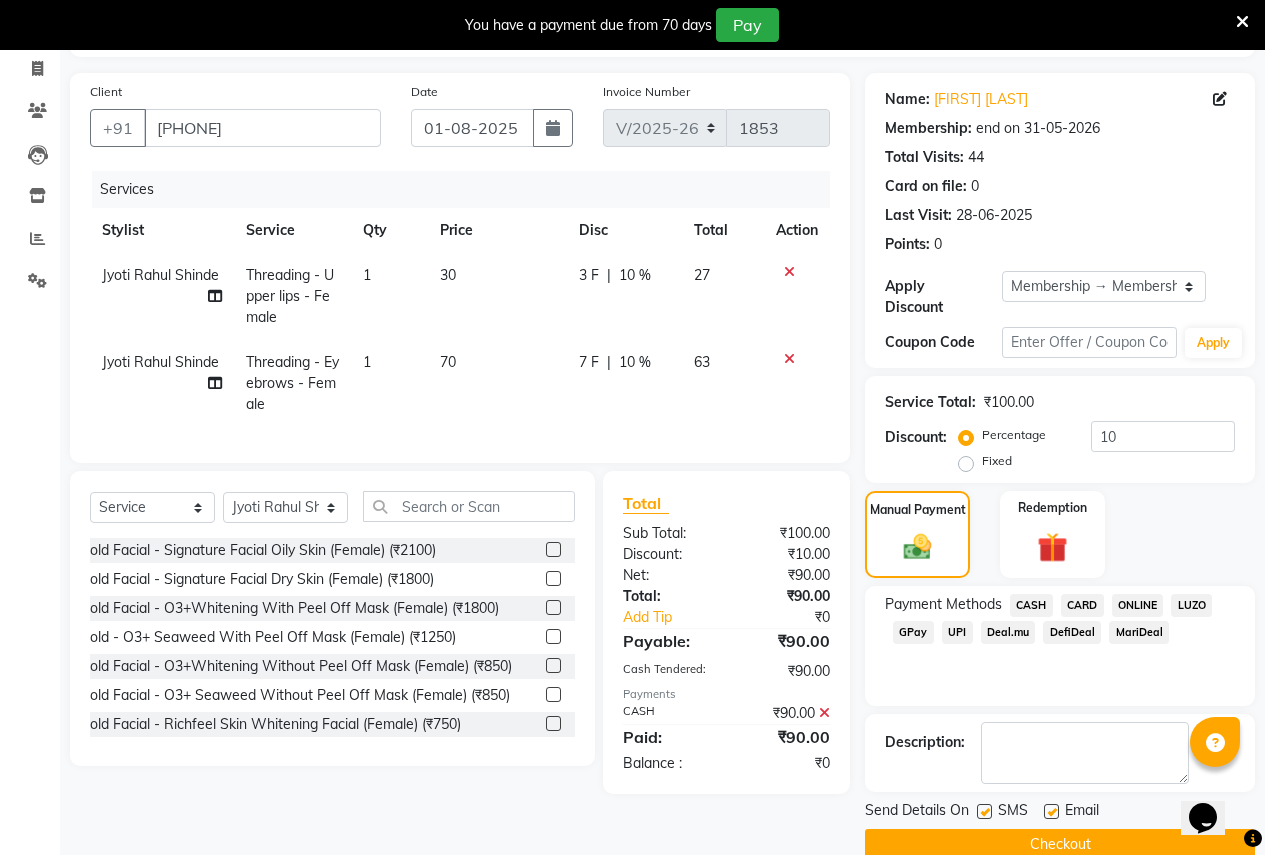 scroll, scrollTop: 146, scrollLeft: 0, axis: vertical 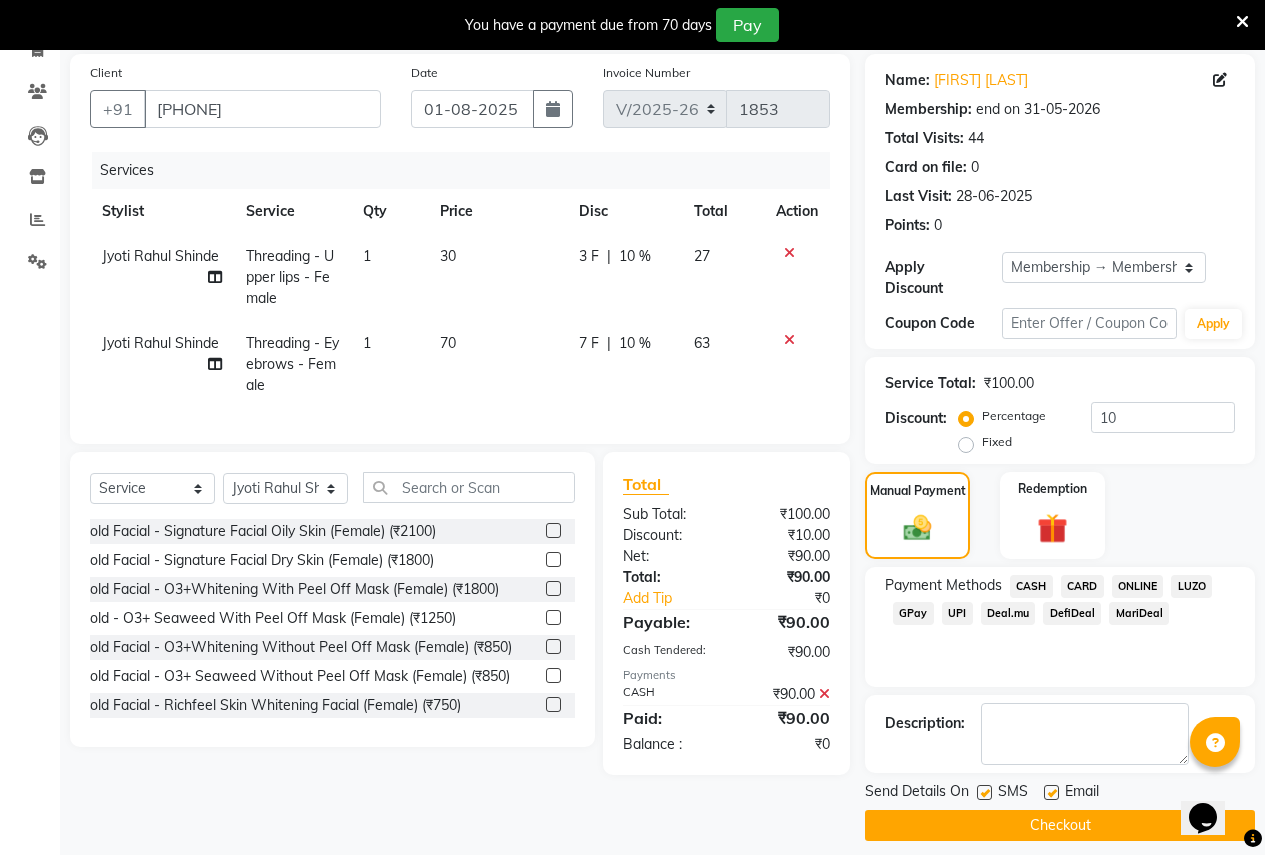 click on "Checkout" 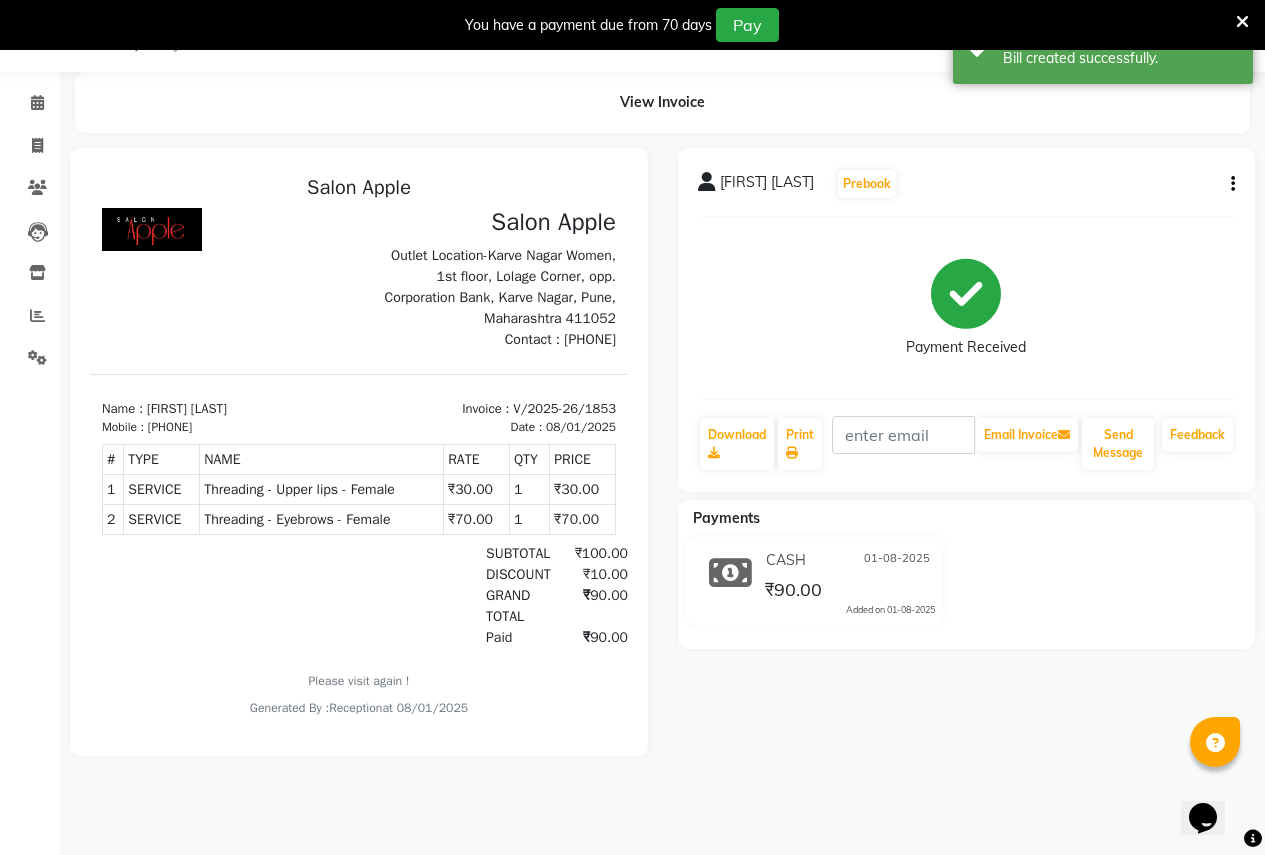 scroll, scrollTop: 0, scrollLeft: 0, axis: both 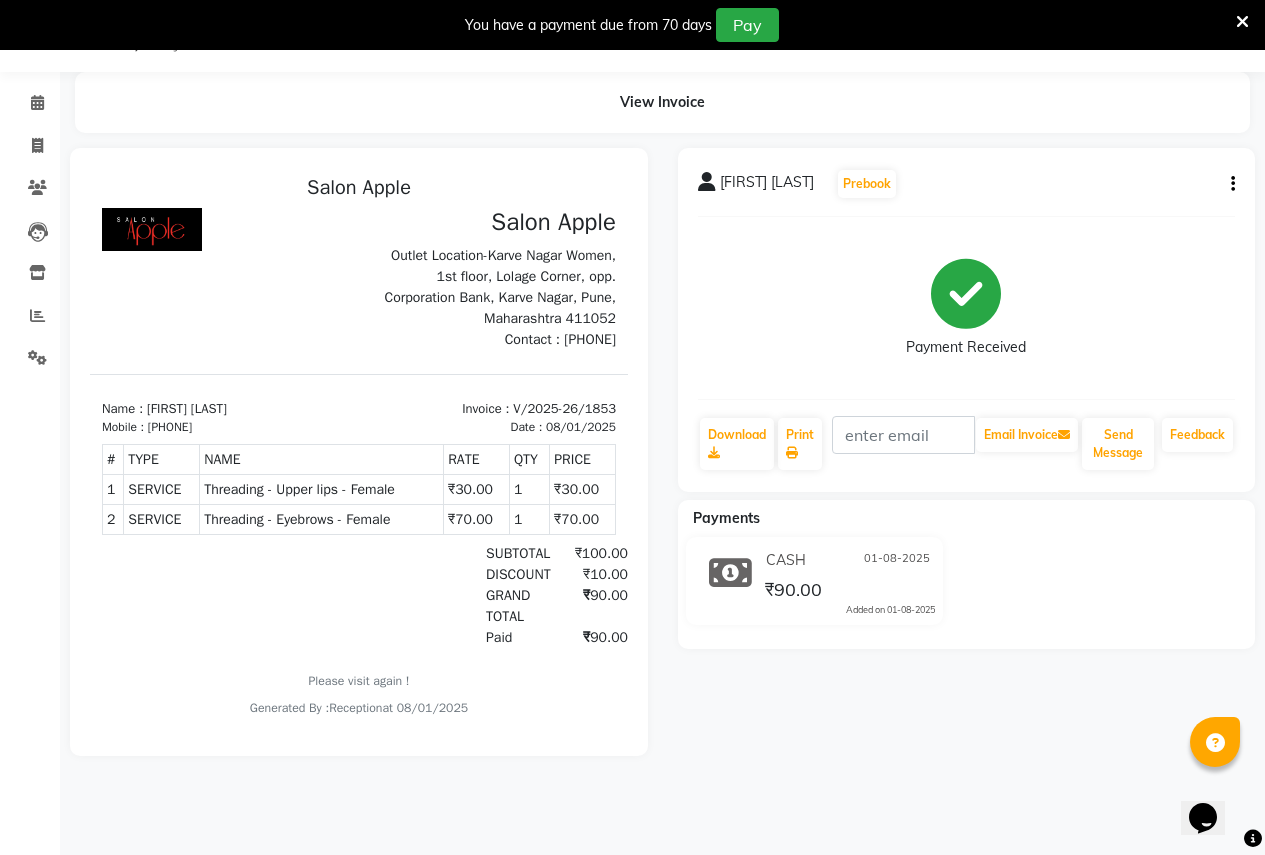 drag, startPoint x: 149, startPoint y: 450, endPoint x: 240, endPoint y: 452, distance: 91.02197 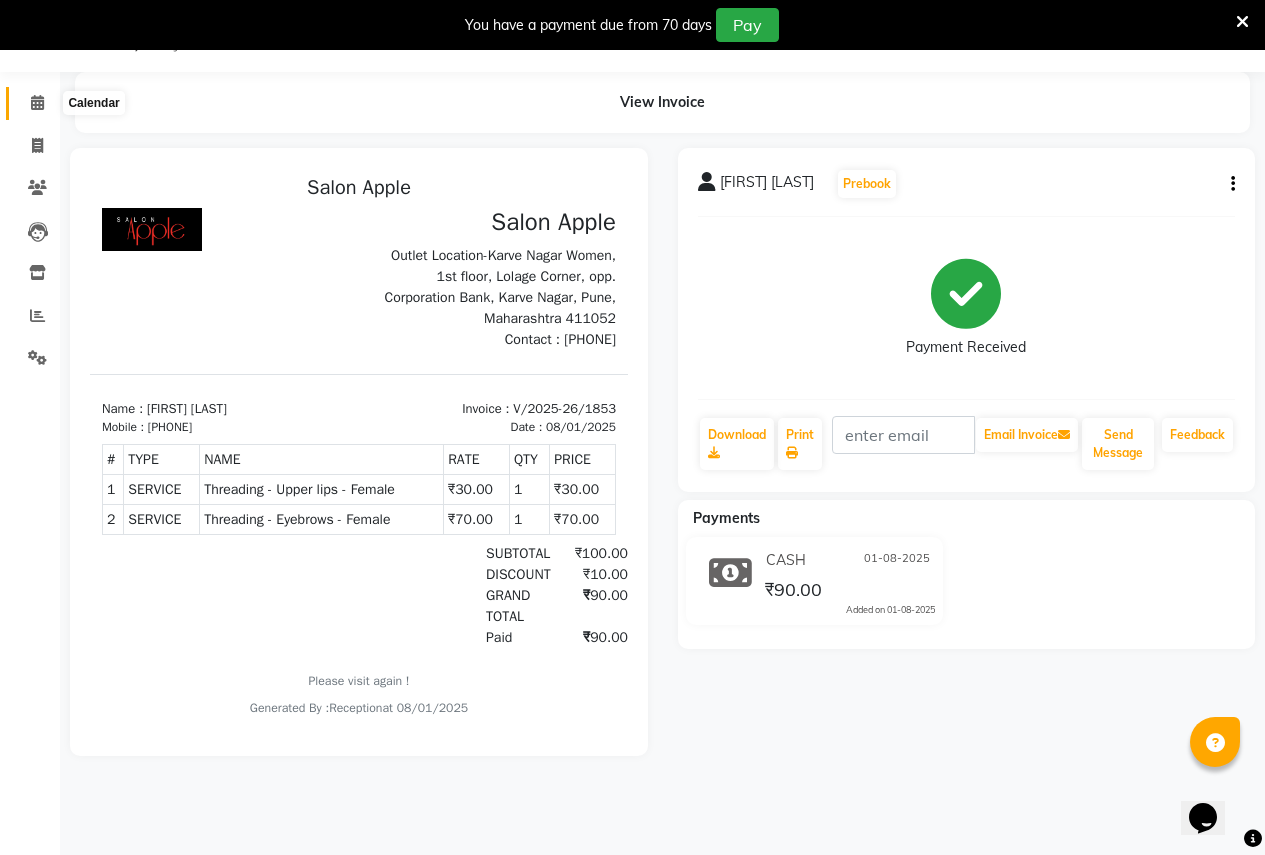 click 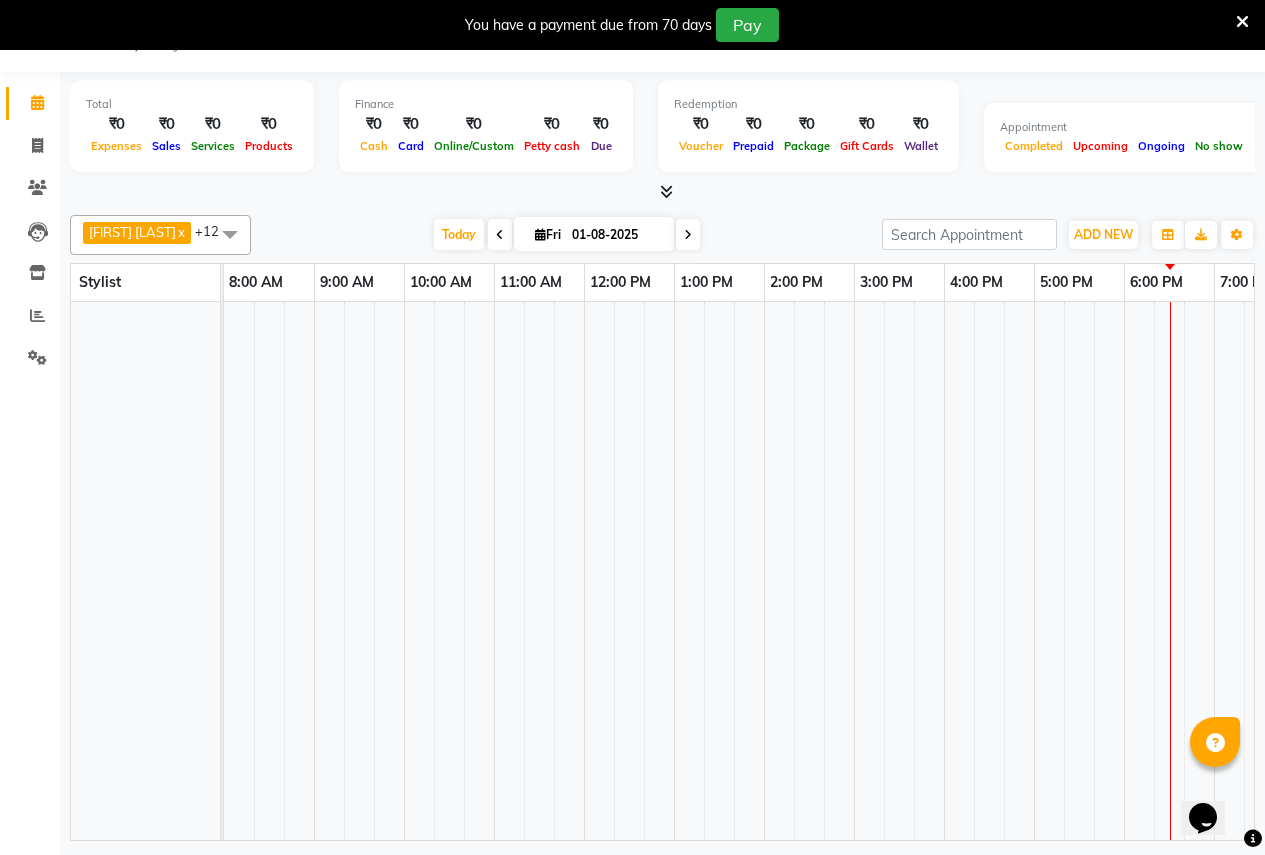 scroll, scrollTop: 0, scrollLeft: 0, axis: both 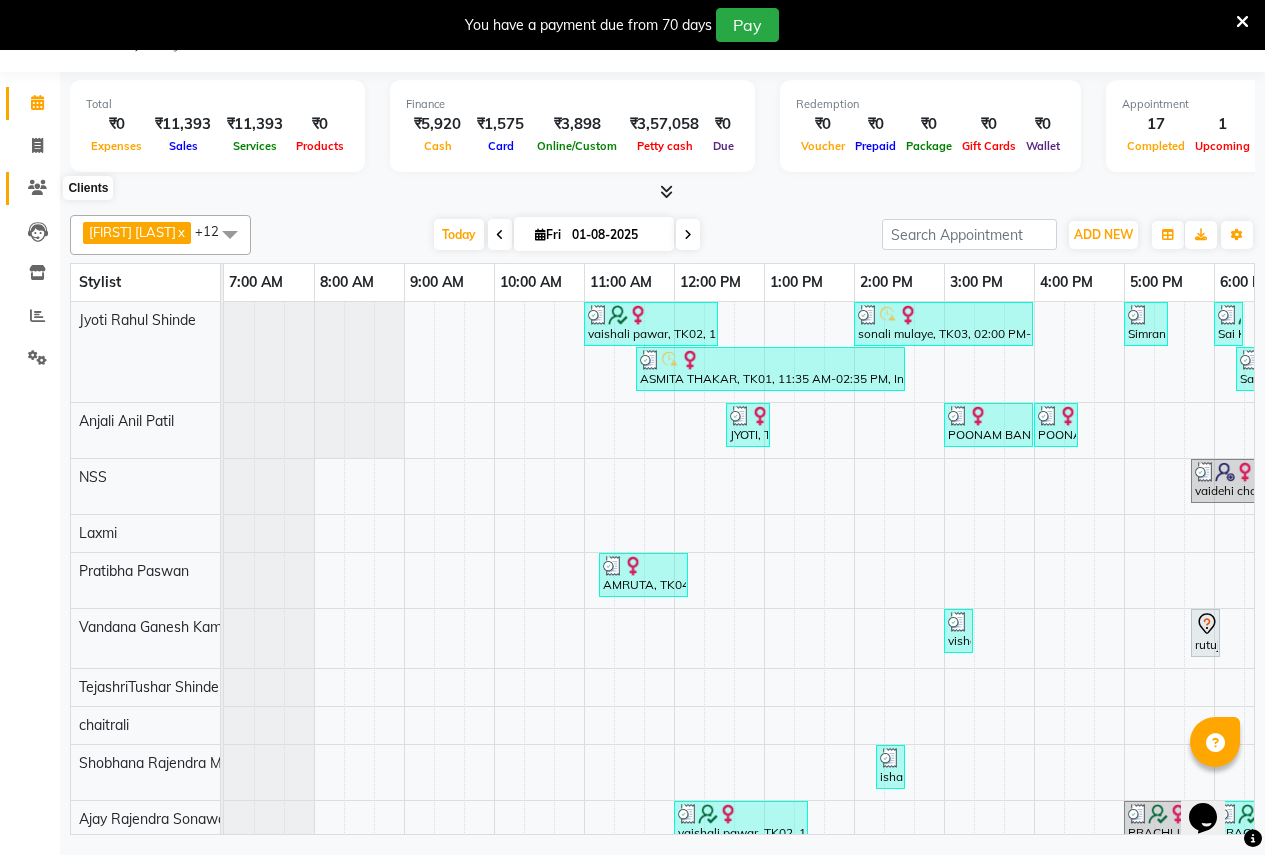 click 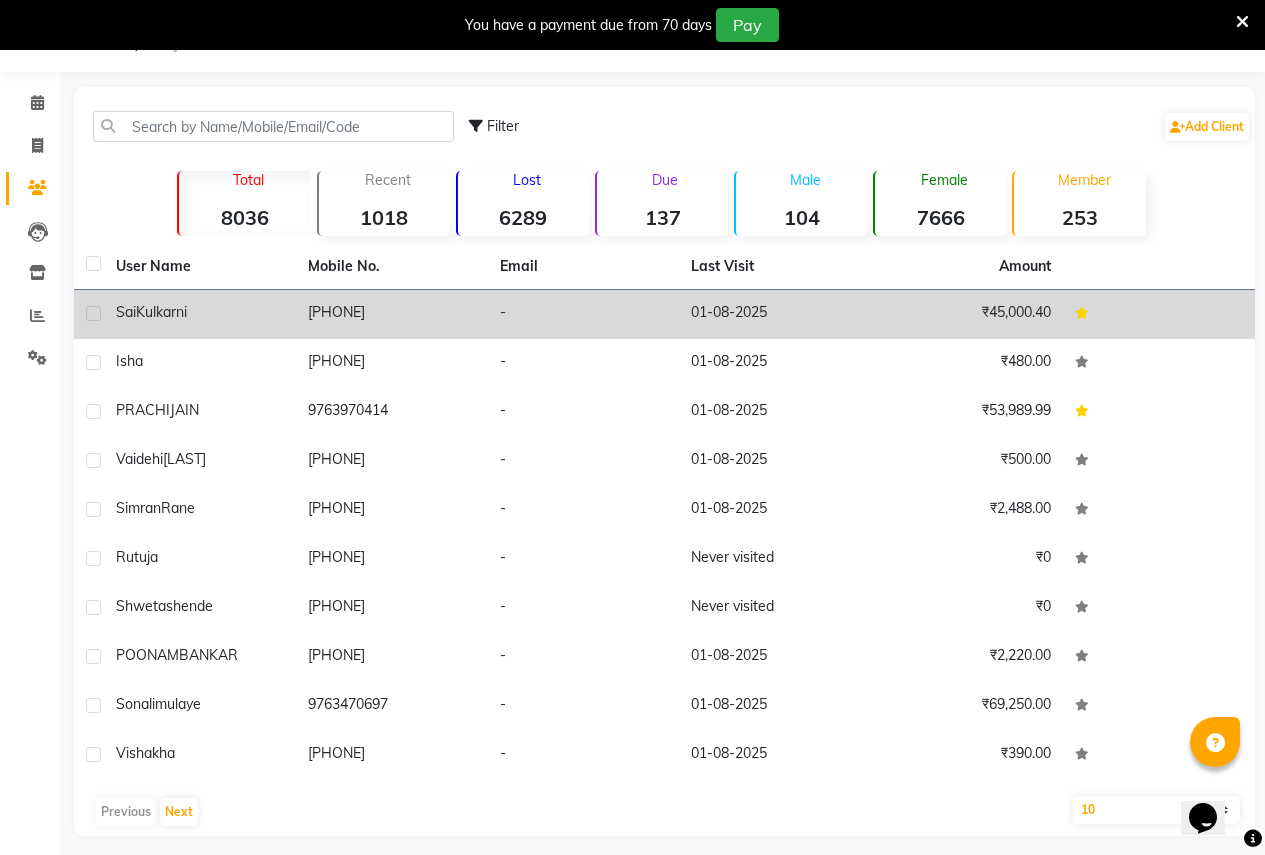 drag, startPoint x: 309, startPoint y: 308, endPoint x: 482, endPoint y: 317, distance: 173.23395 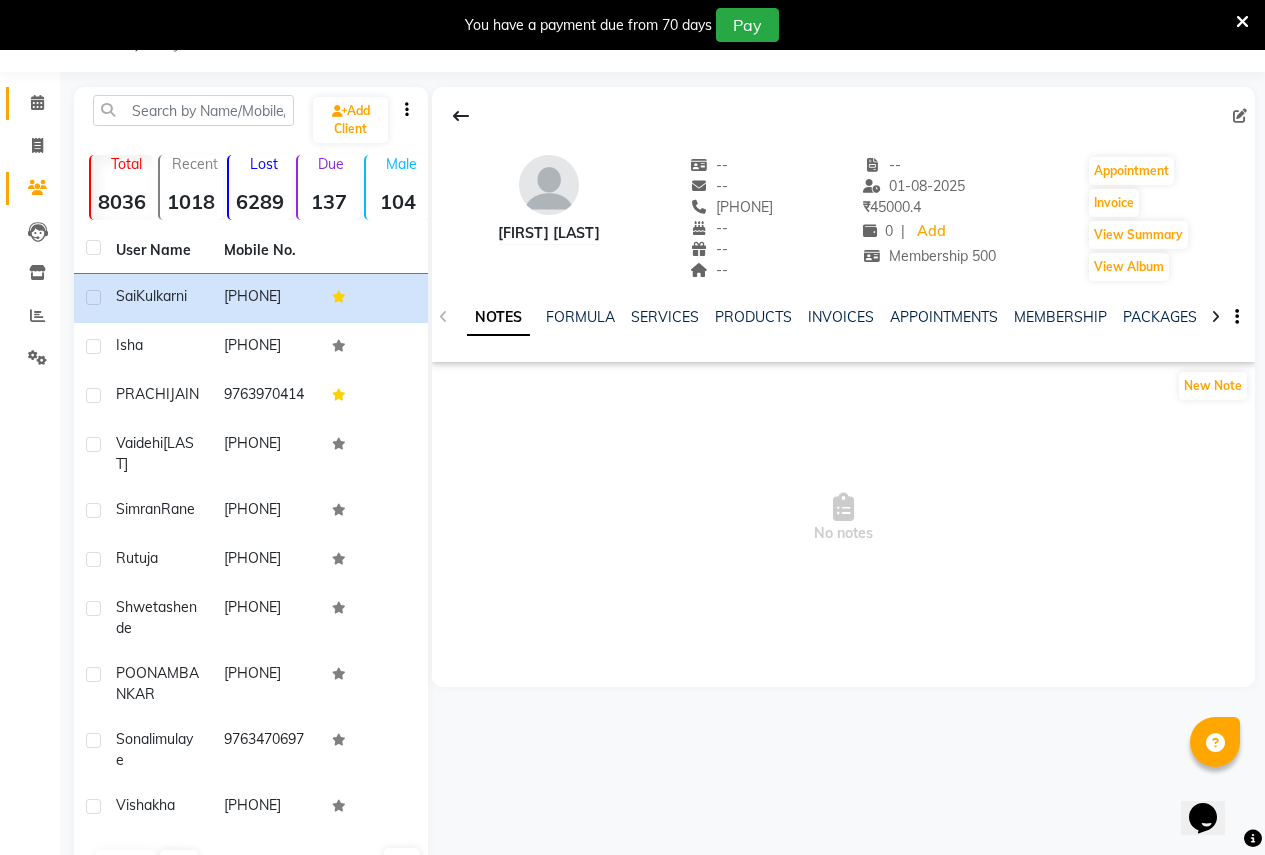 drag, startPoint x: 621, startPoint y: 498, endPoint x: 26, endPoint y: 105, distance: 713.0736 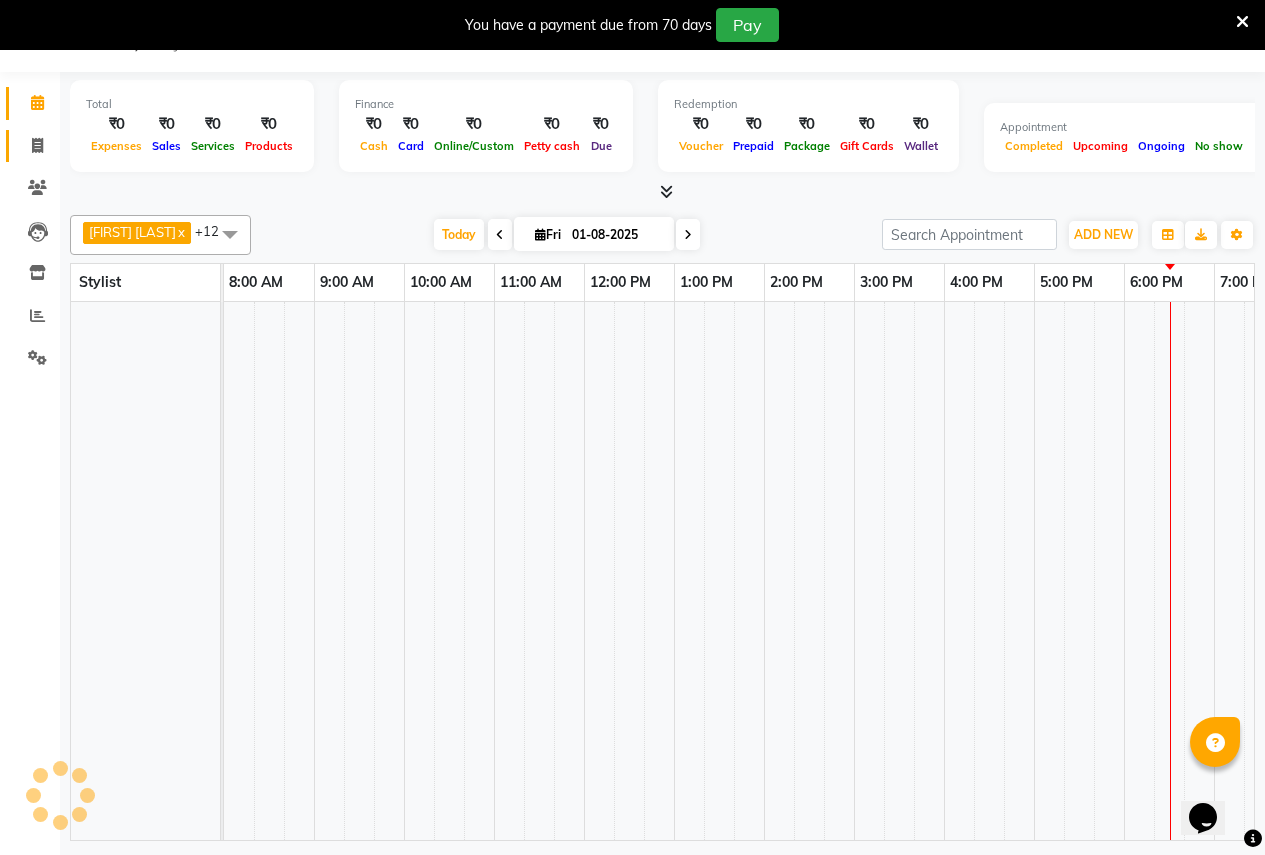scroll, scrollTop: 0, scrollLeft: 50, axis: horizontal 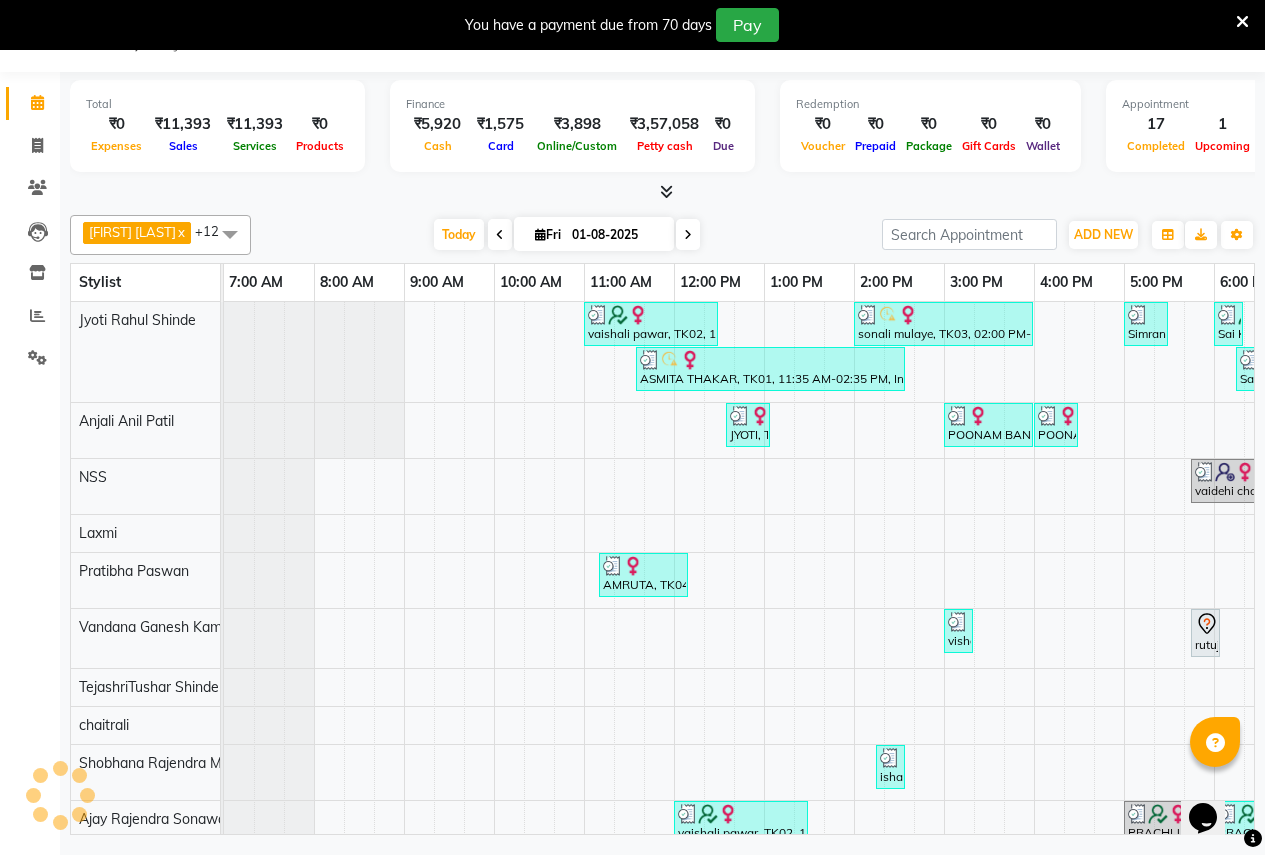 click at bounding box center (688, 235) 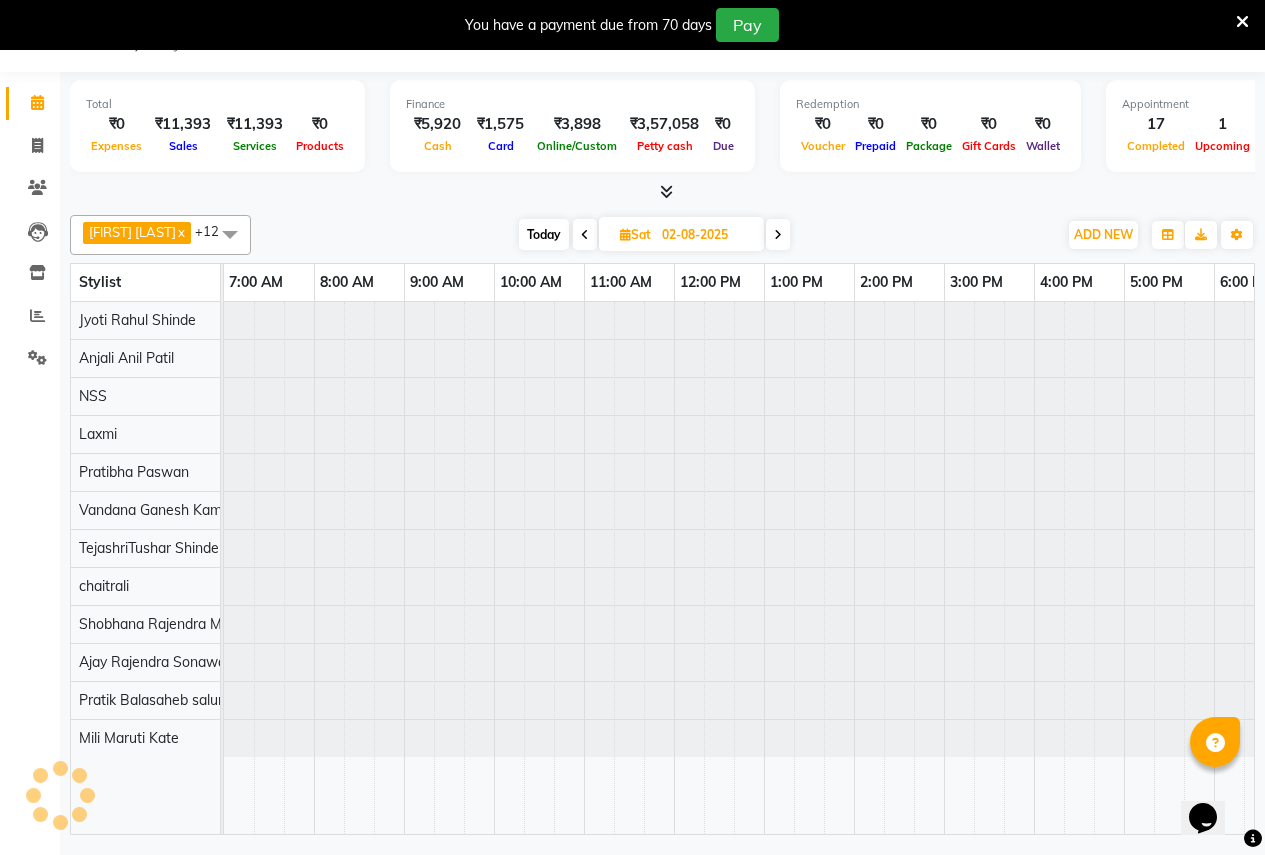 scroll, scrollTop: 0, scrollLeft: 410, axis: horizontal 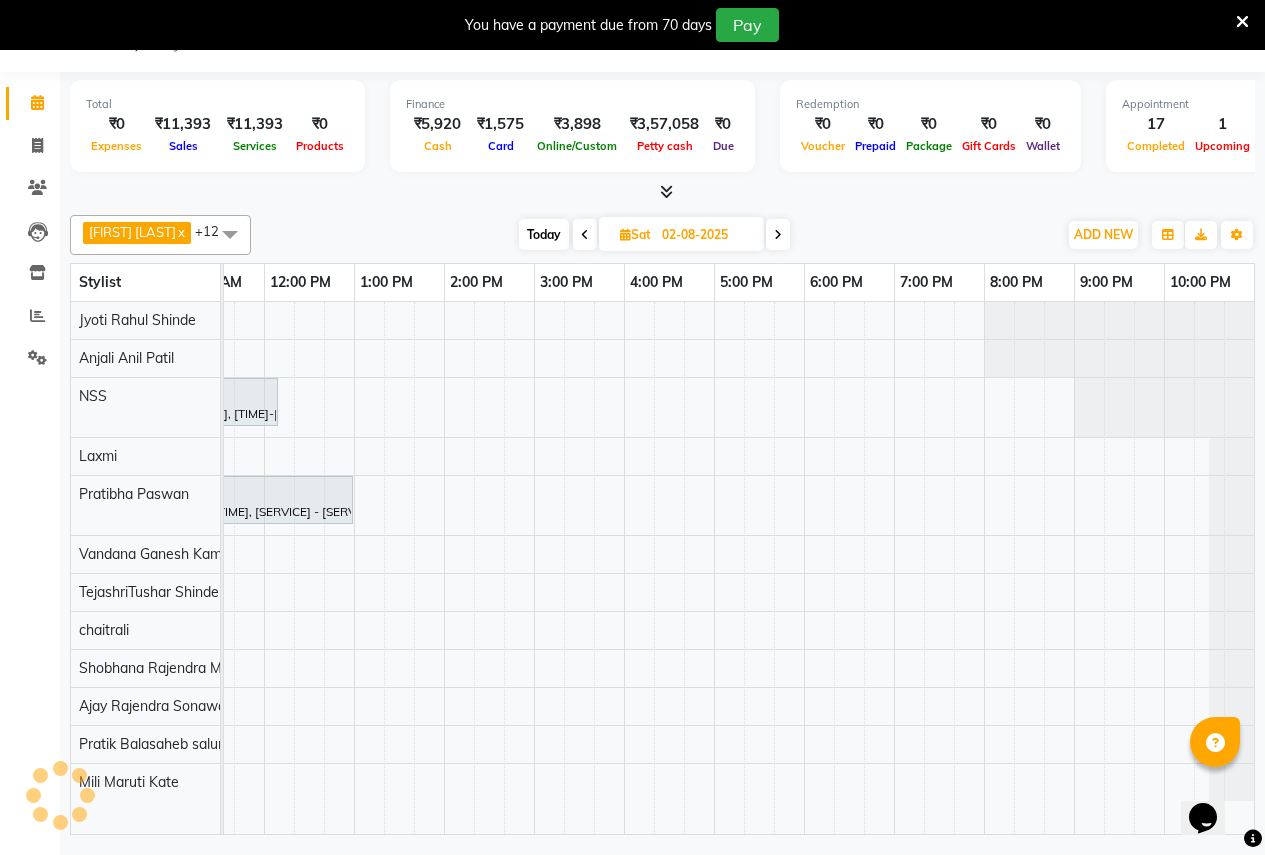 click at bounding box center [778, 234] 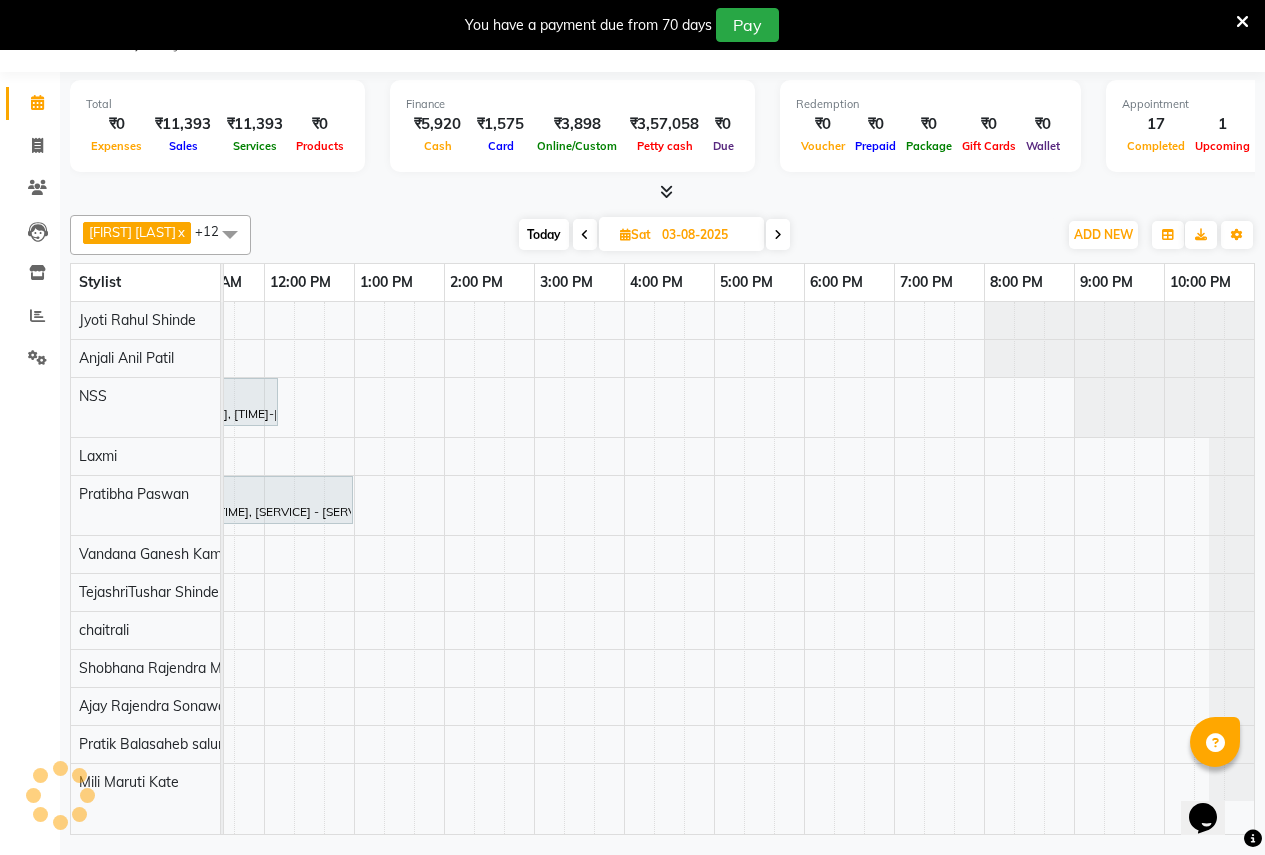 scroll, scrollTop: 0, scrollLeft: 0, axis: both 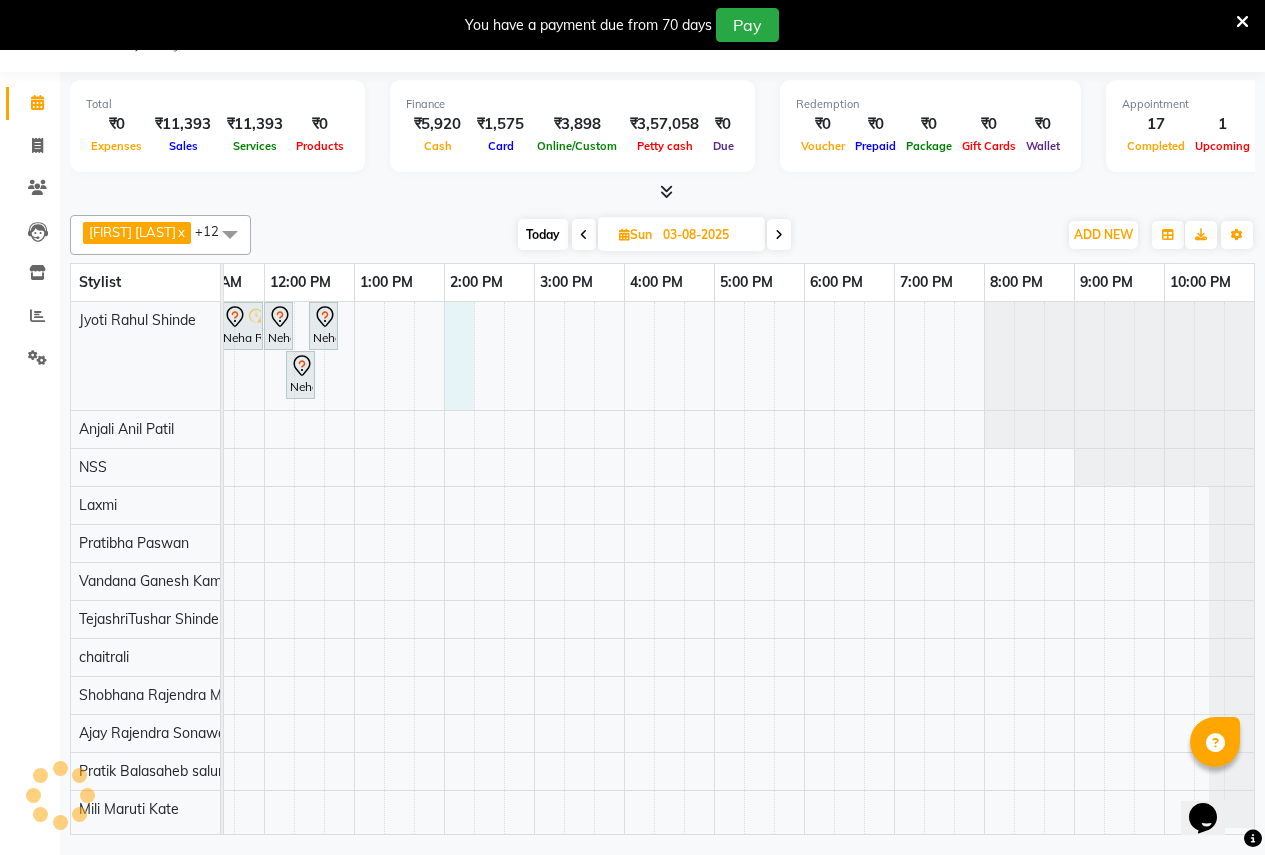 click on "Neha Rajapurkar, 11:00 AM-11:30 AM, Sugar wax - Regular - Full legs wax - Female             Neha Rajapurkar, 11:30 AM-12:00 PM, Sugar wax - Regular - Under arms - Female             Neha Rajapurkar, 12:00 PM-12:15 PM, Threading - Eyebrows - Female             Neha Rajapurkar, 12:30 PM-12:45 PM, Threading - Chin - Female             Neha Rajapurkar, 12:15 PM-12:30 PM, Threading - Upper lips - Female" at bounding box center (534, 568) 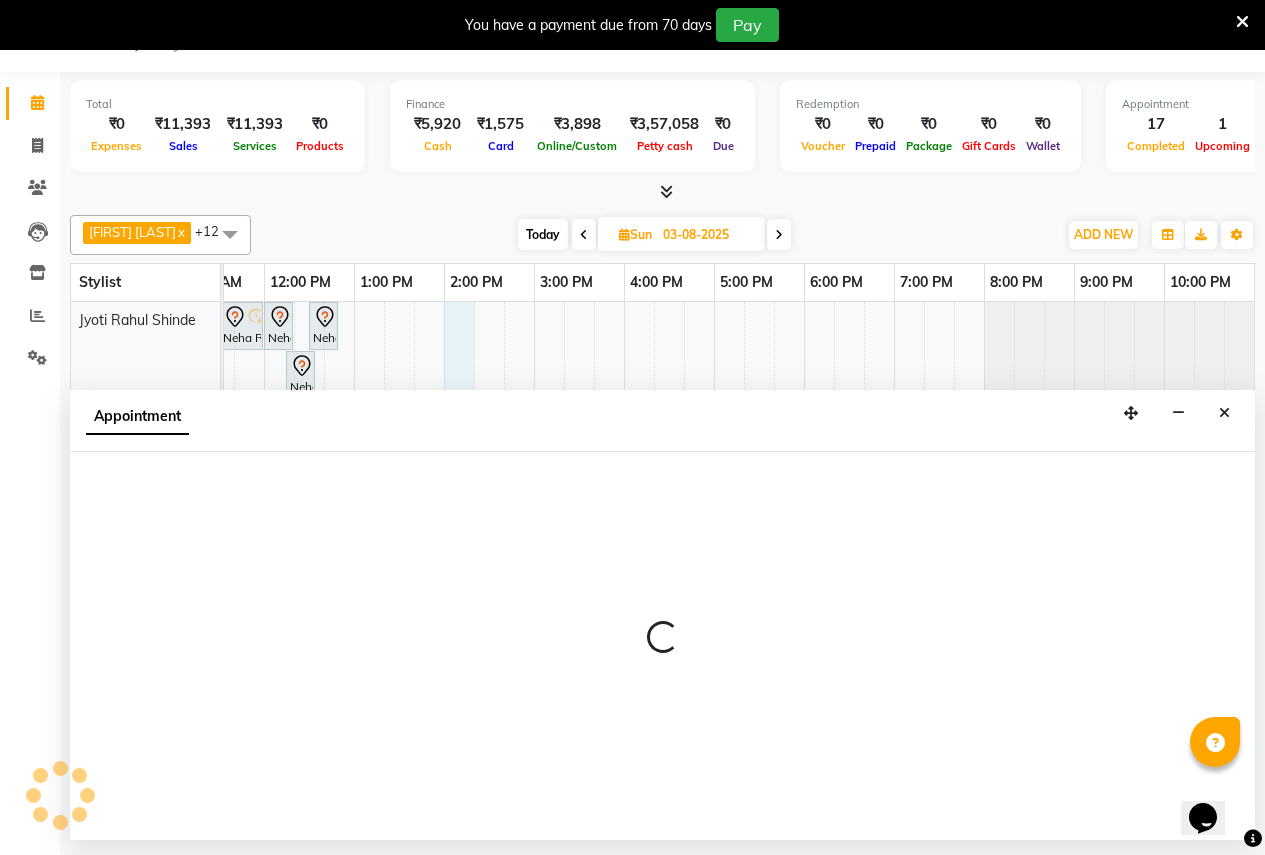 select on "3151" 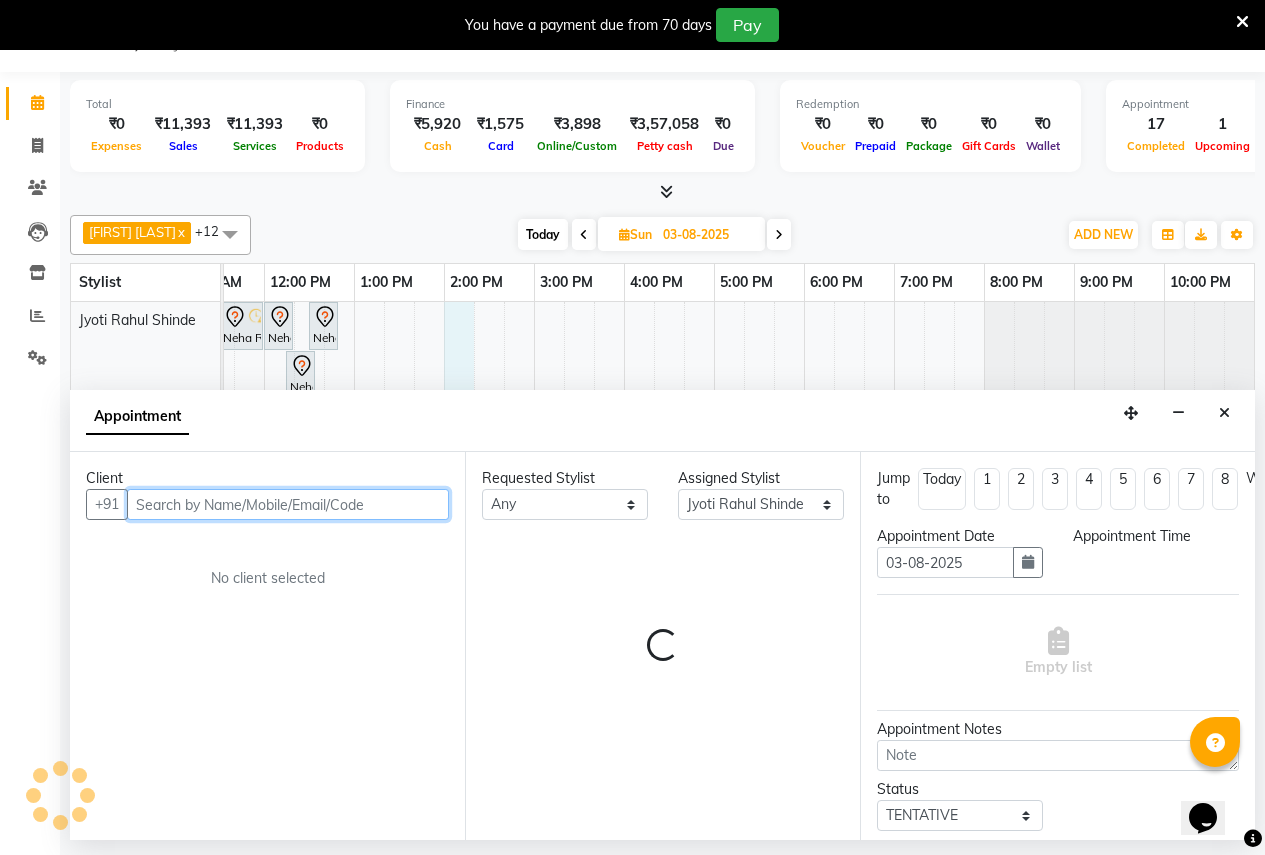 select on "840" 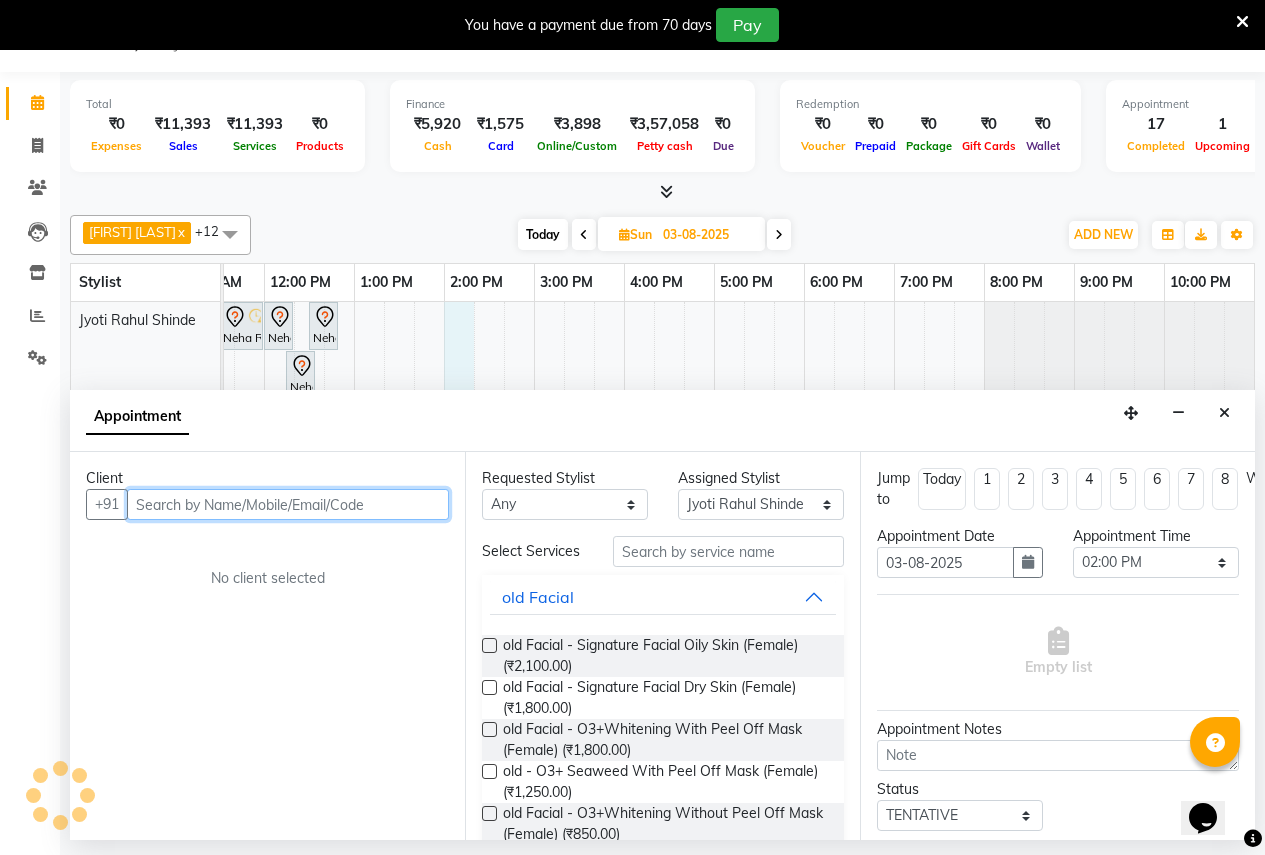 click at bounding box center (288, 504) 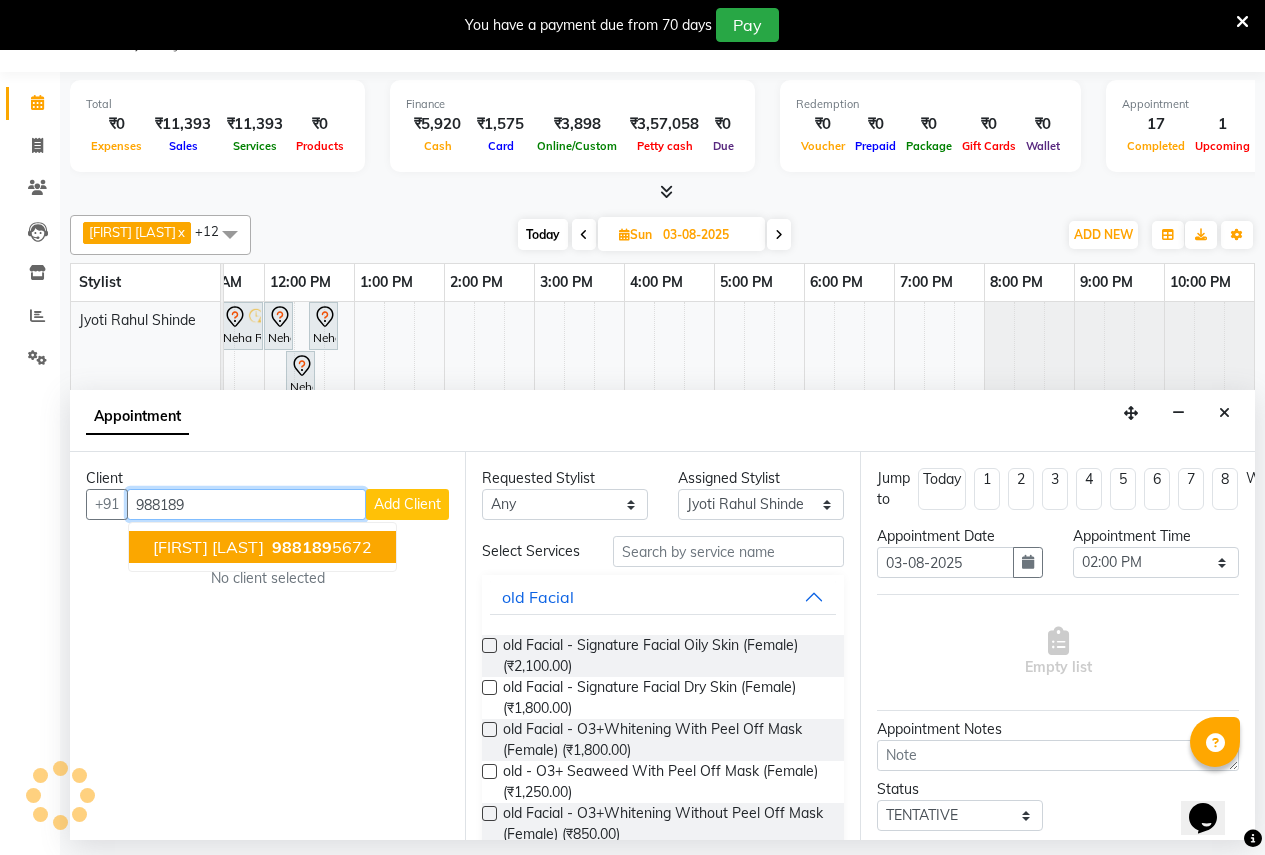 scroll, scrollTop: 0, scrollLeft: 0, axis: both 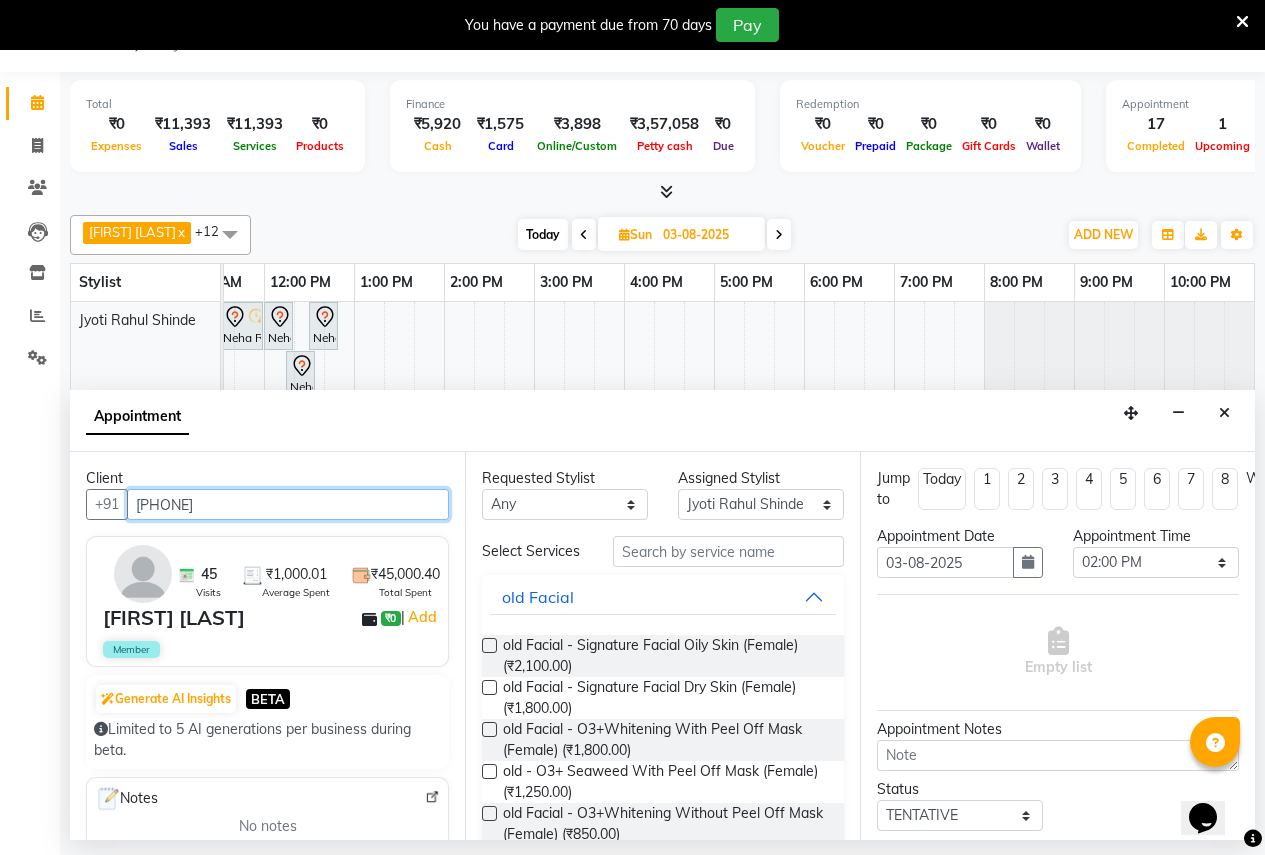 type on "9881895672" 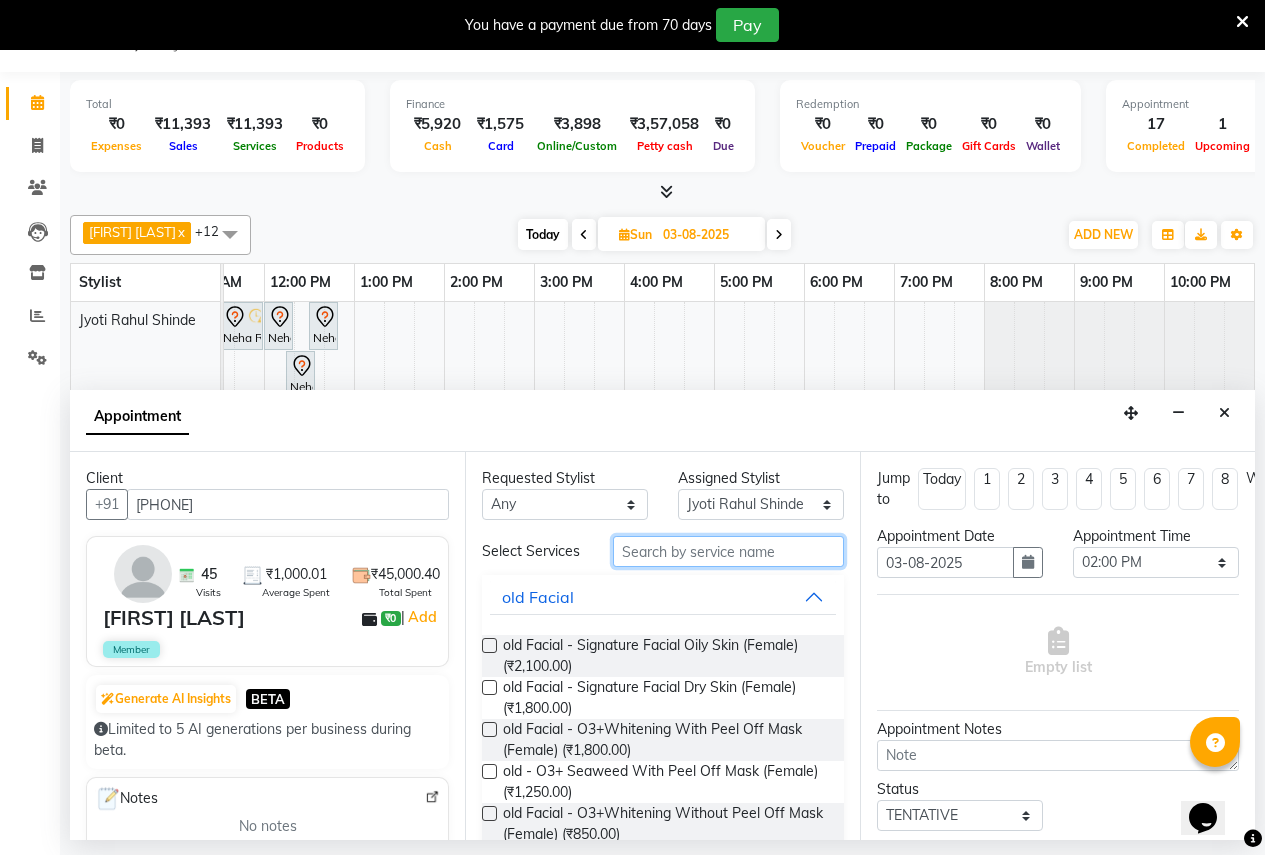 click at bounding box center [728, 551] 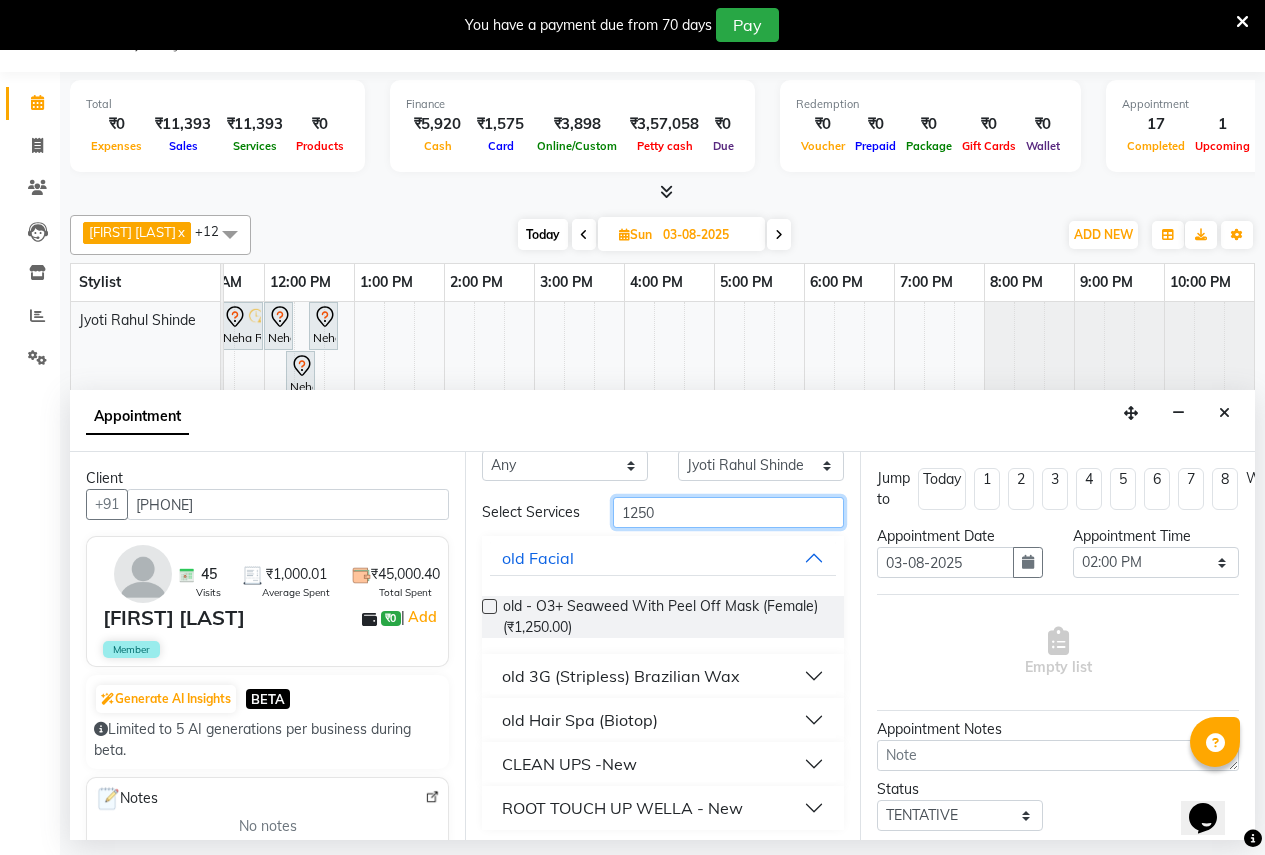 scroll, scrollTop: 56, scrollLeft: 0, axis: vertical 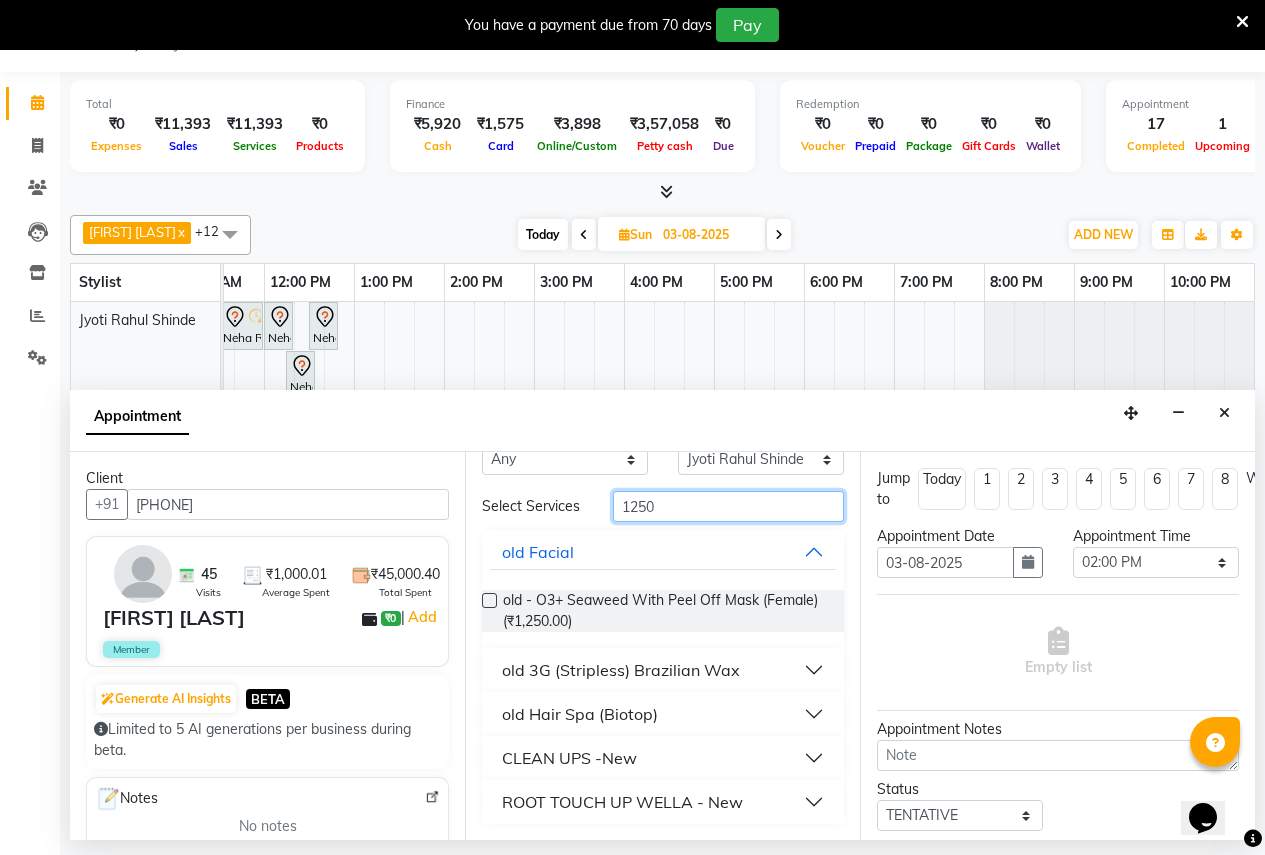 type on "1250" 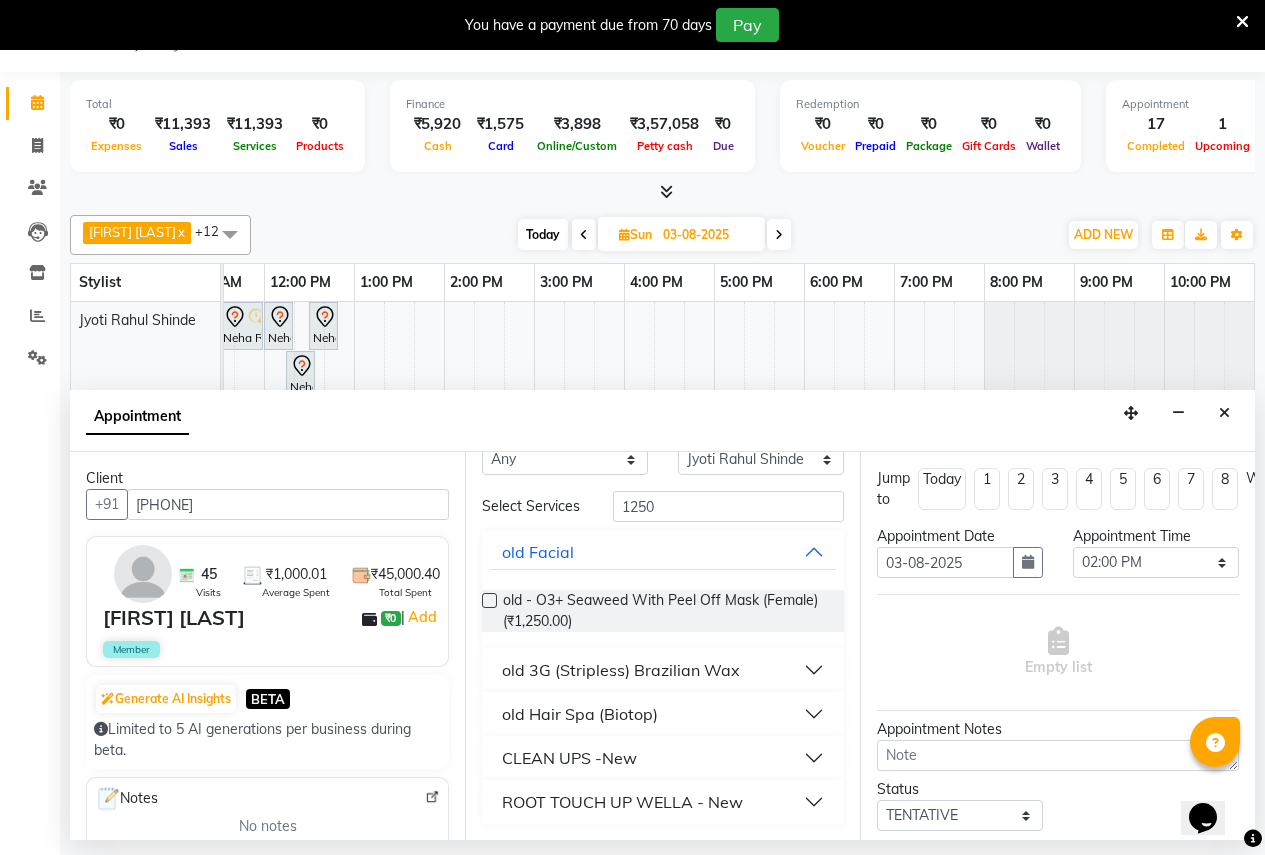 click on "CLEAN UPS -New" at bounding box center [569, 758] 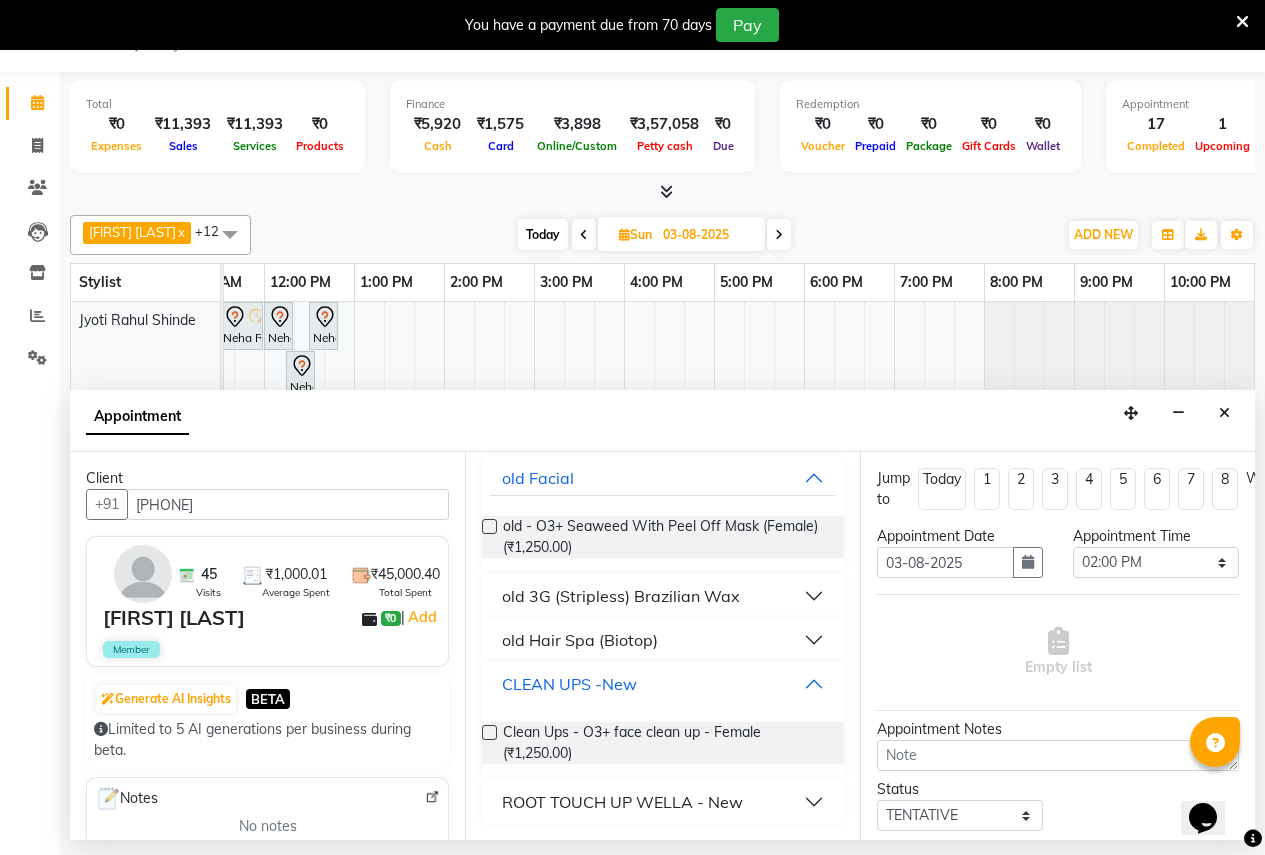scroll, scrollTop: 130, scrollLeft: 0, axis: vertical 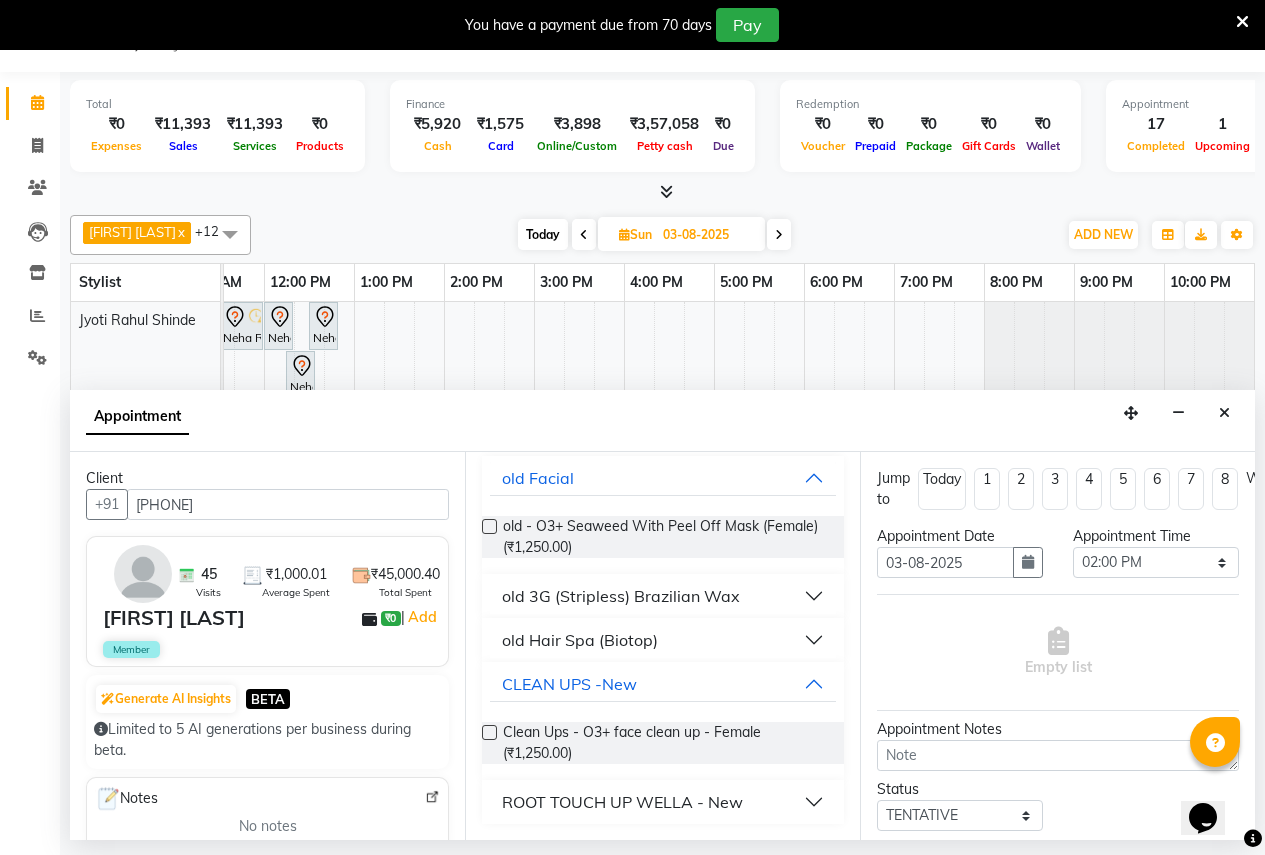click at bounding box center [489, 732] 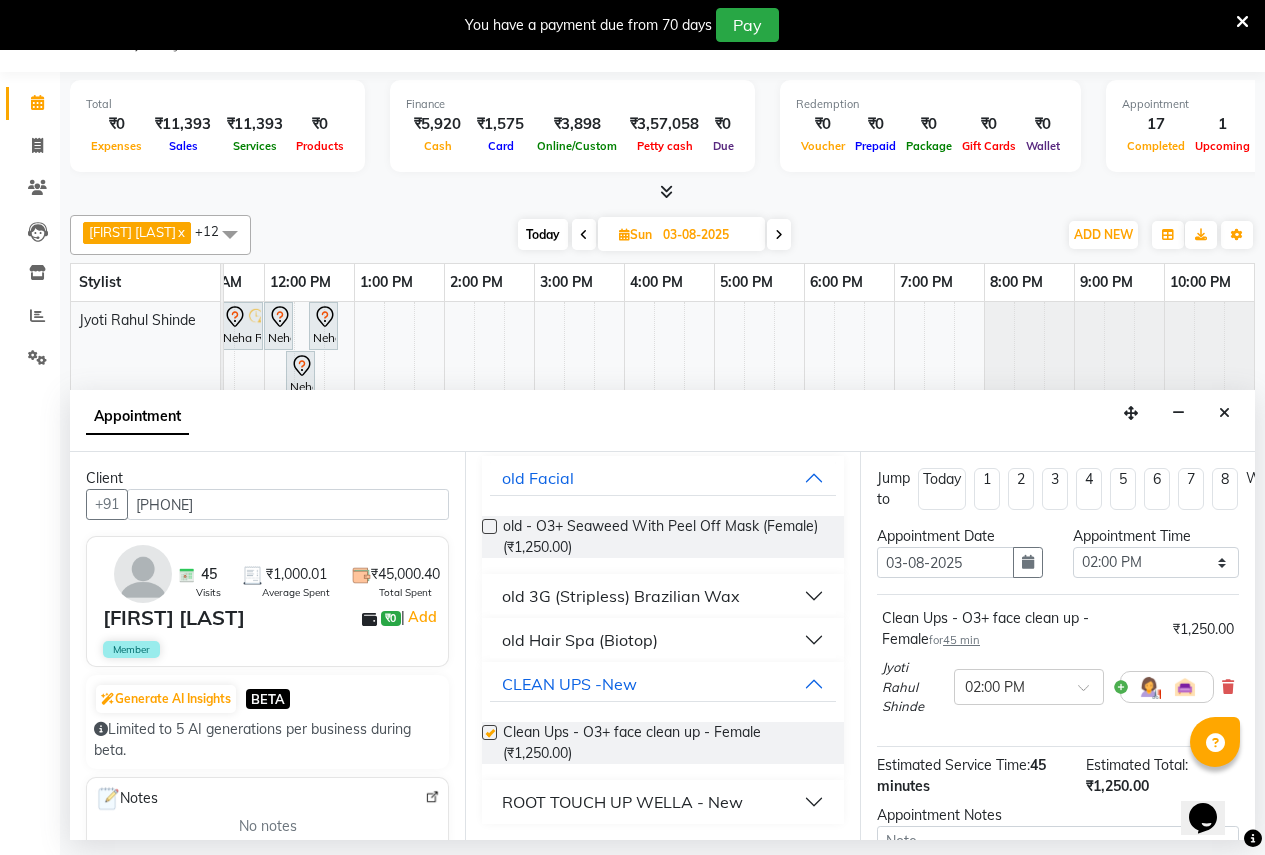 checkbox on "false" 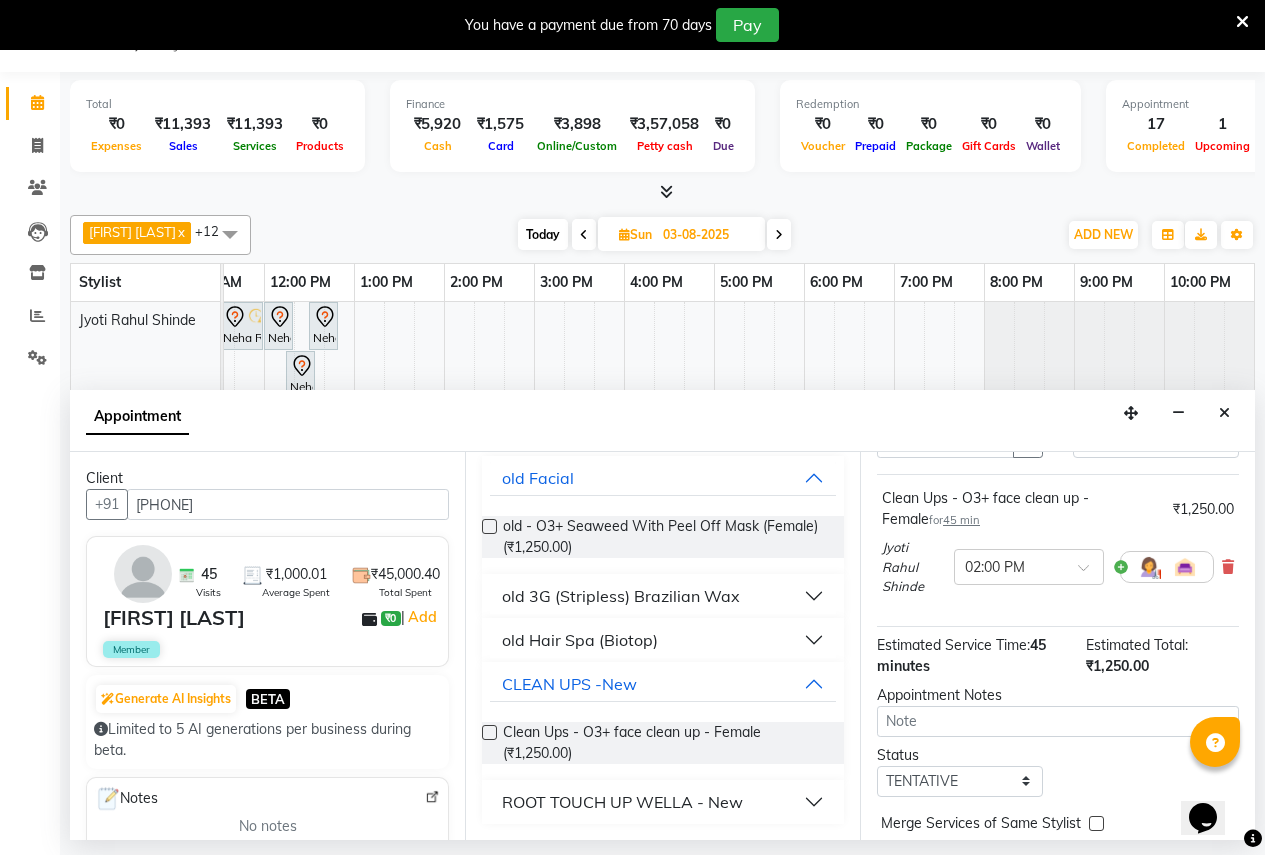 scroll, scrollTop: 218, scrollLeft: 0, axis: vertical 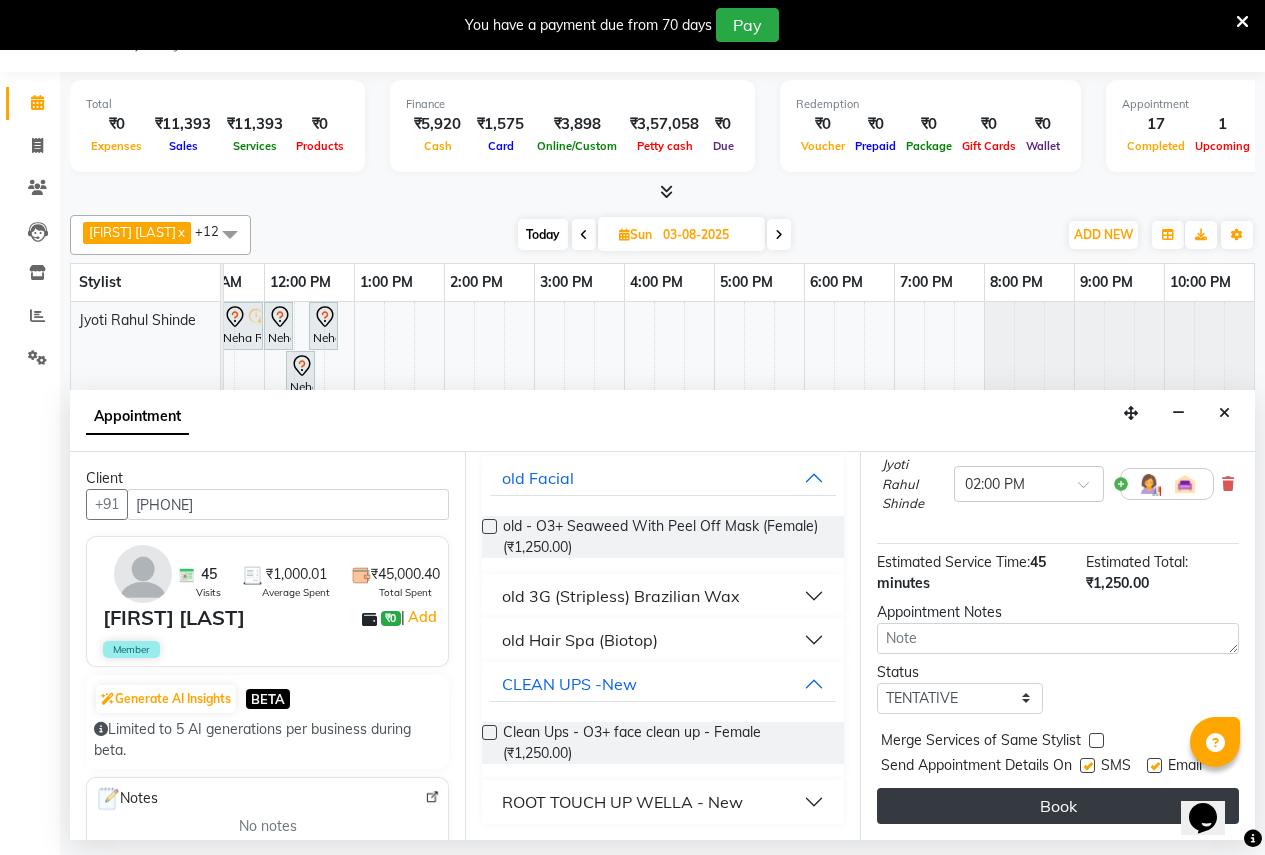 click on "Book" at bounding box center (1058, 806) 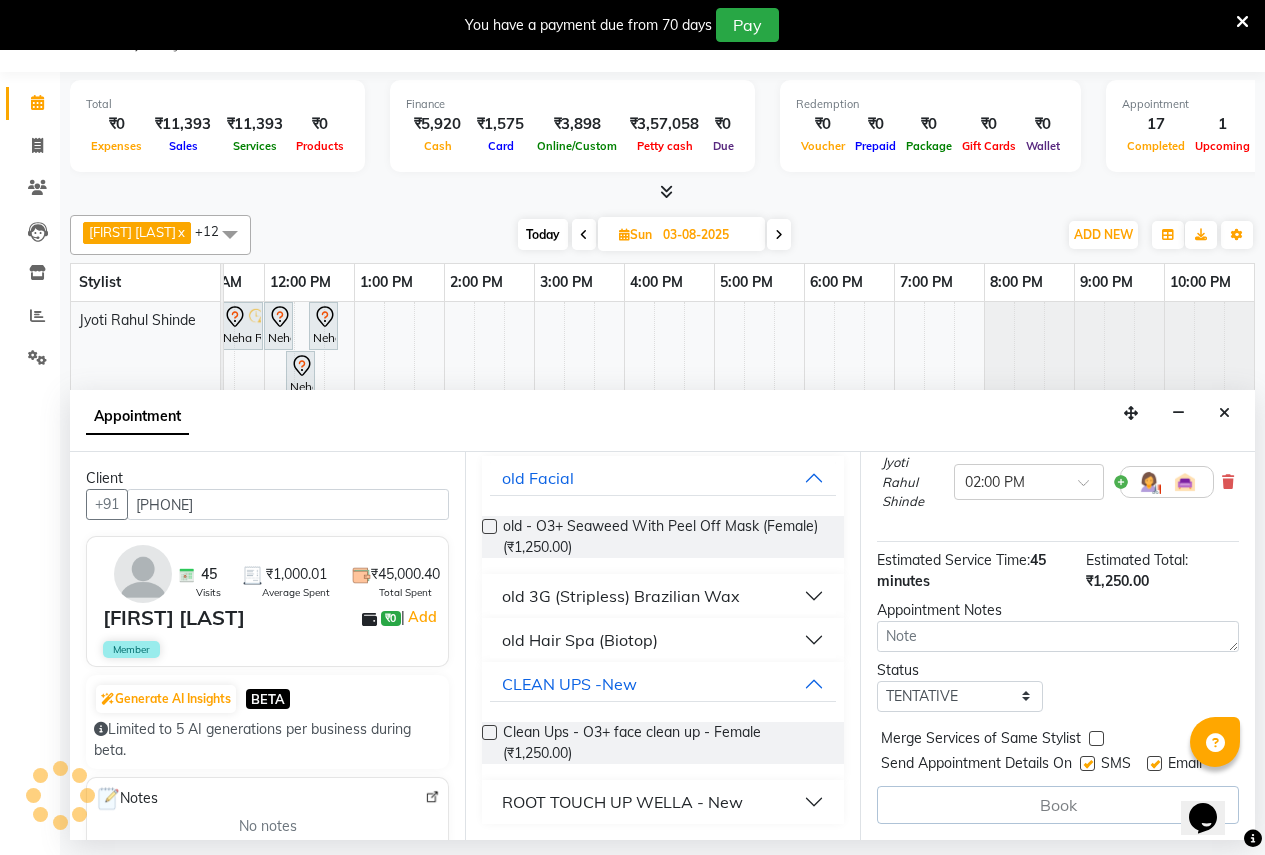 scroll, scrollTop: 0, scrollLeft: 0, axis: both 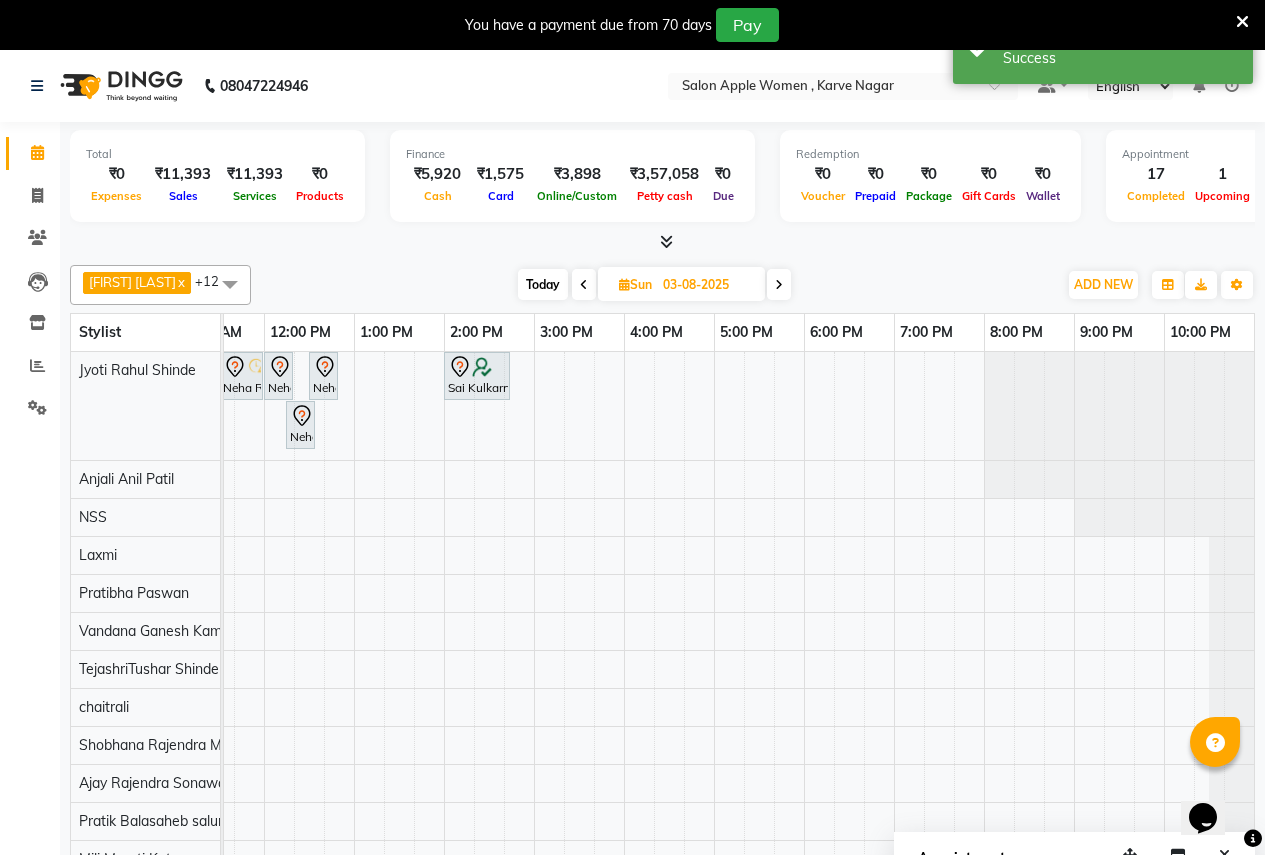 click on "Today" at bounding box center (543, 284) 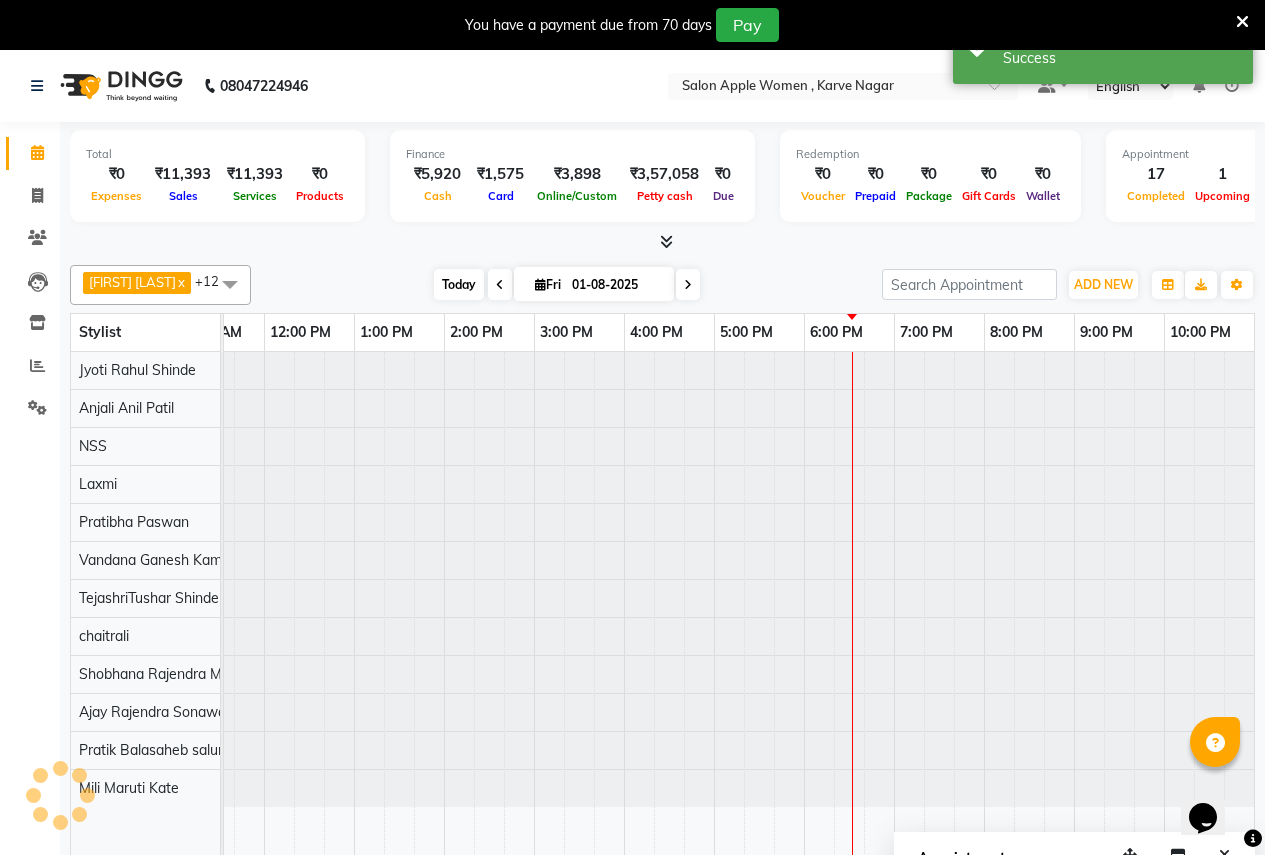 scroll, scrollTop: 0, scrollLeft: 0, axis: both 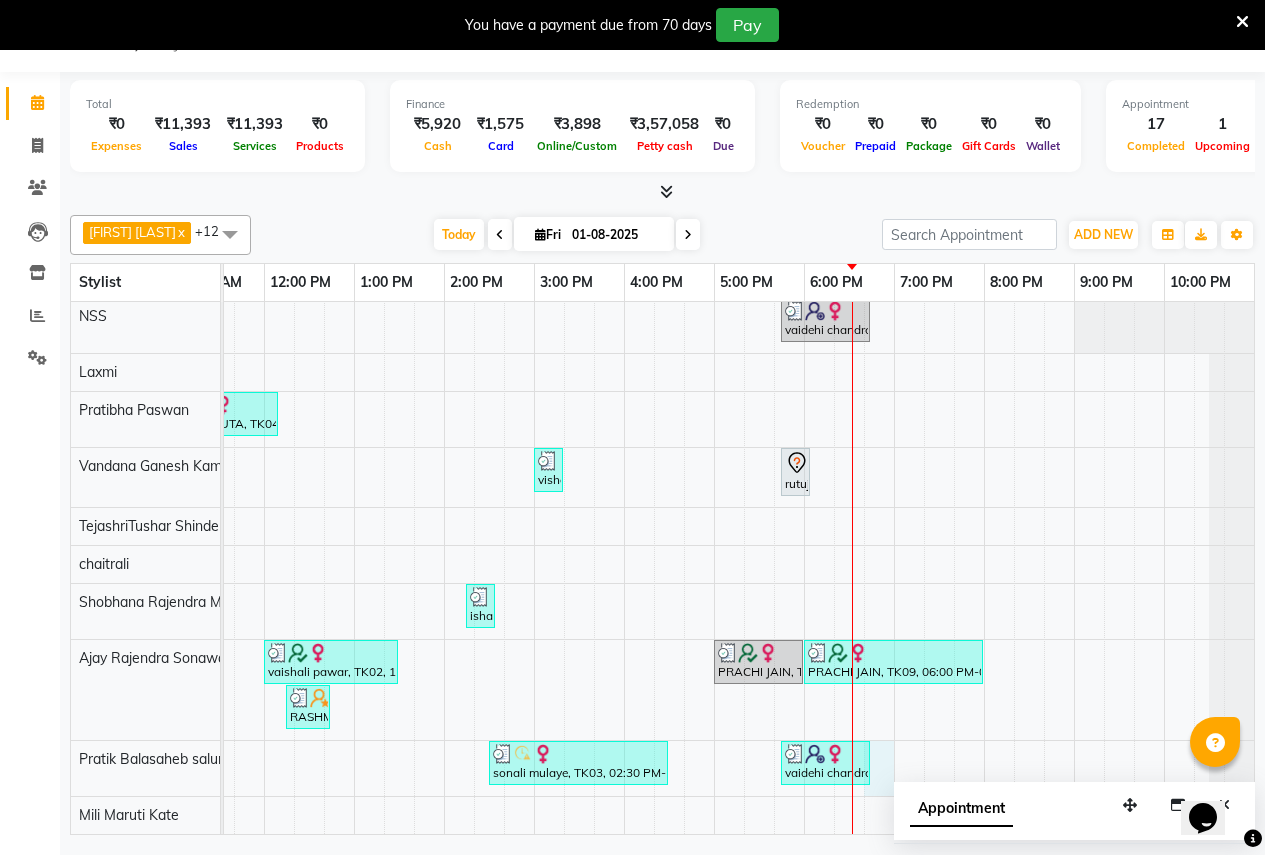 click on "vaishali pawar, TK02, 11:00 AM-12:30 PM, 2g liposoluble flavoured waxing - Full hands - Female (₹450),2g liposoluble flavoured waxing - Half legs - Female (₹500),Threading - Eyebrows - Female (₹70),Threading - Forehead - Female (₹50)     sonali mulaye, TK03, 02:00 PM-04:00 PM, 2g liposoluble flavoured waxing - Half legs - Female (₹500),3 g (stripless) brazilian wax - Under arms - Female (₹250),Threading - Eyebrows - Female (₹70),Threading - Upper lips - Female (₹30),Threading - Forehead - Female (₹50),Threading - Chin - Female (₹50)     Simran Rane, TK11, 05:00 PM-05:30 PM, Bleach - Full hand - Female (₹500)     Sai Kulkarni, TK14, 06:00 PM-06:15 PM, Threading - Eyebrows - Female     ASMITA THAKAR, TK01, 11:35 AM-02:35 PM, In House Packages - Female beauty package 2800 (₹2800)     Sai Kulkarni, TK14, 06:15 PM-06:30 PM, Threading - Upper lips - Female     JYOTI, TK06, 12:35 PM-01:05 PM, Threading - Eyebrows - Female (₹70),Threading - Forehead - Female (₹50)" at bounding box center [534, 487] 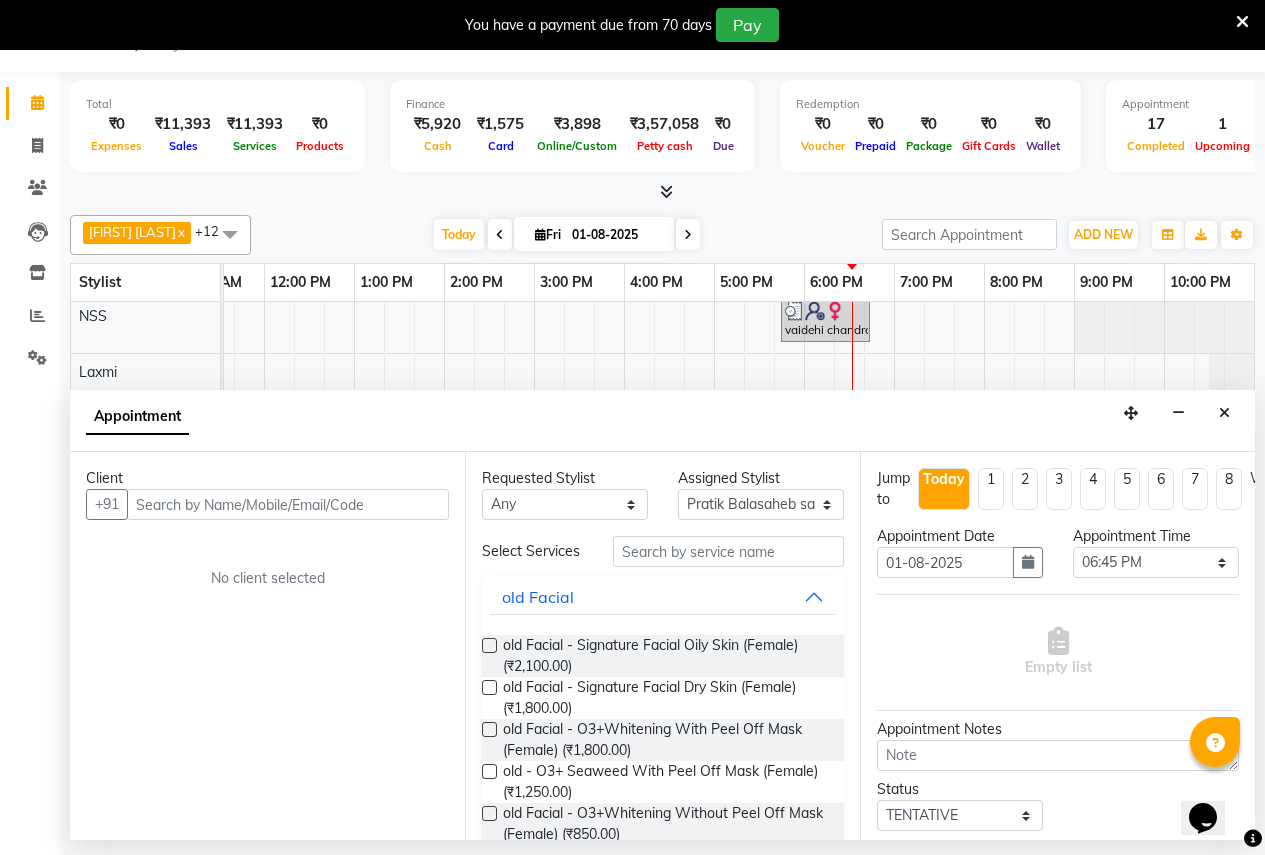 click at bounding box center [288, 504] 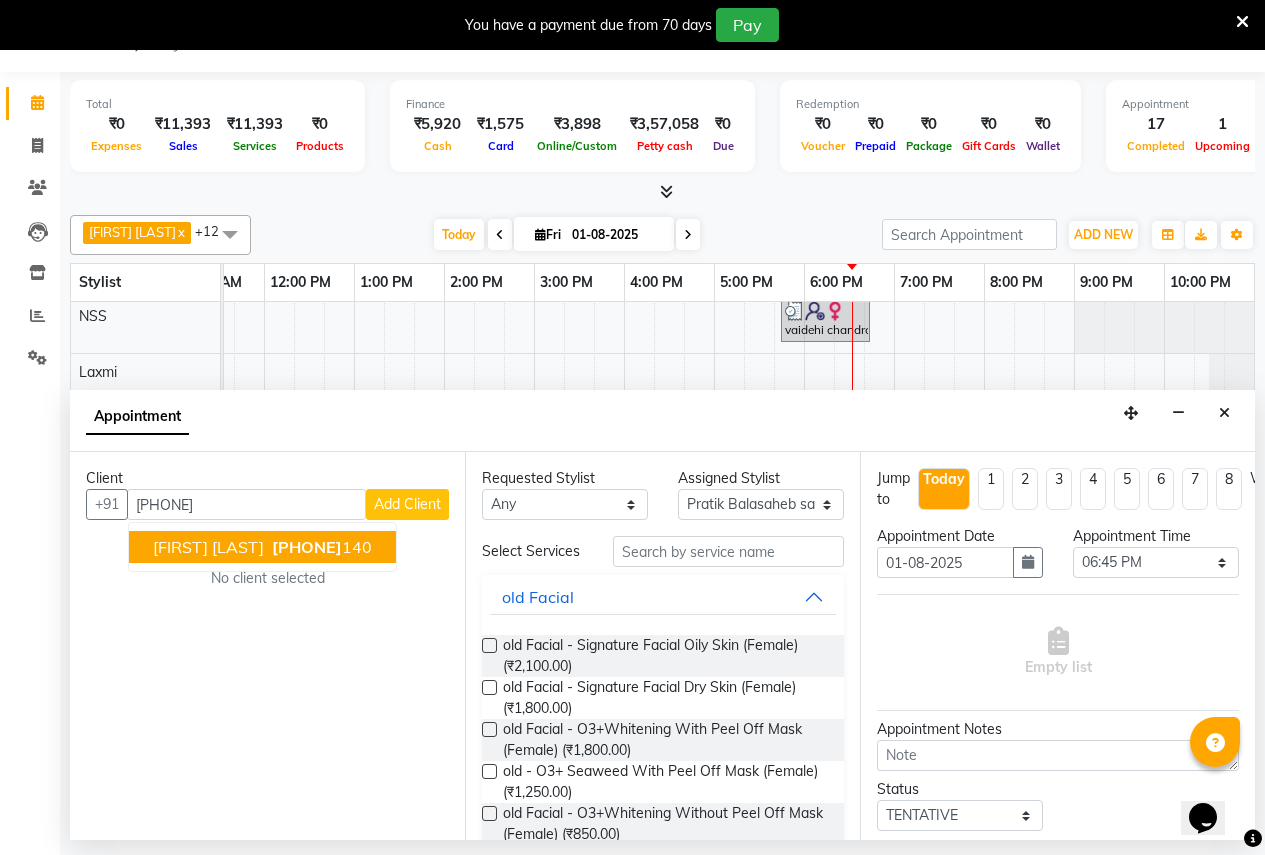 click on "Sonia Bhosale" at bounding box center [208, 547] 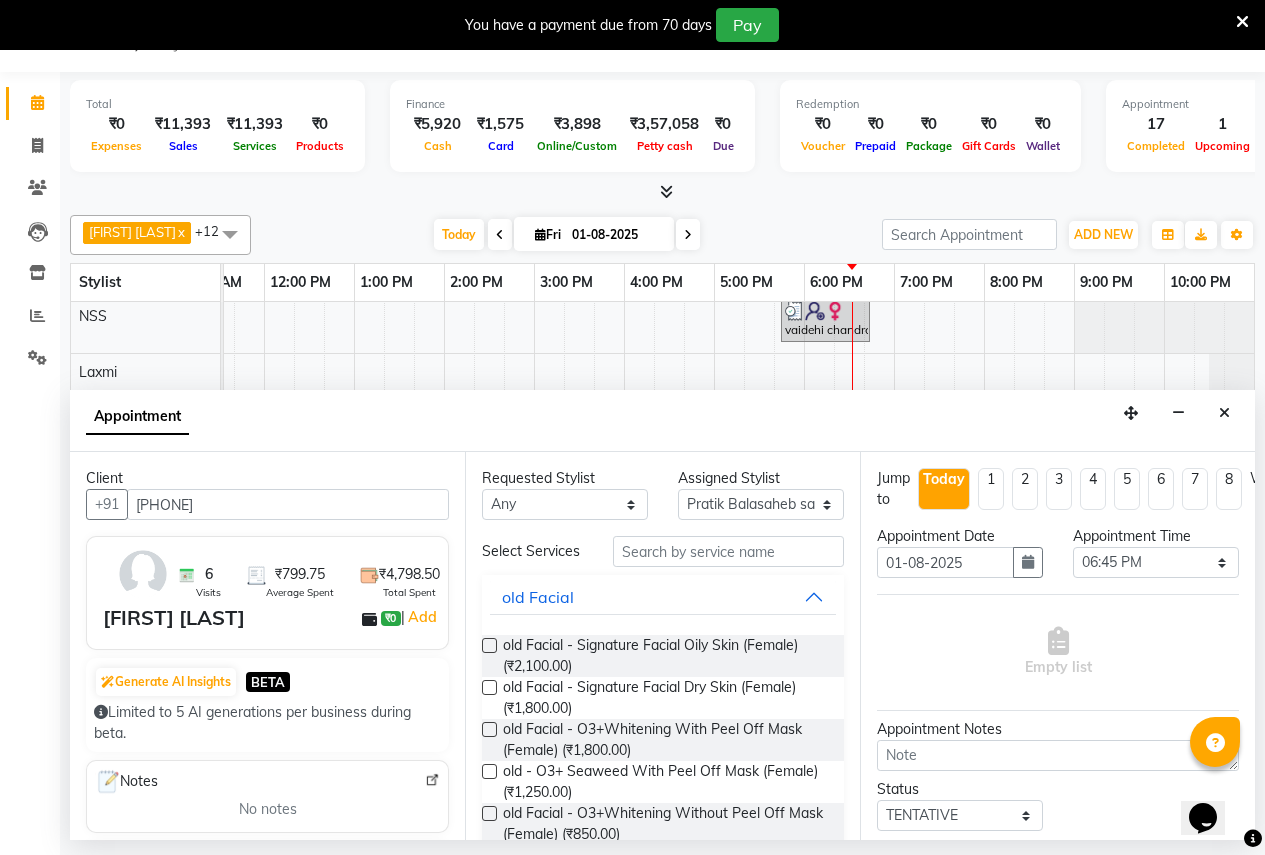 type on "9881089140" 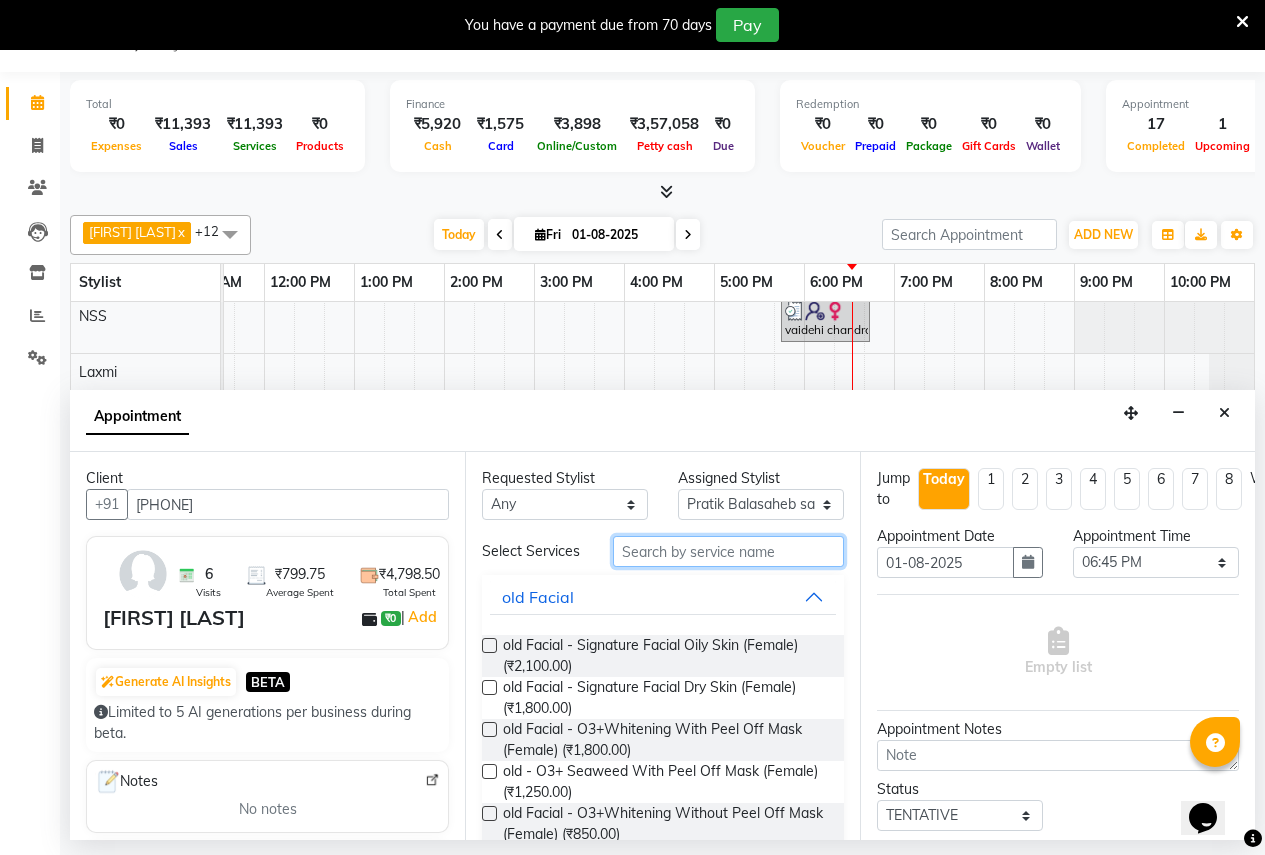 click at bounding box center [728, 551] 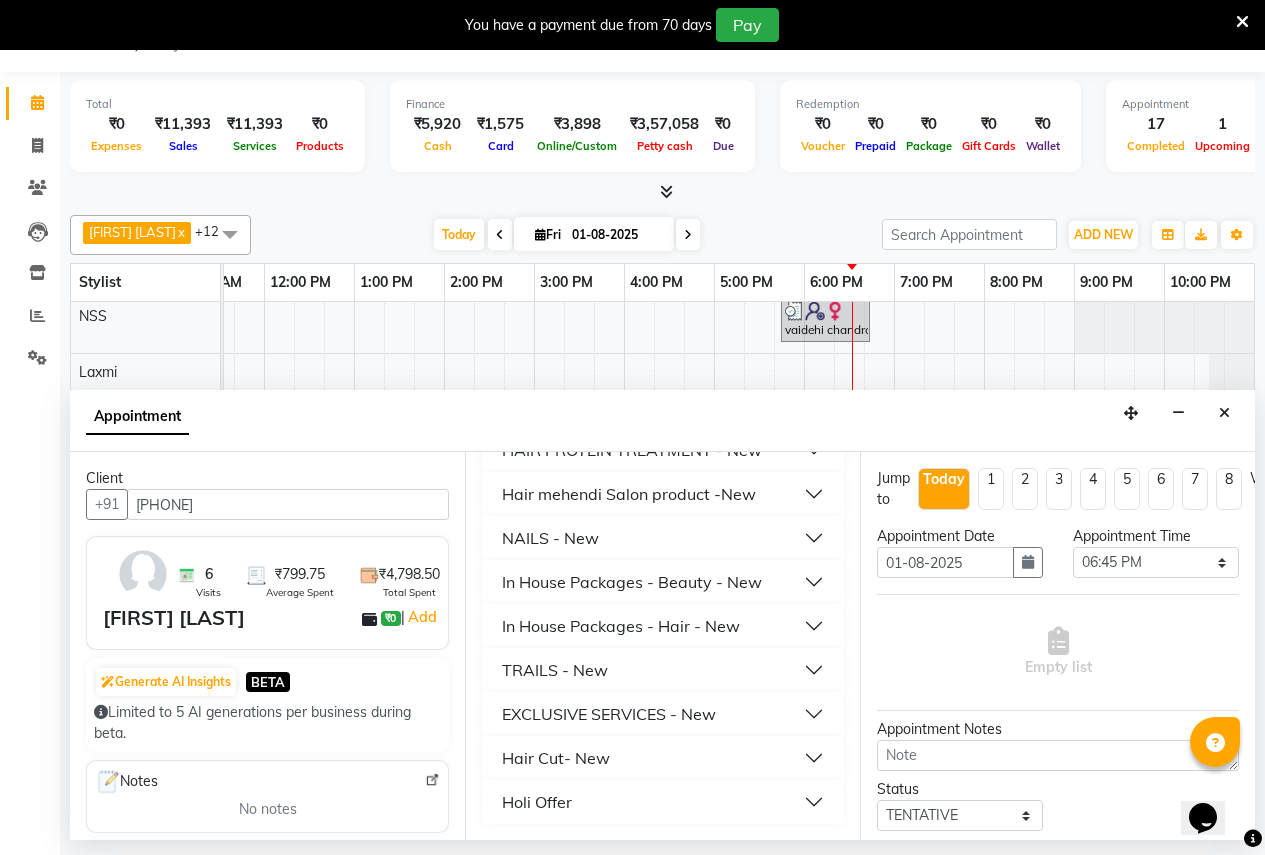 scroll, scrollTop: 1321, scrollLeft: 0, axis: vertical 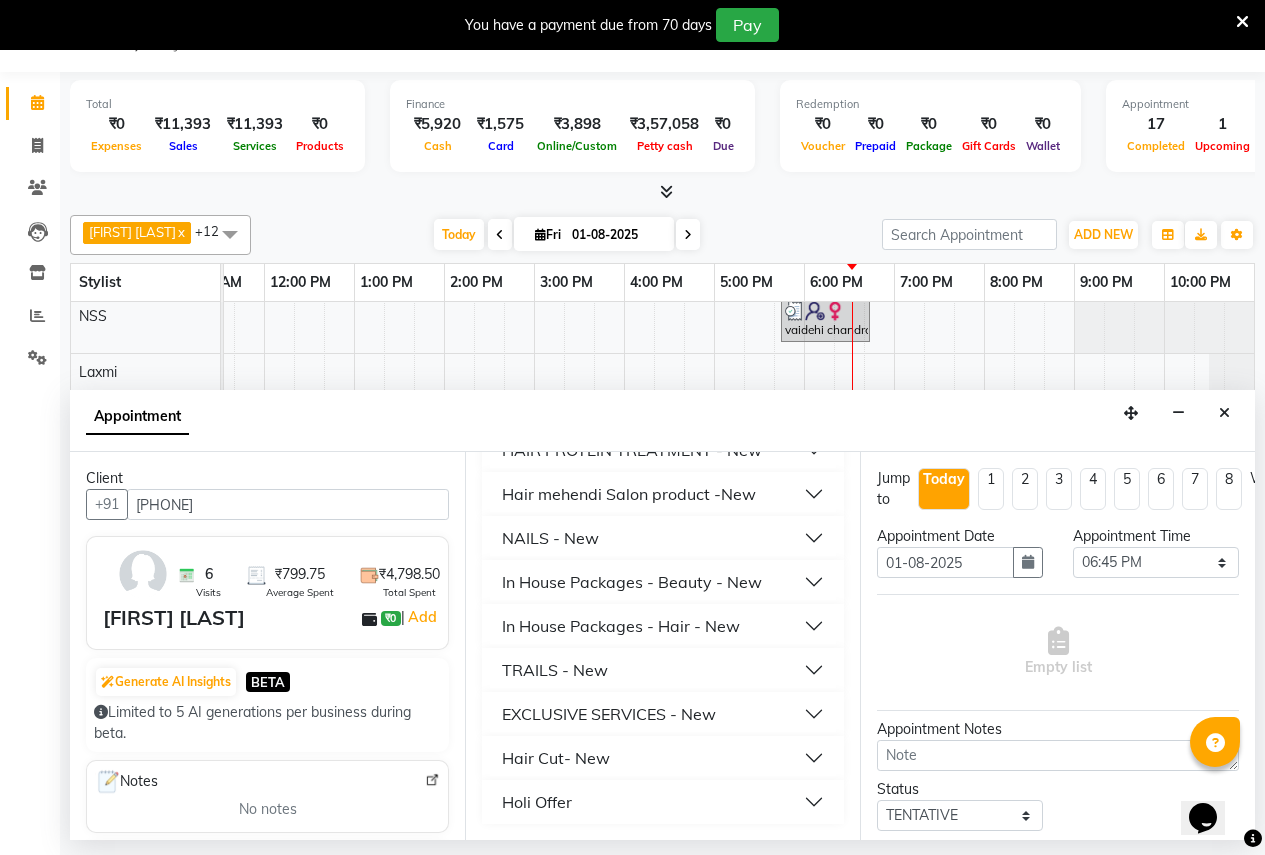 type on "500" 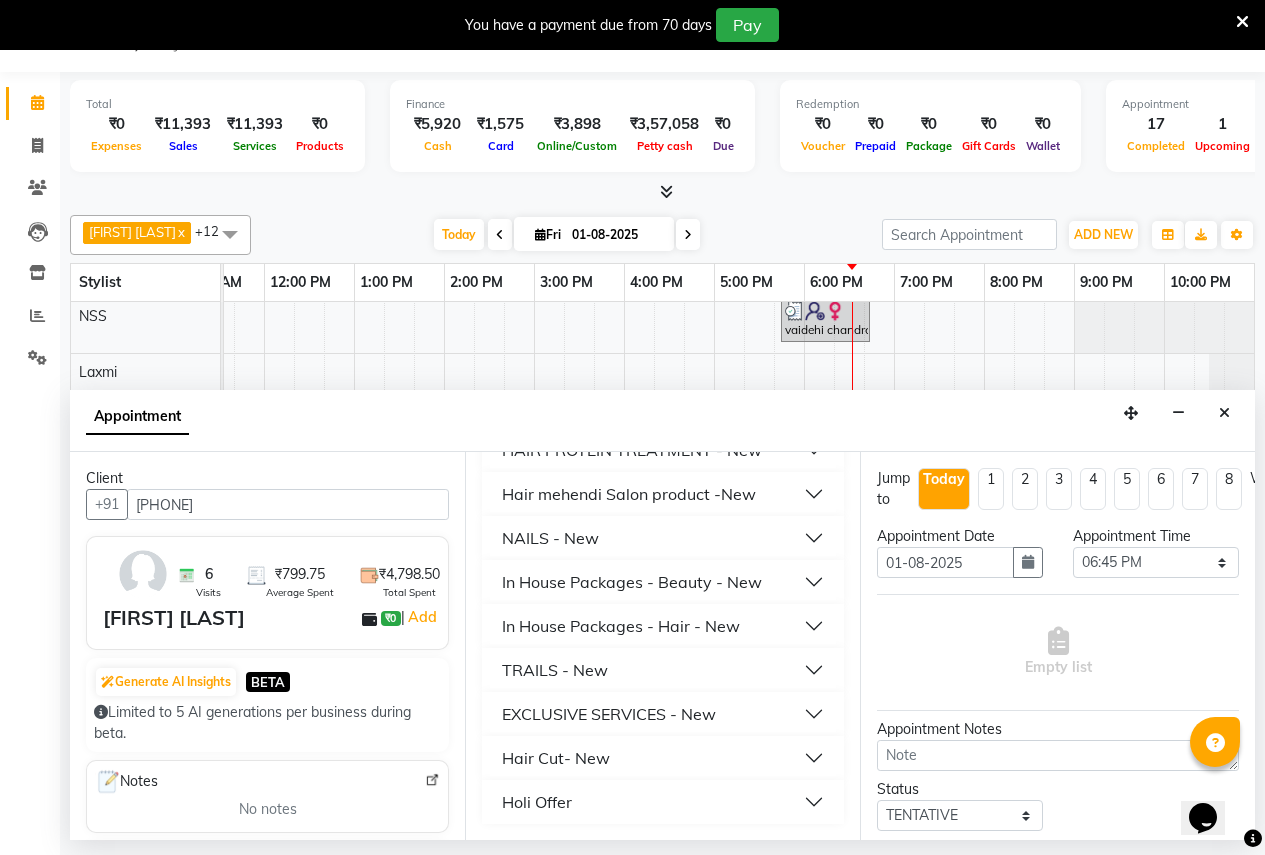 click on "Hair Cut- New" at bounding box center [556, 758] 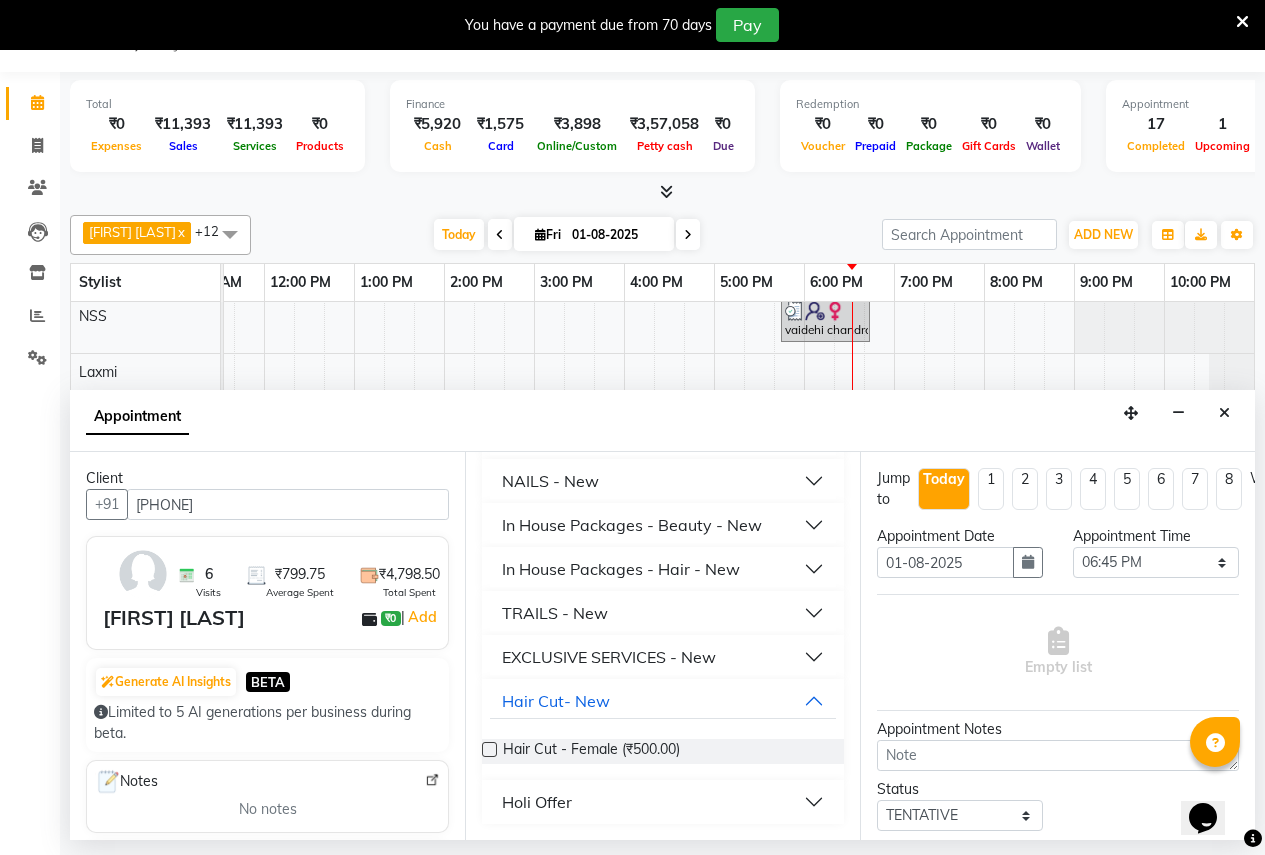 click at bounding box center (489, 749) 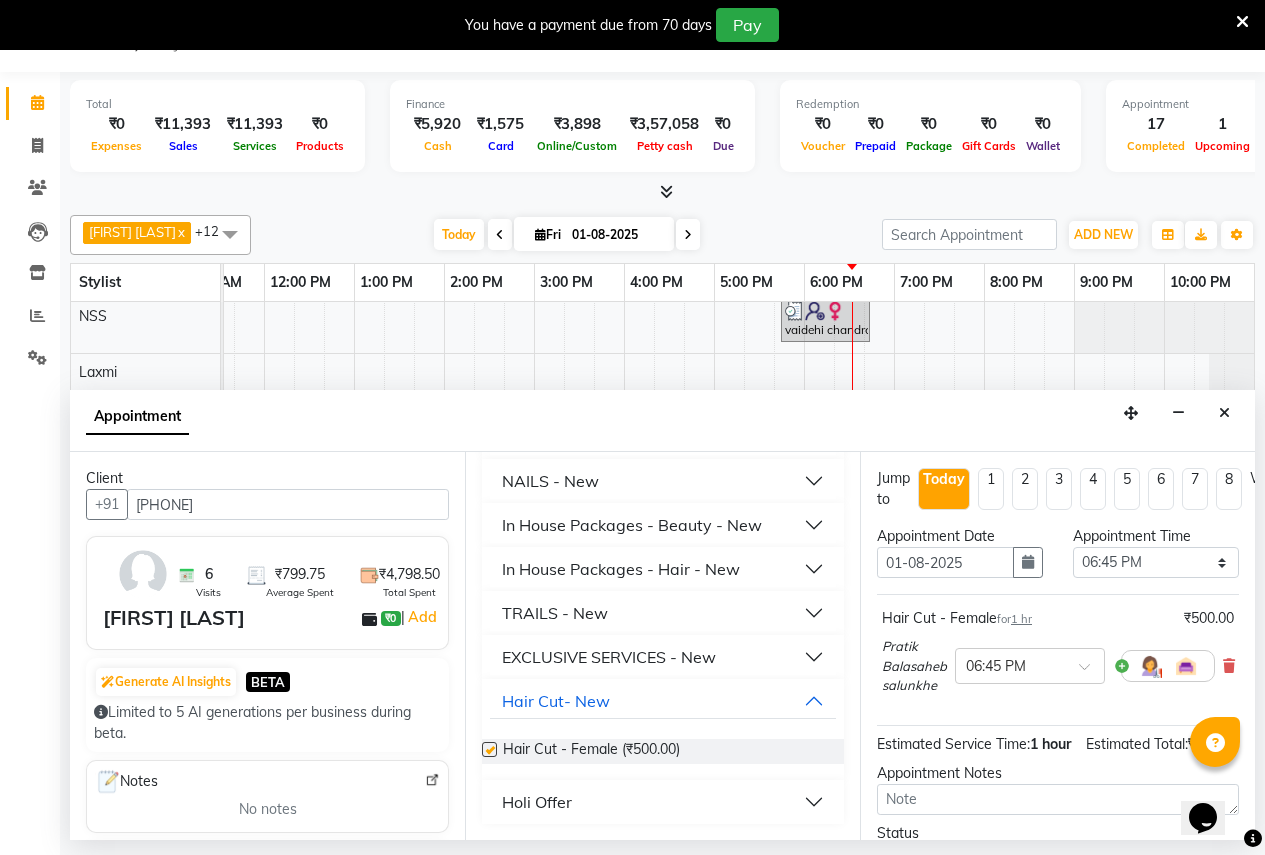 checkbox on "false" 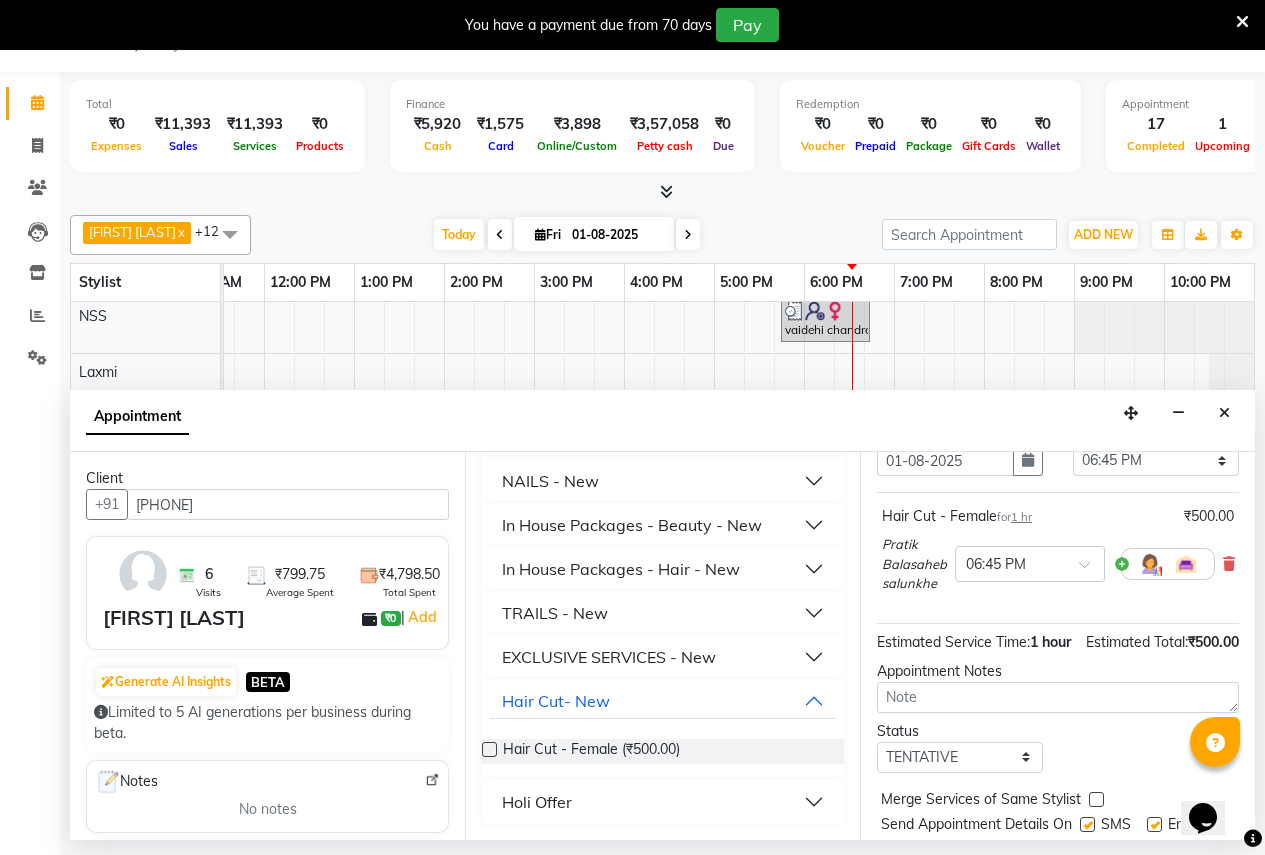 scroll, scrollTop: 197, scrollLeft: 0, axis: vertical 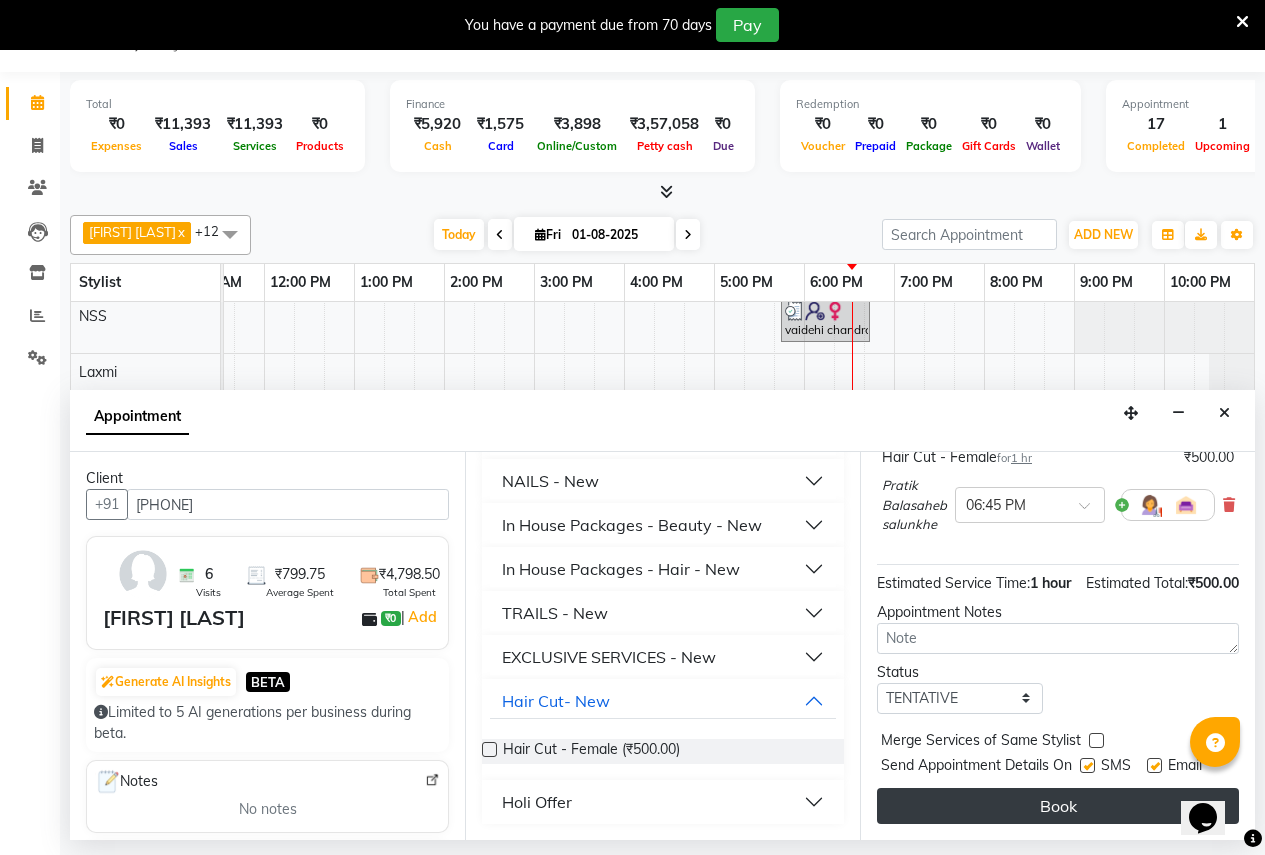 click on "Book" at bounding box center [1058, 806] 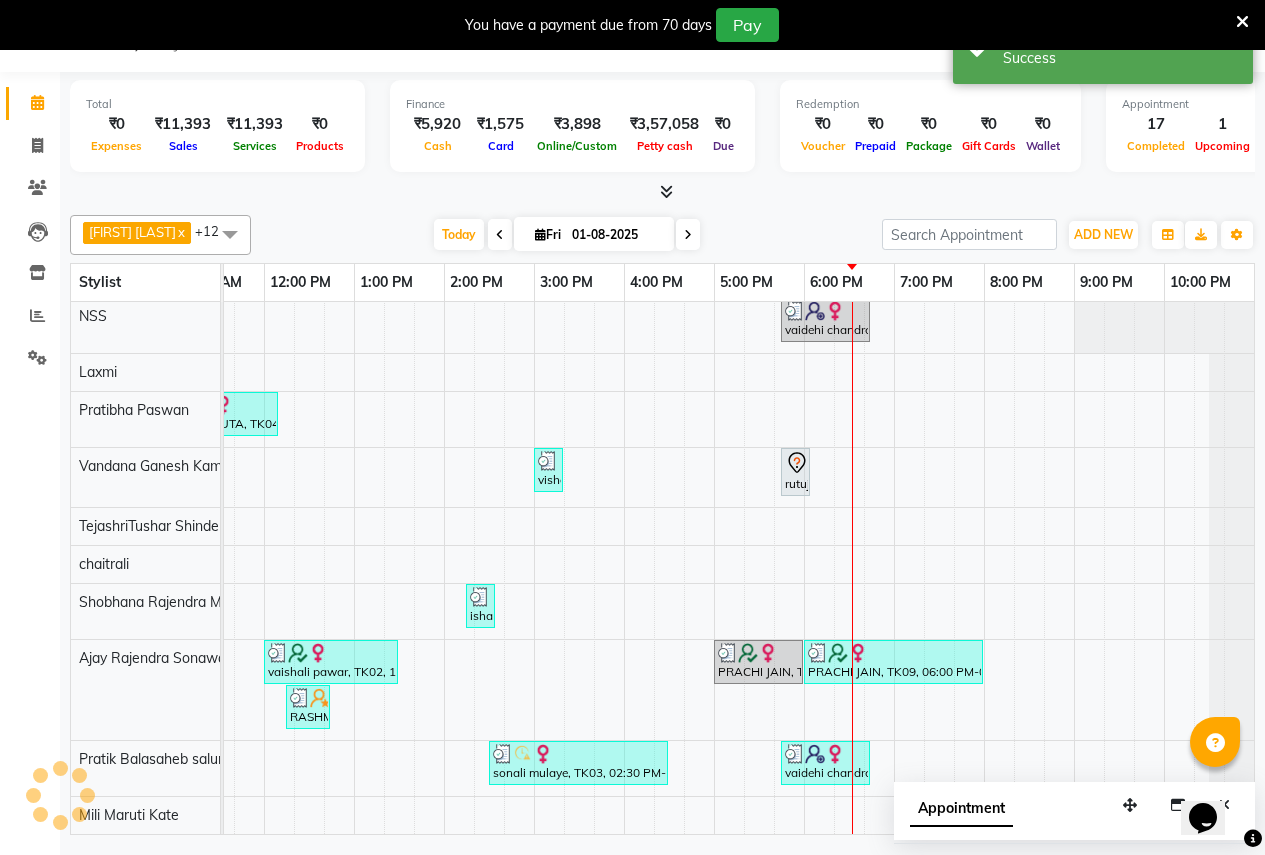 scroll, scrollTop: 0, scrollLeft: 0, axis: both 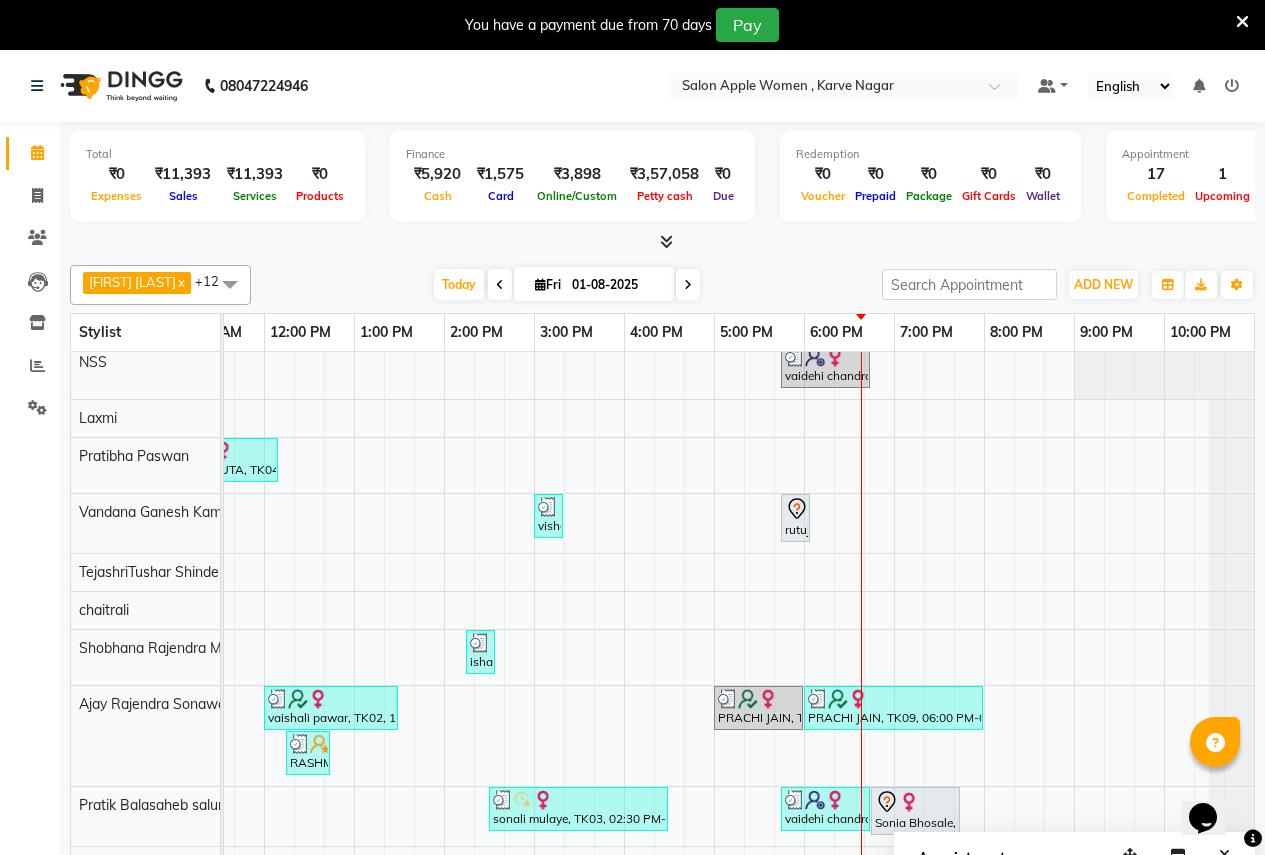 click at bounding box center (688, 285) 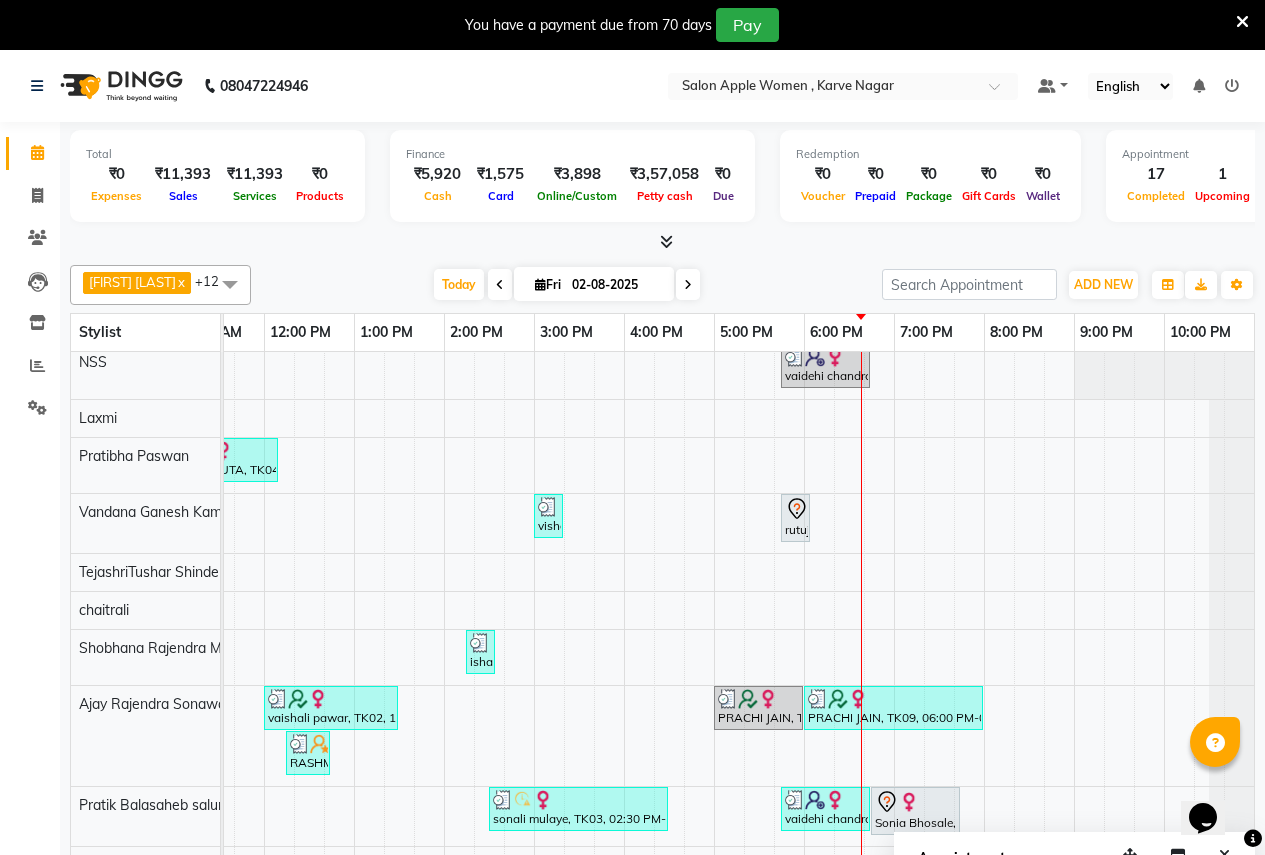 scroll, scrollTop: 0, scrollLeft: 410, axis: horizontal 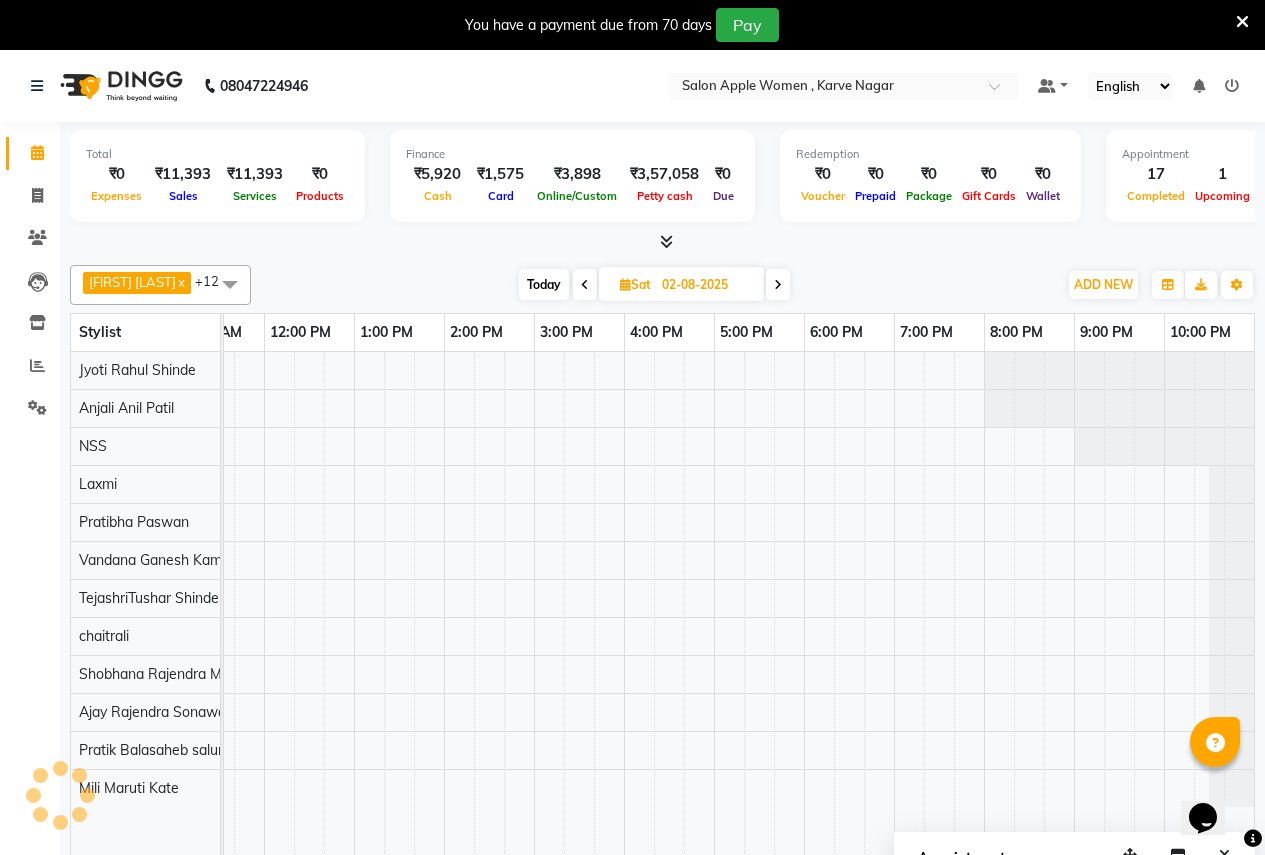 click on "02-08-2025" at bounding box center (706, 285) 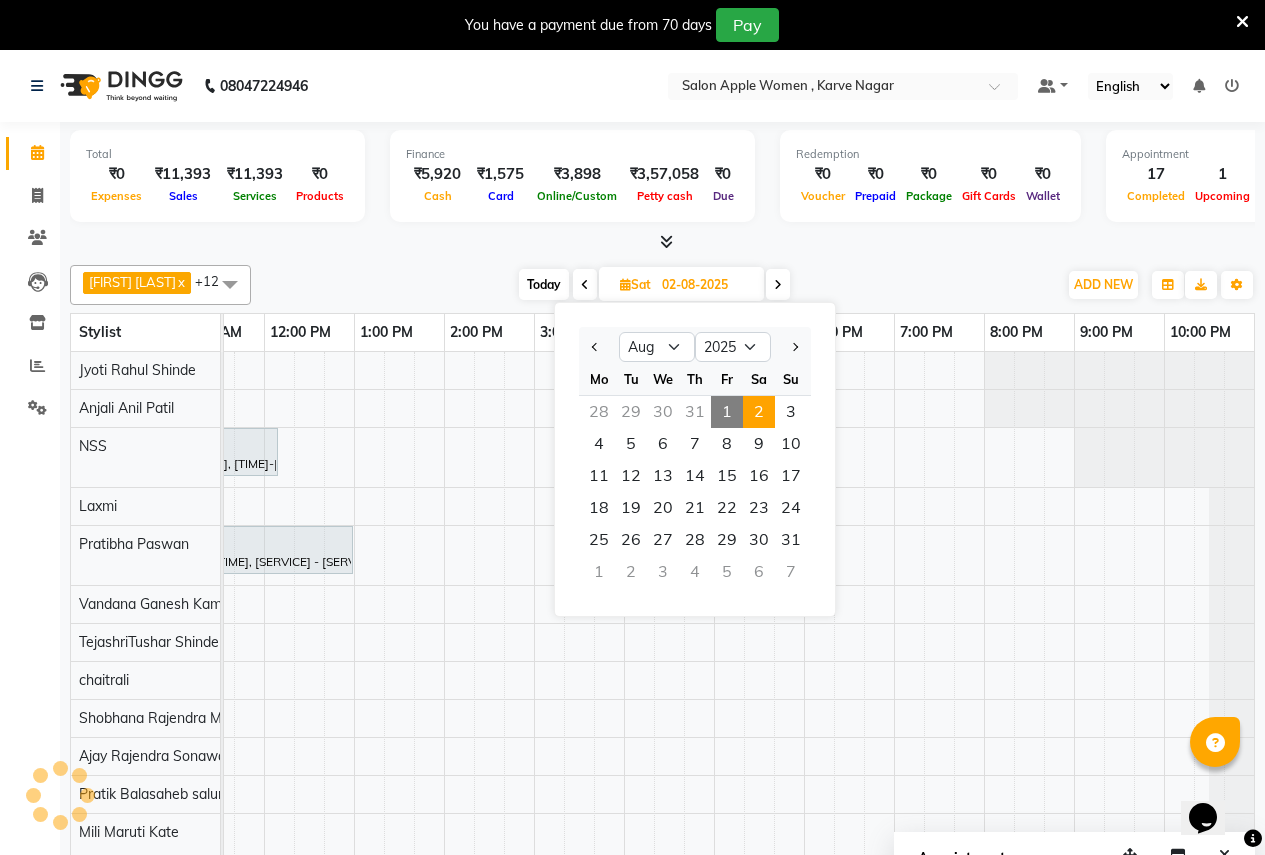click at bounding box center (778, 285) 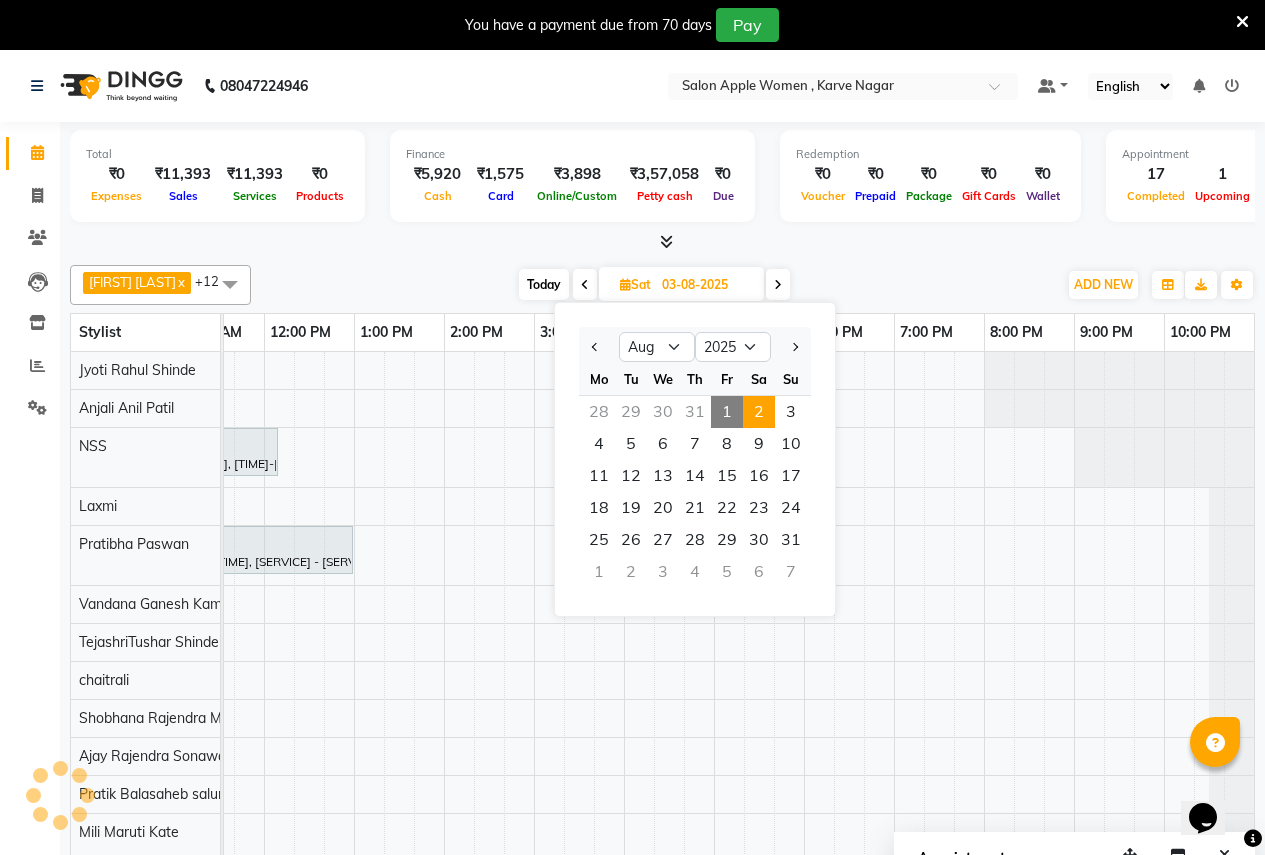 scroll, scrollTop: 0, scrollLeft: 410, axis: horizontal 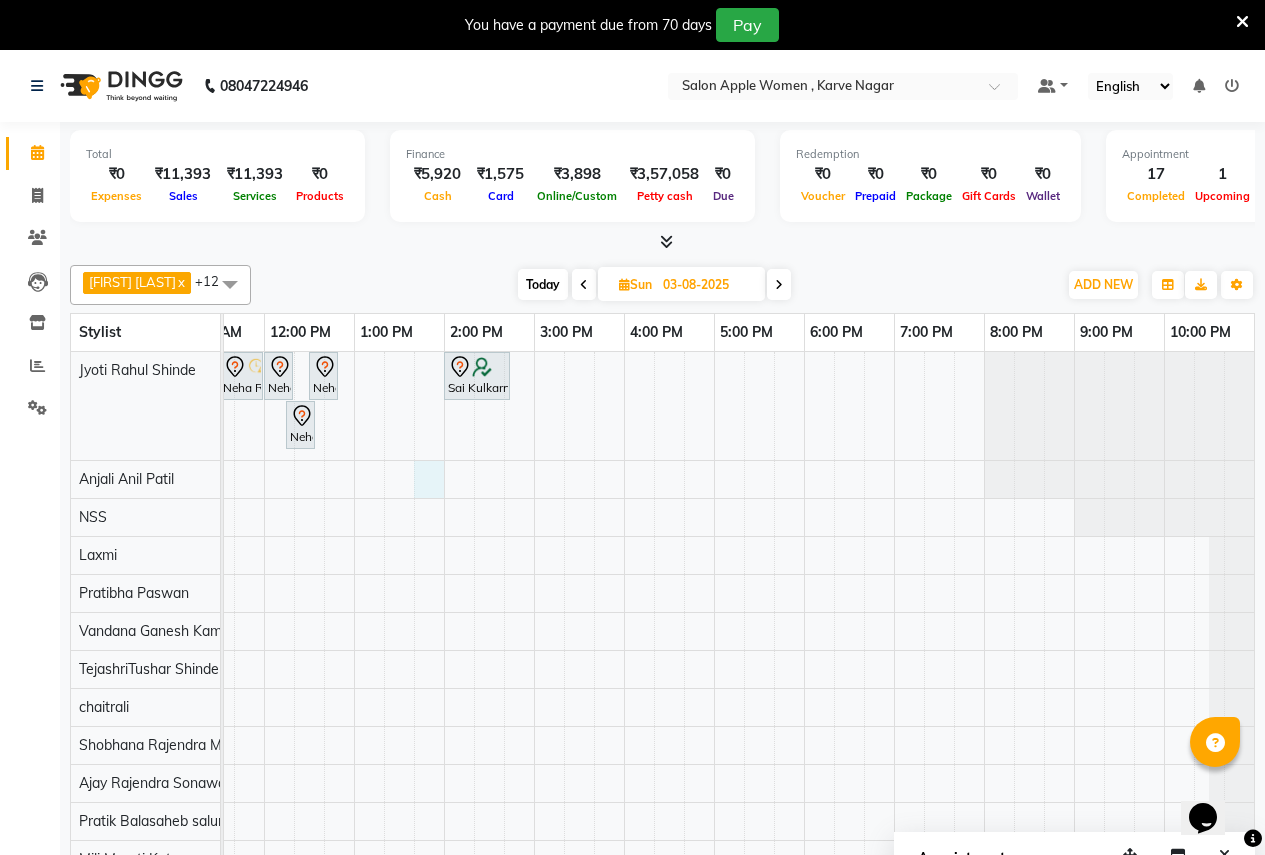 click on "Neha Rajapurkar, 11:00 AM-11:30 AM, Sugar wax - Regular - Full legs wax - Female             Neha Rajapurkar, 11:30 AM-12:00 PM, Sugar wax - Regular - Under arms - Female             Neha Rajapurkar, 12:00 PM-12:15 PM, Threading - Eyebrows - Female             Neha Rajapurkar, 12:30 PM-12:45 PM, Threading - Chin - Female             Sai Kulkarni, 02:00 PM-02:45 PM, Clean Ups - O3+ face clean up - Female             Neha Rajapurkar, 12:15 PM-12:30 PM, Threading - Upper lips - Female" at bounding box center (534, 618) 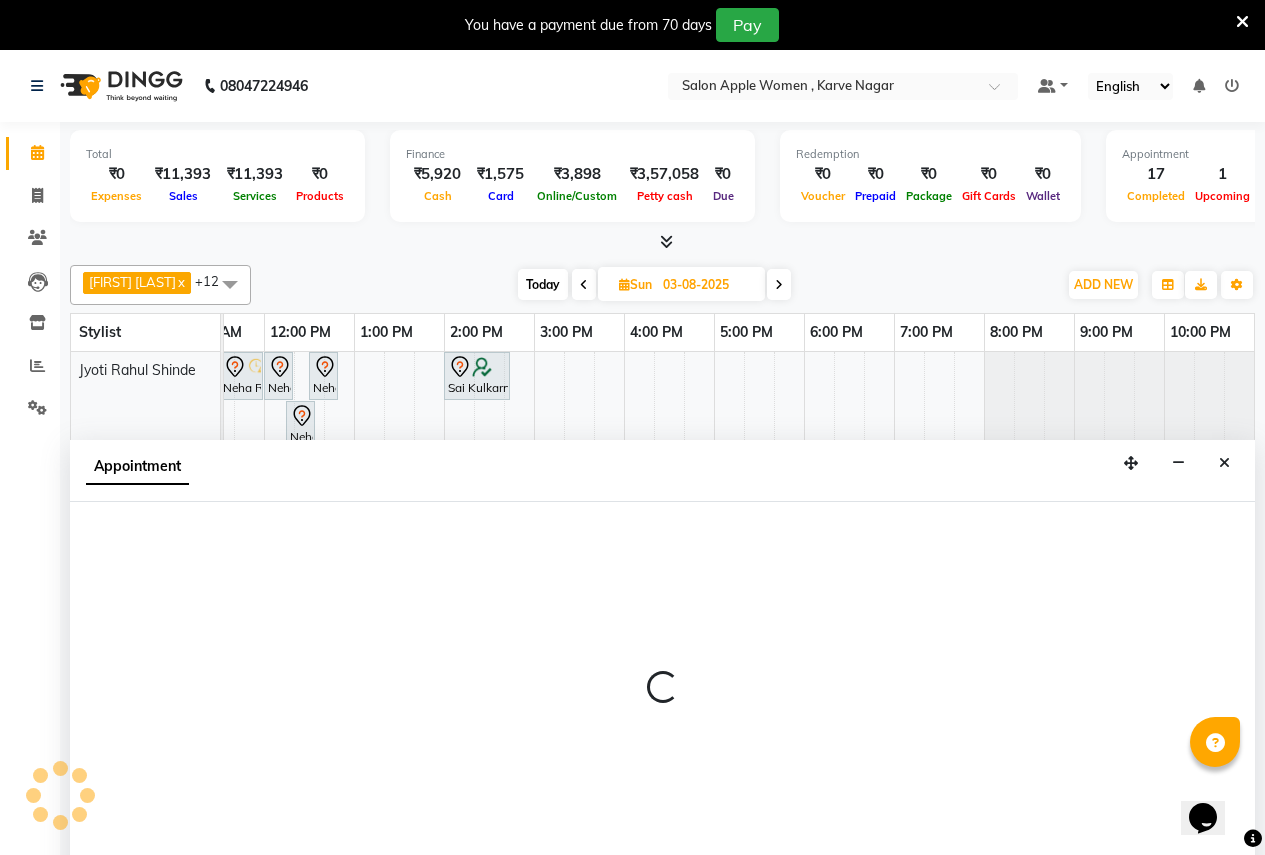 scroll, scrollTop: 50, scrollLeft: 0, axis: vertical 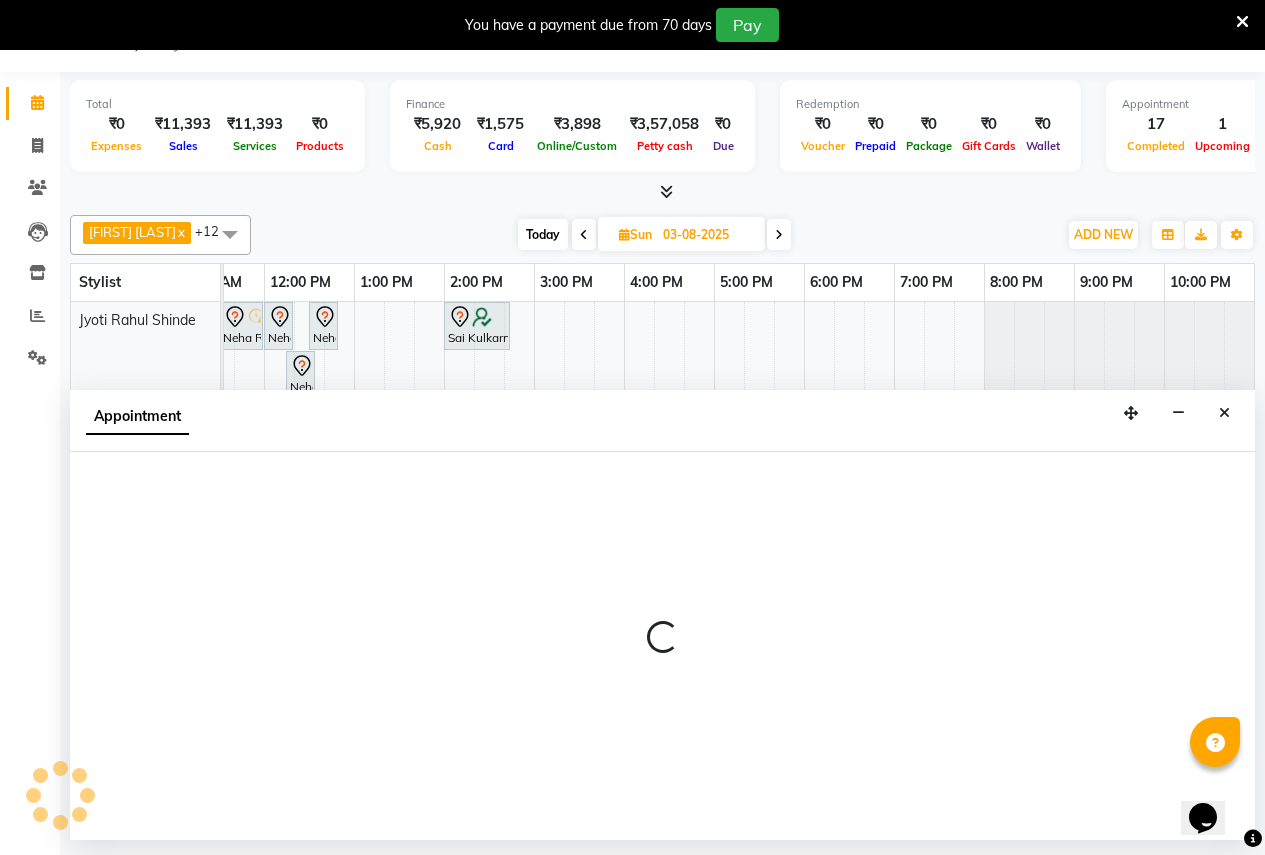 select on "3152" 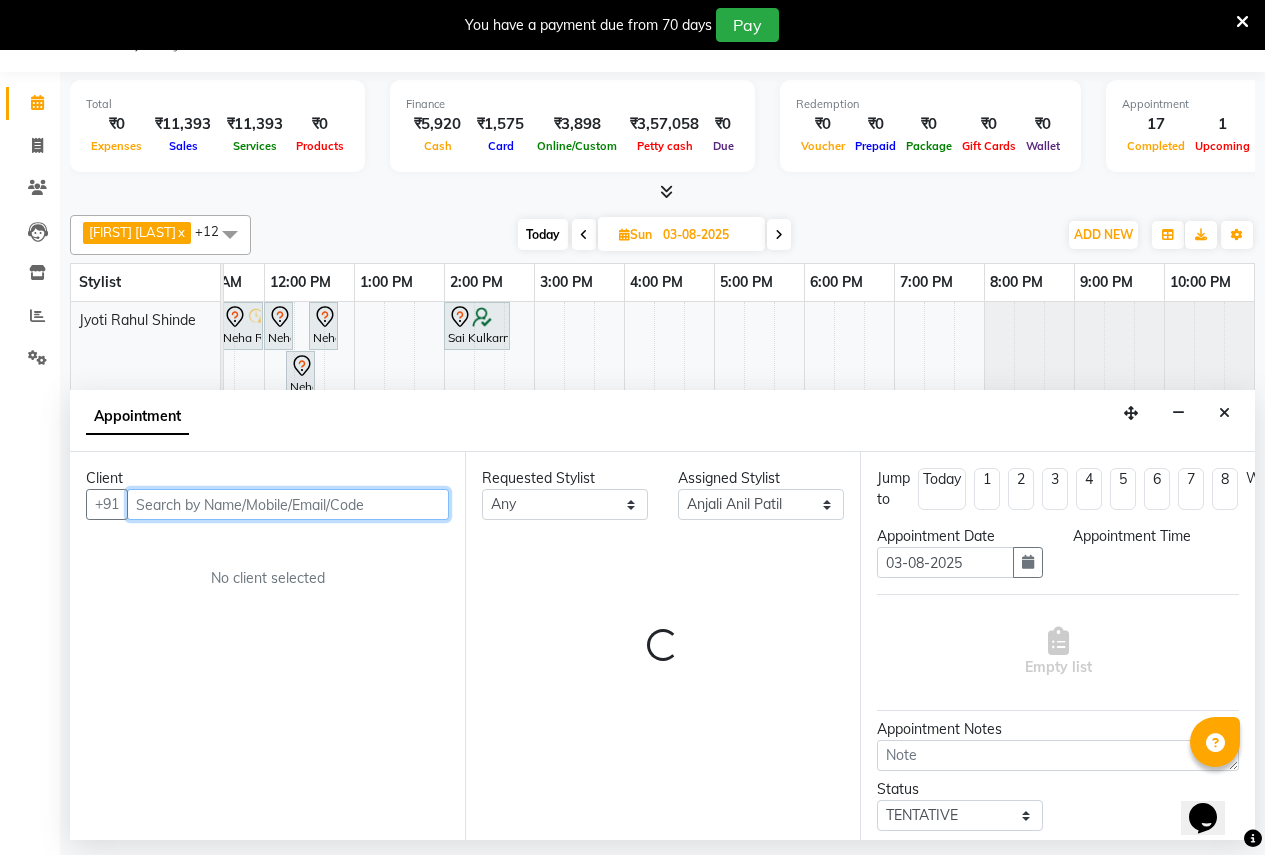 select on "825" 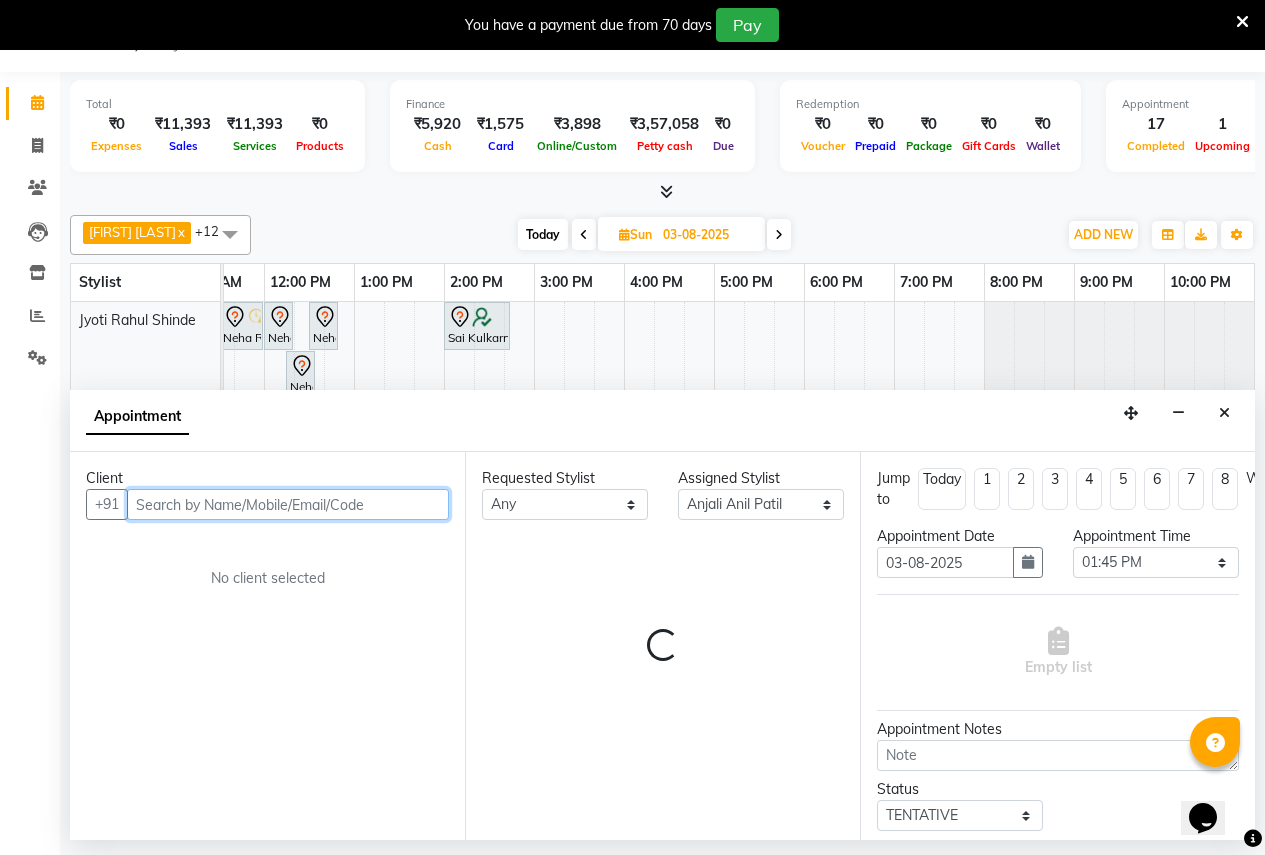 click at bounding box center [288, 504] 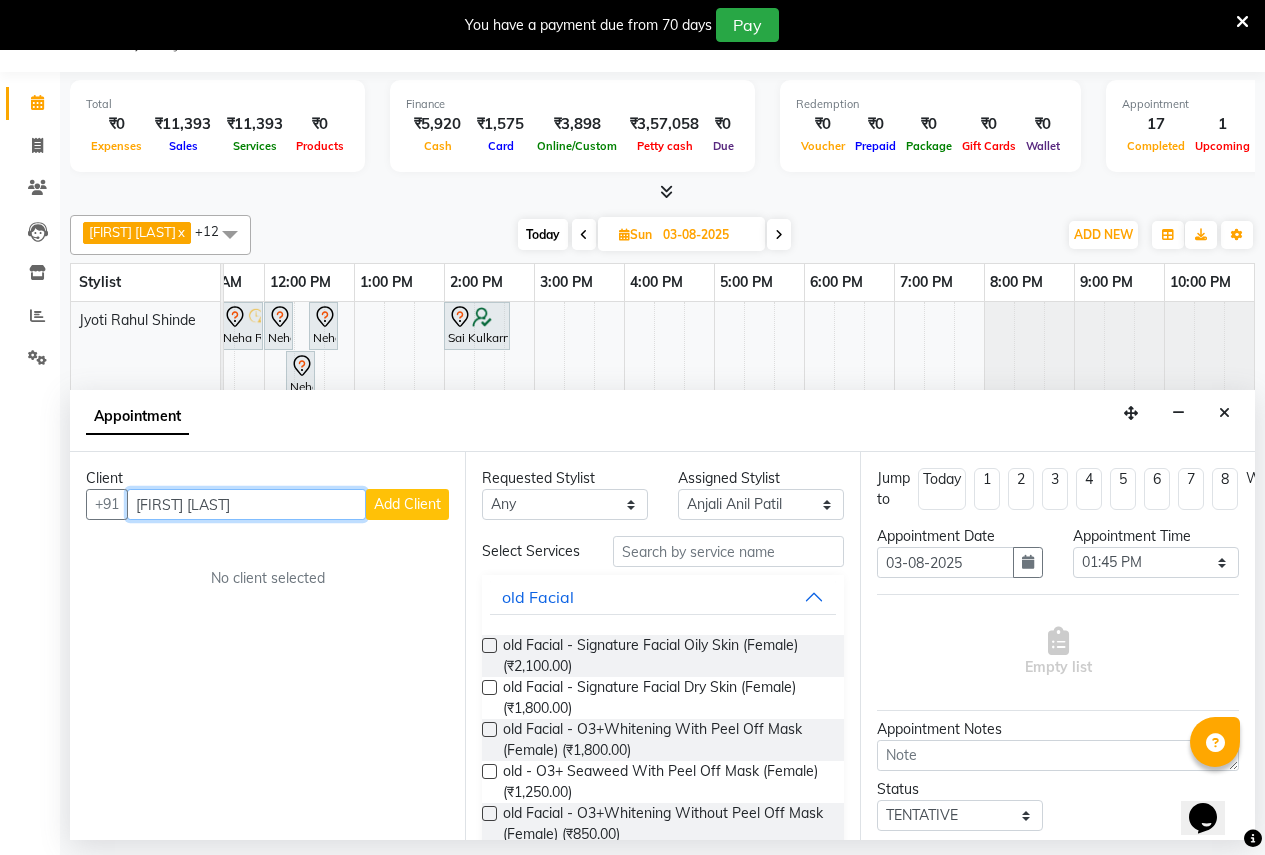 click on "mansi hambrd" at bounding box center [246, 504] 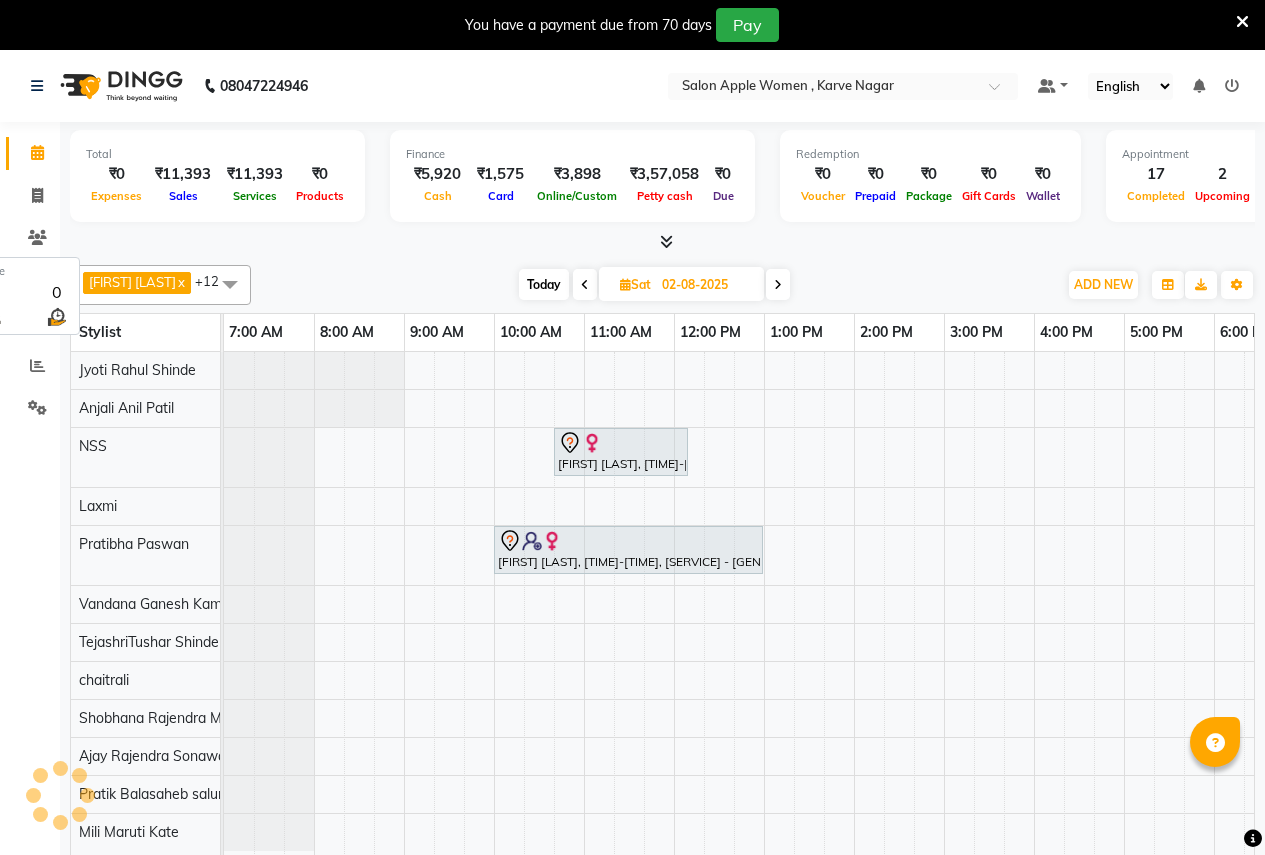 scroll, scrollTop: 0, scrollLeft: 0, axis: both 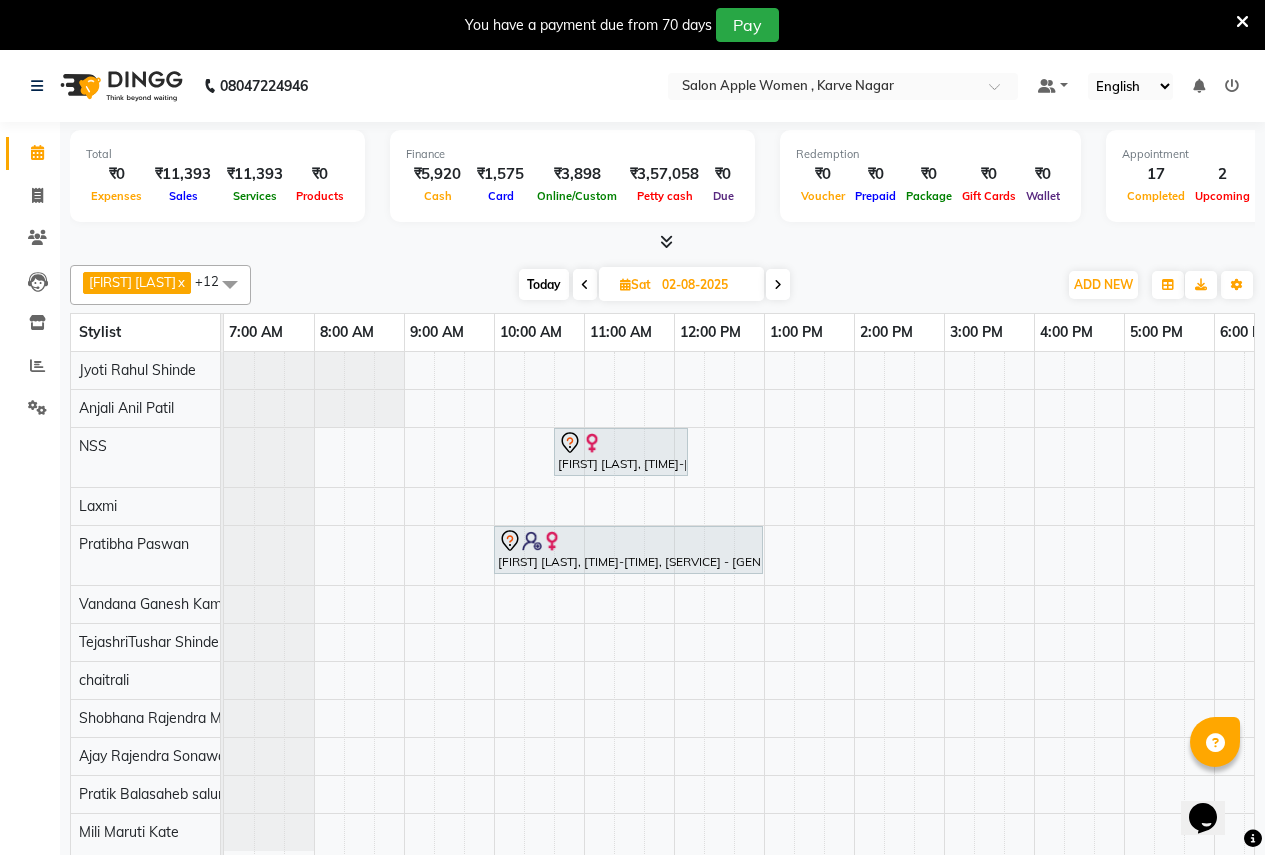 click at bounding box center (778, 285) 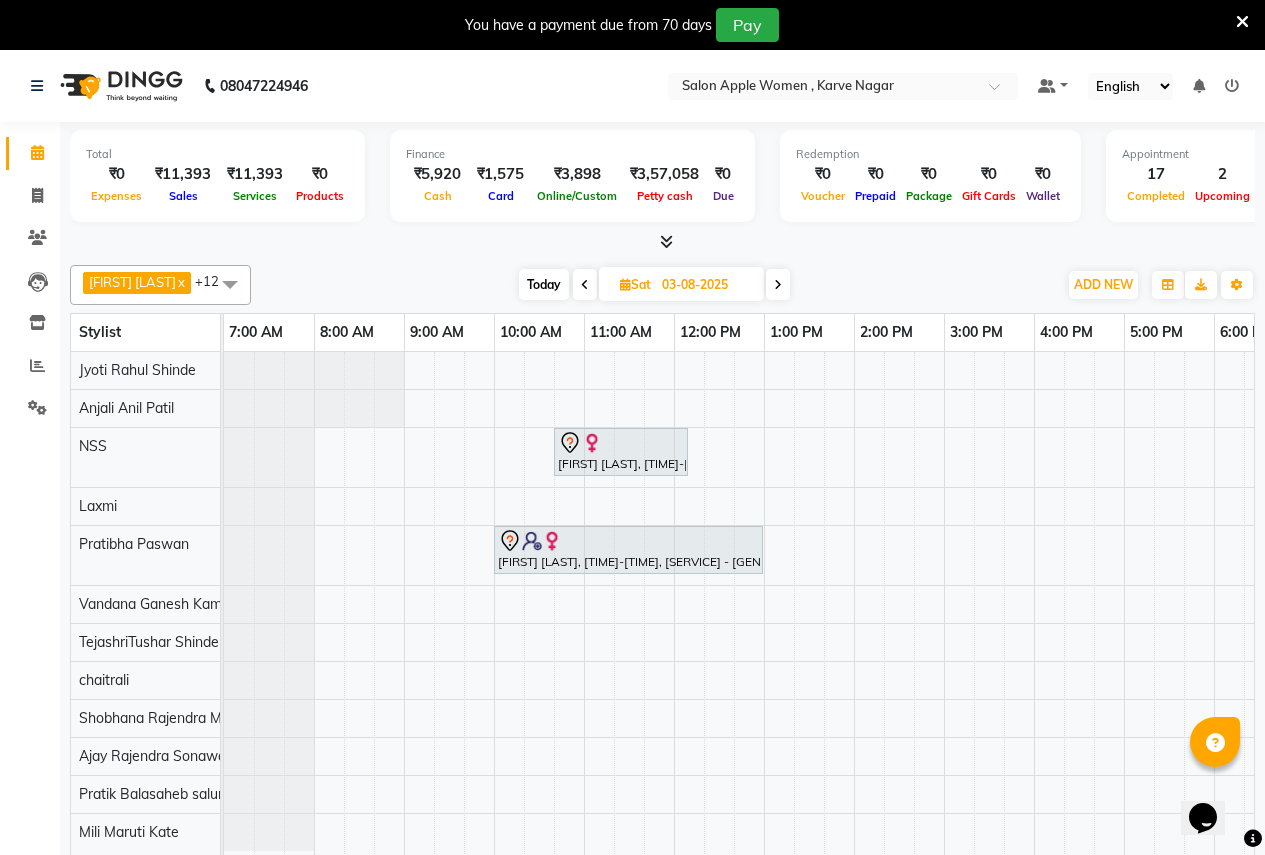 scroll, scrollTop: 0, scrollLeft: 410, axis: horizontal 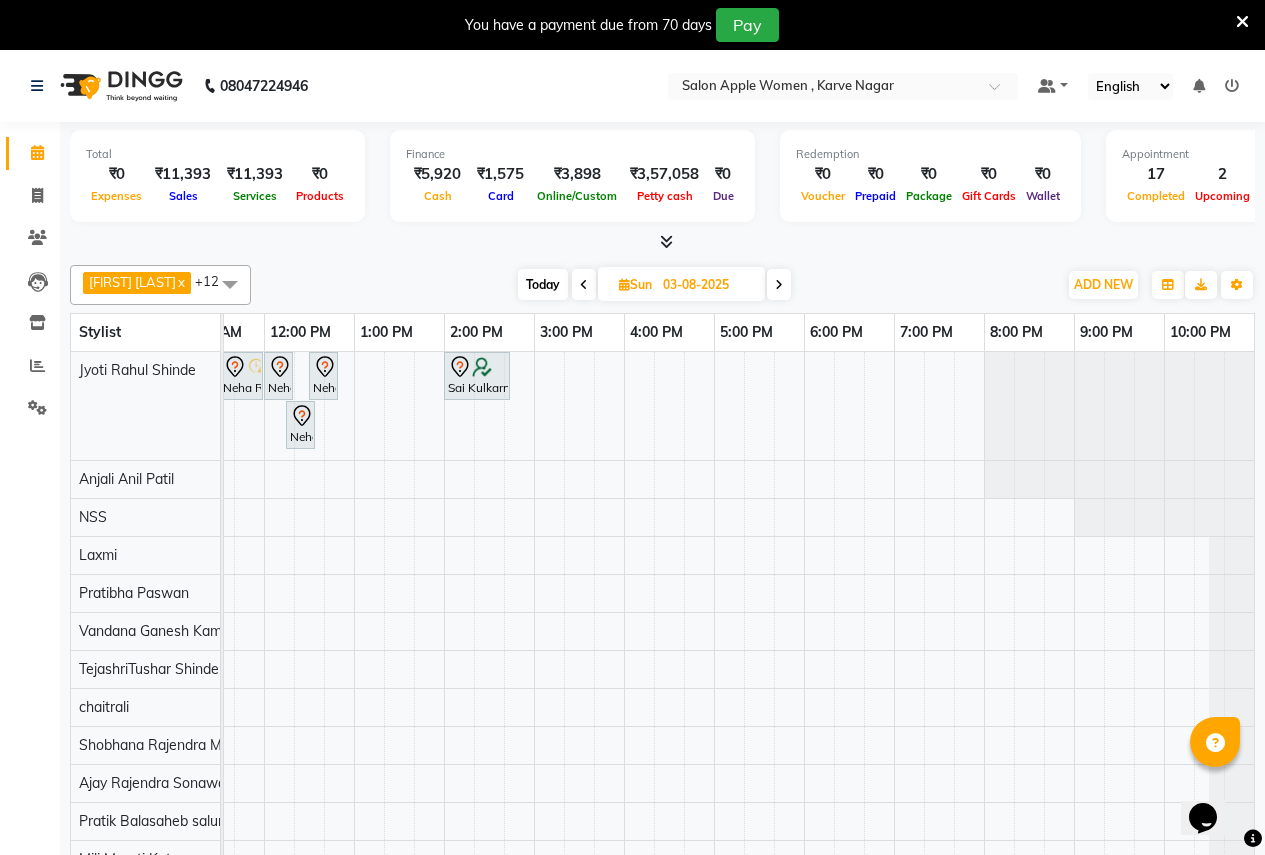 click on "[FIRST] [LAST], [TIME]-[TIME], [SERVICE] - [SERVICE] - [SERVICE] - [SERVICE]             [FIRST] [LAST], [TIME]-[TIME], [SERVICE] - [SERVICE] - [SERVICE]             [FIRST] [LAST], [TIME]-[TIME], [SERVICE] - [SERVICE]             [FIRST] [LAST], [TIME]-[TIME], [SERVICE] - [SERVICE]             [FIRST] [LAST], [TIME]-[TIME], [SERVICE] - [SERVICE] - [SERVICE]             [FIRST] [LAST], [TIME]-[TIME], [SERVICE] - [SERVICE]" at bounding box center (534, 618) 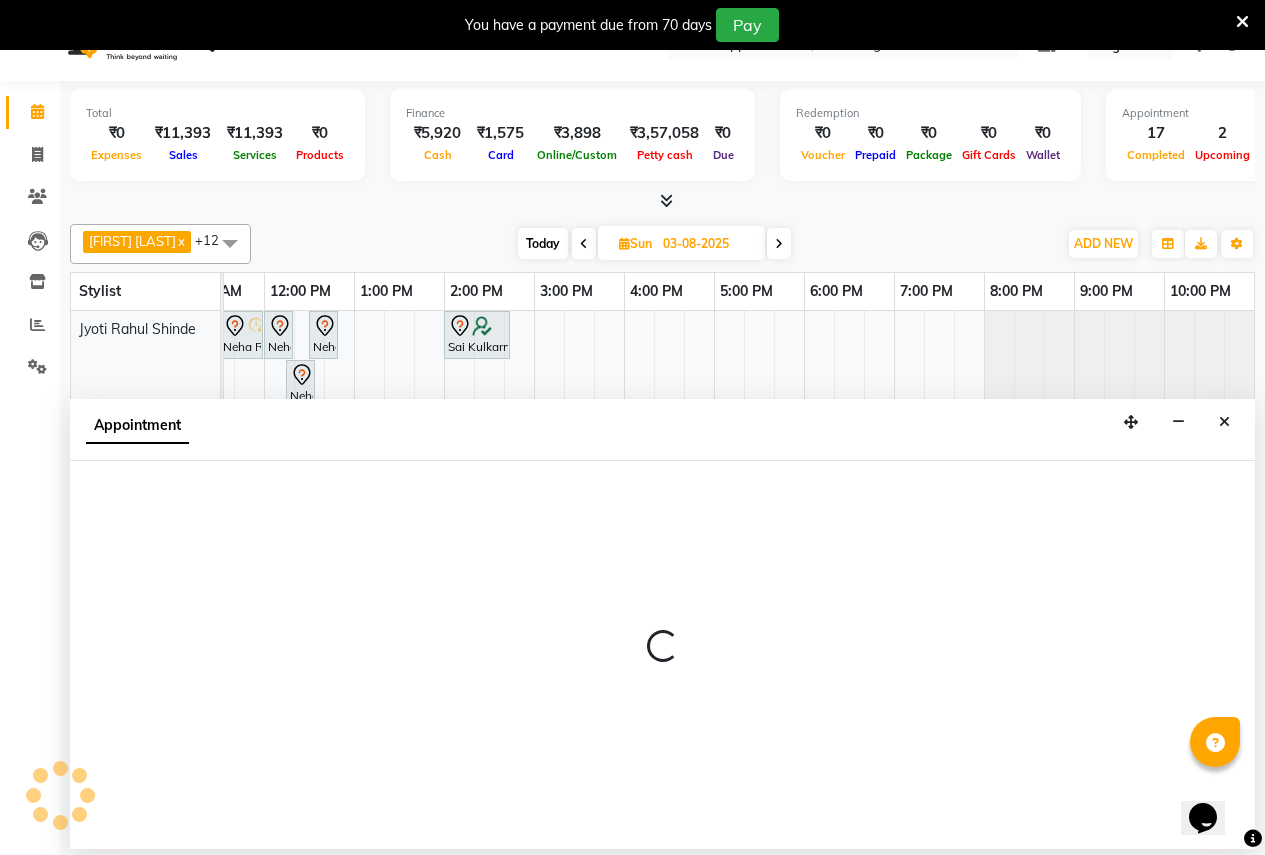 select on "3152" 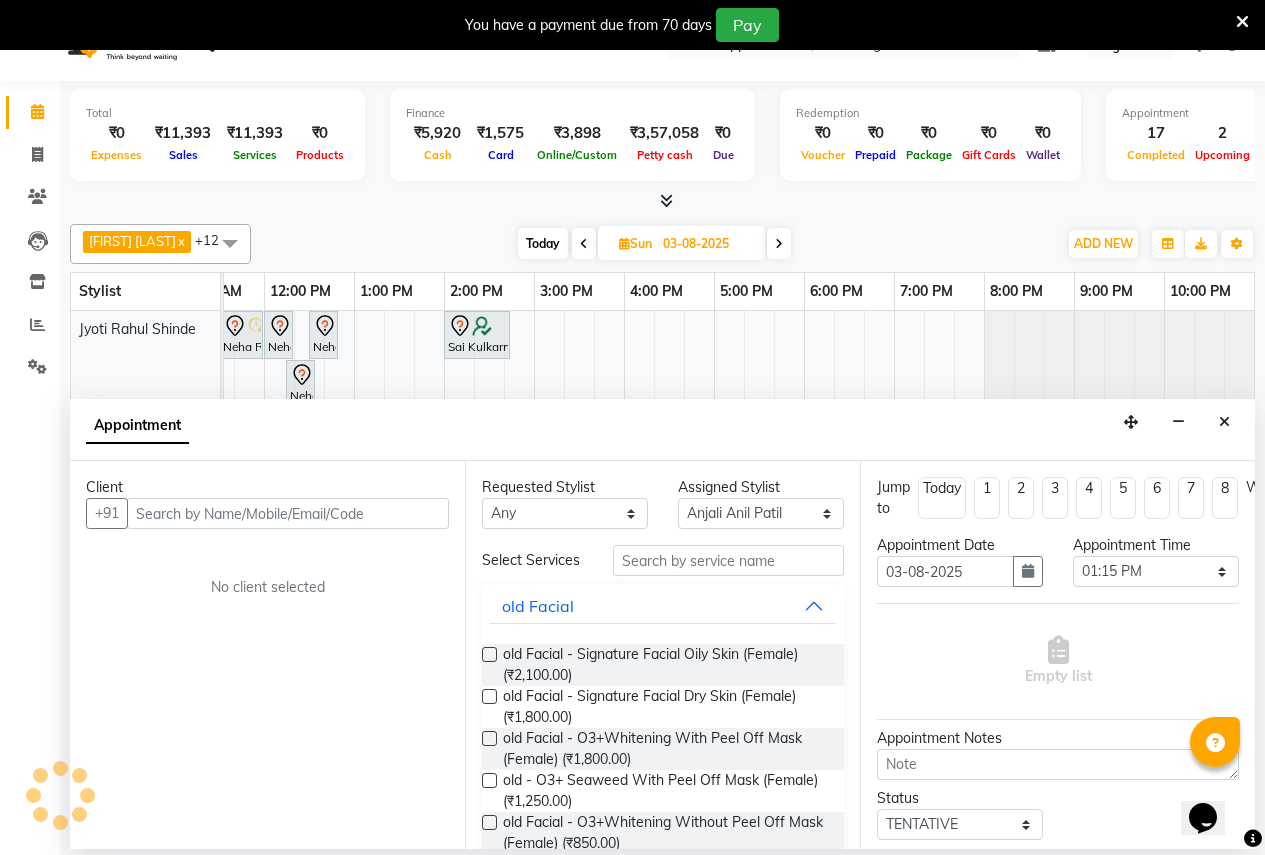 scroll, scrollTop: 50, scrollLeft: 0, axis: vertical 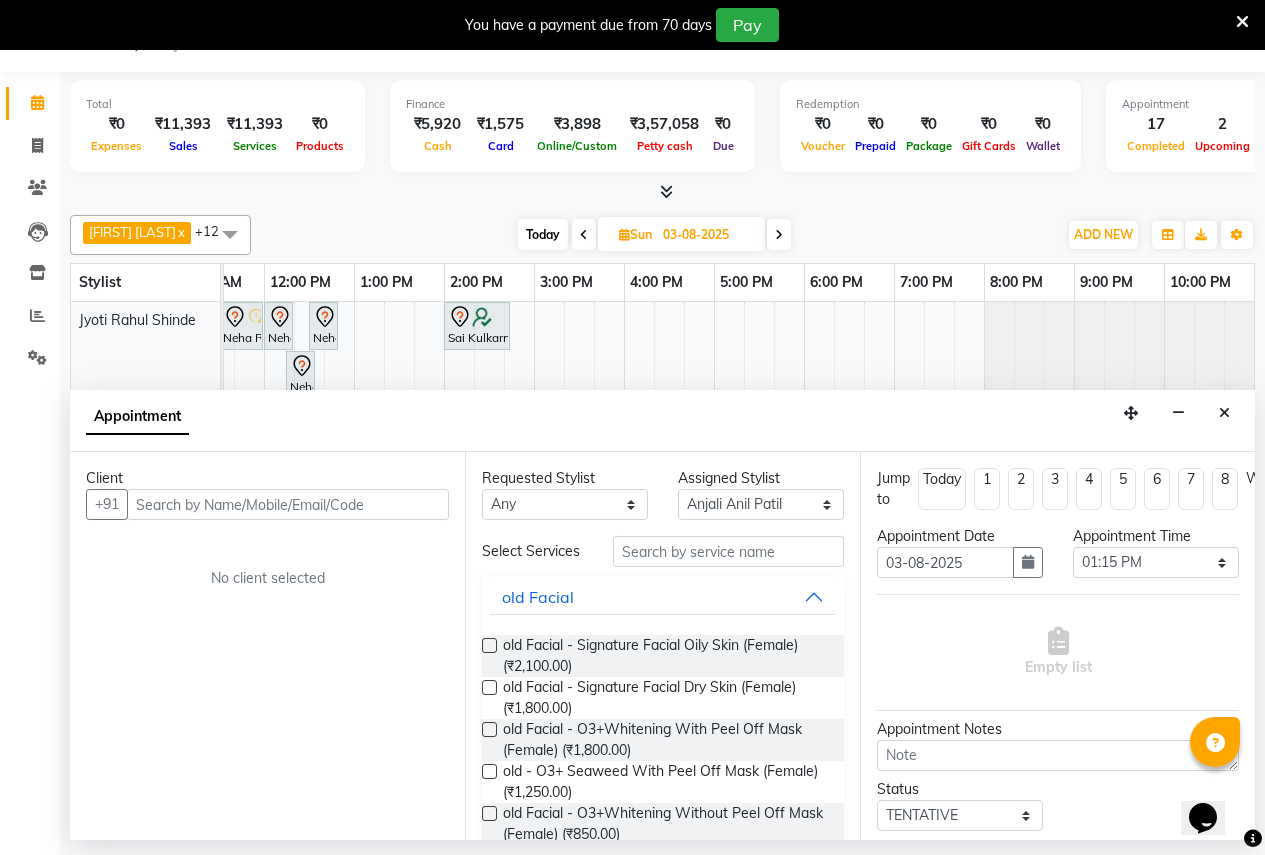 click at bounding box center [288, 504] 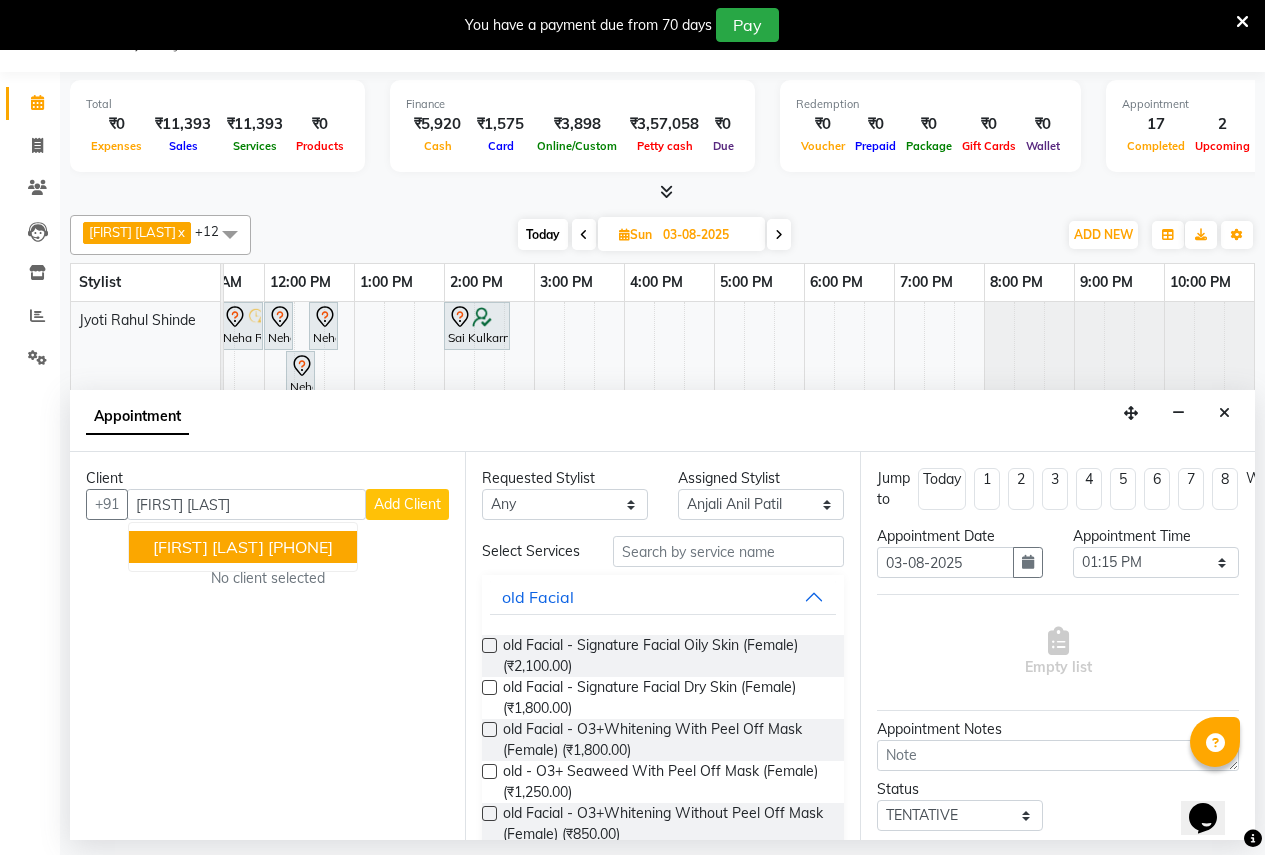click on "[FIRST] [LAST]" at bounding box center (208, 547) 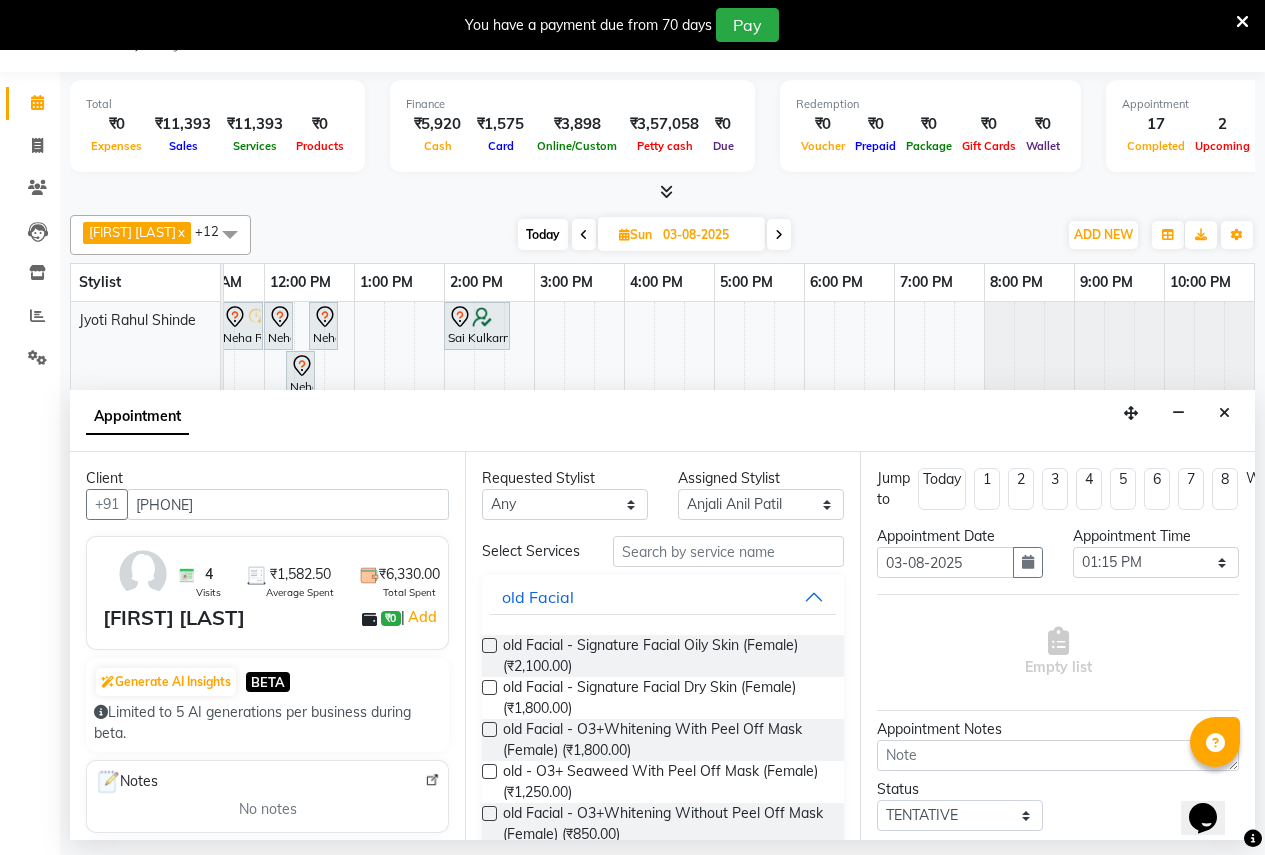 type on "99960211943" 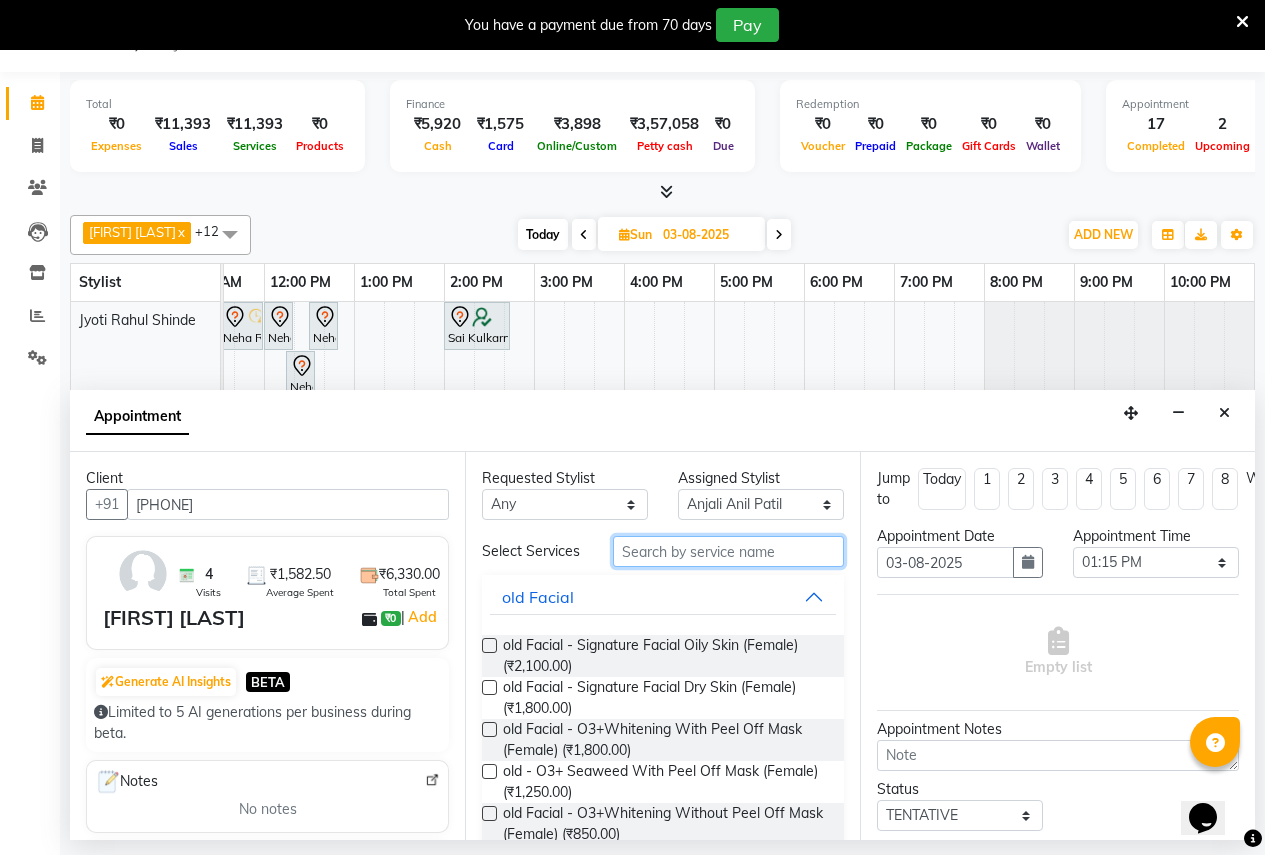 click at bounding box center [728, 551] 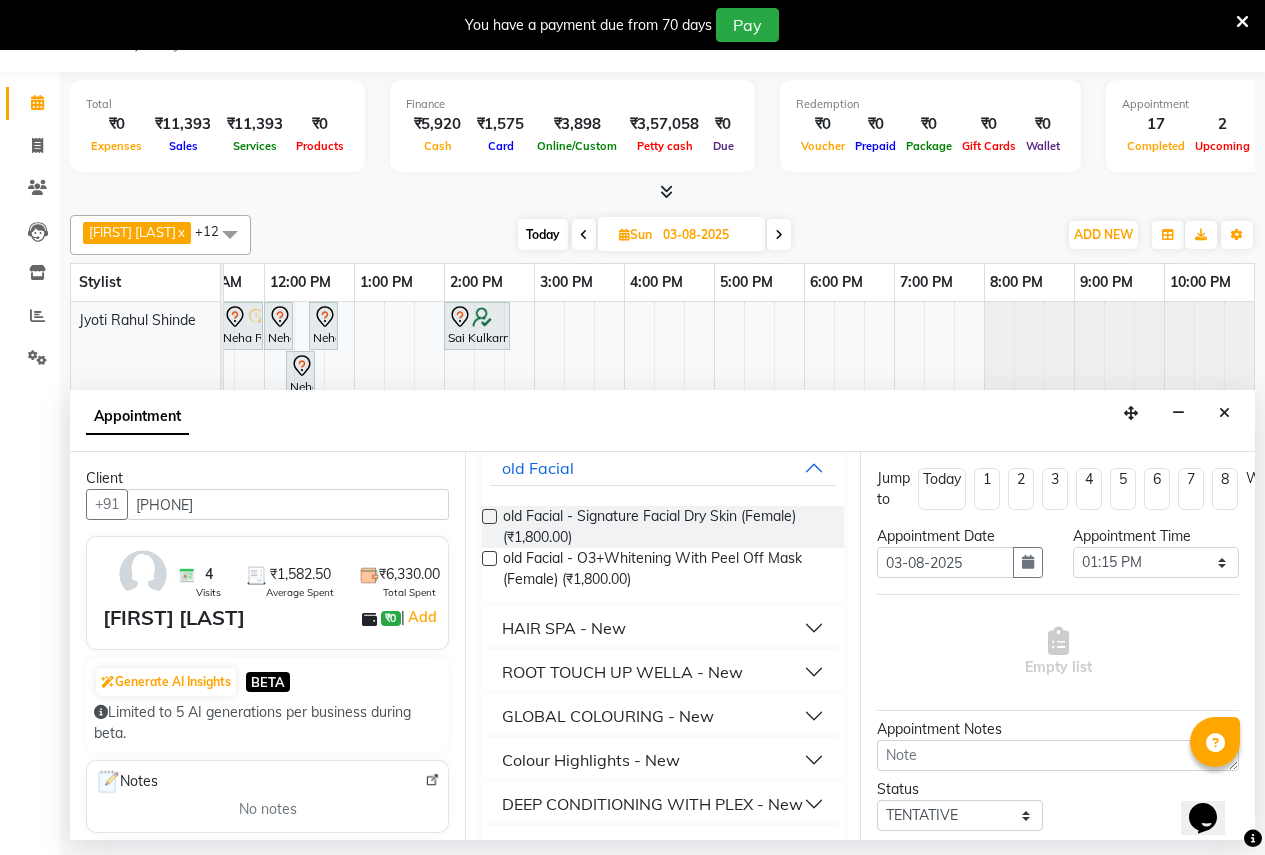 scroll, scrollTop: 298, scrollLeft: 0, axis: vertical 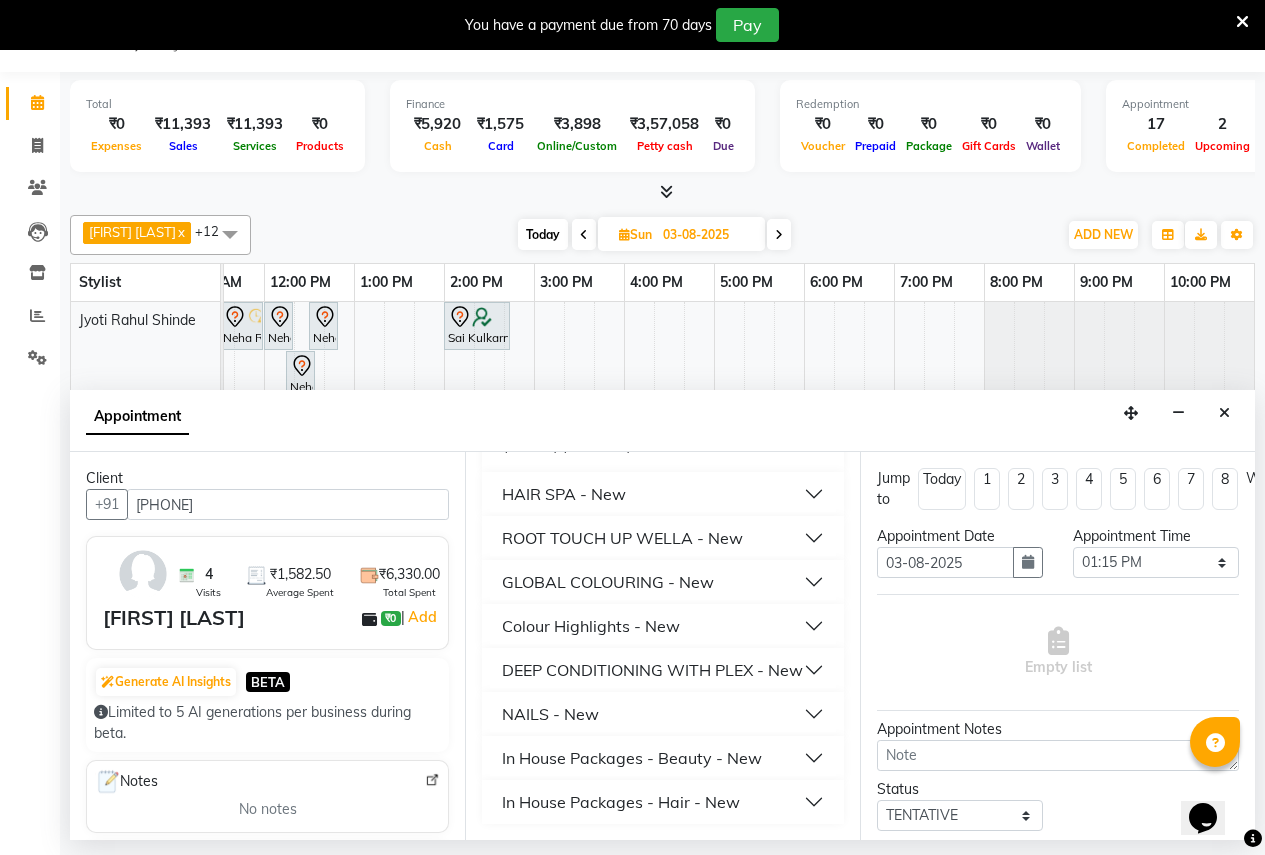 type on "1800" 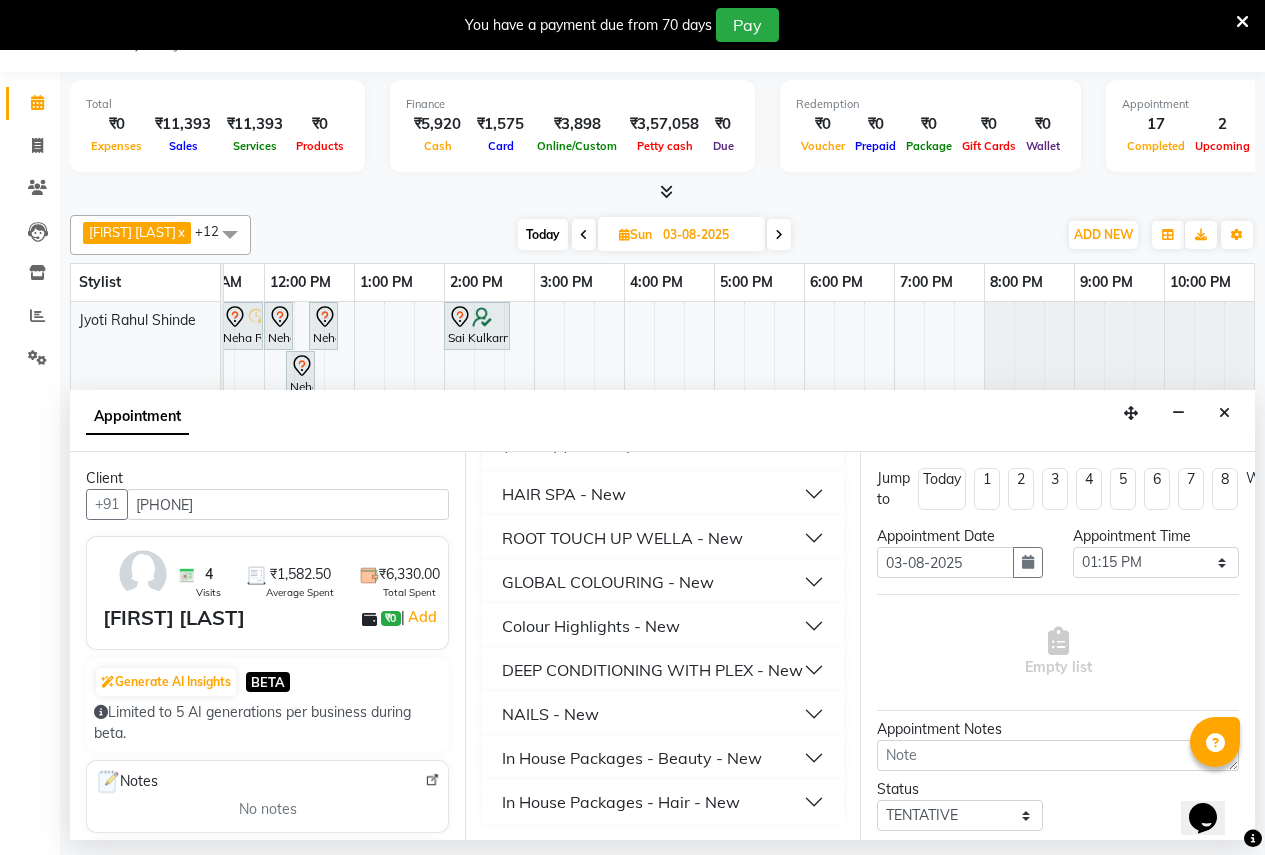 click on "In House Packages - Beauty - New" at bounding box center (632, 758) 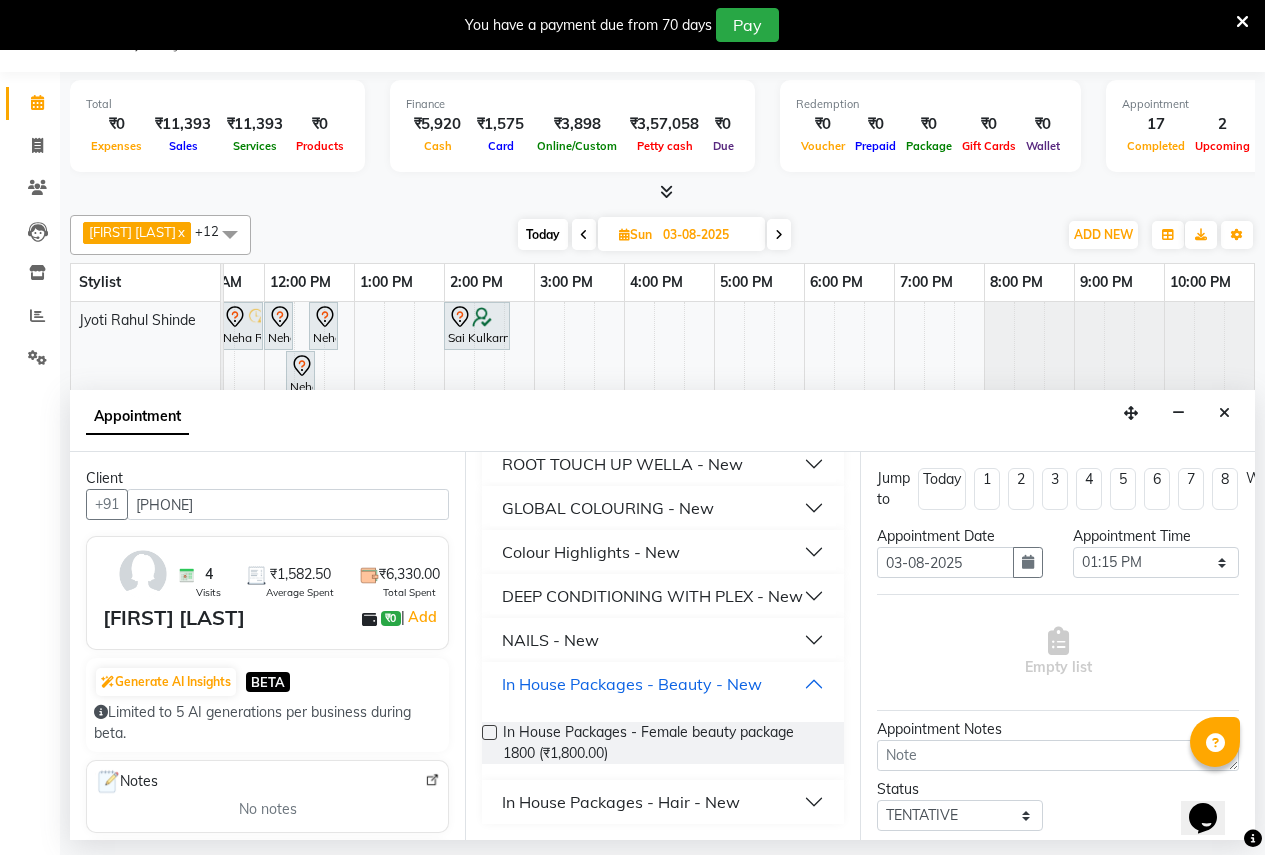 scroll, scrollTop: 372, scrollLeft: 0, axis: vertical 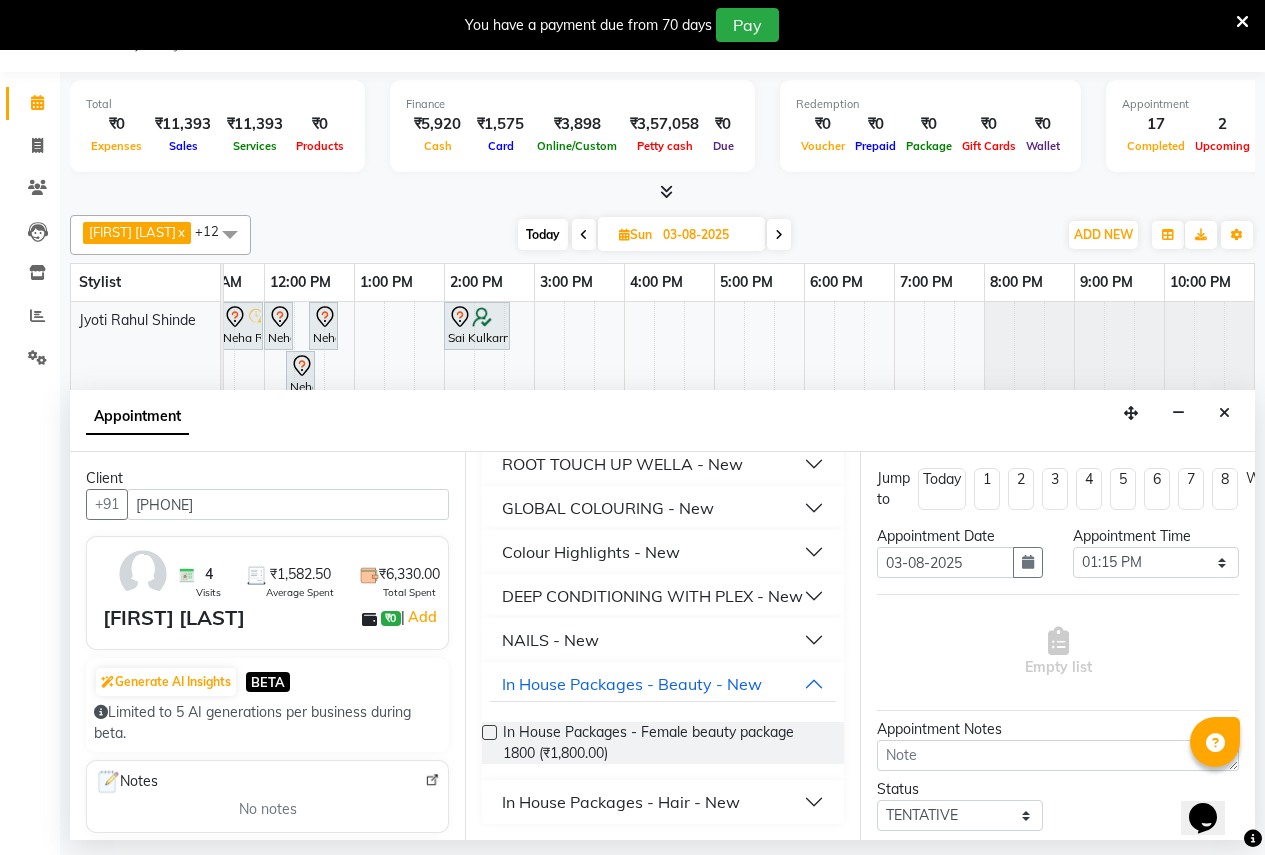 click on "Requested Stylist Any Ajay Rajendra Sonawane Anjali Anil Patil Ashwini chaitrali Jyoti Rahul Shinde Laxmi Mili Maruti Kate NSS Pratibha Paswan Pratik Balasaheb salunkhe Shobhana Rajendra Muly TejashriTushar Shinde Vandana Ganesh Kambale Assigned Stylist Select Ajay Rajendra Sonawane Anjali Anil Patil Ashwini chaitrali Jyoti Rahul Shinde Laxmi Mili Maruti Kate NSS Pratibha Paswan Pratik Balasaheb salunkhe Shobhana Rajendra Muly TejashriTushar Shinde Vandana Ganesh Kambale Select Services 1800    old Facial  old Facial - Signature Facial Dry Skin (Female) (₹1,800.00) old Facial - O3+Whitening With Peel Off Mask (Female) (₹1,800.00)    HAIR SPA - New    ROOT TOUCH UP WELLA - New    GLOBAL COLOURING - New    Colour Highlights - New    DEEP CONDITIONING WITH PLEX - New    NAILS - New    In House Packages - Beauty - New In House Packages - Female beauty package 1800 (₹1,800.00)    In House Packages - Hair - New" at bounding box center [662, 646] 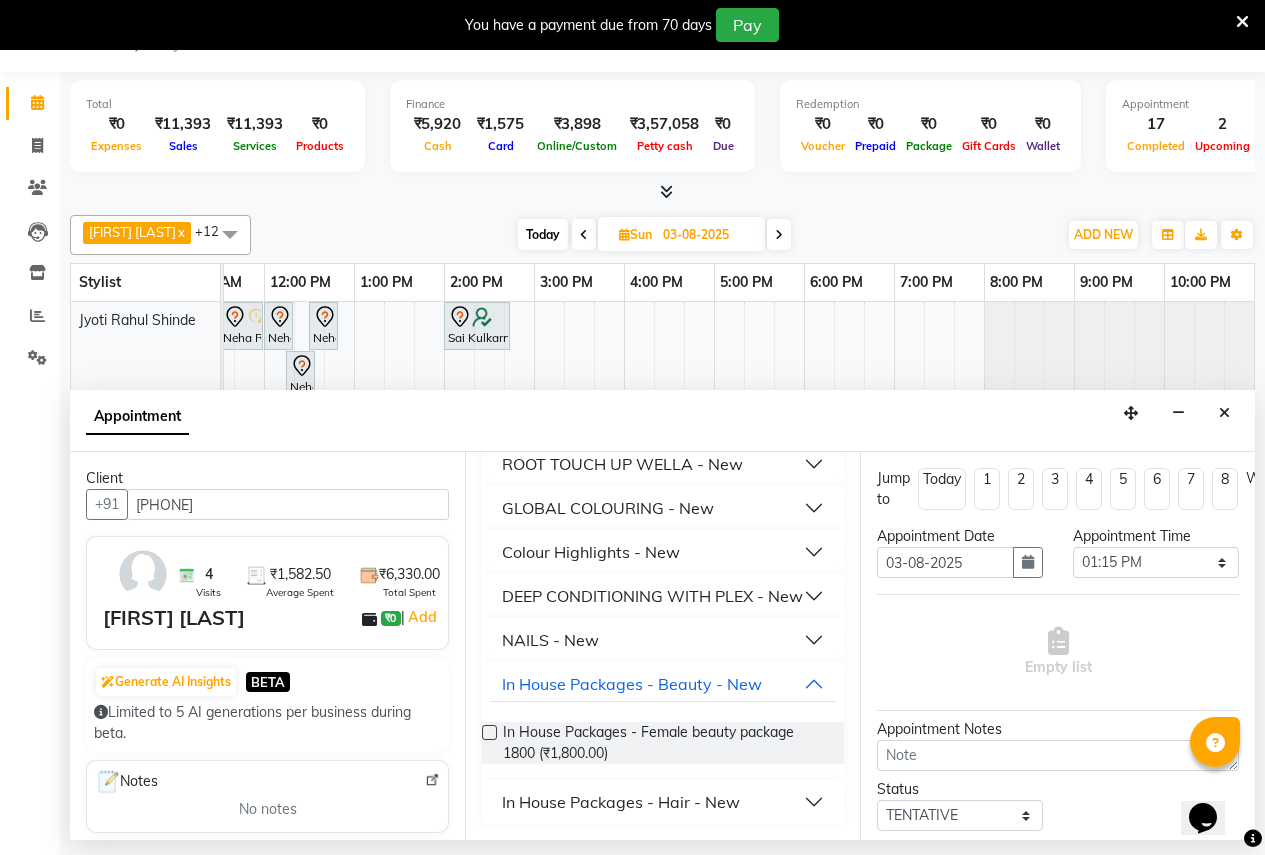 click at bounding box center [489, 732] 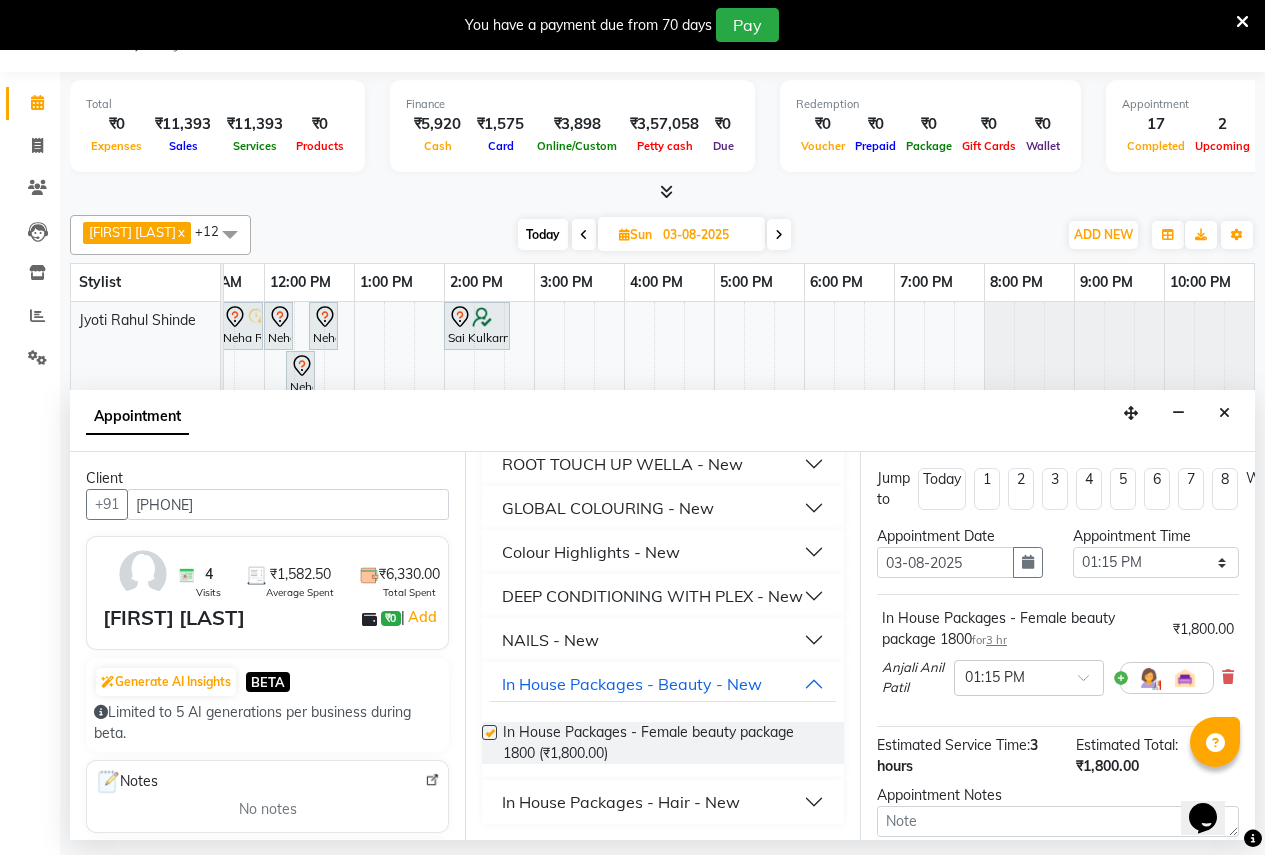 checkbox on "false" 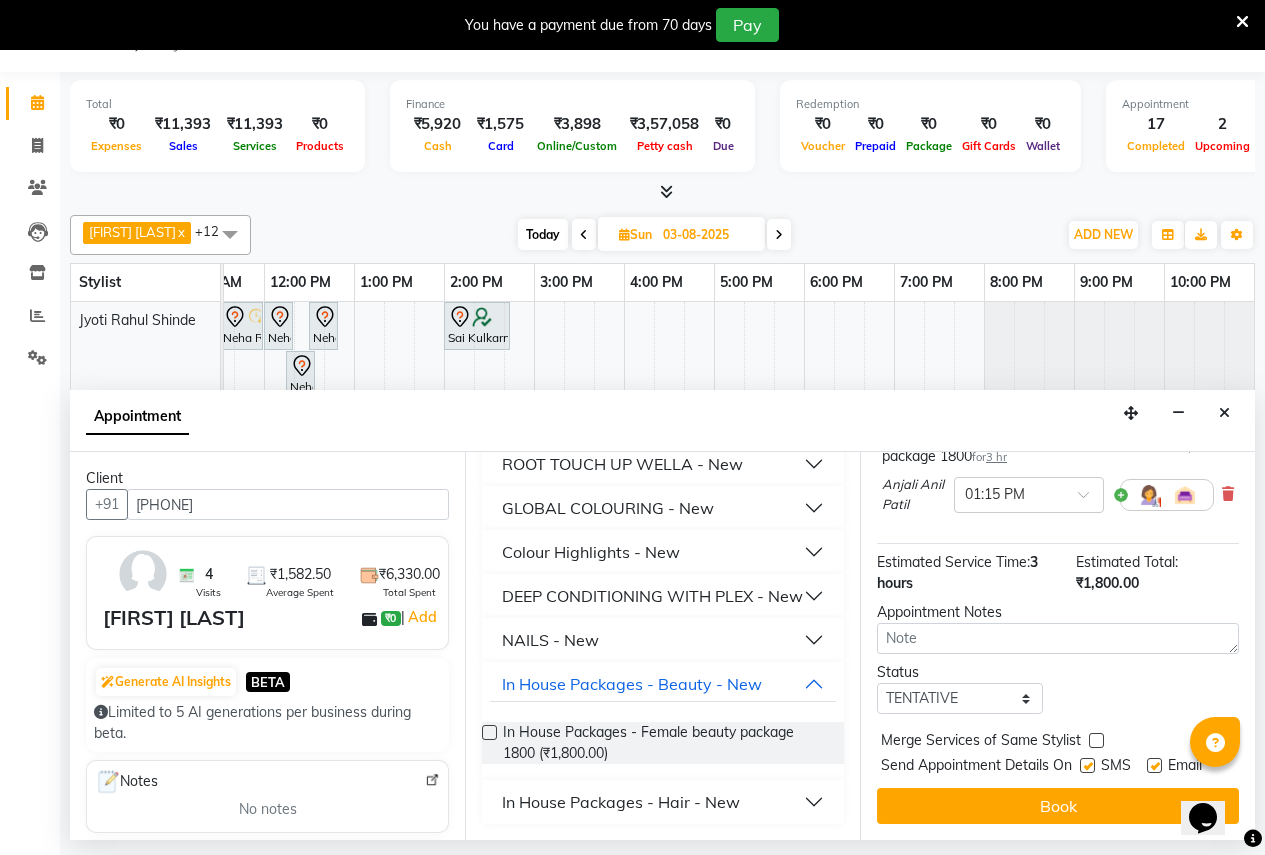 scroll, scrollTop: 218, scrollLeft: 0, axis: vertical 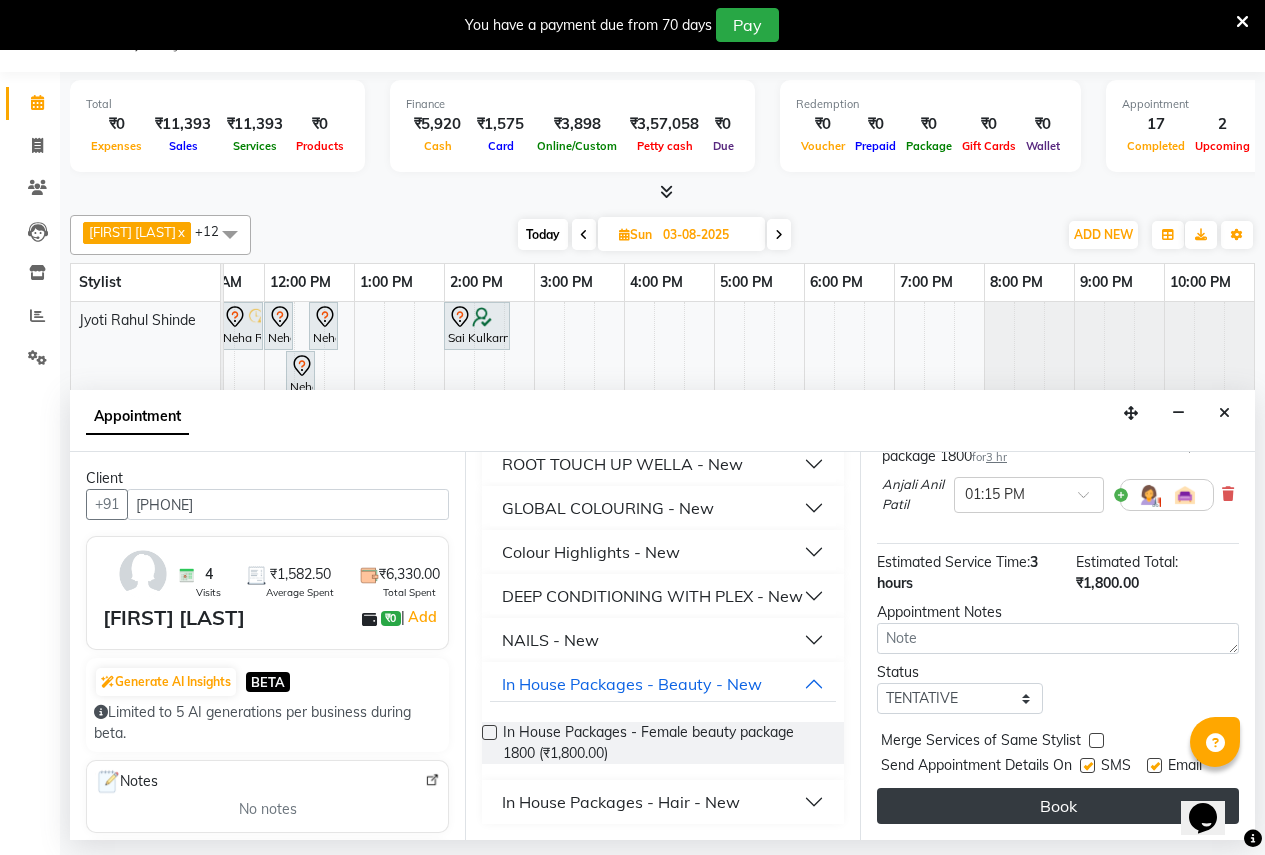click on "Book" at bounding box center (1058, 806) 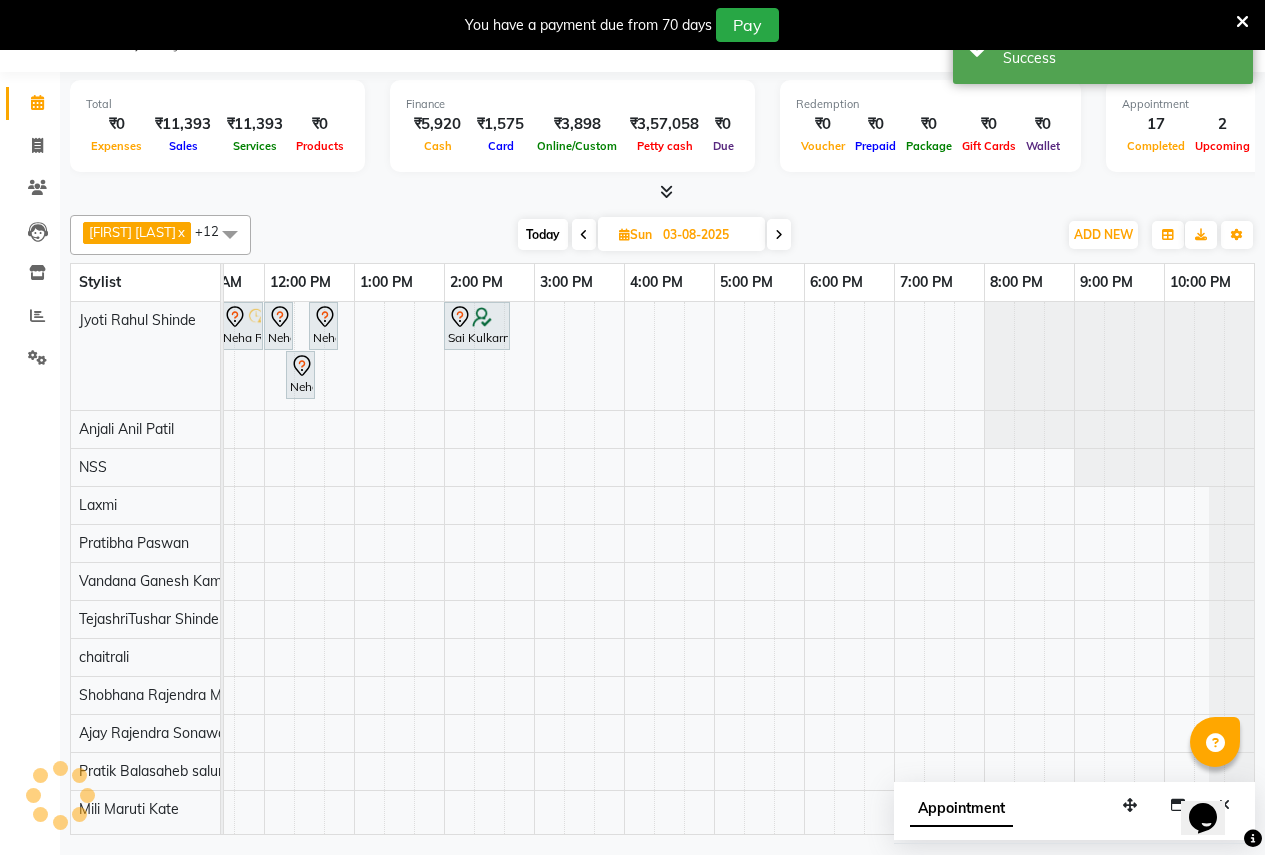 scroll, scrollTop: 0, scrollLeft: 0, axis: both 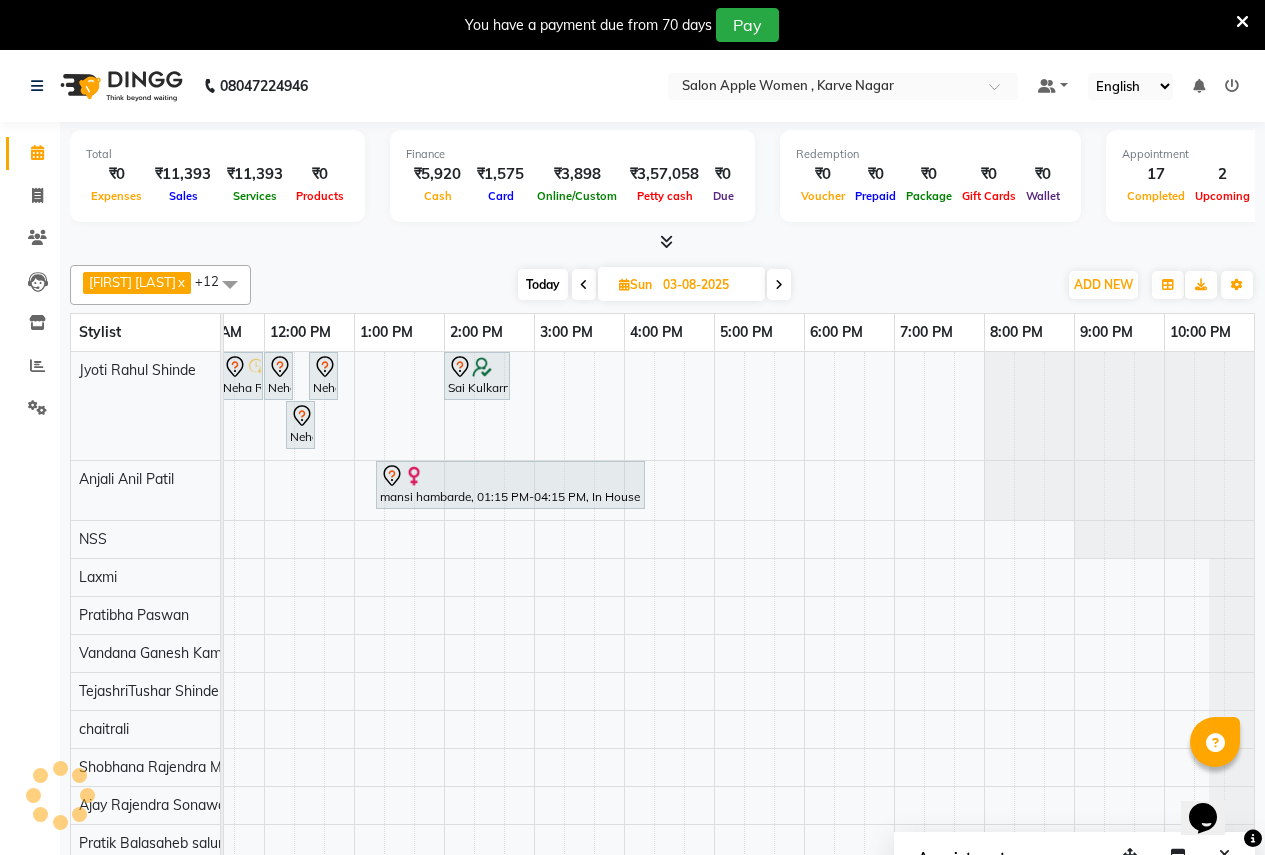 click on "Today" at bounding box center (543, 284) 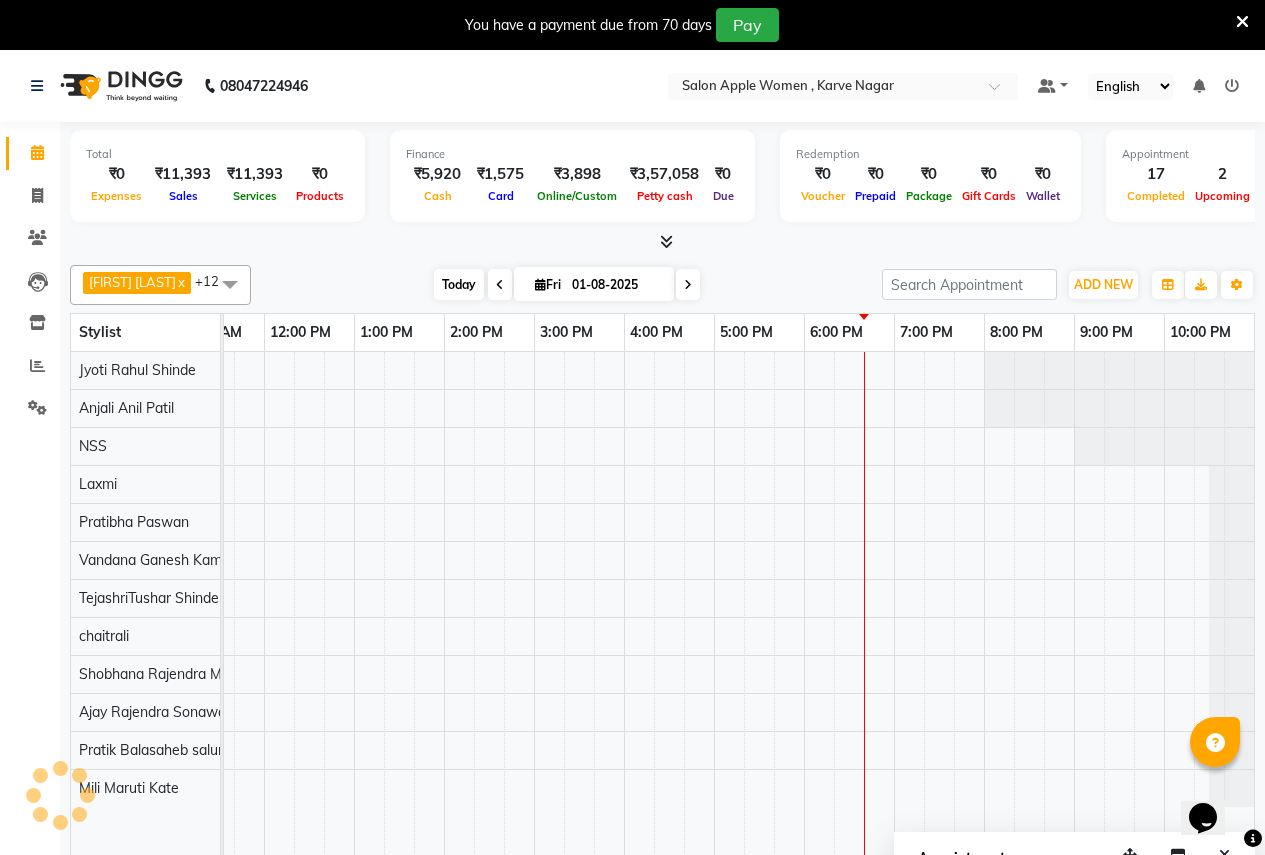 scroll, scrollTop: 0, scrollLeft: 410, axis: horizontal 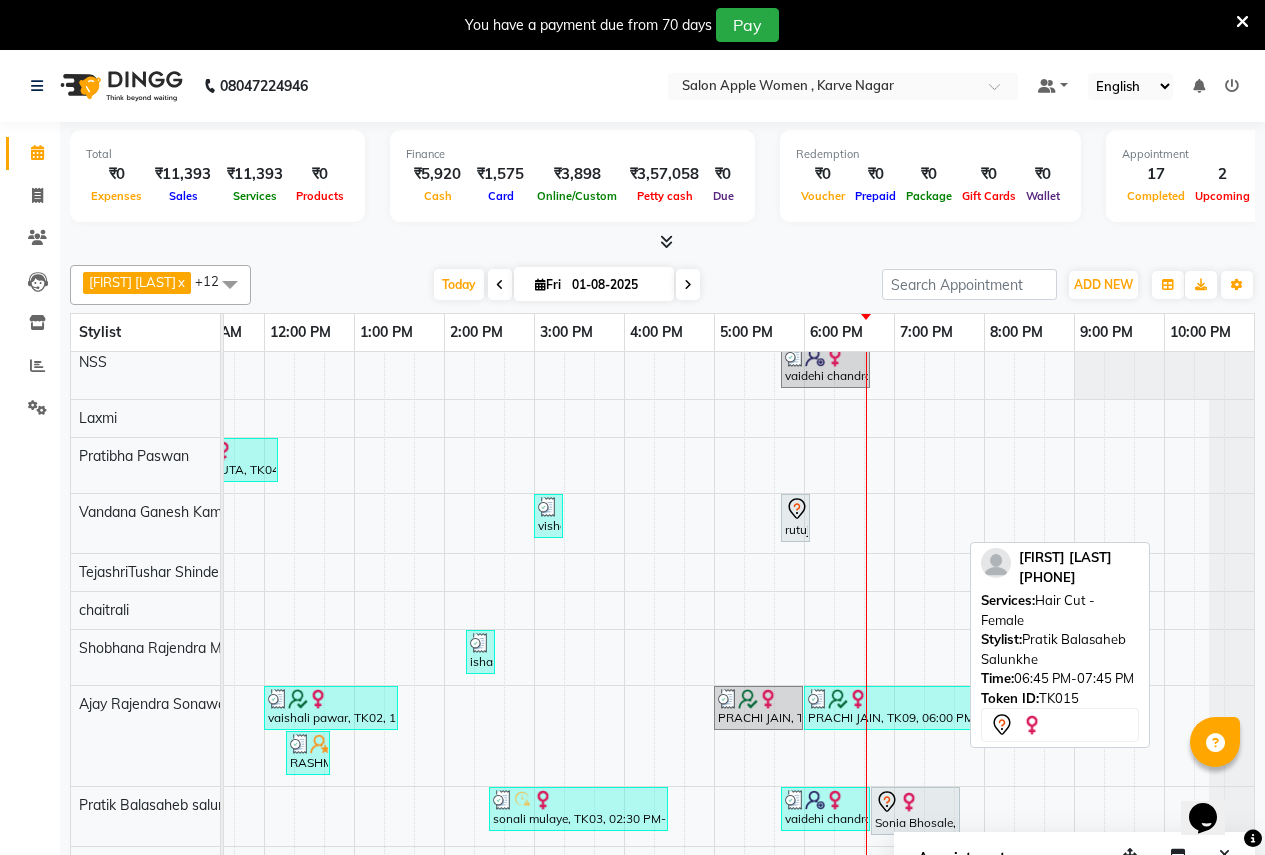 click at bounding box center (915, 802) 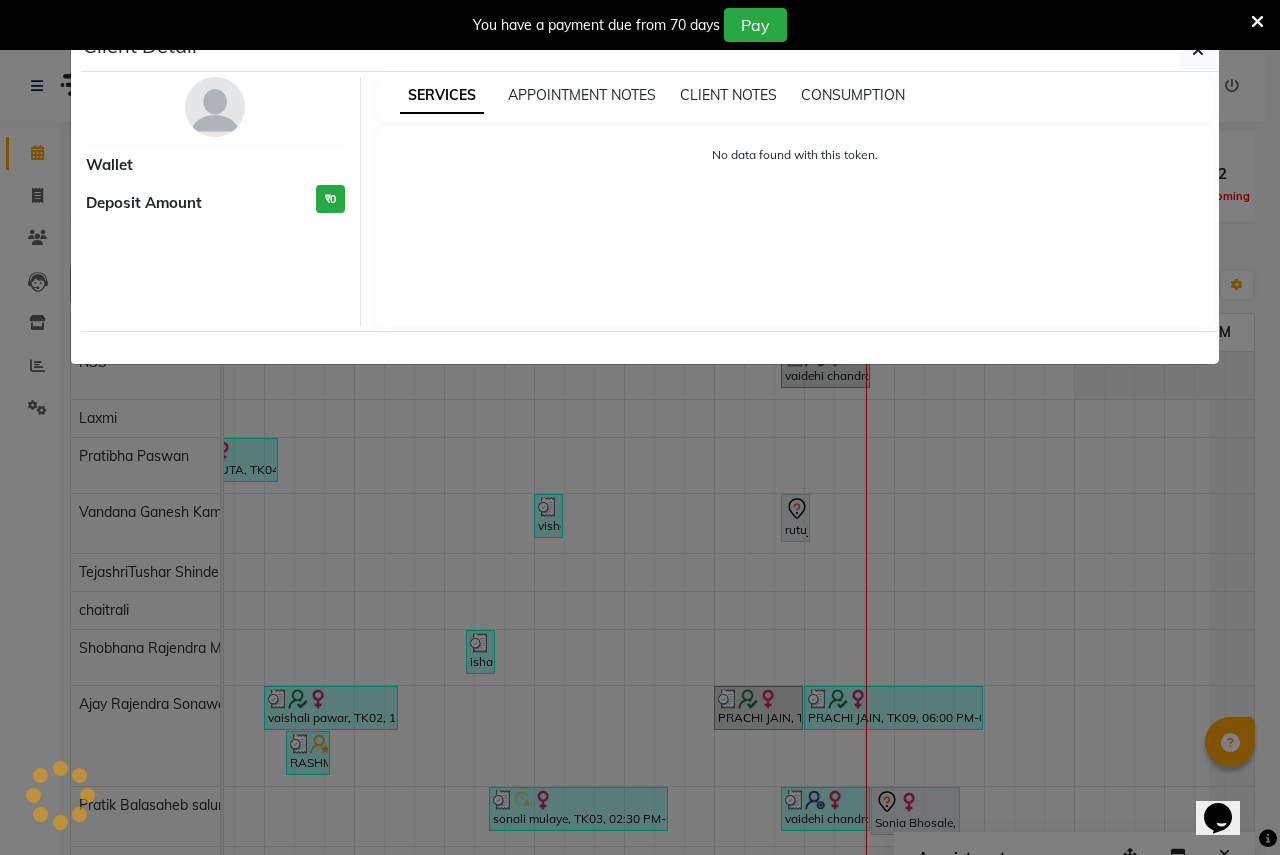 select on "7" 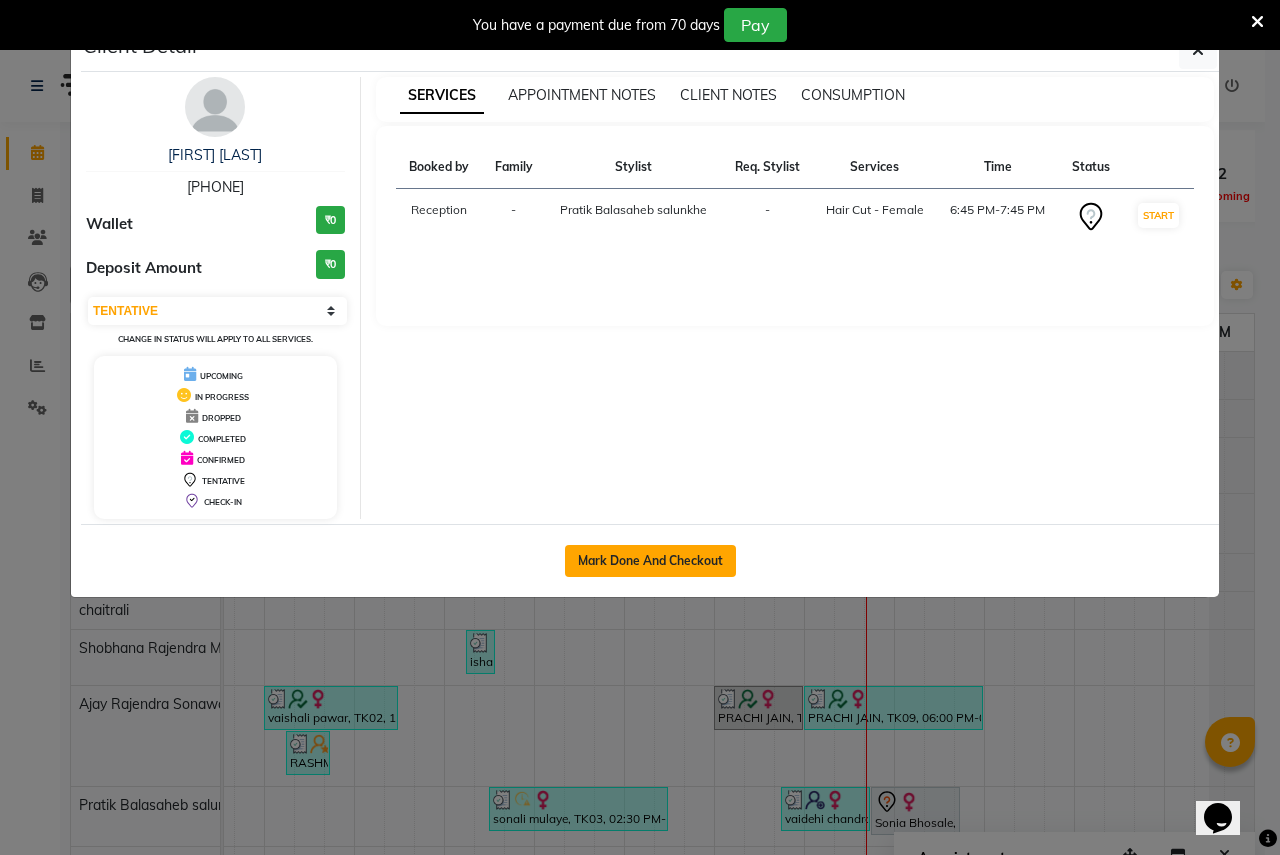 click on "Mark Done And Checkout" 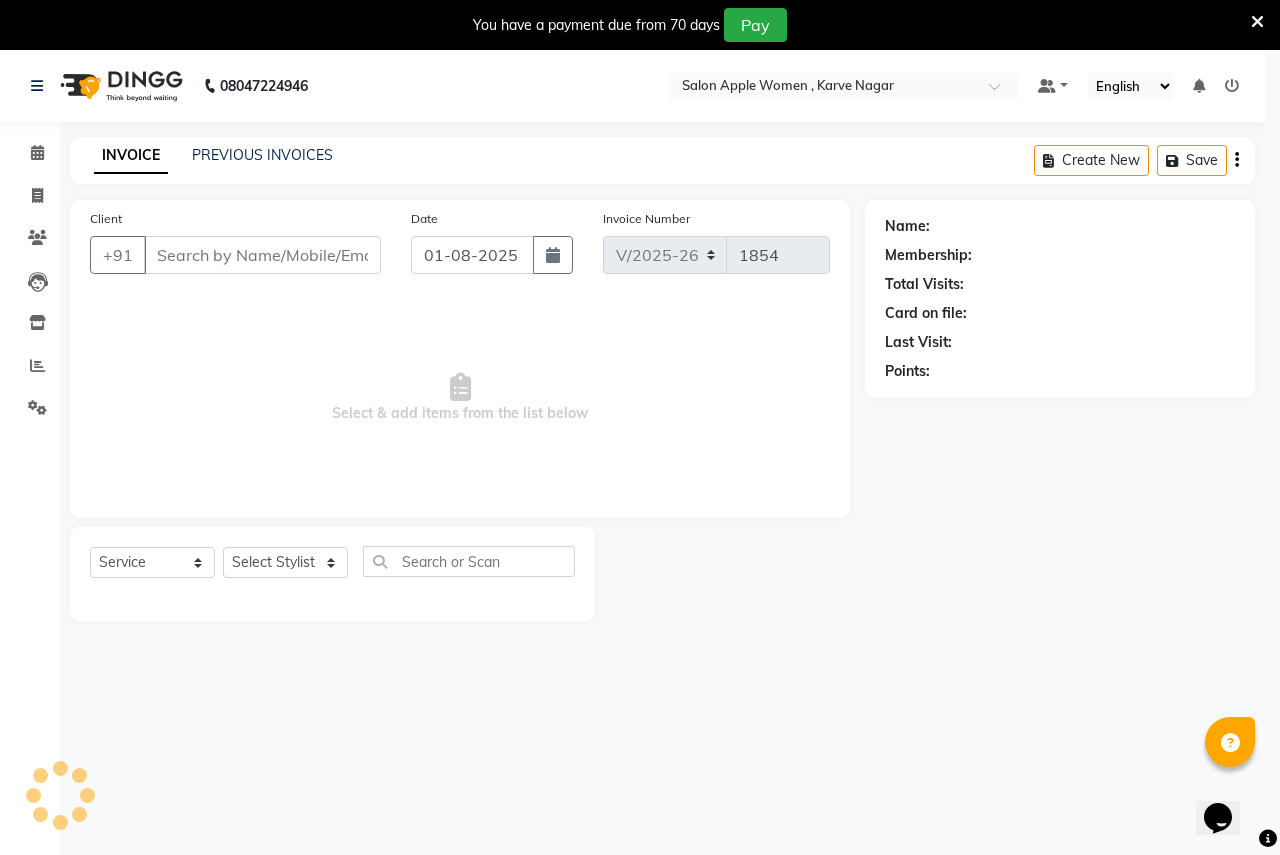 select on "3" 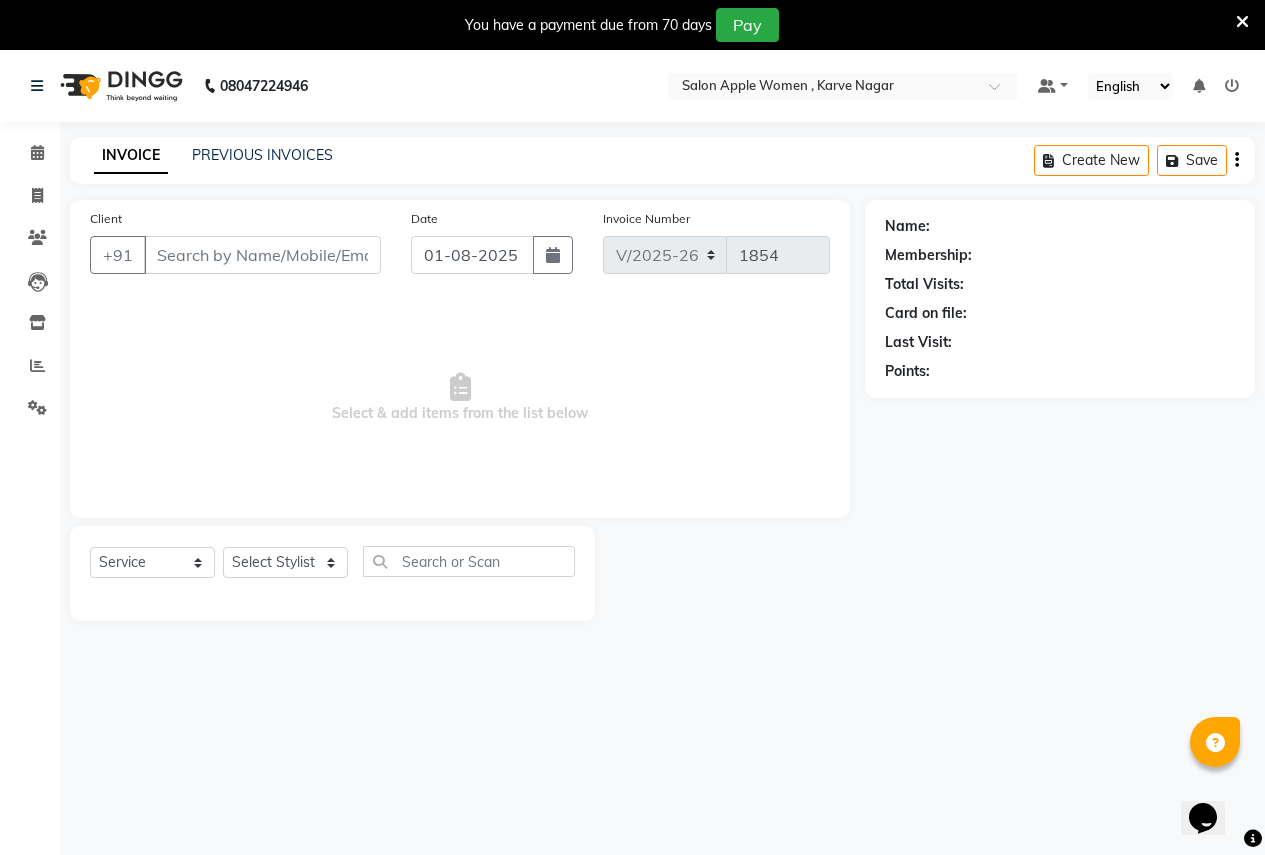 type on "9881089140" 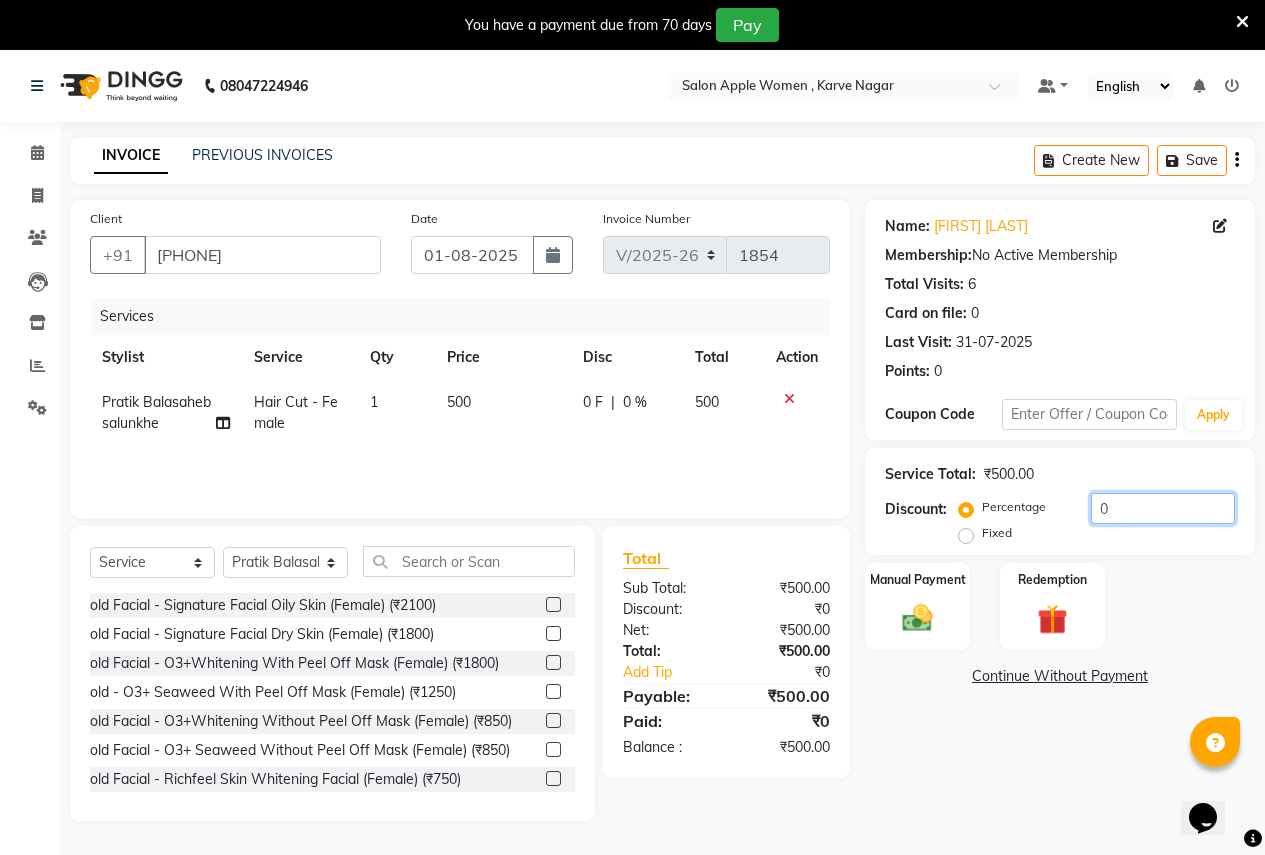 click on "0" 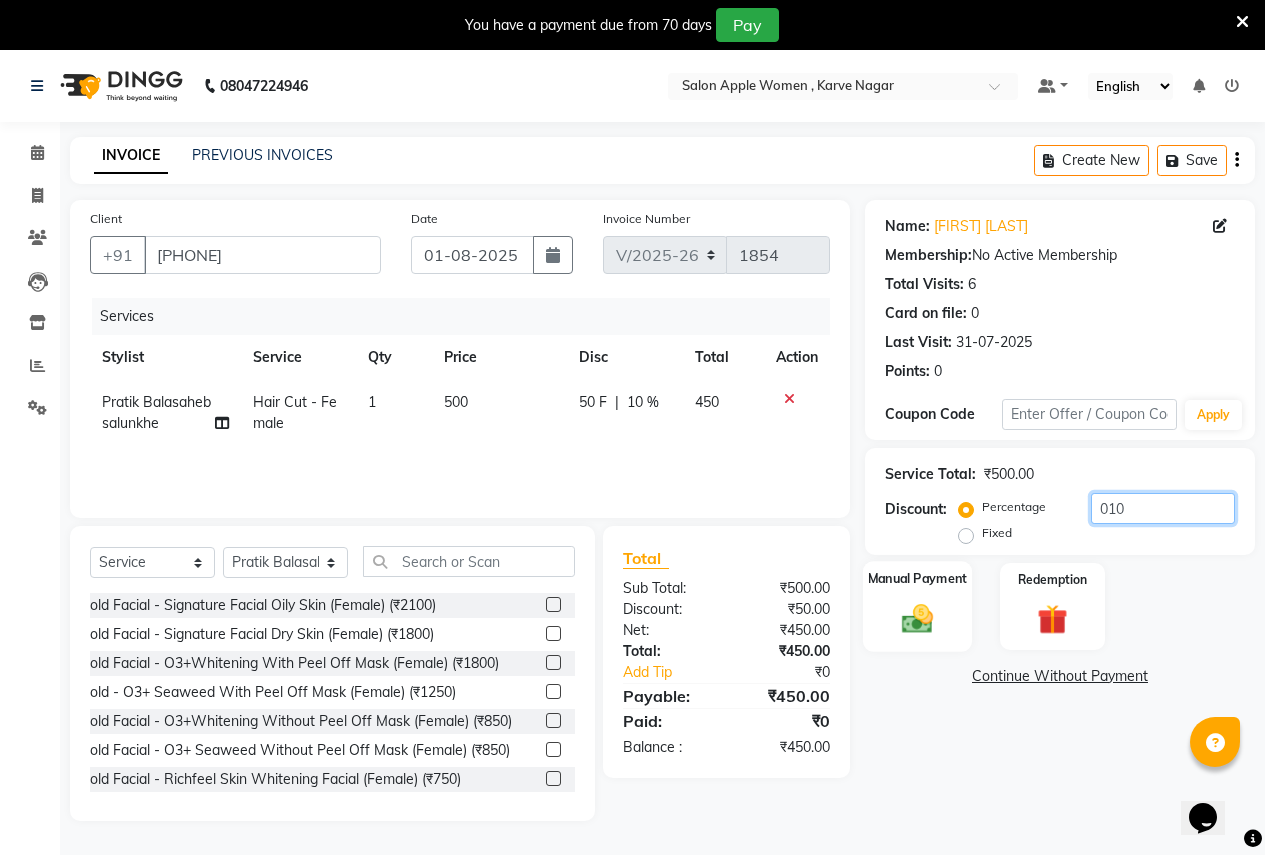 type on "010" 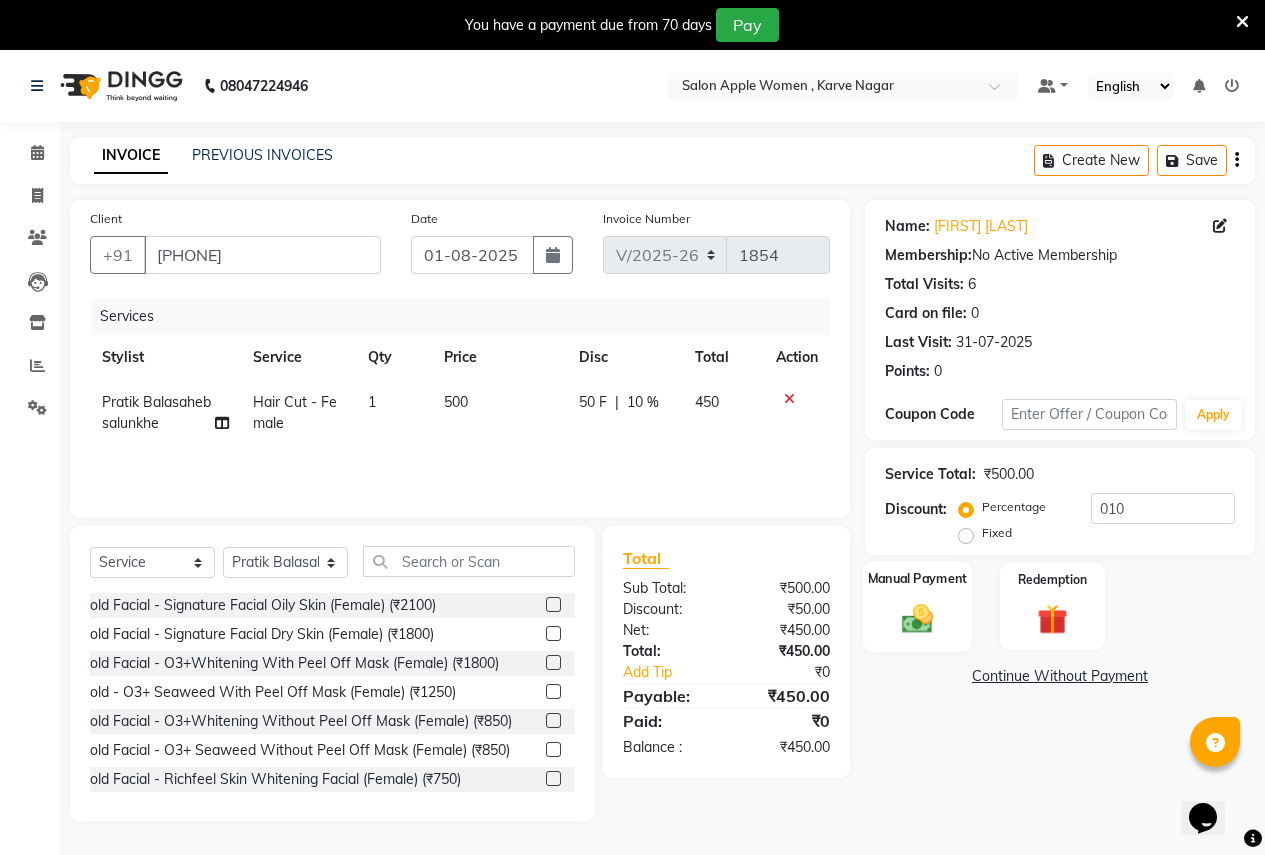 click 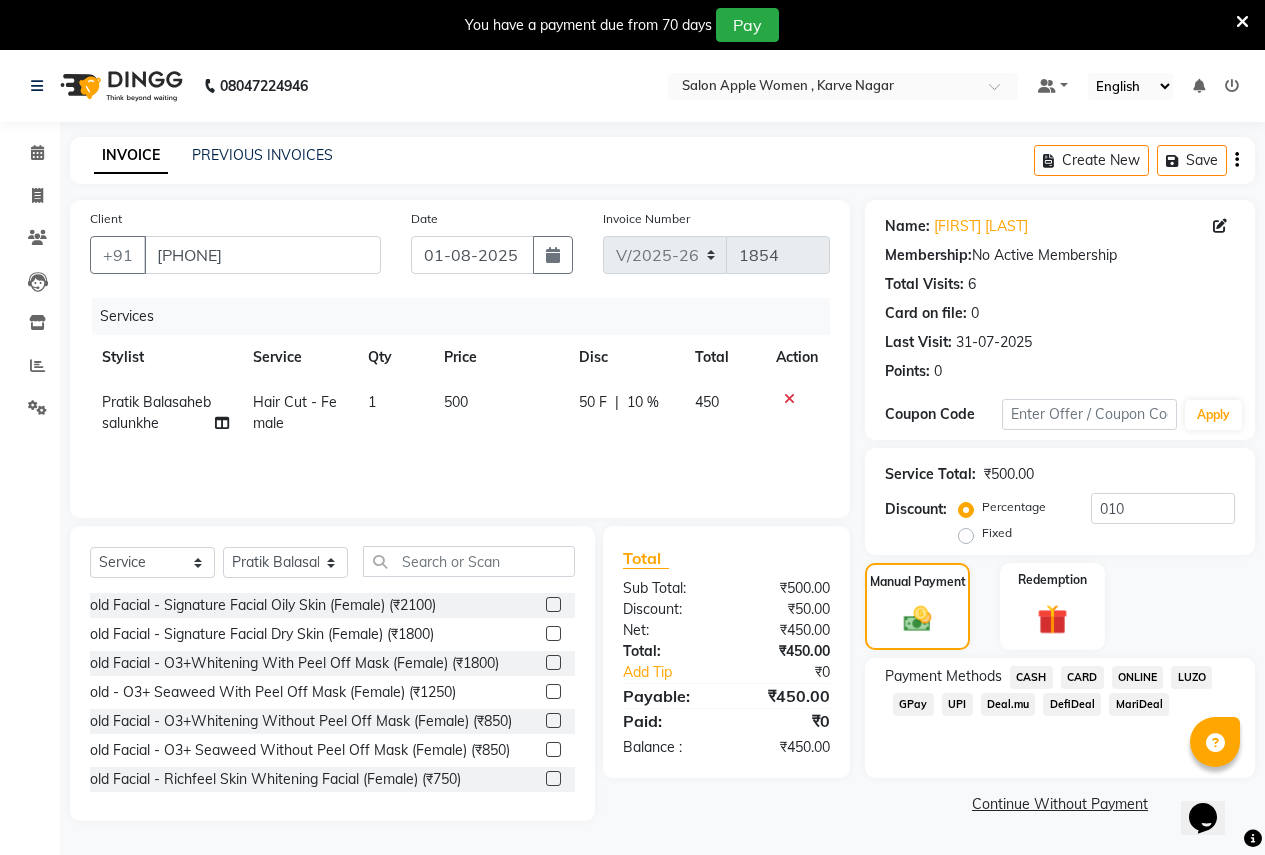 click on "ONLINE" 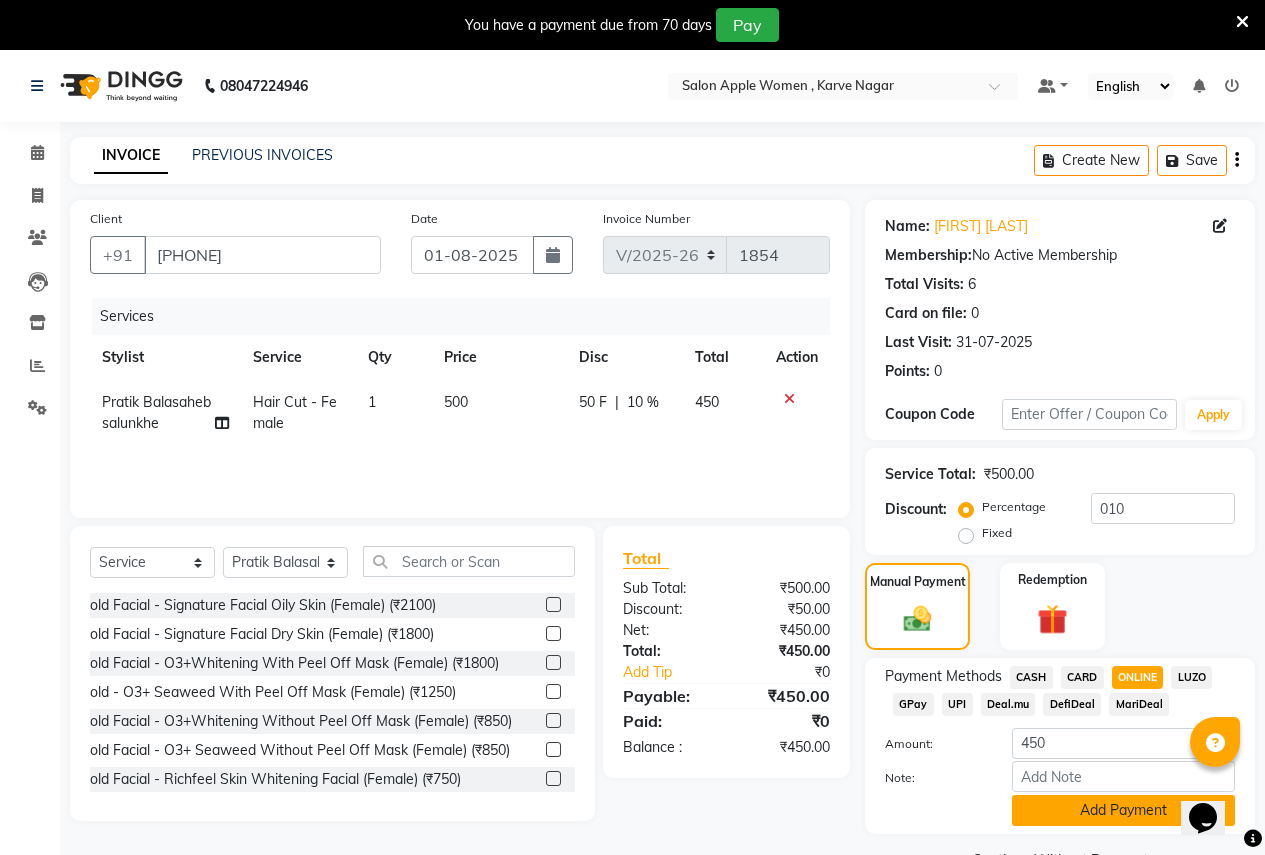 click on "Add Payment" 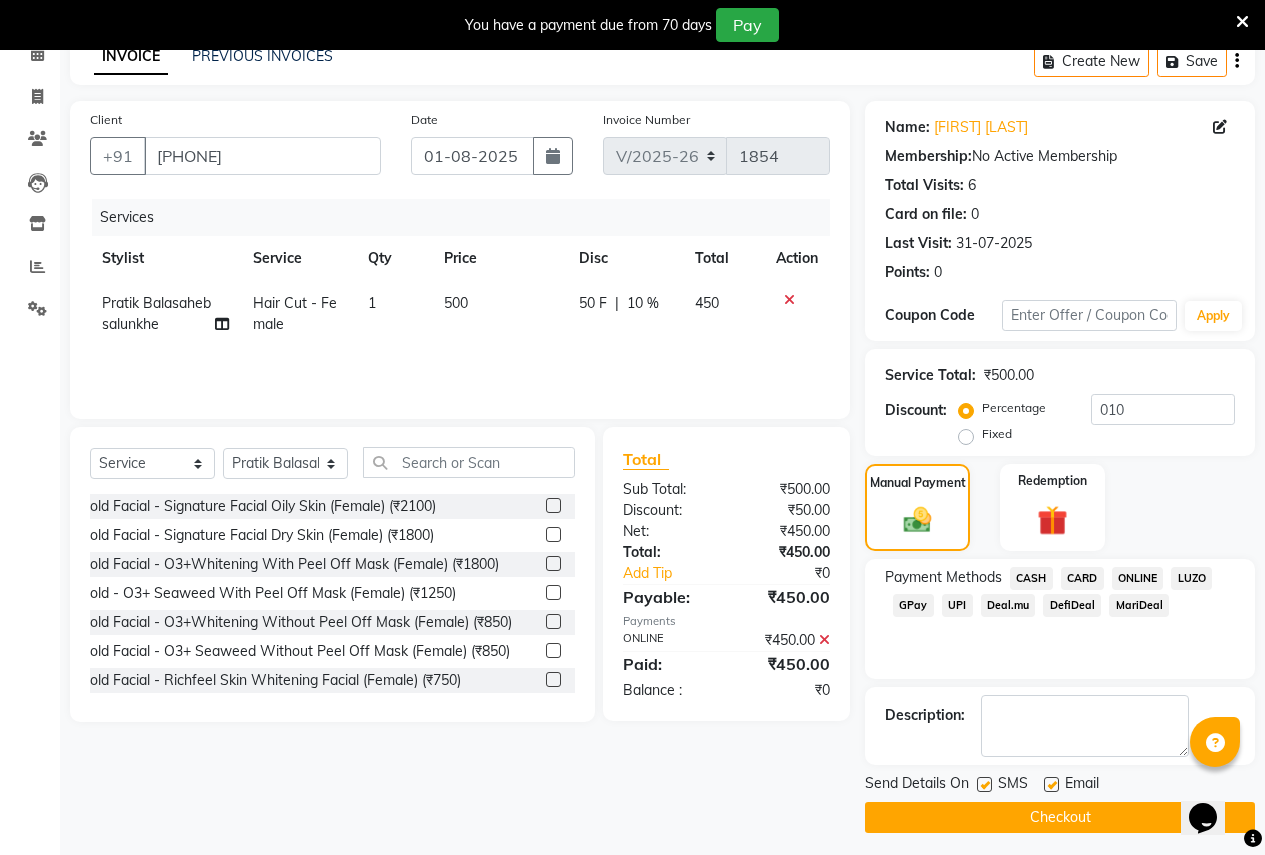 scroll, scrollTop: 107, scrollLeft: 0, axis: vertical 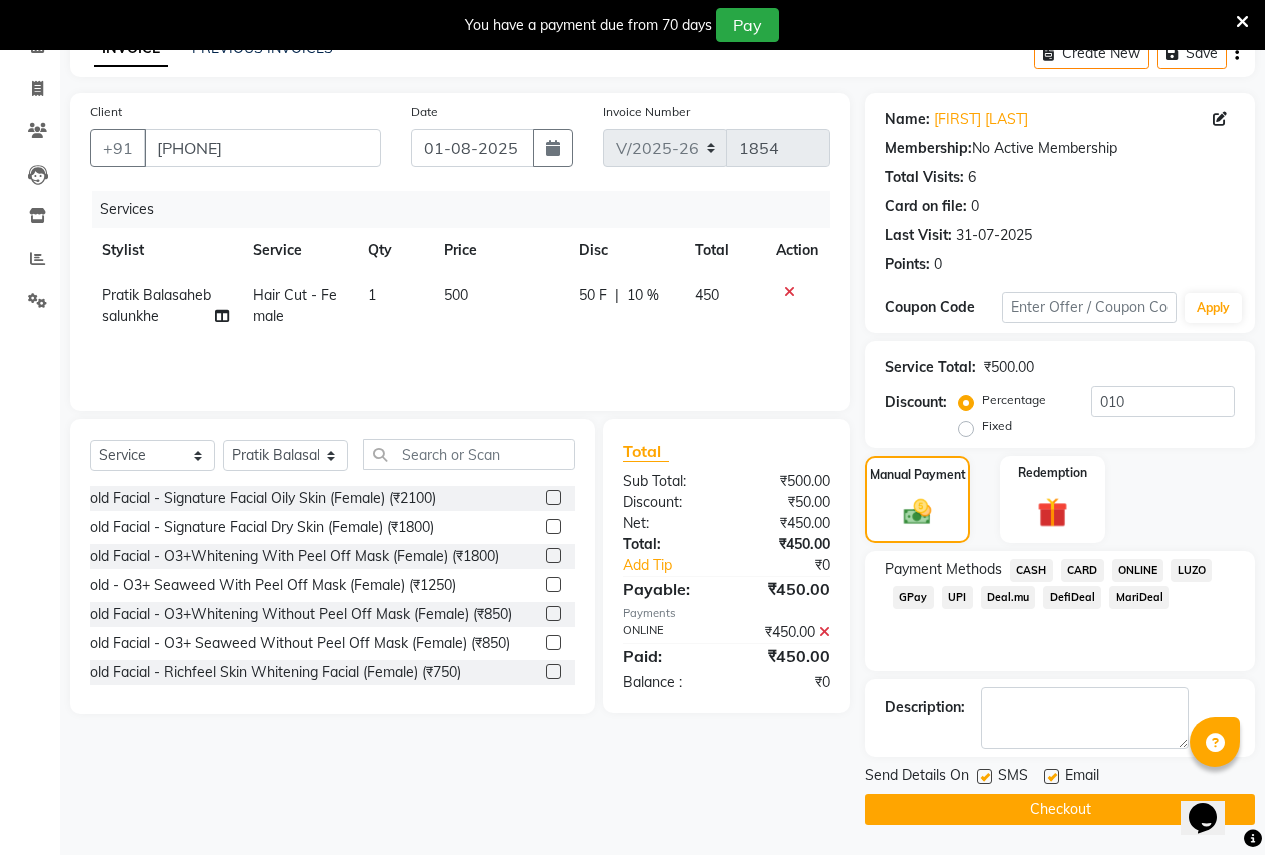 click on "Checkout" 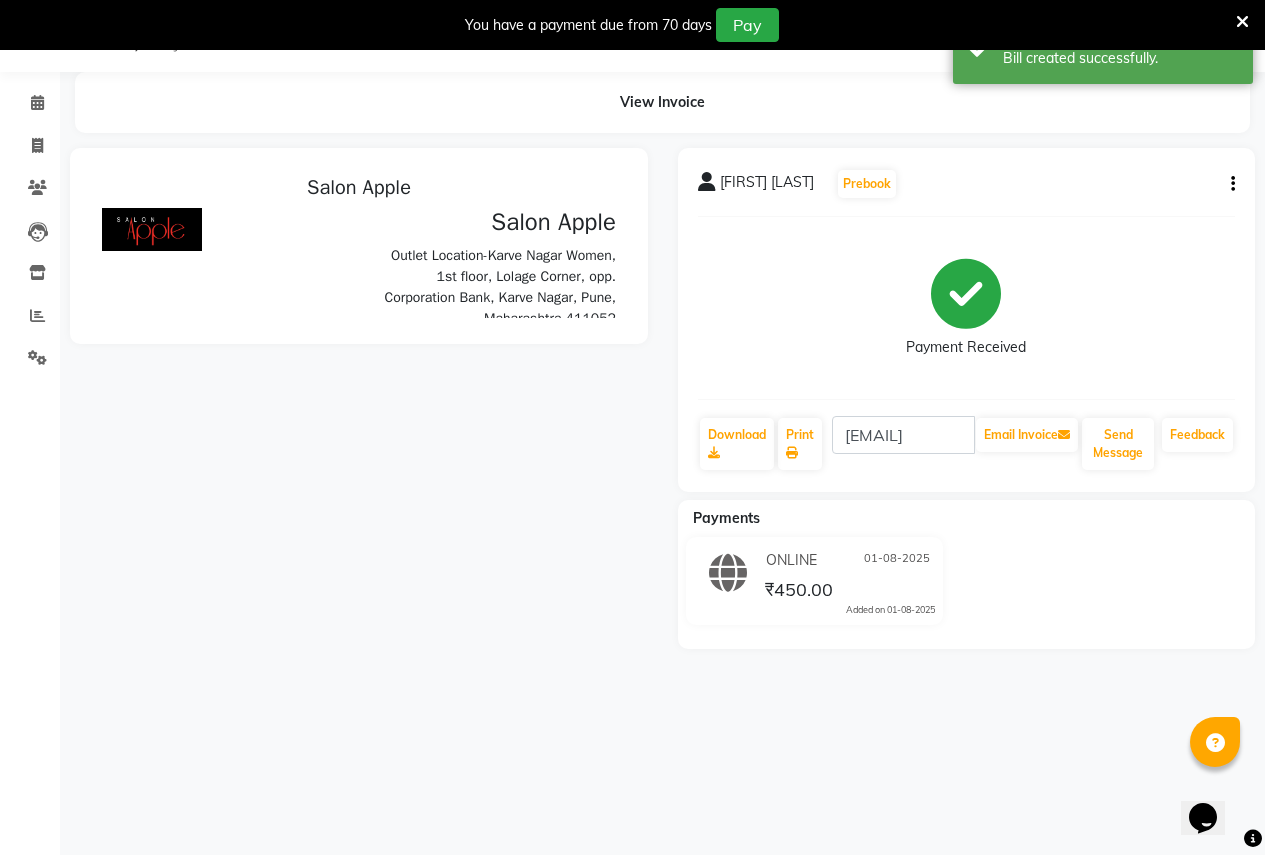 scroll, scrollTop: 0, scrollLeft: 0, axis: both 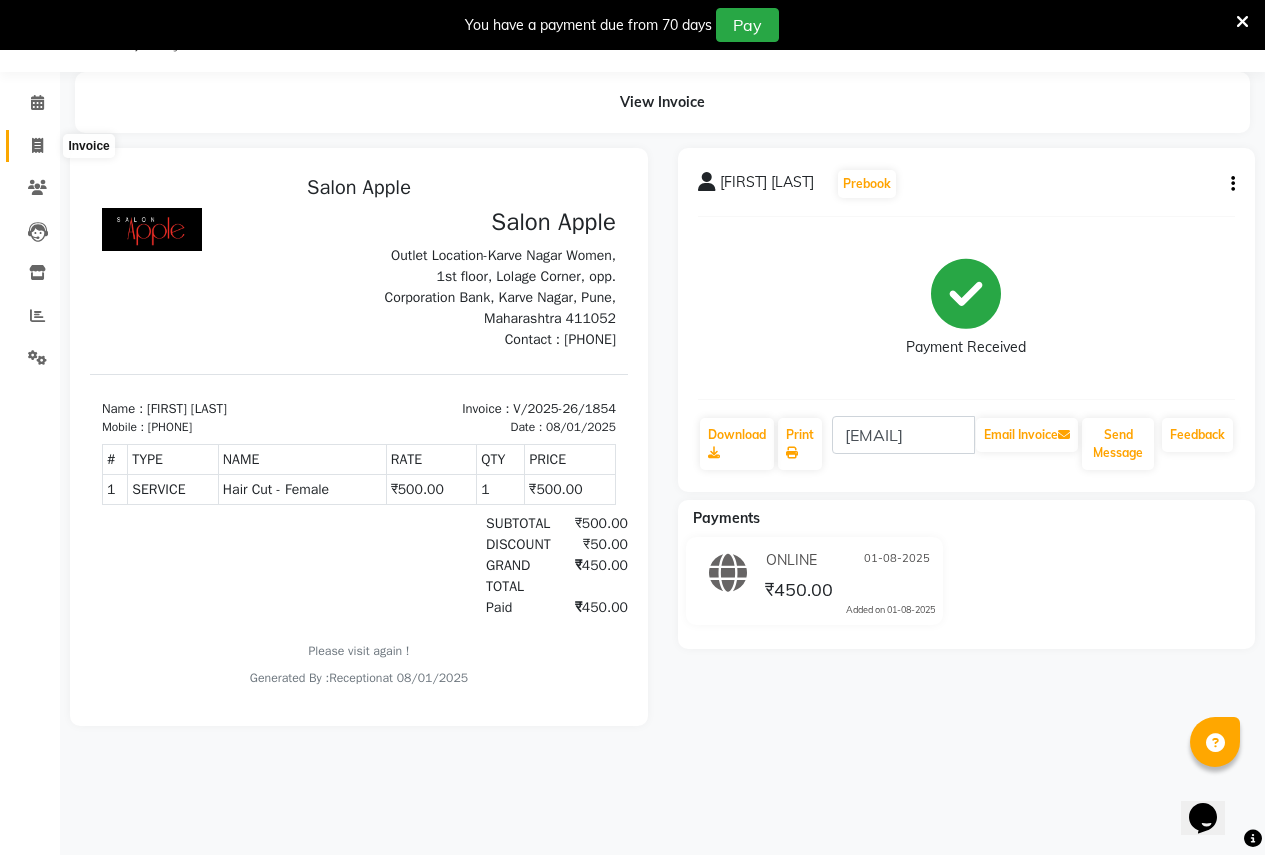 click 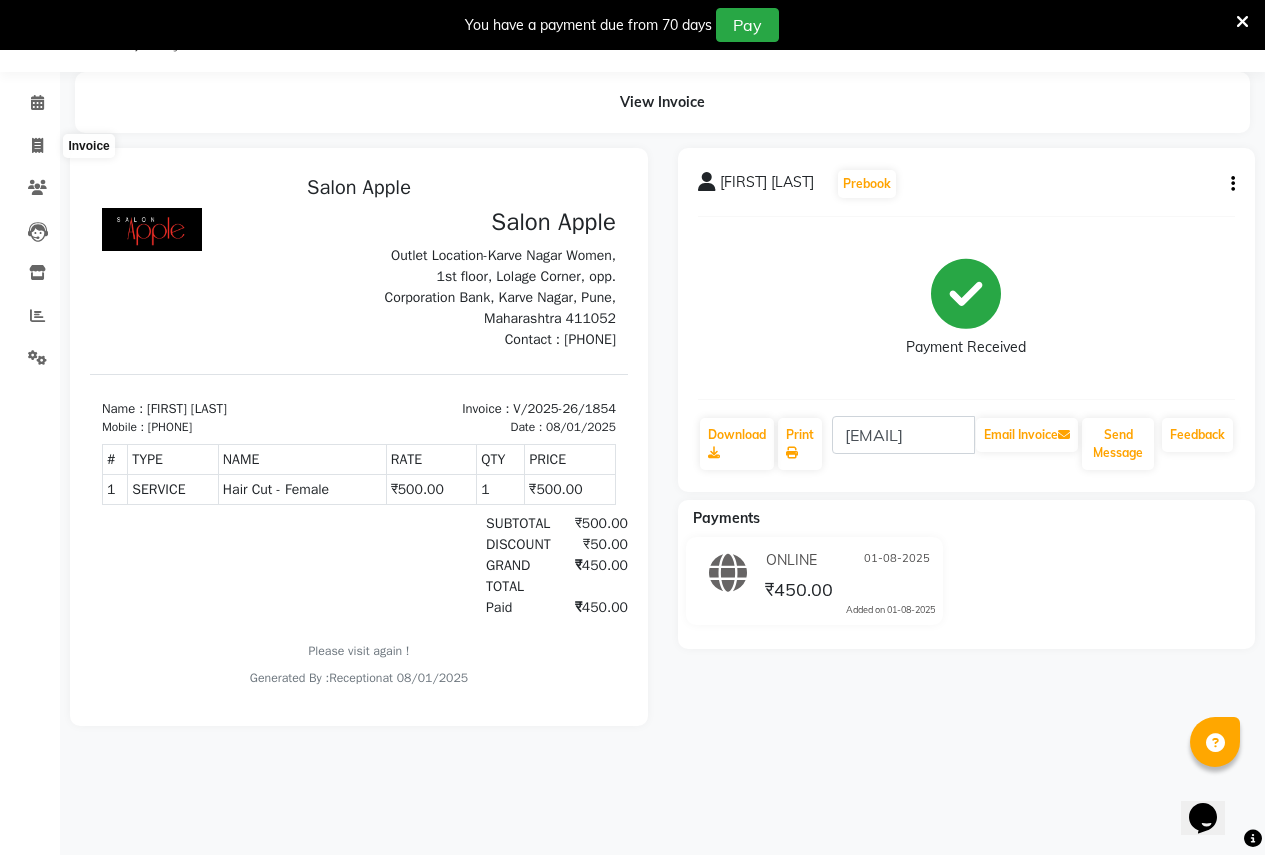 select on "96" 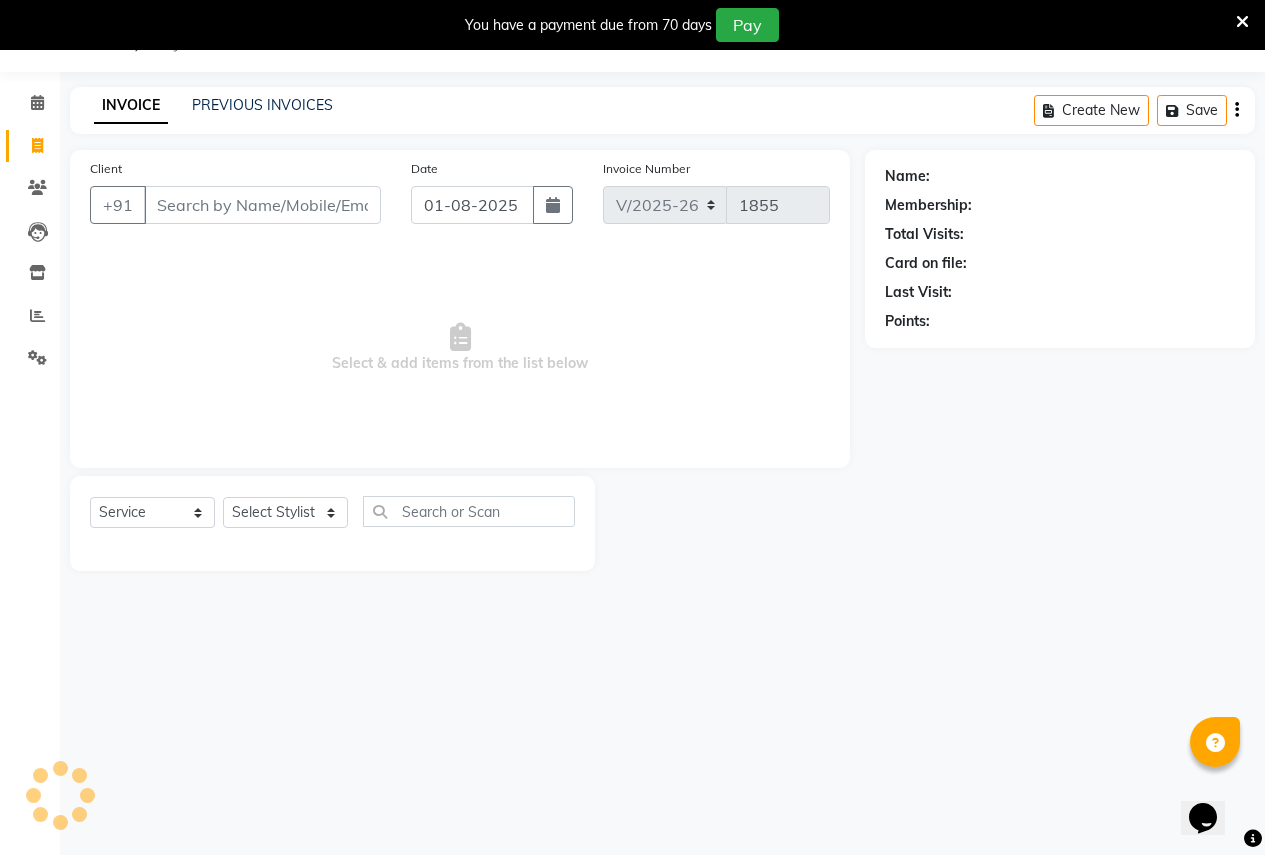 click on "Client" at bounding box center (262, 205) 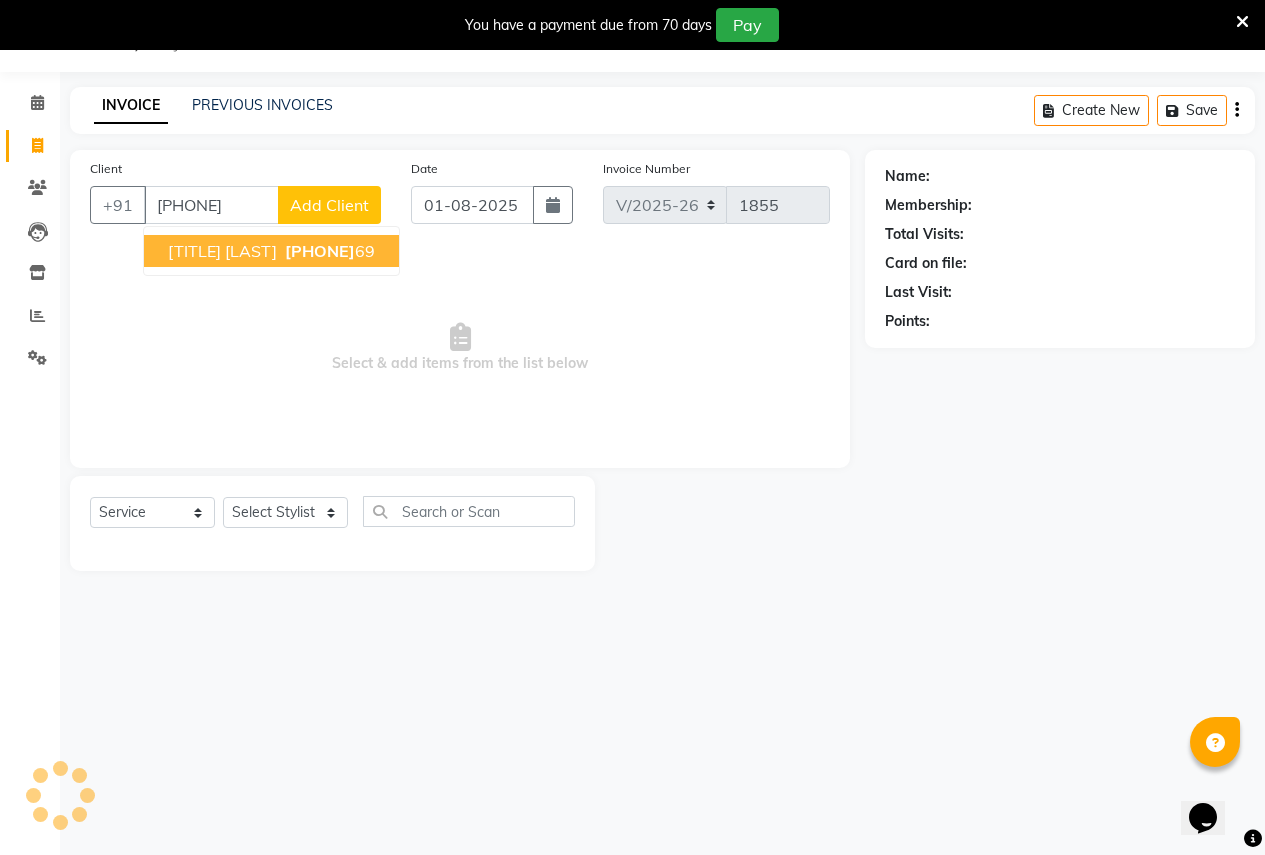 type on "9850904169" 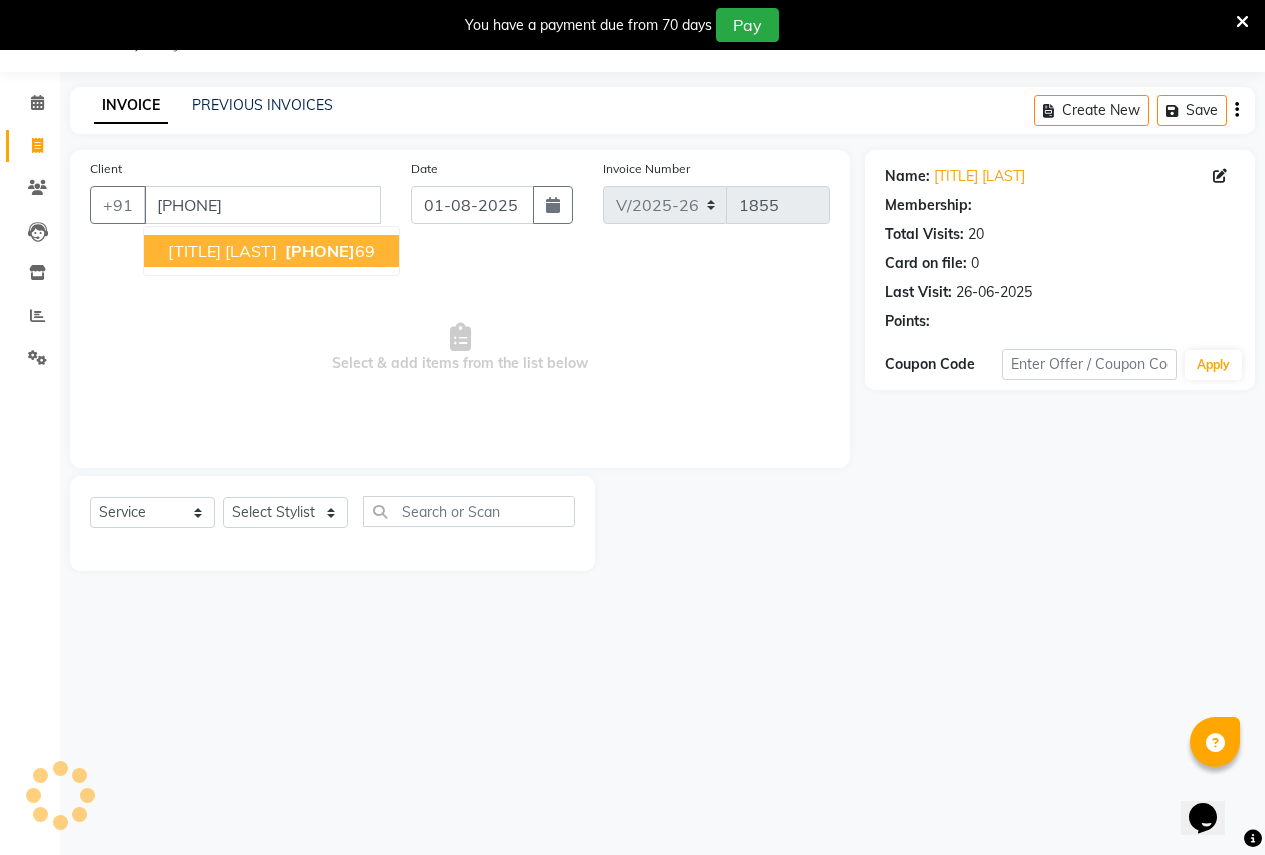 select on "1: Object" 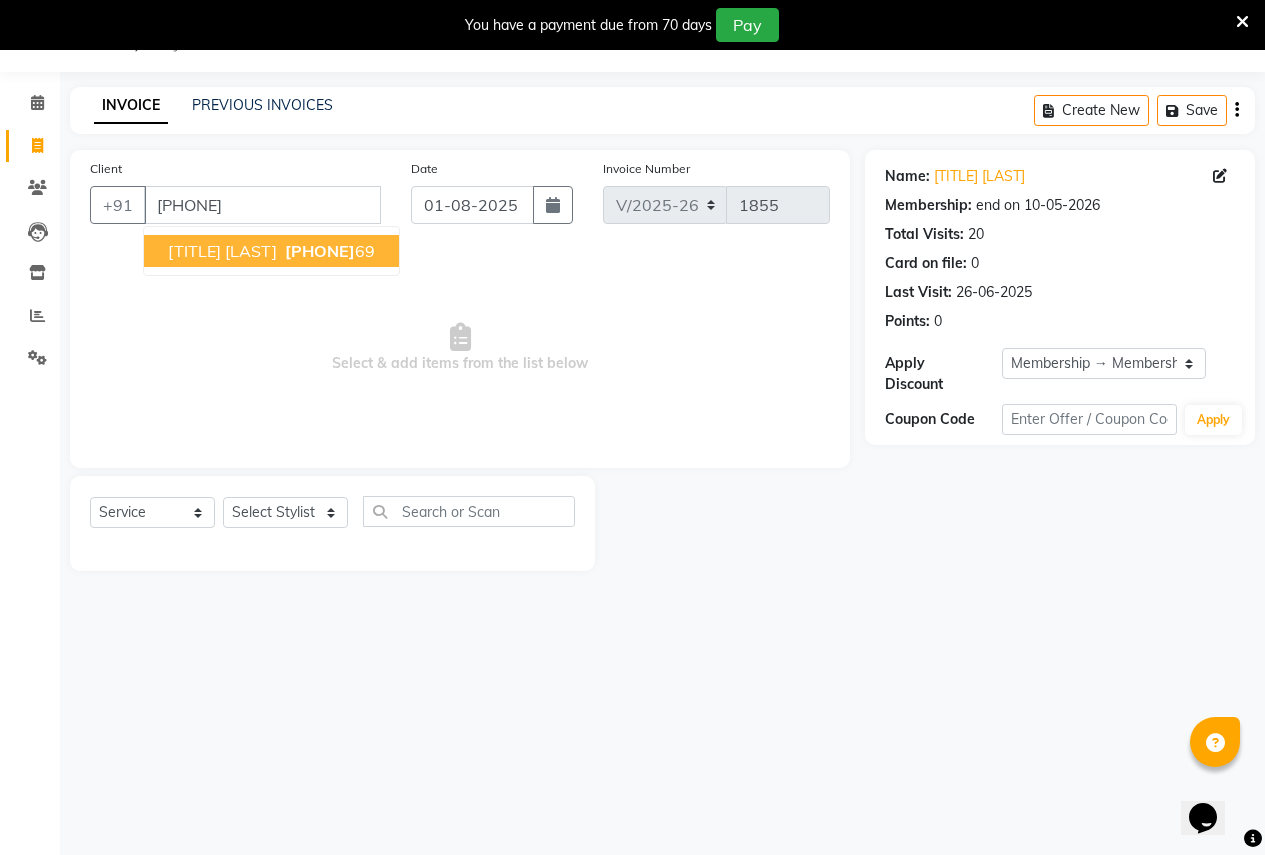 click on "nivedita mam" at bounding box center [222, 251] 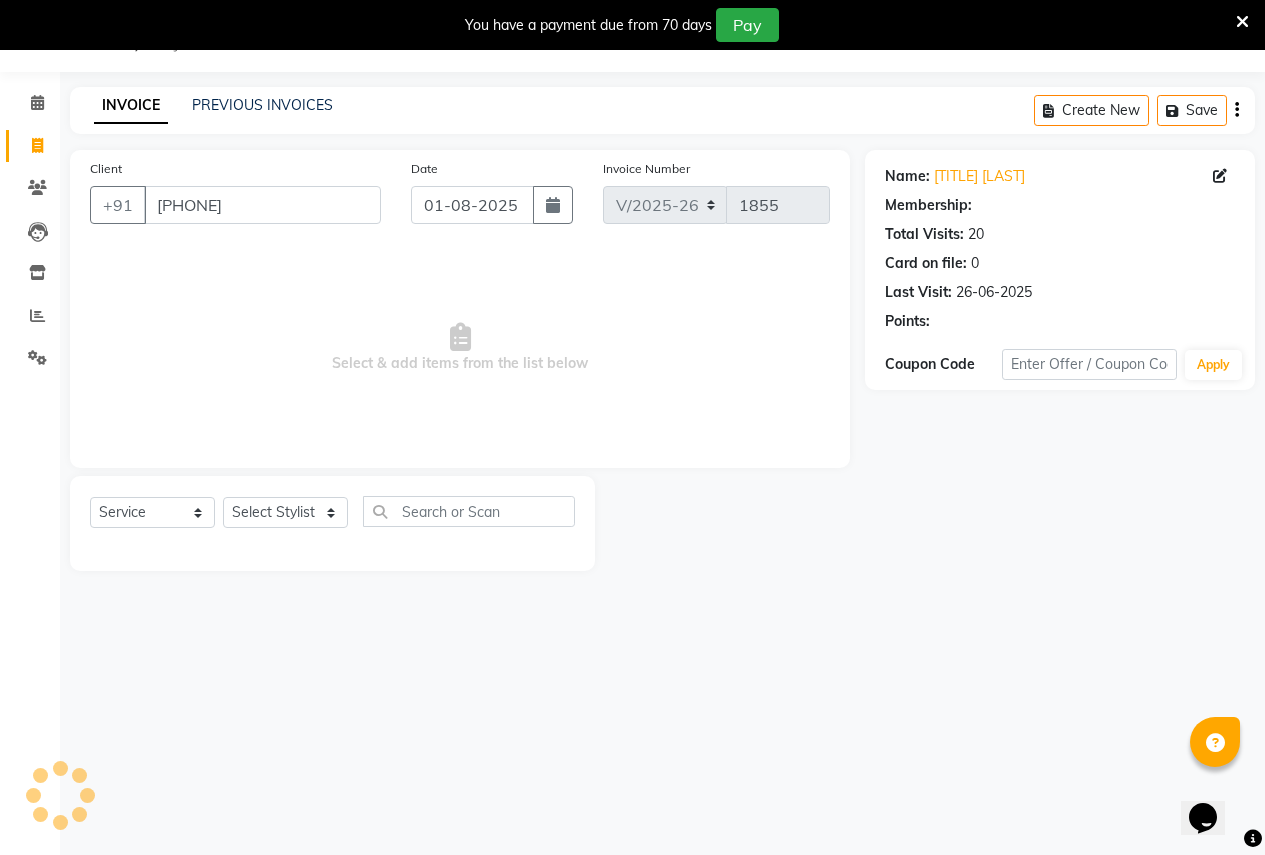 select on "1: Object" 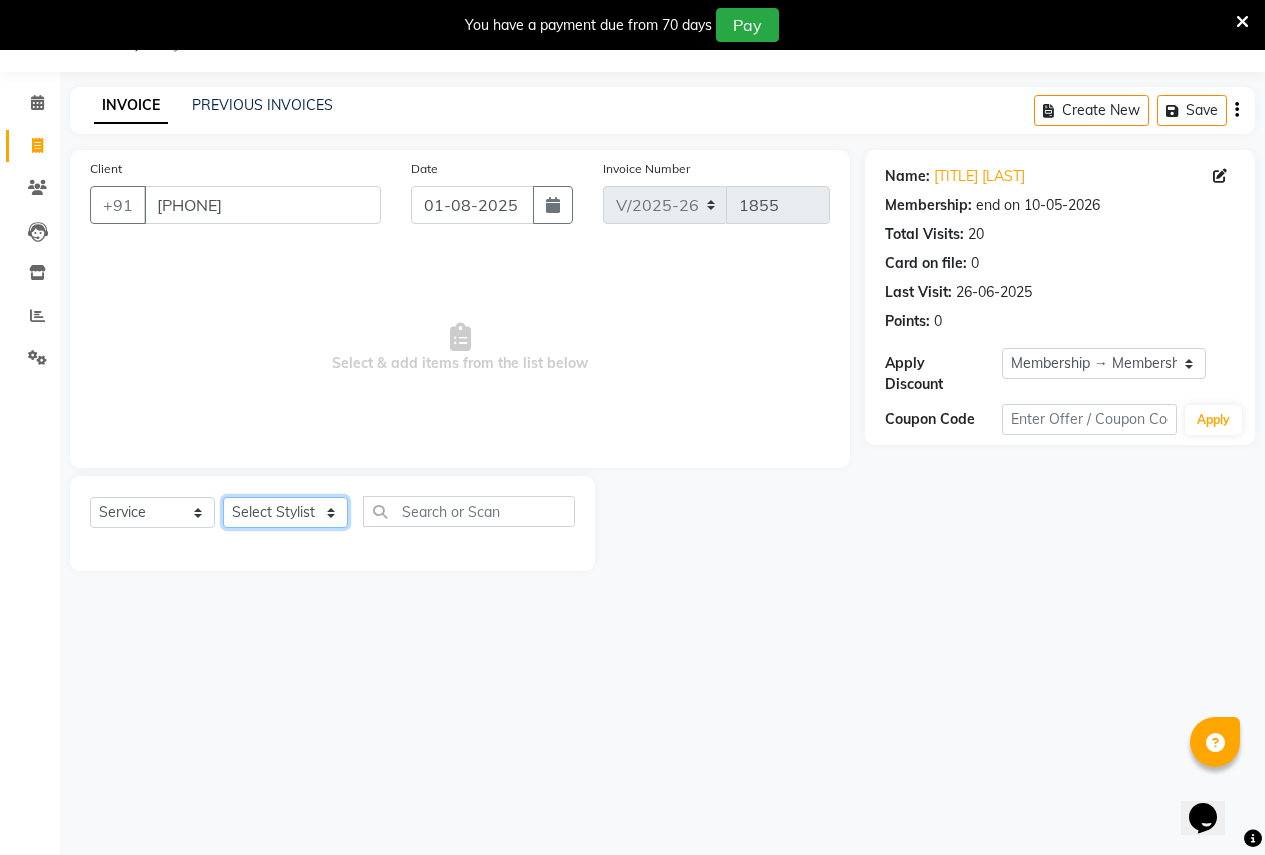 click on "Select Stylist Ajay Rajendra Sonawane Anjali Anil Patil Ashwini chaitrali Jyoti Rahul Shinde Laxmi Mili Maruti Kate NSS Pratibha Paswan Pratik Balasaheb salunkhe Reception  Reshma Operations Head Shobhana Rajendra Muly TejashriTushar Shinde Vandana Ganesh Kambale" 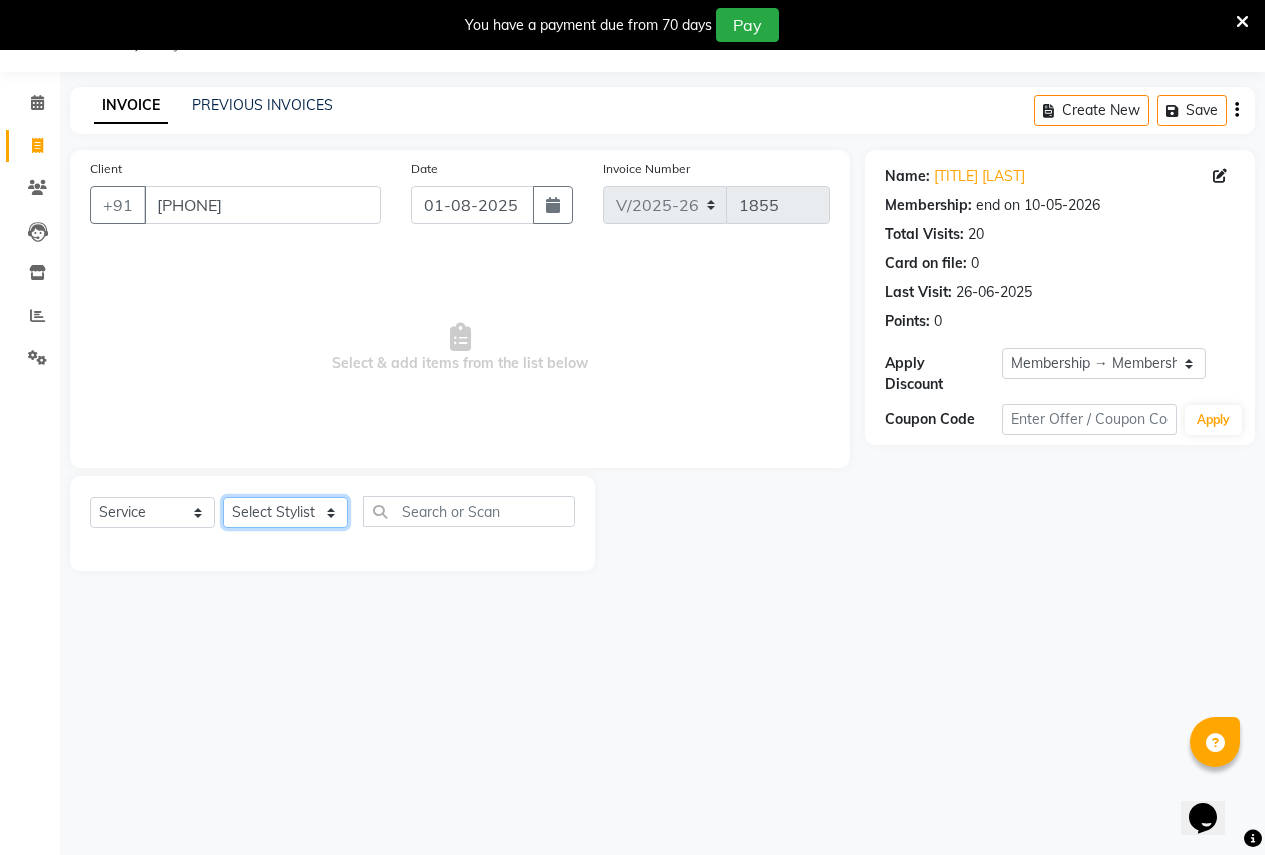 select on "21394" 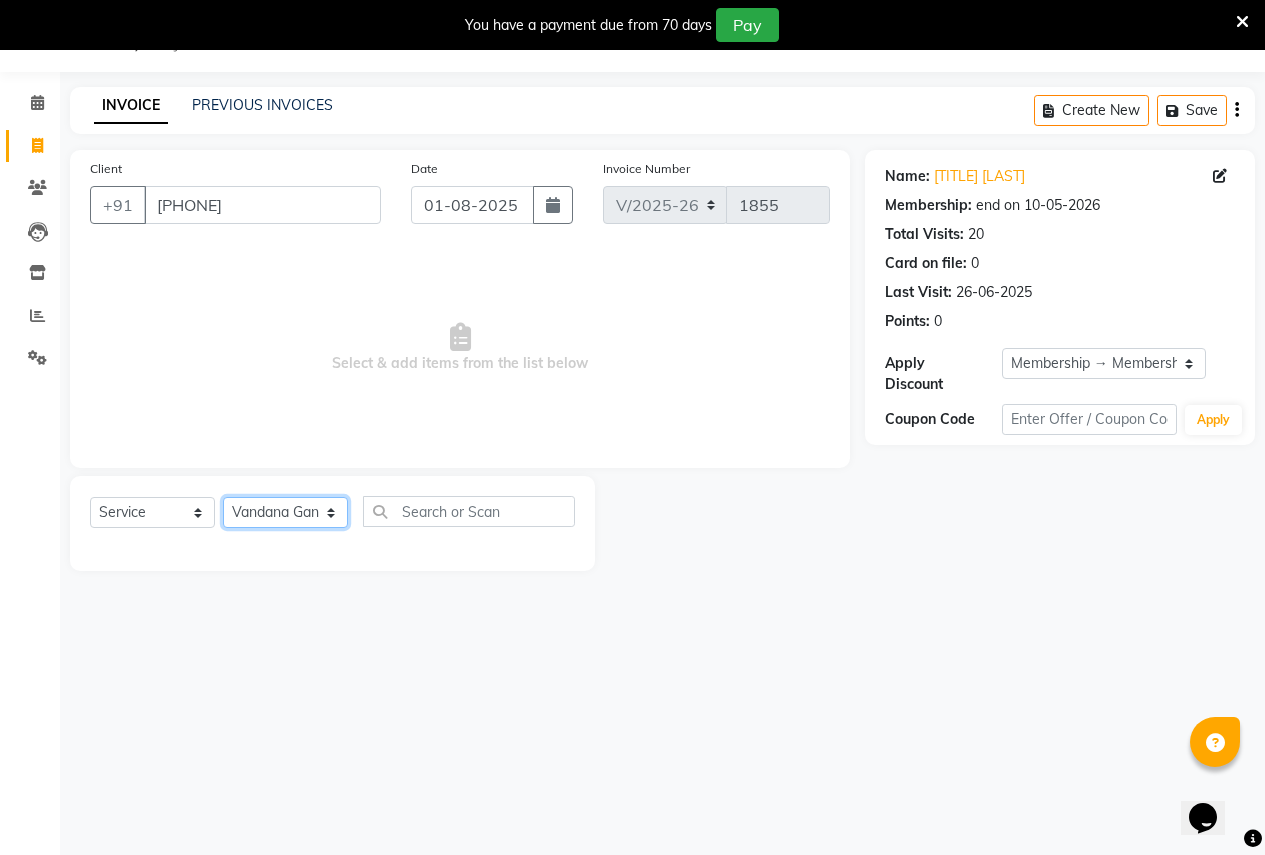 click on "Select Stylist Ajay Rajendra Sonawane Anjali Anil Patil Ashwini chaitrali Jyoti Rahul Shinde Laxmi Mili Maruti Kate NSS Pratibha Paswan Pratik Balasaheb salunkhe Reception  Reshma Operations Head Shobhana Rajendra Muly TejashriTushar Shinde Vandana Ganesh Kambale" 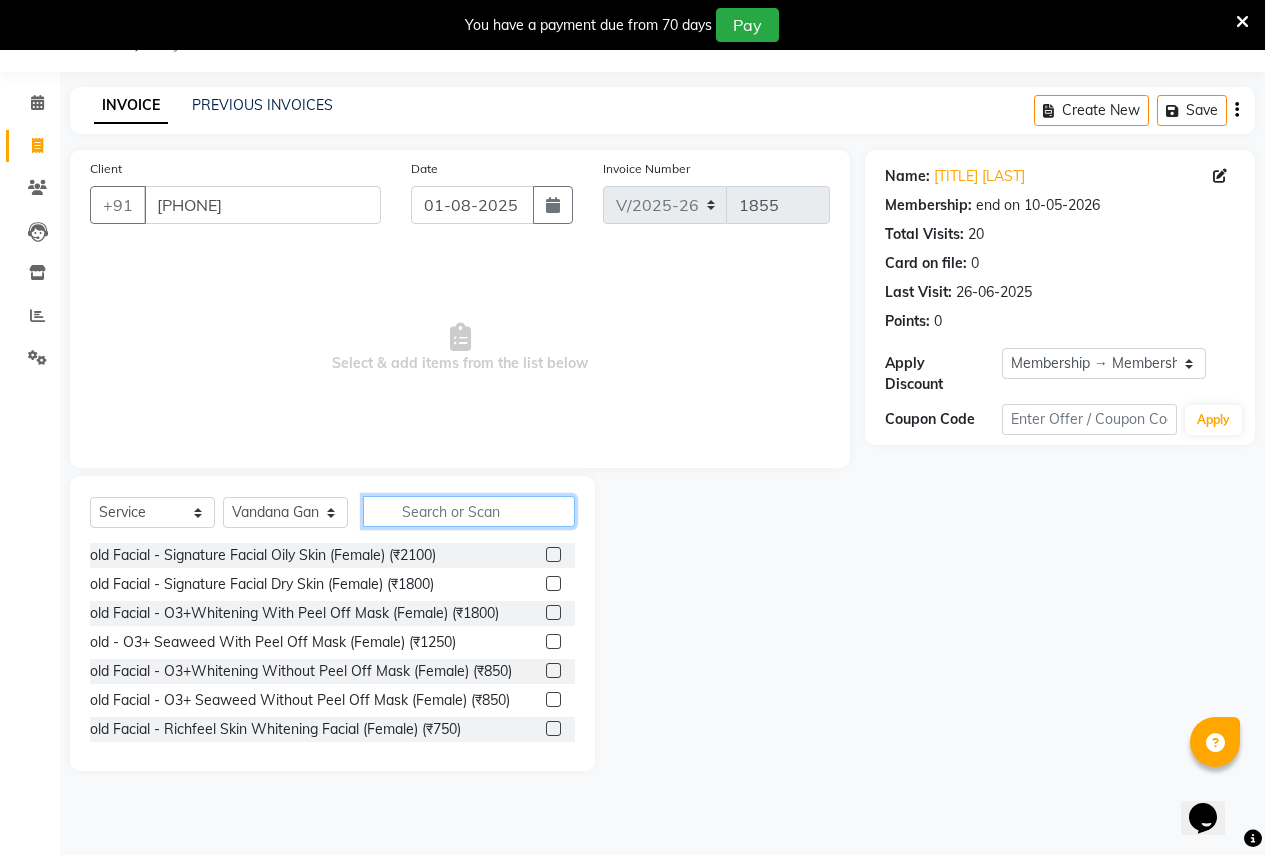 click 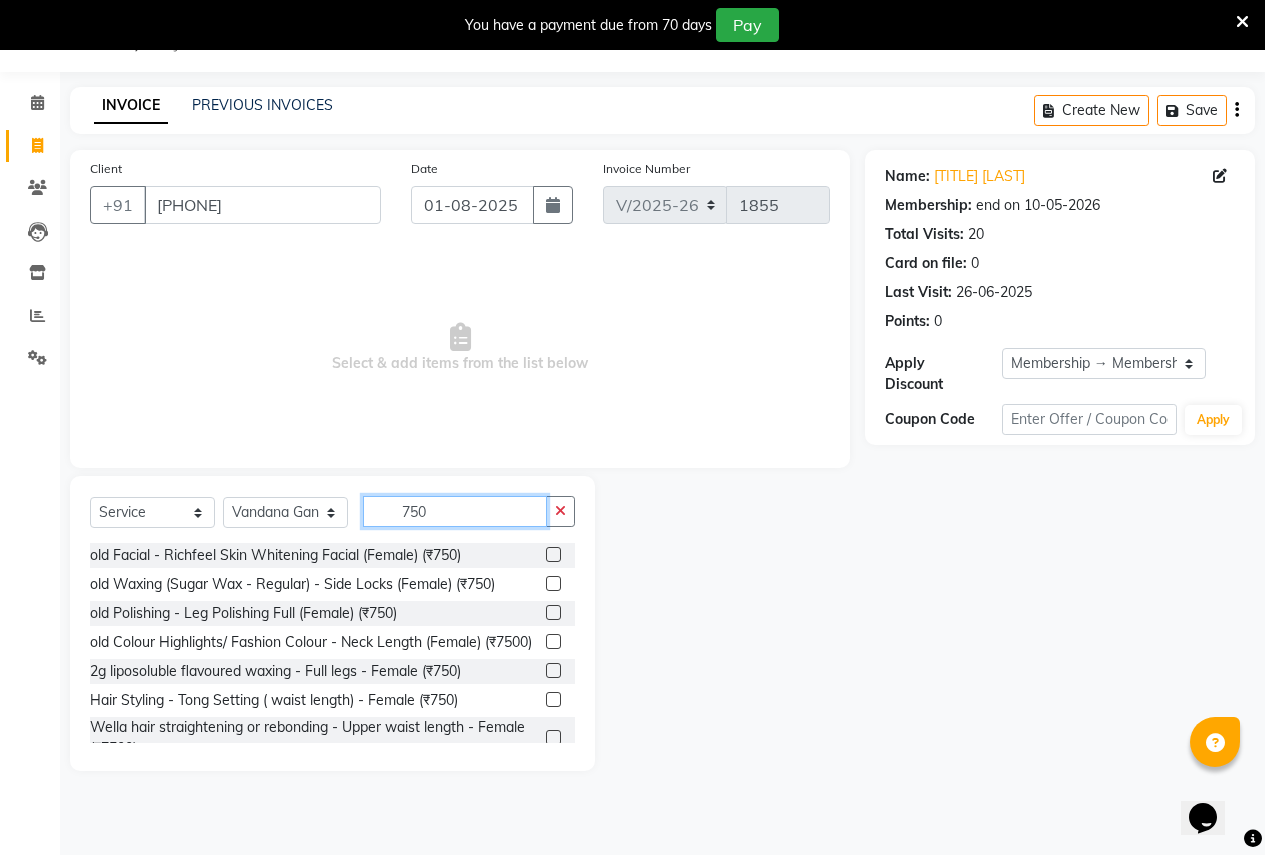 type on "750" 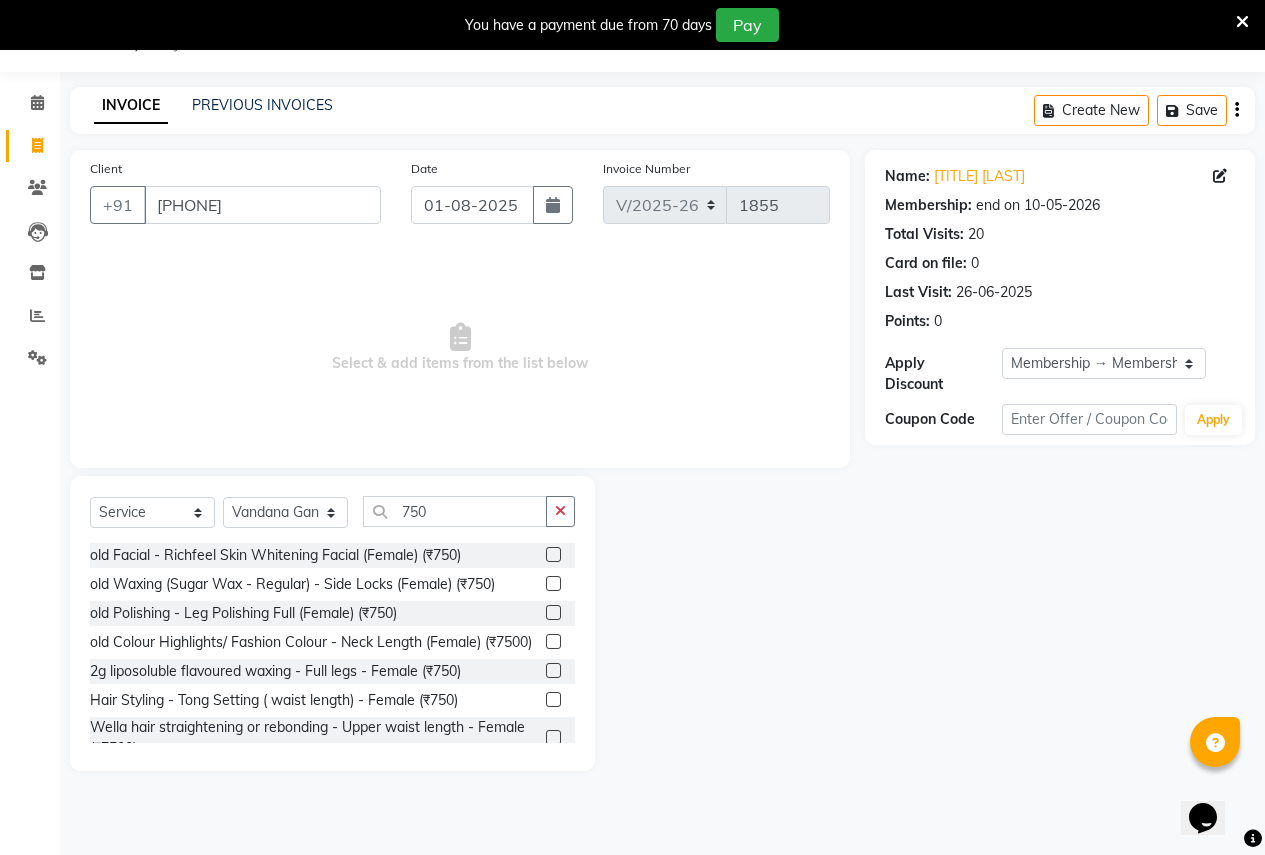 click 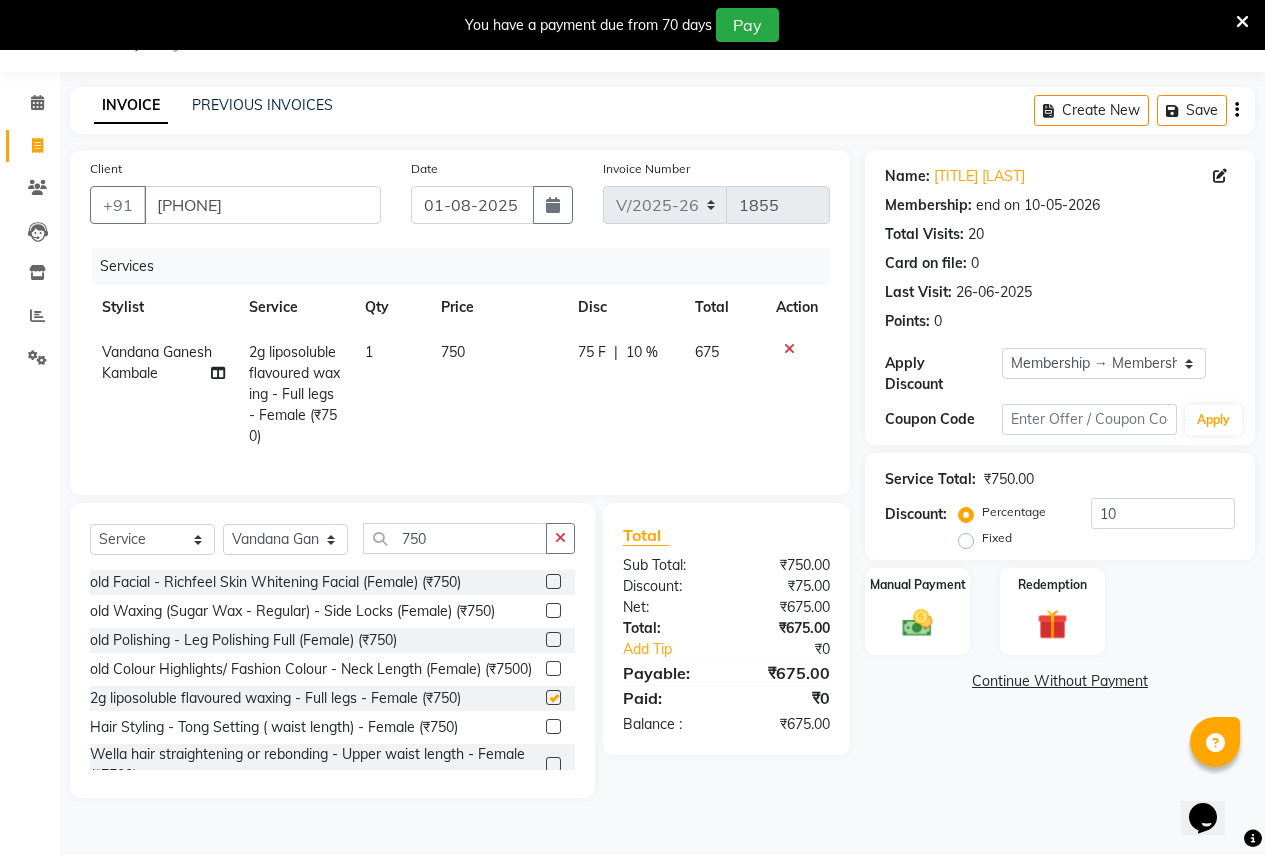 checkbox on "false" 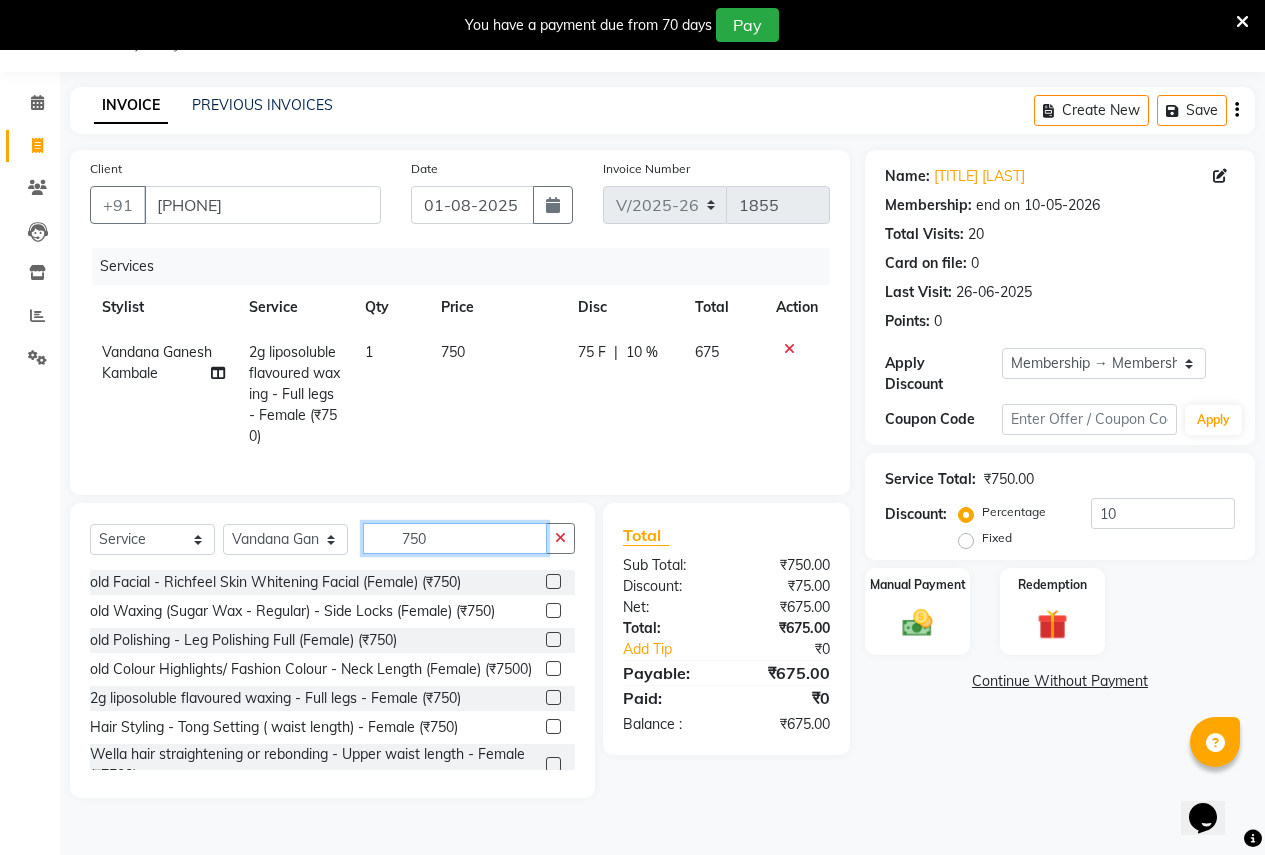 click on "750" 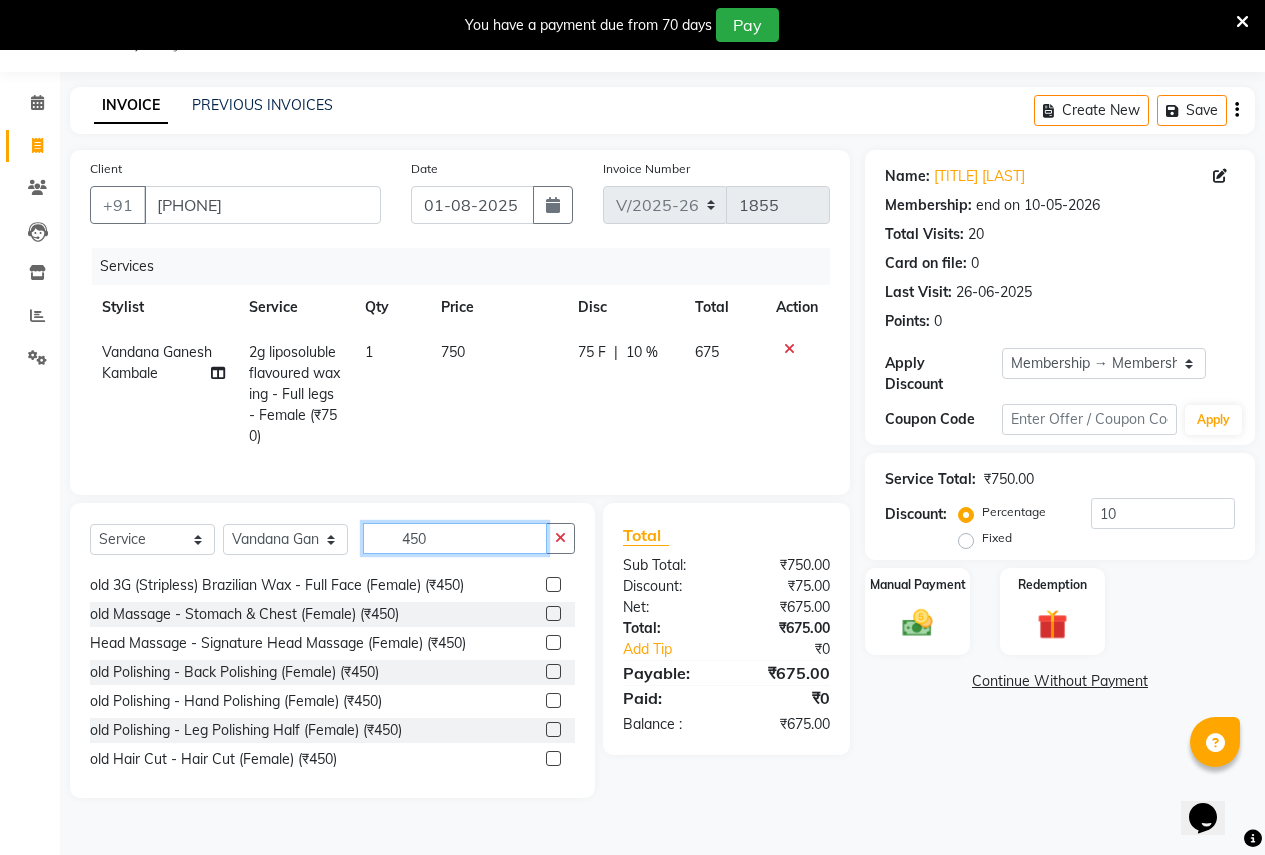 scroll, scrollTop: 300, scrollLeft: 0, axis: vertical 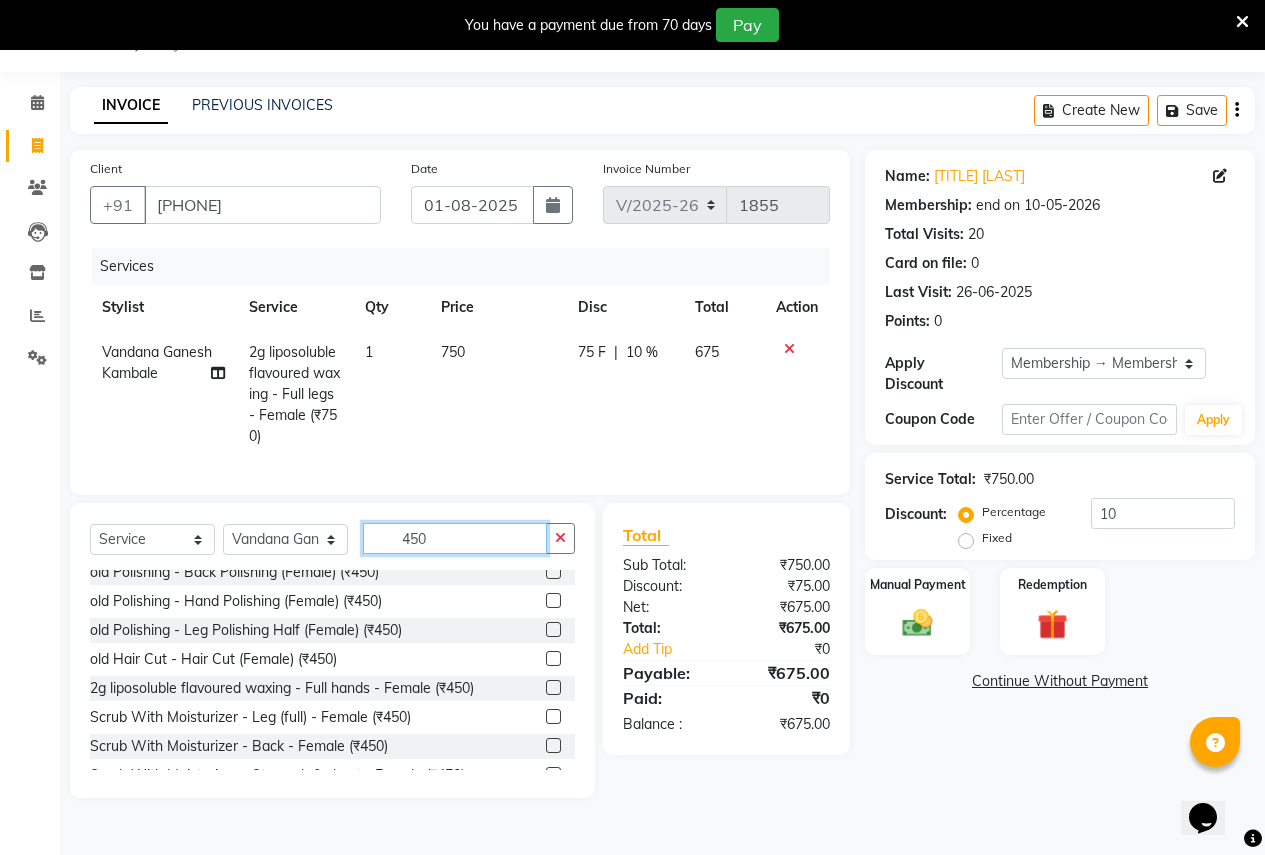 type on "450" 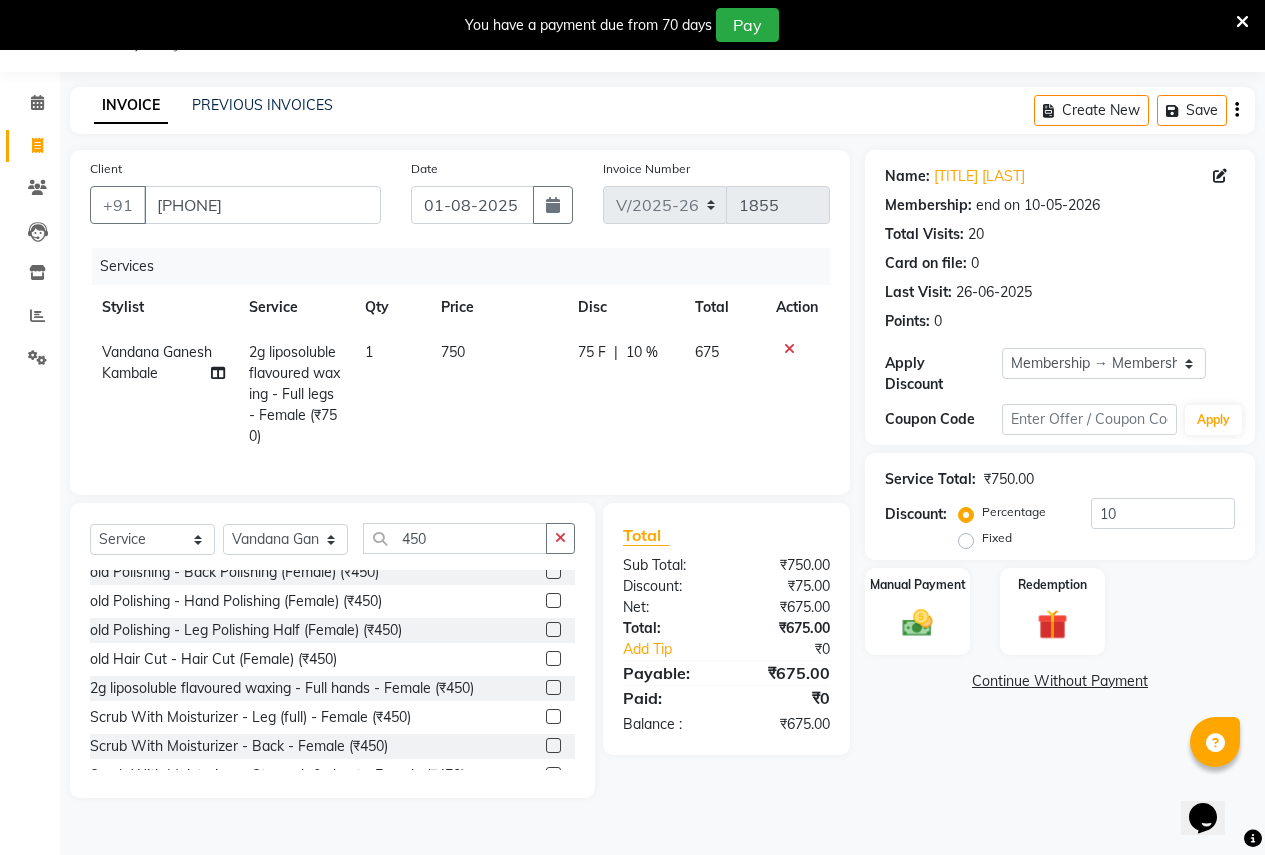 click 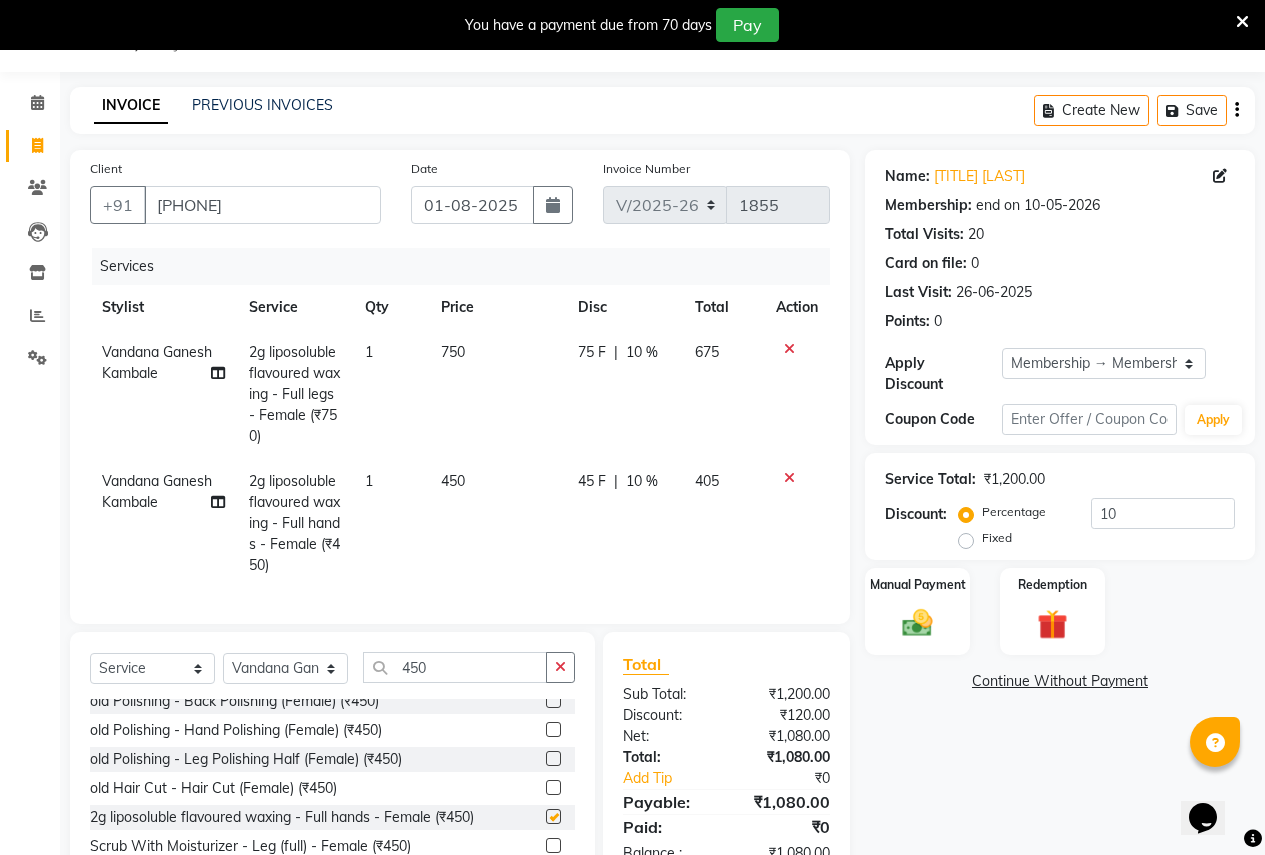 checkbox on "false" 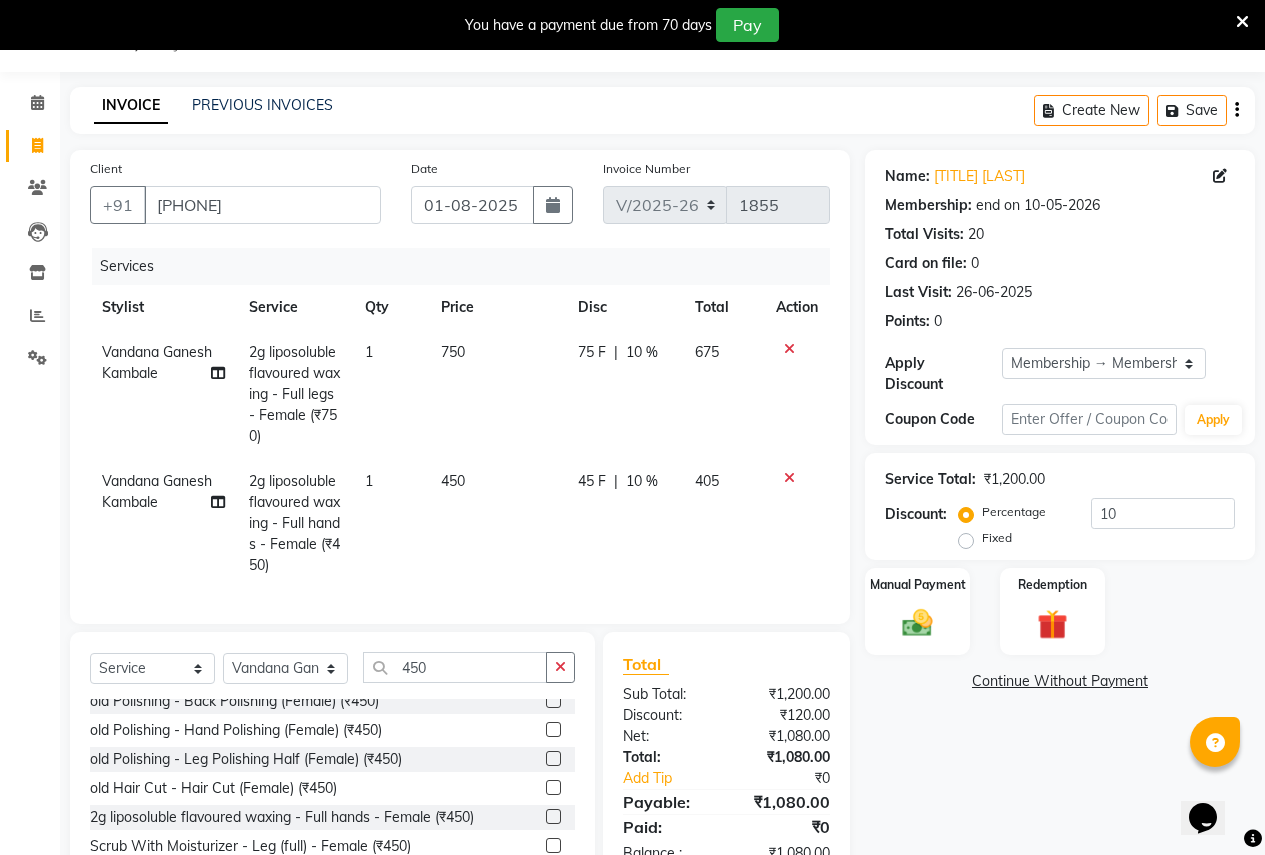 click on "Select  Service  Product  Membership  Package Voucher Prepaid Gift Card  Select Stylist Ajay Rajendra Sonawane Anjali Anil Patil Ashwini chaitrali Jyoti Rahul Shinde Laxmi Mili Maruti Kate NSS Pratibha Paswan Pratik Balasaheb salunkhe Reception  Reshma Operations Head Shobhana Rajendra Muly TejashriTushar Shinde Vandana Ganesh Kambale 450 old Bleach - Oxy Life(Face) (Female) (₹450)  old Bleach - Full Hand (Female) (₹450)  old Bleach - Half Legs (Female) (₹450)  old Bleach - Full Back (Female) (₹450)  old Bleach - Full Stomach (Female) (₹450)  old Waxing (Sugar Wax - Regular) - Full Legs Wax (Female) (₹450)  old Waxing (Sugar Wax - Regular) - Full Back (Female) (₹450)  old 3G (Stripless) Brazilian Wax - Full Face (Female) (₹450)  old Massage - Stomach & Chest (Female) (₹450)  Head Massage - Signature Head Massage (Female) (₹450)  old Polishing - Back Polishing (Female) (₹450)  old Polishing - Hand Polishing (Female) (₹450)  old Polishing - Leg Polishing Half (Female) (₹450)" 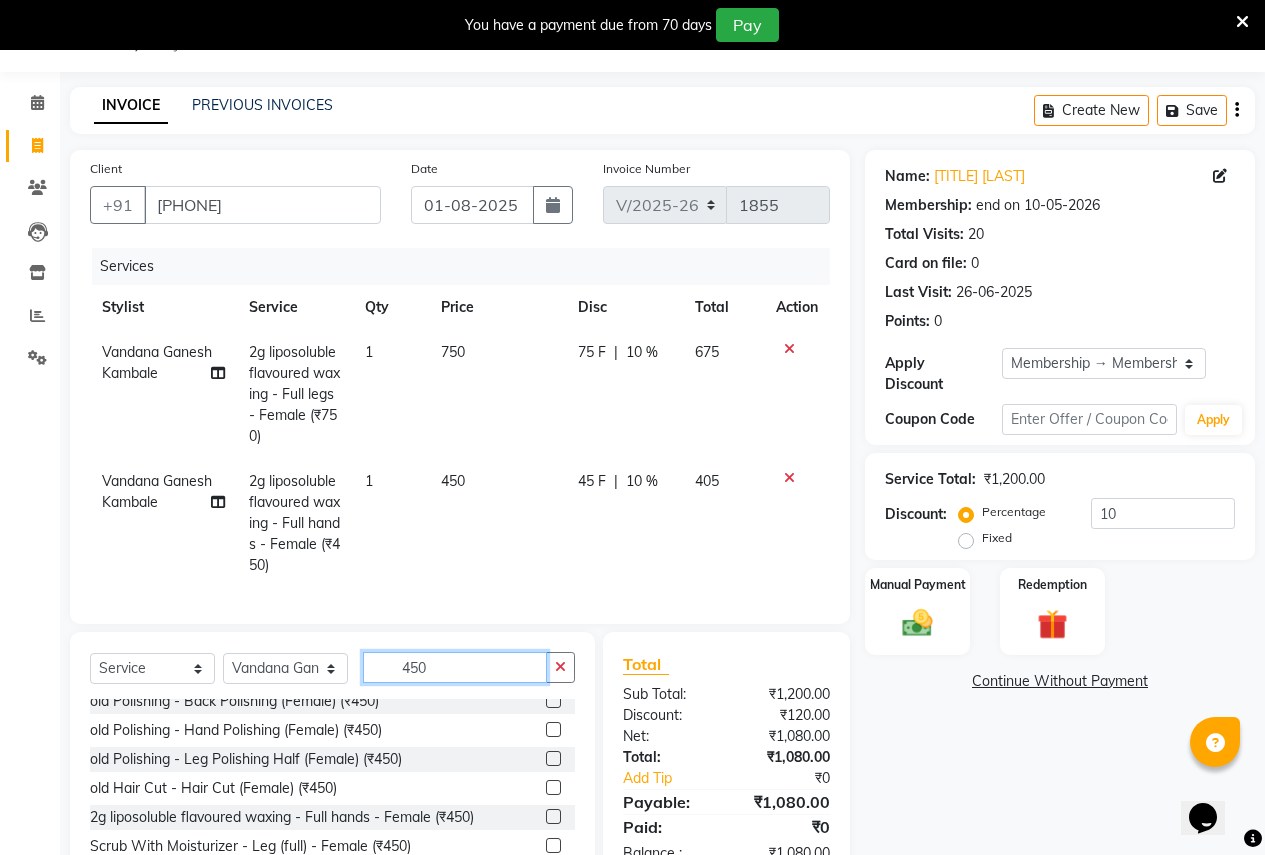 click on "450" 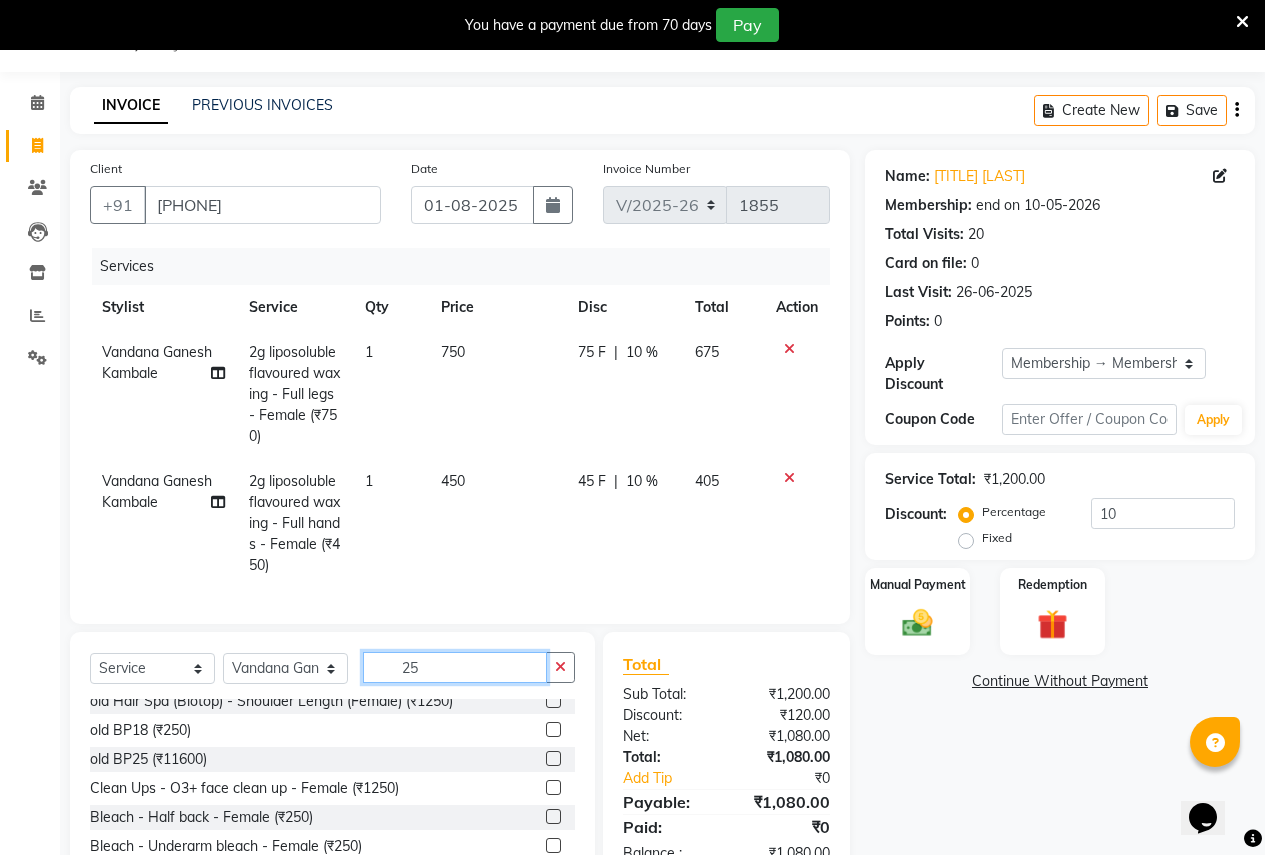 scroll, scrollTop: 0, scrollLeft: 0, axis: both 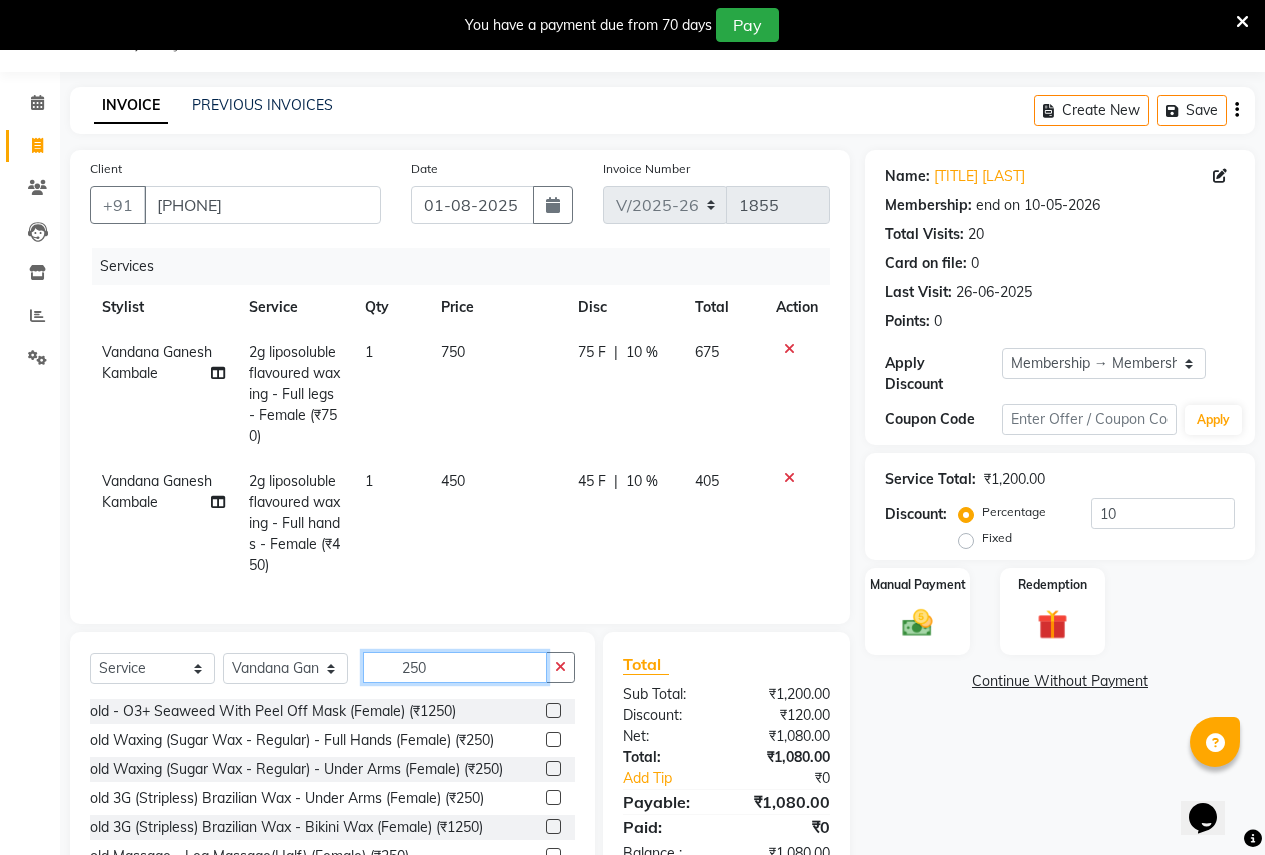 type on "250" 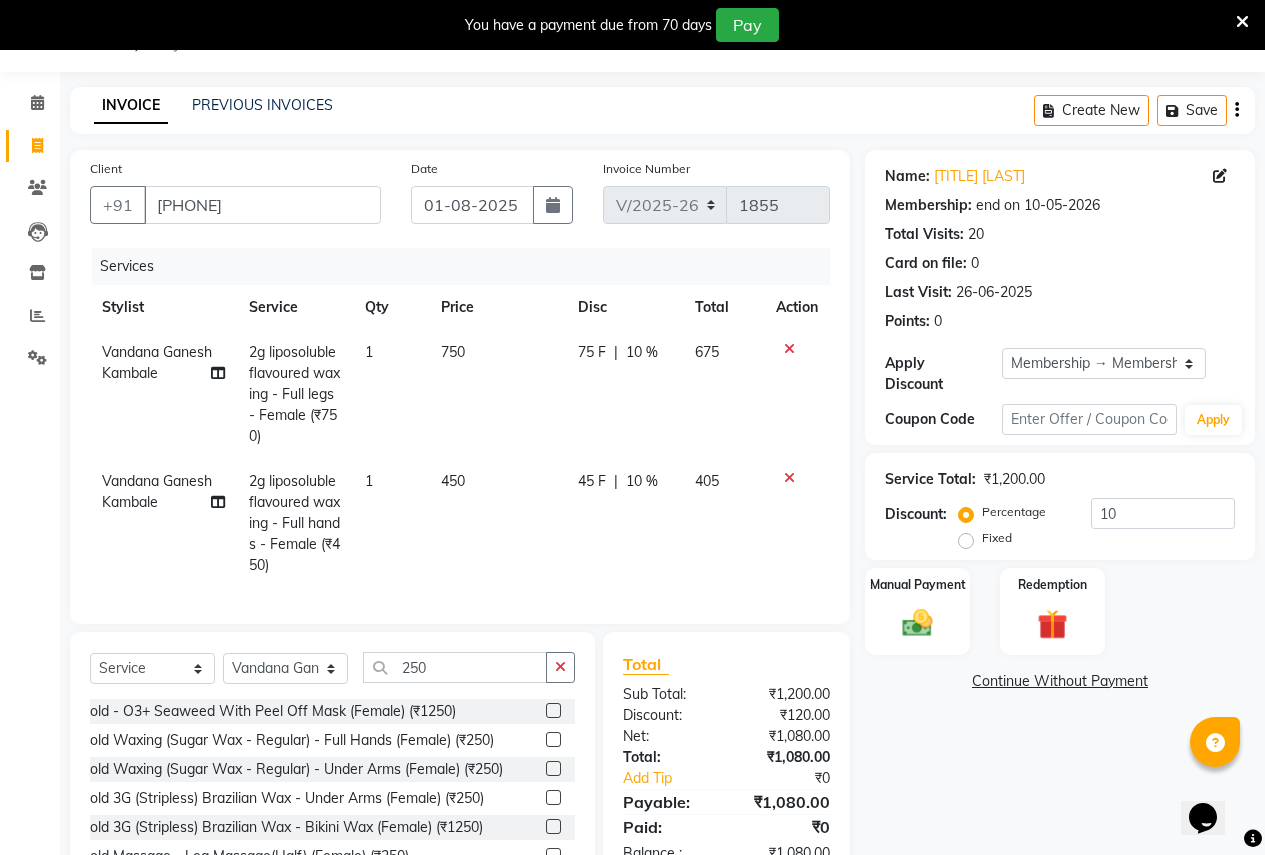click 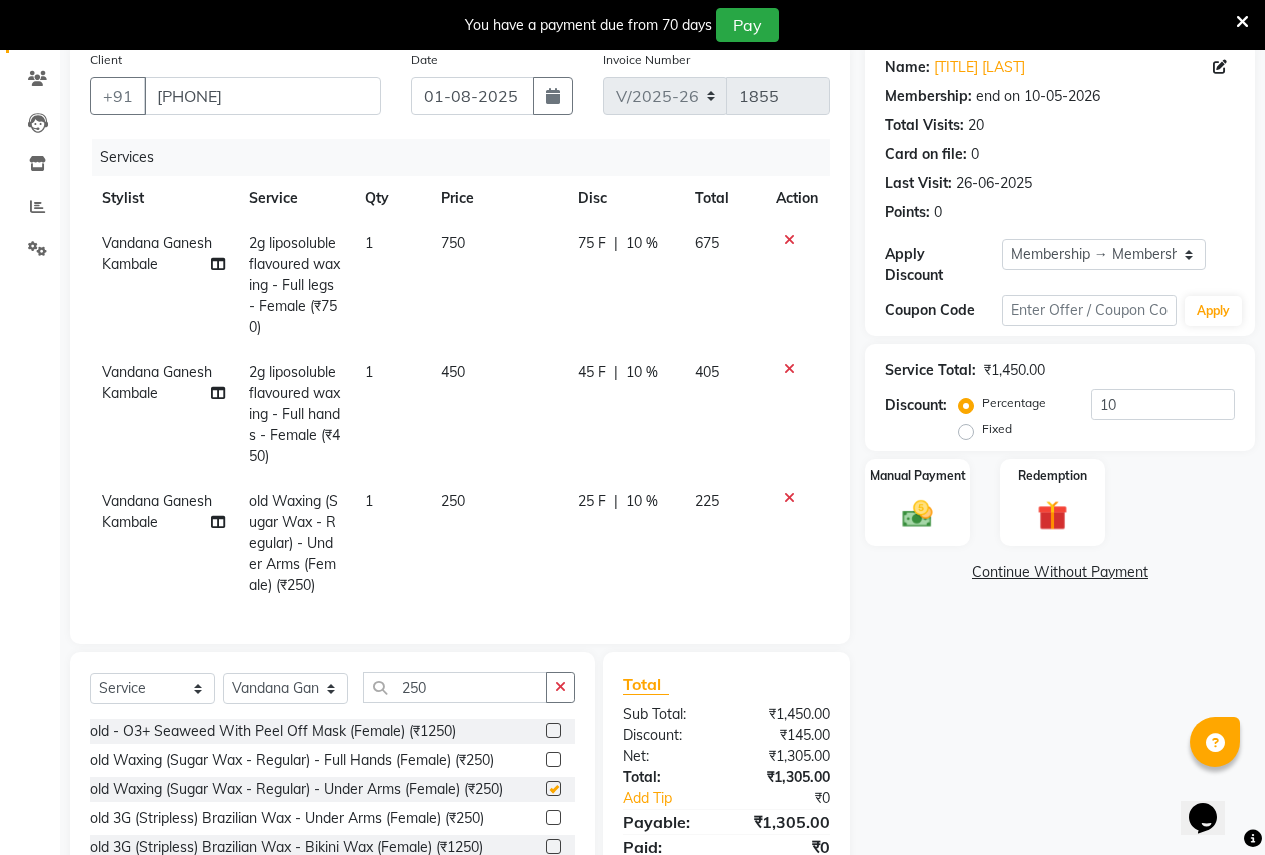 checkbox on "false" 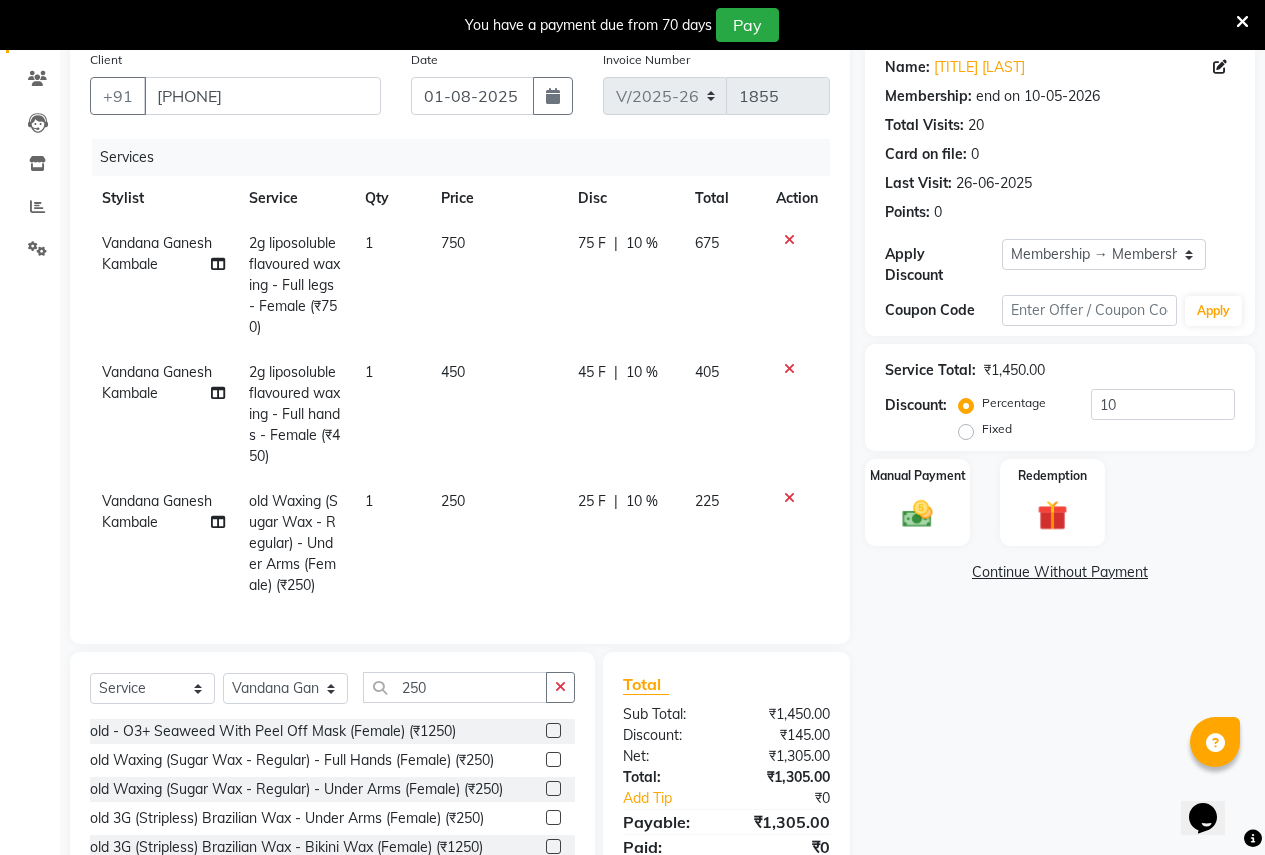 scroll, scrollTop: 296, scrollLeft: 0, axis: vertical 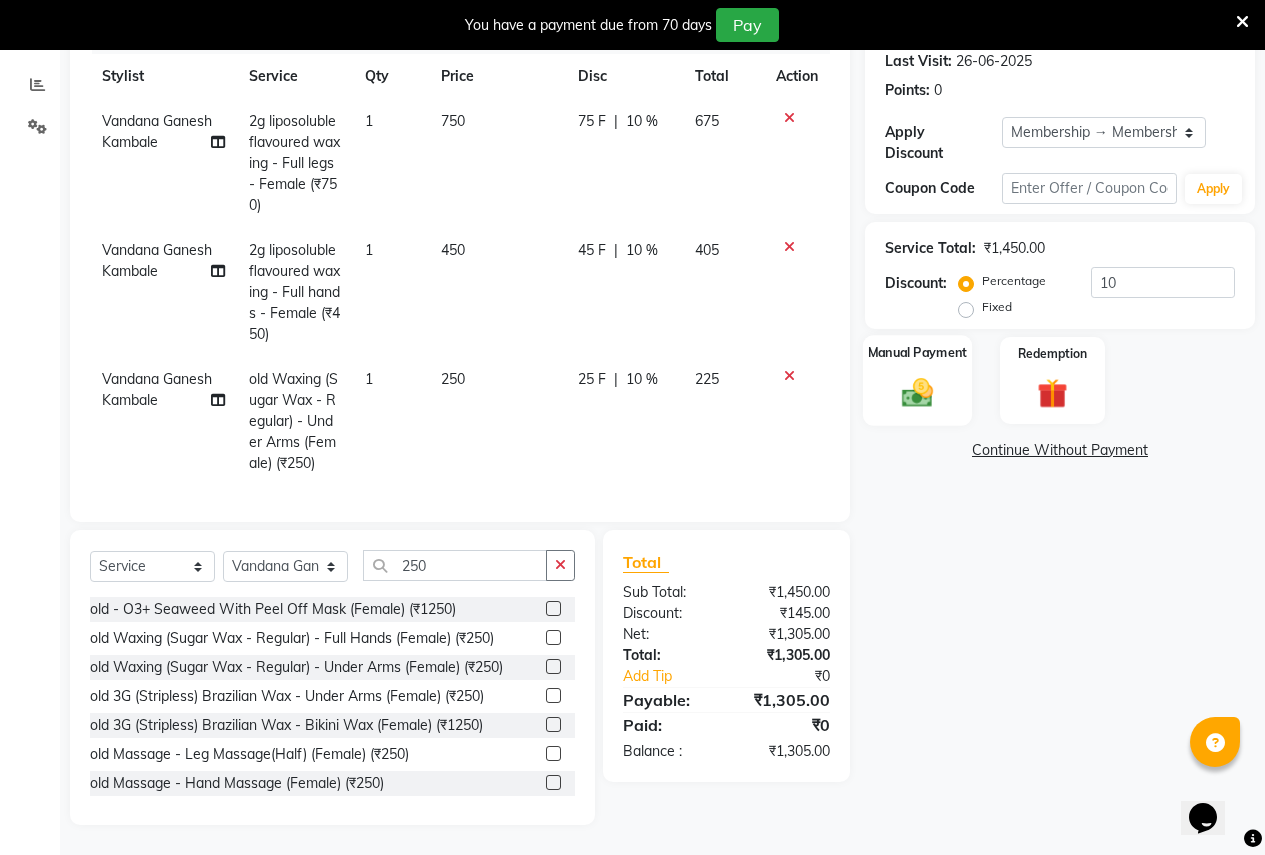 click on "Manual Payment" 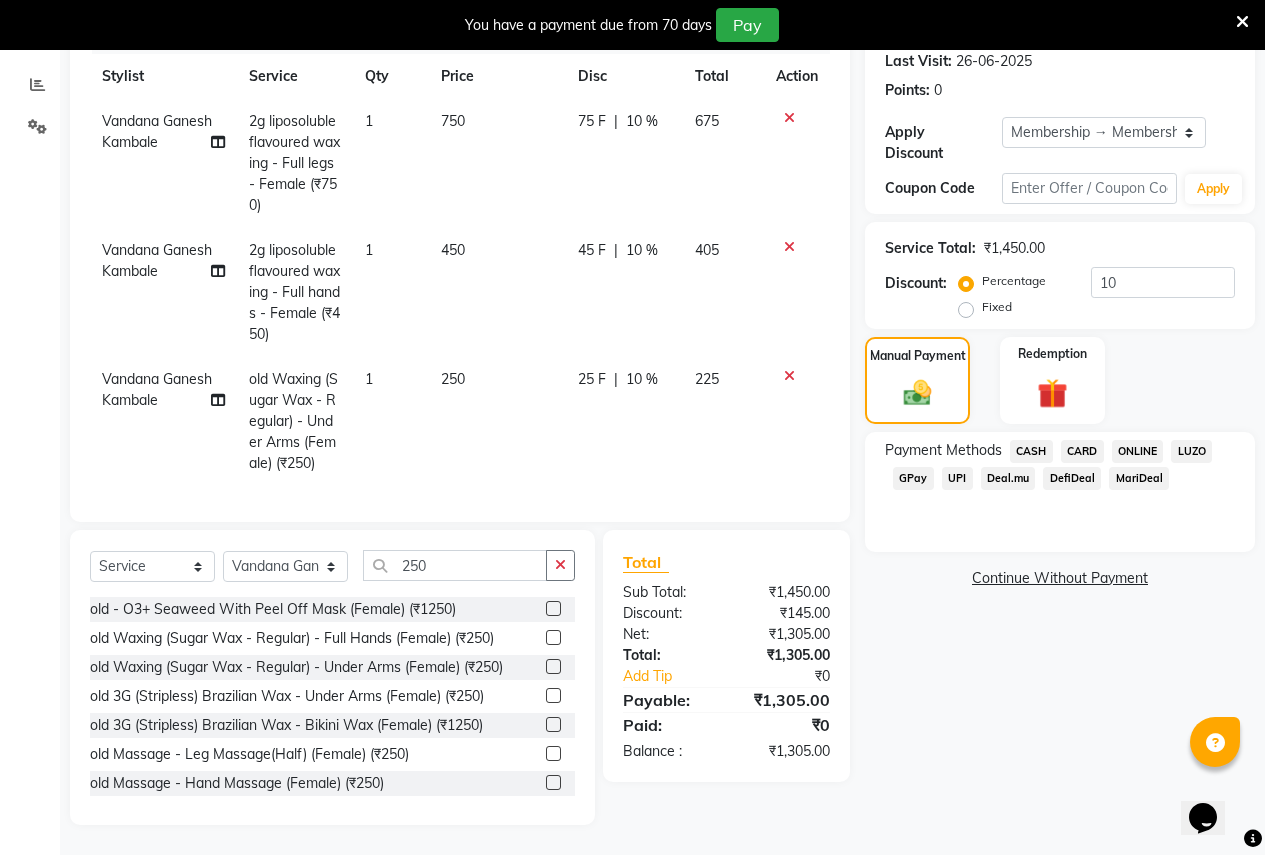 click on "CARD" 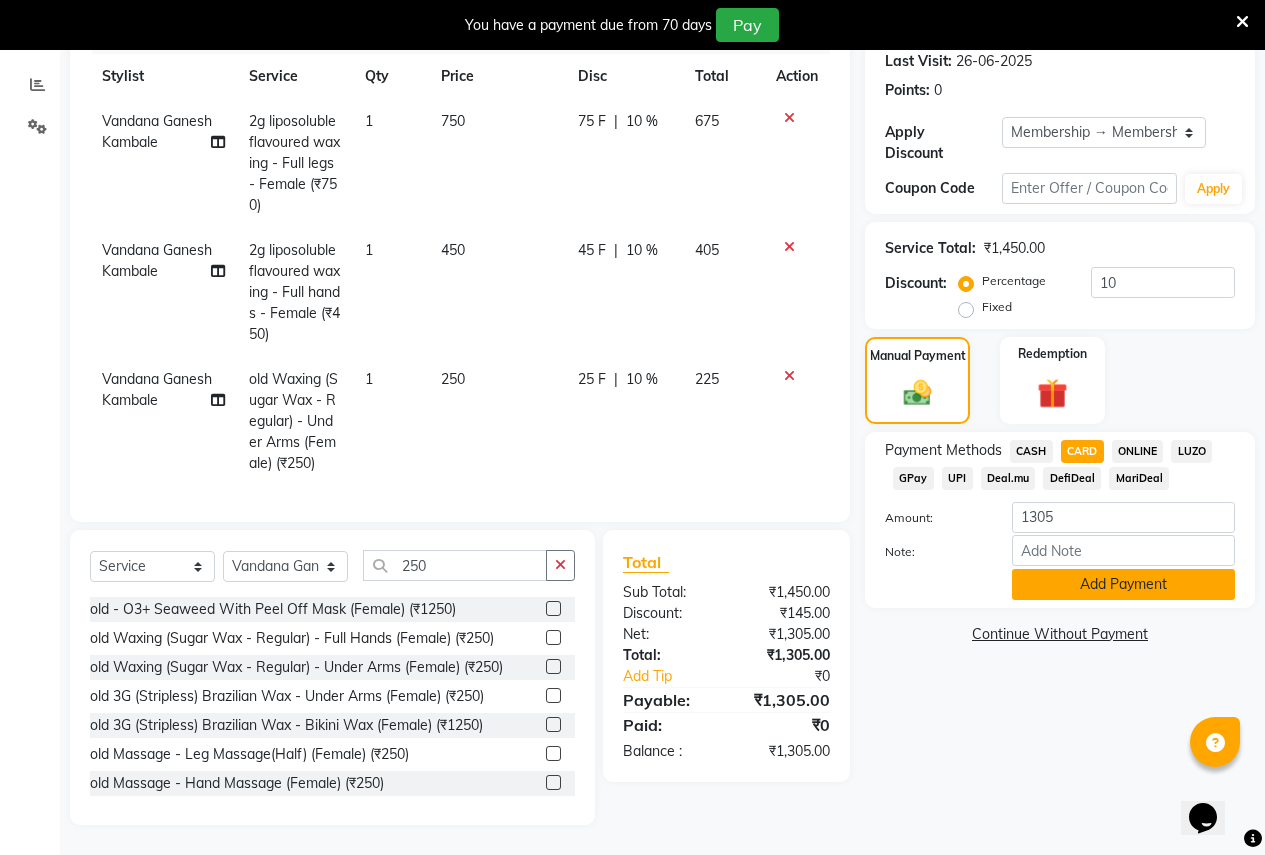 click on "Add Payment" 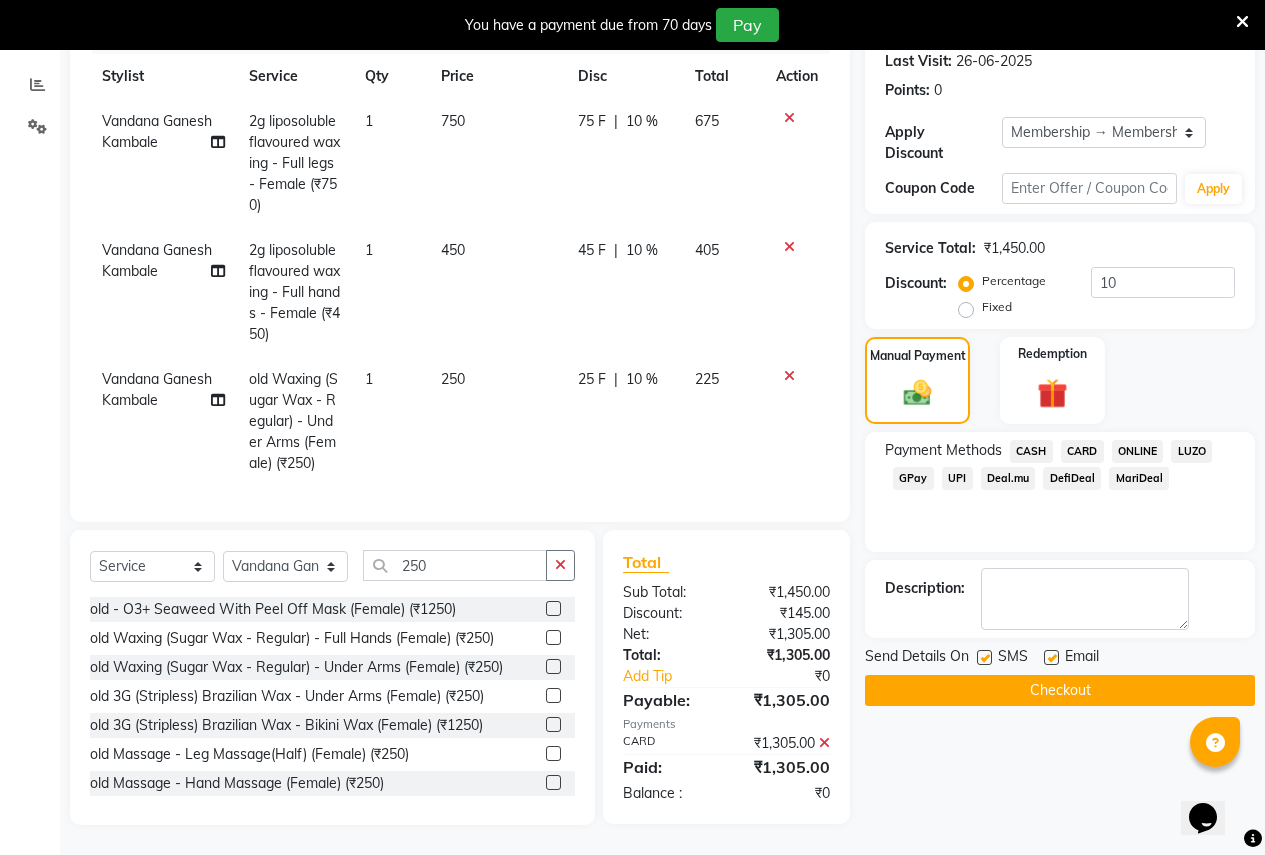 click on "Checkout" 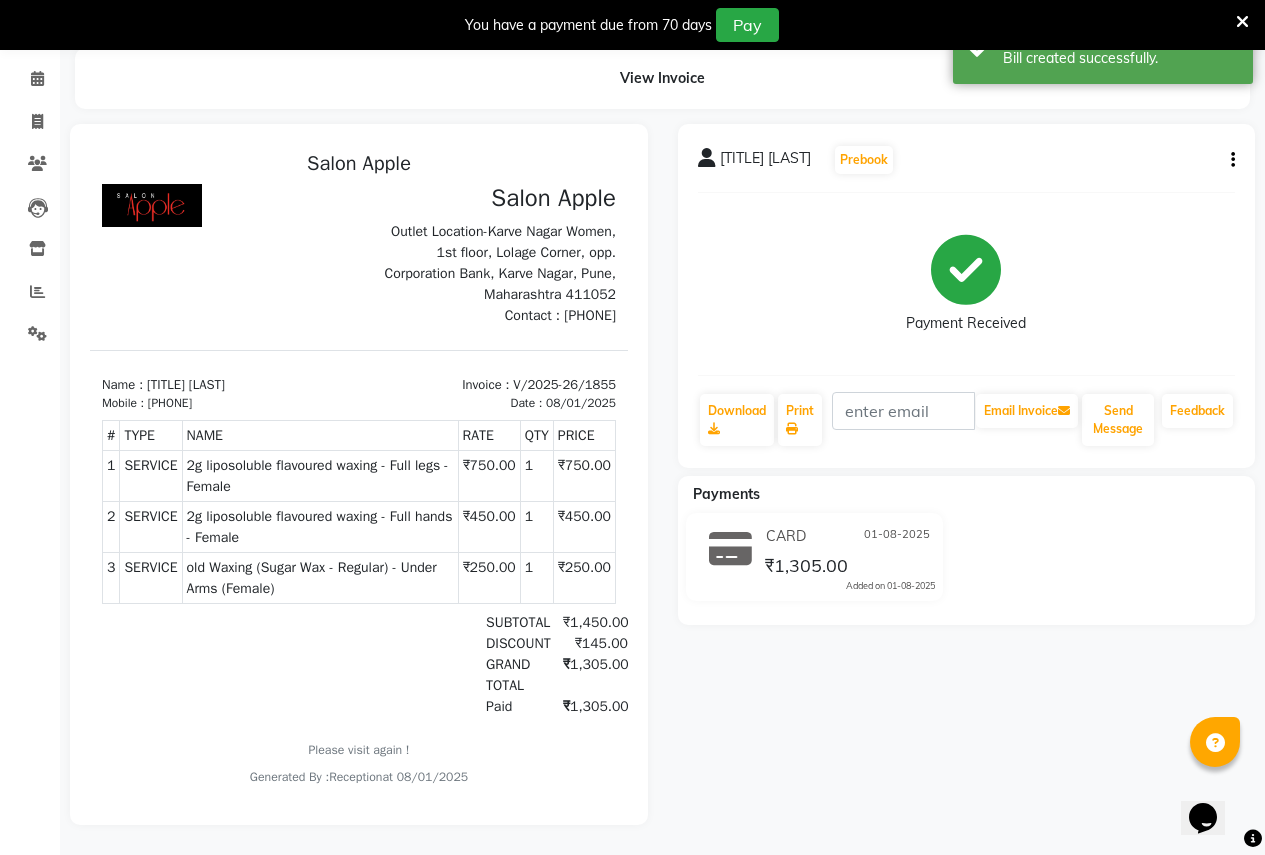 scroll, scrollTop: 0, scrollLeft: 0, axis: both 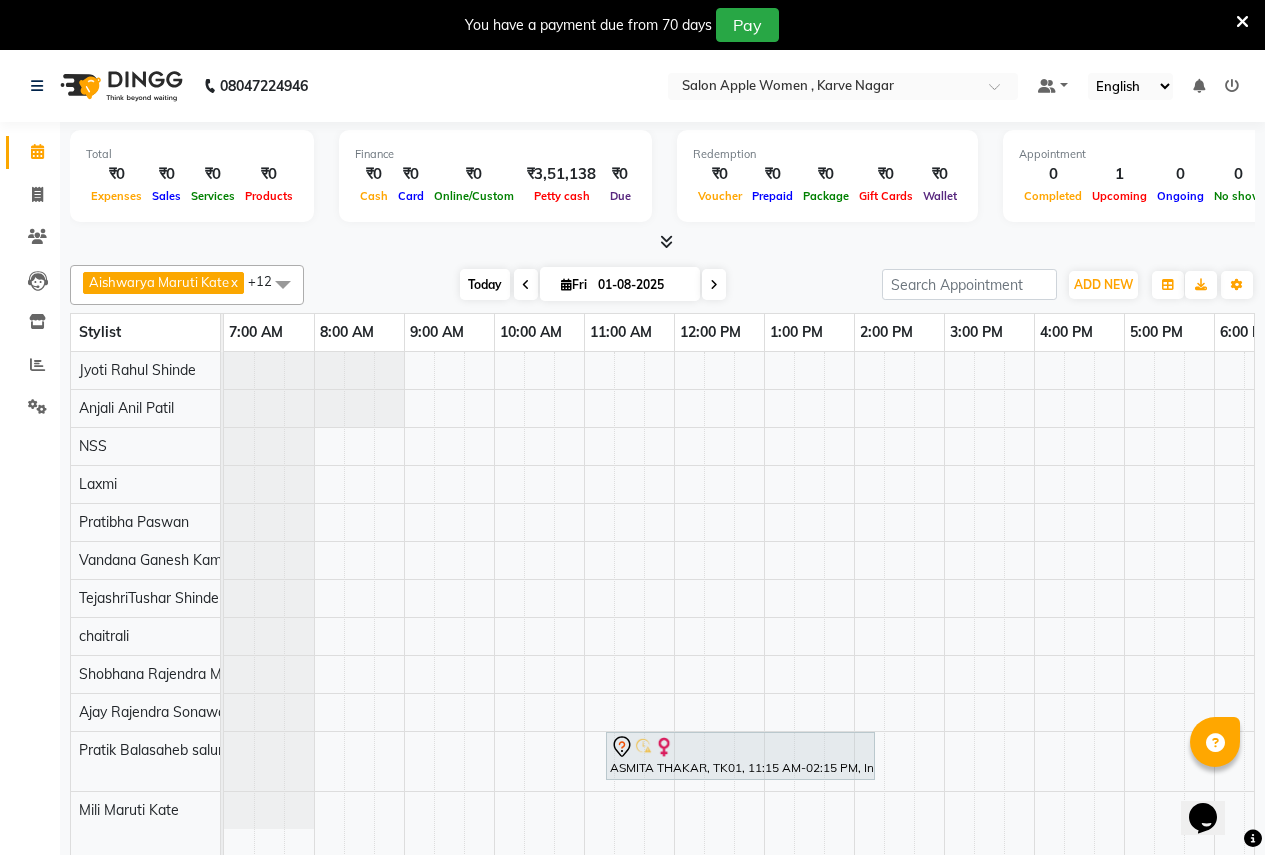 click on "Today" at bounding box center [485, 284] 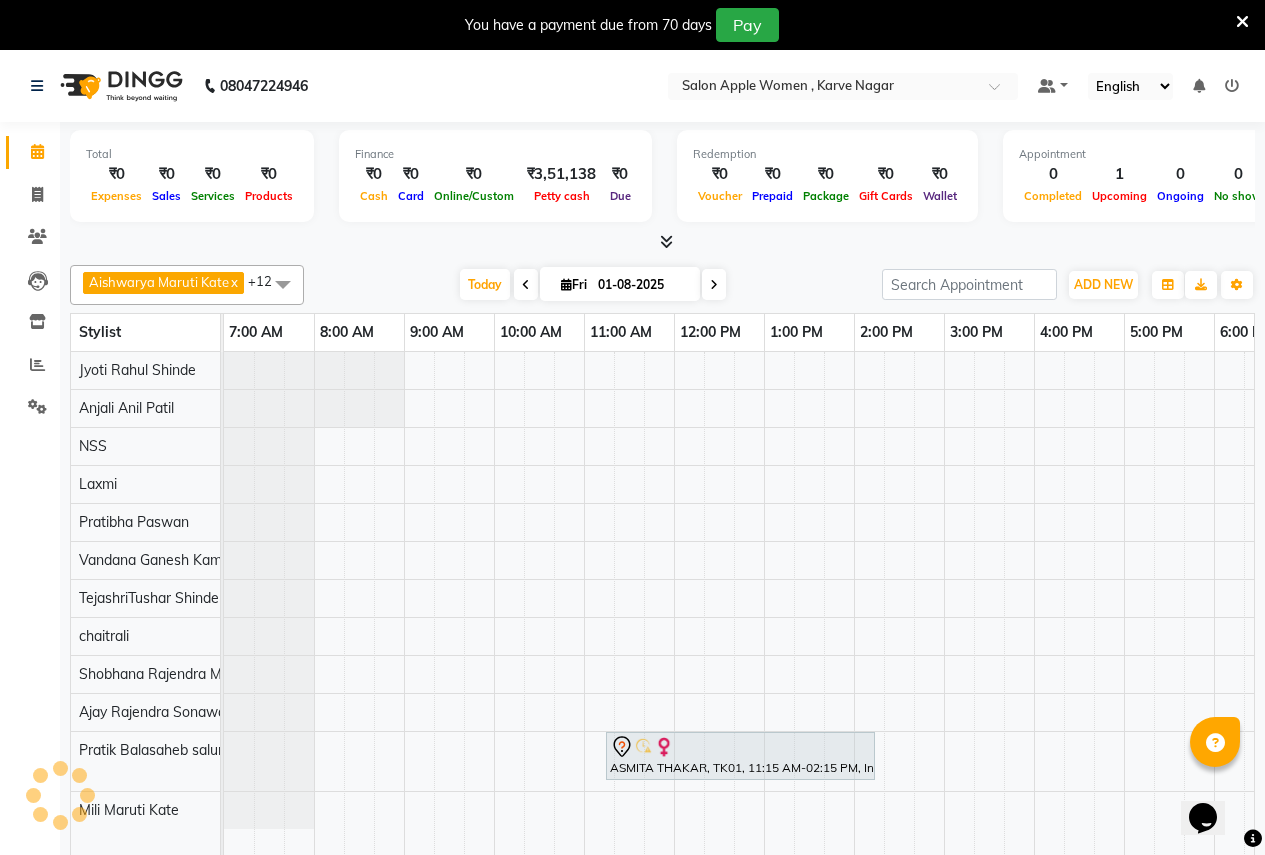 scroll, scrollTop: 0, scrollLeft: 410, axis: horizontal 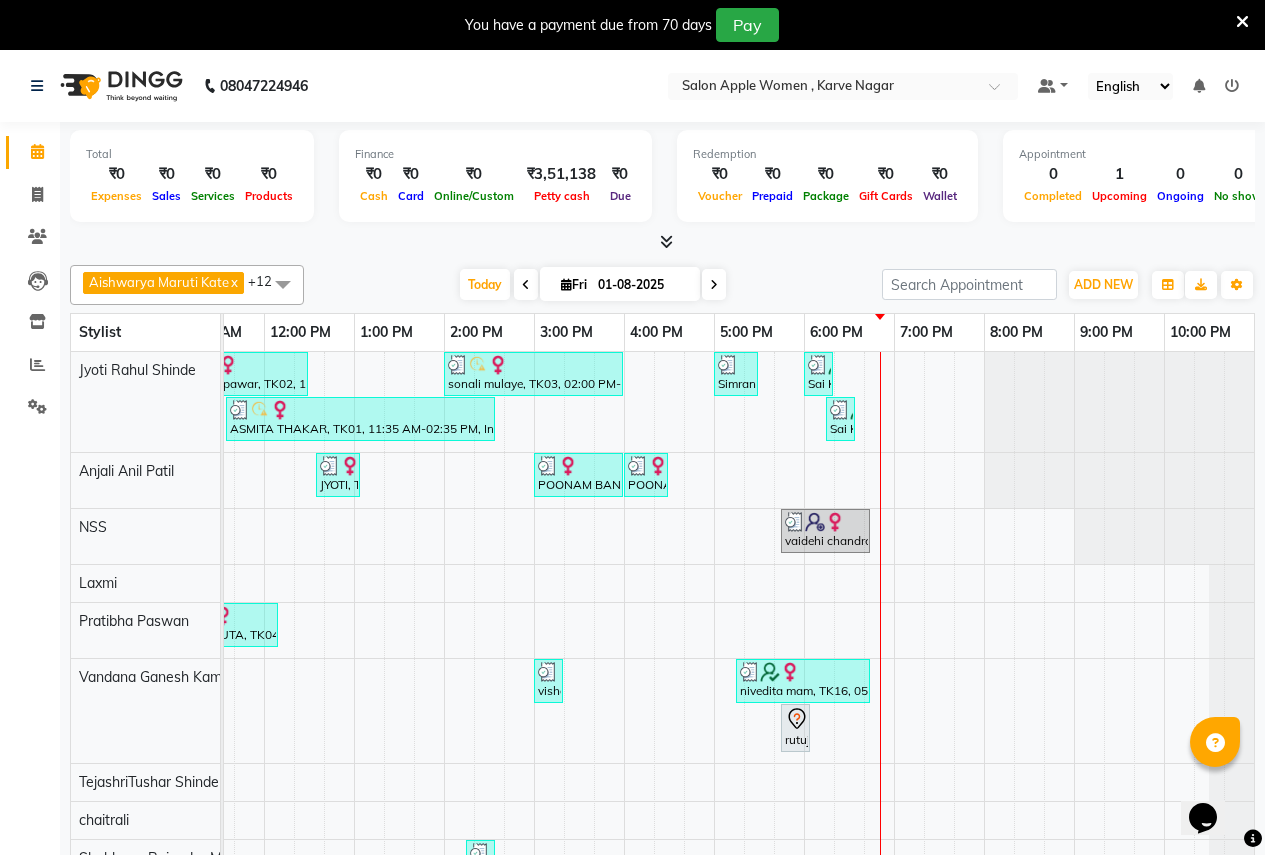 click on "01-08-2025" at bounding box center [642, 285] 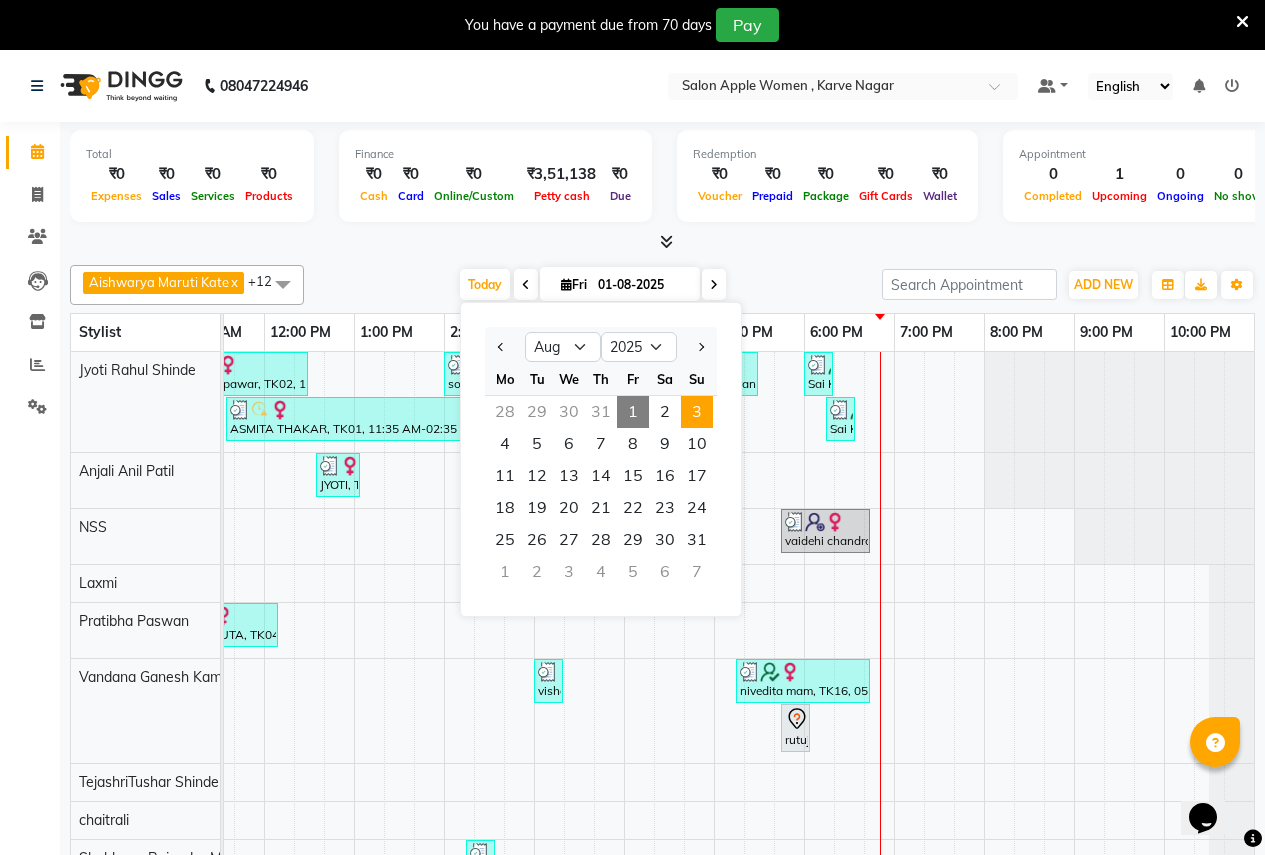 click on "3" at bounding box center [697, 412] 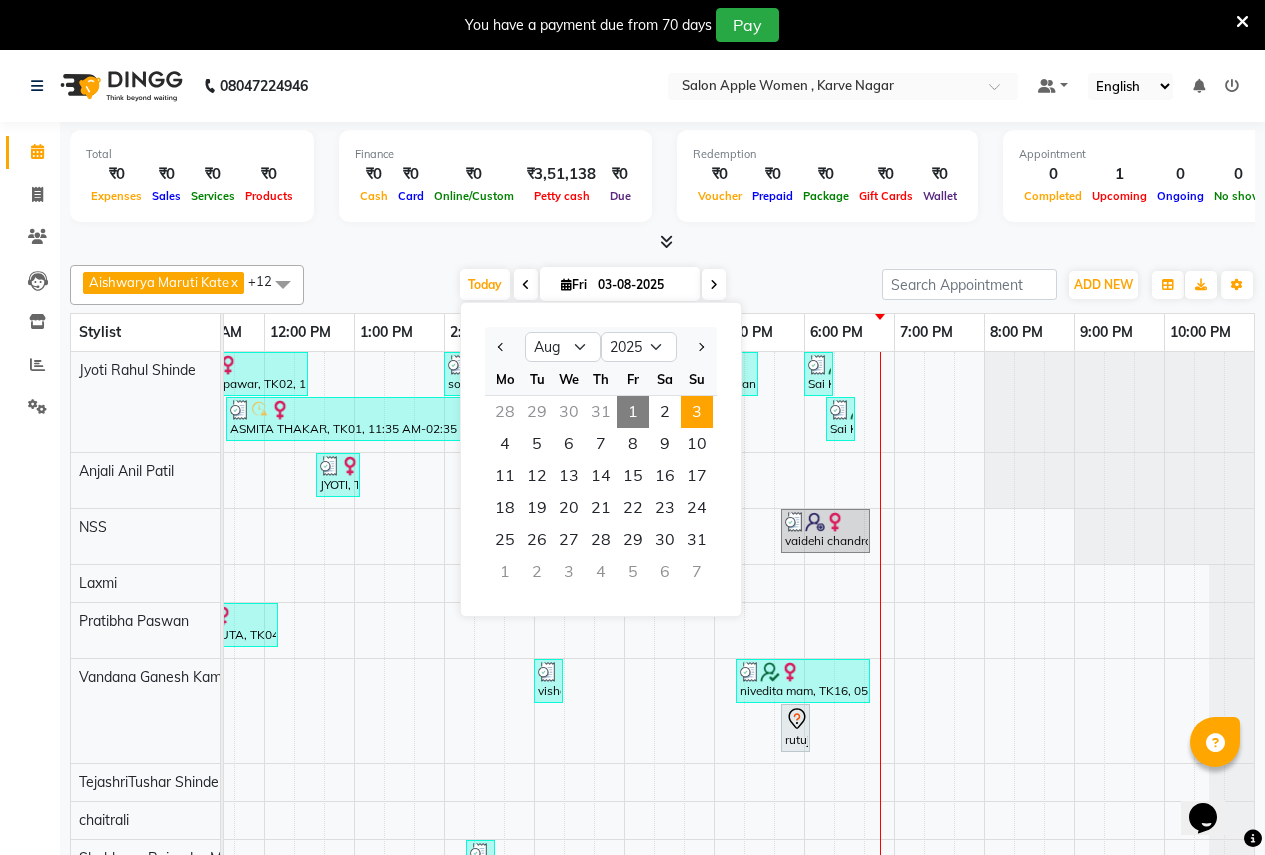 scroll, scrollTop: 0, scrollLeft: 410, axis: horizontal 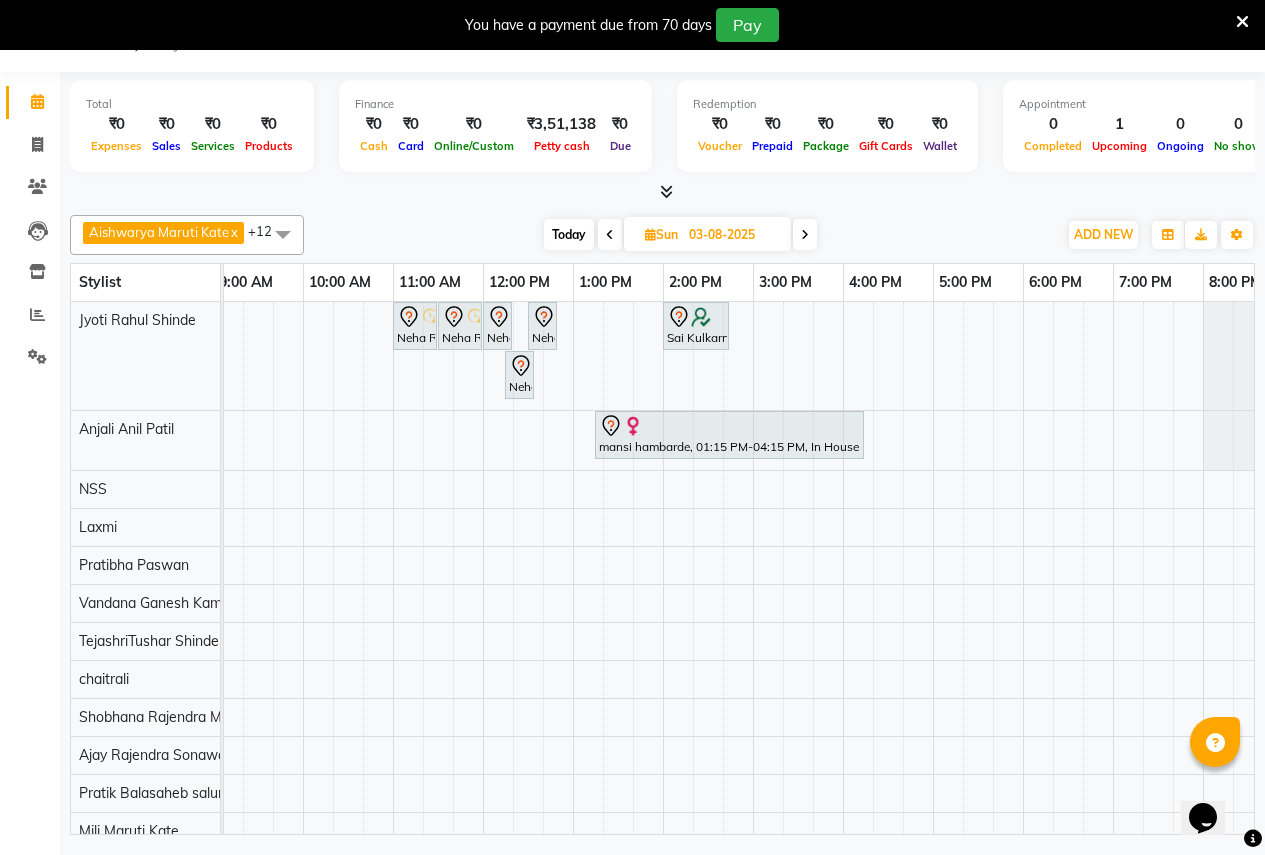 click at bounding box center [283, 234] 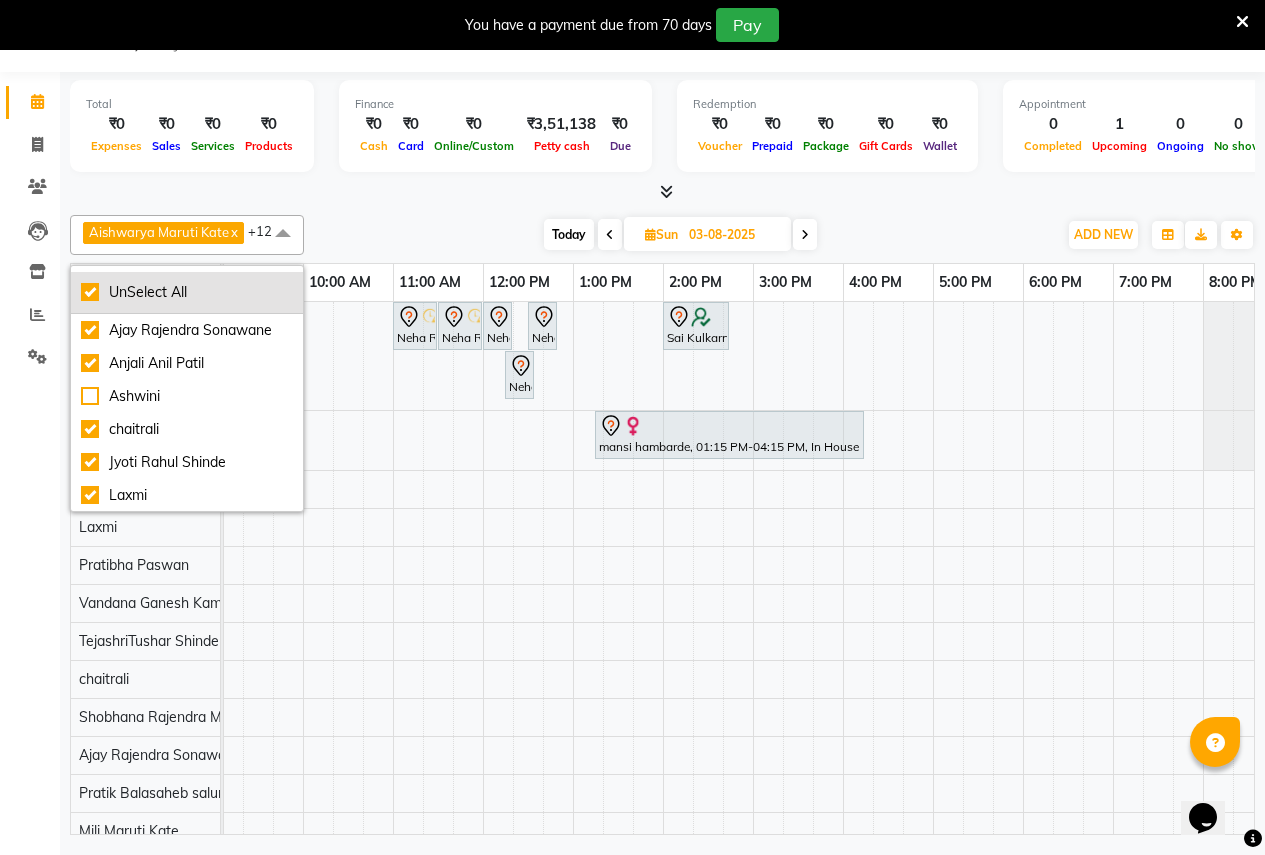 click on "UnSelect All" at bounding box center (187, 292) 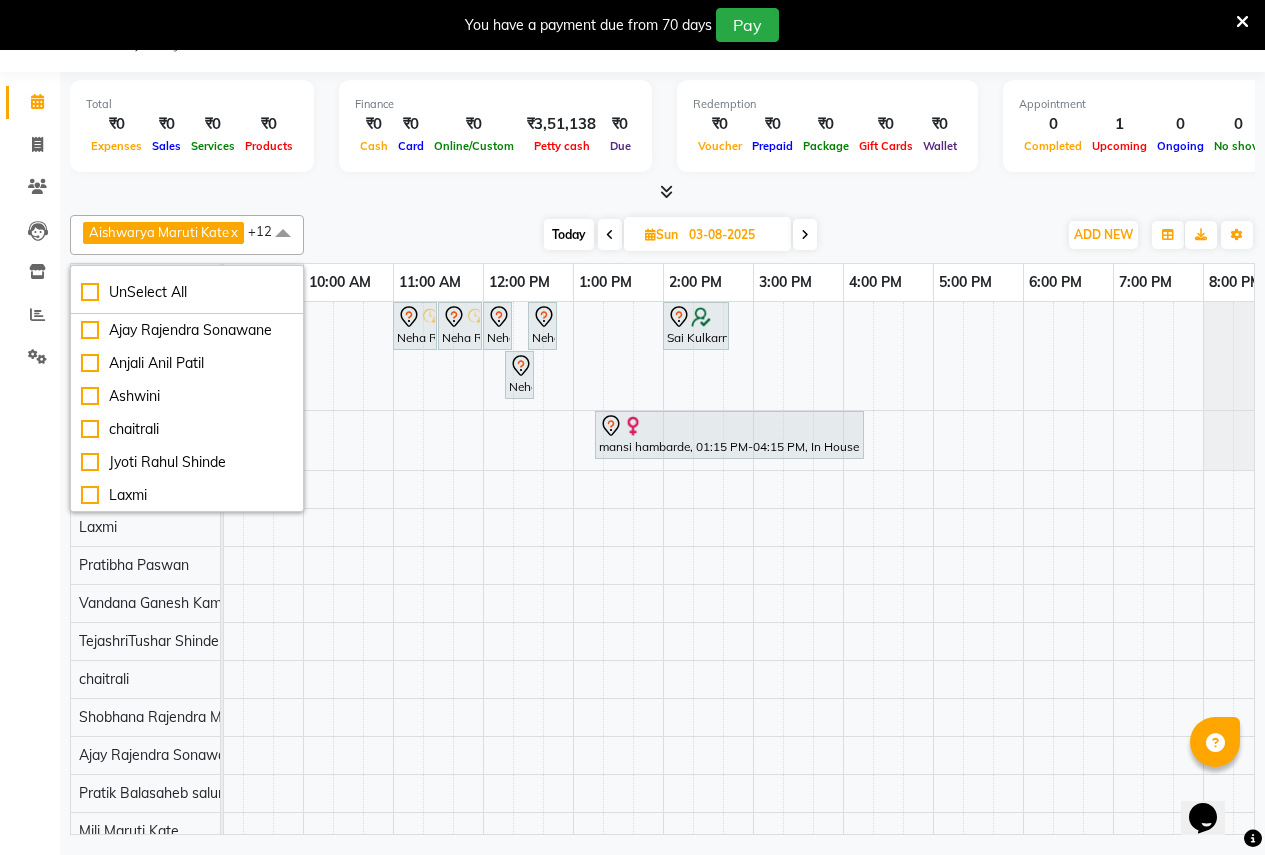 checkbox on "false" 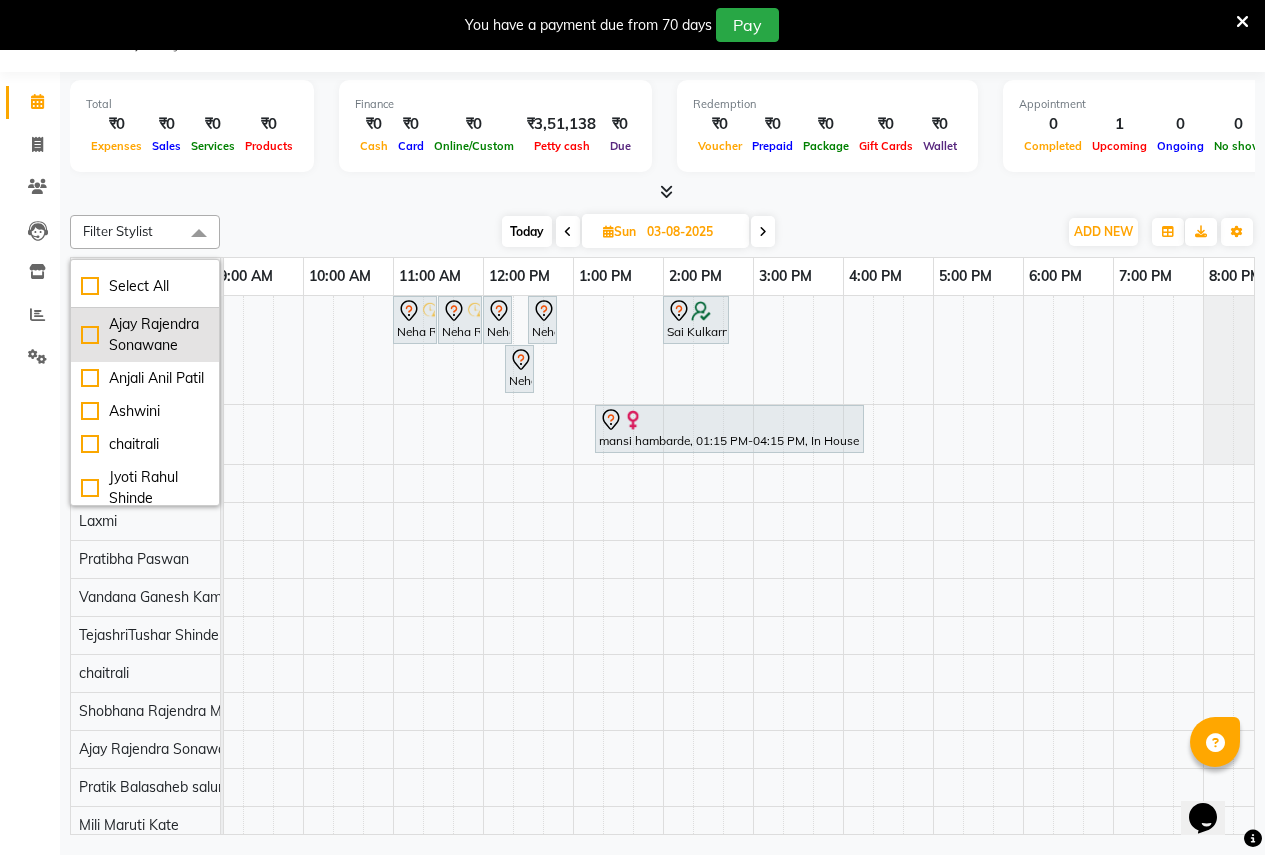 click on "Ajay Rajendra Sonawane" at bounding box center [145, 335] 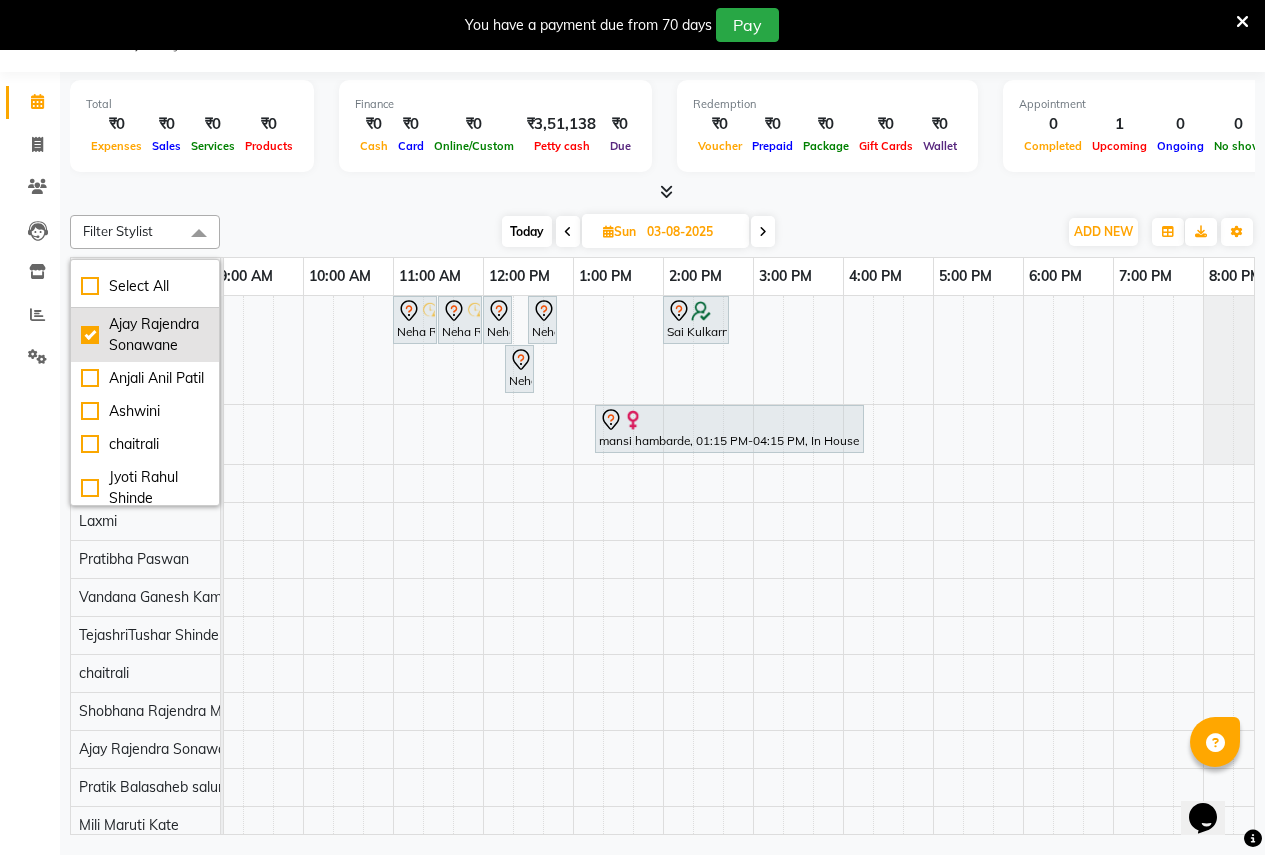 checkbox on "true" 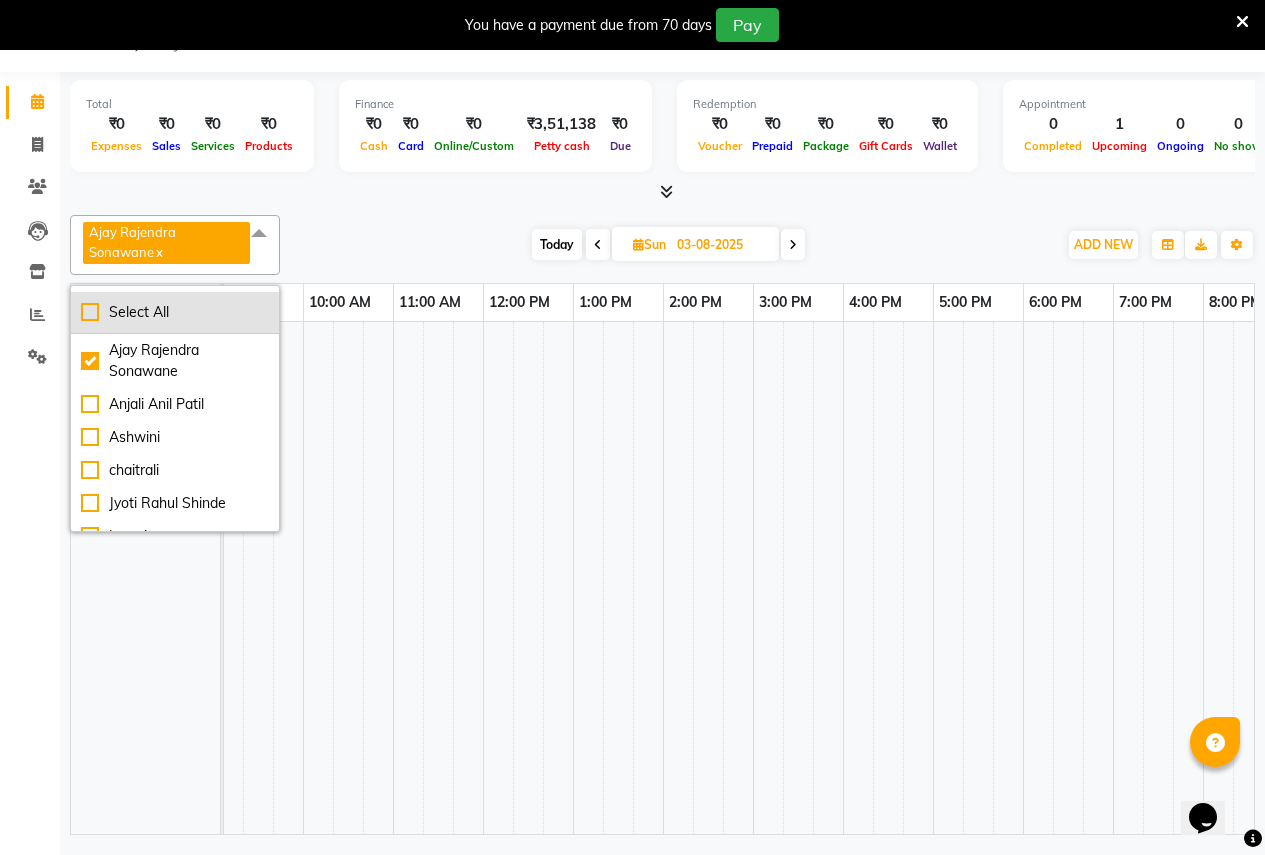 click on "Select All" at bounding box center (175, 312) 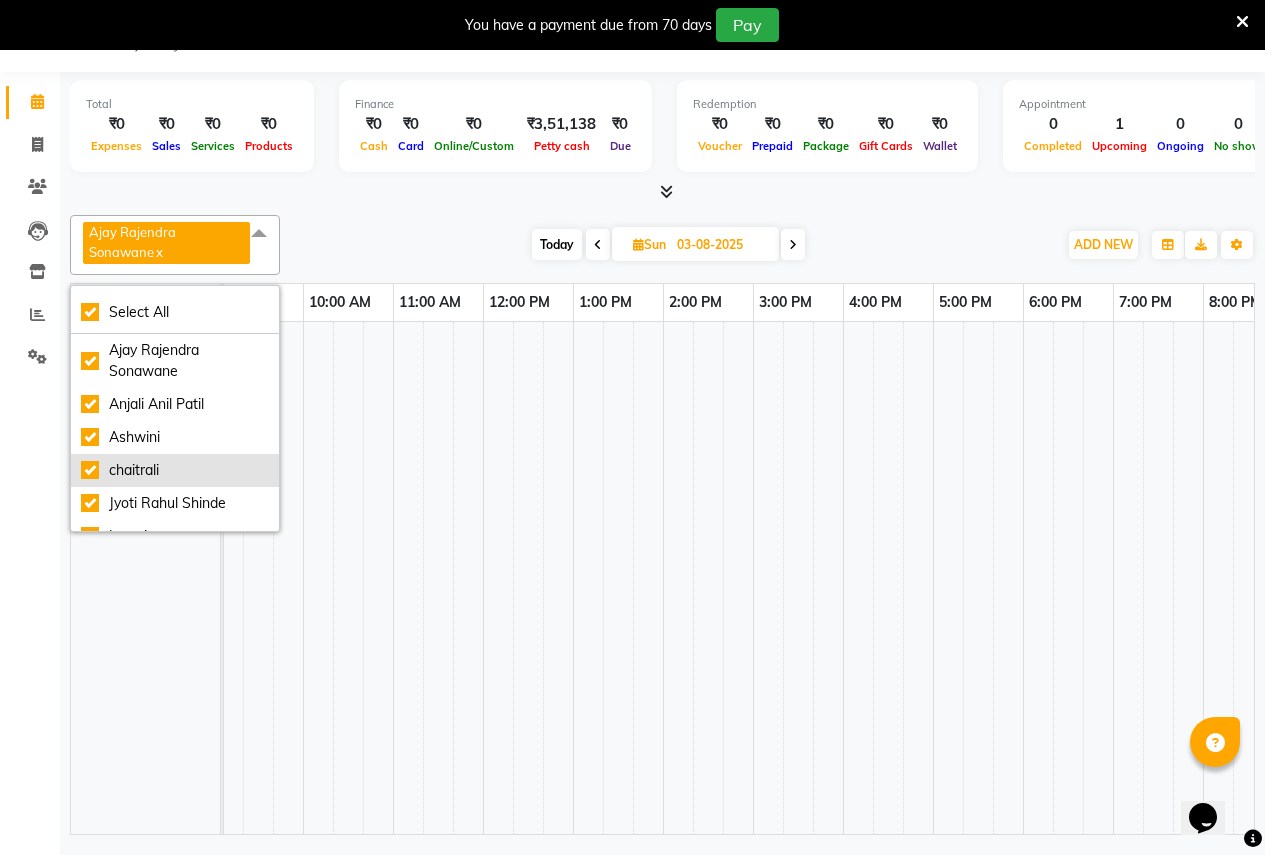checkbox on "true" 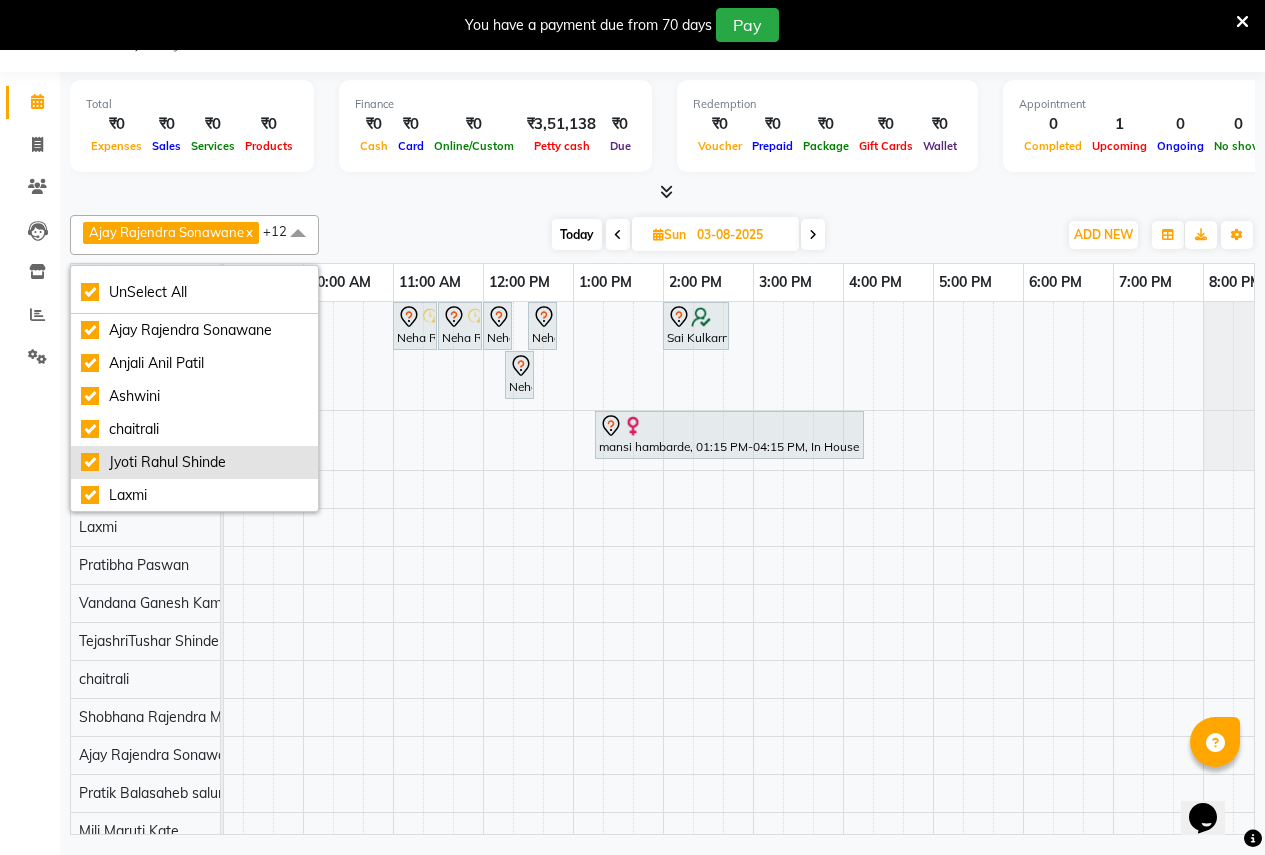 scroll, scrollTop: 100, scrollLeft: 0, axis: vertical 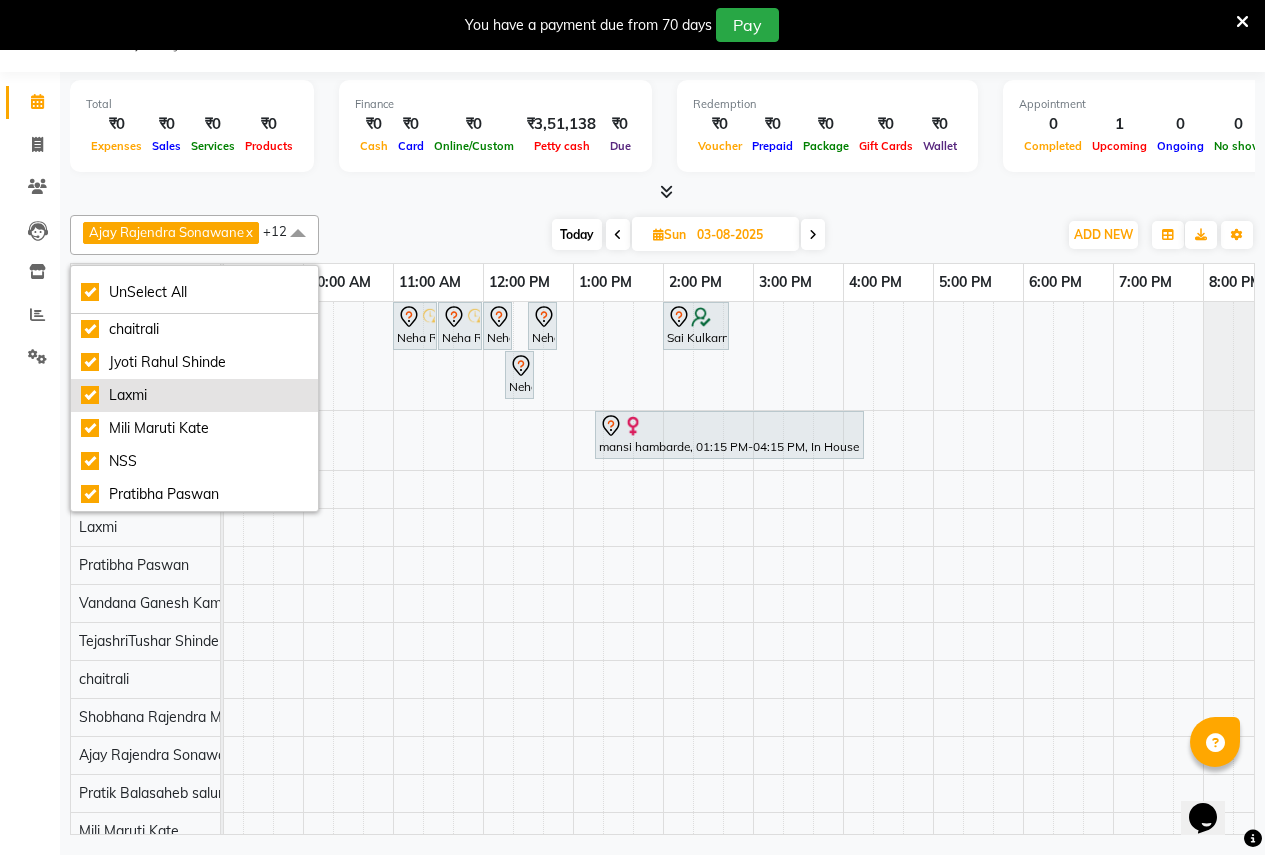 click on "Laxmi" at bounding box center [194, 395] 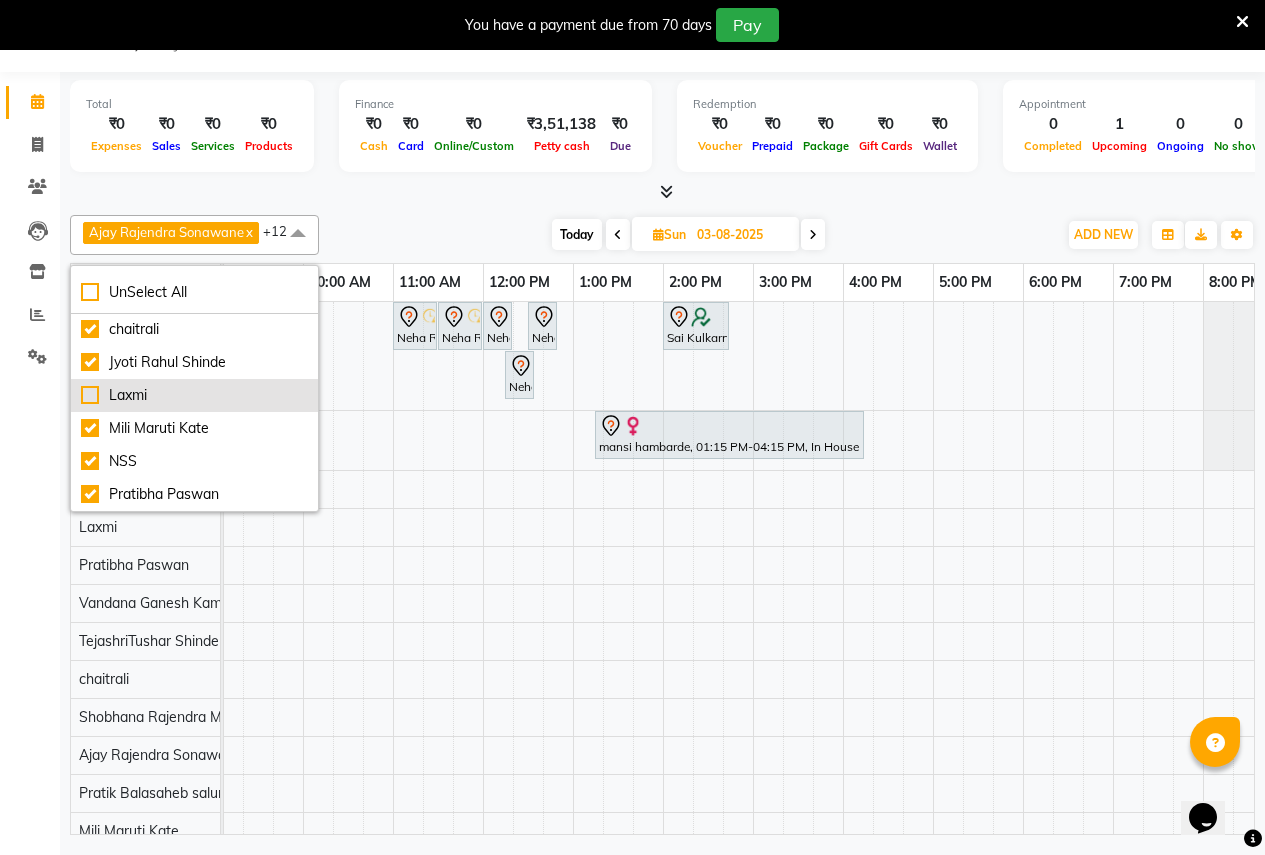 checkbox on "false" 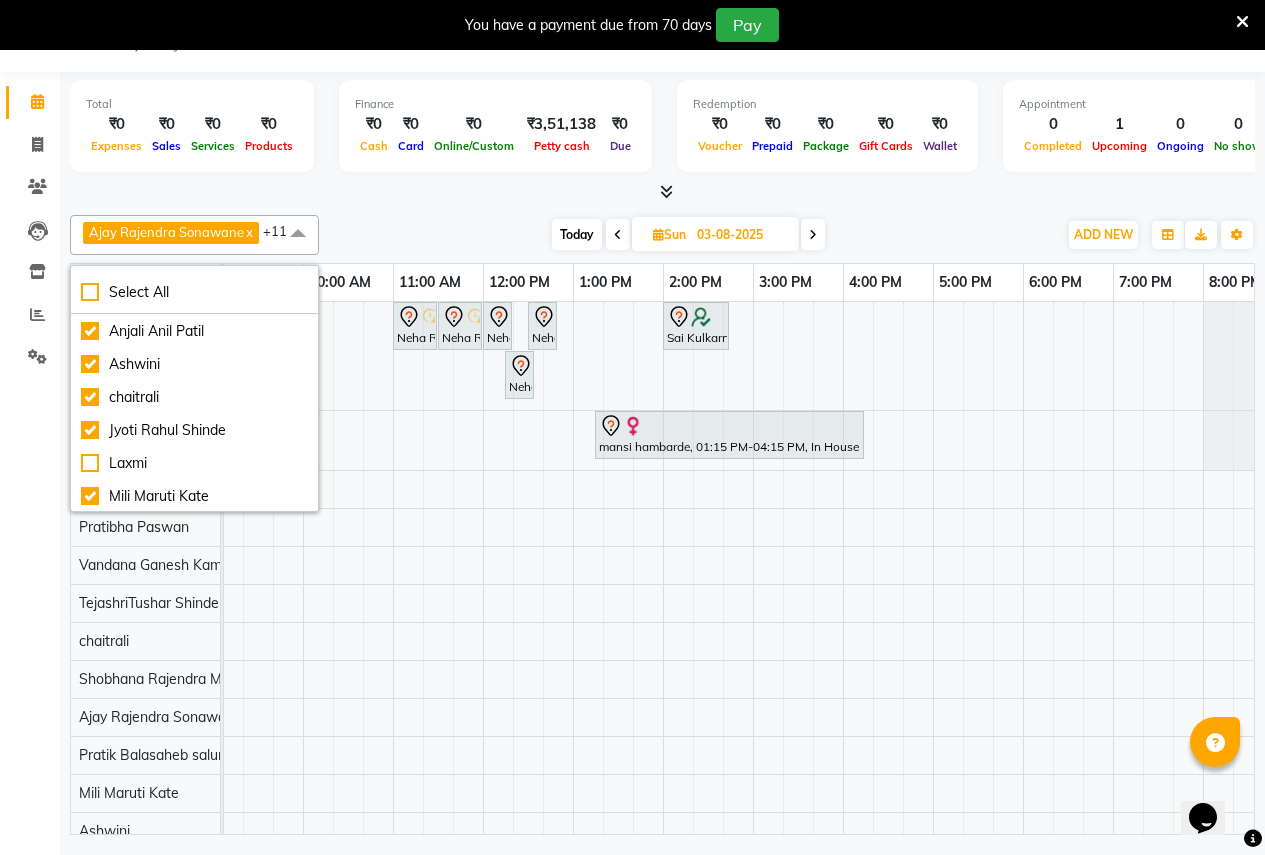 scroll, scrollTop: 0, scrollLeft: 0, axis: both 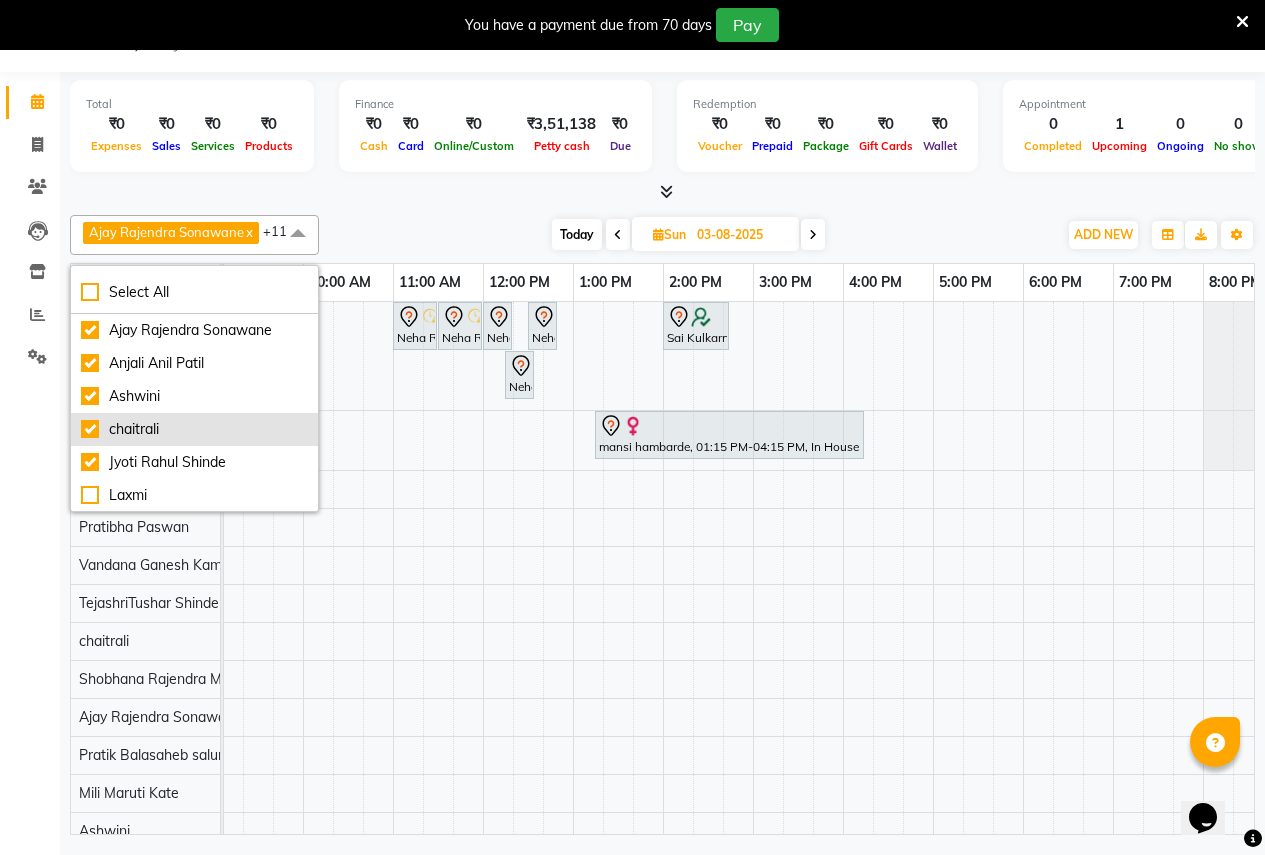 click on "chaitrali" at bounding box center [194, 429] 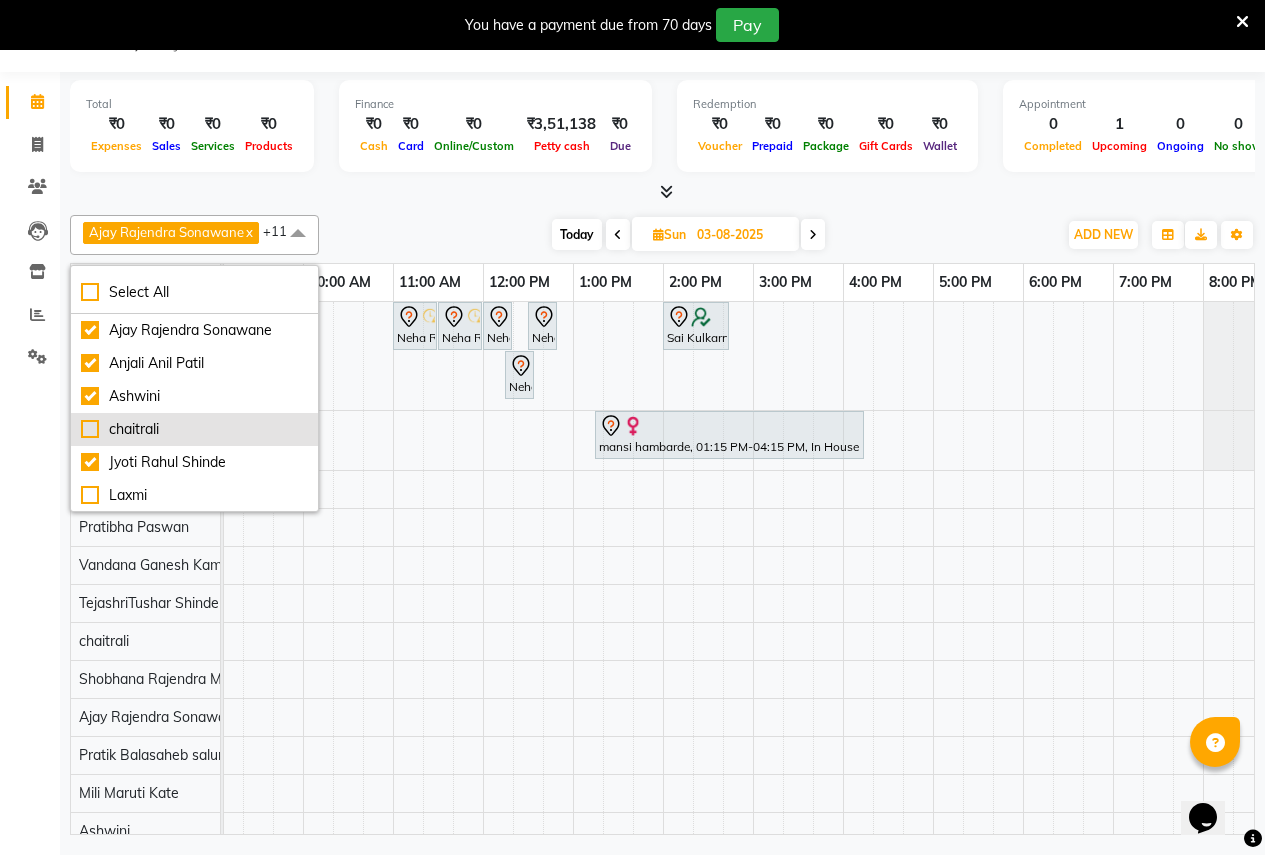 checkbox on "false" 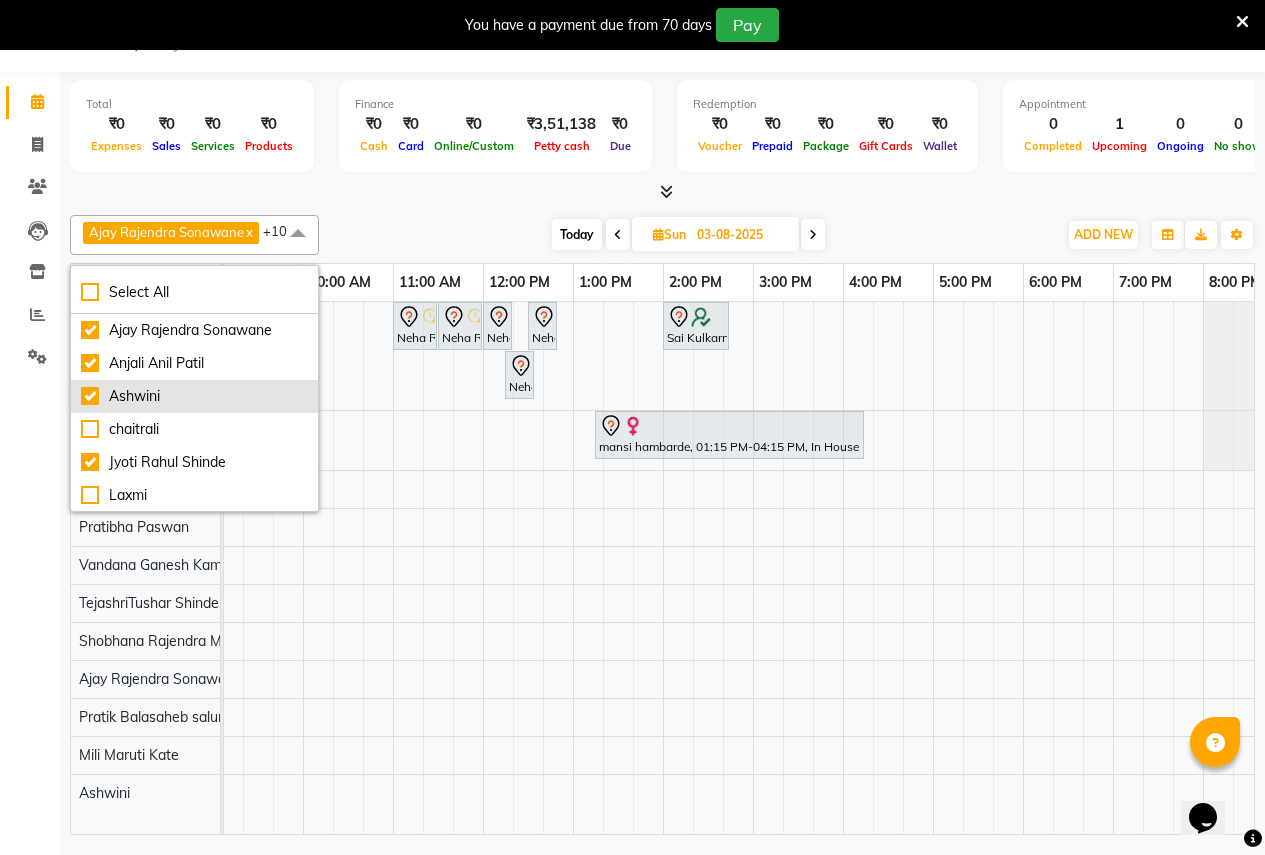 click on "Ashwini" at bounding box center (194, 396) 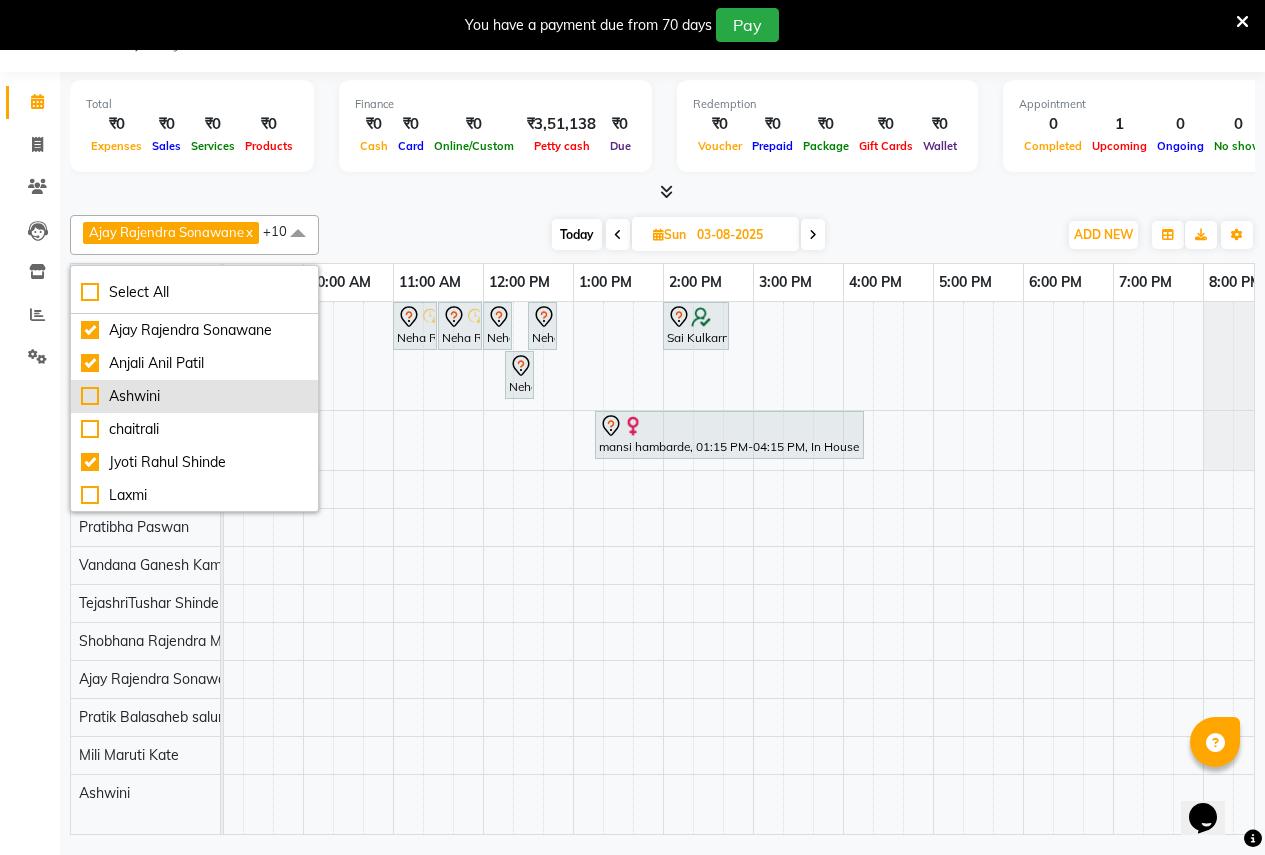 checkbox on "false" 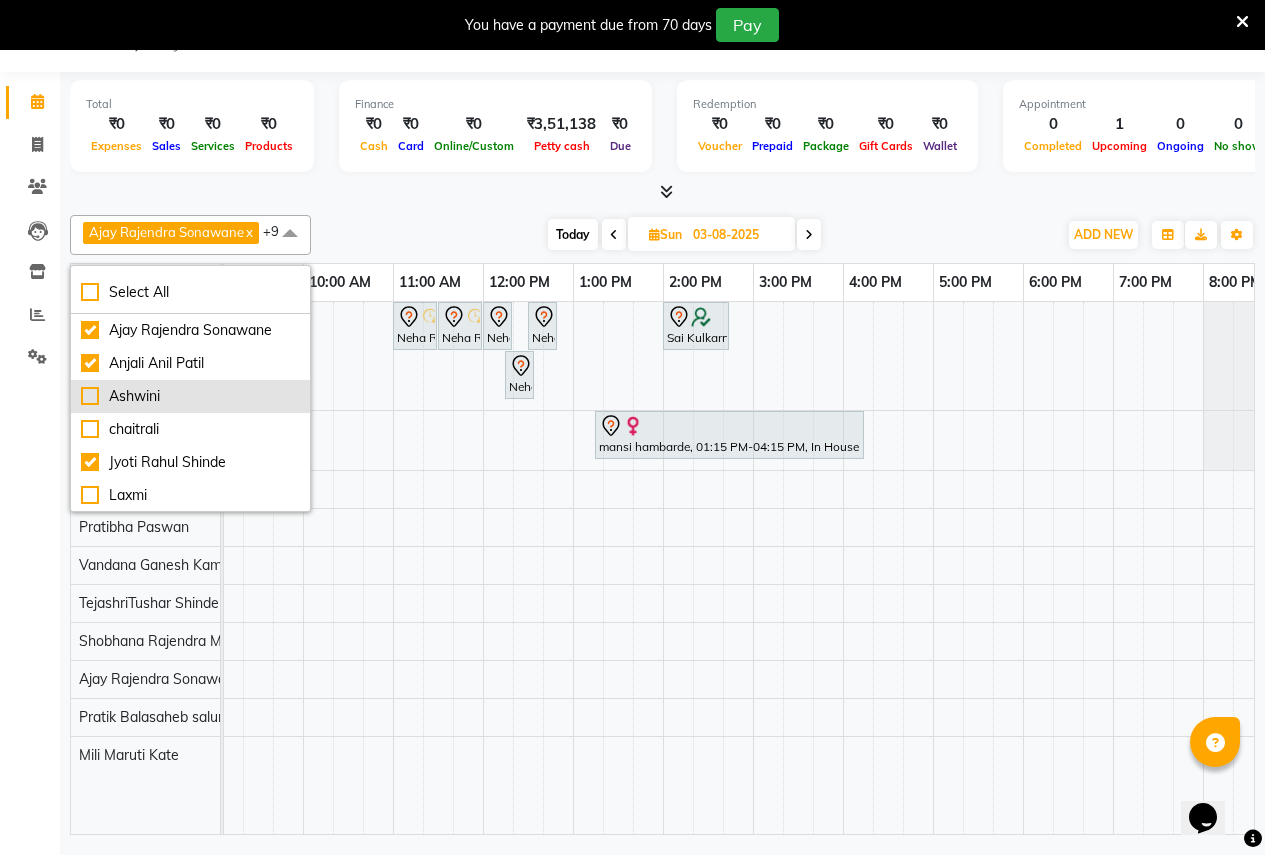 scroll, scrollTop: 0, scrollLeft: 0, axis: both 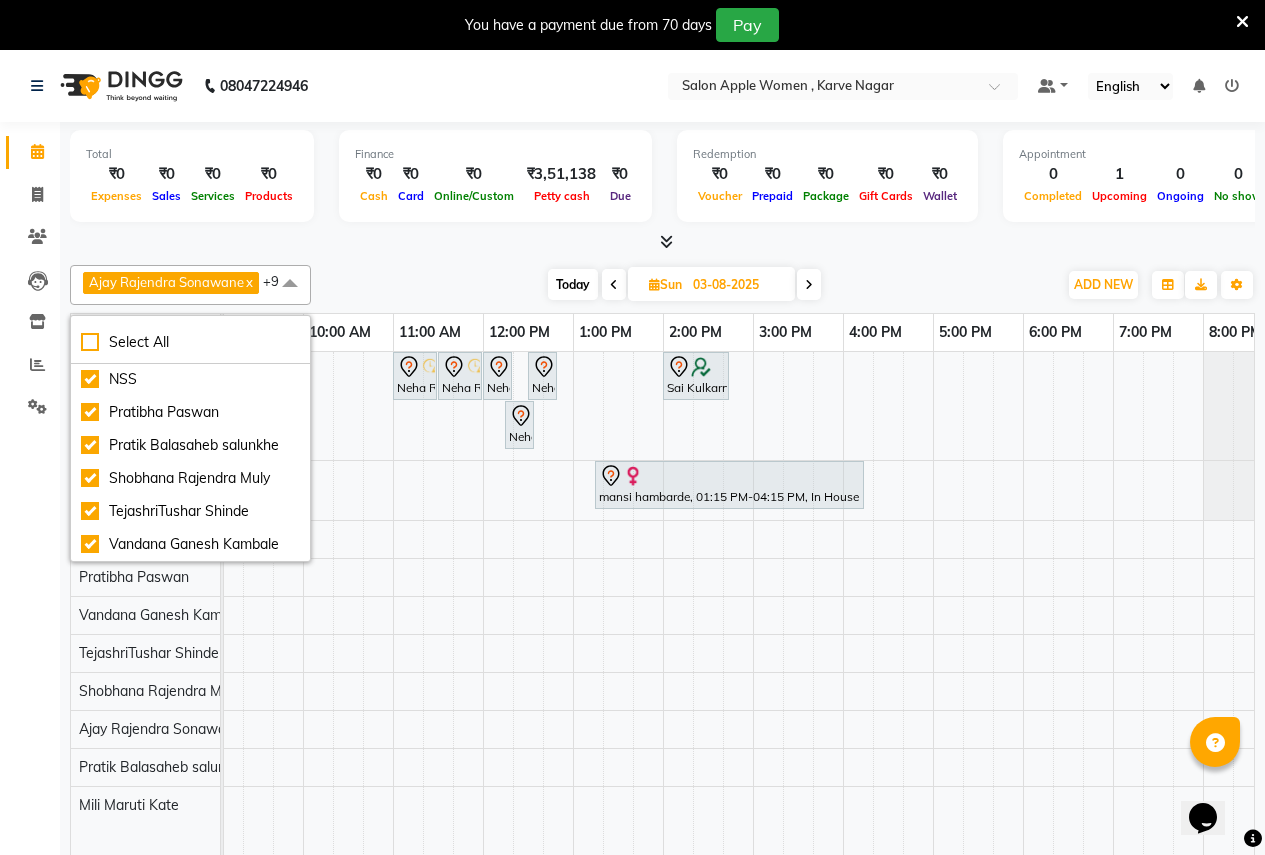click on "[FIRST] [LAST] x [FIRST] [LAST] x [FIRST] [LAST] x Mili [FIRST] [LAST] x NSS x [FIRST] [LAST] x [FIRST] [LAST] x [FIRST] [LAST] x [FIRST] [LAST] x [FIRST] [LAST] x +9 Select All [FIRST] [LAST] [FIRST] [LAST] Ashwini chaitrali [FIRST] [LAST] [FIRST] Mili [FIRST] [LAST] NSS [FIRST] [LAST] [FIRST] [LAST] [FIRST] [LAST] [FIRST] [LAST] [FIRST] [LAST] [FIRST] [LAST] [FIRST] [LAST] [FIRST] [LAST] [FIRST] [LAST] Today Sun [DATE]-[DATE]-[DATE] Toggle Dropdown Add Appointment Add Invoice Add Expense Add Attendance Add Client Toggle Dropdown Add Appointment Add Invoice Add Expense Add Attendance Add Client ADD NEW Toggle Dropdown Add Appointment Add Invoice Add Expense Add Attendance Add Client [FIRST] [LAST] x [FIRST] [LAST] x [FIRST] [LAST] x Mili [FIRST] [LAST] x NSS x [FIRST] [LAST] x [FIRST] [LAST] x [FIRST] [LAST] x [FIRST] [LAST] x [FIRST] [LAST] x +9 Select All [FIRST] [LAST] [FIRST] [LAST]" 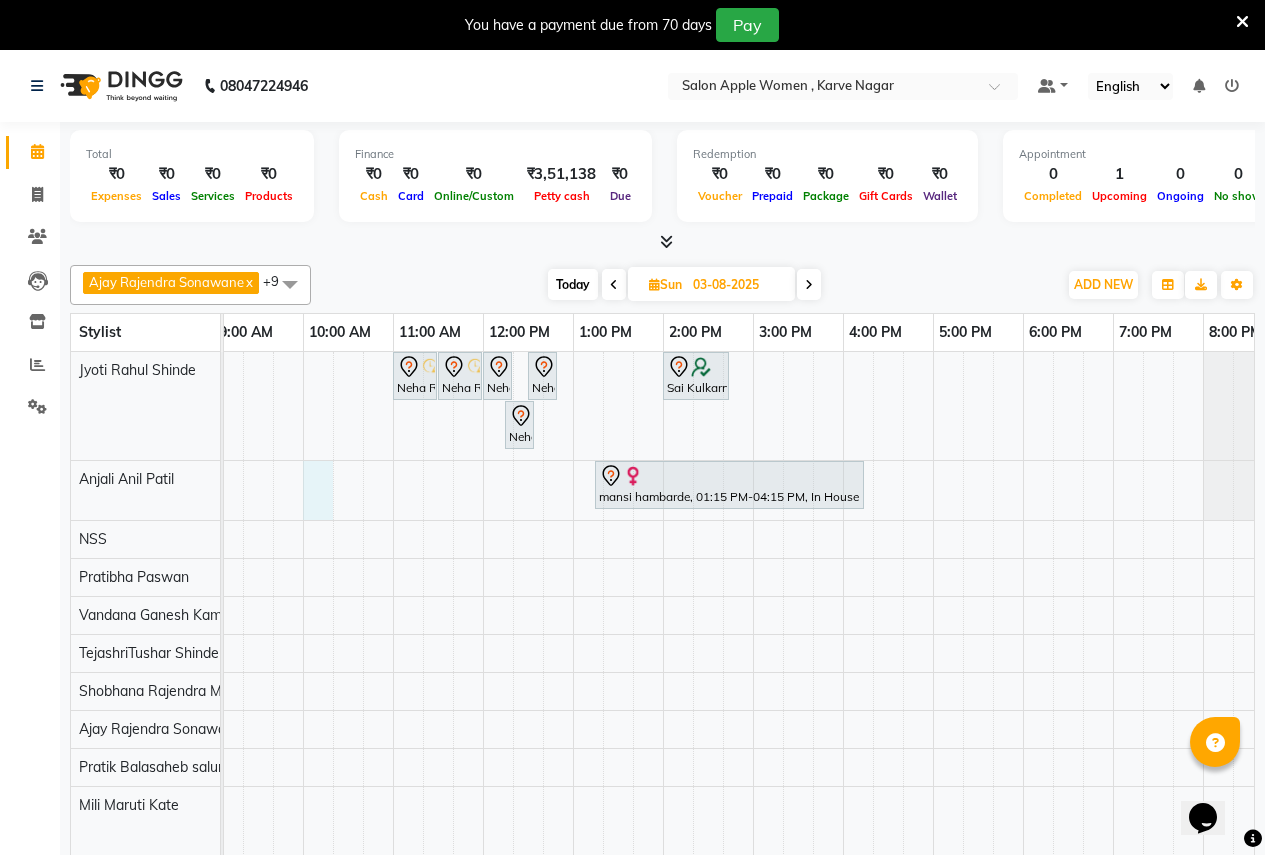 click on "[FIRST] [LAST], [TIME]-[TIME], [SERVICE] - [SERVICE] - [SERVICE] - [GENDER] [FIRST] [LAST], [TIME]-[TIME], [SERVICE] - [SERVICE] - [SERVICE] - [GENDER] [FIRST] [LAST], [TIME]-[TIME], [SERVICE] - [SERVICE] - [GENDER] [FIRST] [LAST], [FIRST] [LAST], [TIME]-[TIME], [SERVICE] - [SERVICE] - [GENDER] [FIRST] [LAST], [FIRST] [LAST], [TIME]-[TIME], [SERVICE] - [SERVICE] - [GENDER] [FIRST] [LAST], [FIRST] [LAST], [TIME]-[TIME], [SERVICE] - [SERVICE] - [GENDER] [SERVICE]" at bounding box center (753, 618) 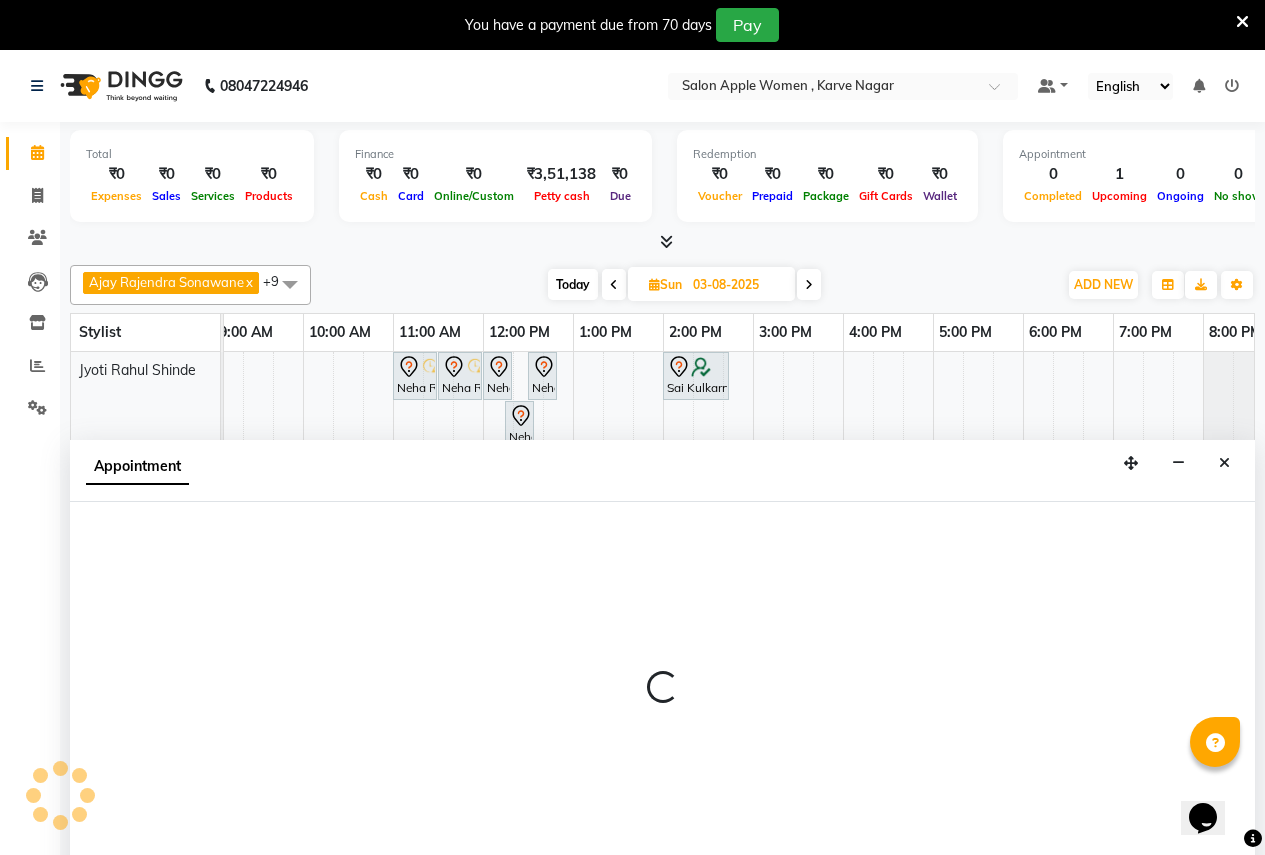 scroll, scrollTop: 50, scrollLeft: 0, axis: vertical 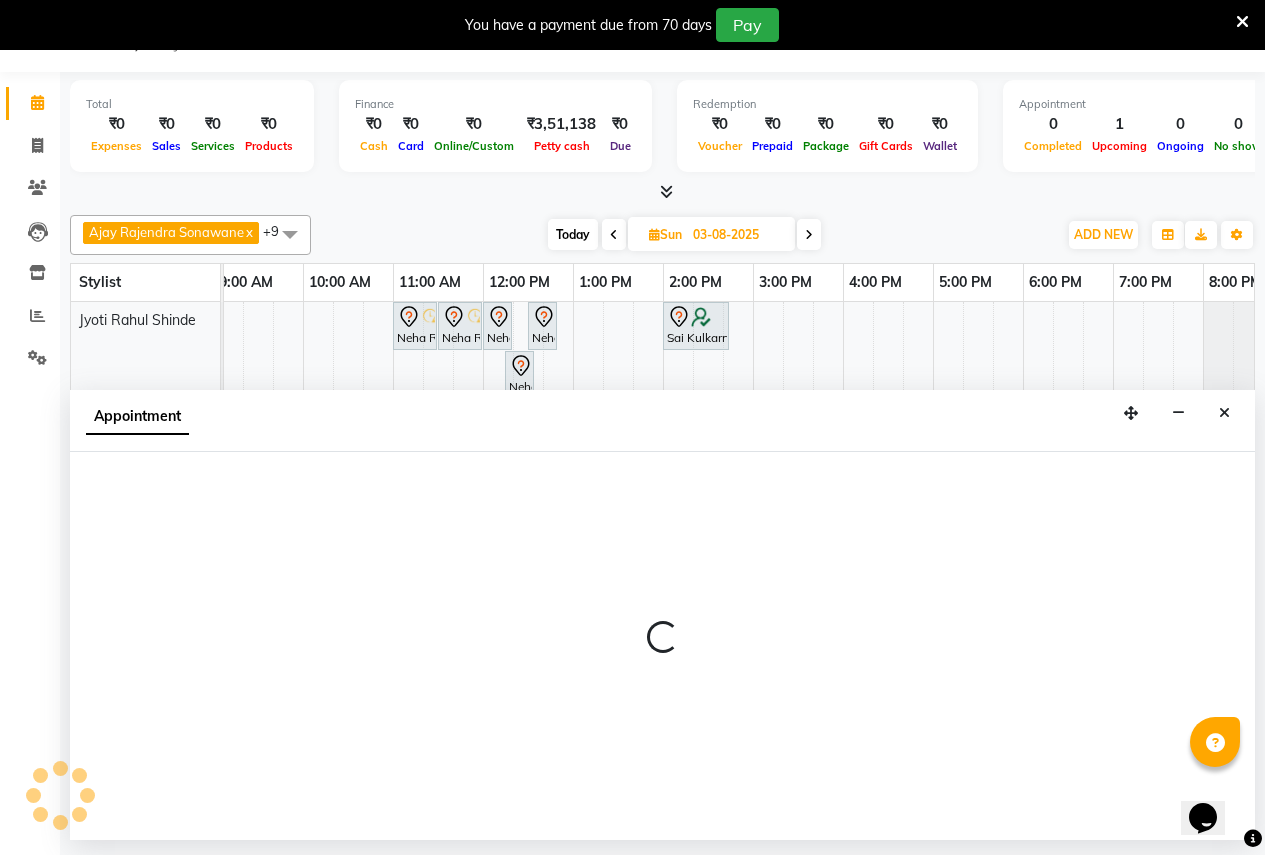 select on "3152" 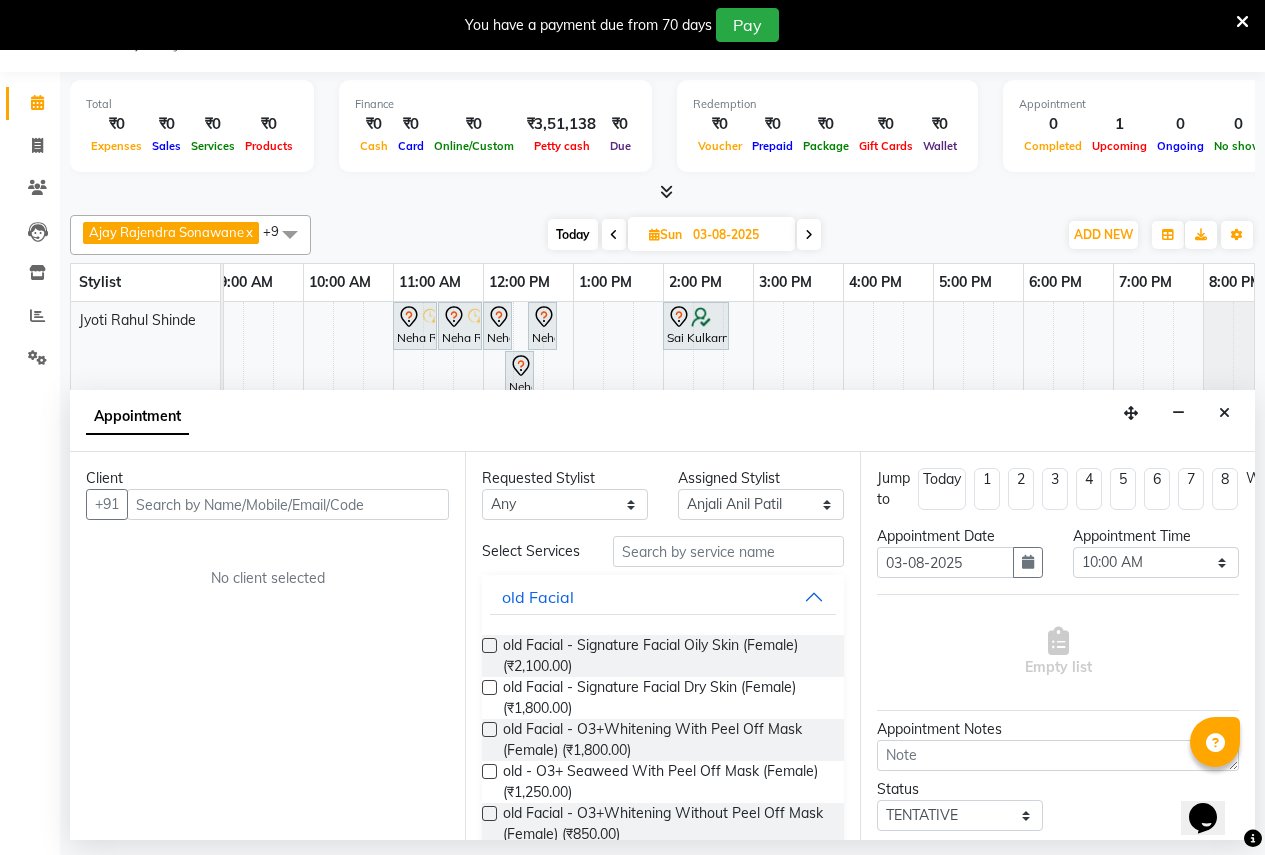 click at bounding box center [288, 504] 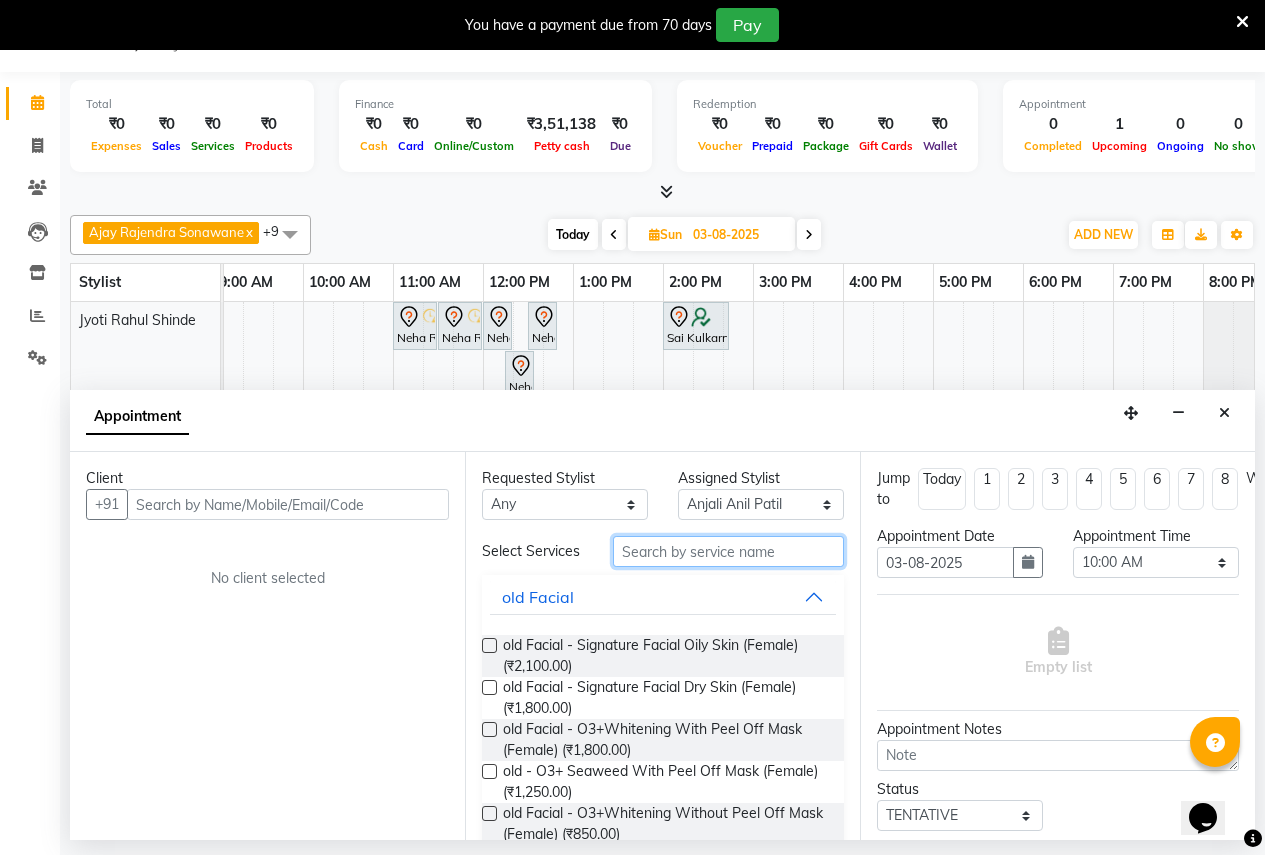 click at bounding box center [728, 551] 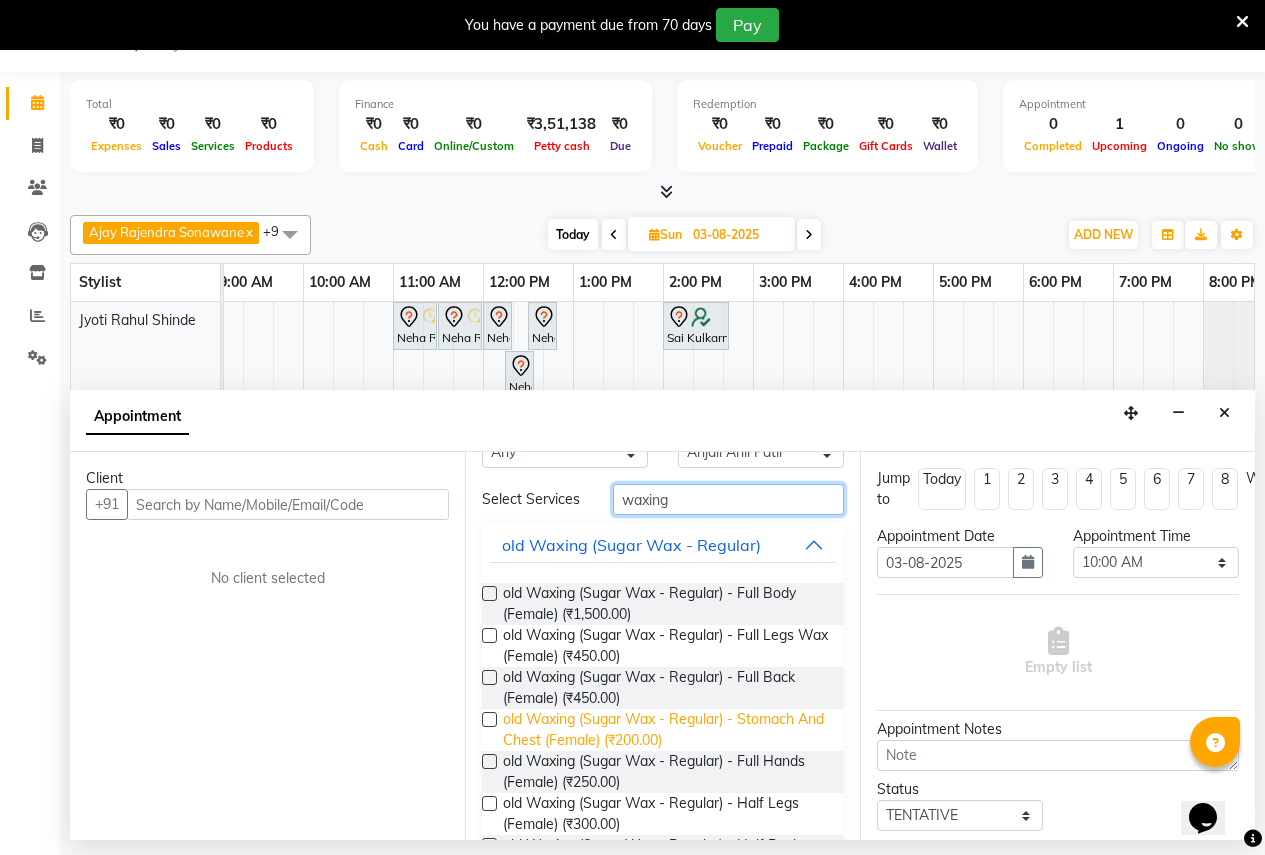 scroll, scrollTop: 0, scrollLeft: 0, axis: both 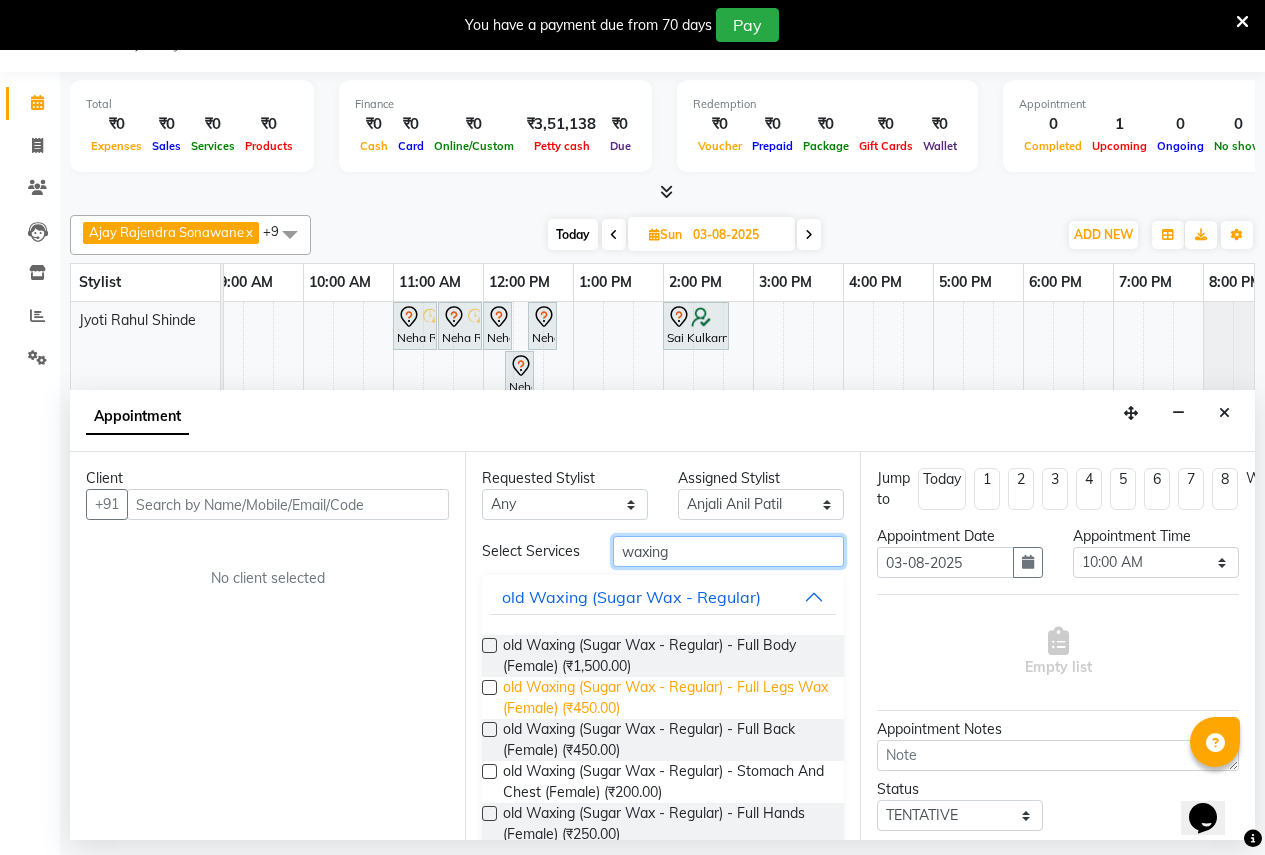 type on "waxing" 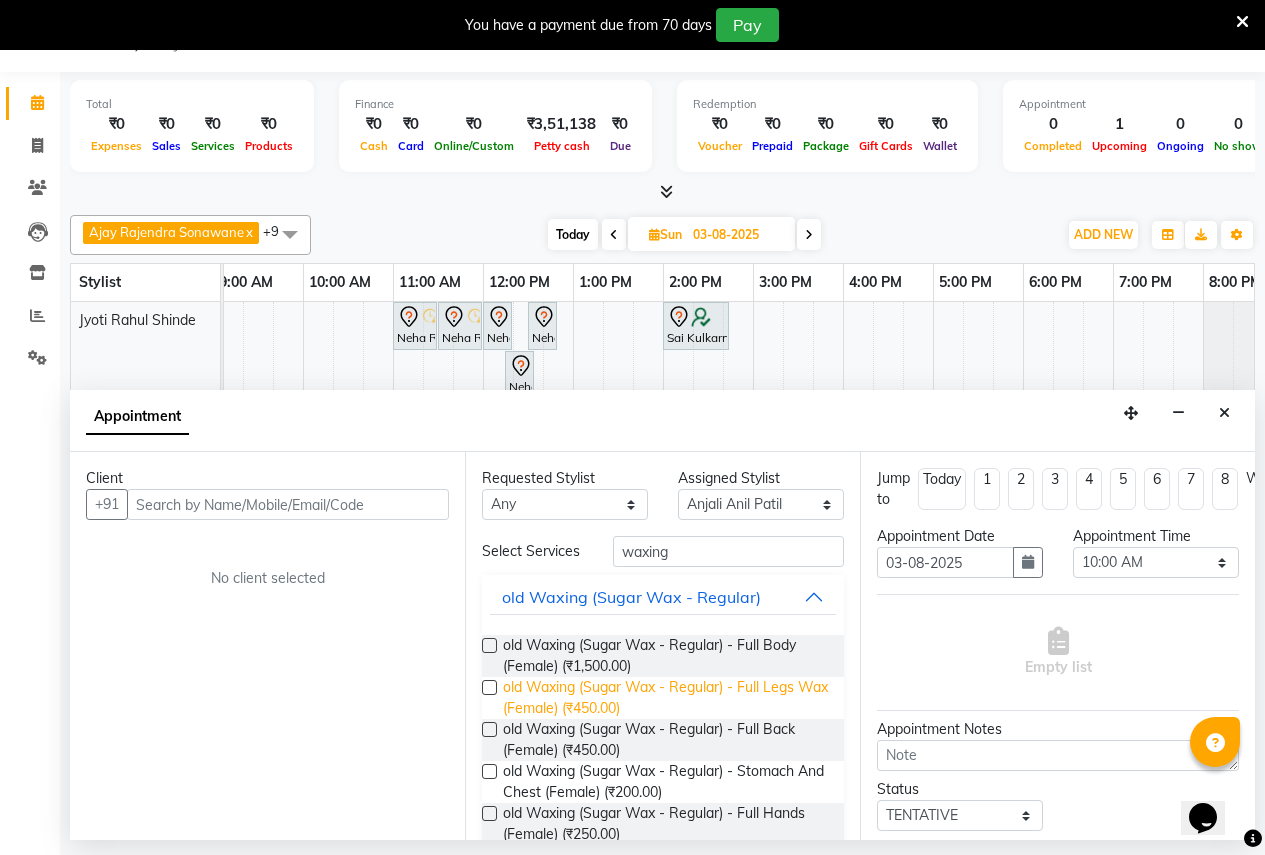click on "old Waxing (Sugar Wax - Regular) - Full Legs Wax (Female) (₹450.00)" at bounding box center (665, 698) 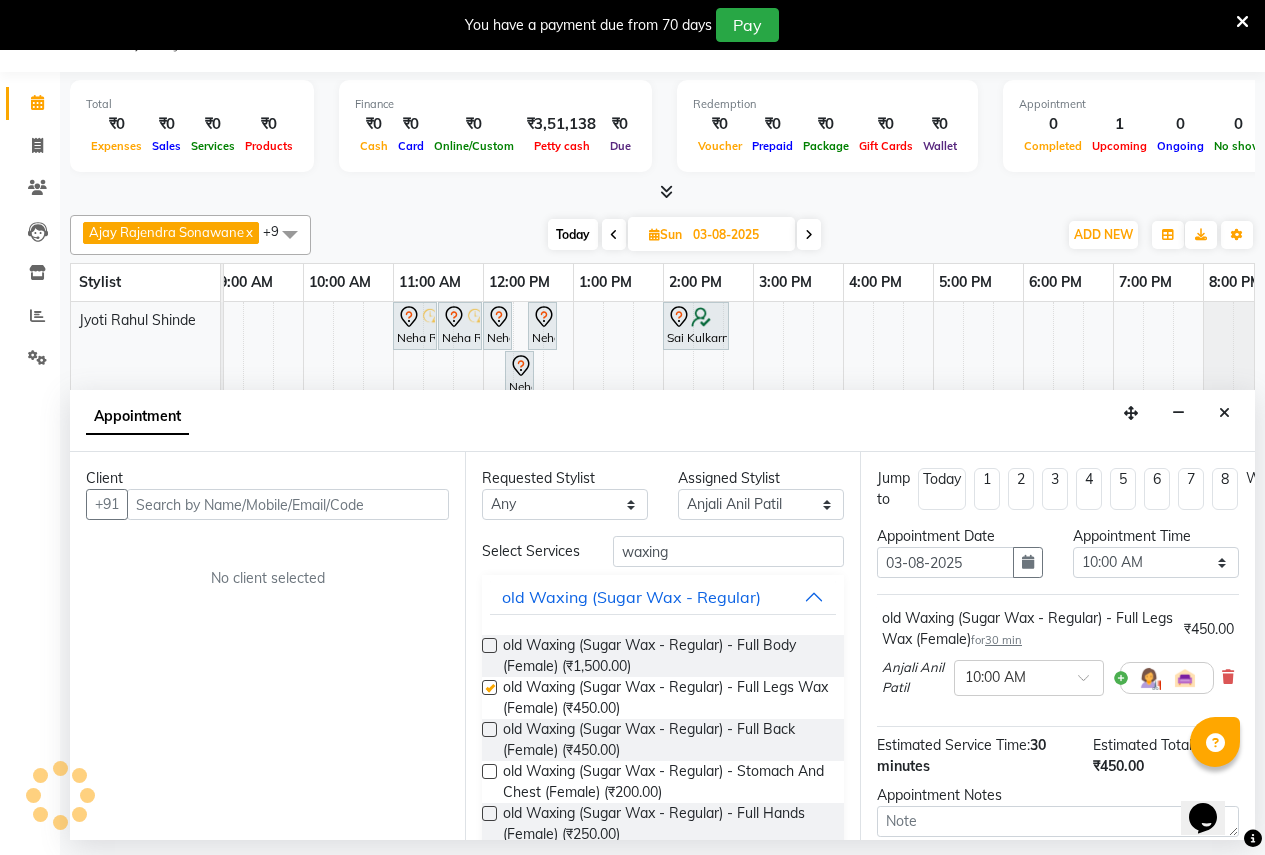 checkbox on "false" 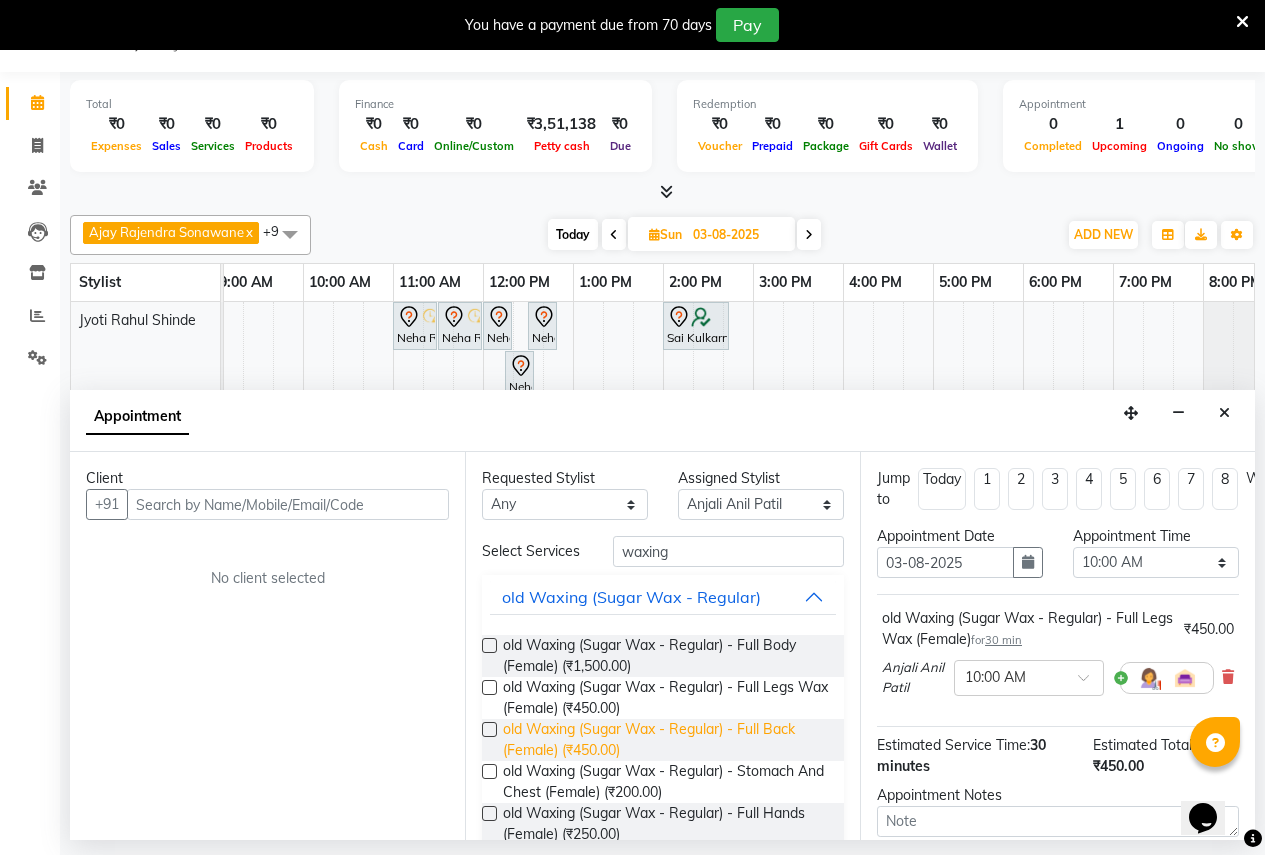 click on "old Waxing (Sugar Wax - Regular) - Full Back (Female) (₹450.00)" at bounding box center [665, 740] 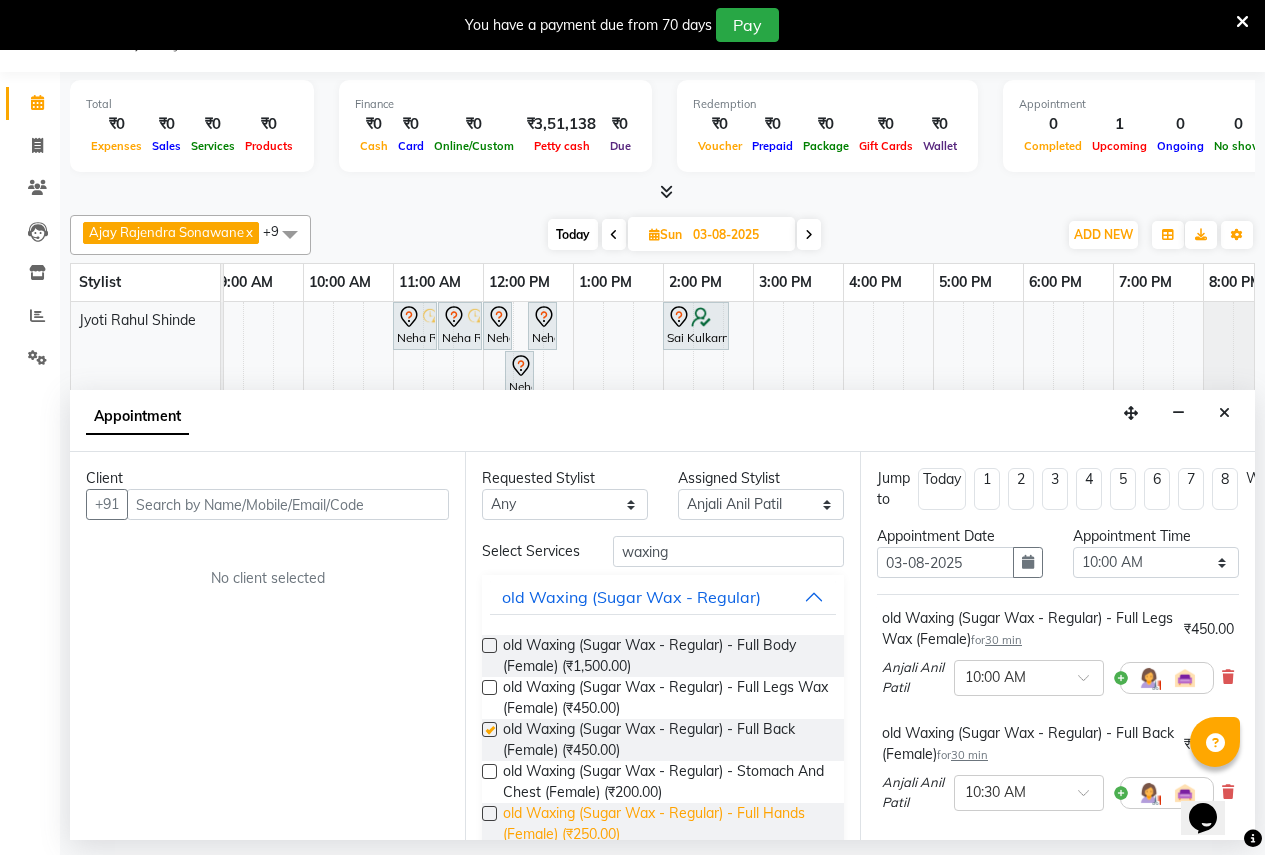 checkbox on "false" 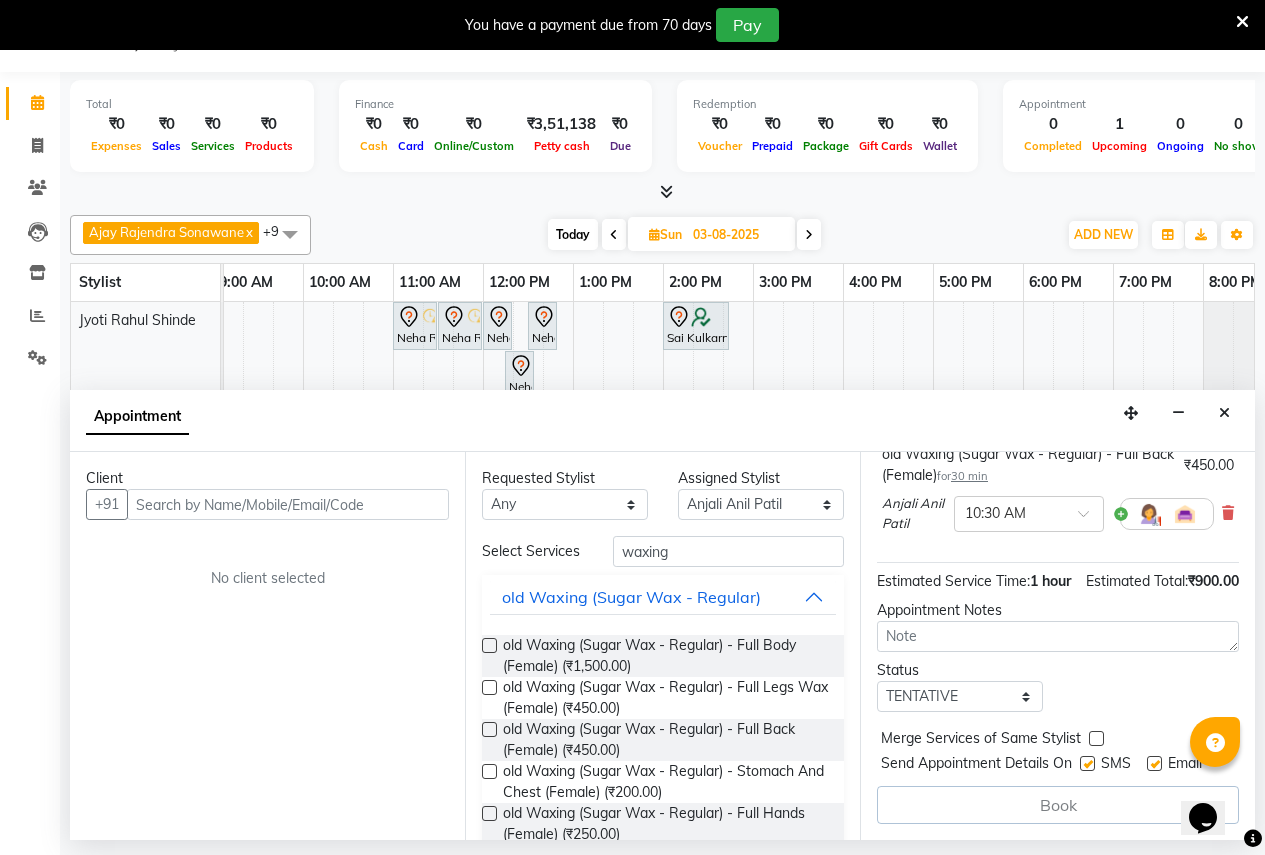 scroll, scrollTop: 354, scrollLeft: 0, axis: vertical 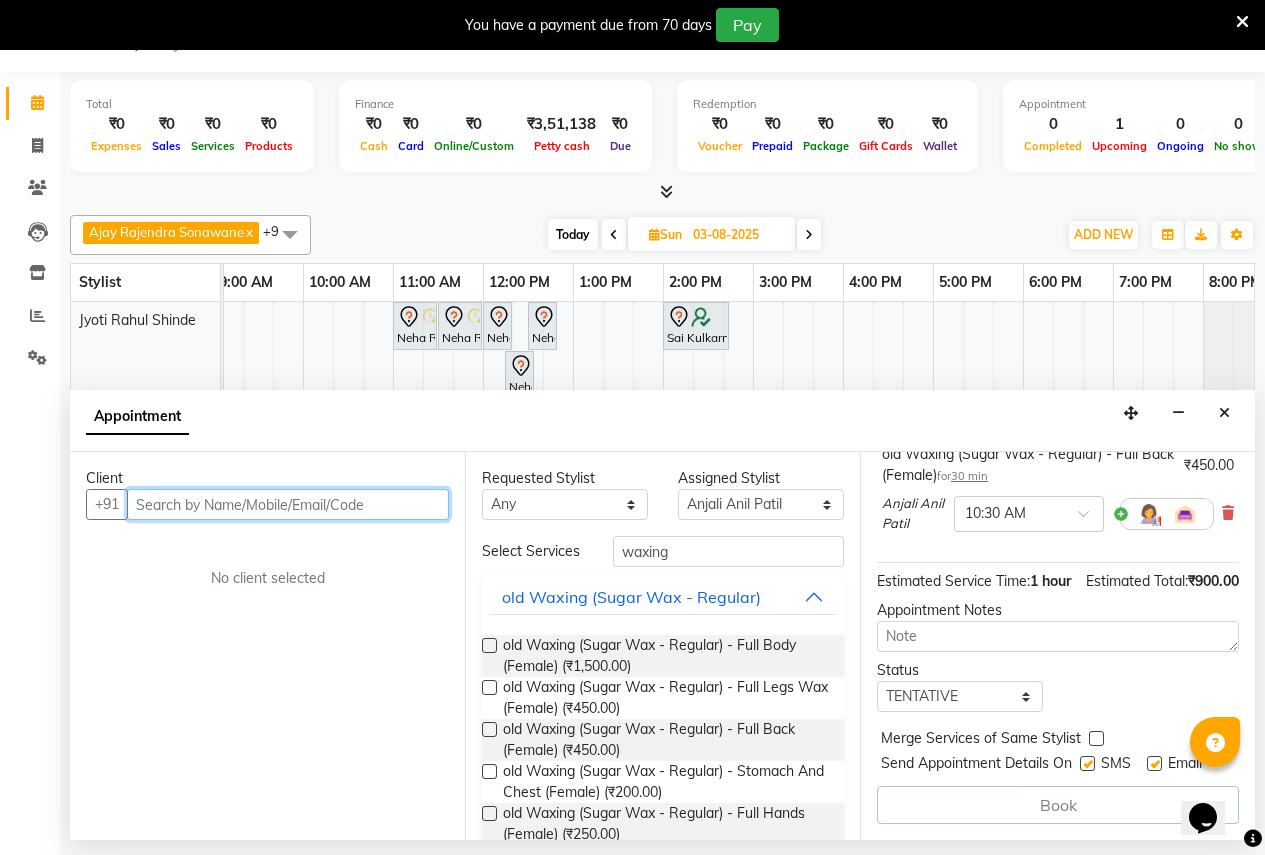 click at bounding box center (288, 504) 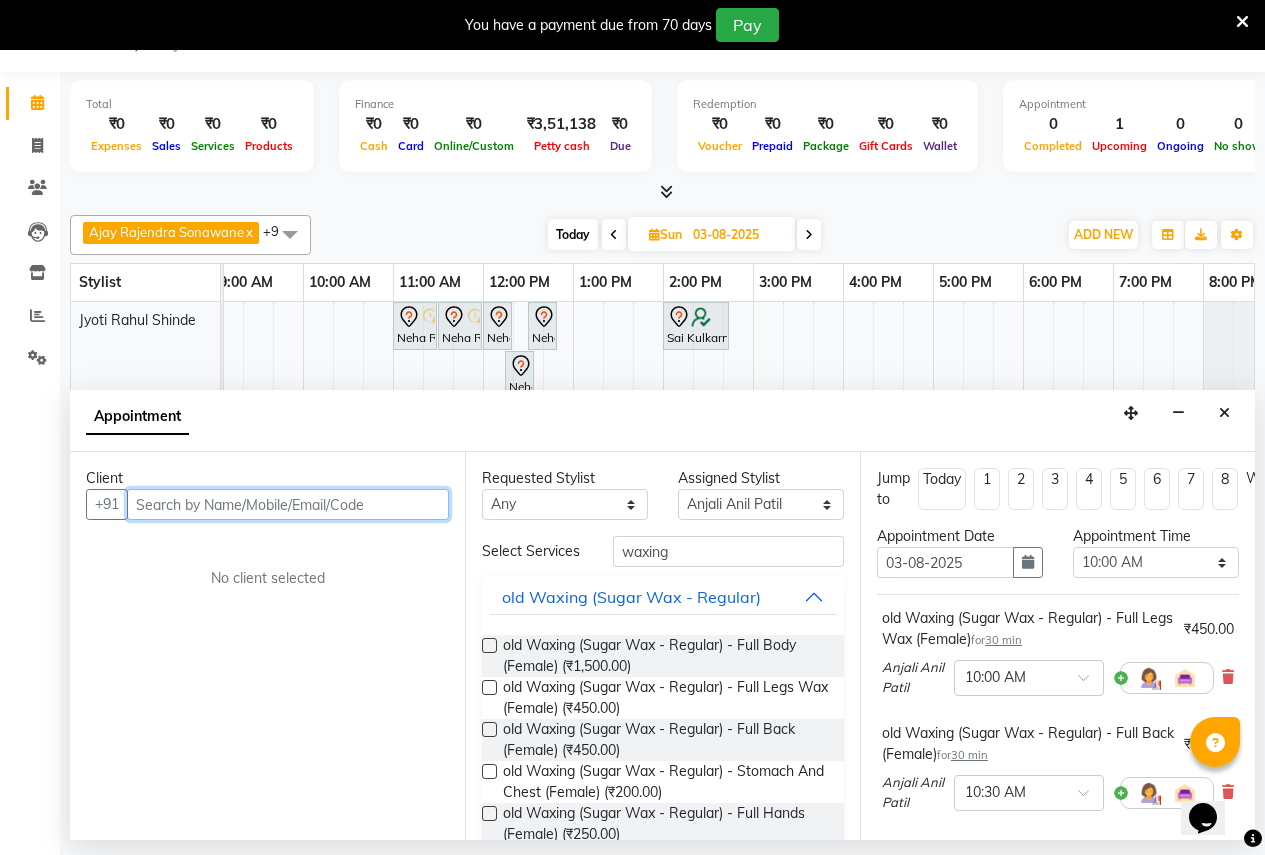 click at bounding box center [288, 504] 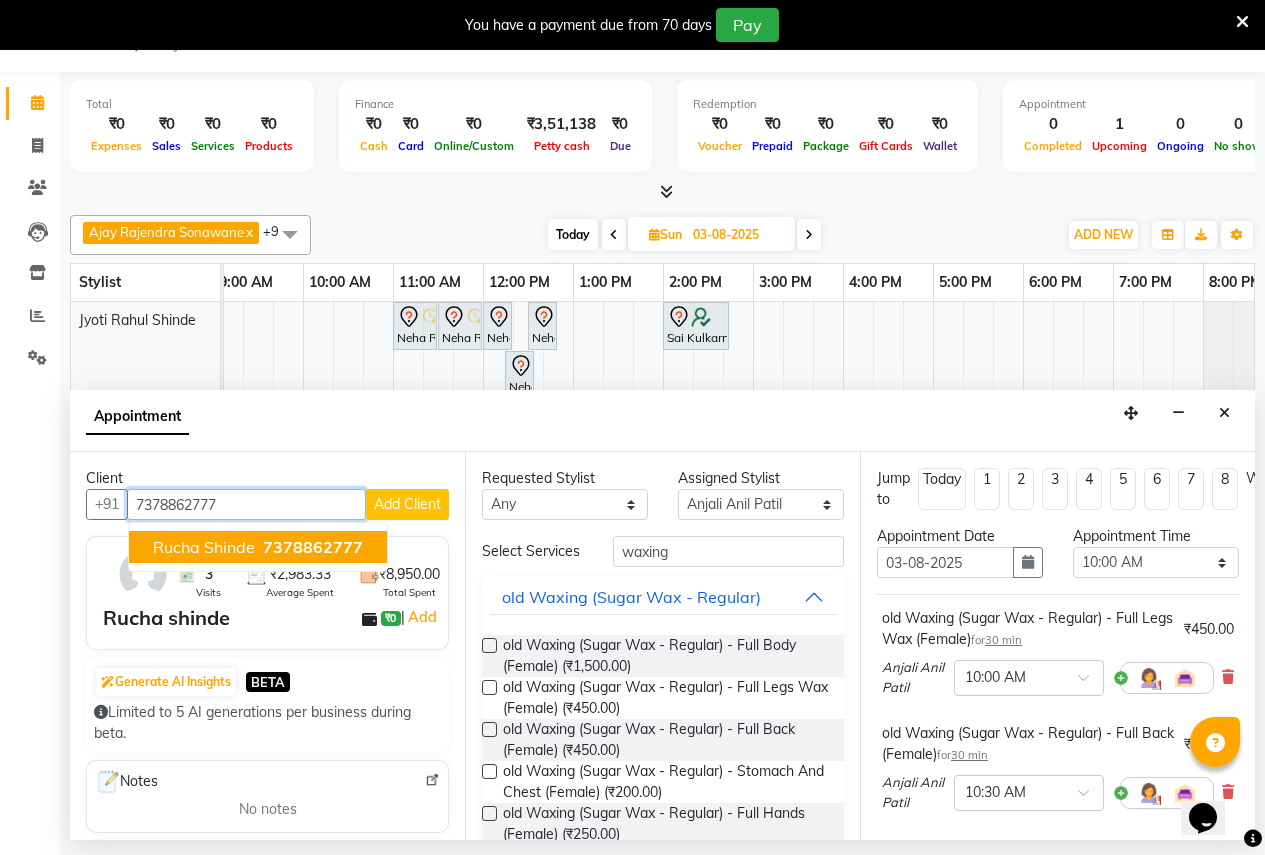 click on "7378862777" at bounding box center (313, 547) 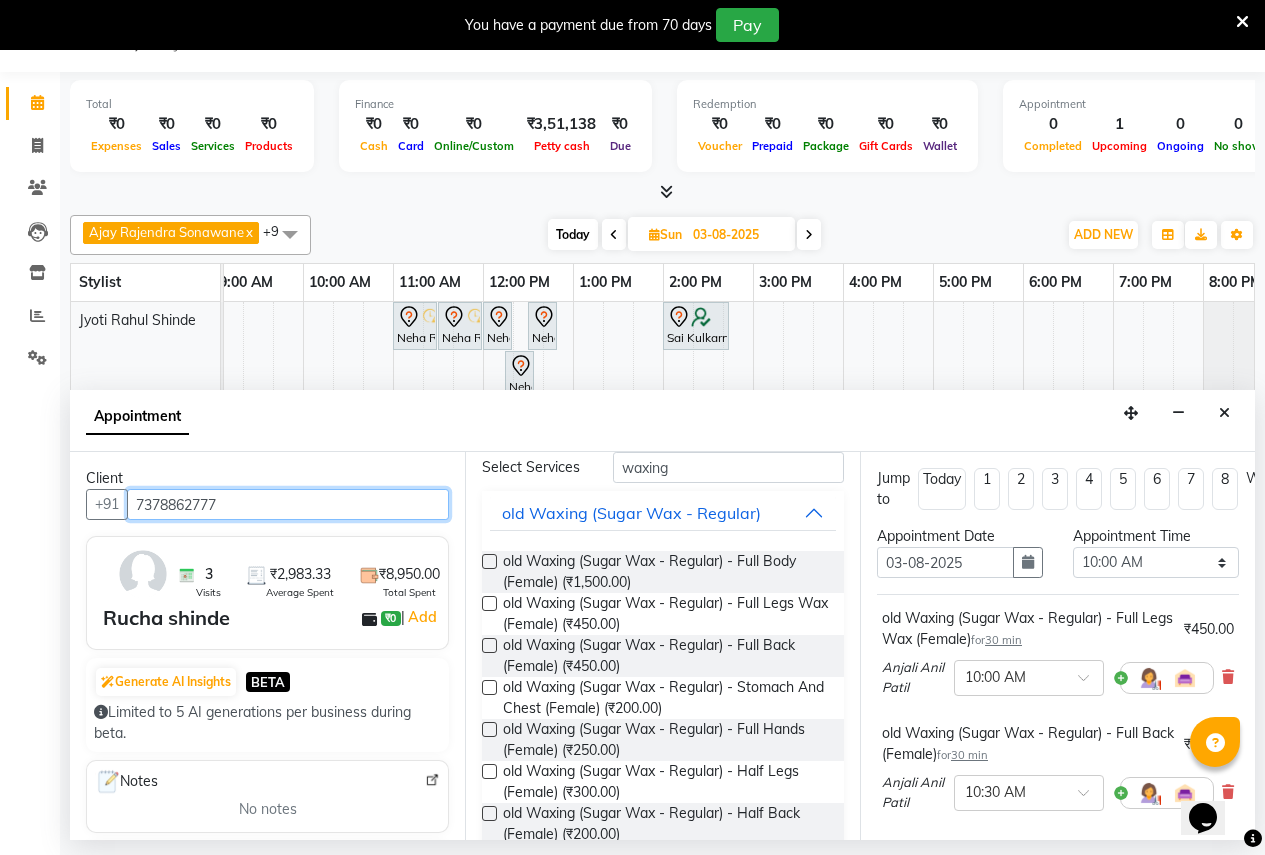 scroll, scrollTop: 200, scrollLeft: 0, axis: vertical 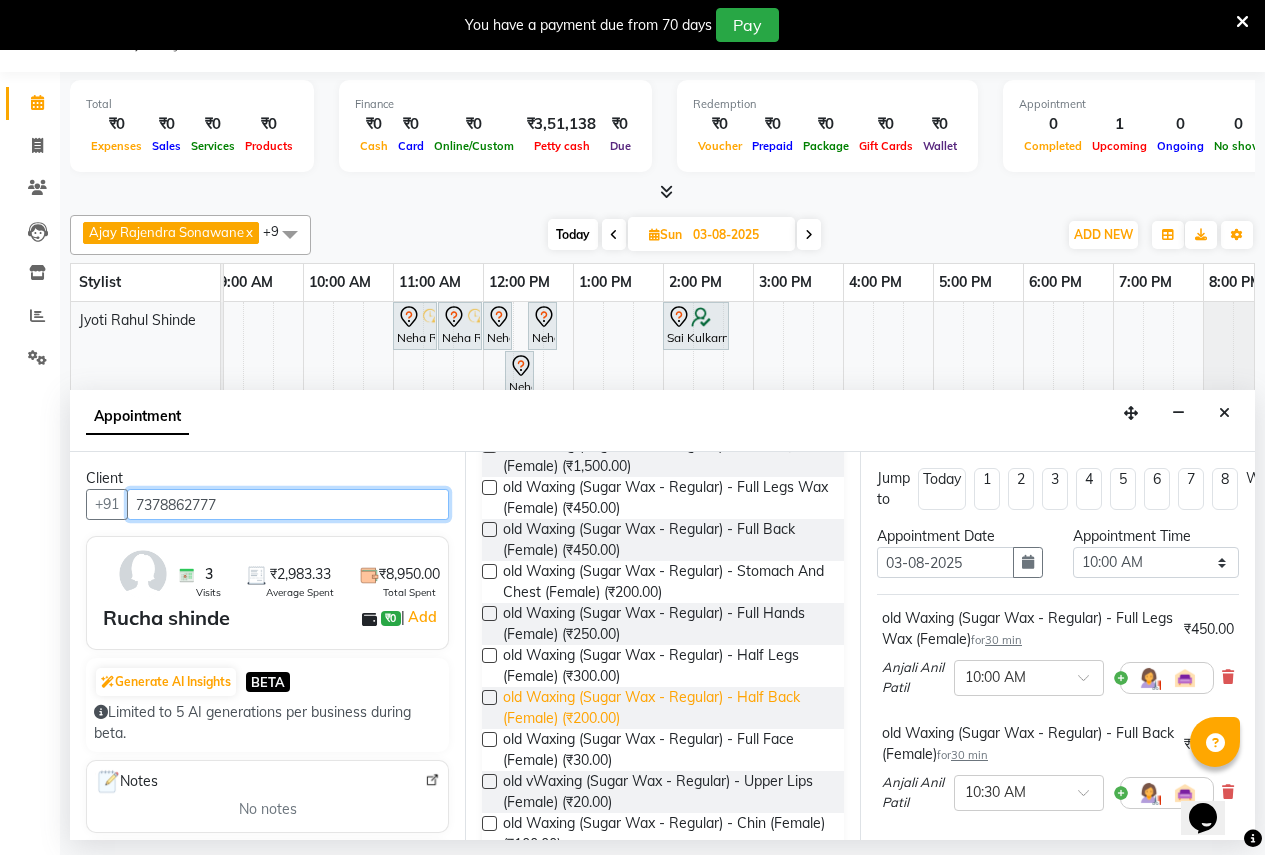 type on "7378862777" 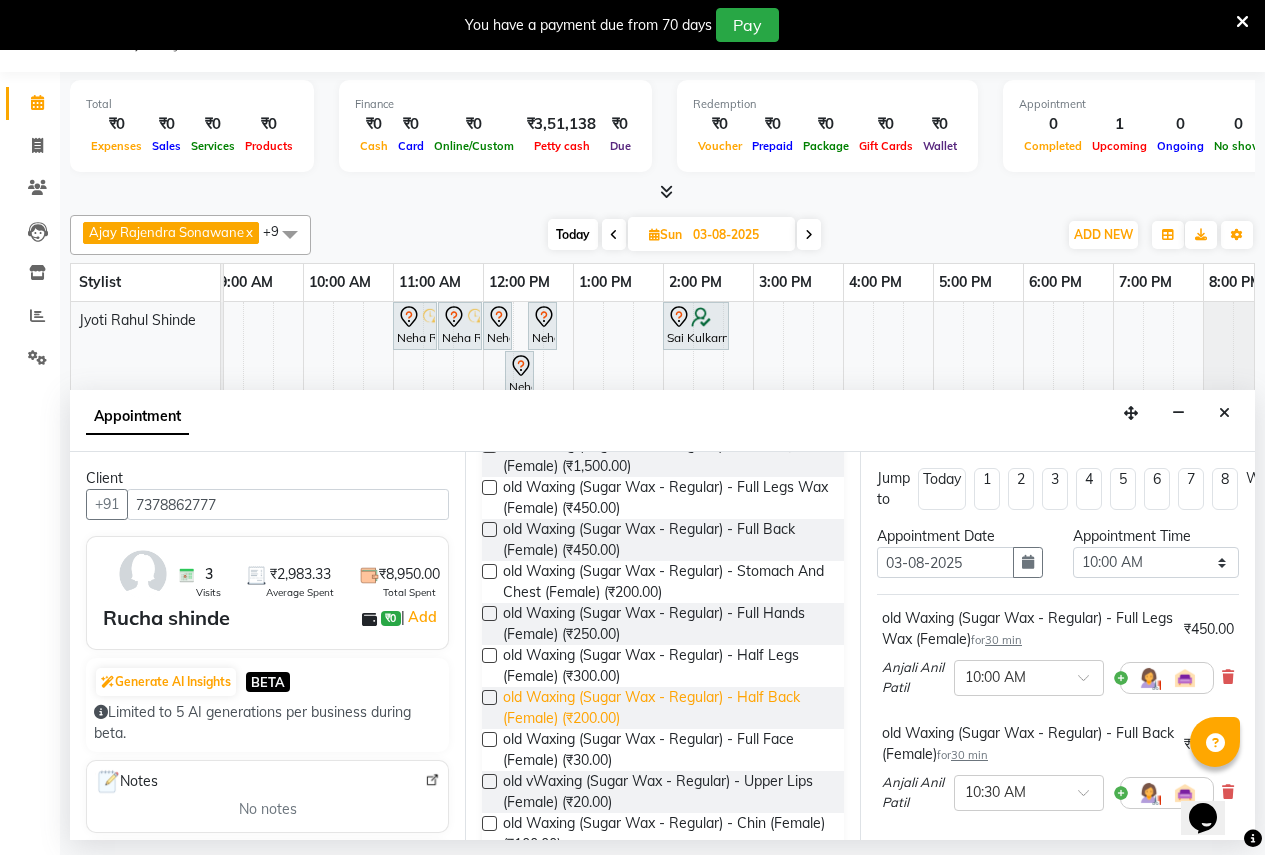 click on "old Waxing (Sugar Wax - Regular) - Half Back (Female) (₹200.00)" at bounding box center [665, 708] 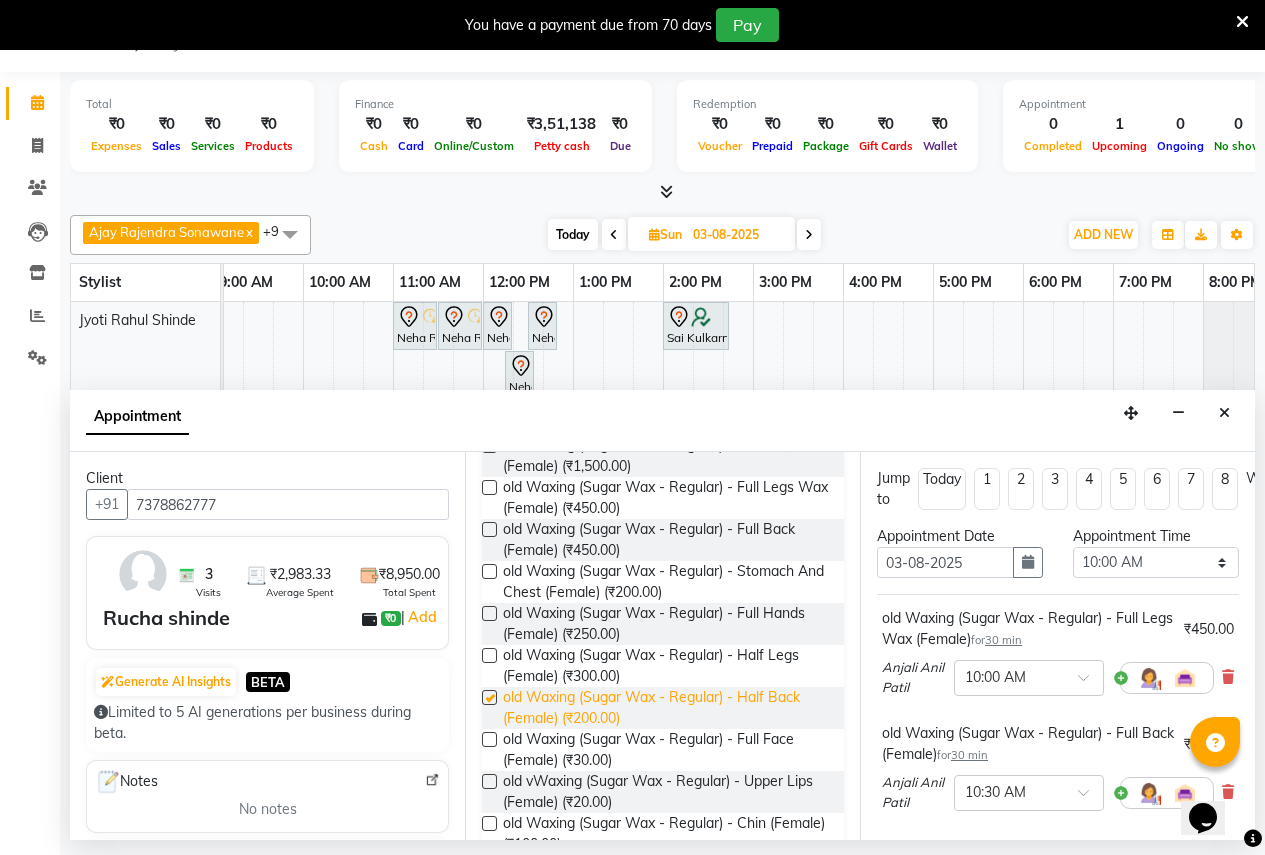 checkbox on "false" 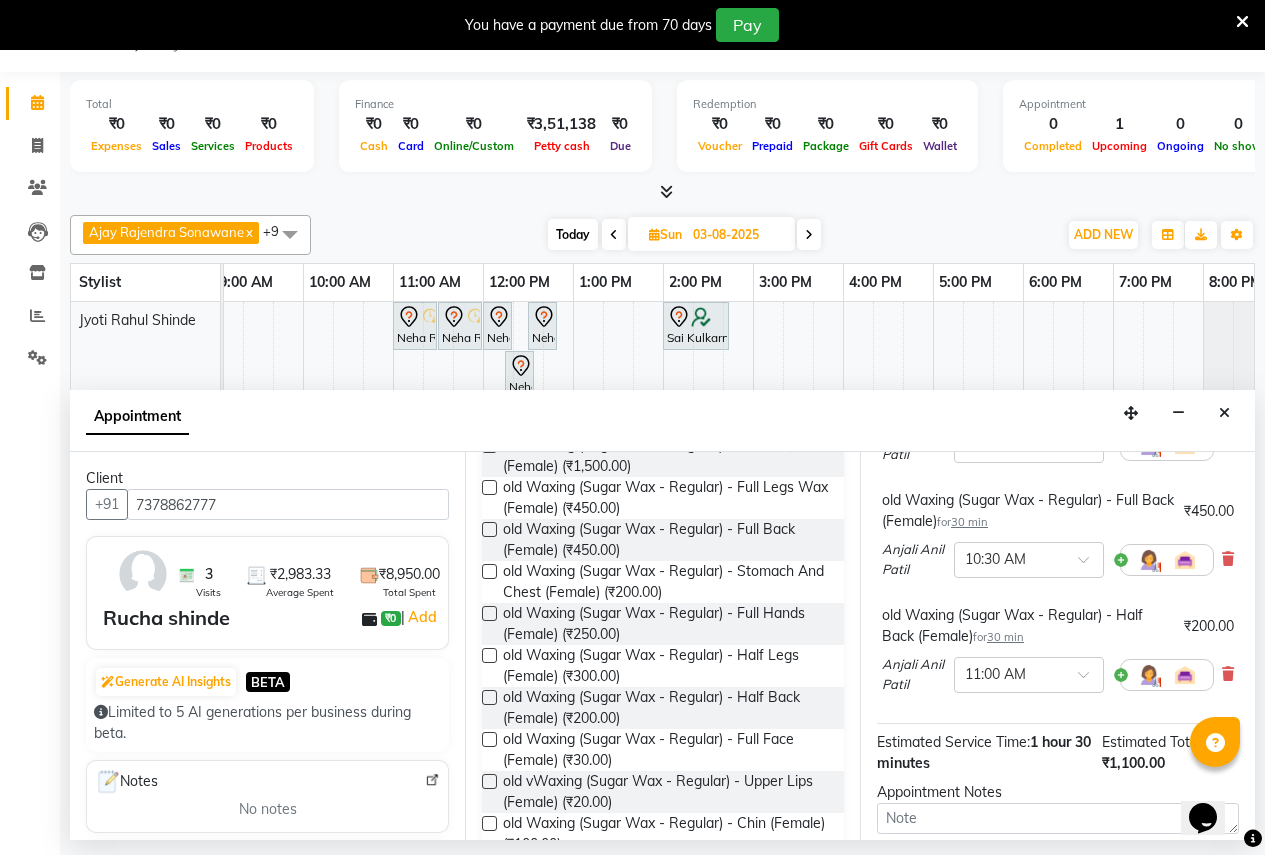 scroll, scrollTop: 487, scrollLeft: 0, axis: vertical 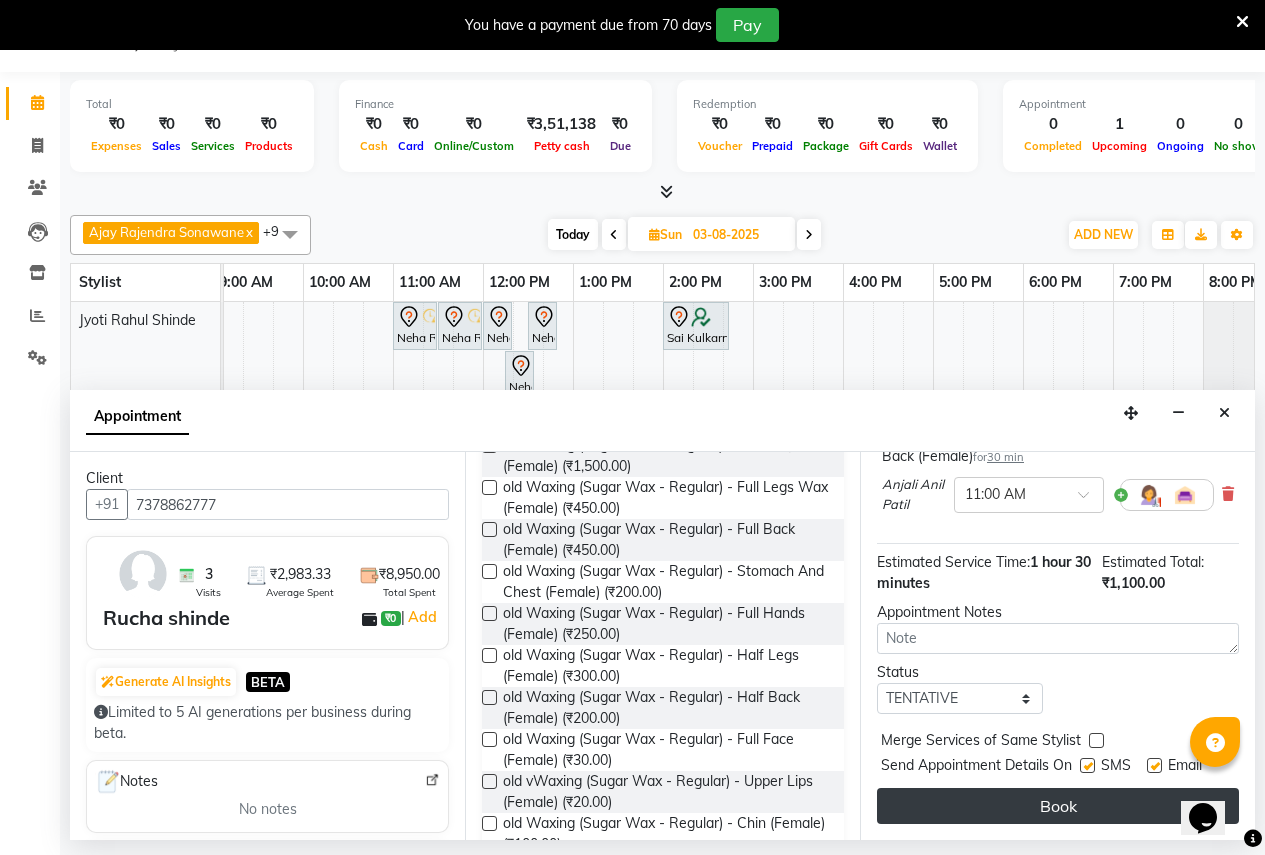 click on "Book" at bounding box center (1058, 806) 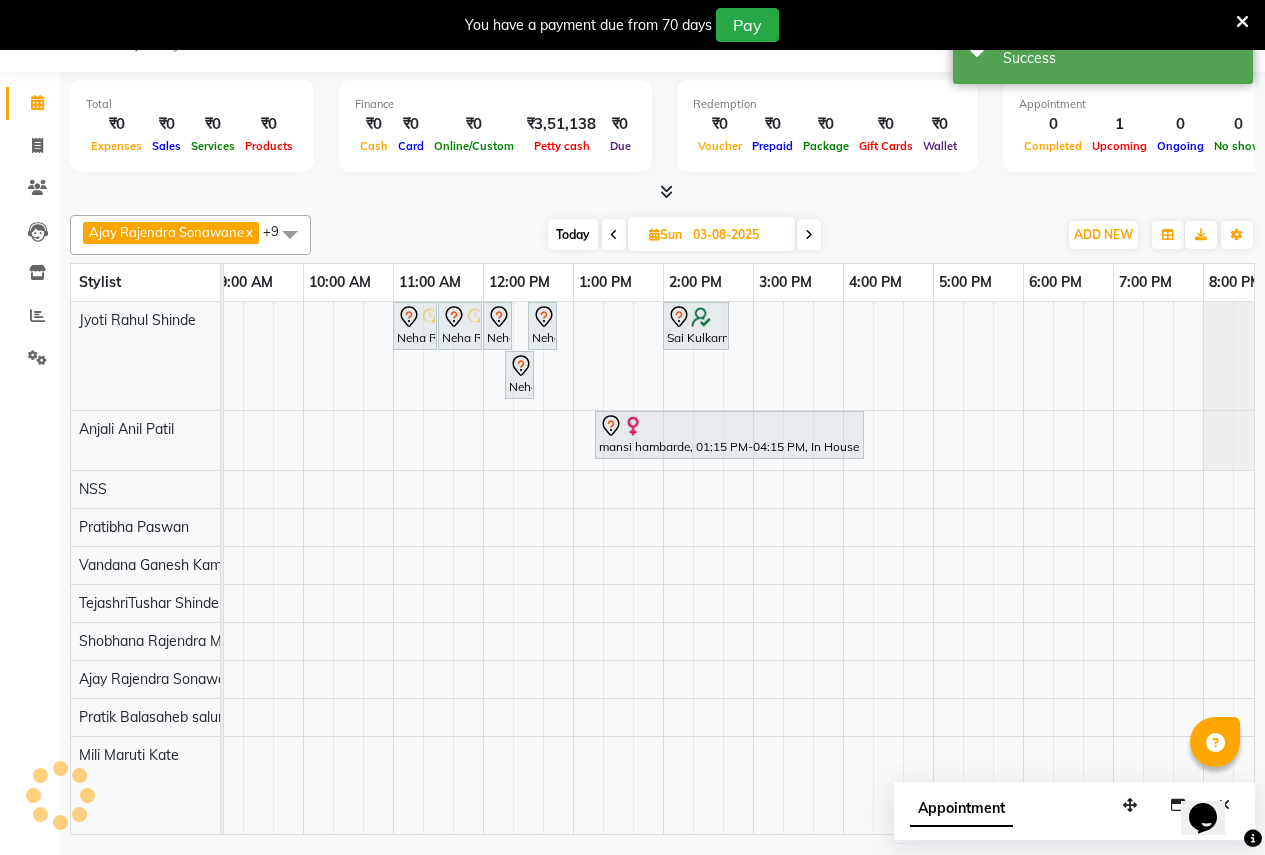 scroll, scrollTop: 0, scrollLeft: 0, axis: both 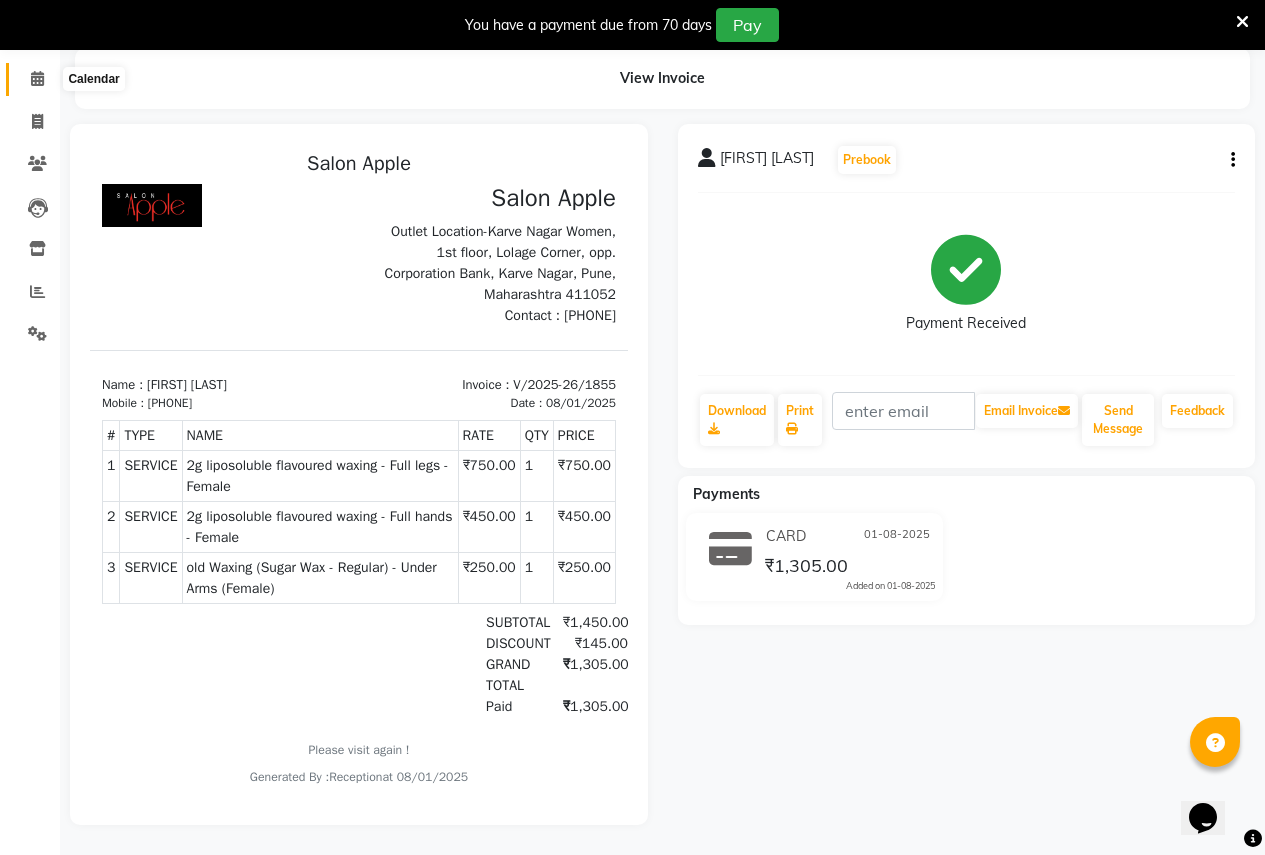 click 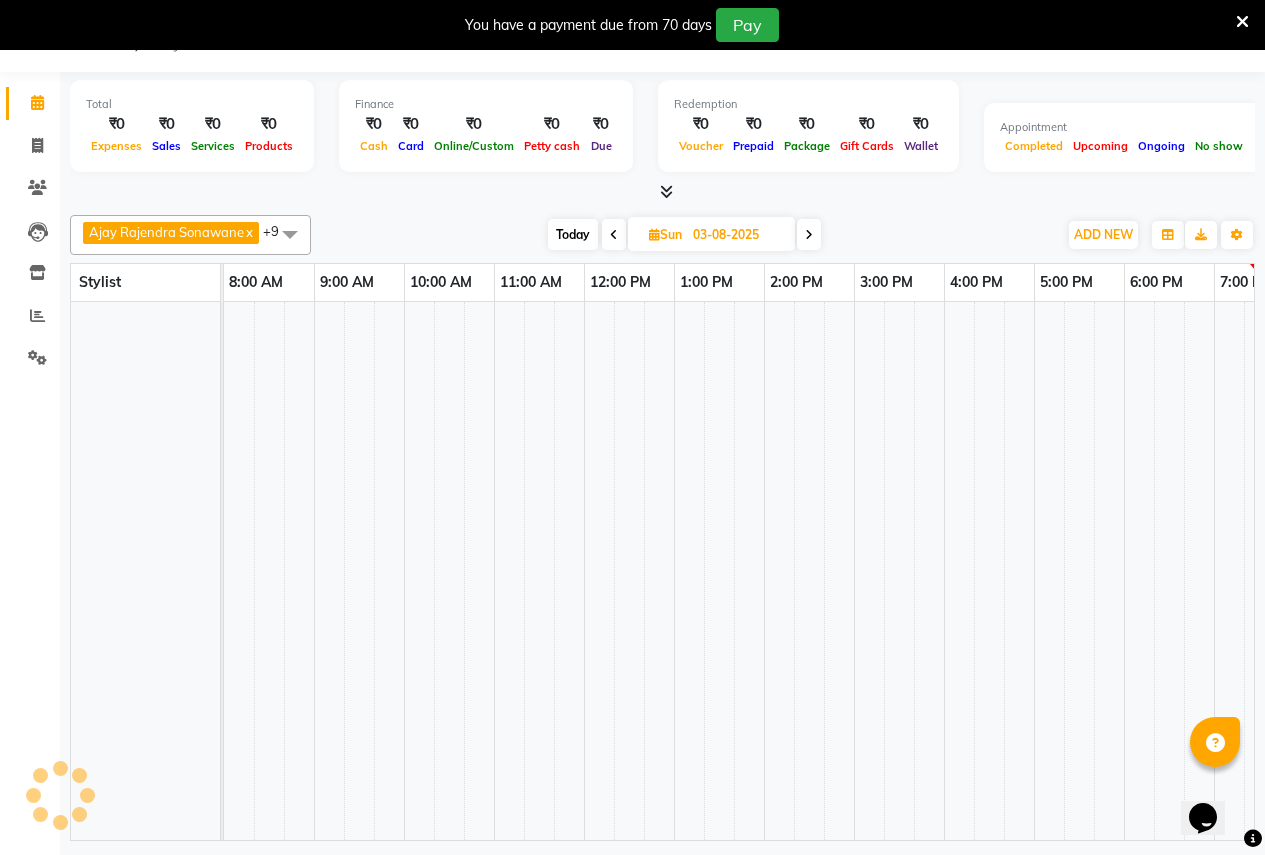 scroll, scrollTop: 50, scrollLeft: 0, axis: vertical 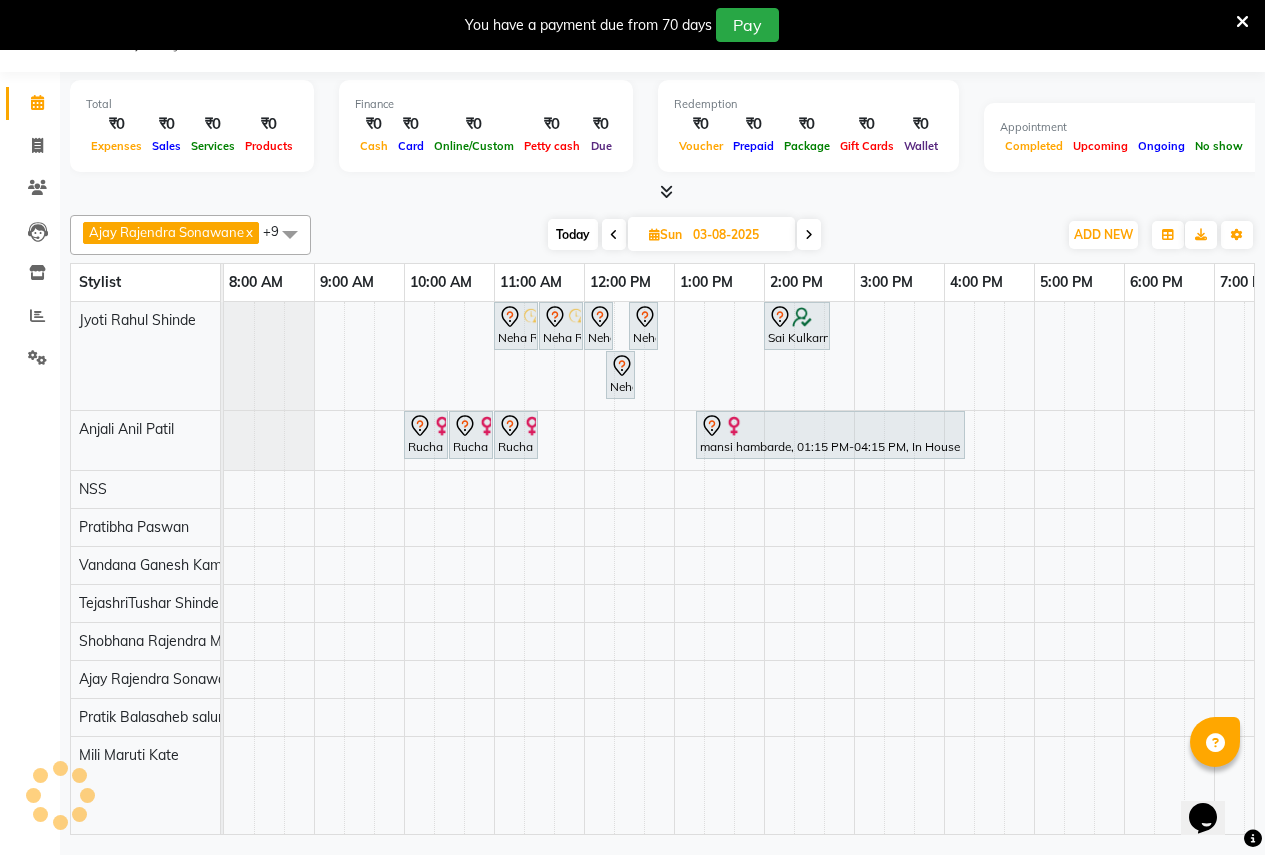 click on "Today" at bounding box center (573, 234) 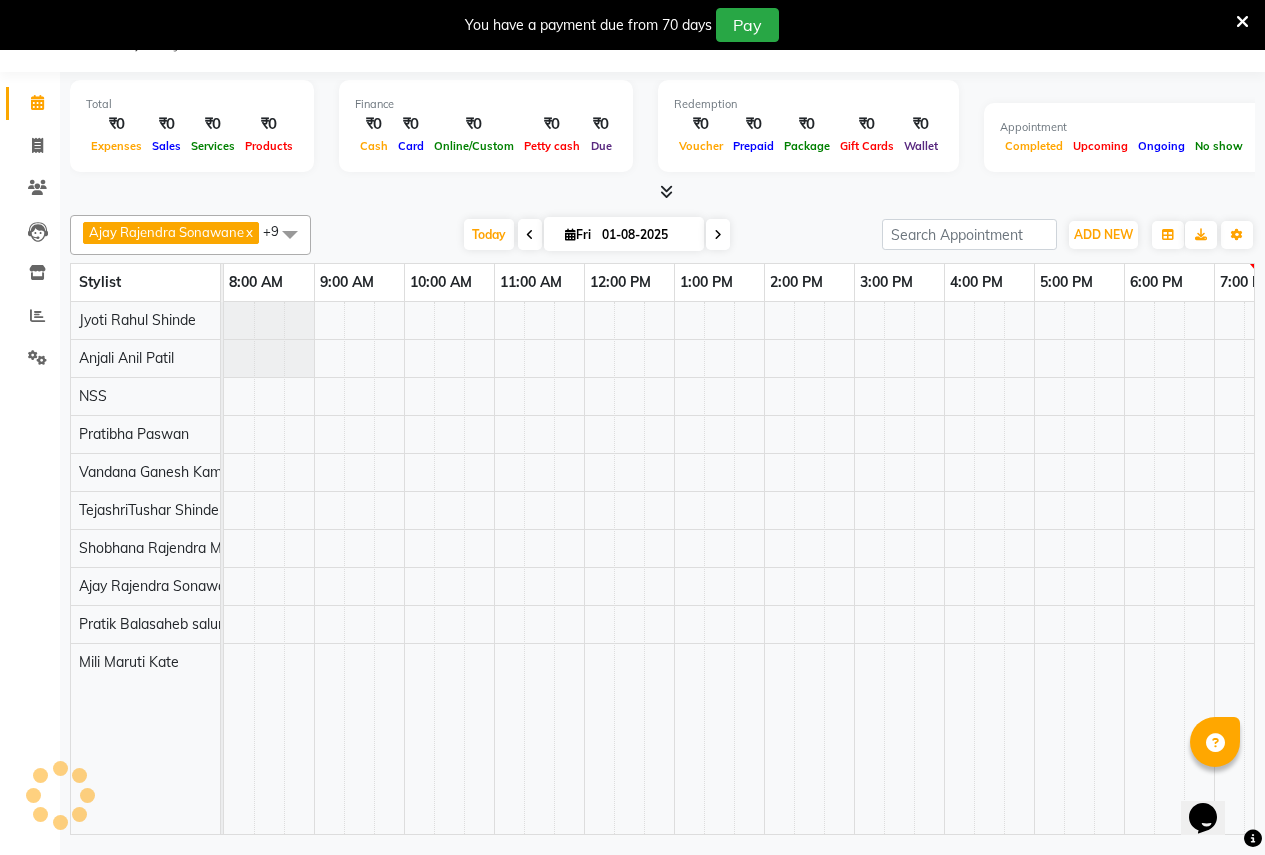scroll, scrollTop: 0, scrollLeft: 50, axis: horizontal 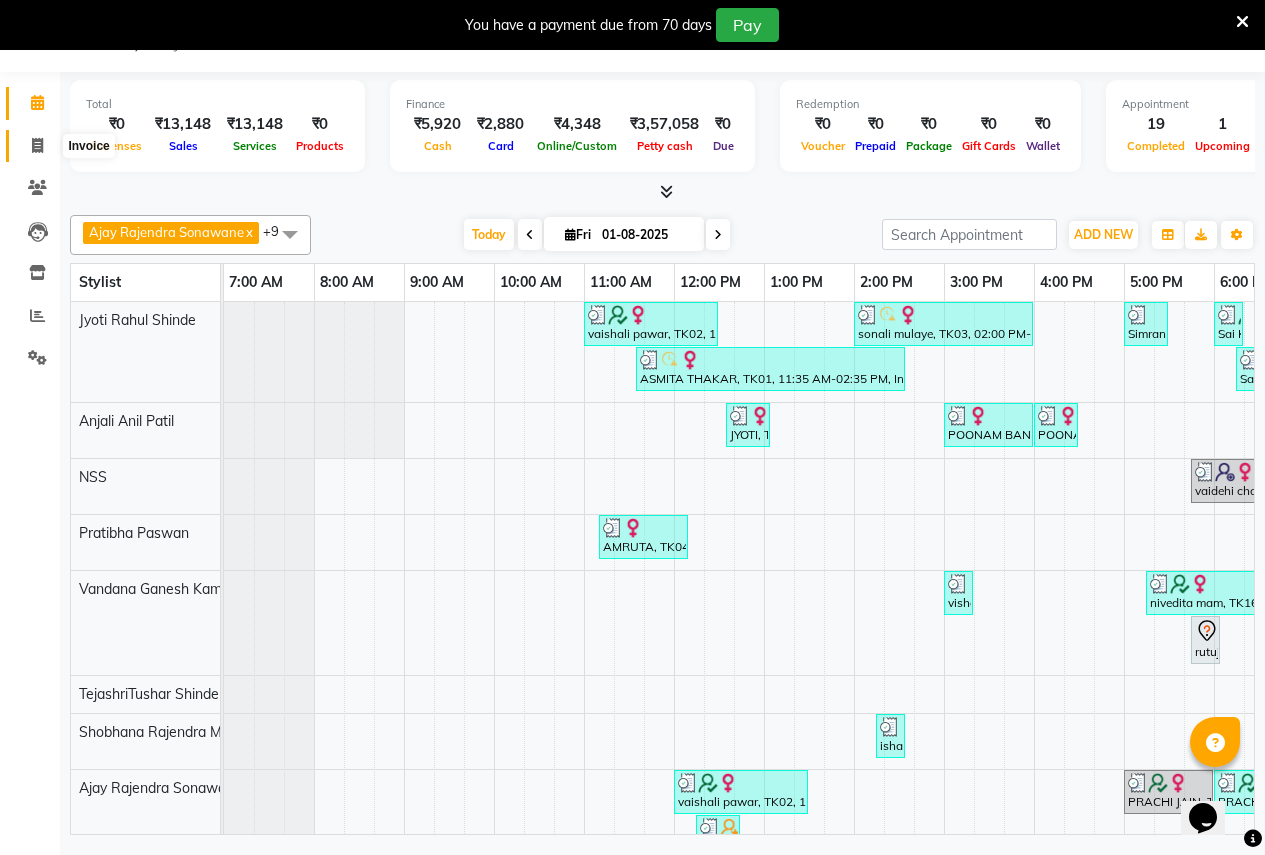 click 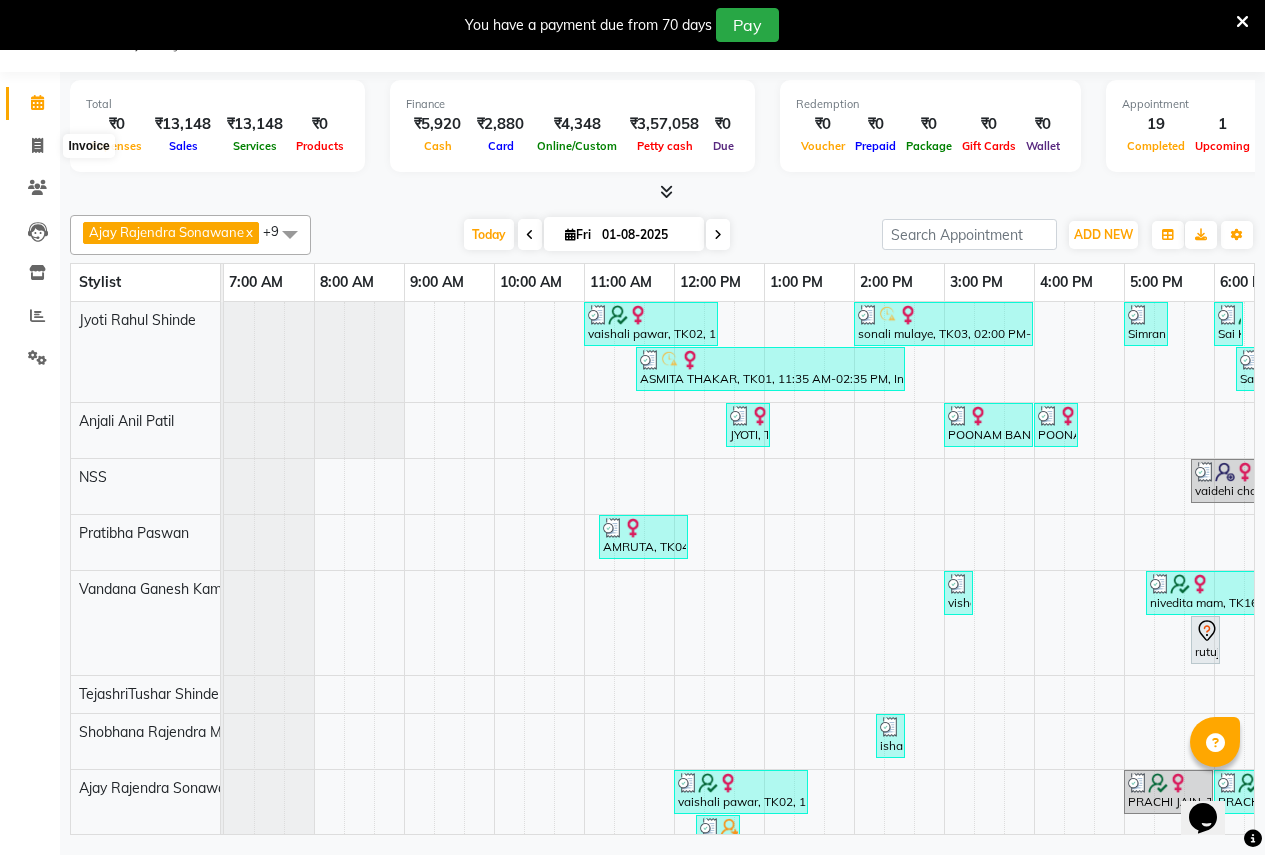 select on "service" 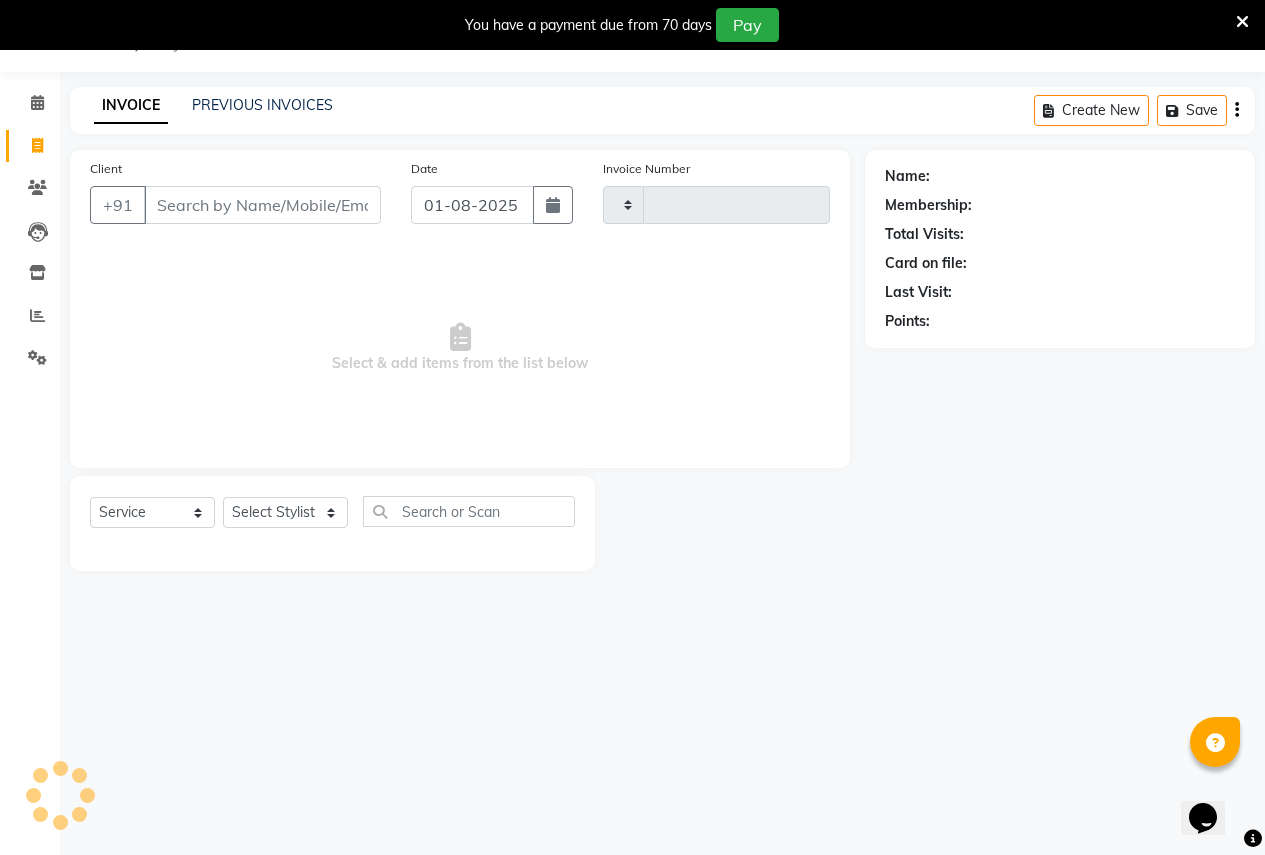 type on "1856" 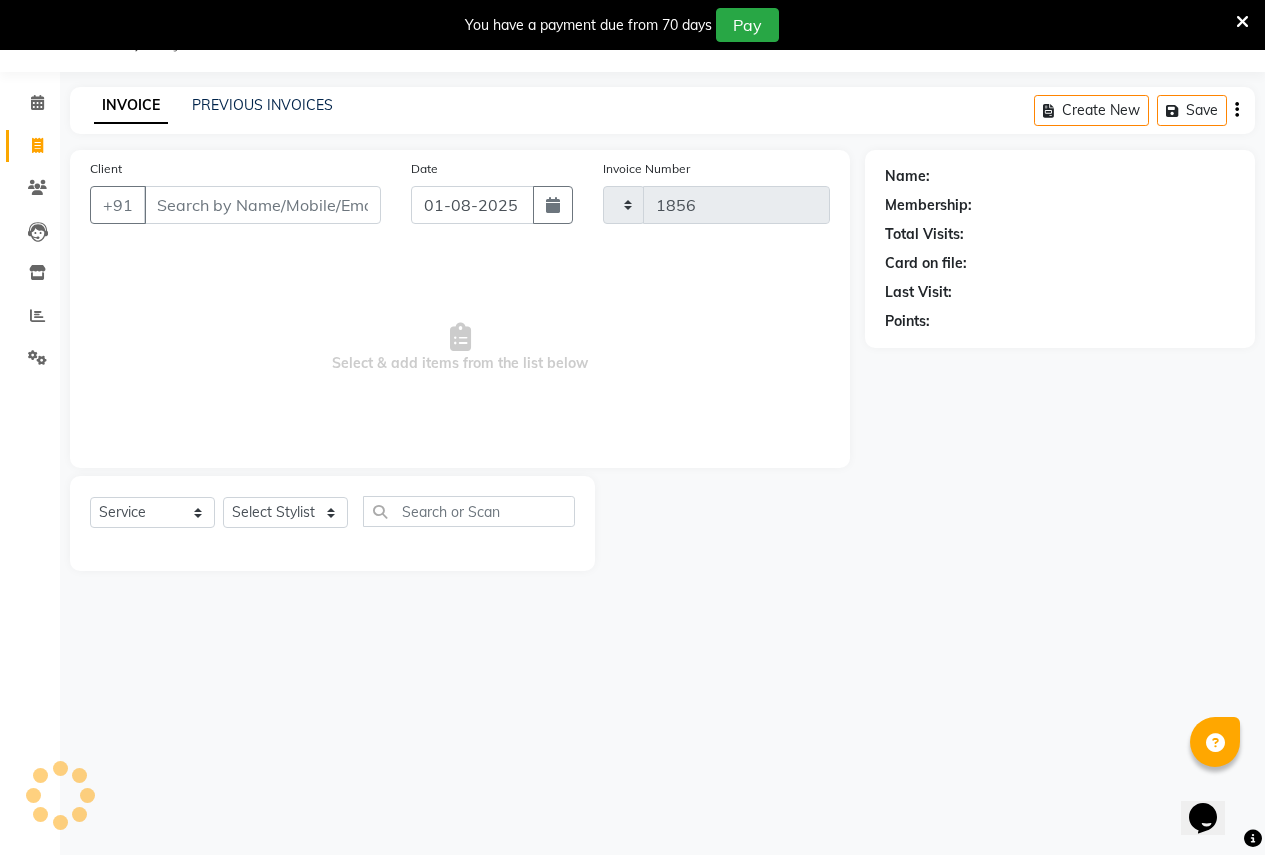 select on "96" 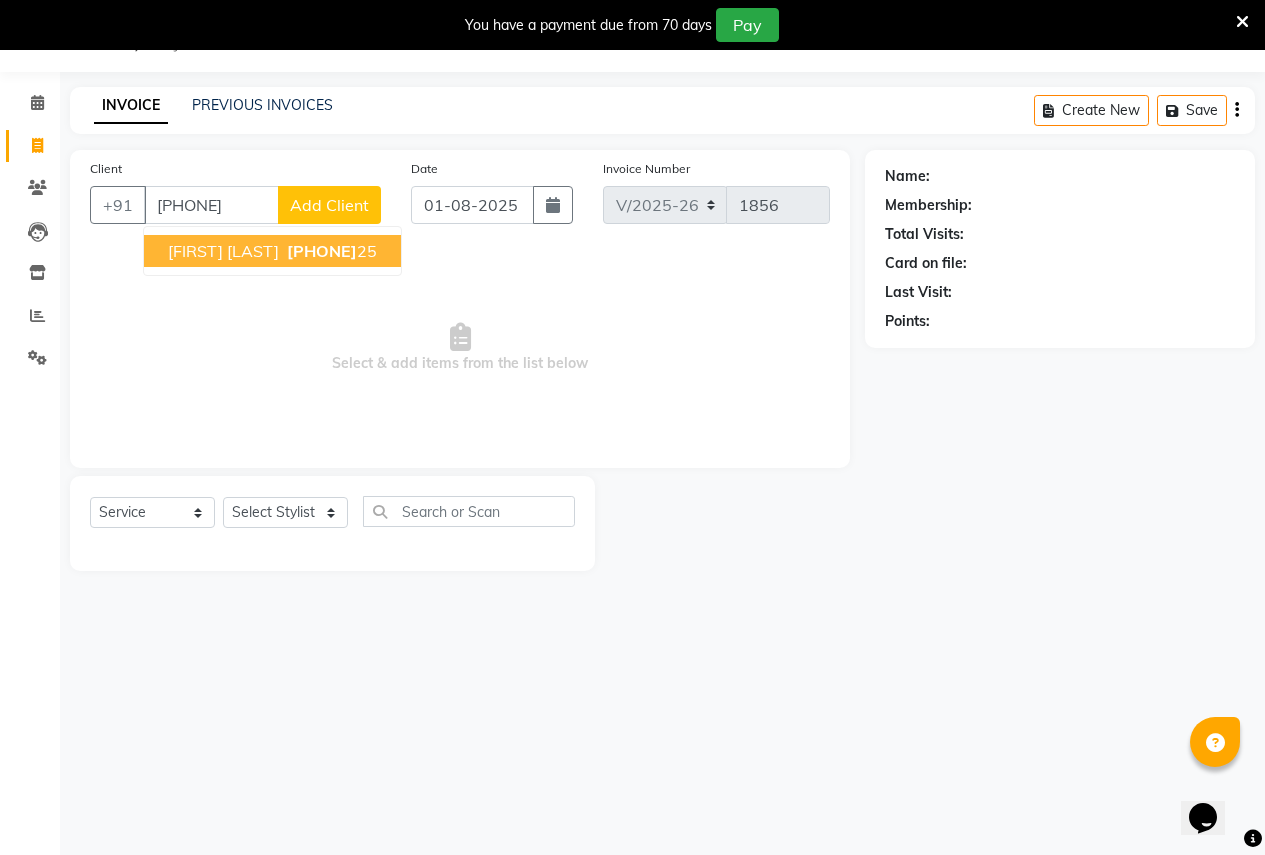 click on "[FIRST] [LAST]" at bounding box center [223, 251] 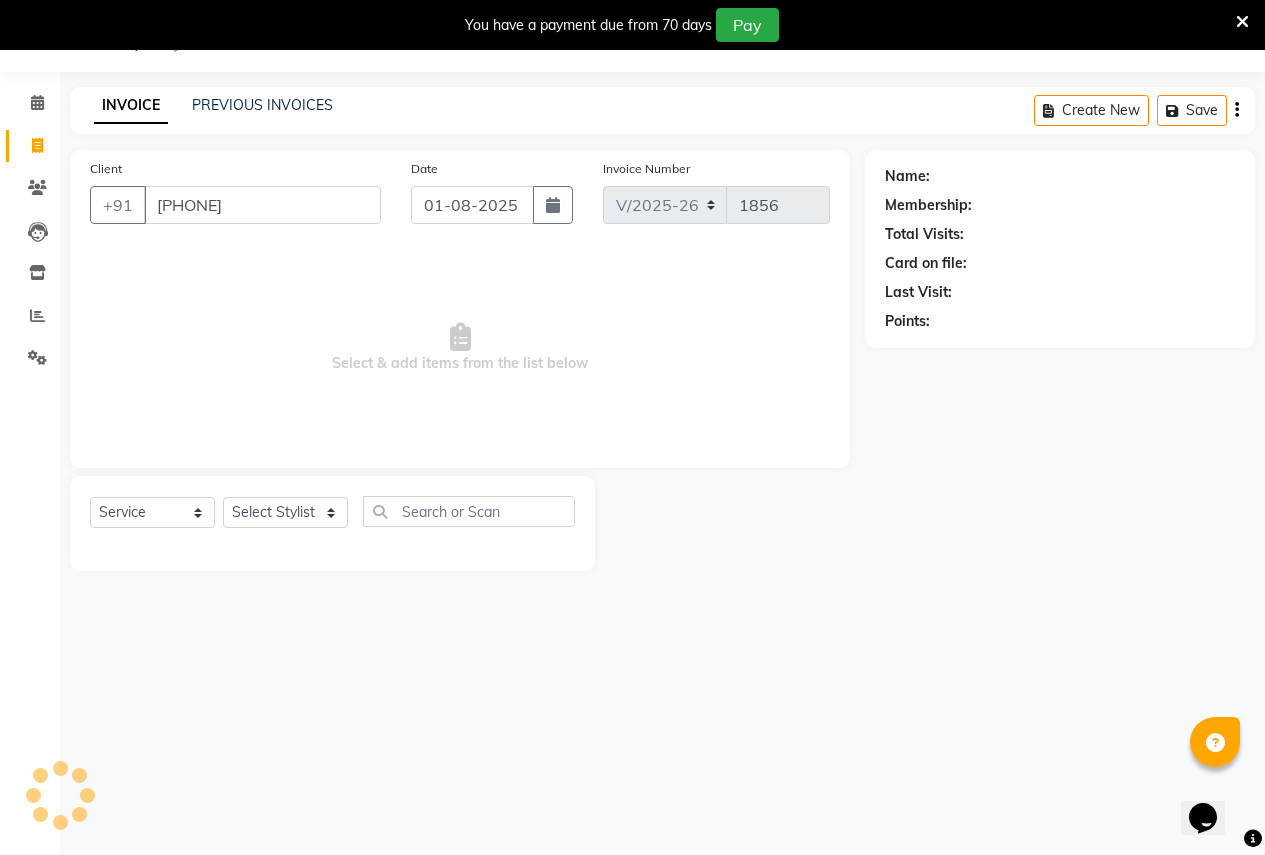 type on "[PHONE]" 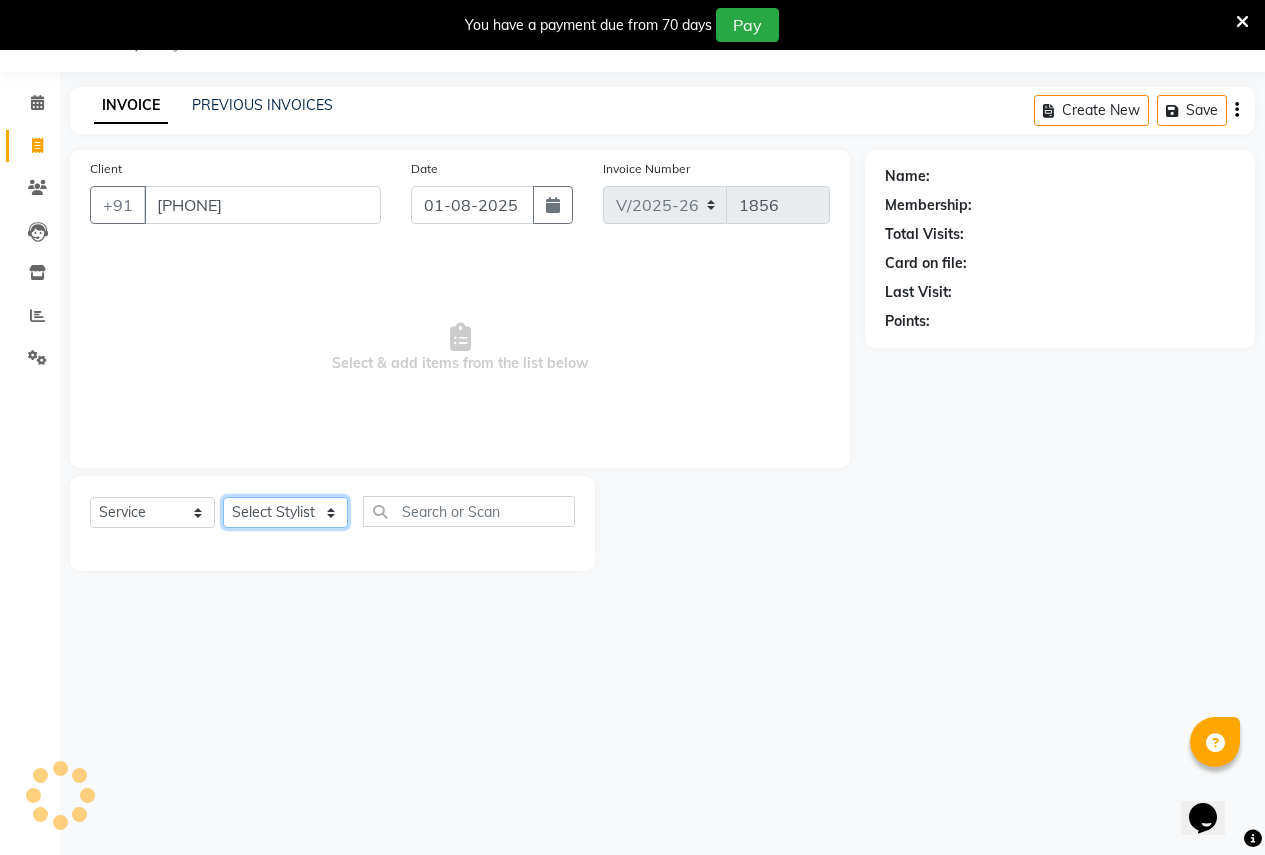 click on "Select Stylist Ajay Rajendra Sonawane Anjali Anil Patil Ashwini chaitrali Jyoti Rahul Shinde Laxmi Mili Maruti Kate NSS Pratibha Paswan Pratik Balasaheb salunkhe Reception  Reshma Operations Head Shobhana Rajendra Muly TejashriTushar Shinde Vandana Ganesh Kambale" 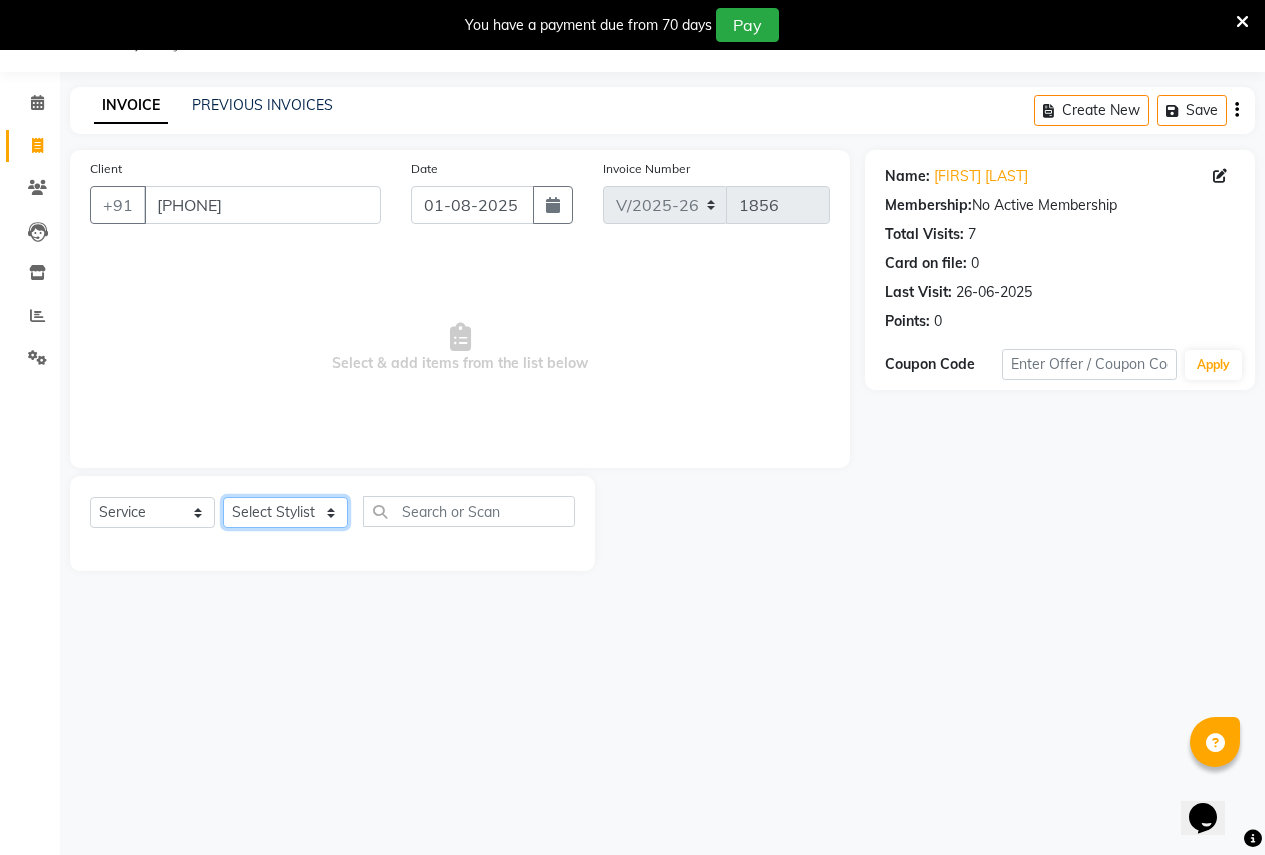 select on "70311" 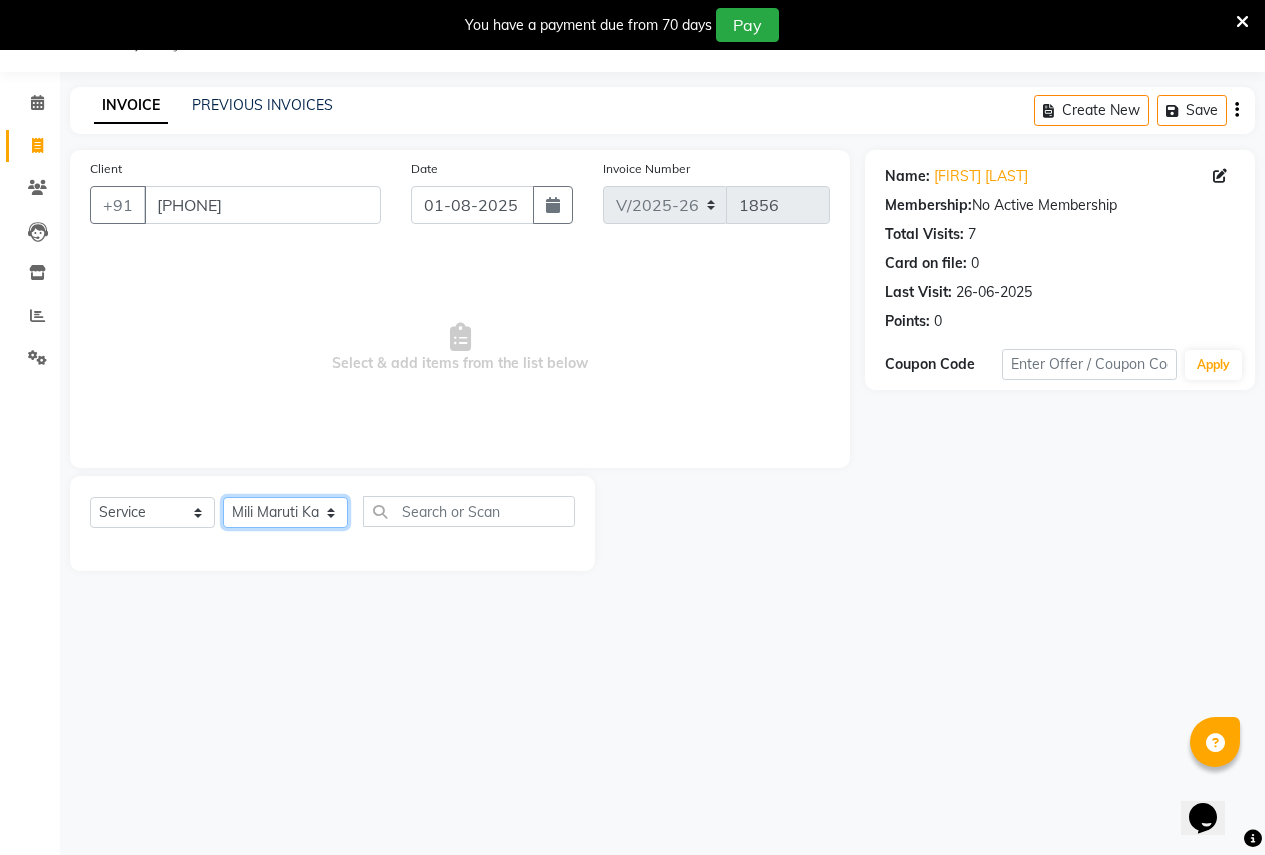 click on "Select Stylist Ajay Rajendra Sonawane Anjali Anil Patil Ashwini chaitrali Jyoti Rahul Shinde Laxmi Mili Maruti Kate NSS Pratibha Paswan Pratik Balasaheb salunkhe Reception  Reshma Operations Head Shobhana Rajendra Muly TejashriTushar Shinde Vandana Ganesh Kambale" 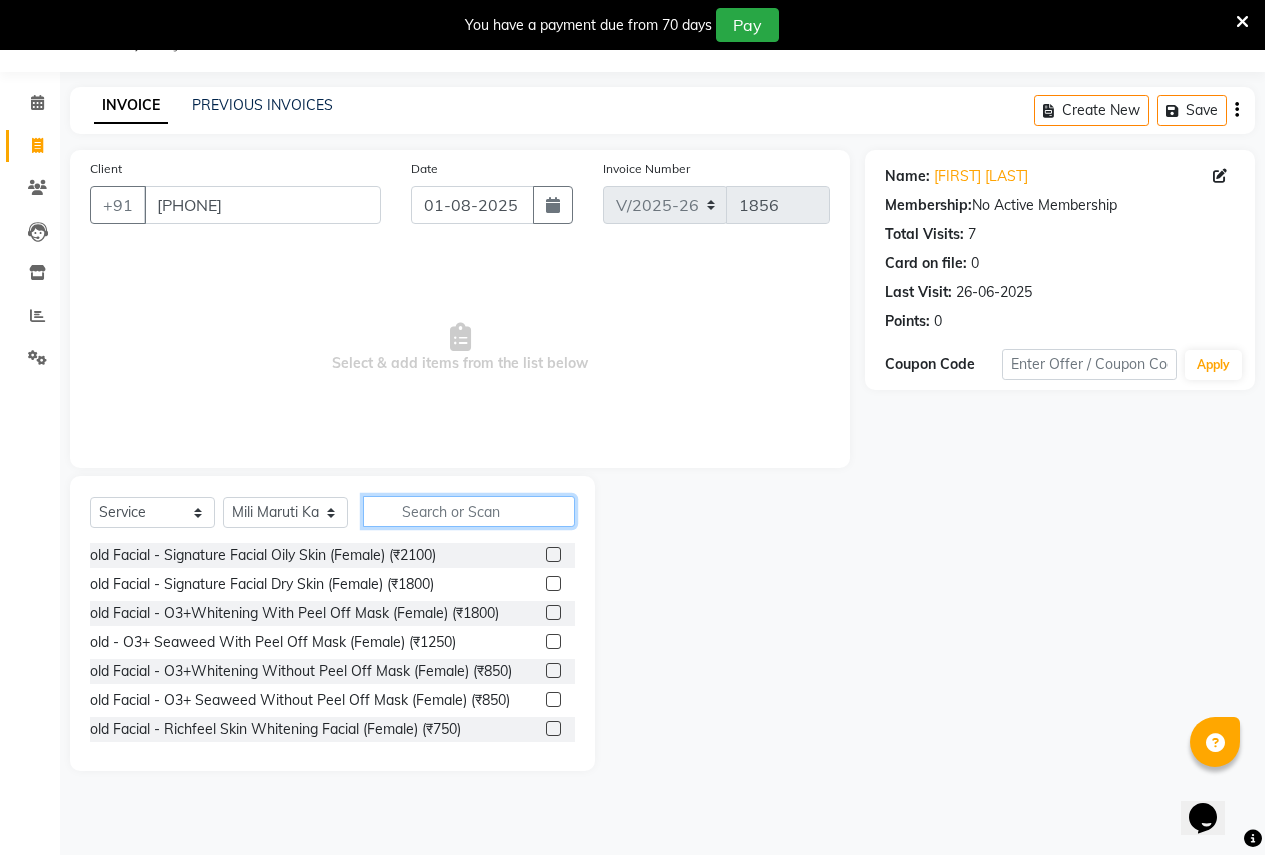 click 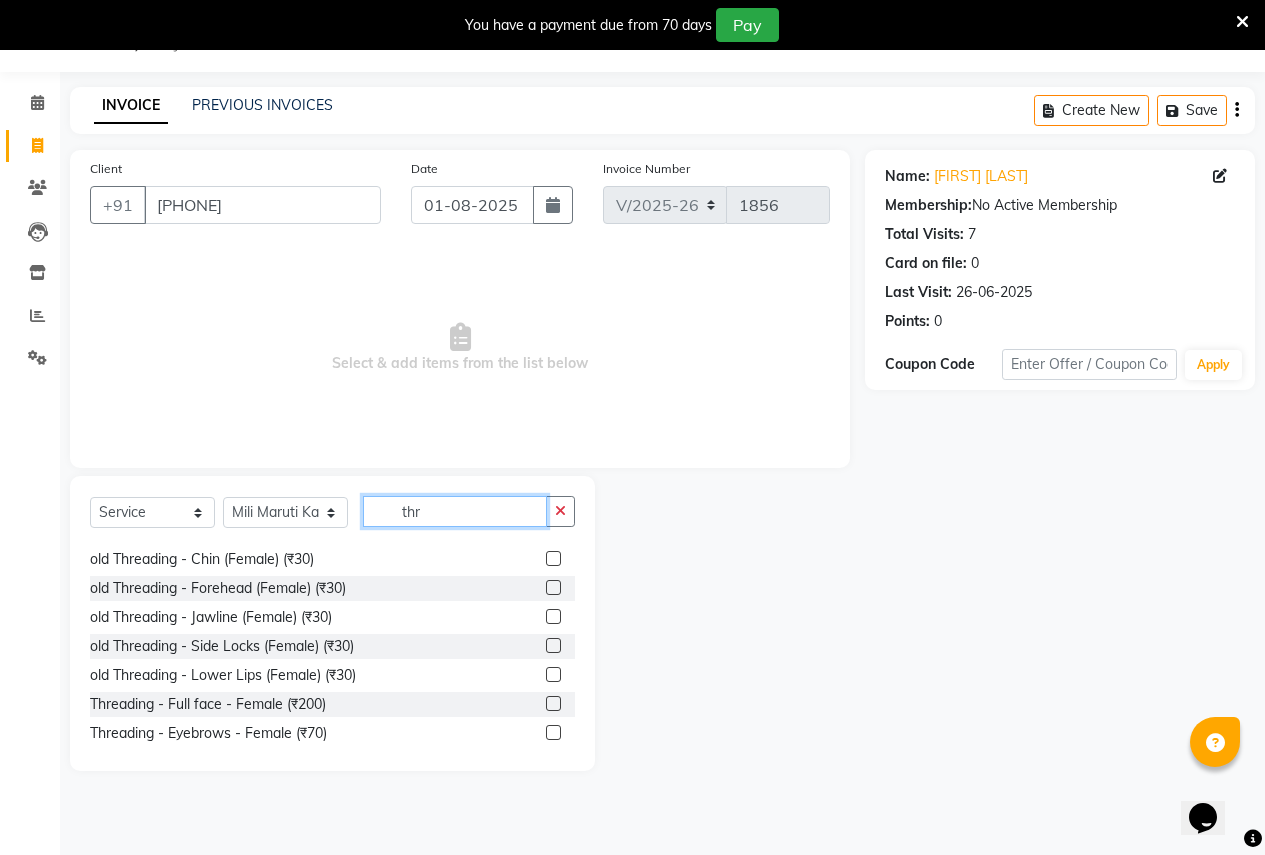 scroll, scrollTop: 264, scrollLeft: 0, axis: vertical 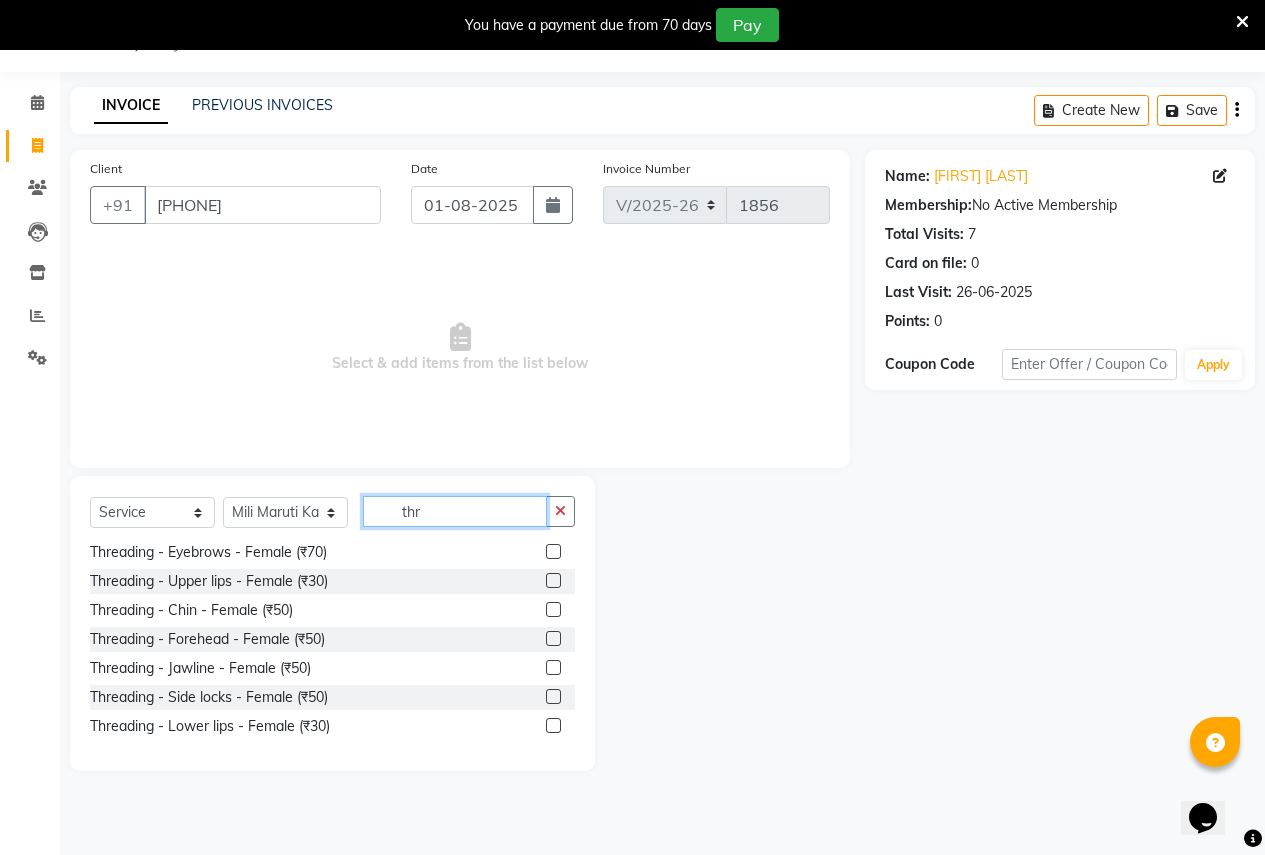 type on "thr" 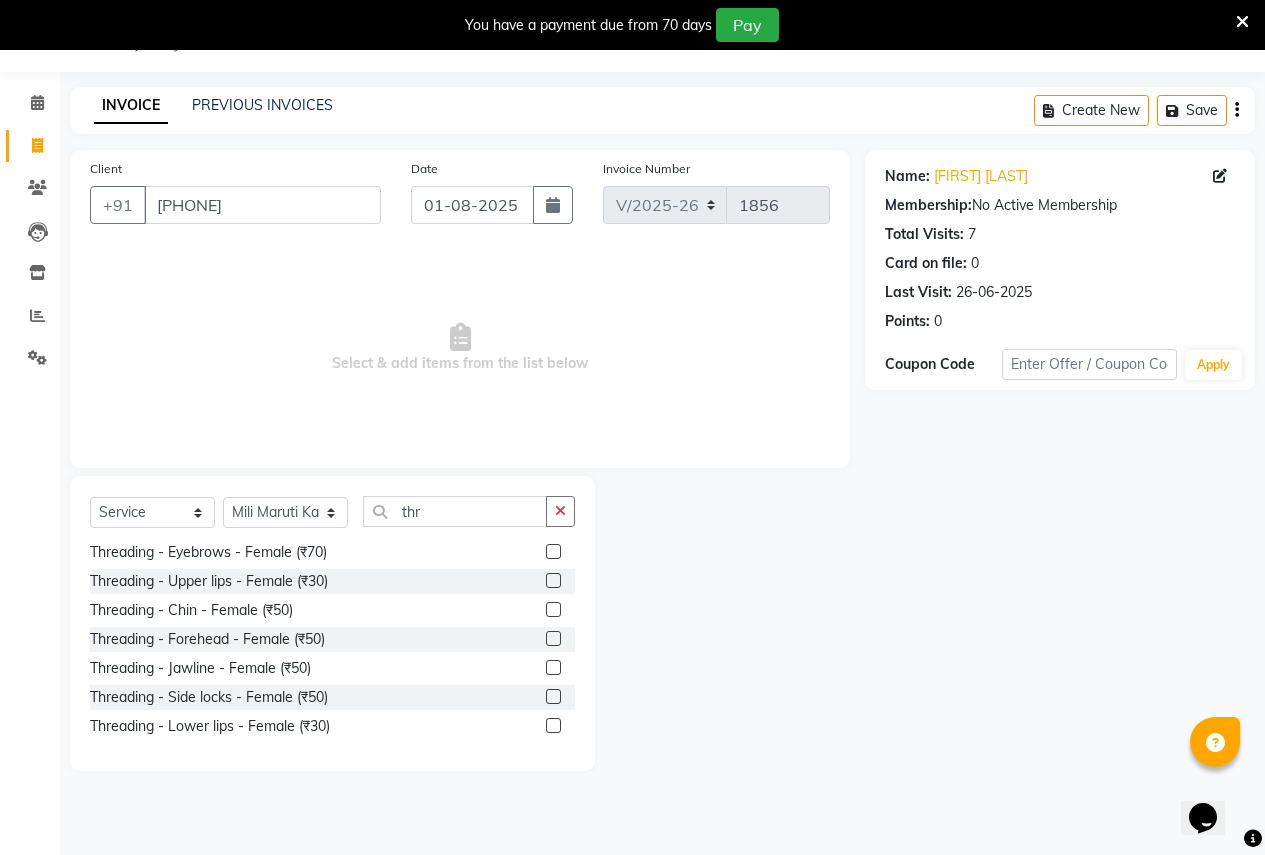 click 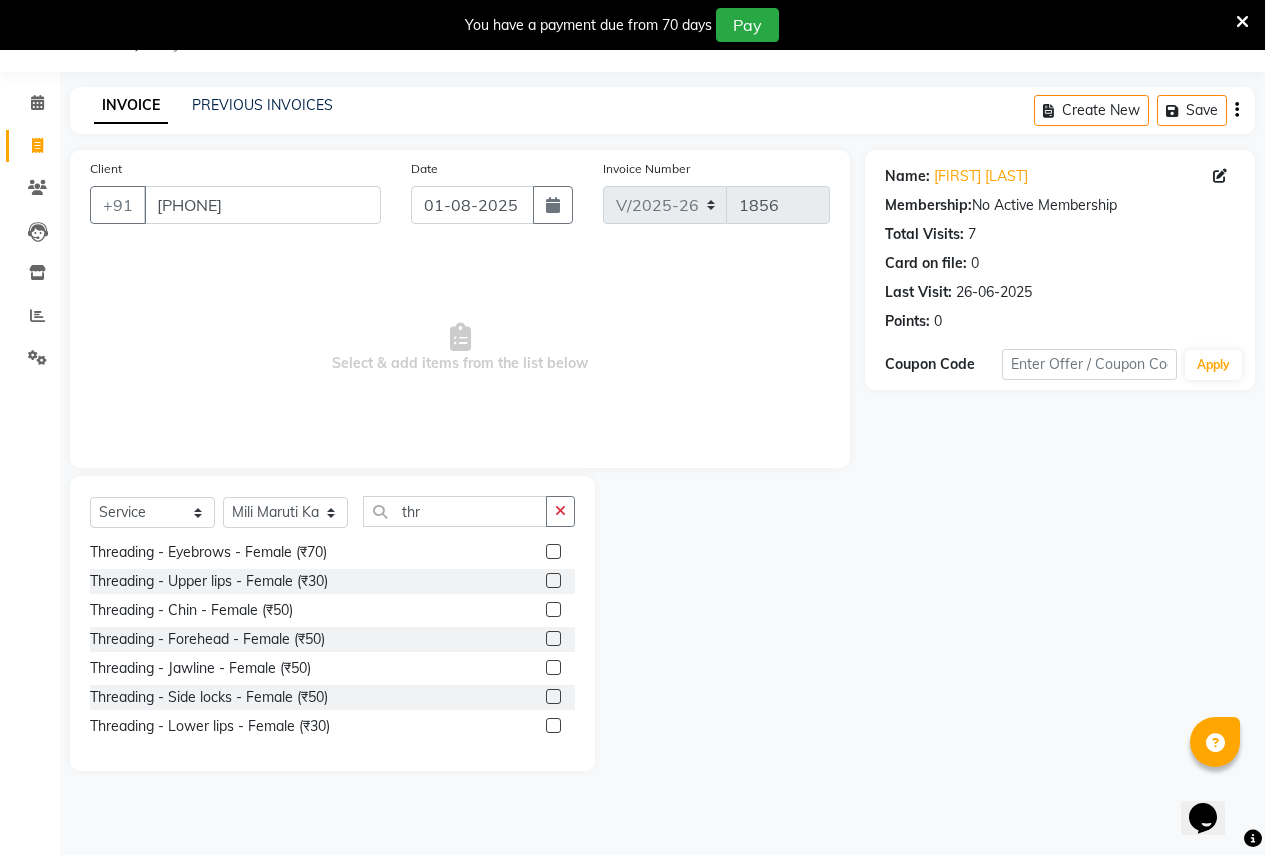 click at bounding box center (552, 552) 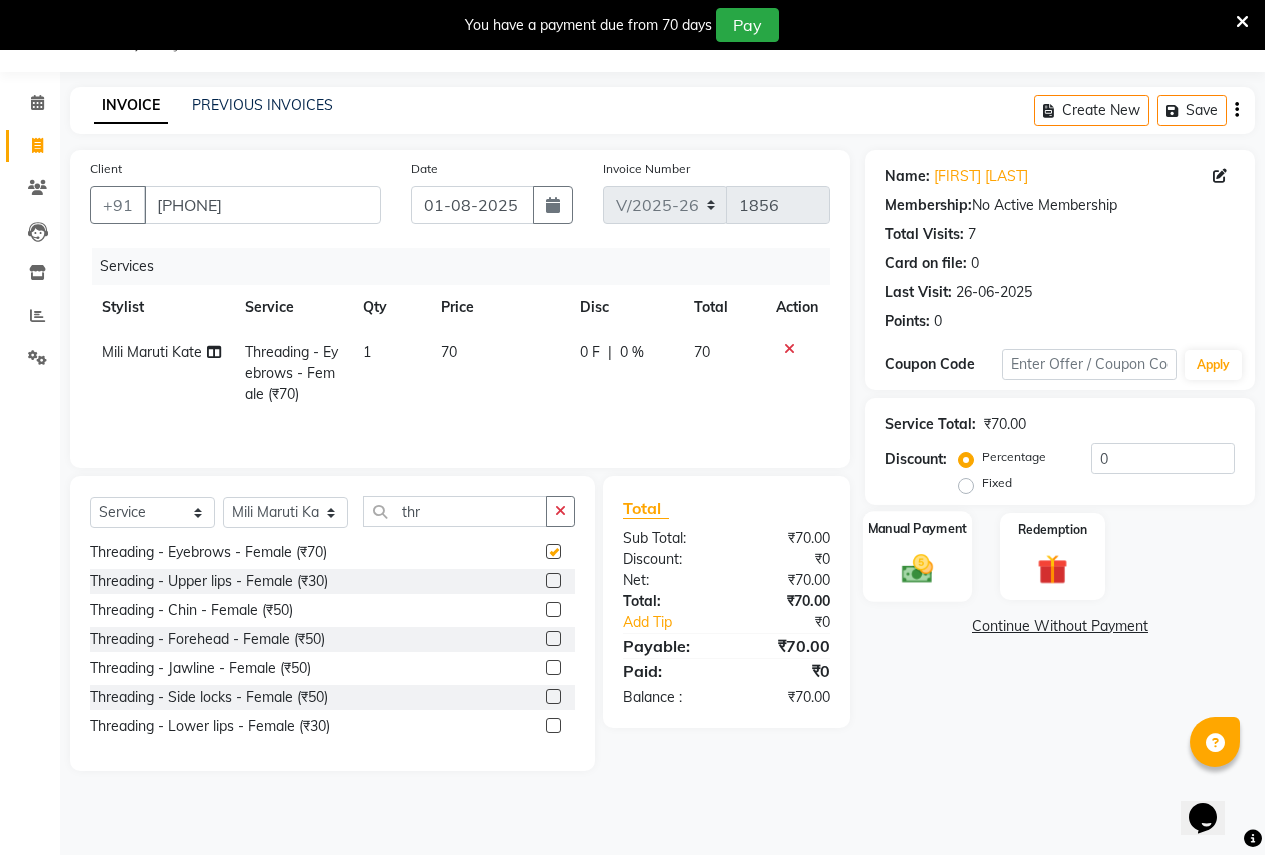 checkbox on "false" 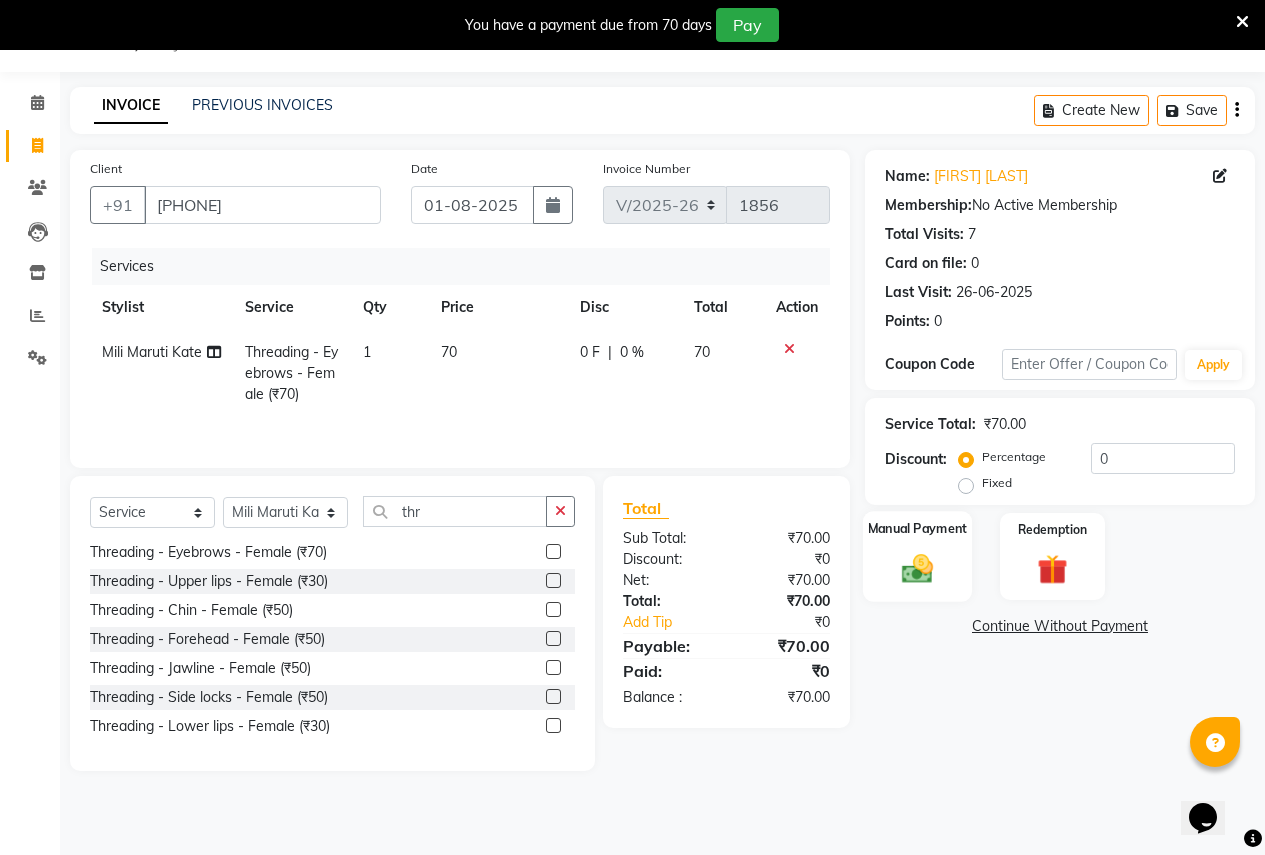 click 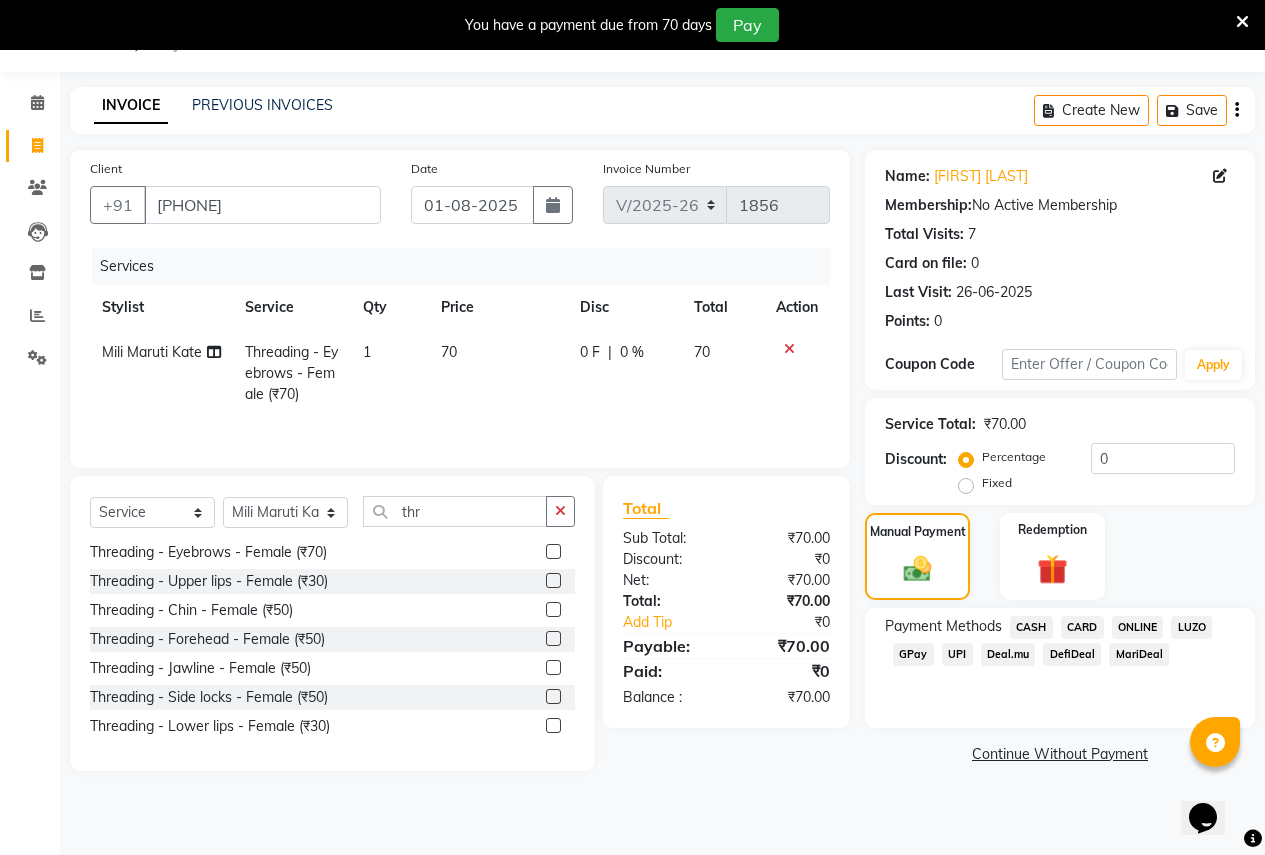 click on "ONLINE" 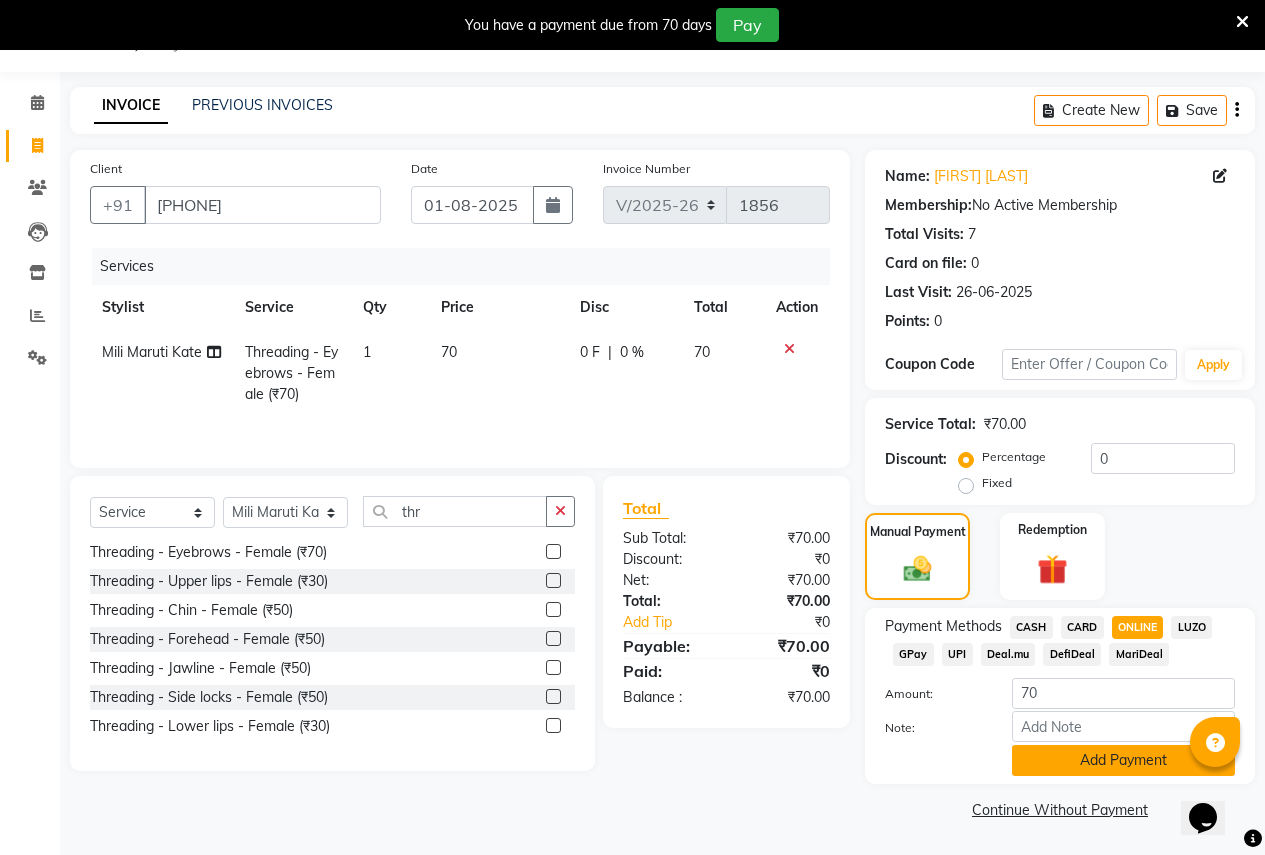 click on "Add Payment" 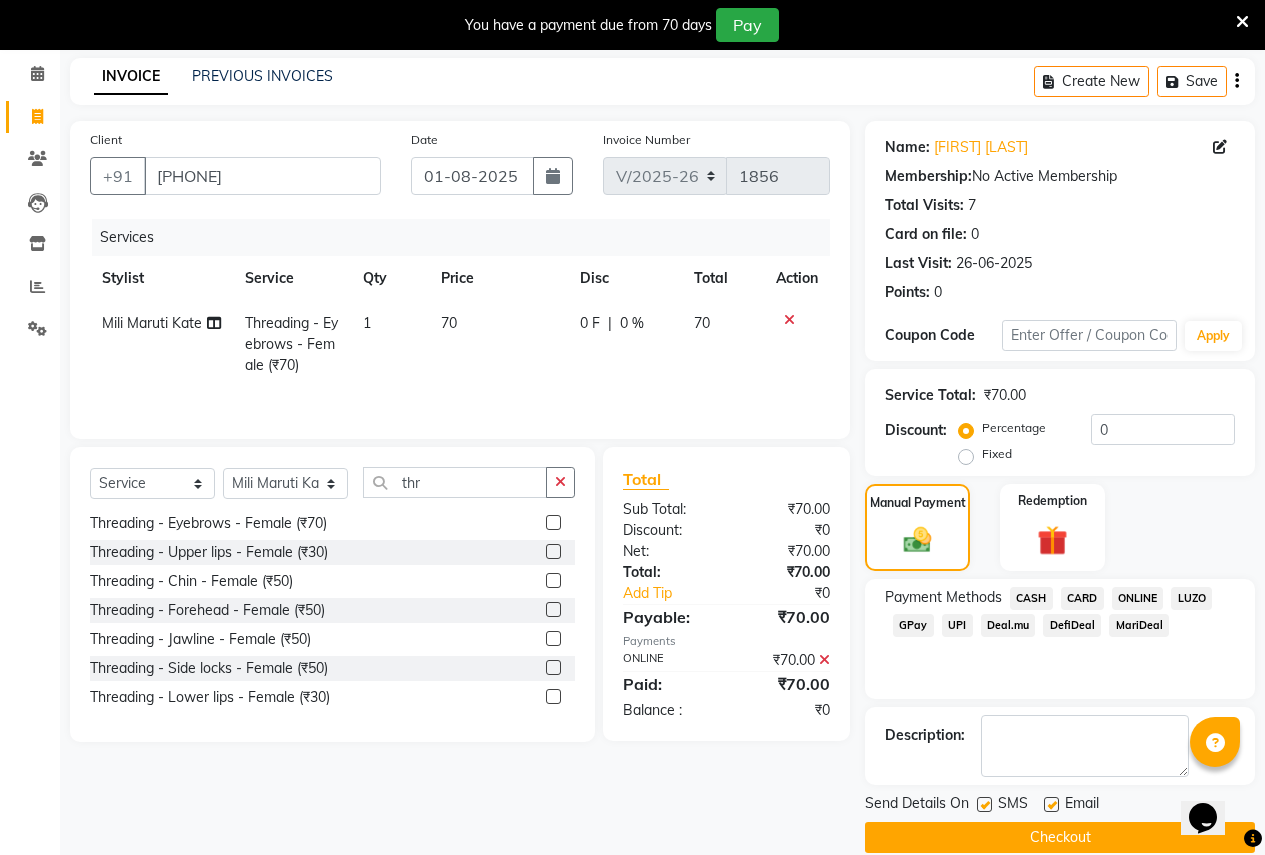scroll, scrollTop: 107, scrollLeft: 0, axis: vertical 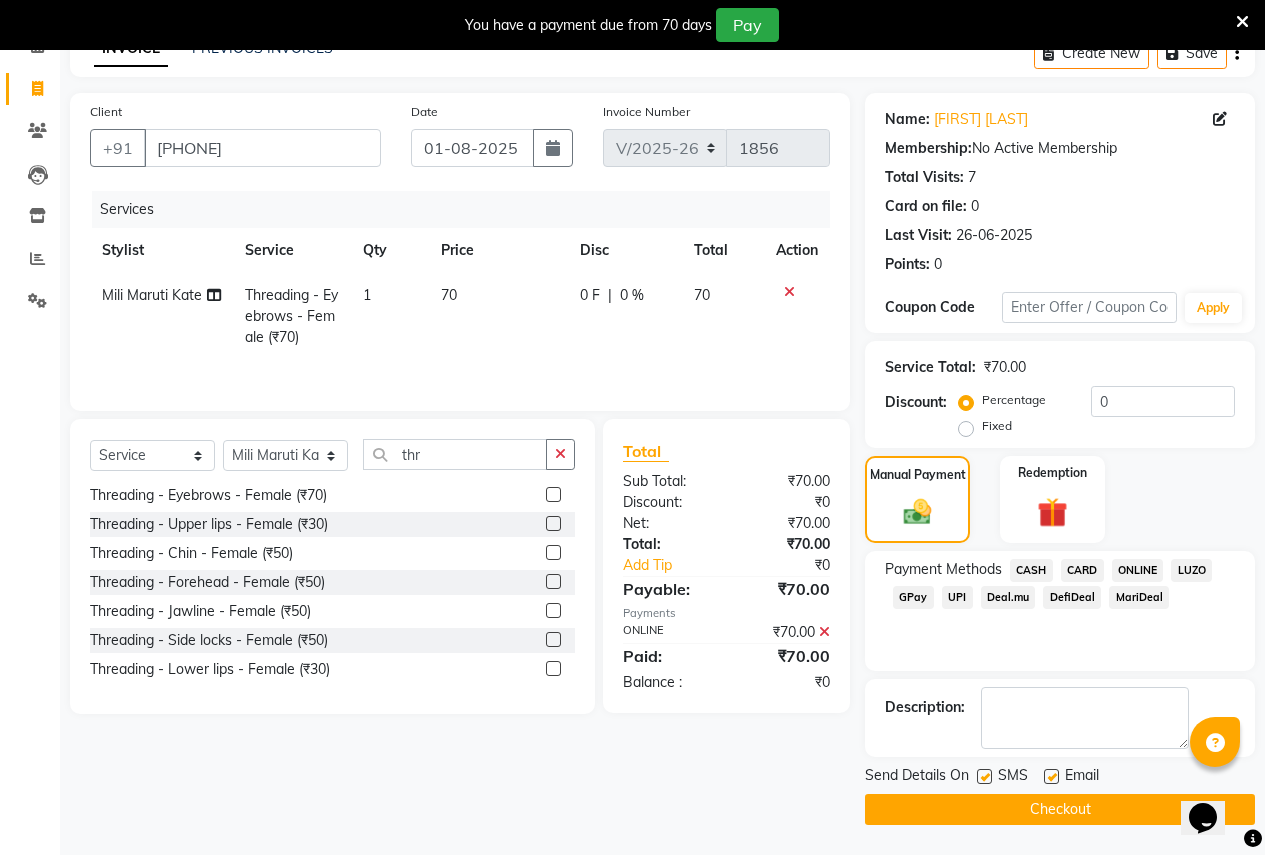 click on "Checkout" 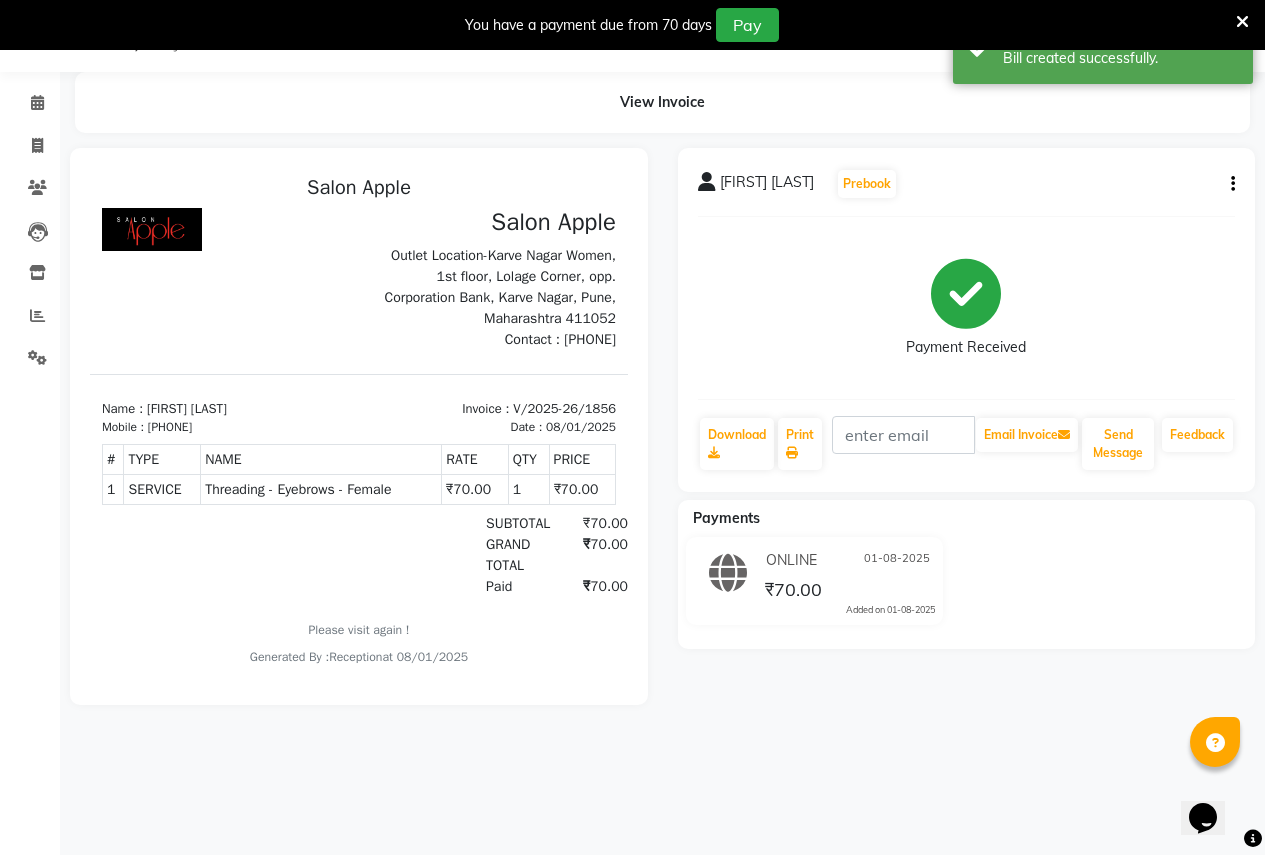 scroll, scrollTop: 0, scrollLeft: 0, axis: both 